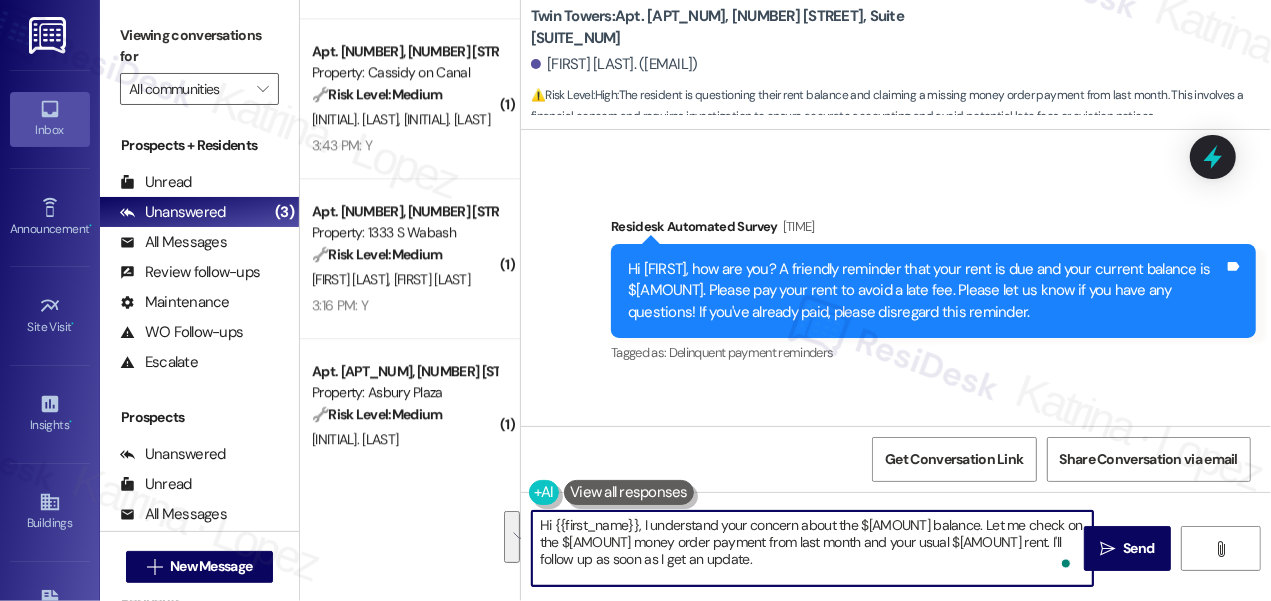 click on "Hi {{first_name}}, I understand your concern about the $1851.30 balance. Let me check on the $688 money order payment from last month and your usual $1420 rent. I'll follow up as soon as I get an update." at bounding box center (812, 548) 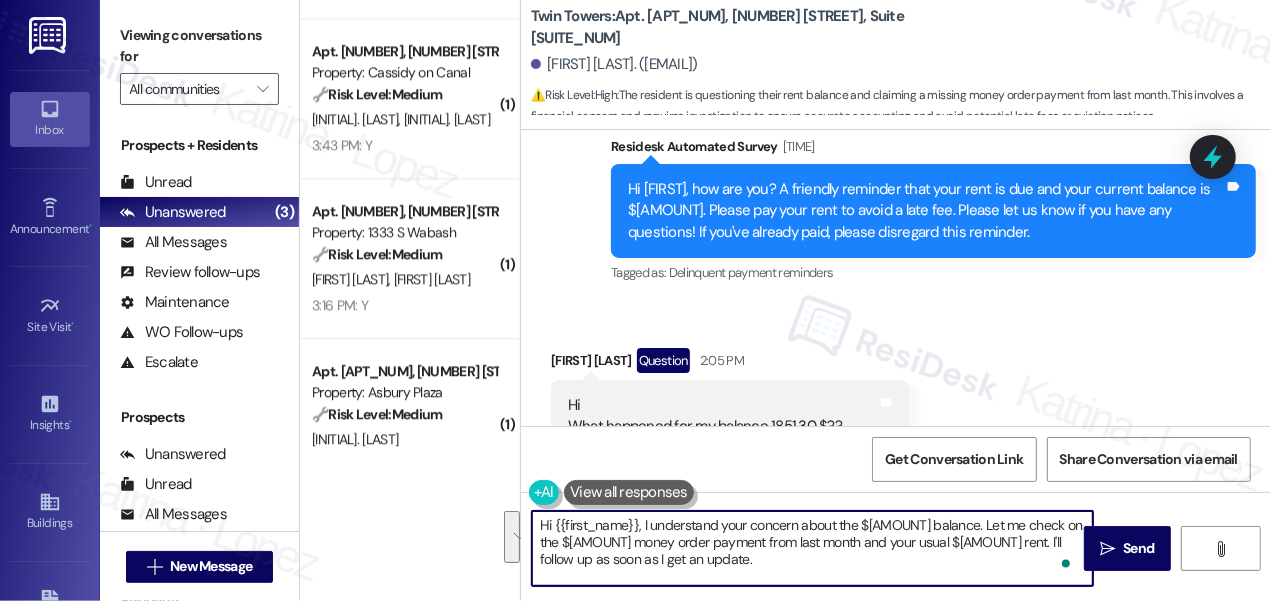scroll, scrollTop: 28095, scrollLeft: 0, axis: vertical 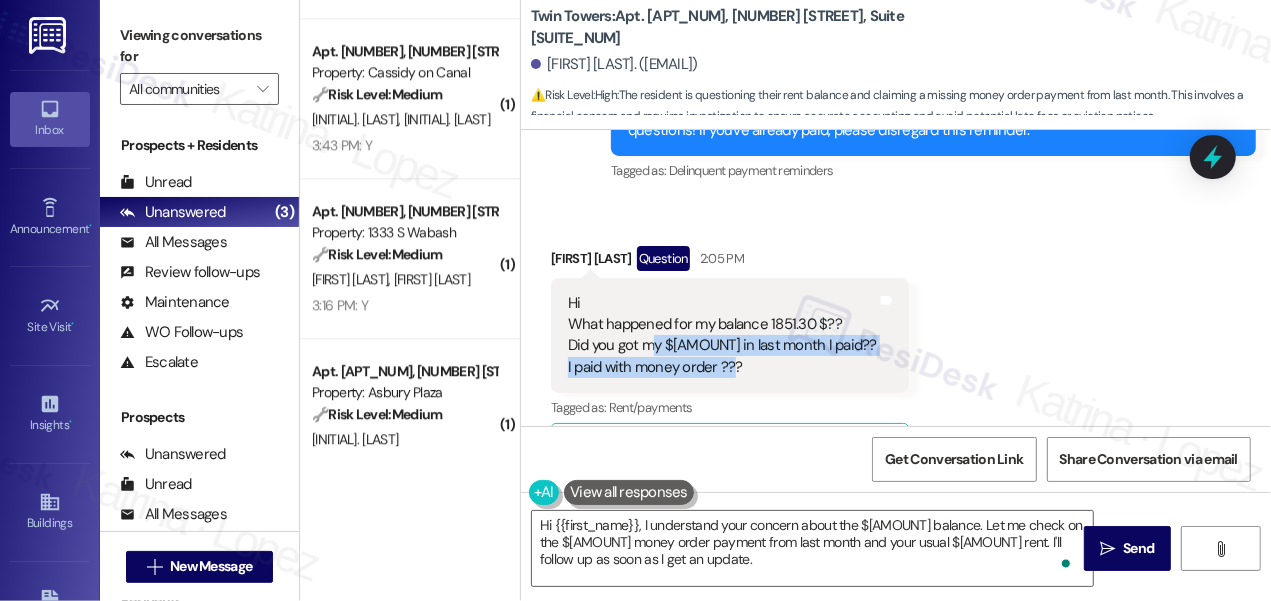 drag, startPoint x: 654, startPoint y: 226, endPoint x: 733, endPoint y: 236, distance: 79.630394 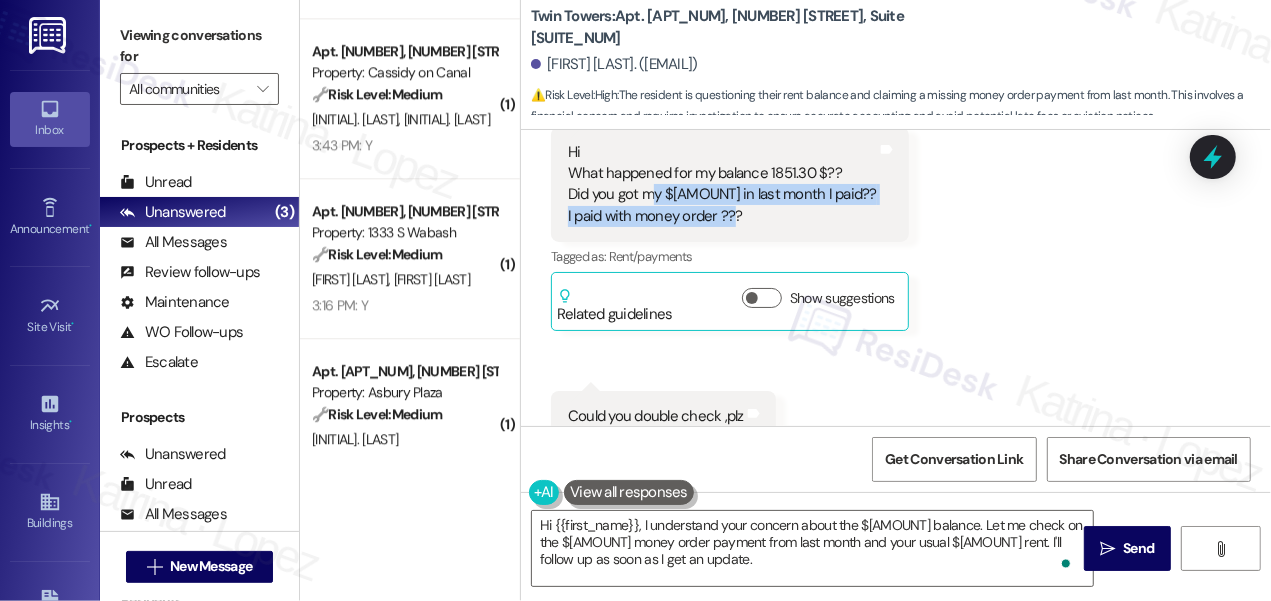scroll, scrollTop: 28277, scrollLeft: 0, axis: vertical 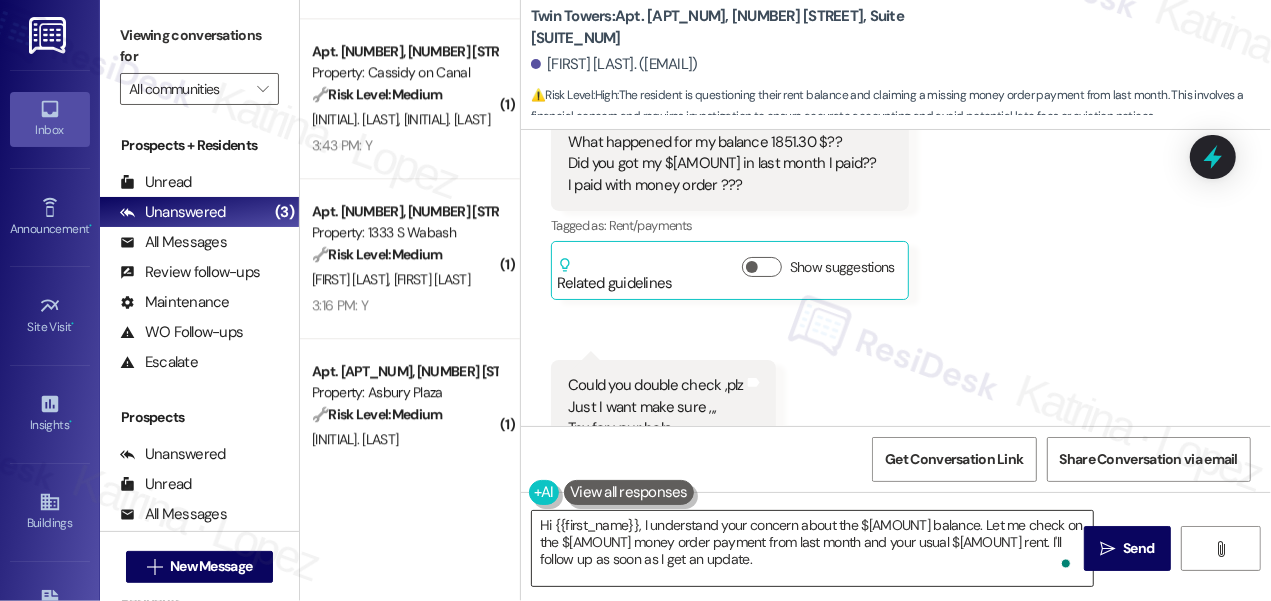 click on "Hi {{first_name}}, I understand your concern about the $1851.30 balance. Let me check on the $688 money order payment from last month and your usual $1420 rent. I'll follow up as soon as I get an update." at bounding box center [812, 548] 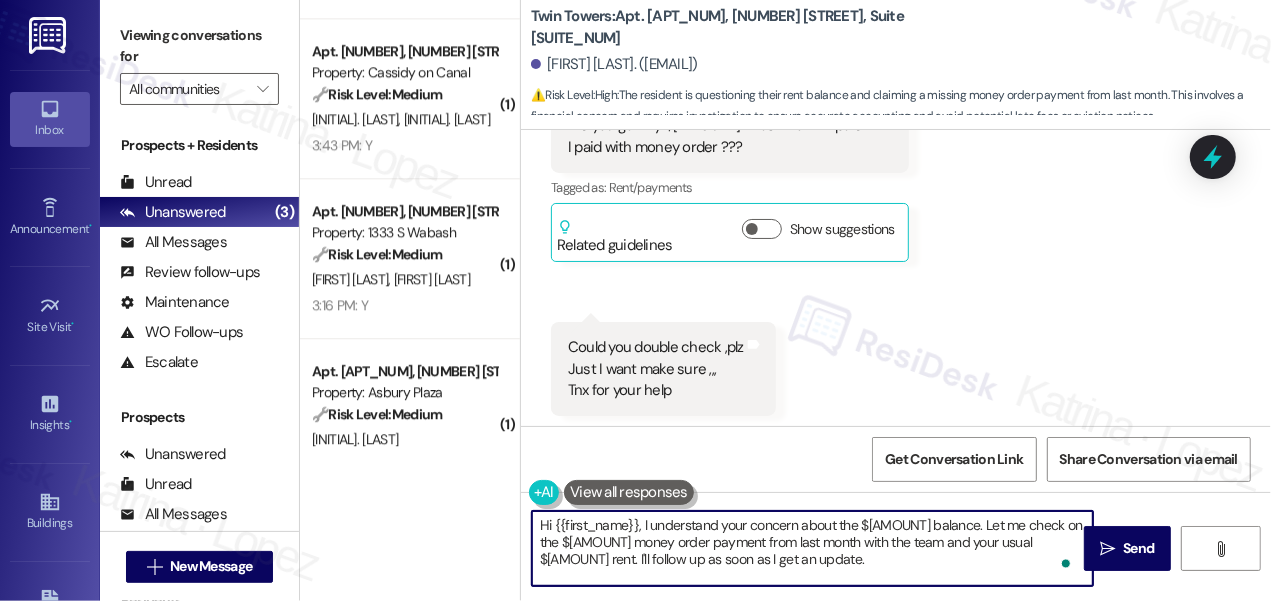 scroll, scrollTop: 28367, scrollLeft: 0, axis: vertical 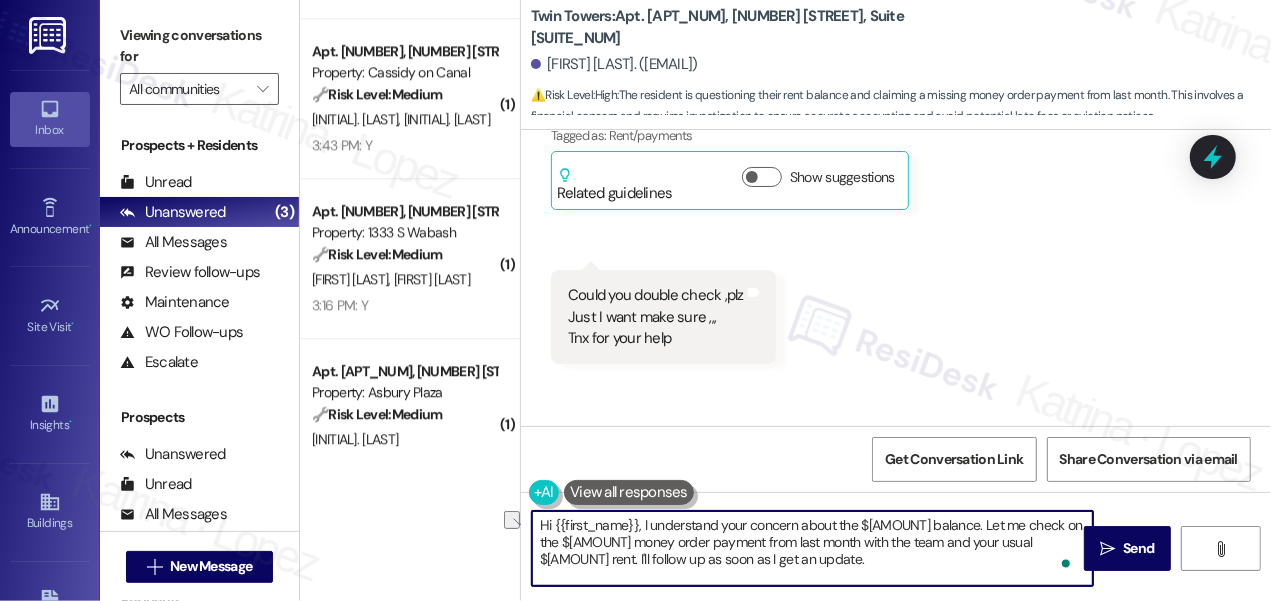 drag, startPoint x: 907, startPoint y: 546, endPoint x: 1052, endPoint y: 539, distance: 145.16887 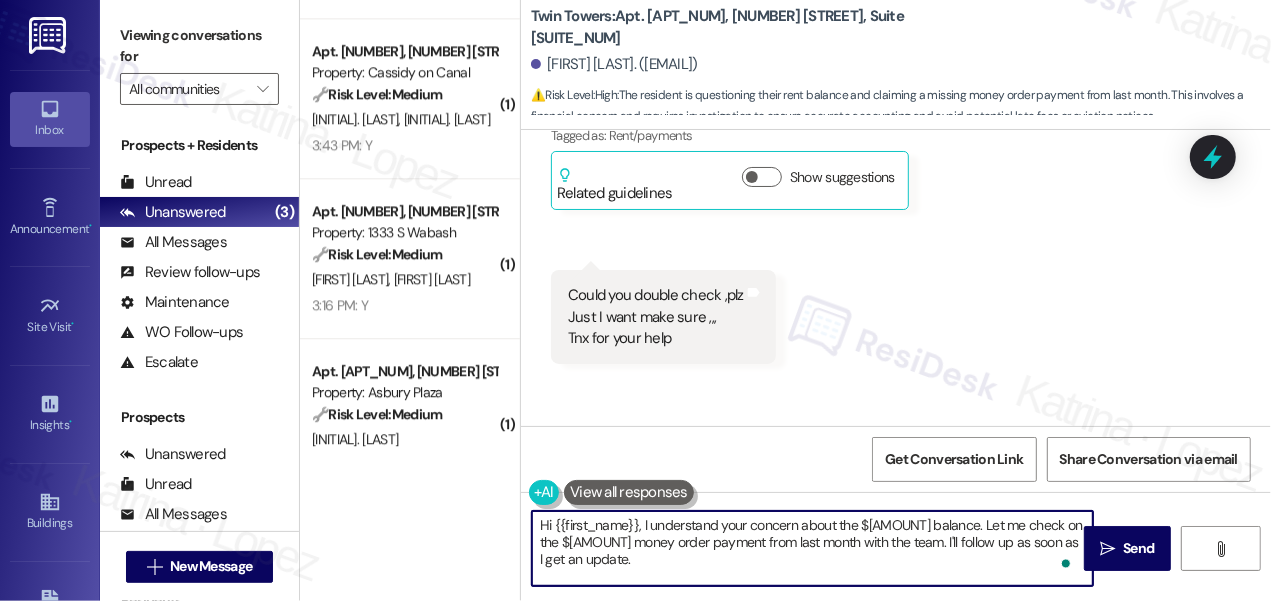 click on "Hi {{first_name}}, I understand your concern about the $1851.30 balance. Let me check on the $688 money order payment from last month with the team. I'll follow up as soon as I get an update." at bounding box center (812, 548) 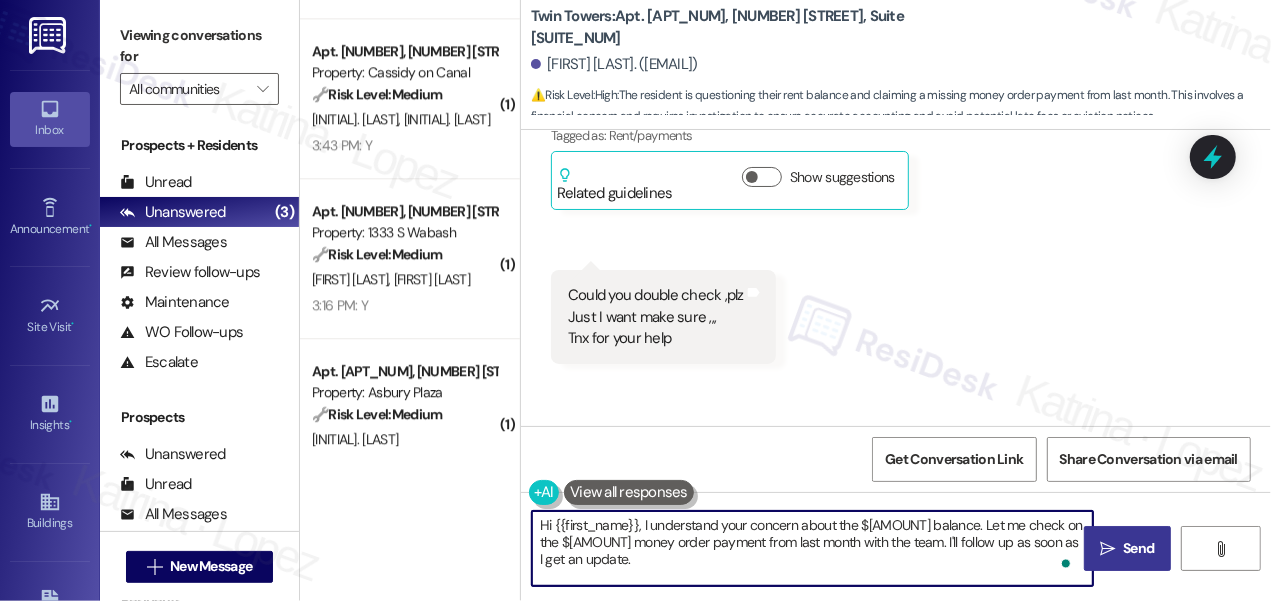 type on "Hi {{first_name}}, I understand your concern about the $1851.30 balance. Let me check on the $688 money order payment from last month with the team. I'll follow up as soon as I get an update." 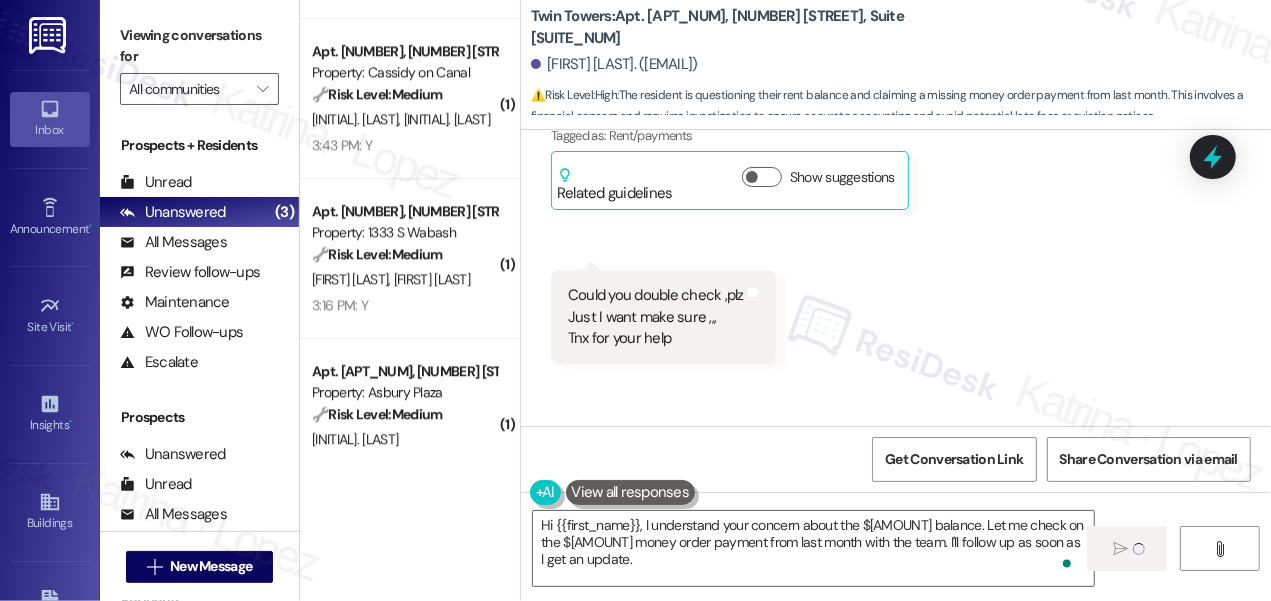 click on "Received via SMS Maryam Forozideh Question 2:05 PM Hi
What happened for my balance 1851.30 $??
Did you got my 688 $ in last month I paid??
I paid with money order ??? Tags and notes Tagged as:   Rent/payments Click to highlight conversations about Rent/payments  Related guidelines Show suggestions Received via SMS 2:07 PM Maryam Forozideh 2:07 PM Could you double check ,plz
Just I want make sure ,,,
Tnx for your help  Tags and notes Received via SMS Maryam Forozideh 4:08 PM My rent is around 1420$ monthly,,,
Tags and notes Tagged as:   Rent/payments Click to highlight conversations about Rent/payments" at bounding box center [896, 238] 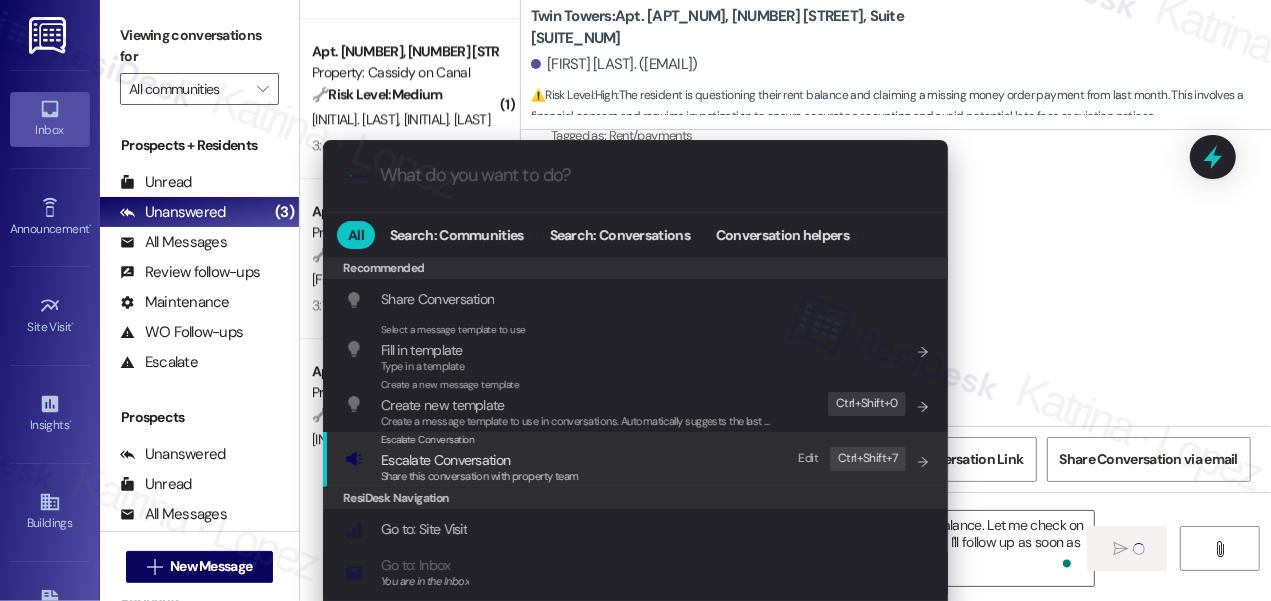 click on "Escalate Conversation Escalate Conversation Share this conversation with property team Edit Ctrl+ Shift+ 7" at bounding box center (637, 459) 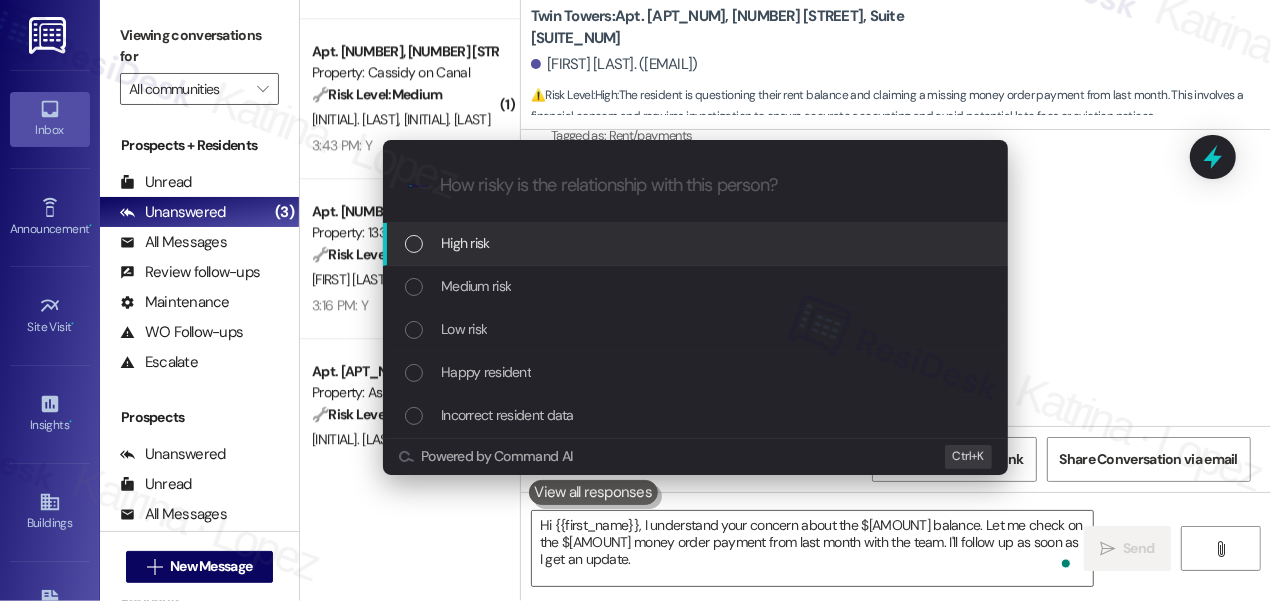 type 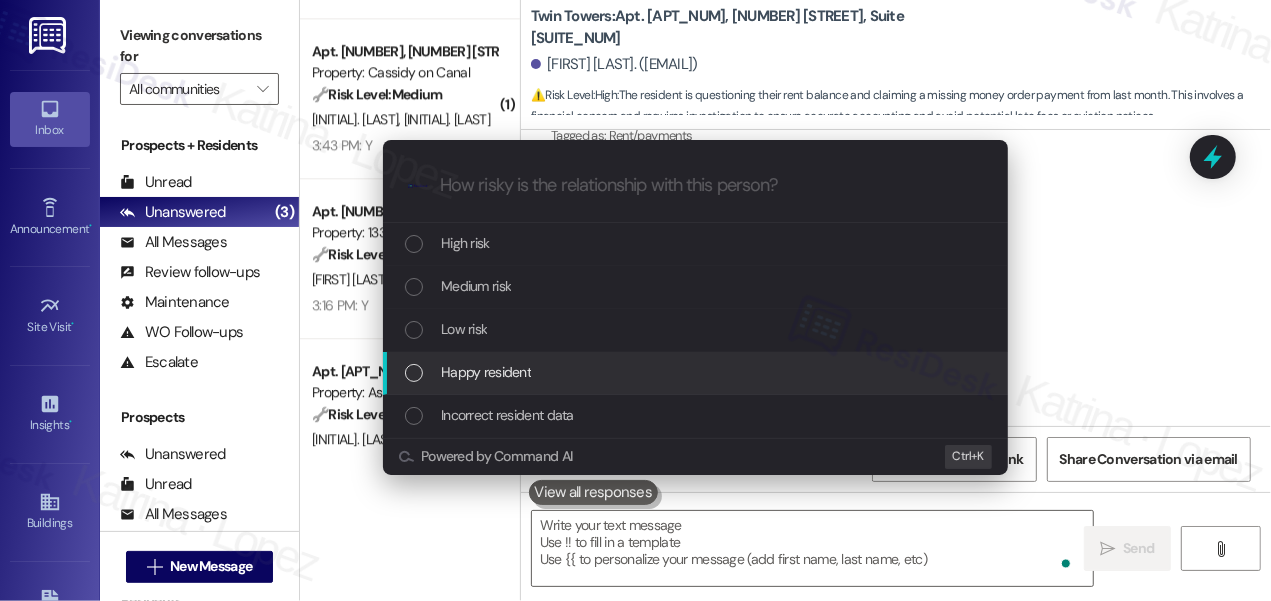 scroll, scrollTop: 28366, scrollLeft: 0, axis: vertical 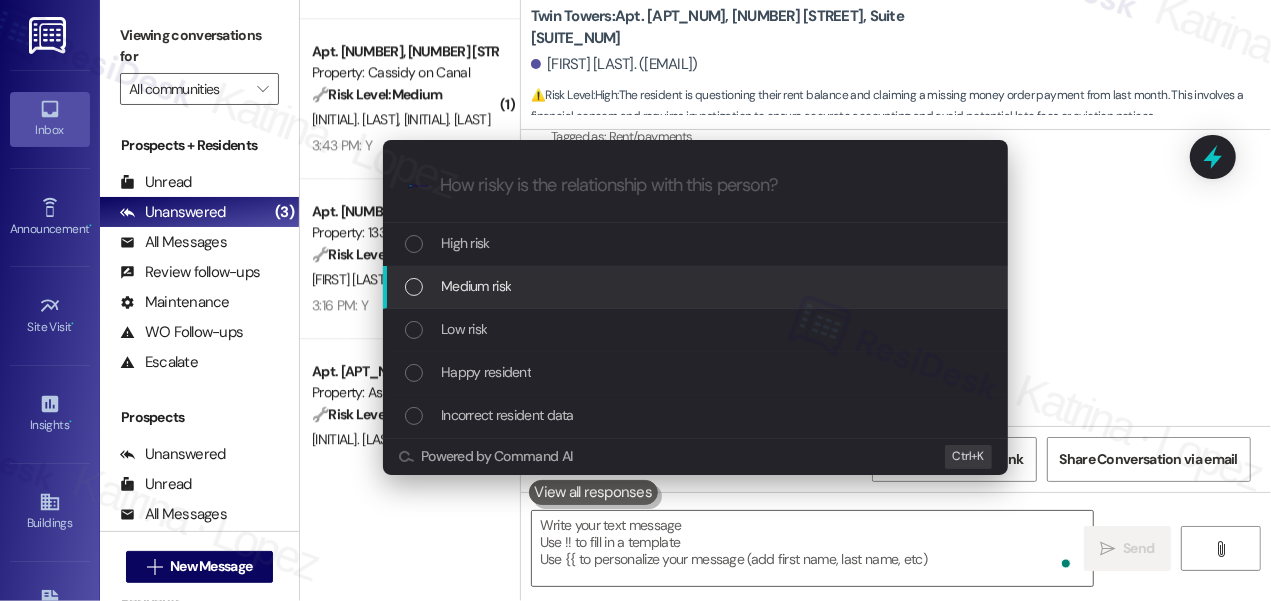 click on "Escalate Conversation How risky is the relationship with this person? Topics (e.g. broken fridge, delayed service) Any messages to highlight in the email? .cls-1{fill:#0a055f;}.cls-2{fill:#0cc4c4;} resideskLogoBlueOrange High risk Medium risk Low risk Happy resident Incorrect resident data Powered by Command AI Ctrl+ K" at bounding box center (635, 300) 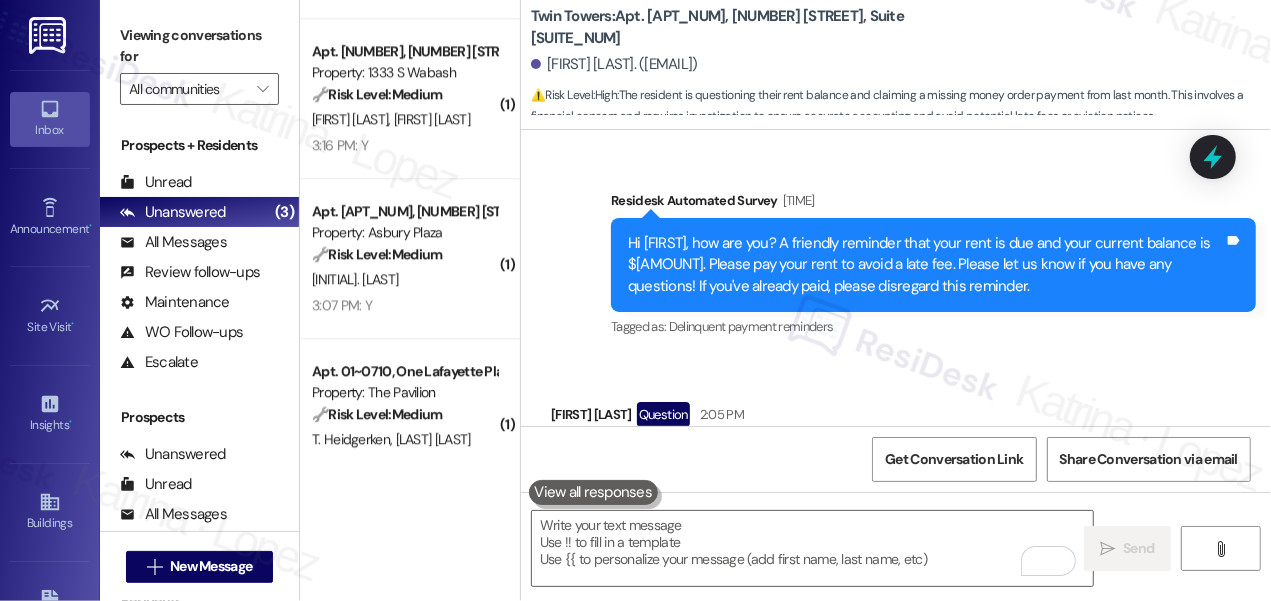 scroll, scrollTop: 27982, scrollLeft: 0, axis: vertical 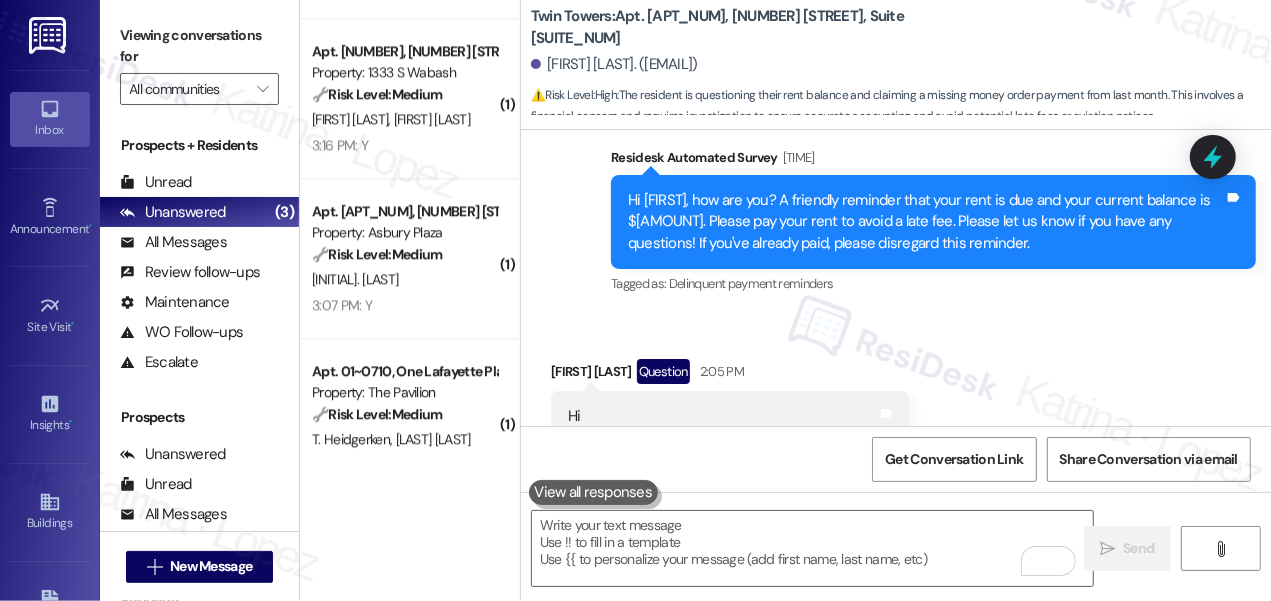 drag, startPoint x: 567, startPoint y: 316, endPoint x: 751, endPoint y: 357, distance: 188.5126 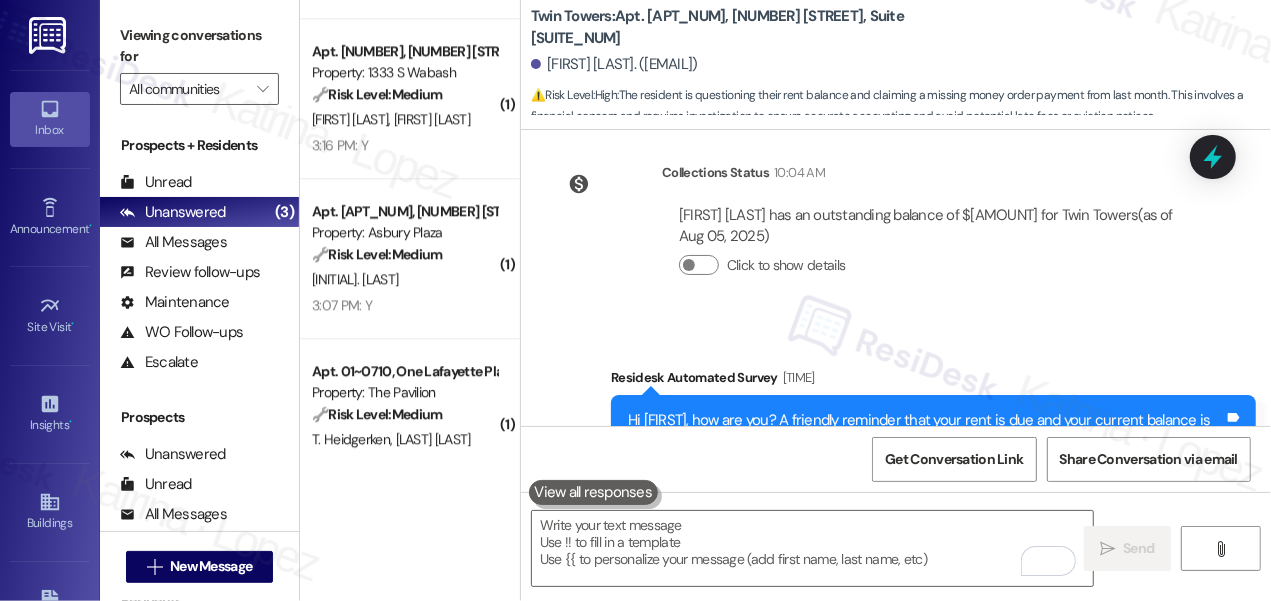 scroll, scrollTop: 27528, scrollLeft: 0, axis: vertical 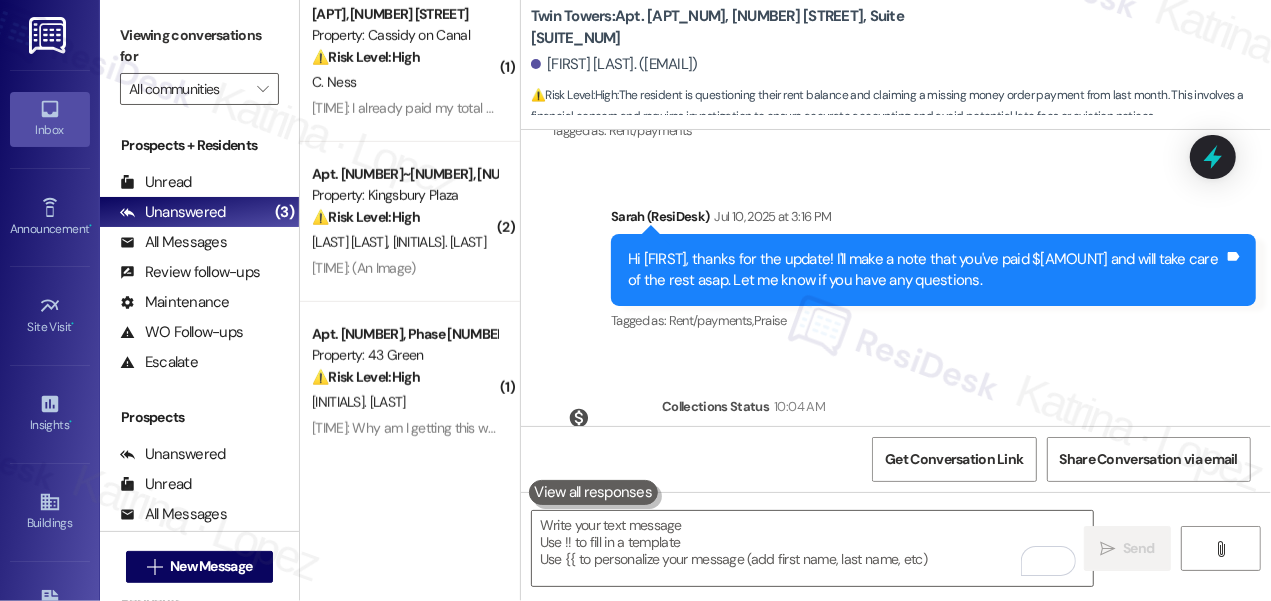 click on "Viewing conversations for" at bounding box center [199, 46] 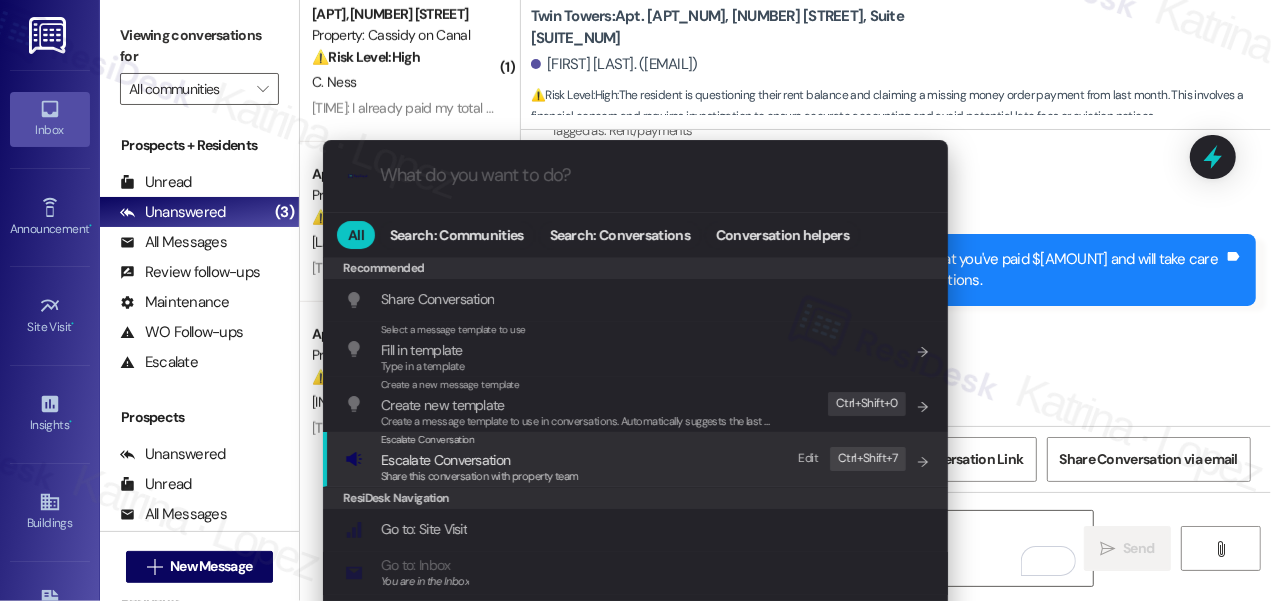 click on "Escalate Conversation Escalate Conversation Share this conversation with property team Edit Ctrl+ Shift+ 7" at bounding box center [637, 459] 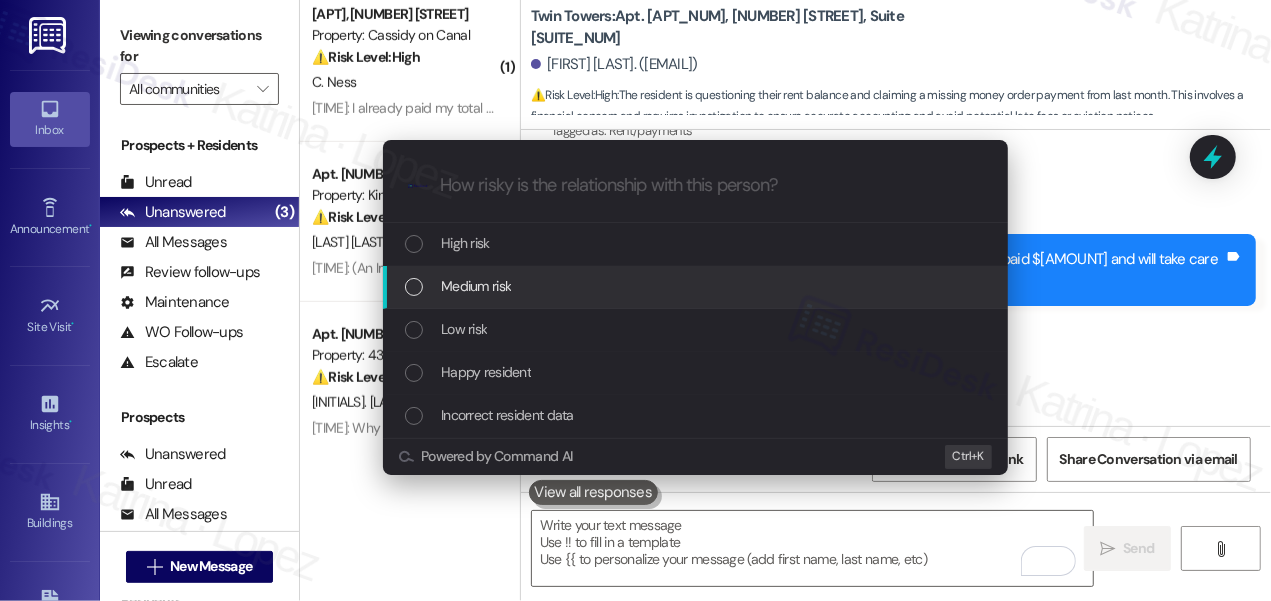 click on "Medium risk" at bounding box center (697, 286) 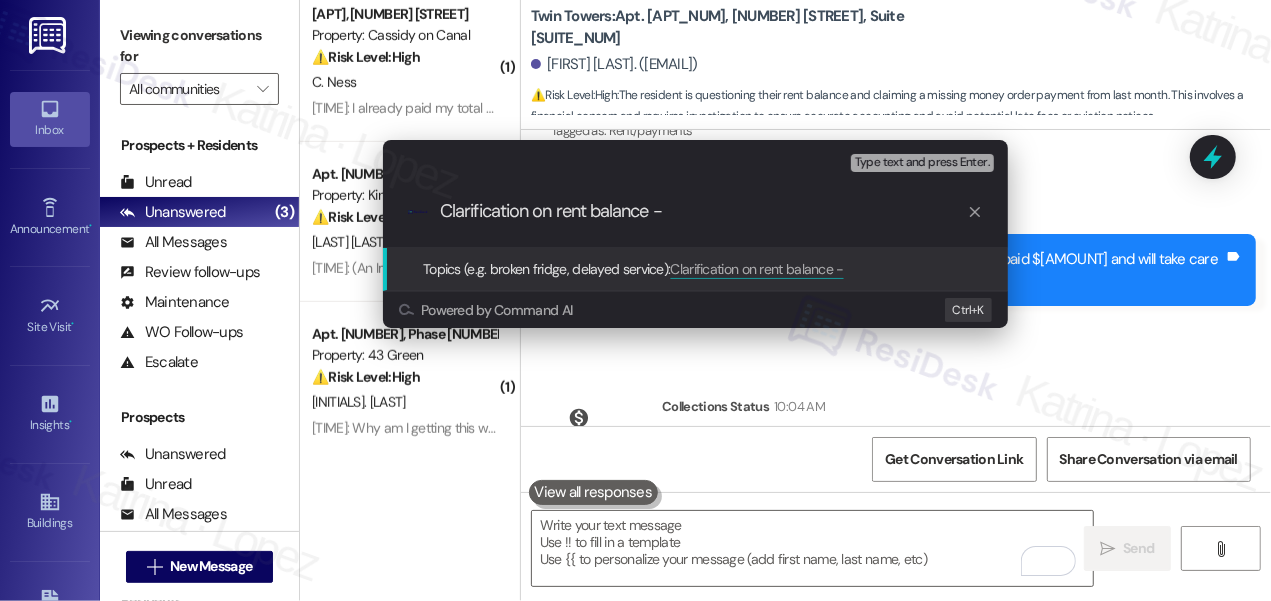paste on "Balance Discrepancy and Missing $688 Money Order Payment" 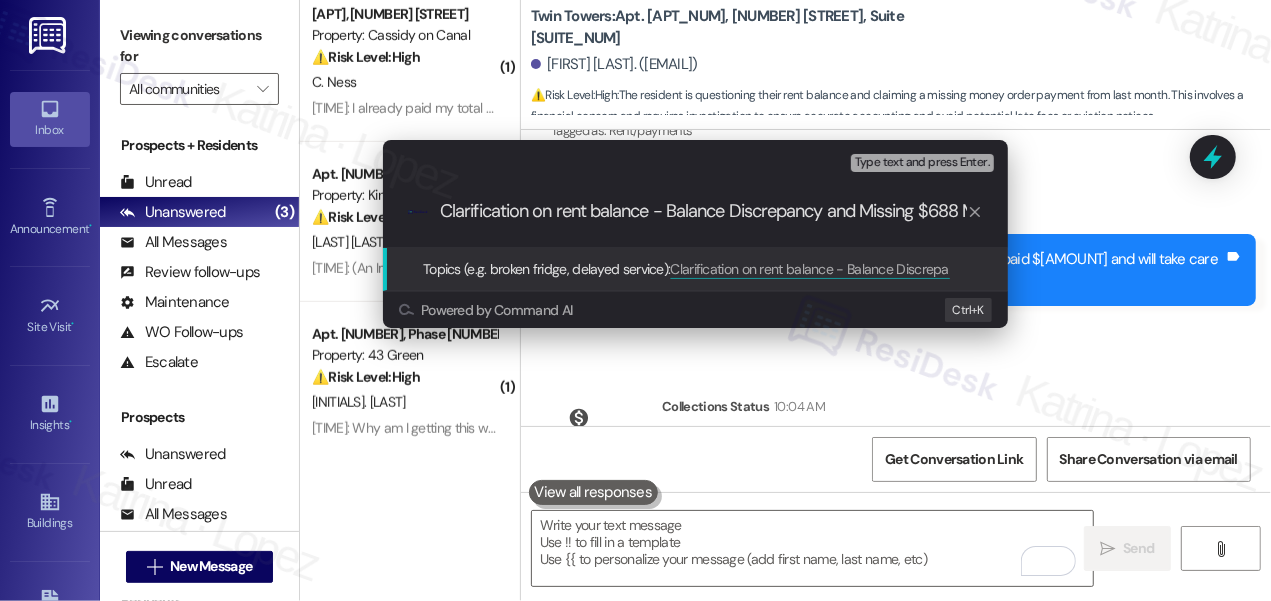 scroll, scrollTop: 0, scrollLeft: 173, axis: horizontal 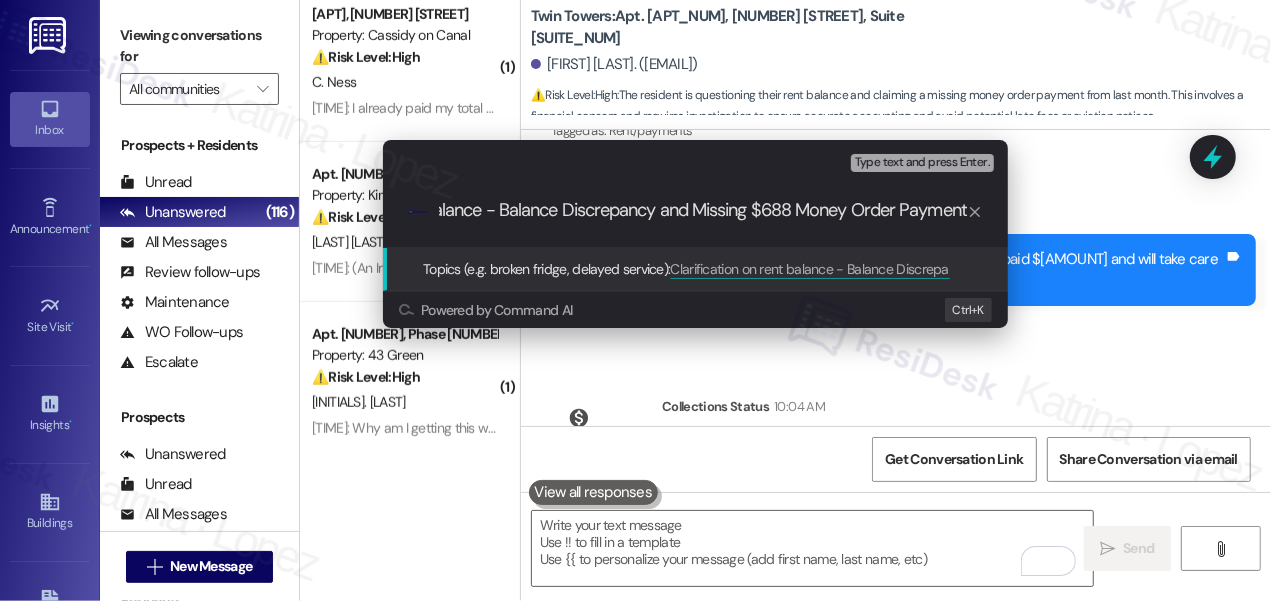 drag, startPoint x: 495, startPoint y: 210, endPoint x: 1173, endPoint y: 223, distance: 678.12463 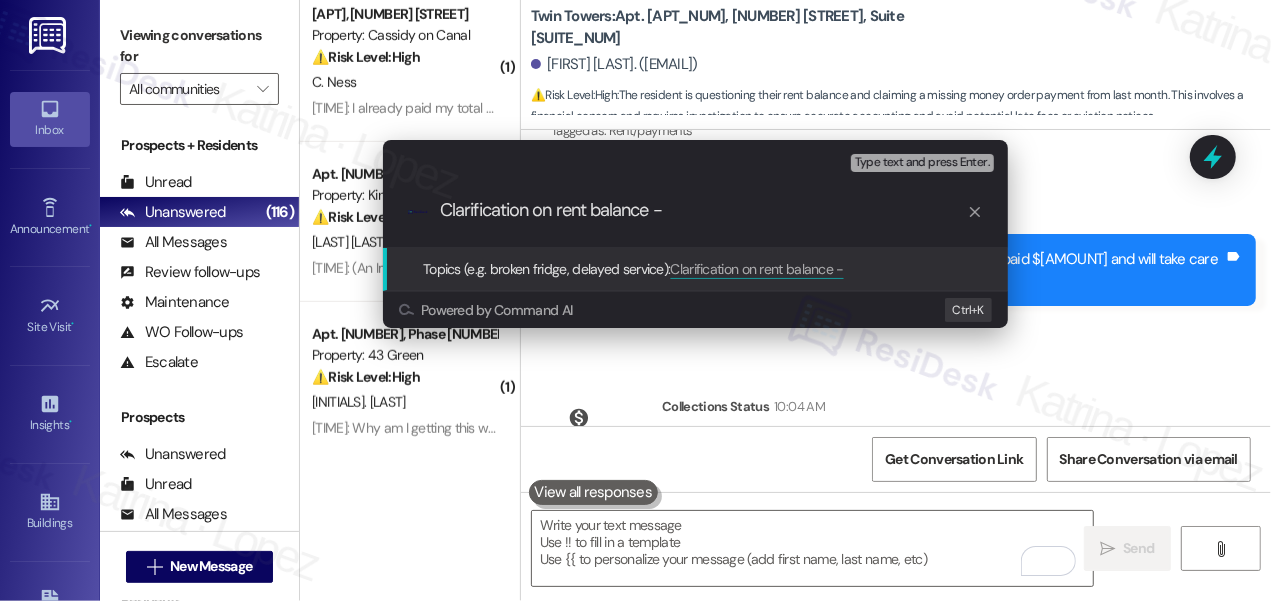 scroll, scrollTop: 1, scrollLeft: 0, axis: vertical 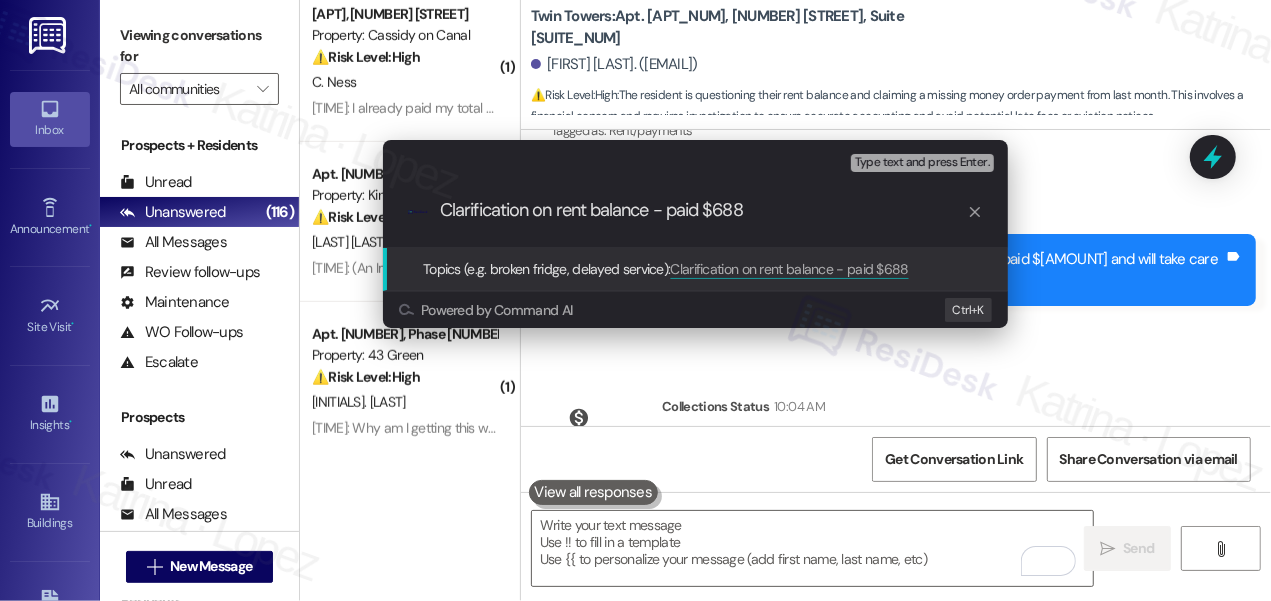 type on "Clarification on rent balance - paid $688" 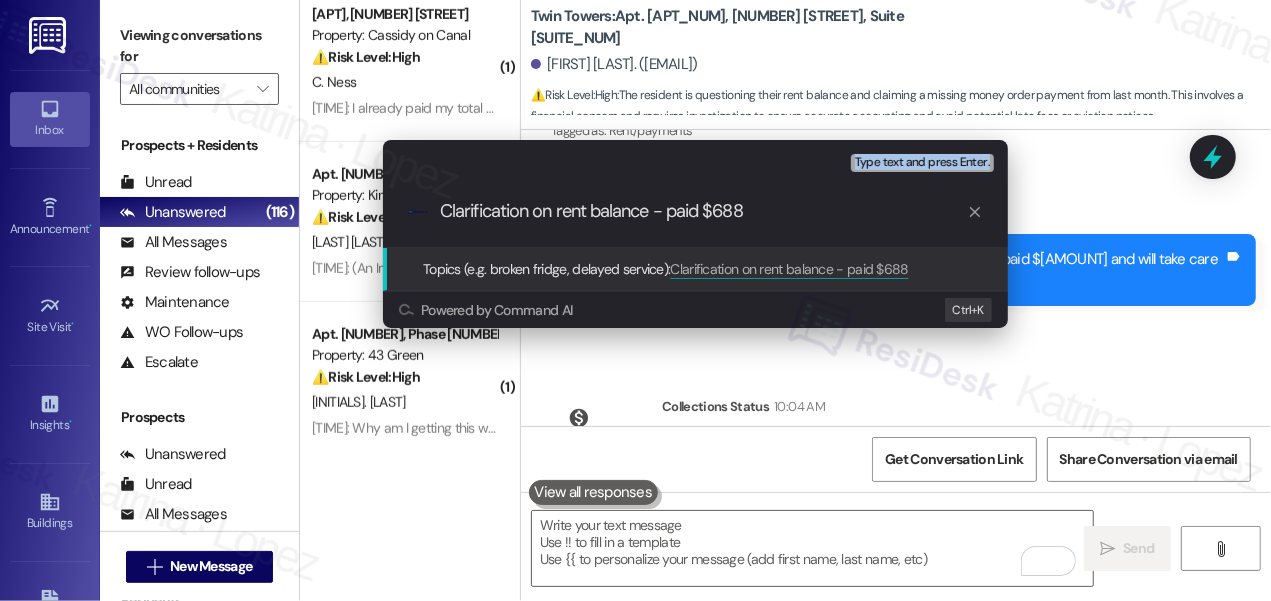 drag, startPoint x: 189, startPoint y: 45, endPoint x: 814, endPoint y: 210, distance: 646.4132 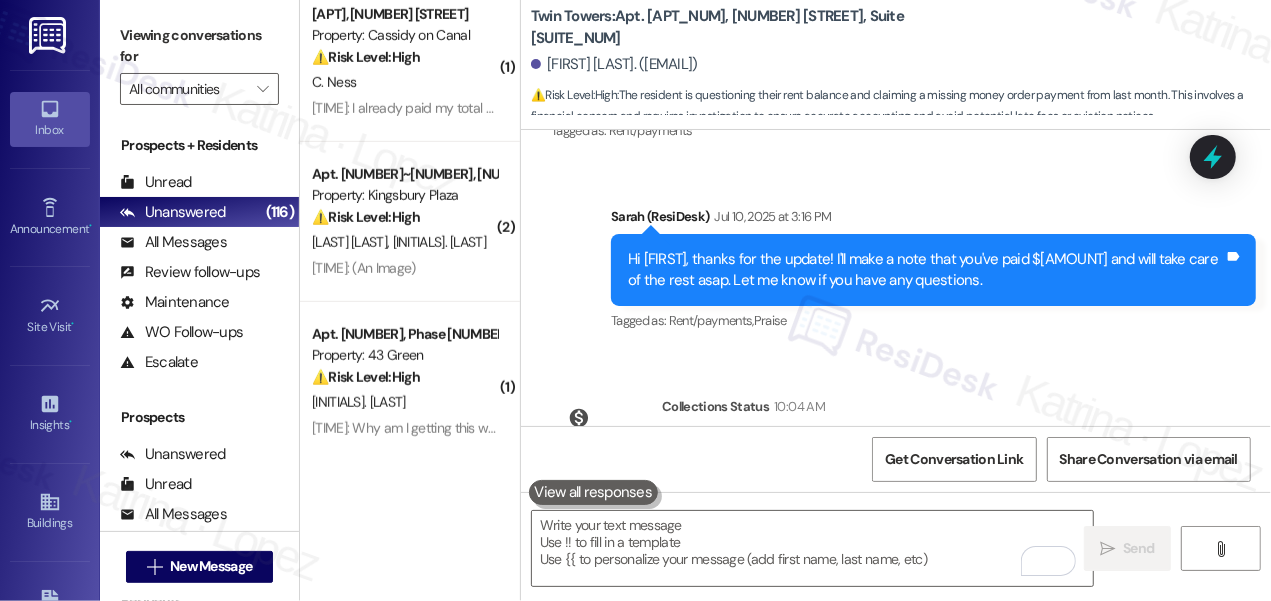 click on "Tagged as:   Rent/payments ,  Click to highlight conversations about Rent/payments Praise Click to highlight conversations about Praise" at bounding box center [933, 320] 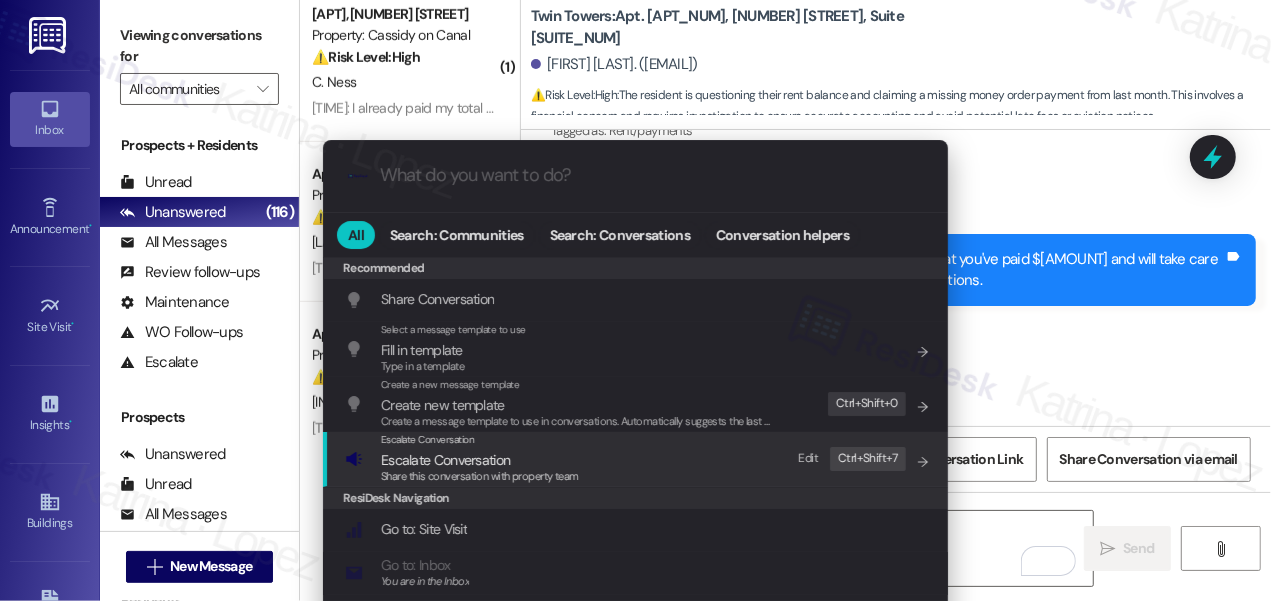 click on "Escalate Conversation Escalate Conversation Share this conversation with property team Edit Ctrl+ Shift+ 7" at bounding box center (637, 459) 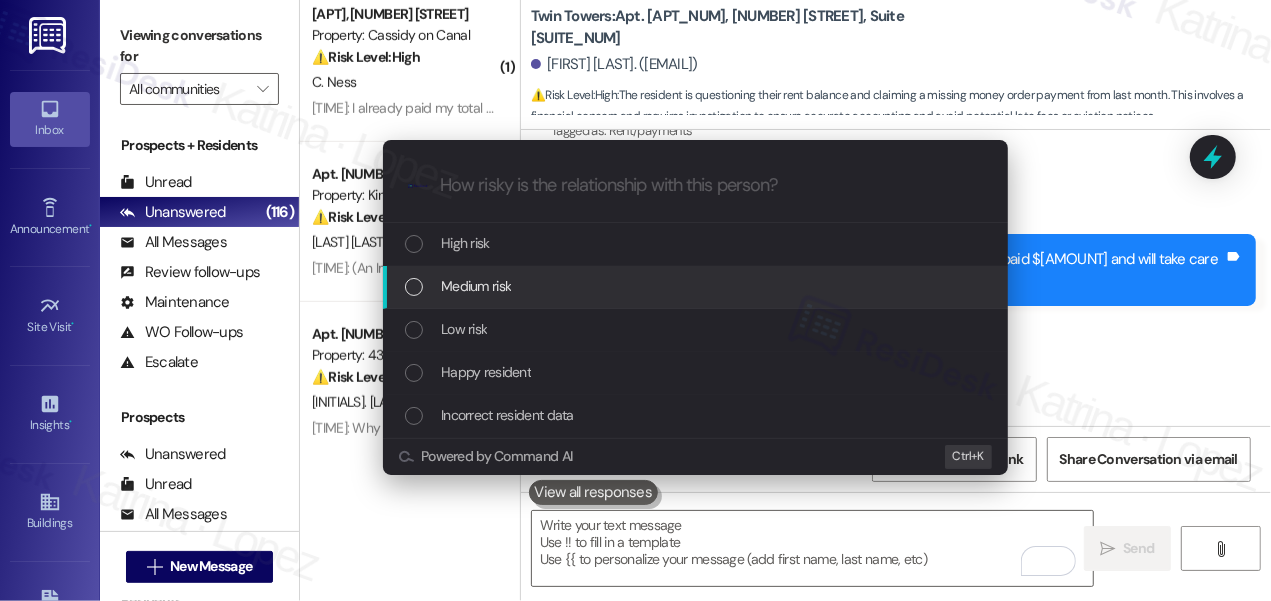 click on "Medium risk" at bounding box center [697, 286] 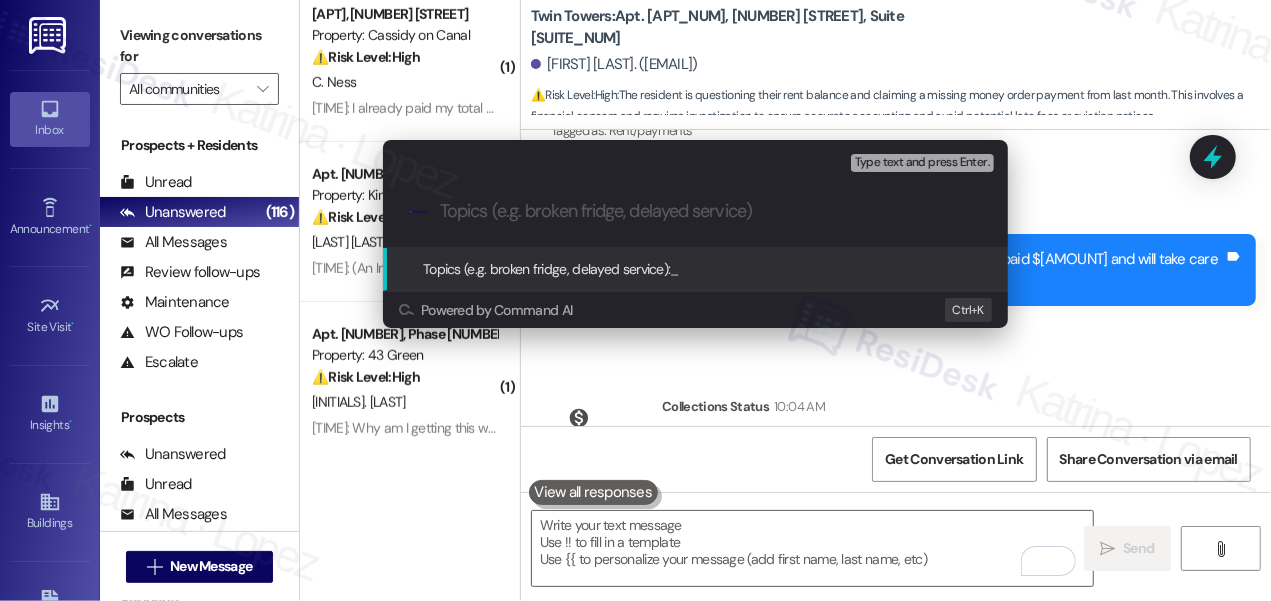 drag, startPoint x: 715, startPoint y: 228, endPoint x: 726, endPoint y: 212, distance: 19.416489 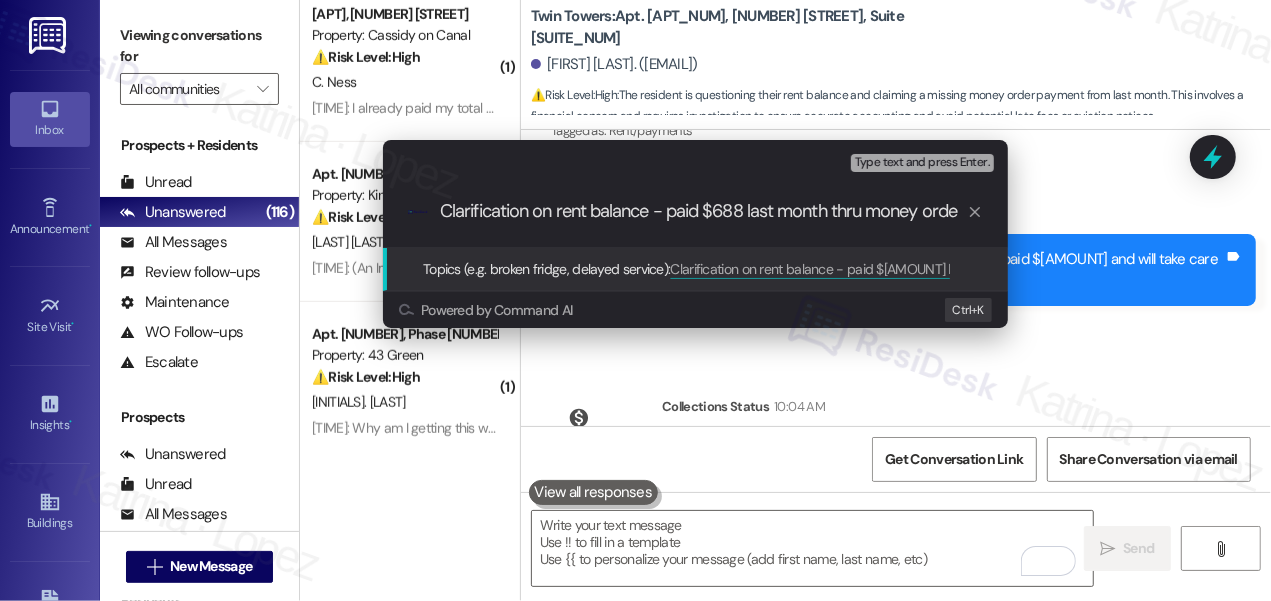 type on "Clarification on rent balance - paid $688 last month thru money order" 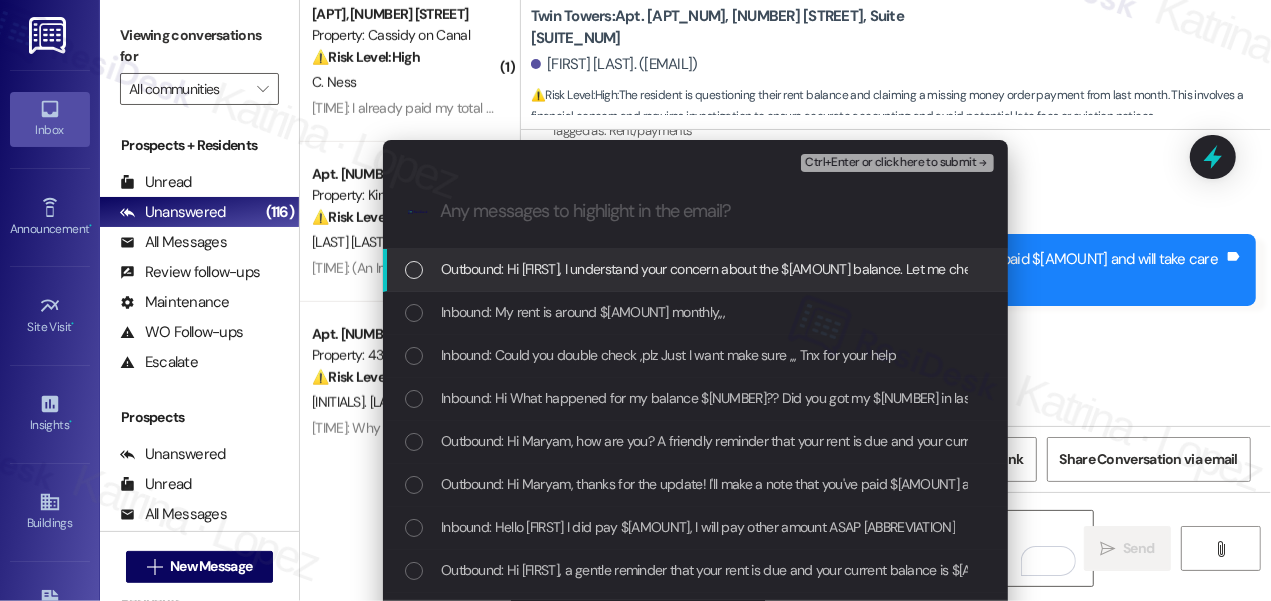 scroll, scrollTop: 0, scrollLeft: 0, axis: both 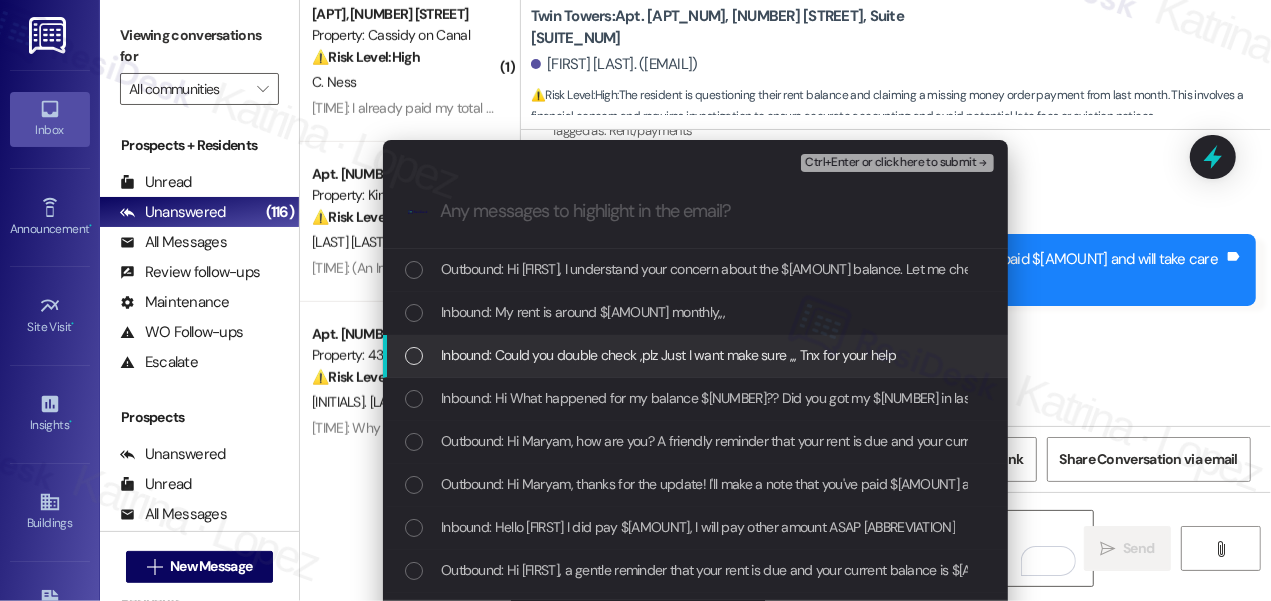 click on "Inbound: Could you double check ,plz
Just I want make sure ,,,
Tnx for your help" at bounding box center [668, 355] 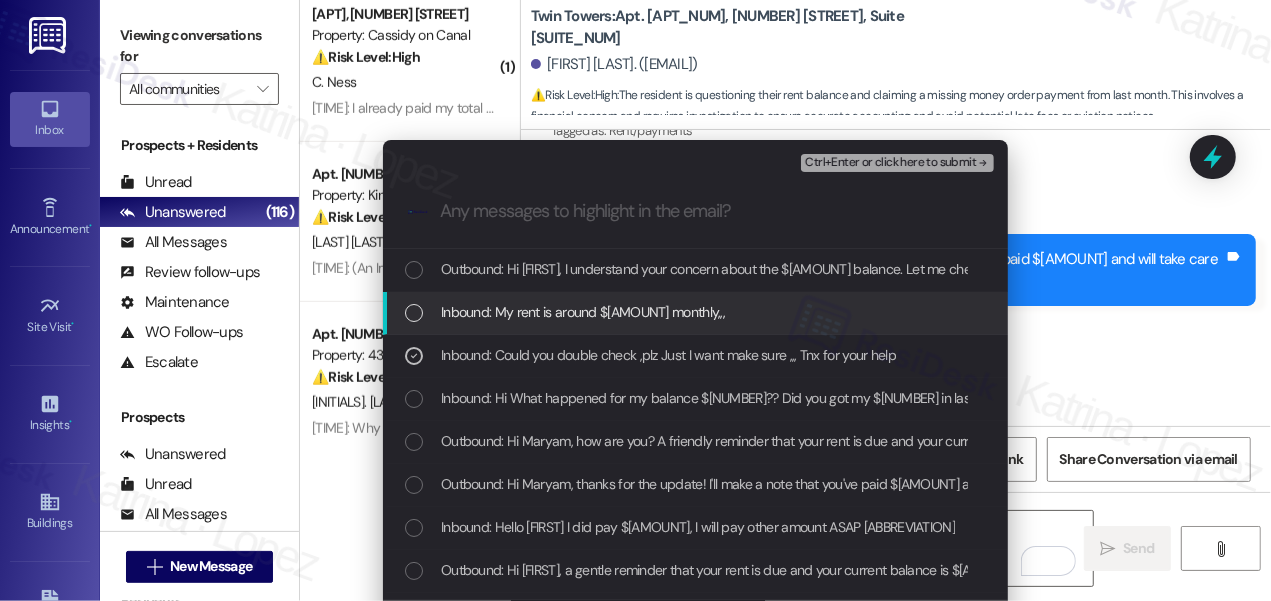 click on "Escalate Conversation Medium risk Clarification on rent balance - paid $688 last month thru money order Inbound: Could you double check ,plz
Just I want make sure ,,,
Tnx for your help  Ctrl+Enter or click here to submit .cls-1{fill:#0a055f;}.cls-2{fill:#0cc4c4;} resideskLogoBlueOrange Outbound: Hi Maryam, I understand your concern about the $1851.30 balance. Let me check on the $688 money order payment from last month with the team. I'll follow up as soon as I get an update. Inbound: My rent is around 1420$ monthly,,,
Inbound: Could you double check ,plz
Just I want make sure ,,,
Tnx for your help  Inbound: Hi
What happened for my balance 1851.30 $??
Did you got my 688 $ in last month I paid??
I paid with money order ??? Outbound: Hi Maryam, how are you? A friendly reminder that your rent is due and your current balance is $1851.30. Please pay your rent to avoid a late fee. Please let us know if you have any questions! If you've already paid, please disregard this reminder. Outbound: 👌 Inbound: Ok
Tnx" at bounding box center (635, 300) 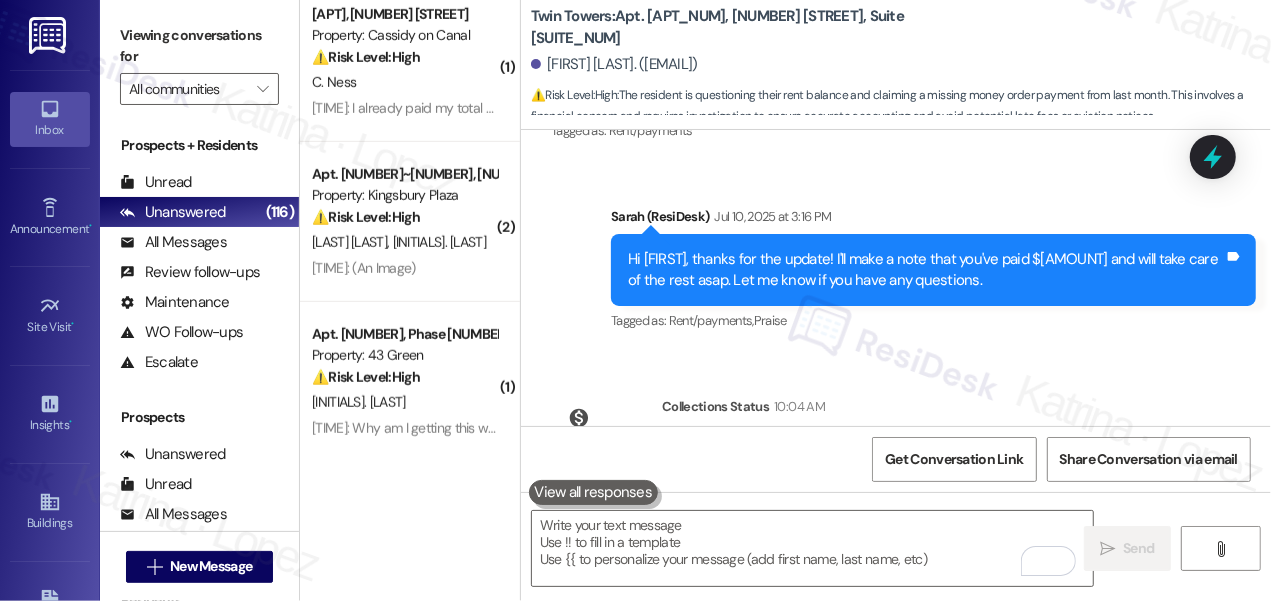click on "Viewing conversations for" at bounding box center (199, 46) 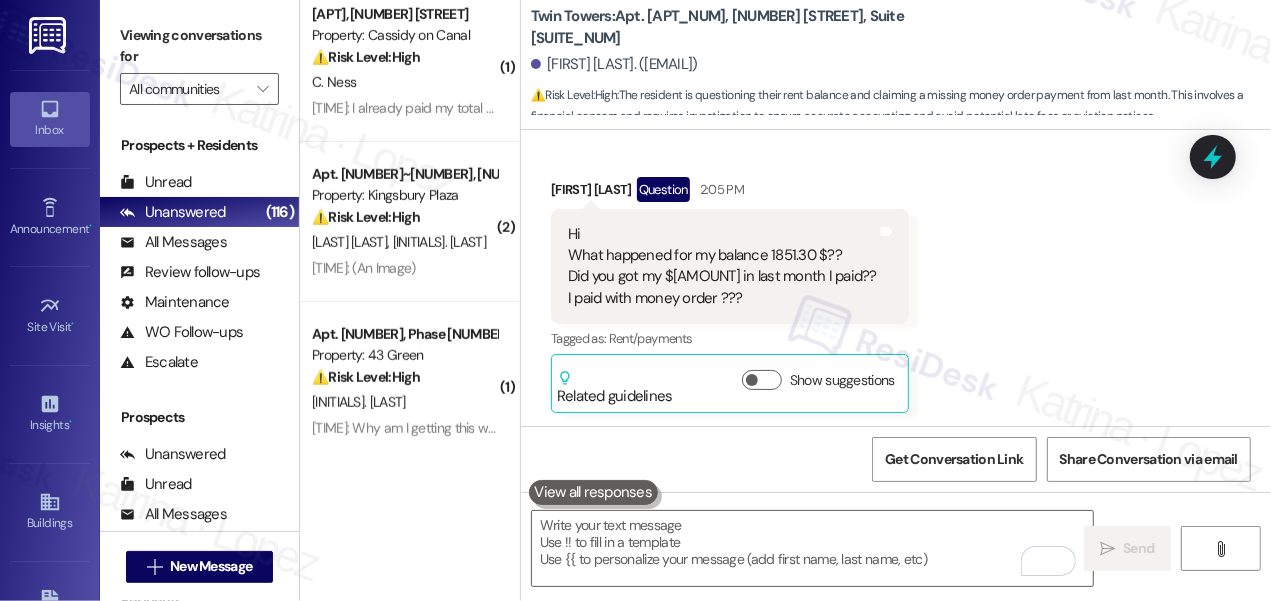 scroll, scrollTop: 28528, scrollLeft: 0, axis: vertical 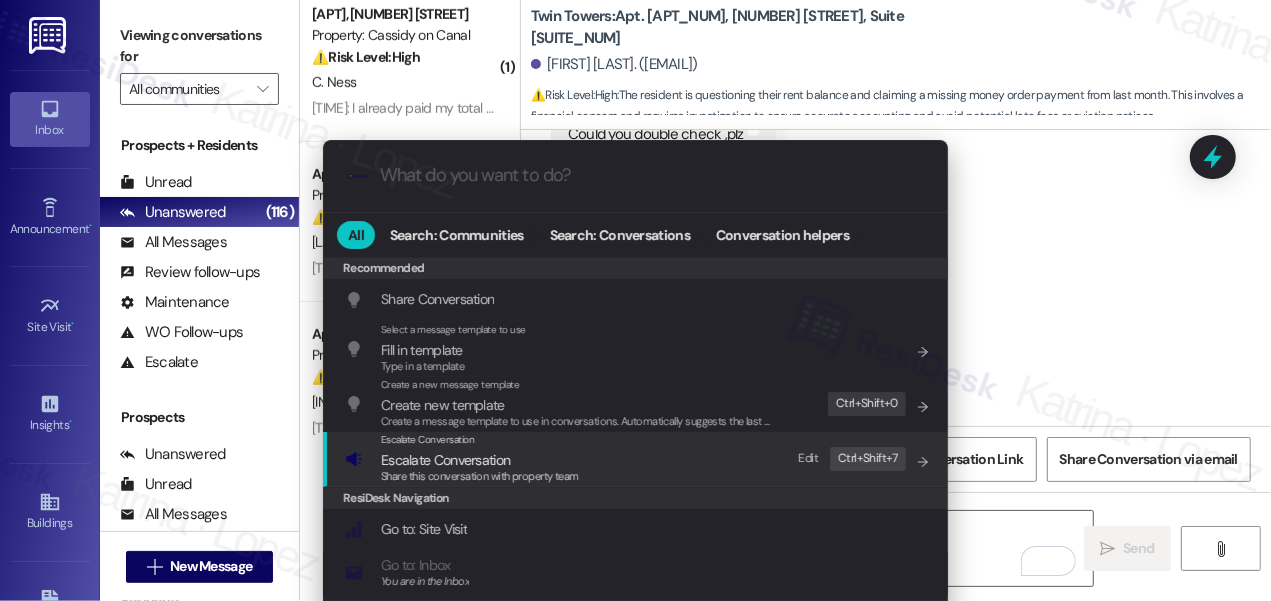 click on "Escalate Conversation" at bounding box center [445, 460] 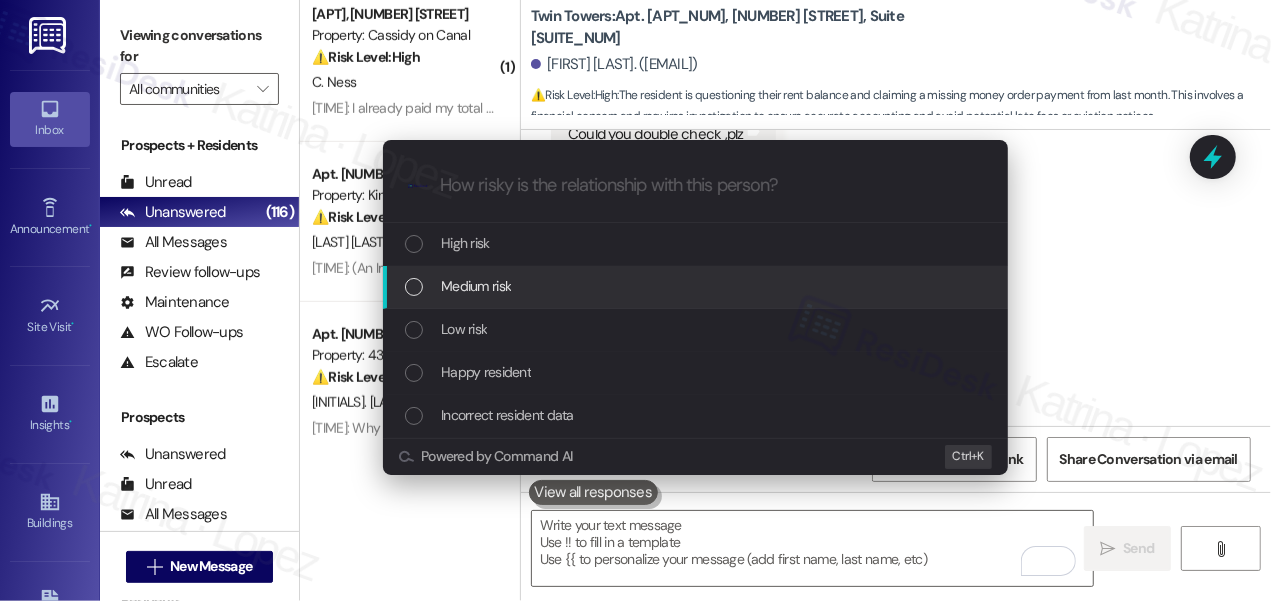 click on "Medium risk" at bounding box center [476, 286] 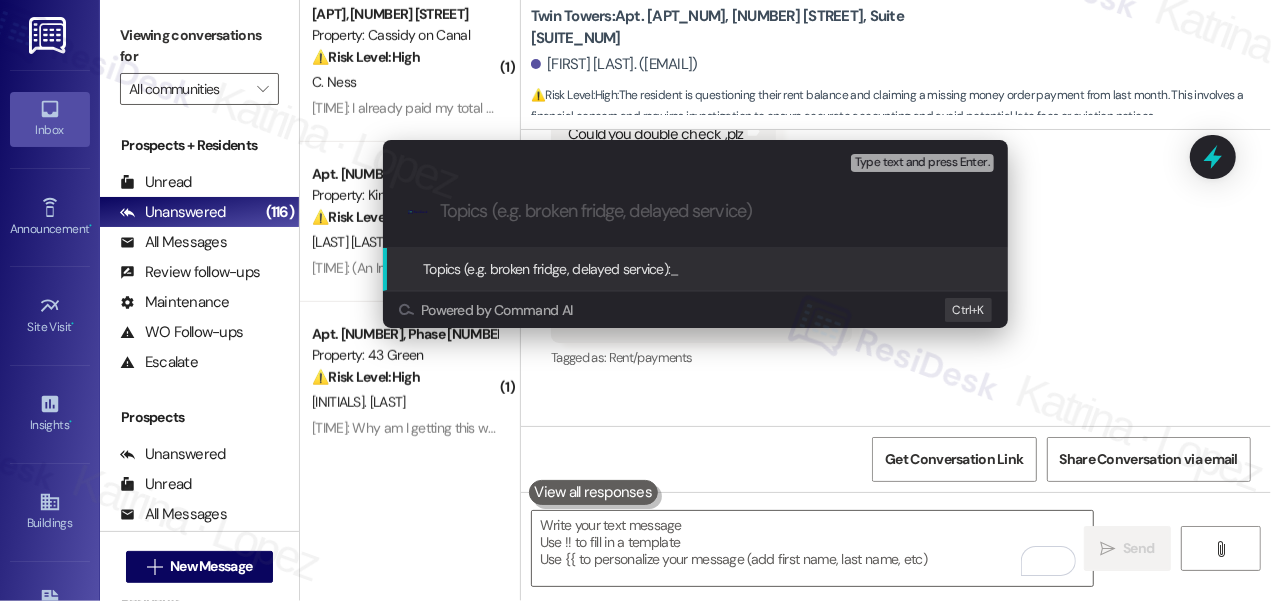 paste on "Clarification on rent balance - paid $688" 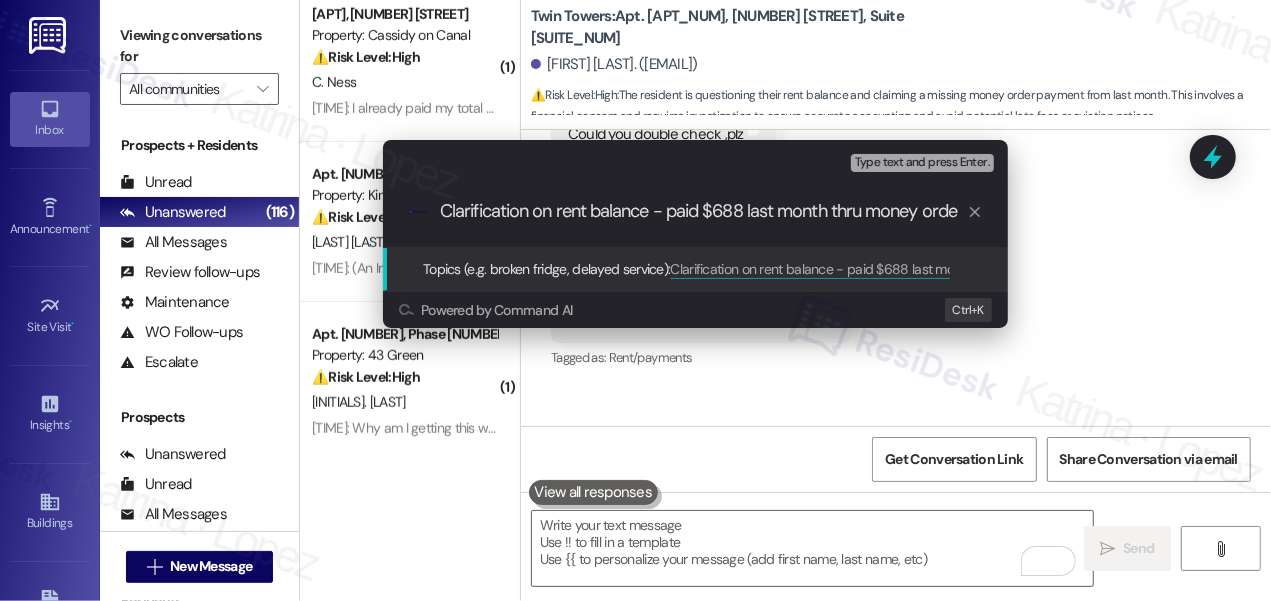 type on "Clarification on rent balance - paid $688 last month thru money order" 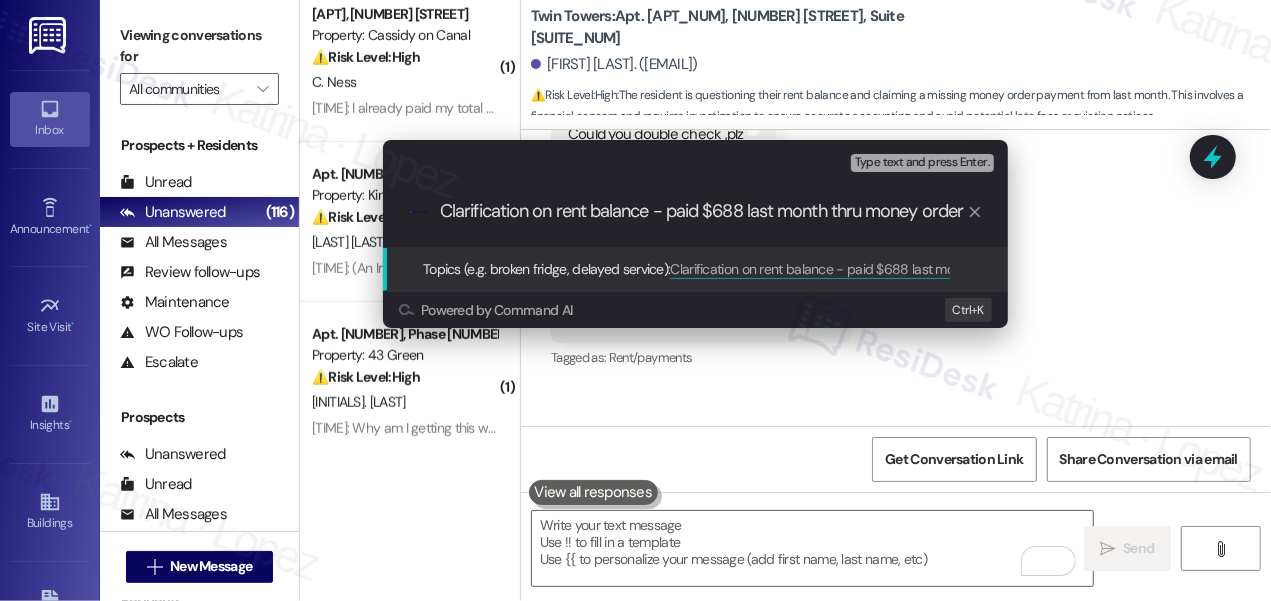 type 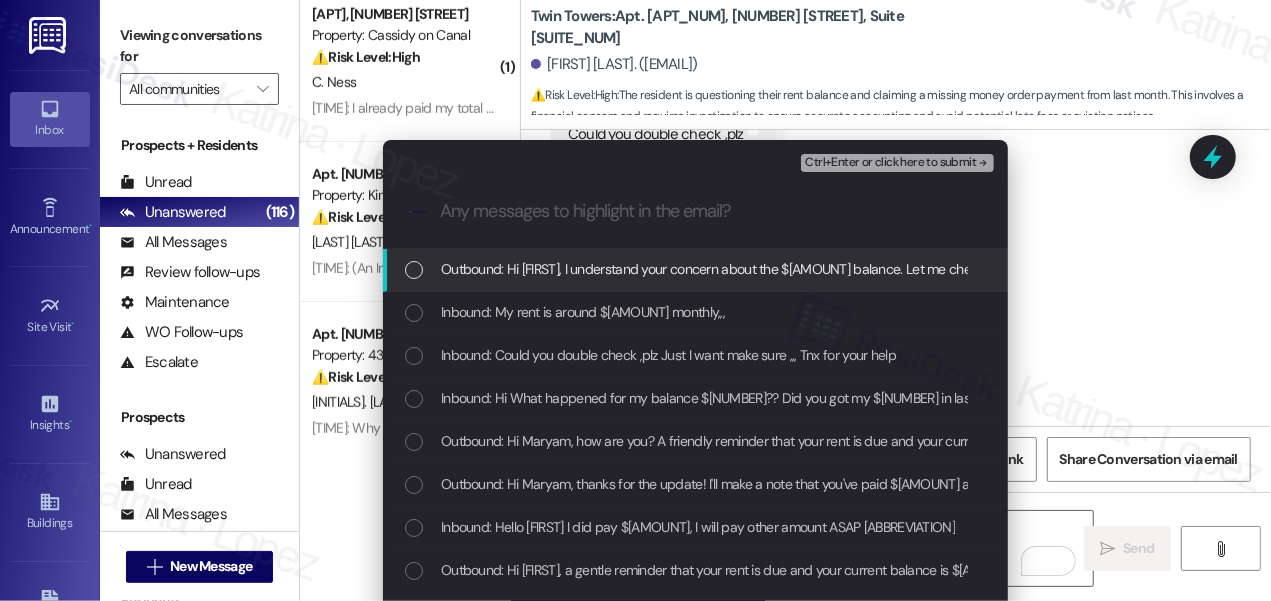 scroll, scrollTop: 0, scrollLeft: 0, axis: both 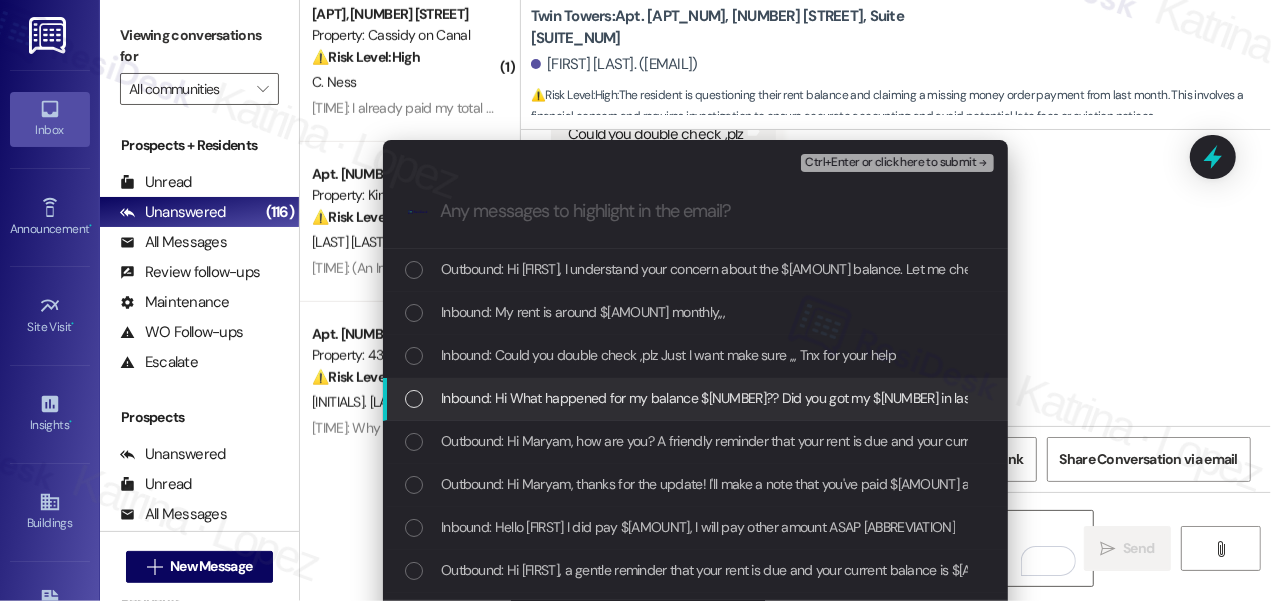 click on "Inbound: Hi
What happened for my balance 1851.30 $??
Did you got my 688 $ in last month I paid??
I paid with money order ???" at bounding box center (833, 398) 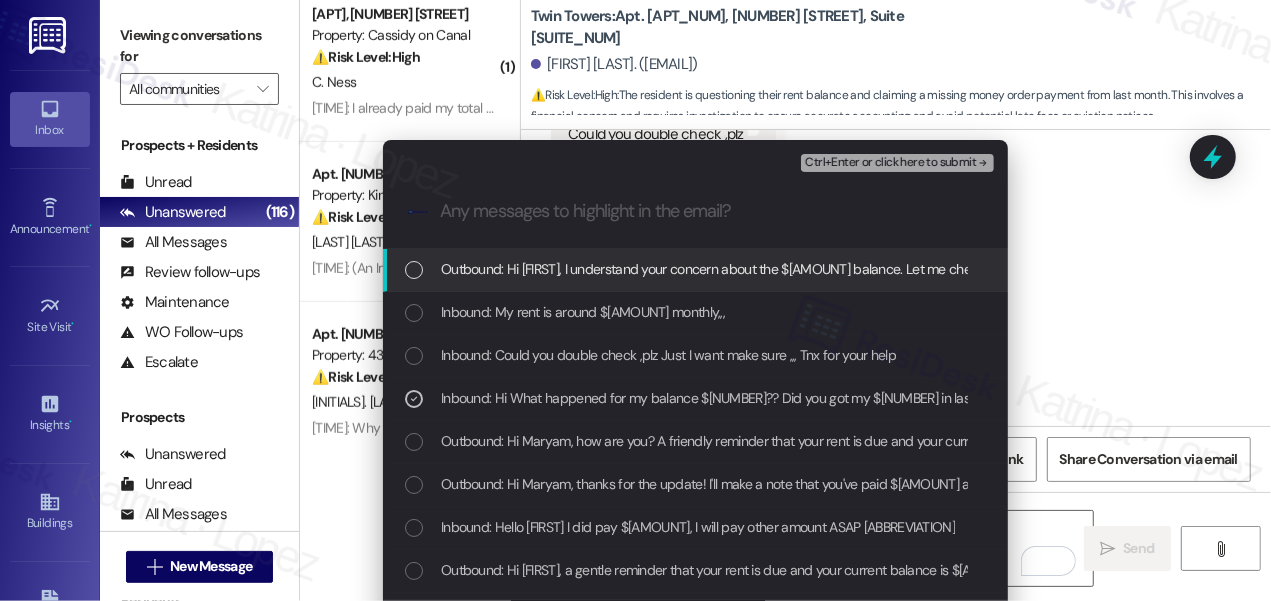 click on "Ctrl+Enter or click here to submit" at bounding box center [890, 163] 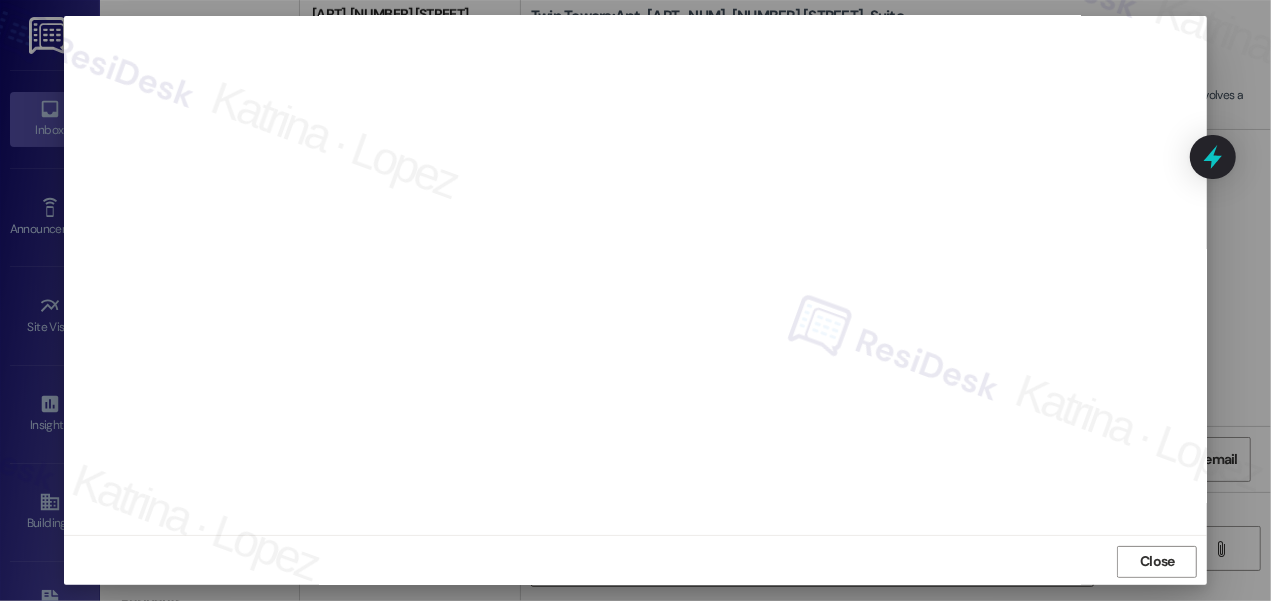 scroll, scrollTop: 24, scrollLeft: 0, axis: vertical 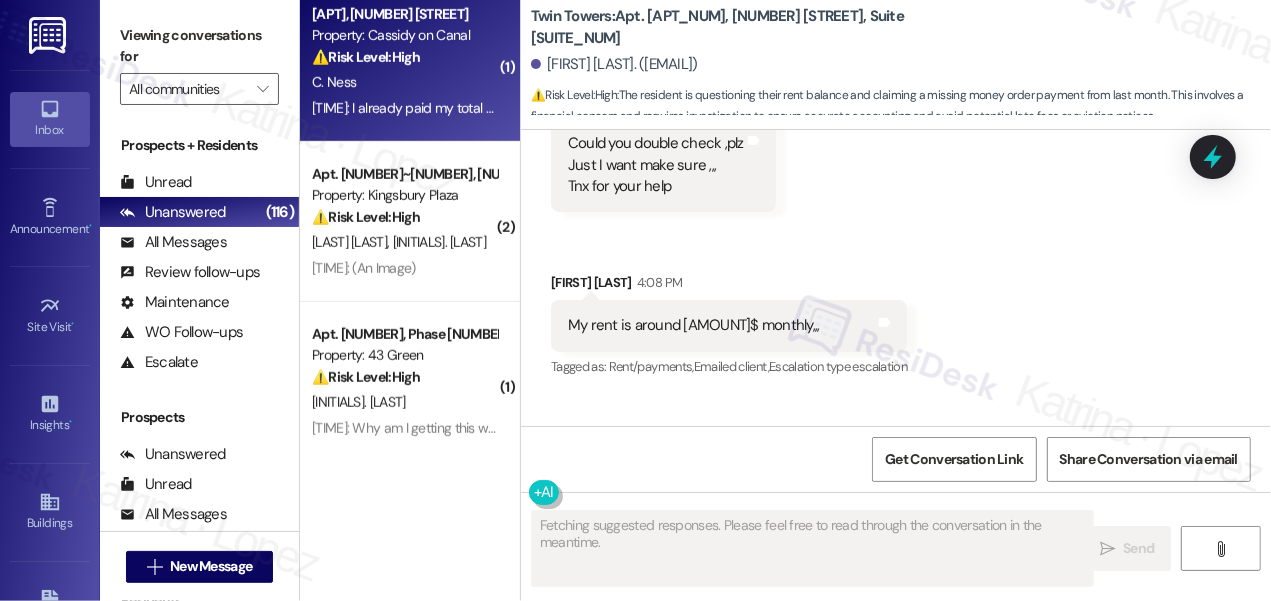 type on "Fetching suggested responses. Please feel free to read through the conversation in the meantime." 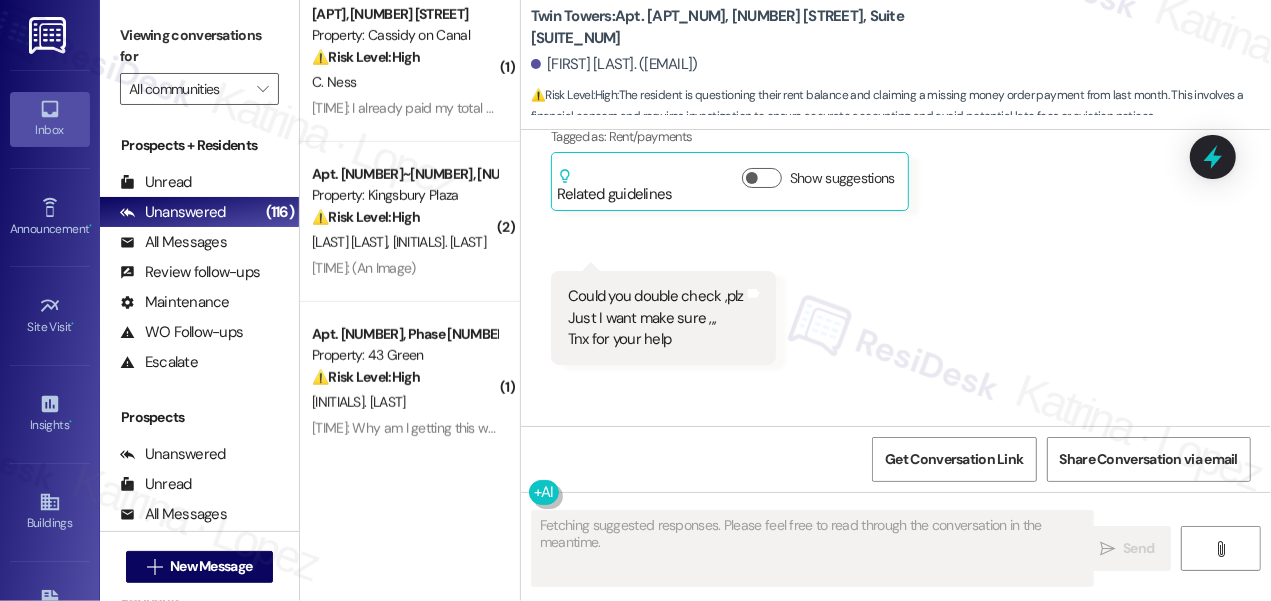 click on "2:14 PM: I already paid my total rent, that must be an error. 2:14 PM: I already paid my total rent, that must be an error." at bounding box center (476, 108) 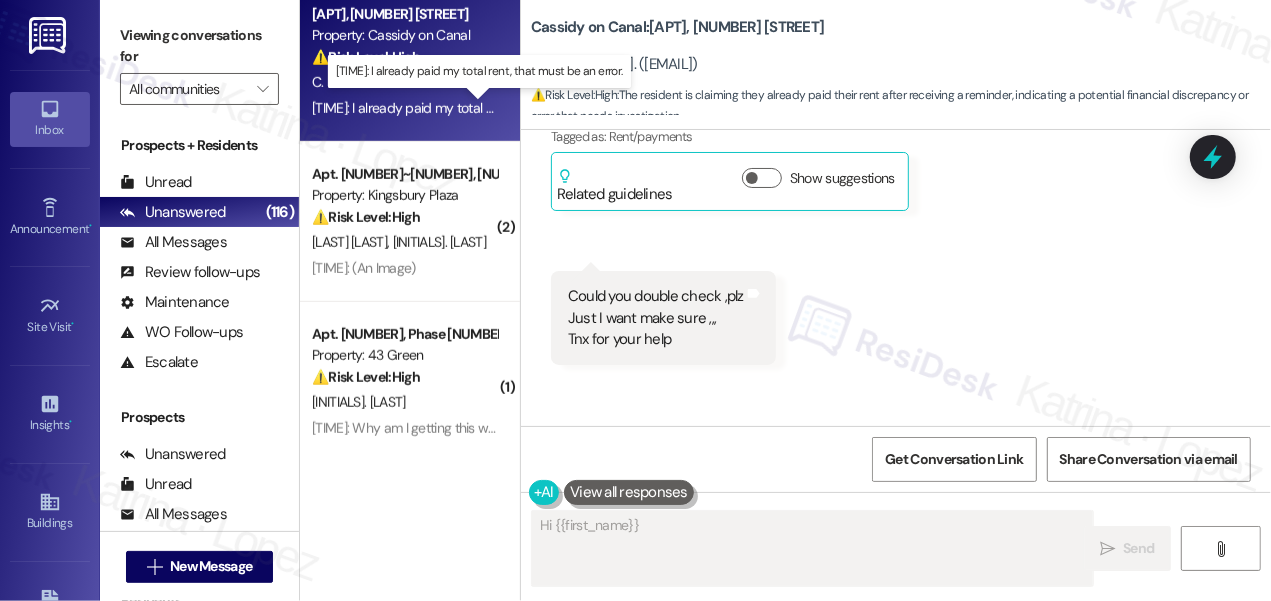 scroll, scrollTop: 656, scrollLeft: 0, axis: vertical 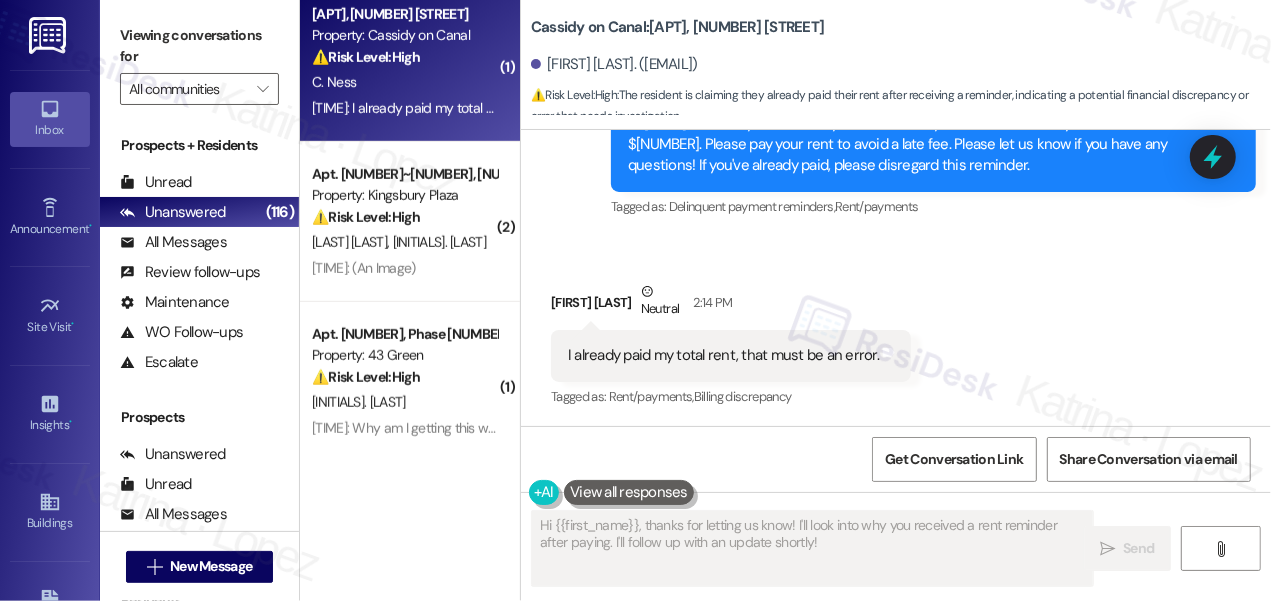 click on "I already paid my total rent, that must be an error." at bounding box center (723, 355) 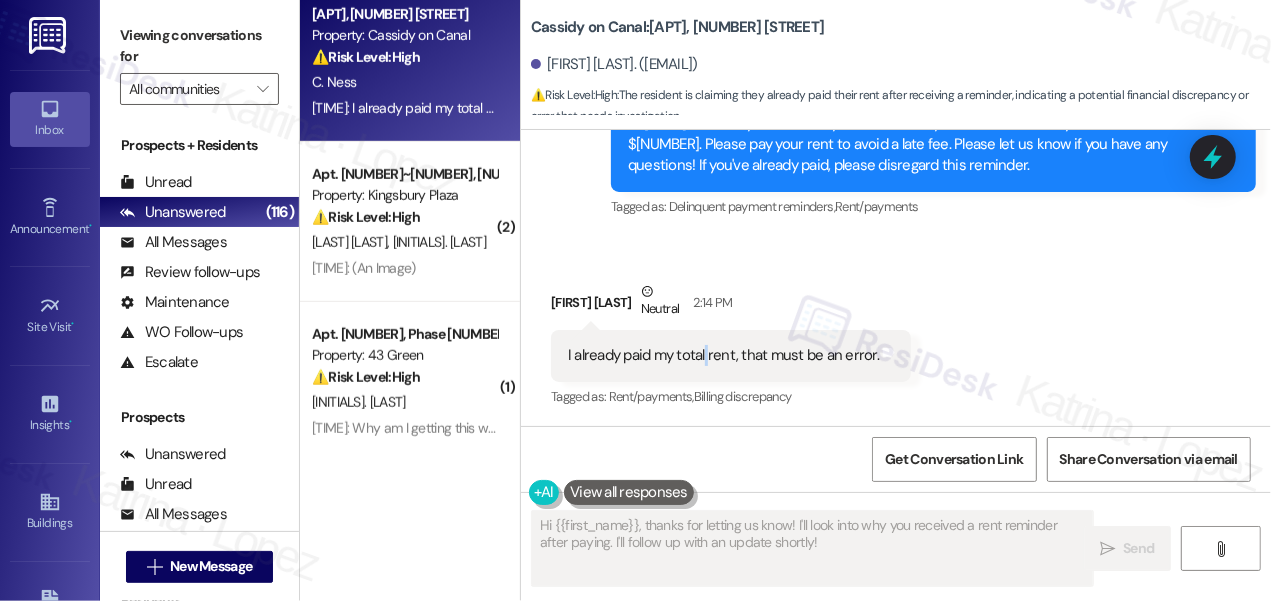 click on "I already paid my total rent, that must be an error." at bounding box center (723, 355) 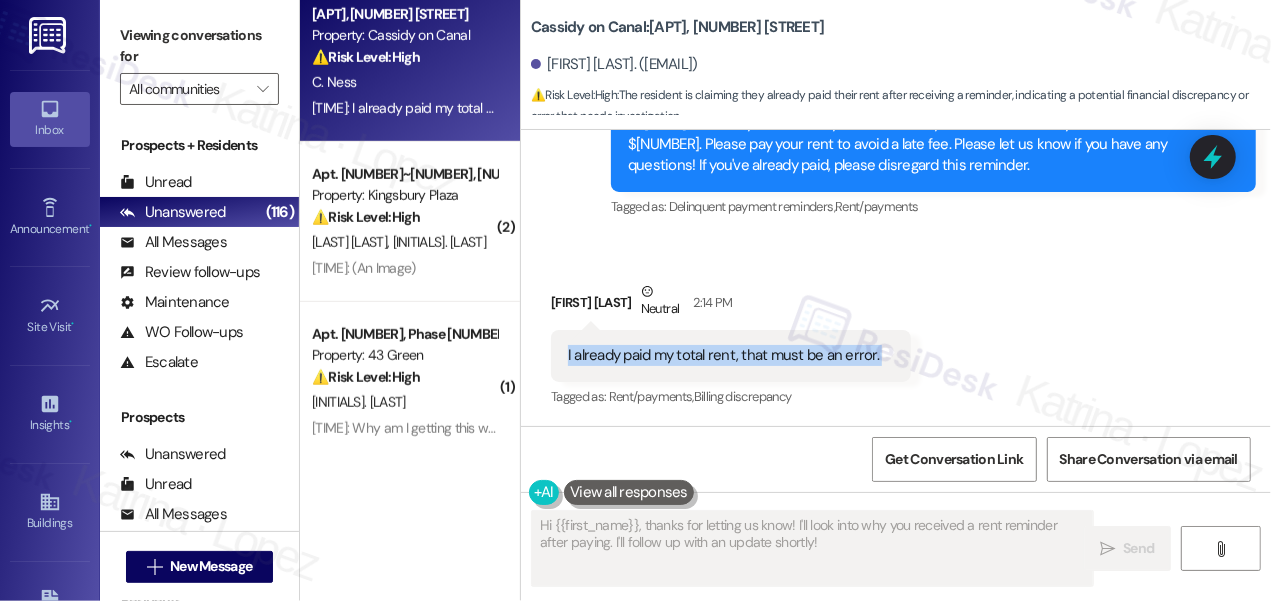 click on "I already paid my total rent, that must be an error." at bounding box center (723, 355) 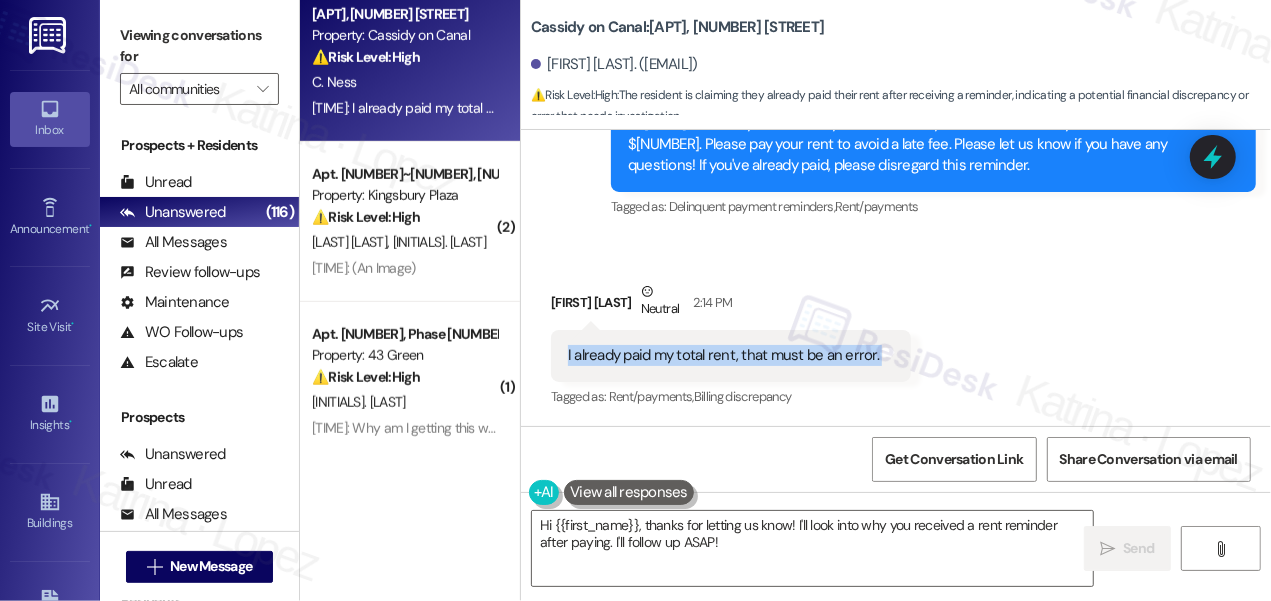 drag, startPoint x: 145, startPoint y: 13, endPoint x: 178, endPoint y: 36, distance: 40.22437 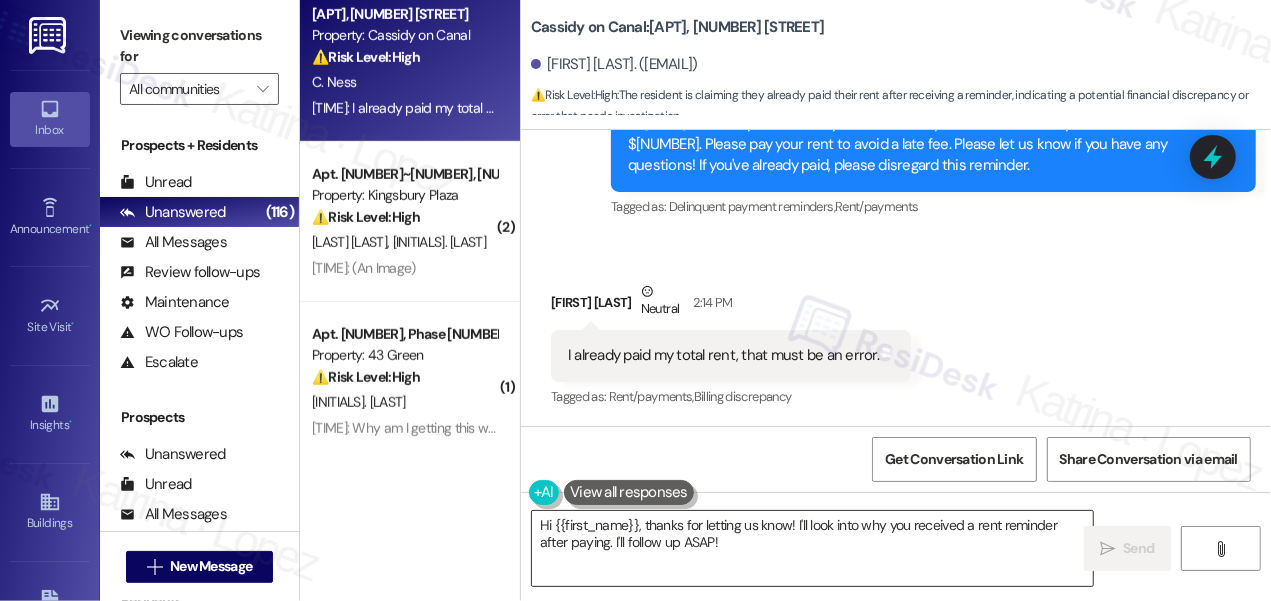 click on "Hi {{first_name}}, thanks for letting us know! I'll look into why you received a rent reminder after paying. I'll follow up ASAP!" at bounding box center (812, 548) 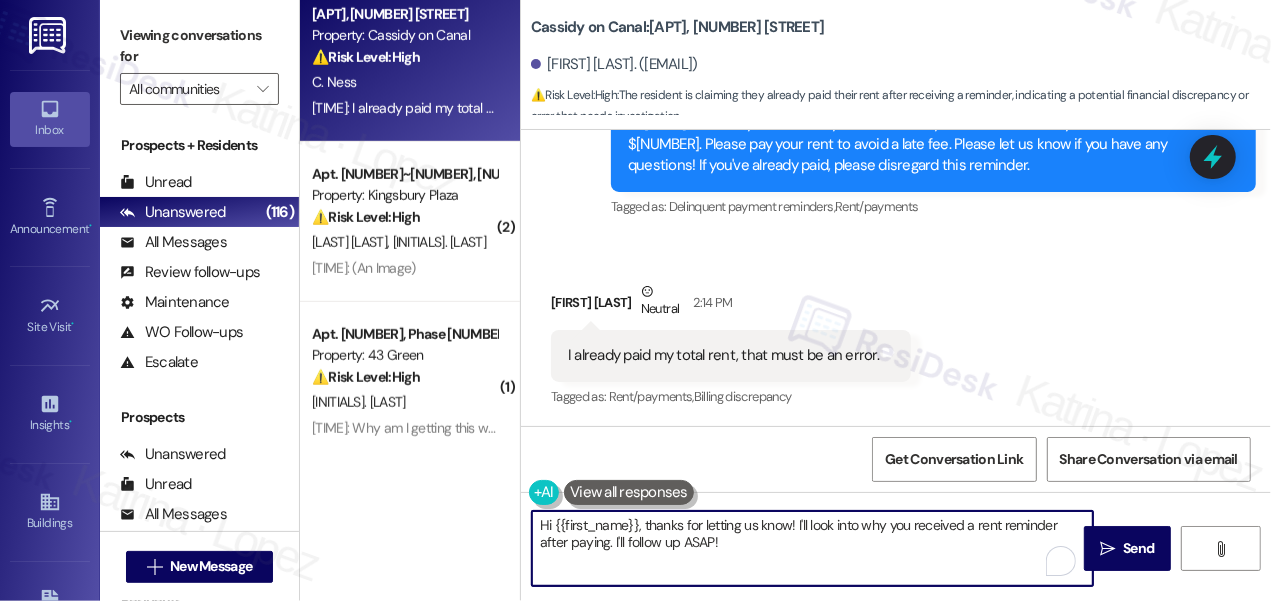 click on "Hi {{first_name}}, thanks for letting us know! I'll look into why you received a rent reminder after paying. I'll follow up ASAP!" at bounding box center [812, 548] 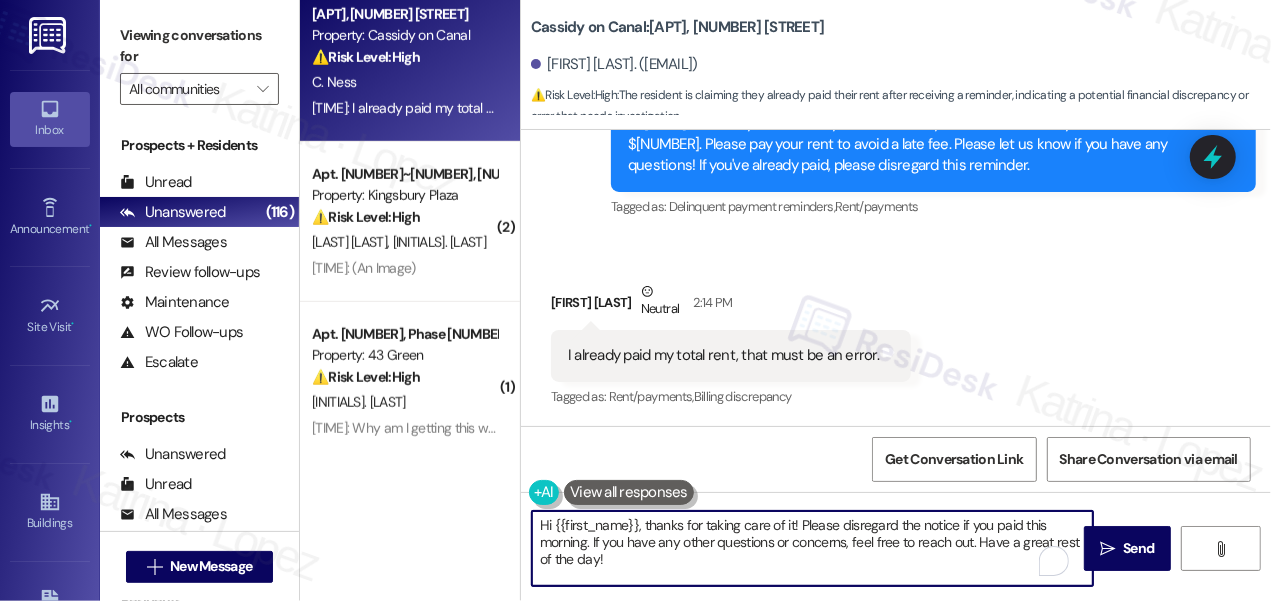 click on "Carl Ness   Neutral 2:14 PM" at bounding box center (731, 305) 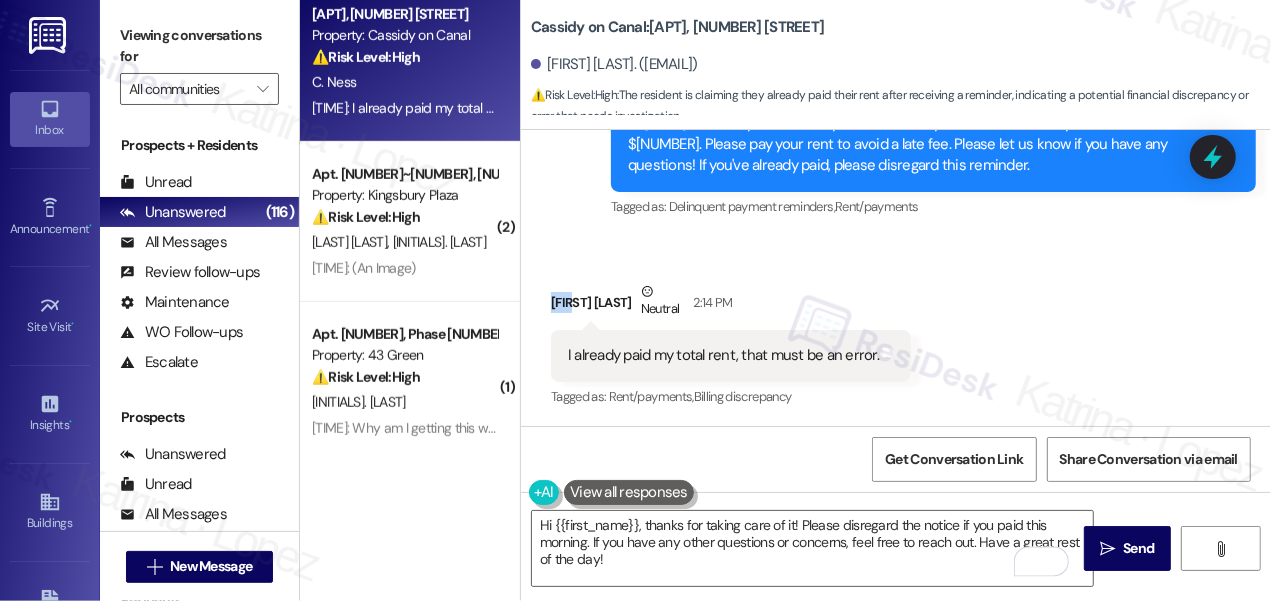 click on "Carl Ness   Neutral 2:14 PM" at bounding box center (731, 305) 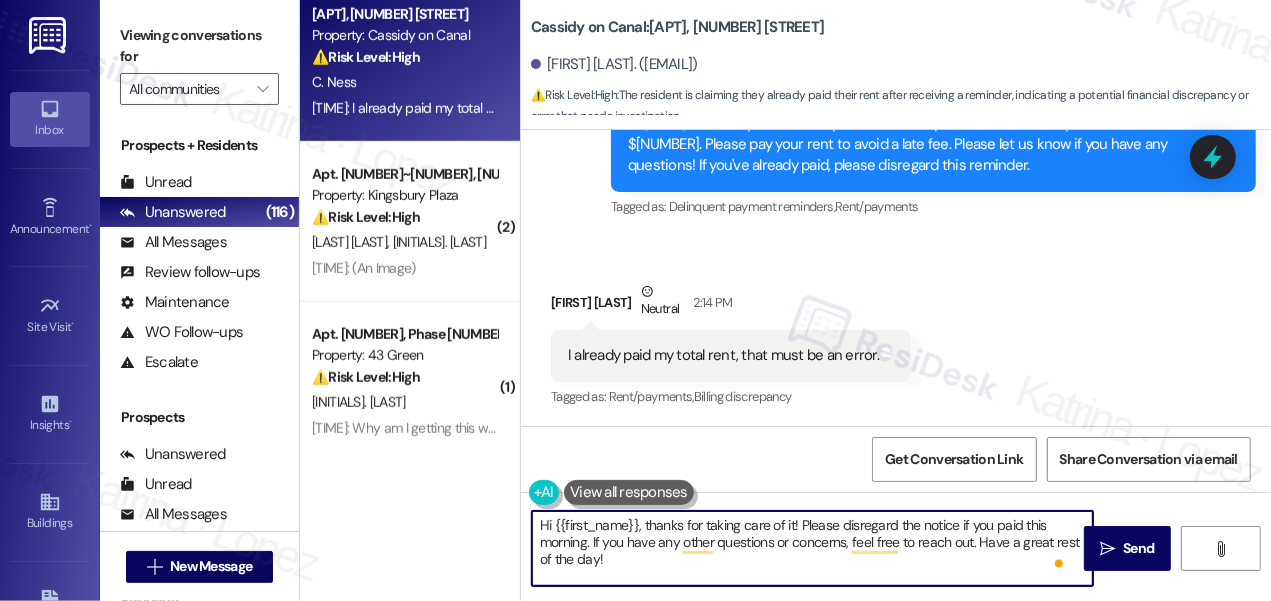 click on "Hi {{first_name}}, thanks for taking care of it! Please disregard the notice if you paid this morning. If you have any other questions or concerns, feel free to reach out. Have a great rest of the day!" at bounding box center [812, 548] 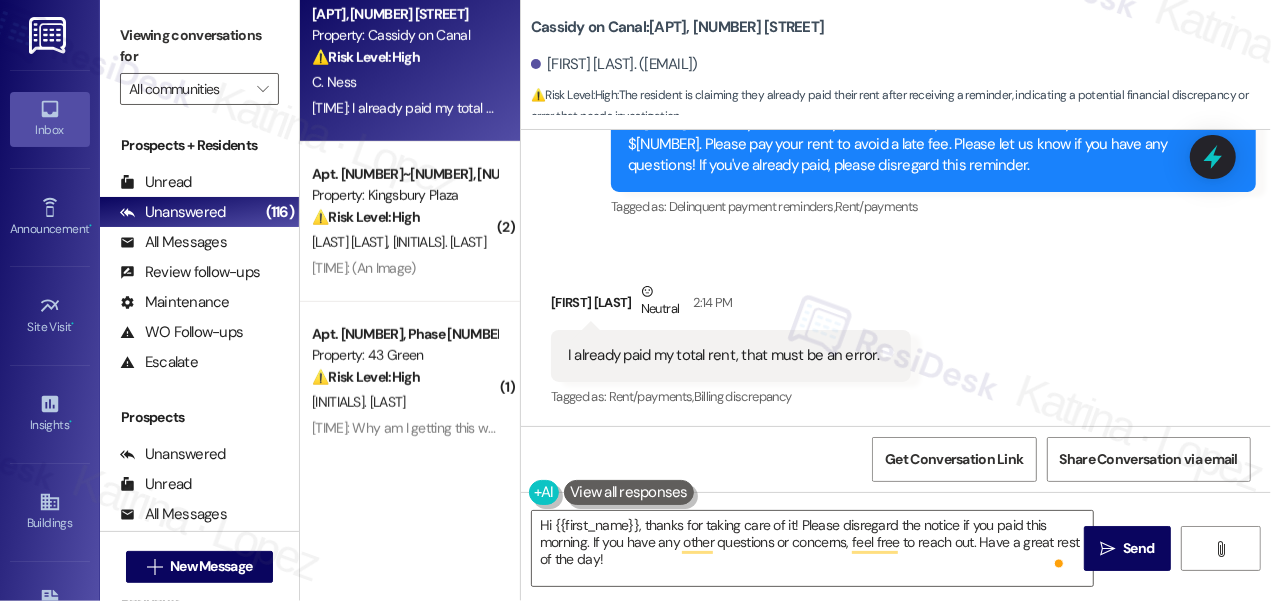 drag, startPoint x: 153, startPoint y: 41, endPoint x: 292, endPoint y: 132, distance: 166.1385 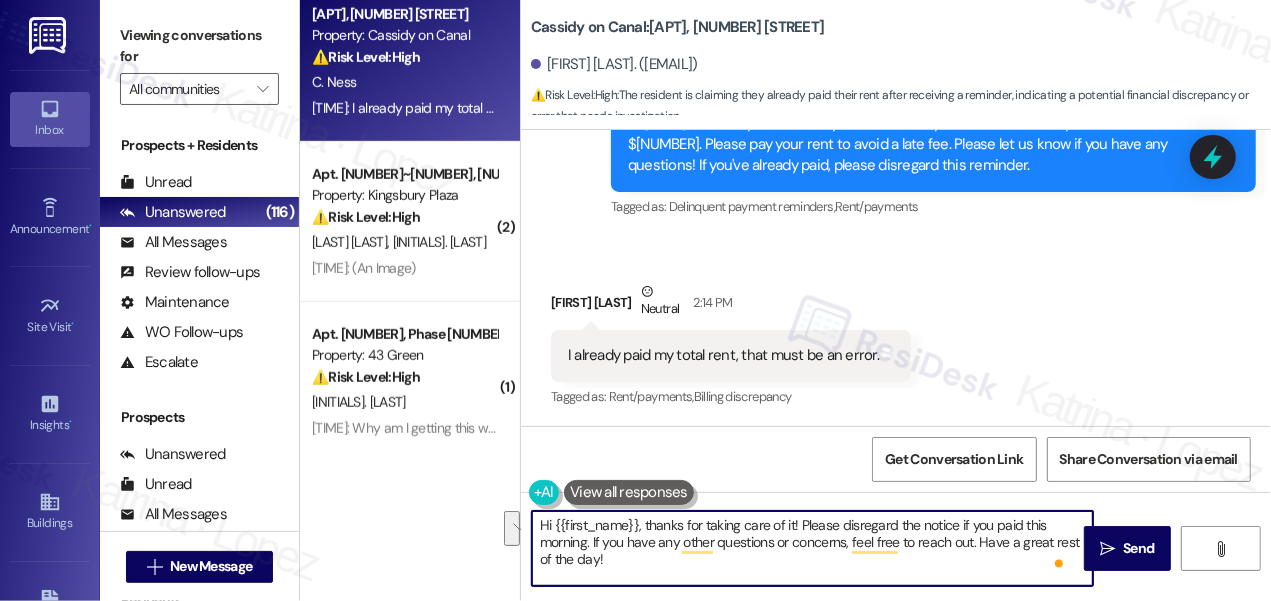 drag, startPoint x: 717, startPoint y: 560, endPoint x: 543, endPoint y: 549, distance: 174.34735 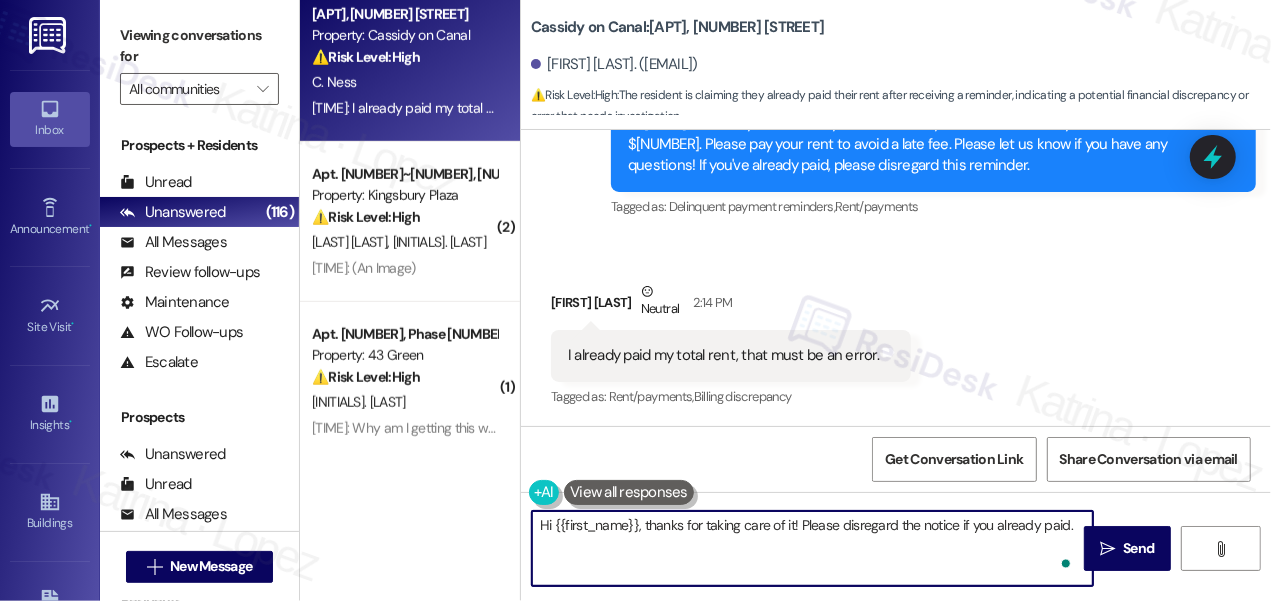 paste on "Have you received a payment confirmation receipt yet, or has the payment already been reflected in your portal?" 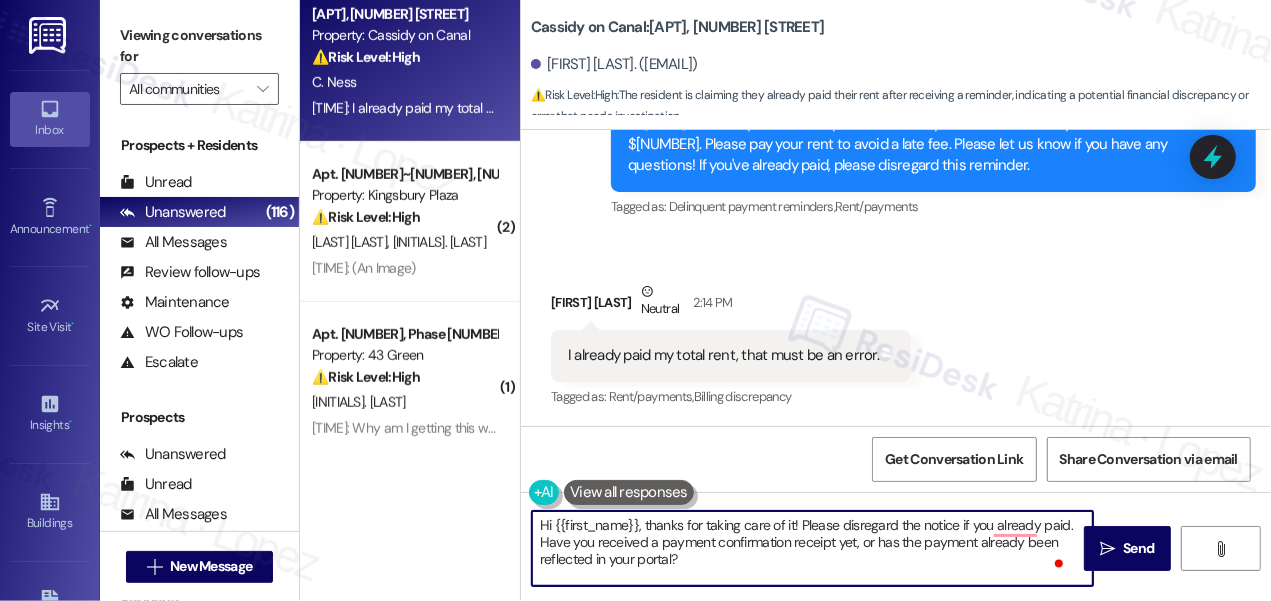 click on "Hi {{first_name}}, thanks for taking care of it! Please disregard the notice if you already paid. Have you received a payment confirmation receipt yet, or has the payment already been reflected in your portal?" at bounding box center [812, 548] 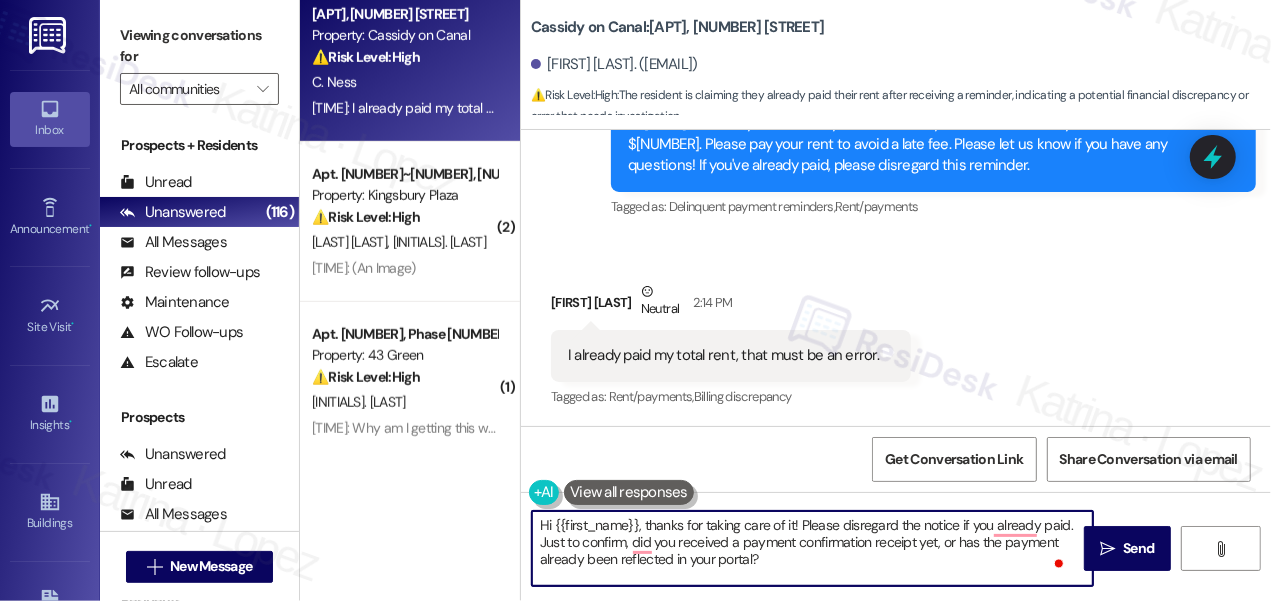 click on "Hi {{first_name}}, thanks for taking care of it! Please disregard the notice if you already paid. Just to confirm, did you received a payment confirmation receipt yet, or has the payment already been reflected in your portal?" at bounding box center (812, 548) 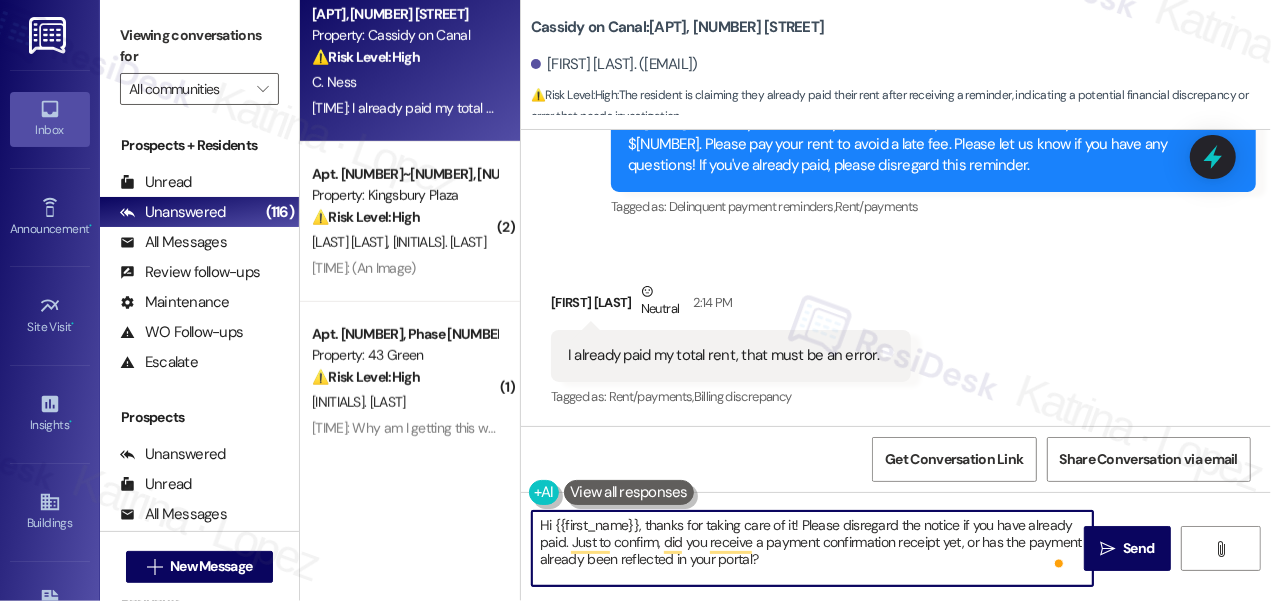 click on "Hi {{first_name}}, thanks for taking care of it! Please disregard the notice if you have already paid. Just to confirm, did you receive a payment confirmation receipt yet, or has the payment already been reflected in your portal?" at bounding box center (812, 548) 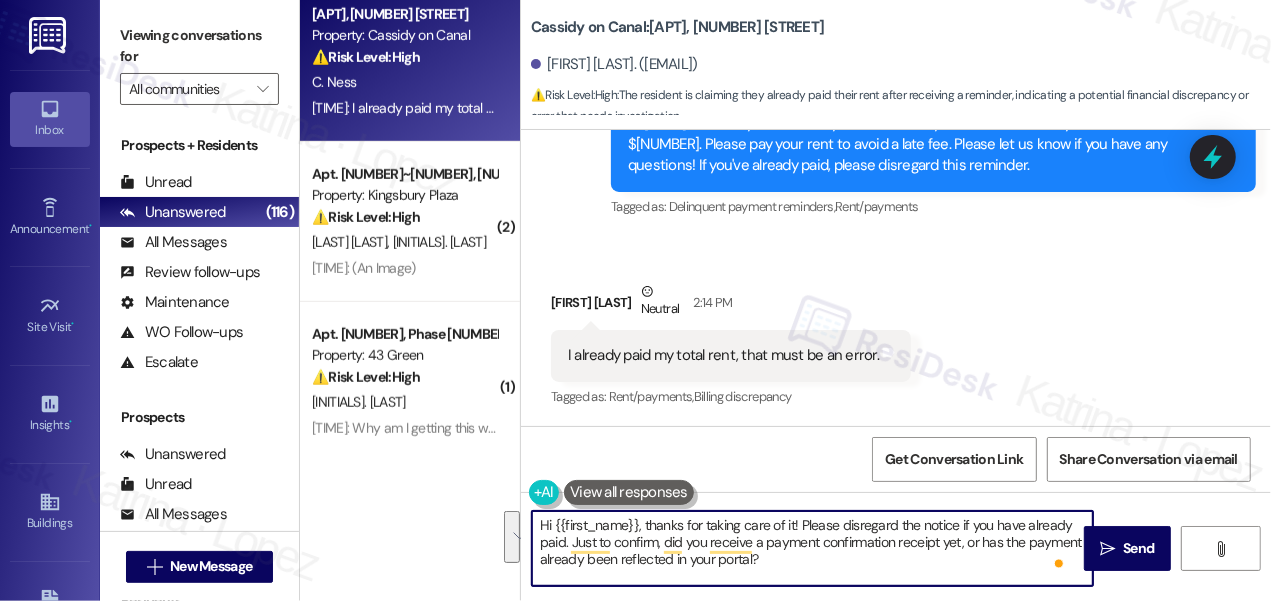 click on "Hi {{first_name}}, thanks for taking care of it! Please disregard the notice if you have already paid. Just to confirm, did you receive a payment confirmation receipt yet, or has the payment already been reflected in your portal?" at bounding box center (812, 548) 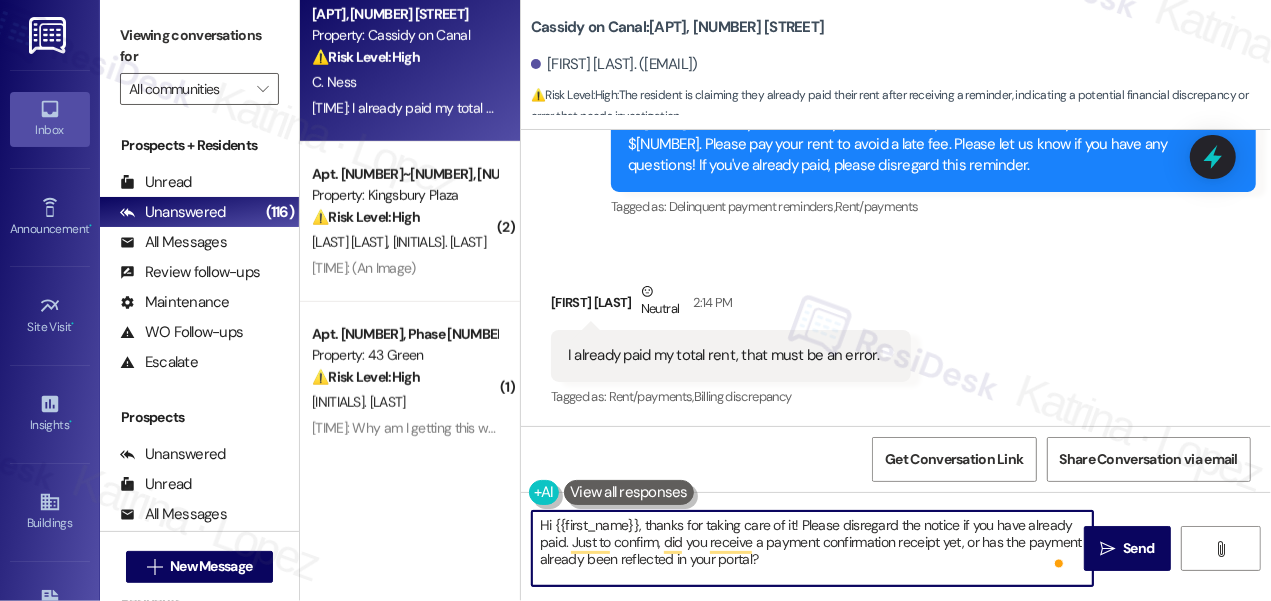click on "Hi {{first_name}}, thanks for taking care of it! Please disregard the notice if you have already paid. Just to confirm, did you receive a payment confirmation receipt yet, or has the payment already been reflected in your portal?" at bounding box center (812, 548) 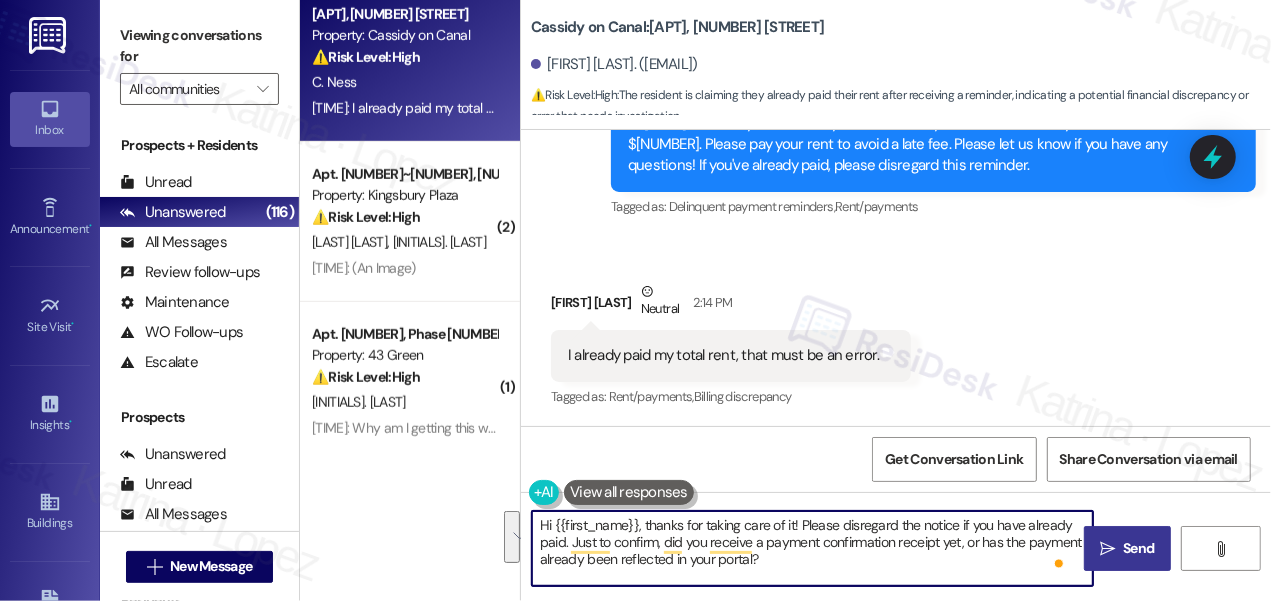 type on "Hi {{first_name}}, thanks for taking care of it! Please disregard the notice if you have already paid. Just to confirm, did you receive a payment confirmation receipt yet, or has the payment already been reflected in your portal?" 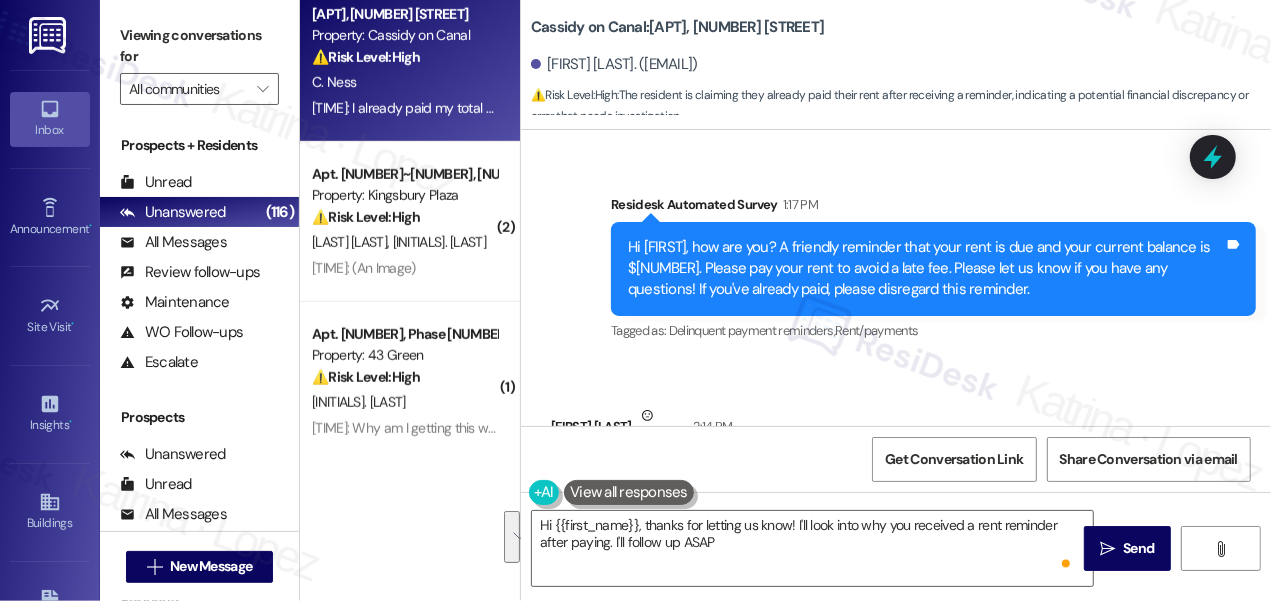 type on "Hi {{first_name}}, thanks for letting us know! I'll look into why you received a rent reminder after paying. I'll follow up ASAP!" 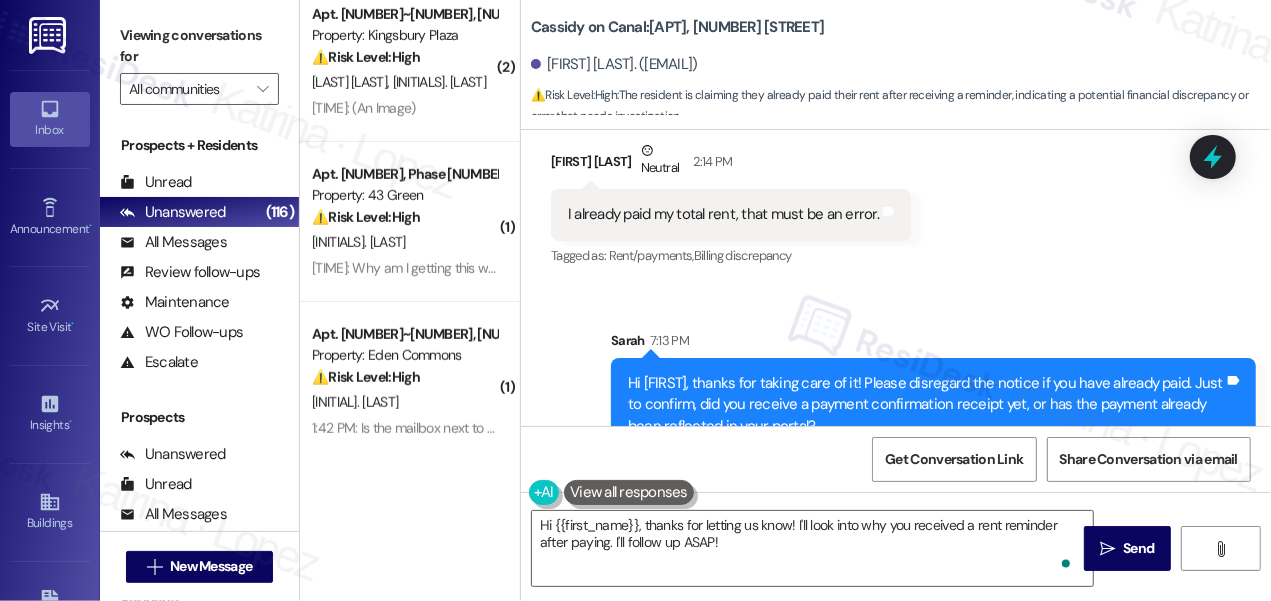 scroll, scrollTop: 838, scrollLeft: 0, axis: vertical 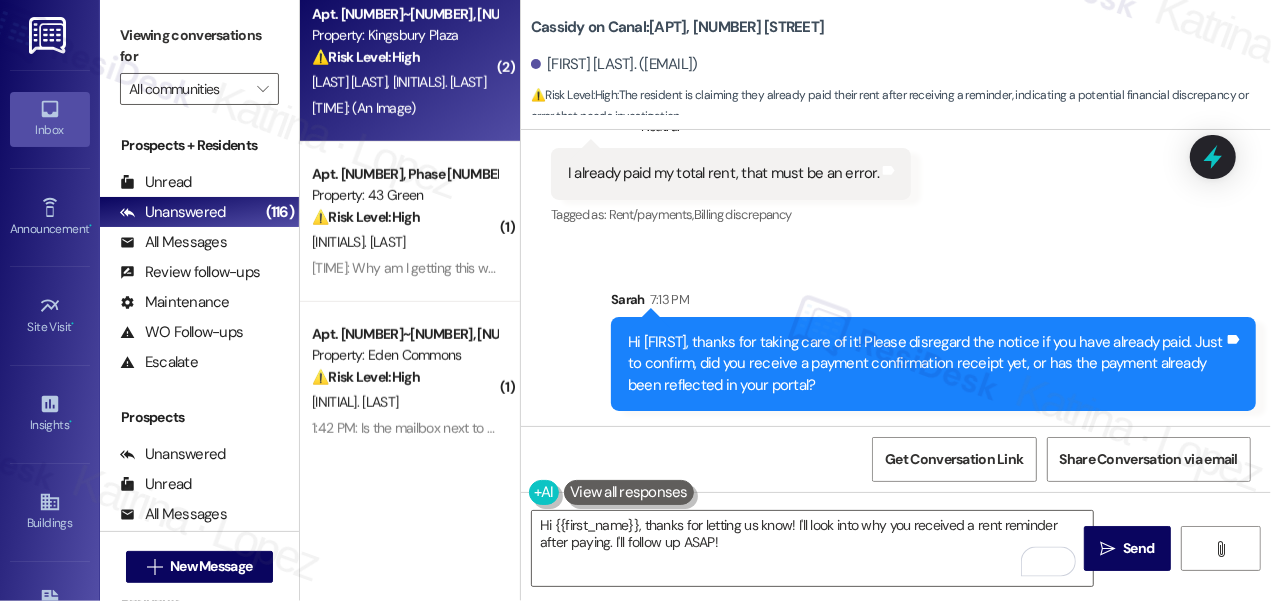 click on "A. Ramirez D. Marino" at bounding box center [404, 82] 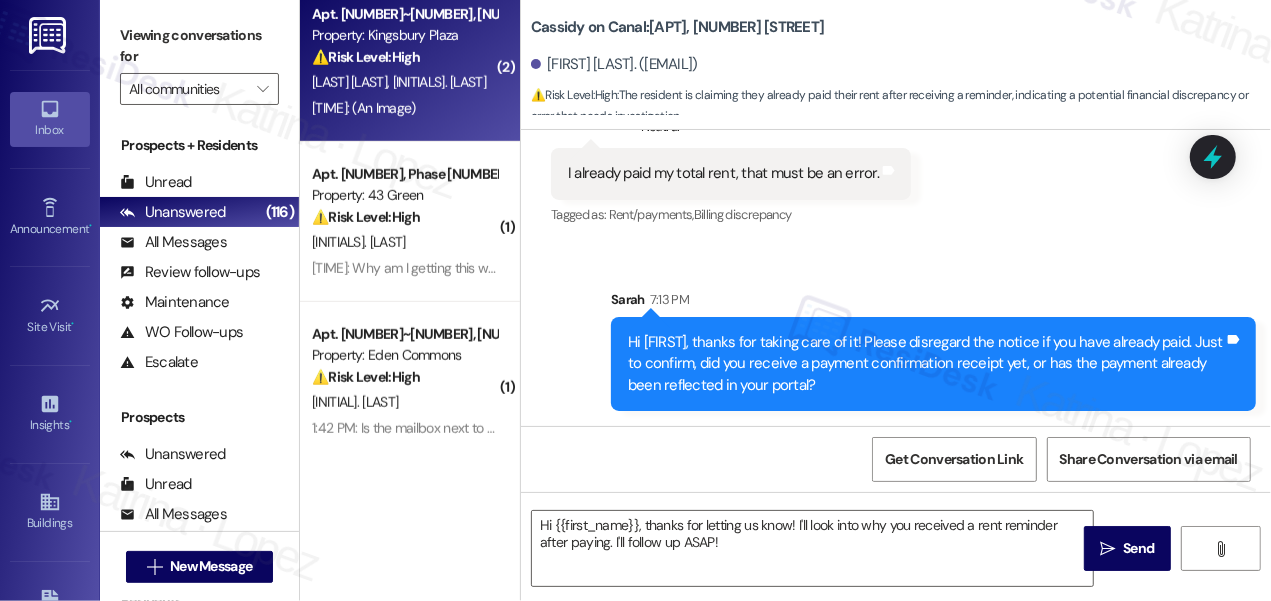 type on "Fetching suggested responses. Please feel free to read through the conversation in the meantime." 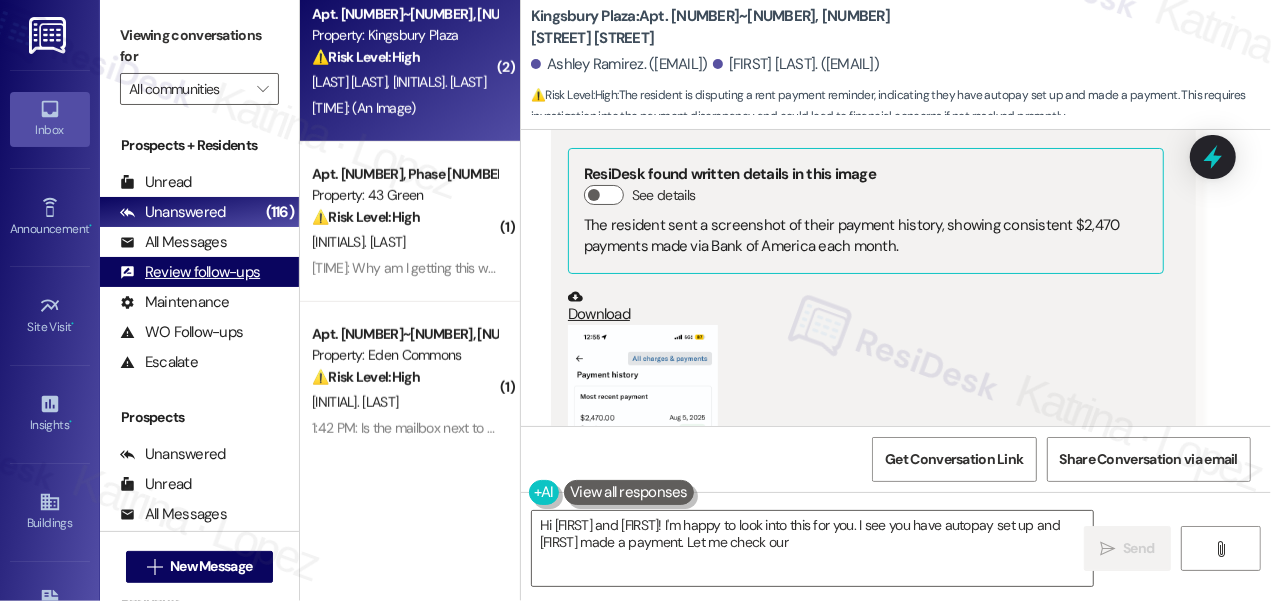 scroll, scrollTop: 8077, scrollLeft: 0, axis: vertical 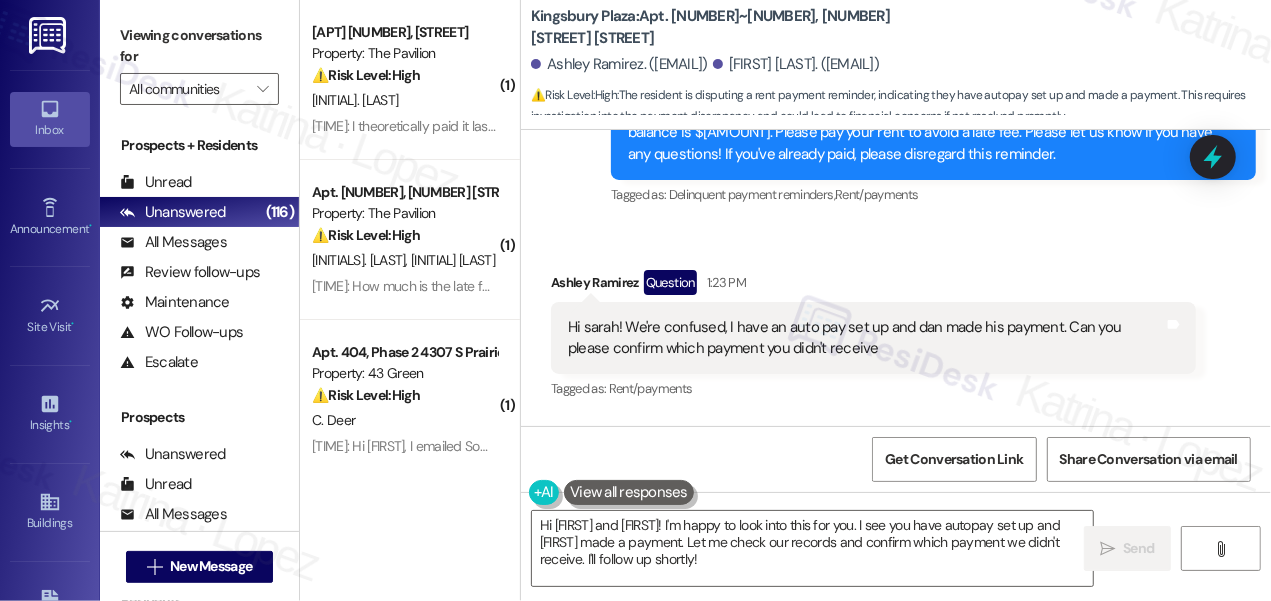 click on "Hi sarah! We're confused, I have an auto pay set up and dan made his payment. Can you please confirm which payment you didn't receive" at bounding box center [866, 338] 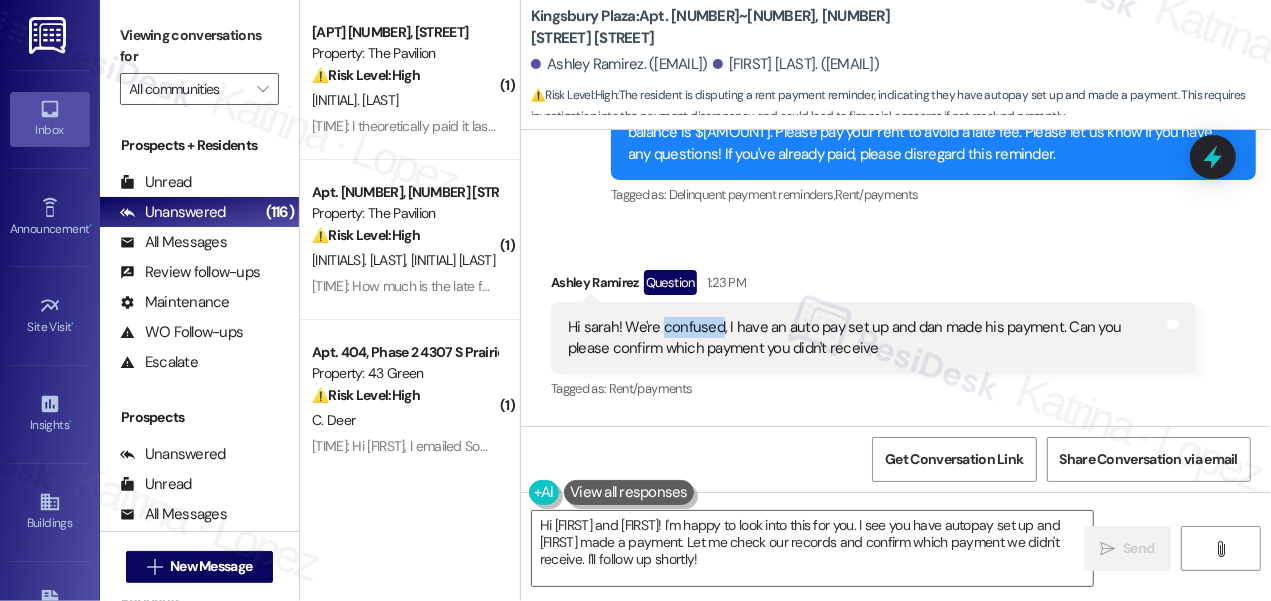 click on "Hi sarah! We're confused, I have an auto pay set up and dan made his payment. Can you please confirm which payment you didn't receive" at bounding box center [866, 338] 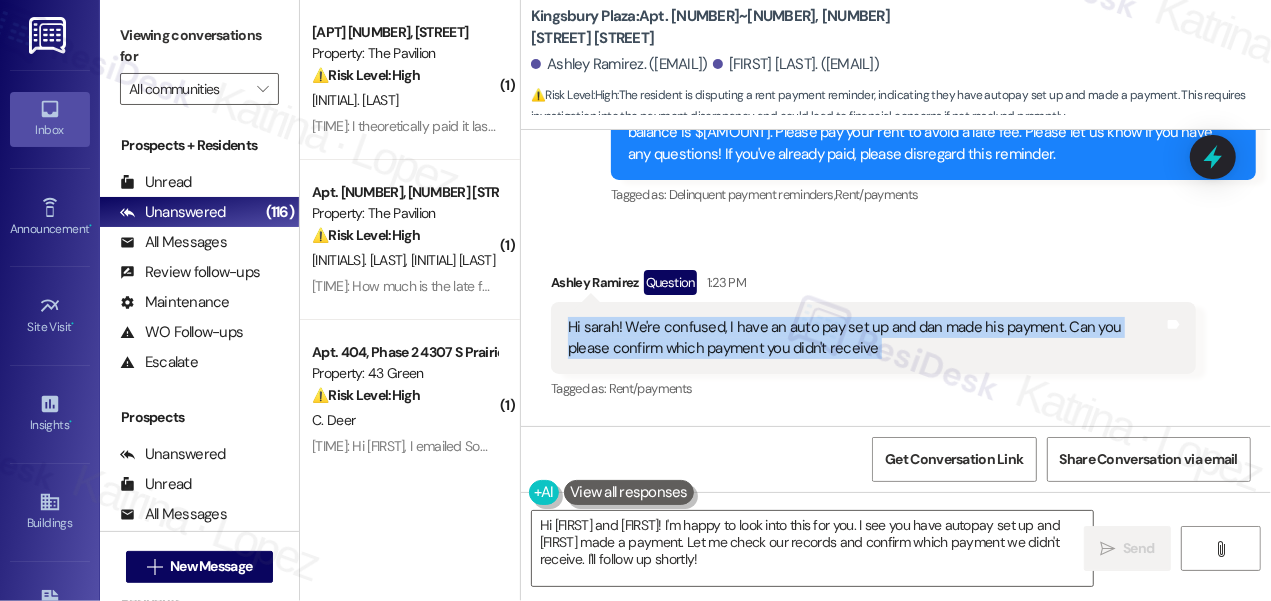 click on "Hi sarah! We're confused, I have an auto pay set up and dan made his payment. Can you please confirm which payment you didn't receive" at bounding box center [866, 338] 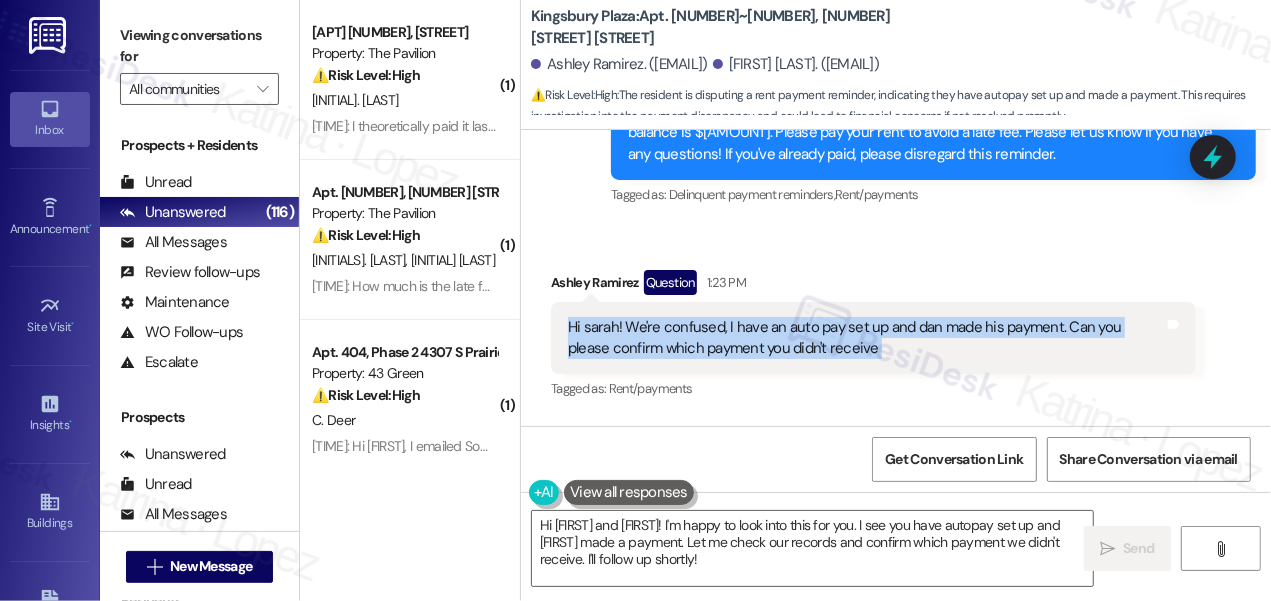 scroll, scrollTop: 7441, scrollLeft: 0, axis: vertical 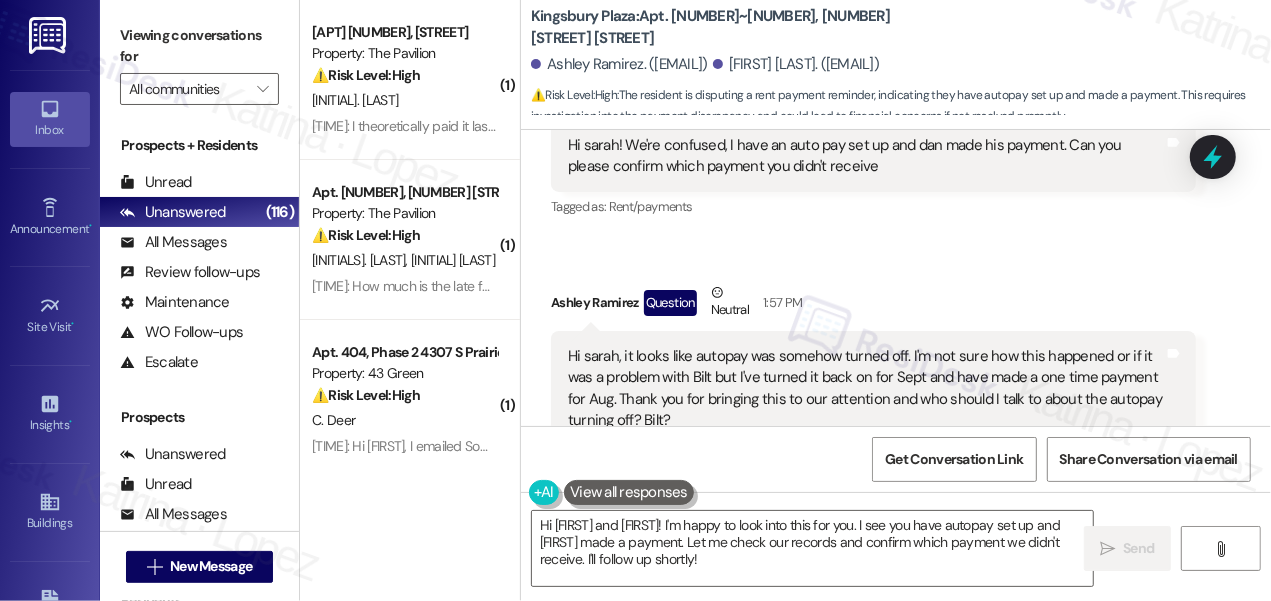 click on "Hi sarah, it looks like autopay was somehow turned off. I'm not sure how this happened or if it was a problem with Bilt but I've turned it back on for Sept and have made a one time payment for Aug. Thank you for bringing this to our attention and who should I talk to about the autopay turning off? Bilt?" at bounding box center (866, 389) 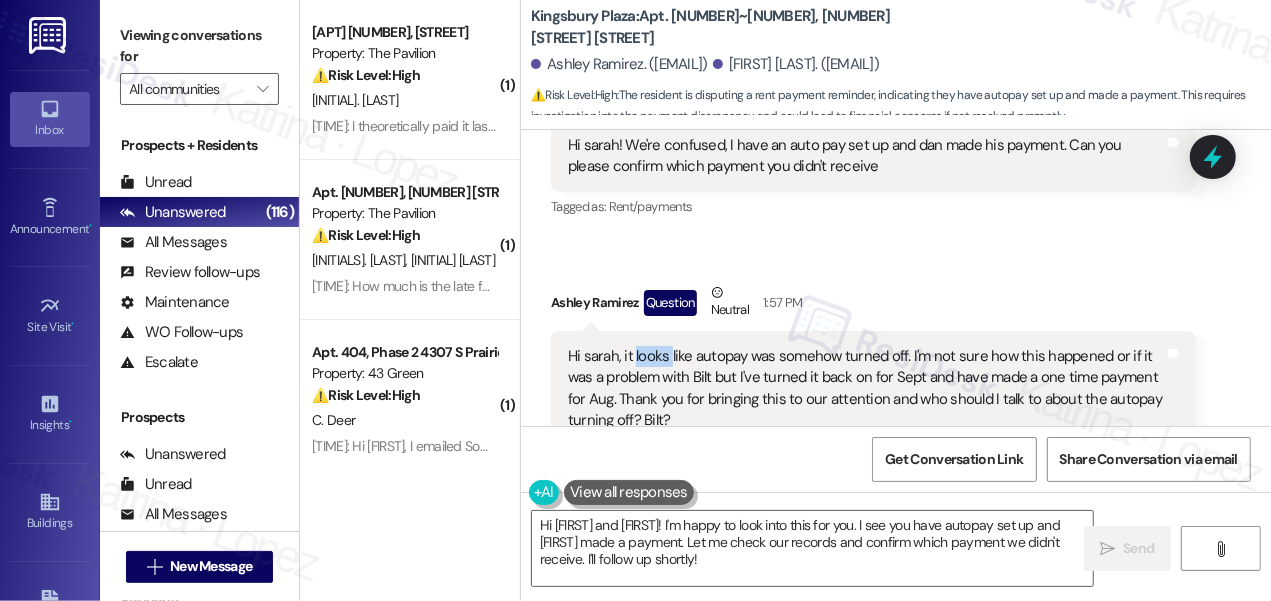 click on "Hi sarah, it looks like autopay was somehow turned off. I'm not sure how this happened or if it was a problem with Bilt but I've turned it back on for Sept and have made a one time payment for Aug. Thank you for bringing this to our attention and who should I talk to about the autopay turning off? Bilt?" at bounding box center [866, 389] 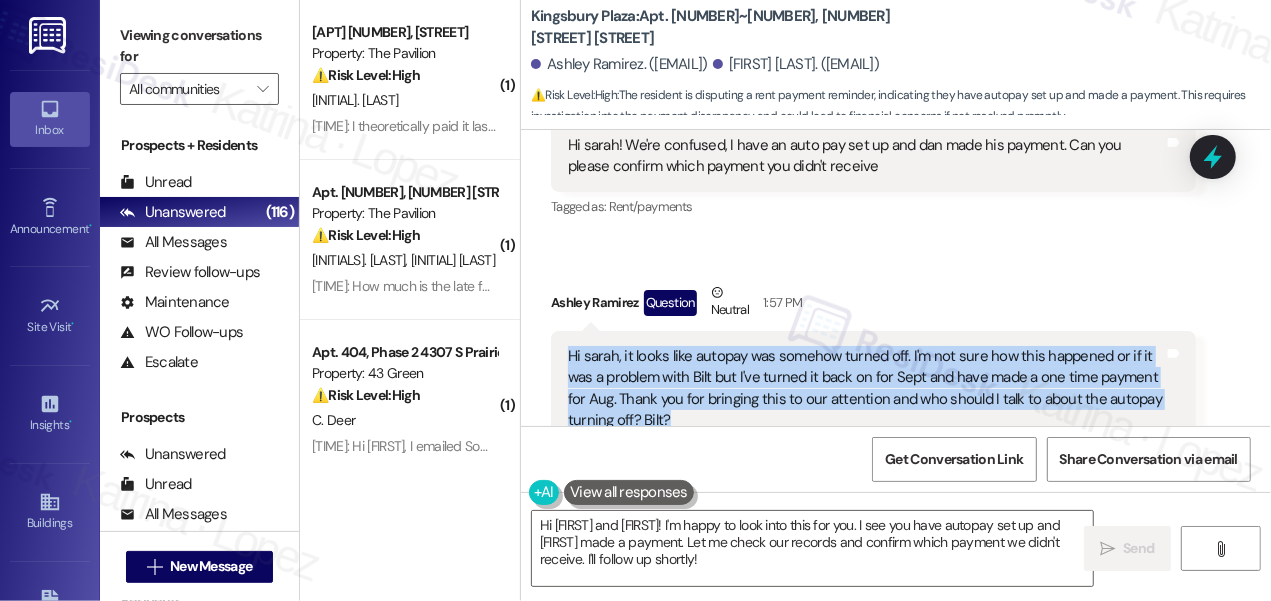 click on "Hi sarah, it looks like autopay was somehow turned off. I'm not sure how this happened or if it was a problem with Bilt but I've turned it back on for Sept and have made a one time payment for Aug. Thank you for bringing this to our attention and who should I talk to about the autopay turning off? Bilt?" at bounding box center [866, 389] 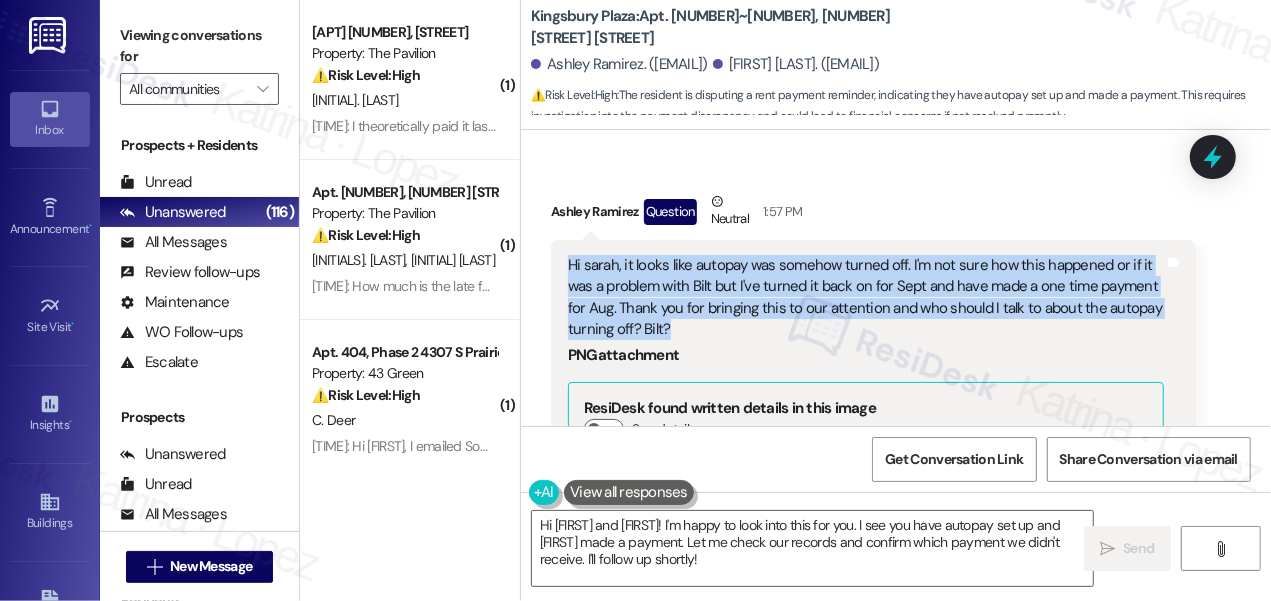 click on "Hi sarah, it looks like autopay was somehow turned off. I'm not sure how this happened or if it was a problem with Bilt but I've turned it back on for Sept and have made a one time payment for Aug. Thank you for bringing this to our attention and who should I talk to about the autopay turning off? Bilt?" at bounding box center (866, 298) 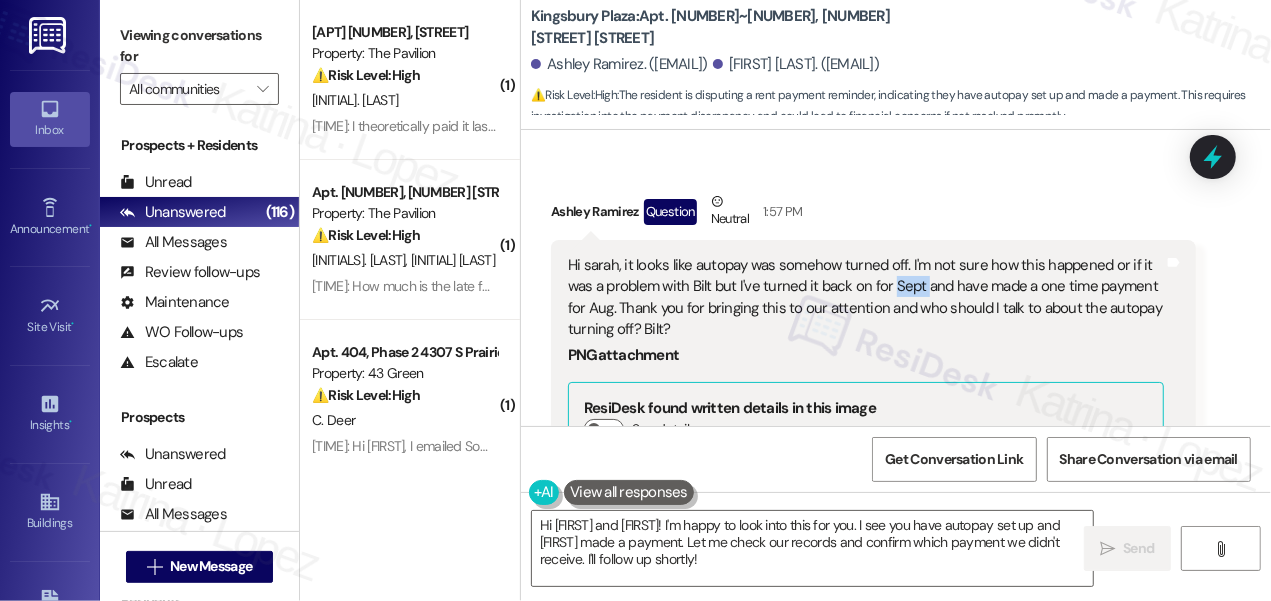 click on "Hi sarah, it looks like autopay was somehow turned off. I'm not sure how this happened or if it was a problem with Bilt but I've turned it back on for Sept and have made a one time payment for Aug. Thank you for bringing this to our attention and who should I talk to about the autopay turning off? Bilt?" at bounding box center (866, 298) 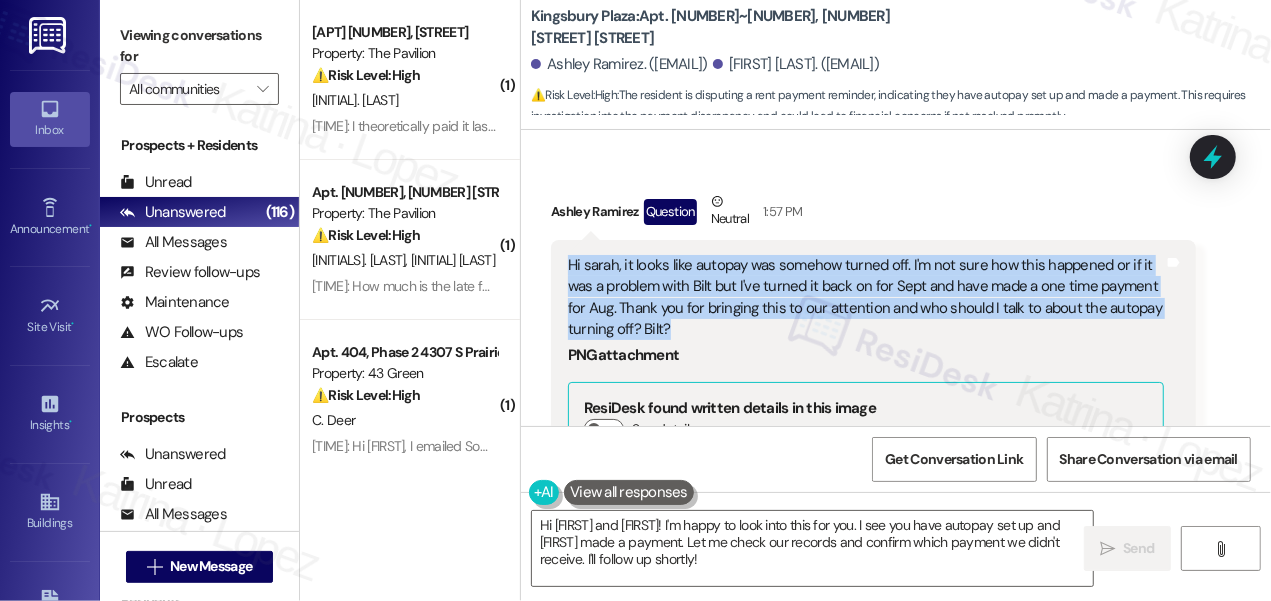 click on "Hi sarah, it looks like autopay was somehow turned off. I'm not sure how this happened or if it was a problem with Bilt but I've turned it back on for Sept and have made a one time payment for Aug. Thank you for bringing this to our attention and who should I talk to about the autopay turning off? Bilt?" at bounding box center (866, 298) 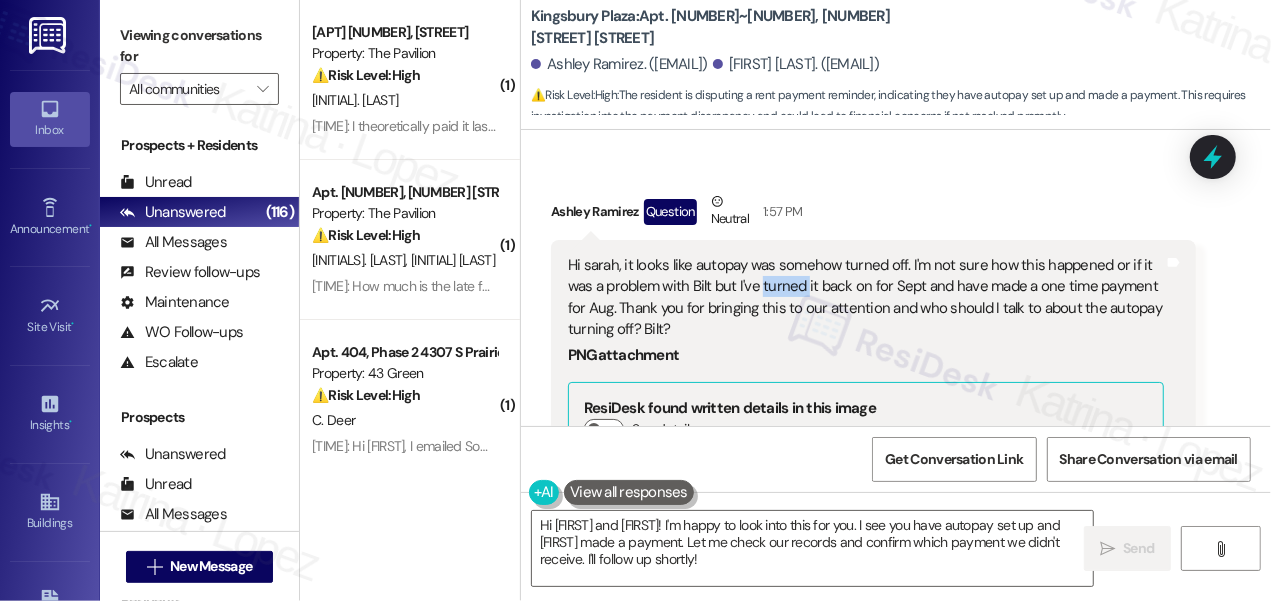 click on "Hi sarah, it looks like autopay was somehow turned off. I'm not sure how this happened or if it was a problem with Bilt but I've turned it back on for Sept and have made a one time payment for Aug. Thank you for bringing this to our attention and who should I talk to about the autopay turning off? Bilt?" at bounding box center [866, 298] 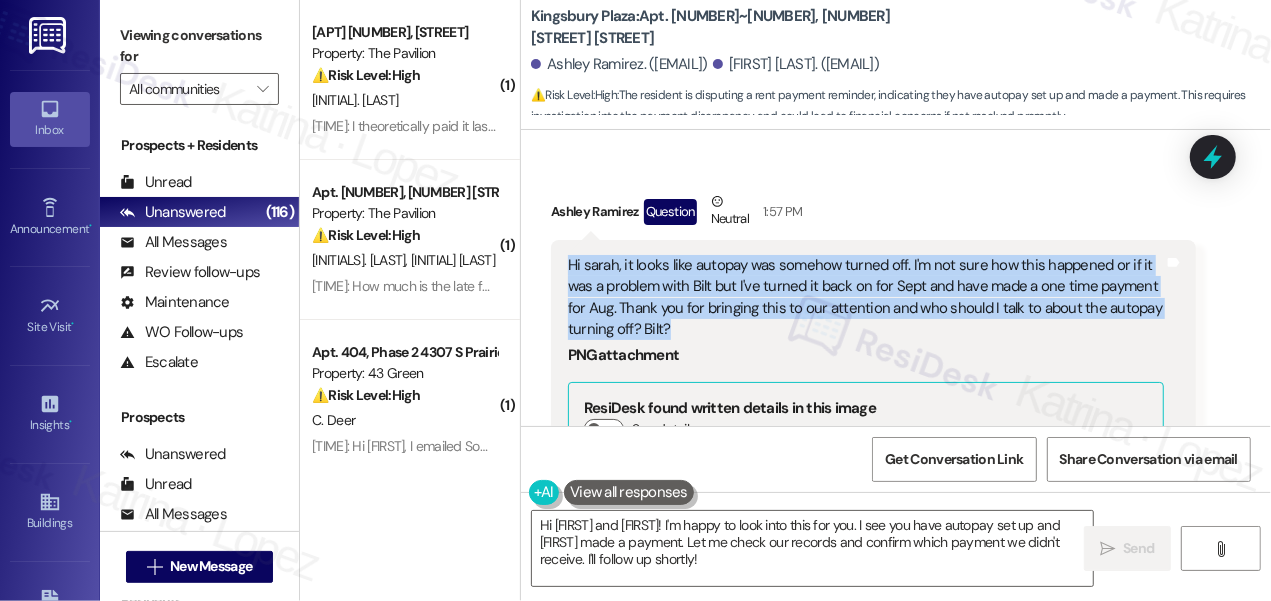 click on "Hi sarah, it looks like autopay was somehow turned off. I'm not sure how this happened or if it was a problem with Bilt but I've turned it back on for Sept and have made a one time payment for Aug. Thank you for bringing this to our attention and who should I talk to about the autopay turning off? Bilt?" at bounding box center [866, 298] 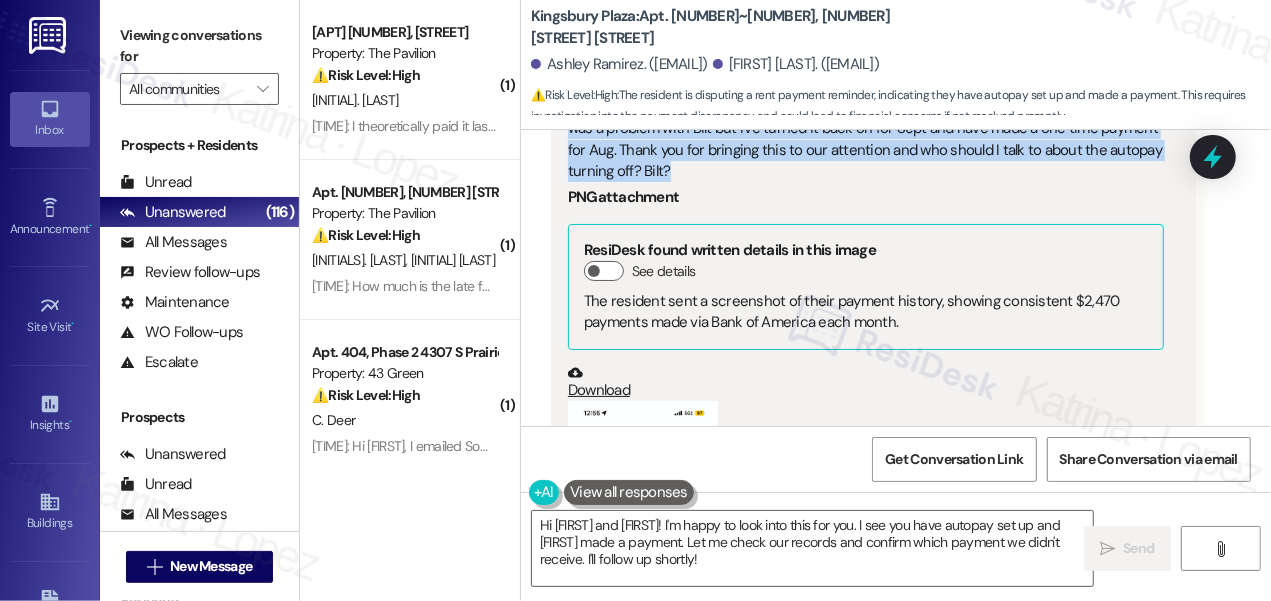 scroll, scrollTop: 7805, scrollLeft: 0, axis: vertical 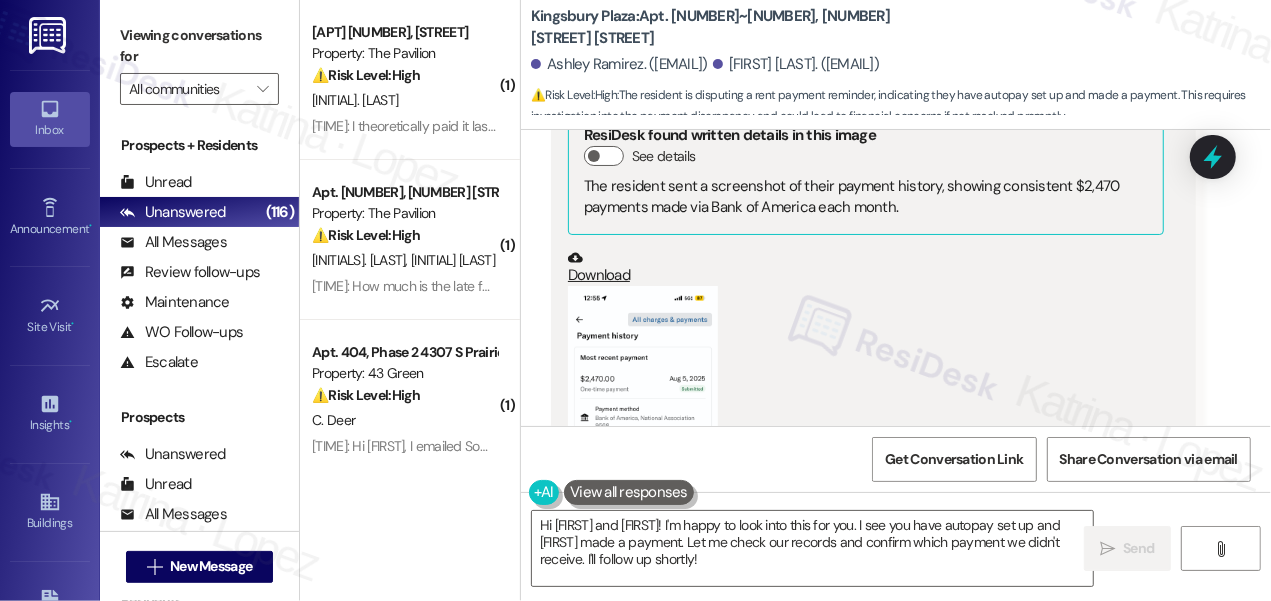 click at bounding box center (643, 449) 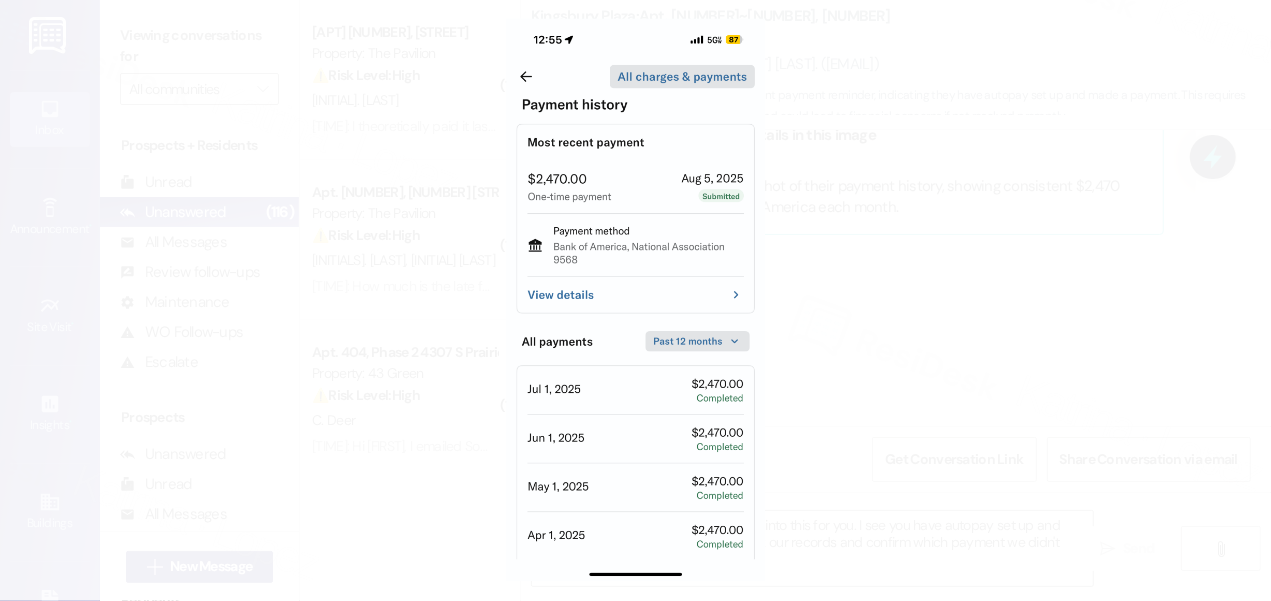 click at bounding box center (635, 300) 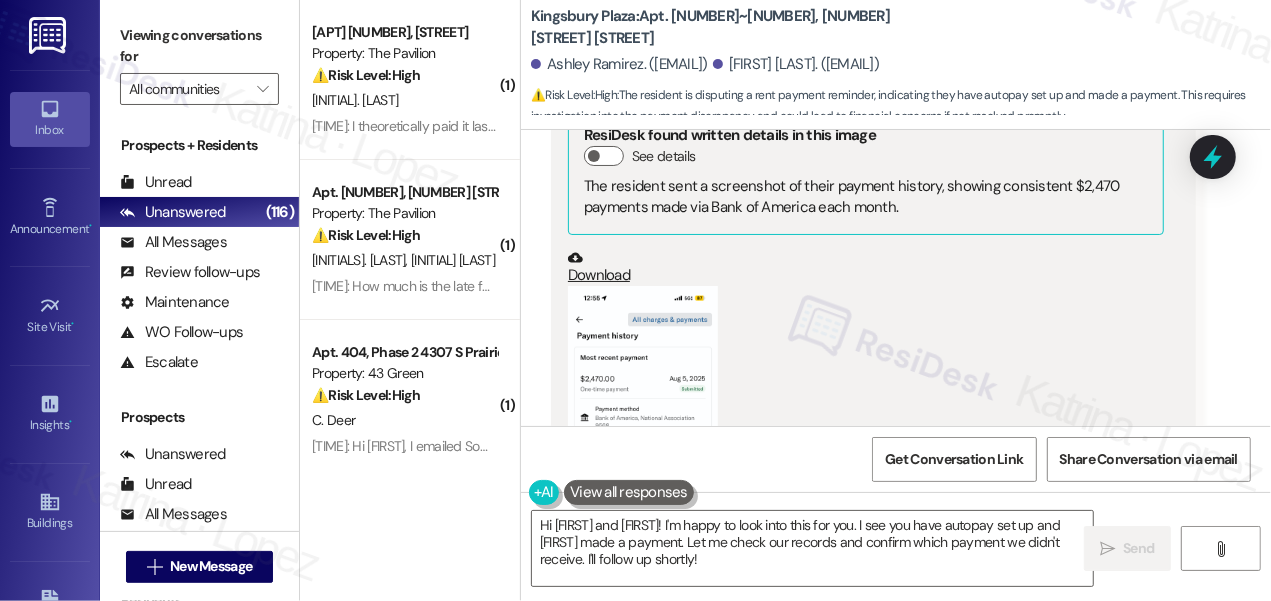 click at bounding box center (643, 449) 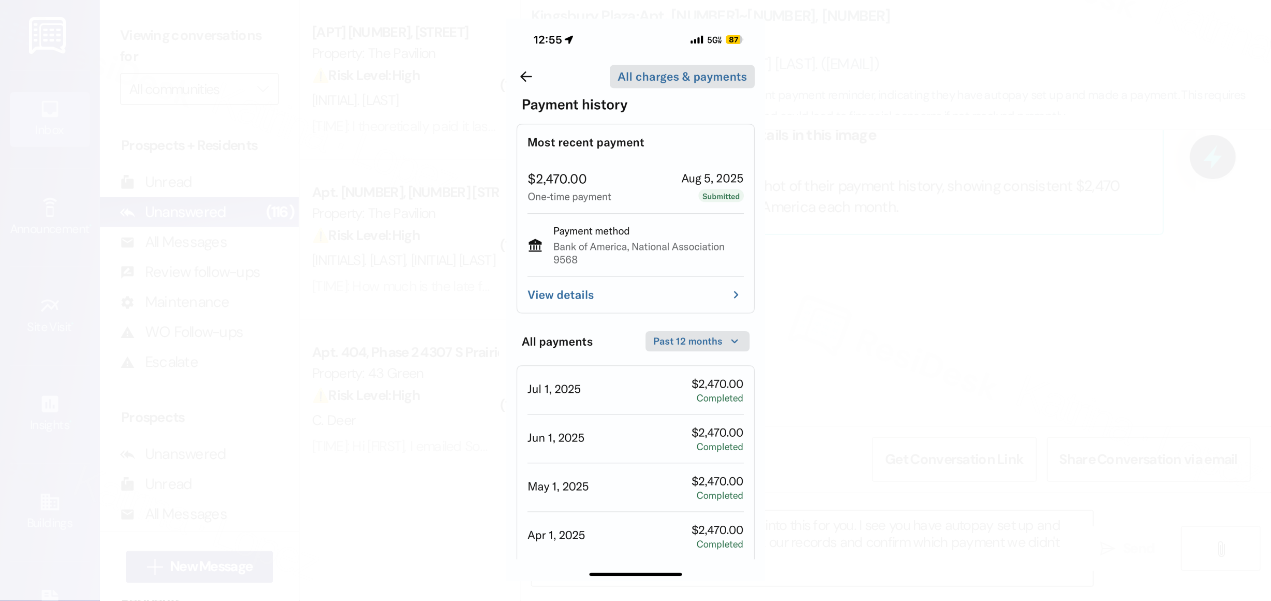 click at bounding box center [635, 300] 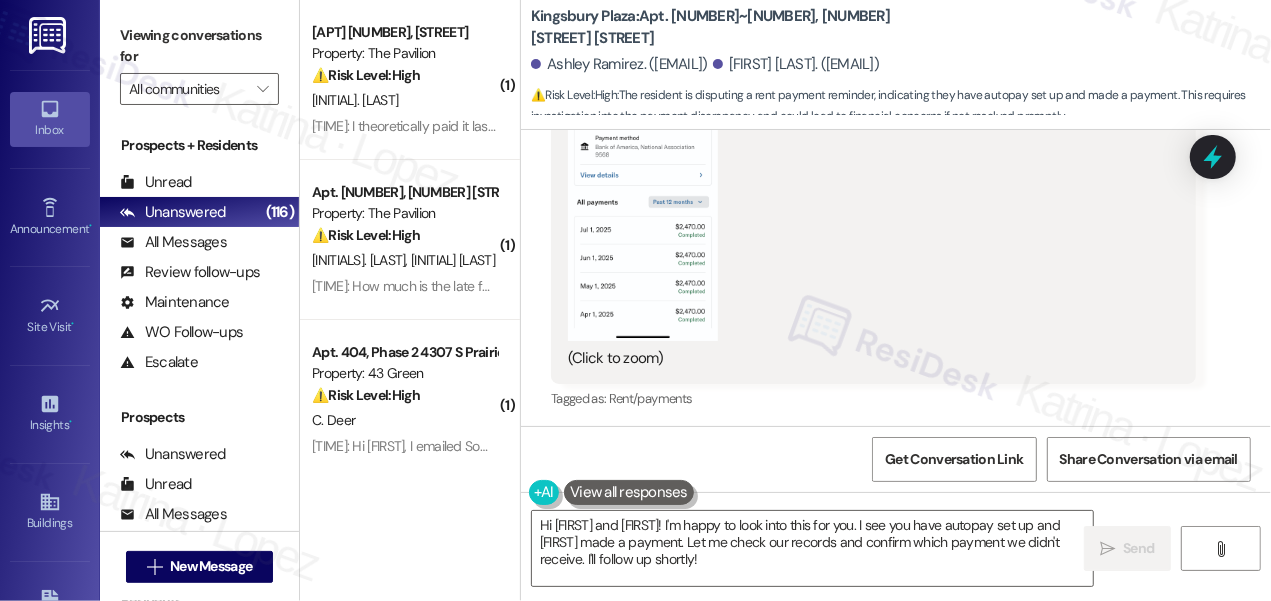 scroll, scrollTop: 8077, scrollLeft: 0, axis: vertical 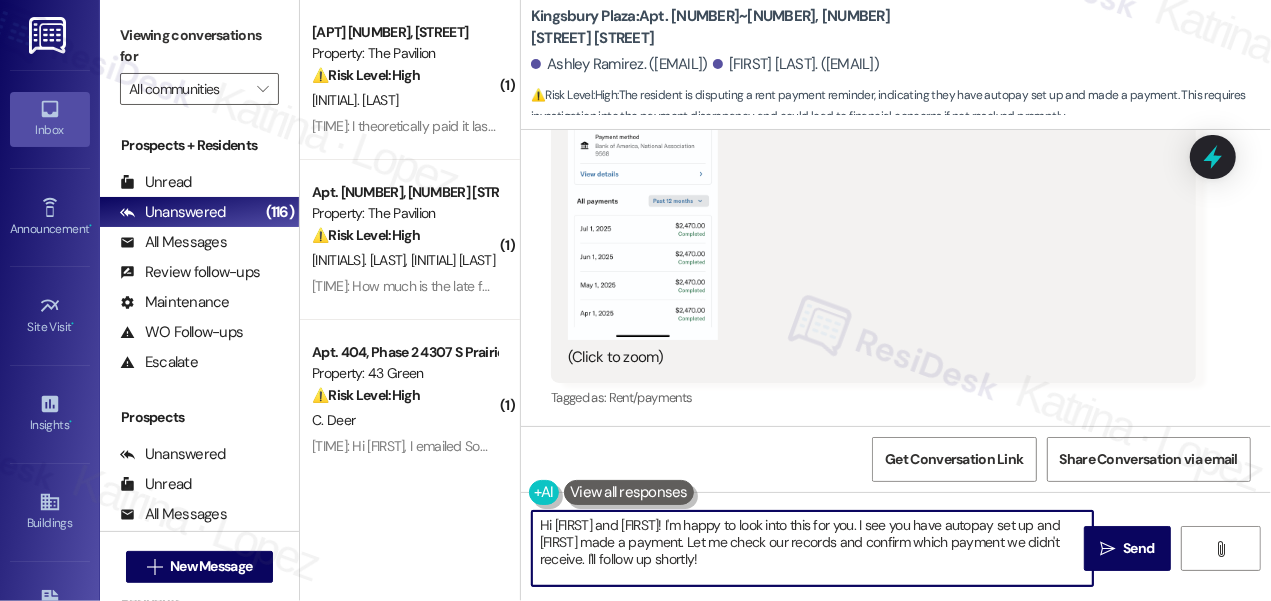 drag, startPoint x: 790, startPoint y: 524, endPoint x: 831, endPoint y: 524, distance: 41 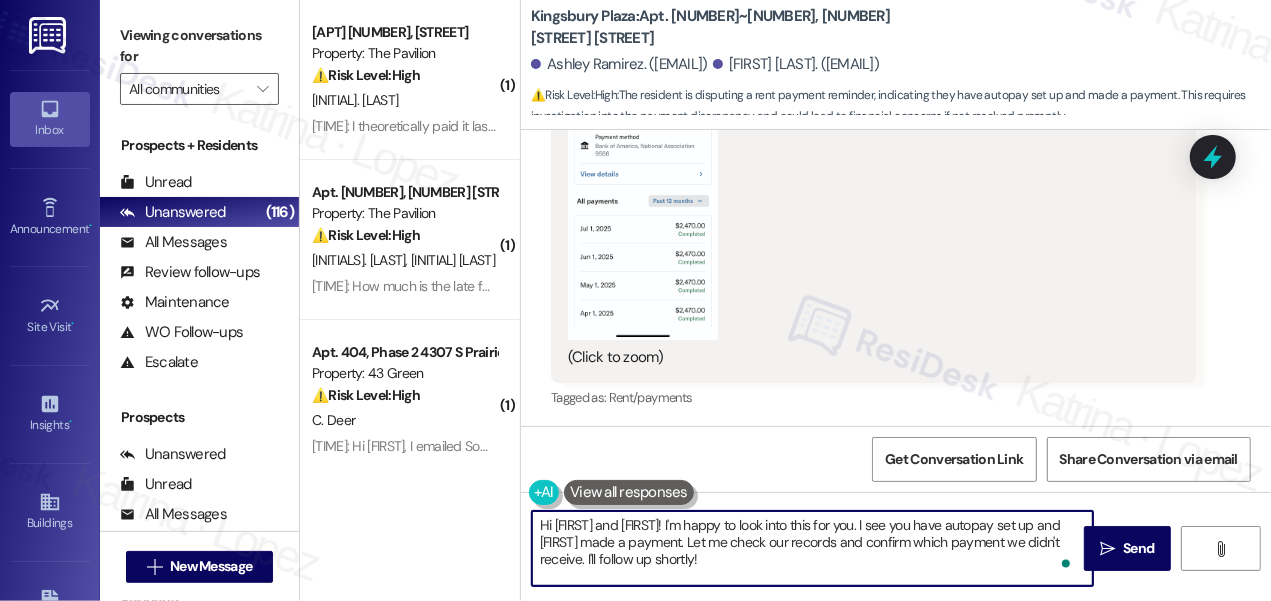 click on "Hi Ashley and Daniel! I'm happy to look into this for you. I see you have autopay set up and Daniel made a payment. Let me check our records and confirm which payment we didn't receive. I'll follow up shortly!" at bounding box center (812, 548) 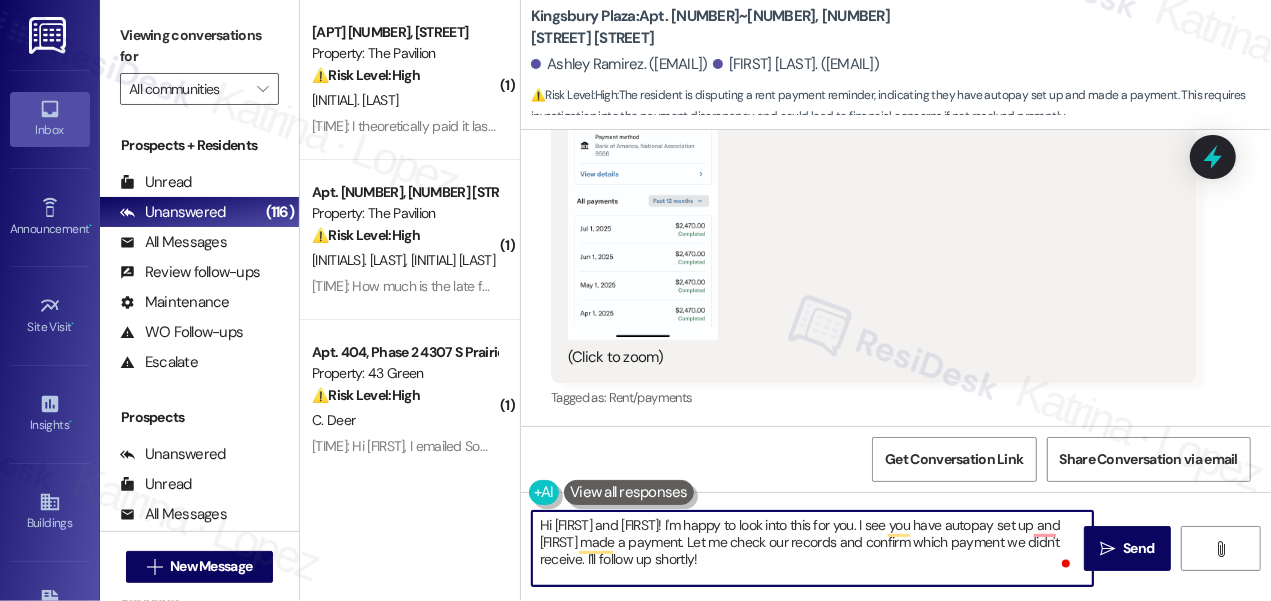 click on "(Click to zoom)" at bounding box center [866, 191] 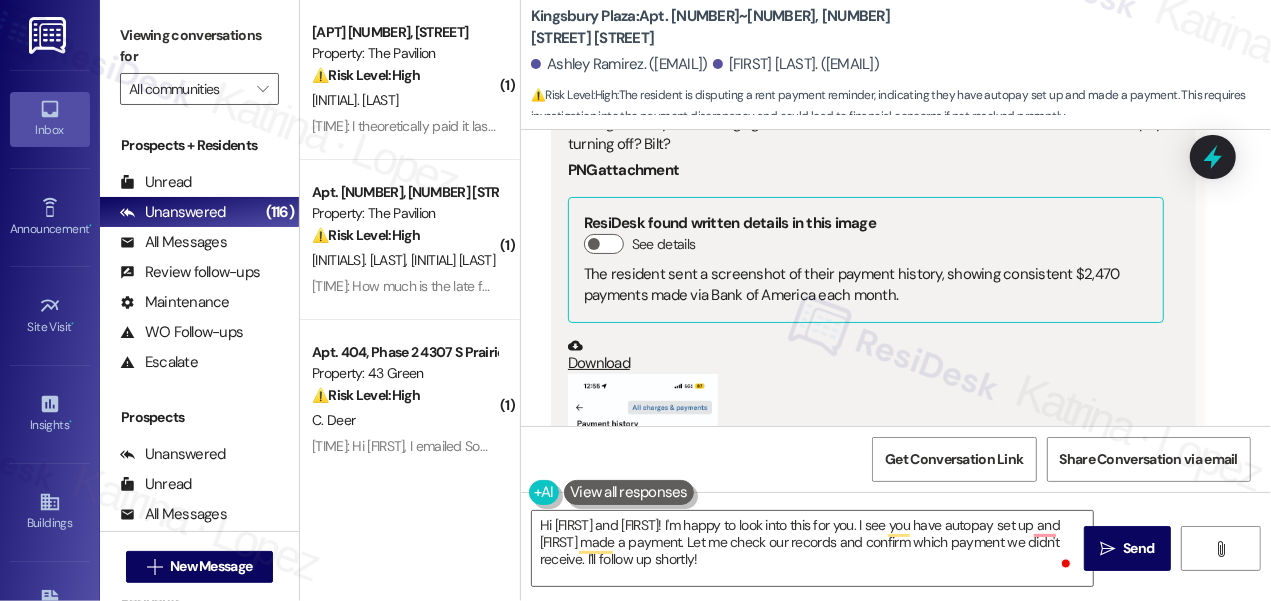 scroll, scrollTop: 7532, scrollLeft: 0, axis: vertical 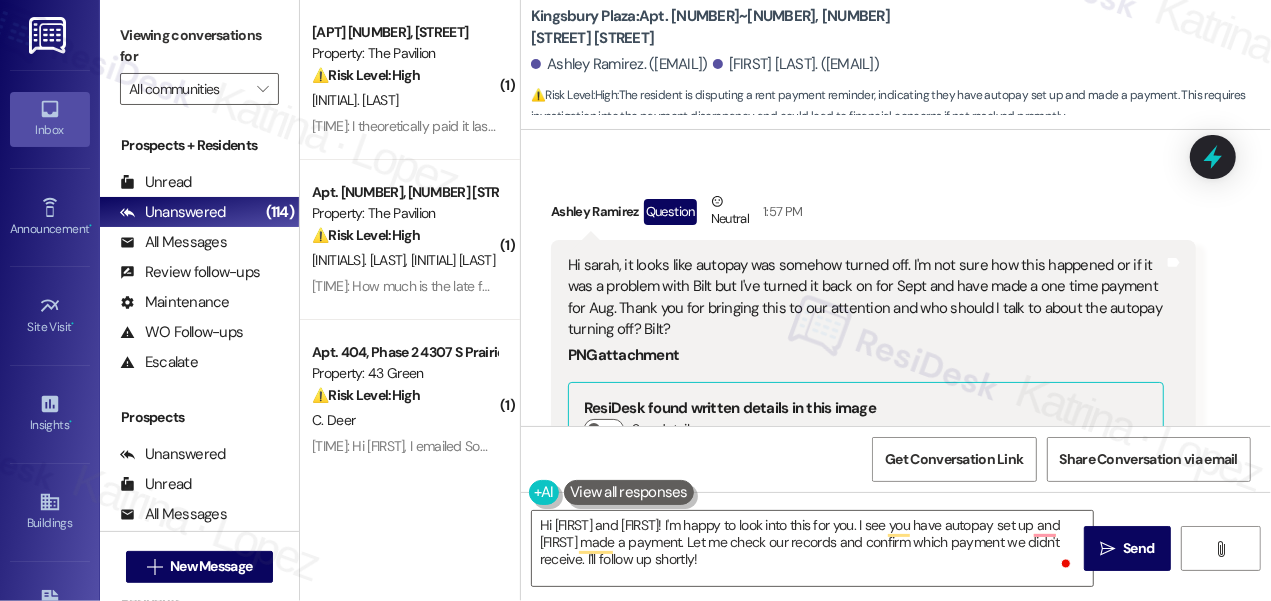 click on "Viewing conversations for" at bounding box center [199, 46] 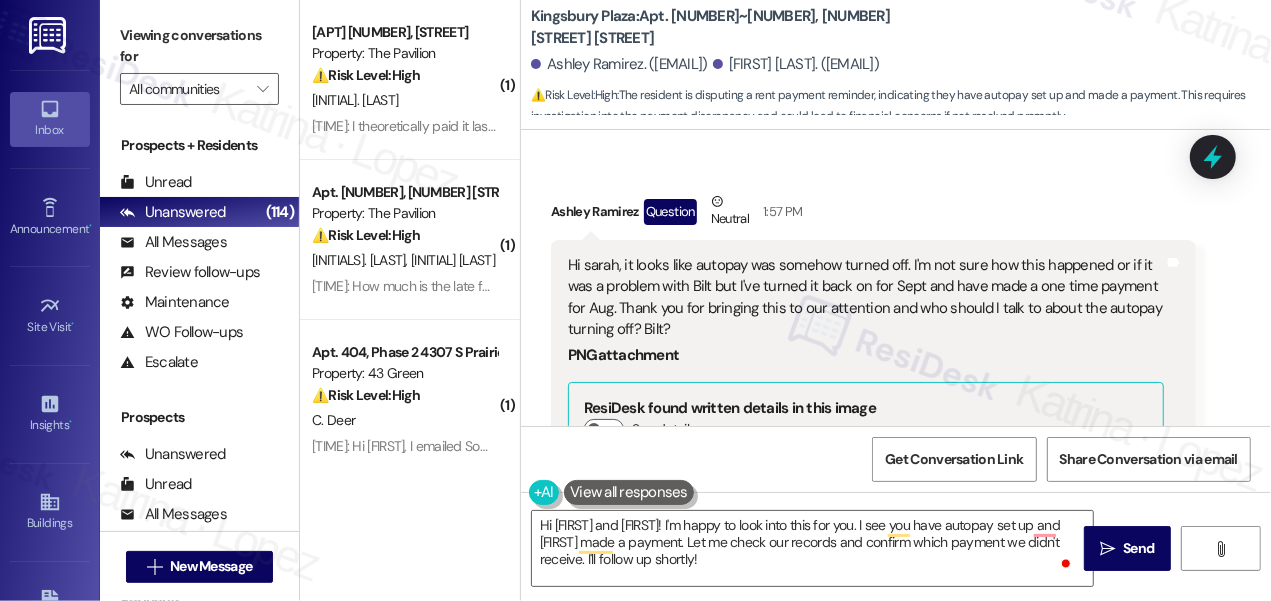 click on "Viewing conversations for" at bounding box center (199, 46) 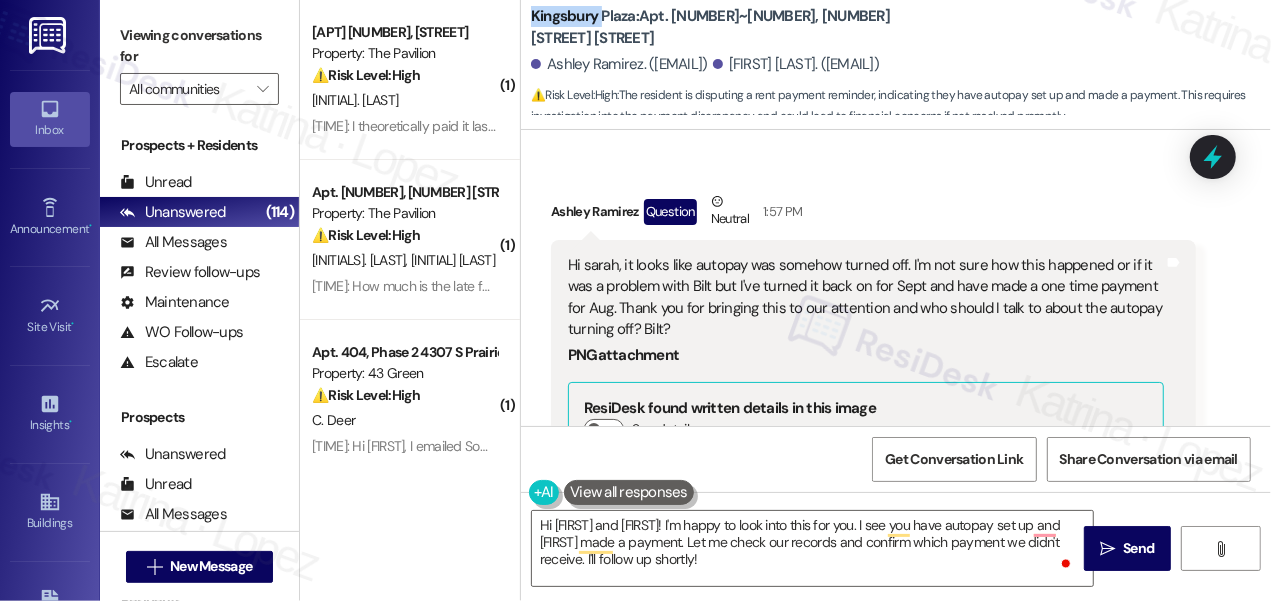 click on "Kingsbury Plaza:  Apt. 01~3707, 520 North Kingsbury" at bounding box center (731, 27) 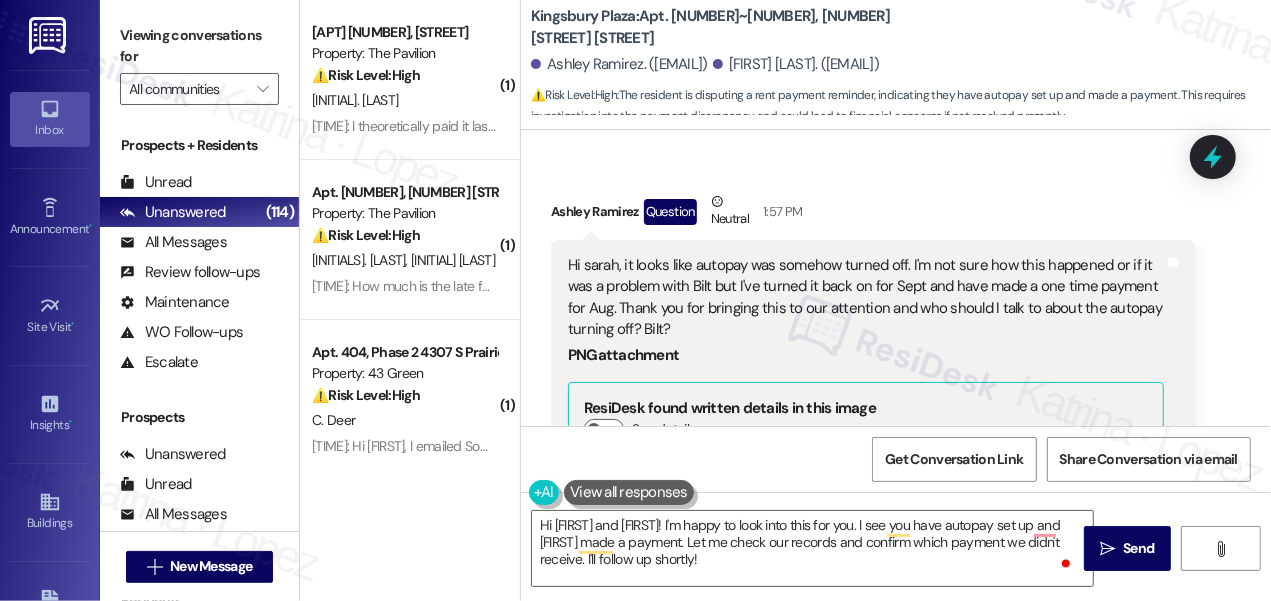 click on "Viewing conversations for" at bounding box center (199, 46) 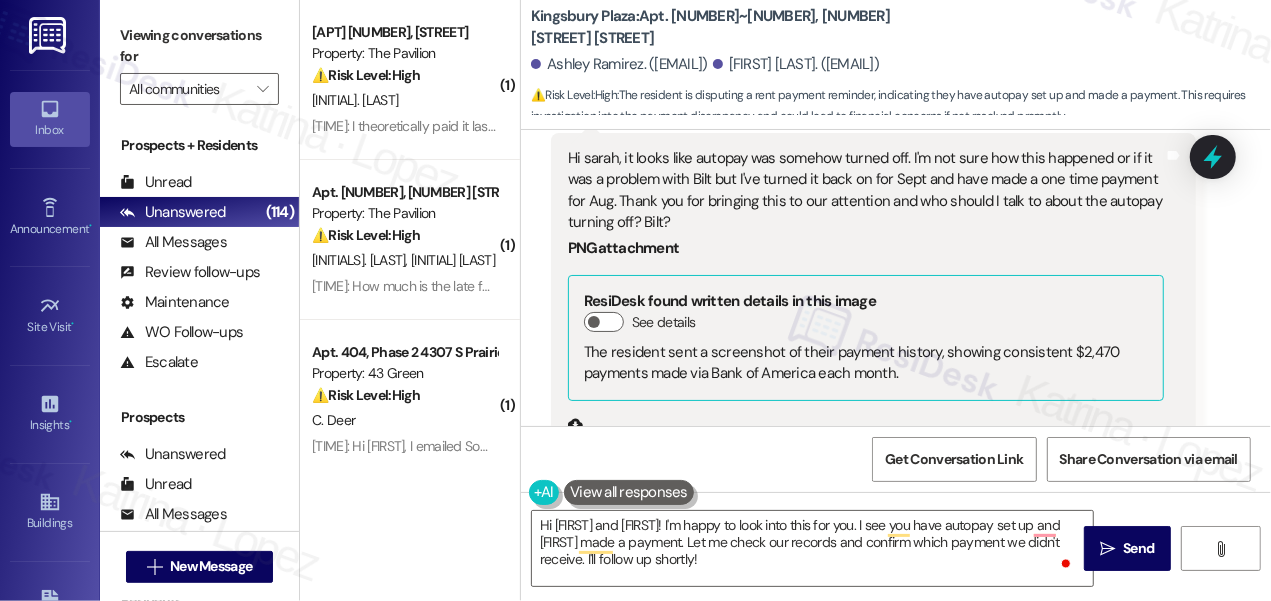 scroll, scrollTop: 7532, scrollLeft: 0, axis: vertical 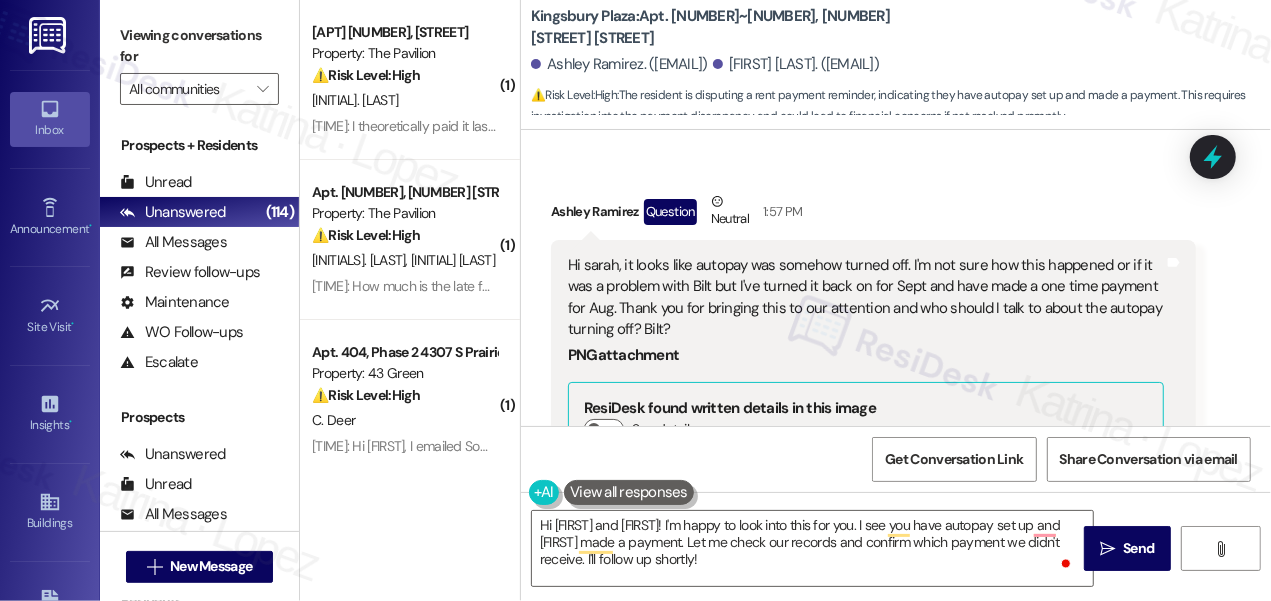 click on "Hi sarah, it looks like autopay was somehow turned off. I'm not sure how this happened or if it was a problem with Bilt but I've turned it back on for Sept and have made a one time payment for Aug. Thank you for bringing this to our attention and who should I talk to about the autopay turning off? Bilt?" at bounding box center (866, 298) 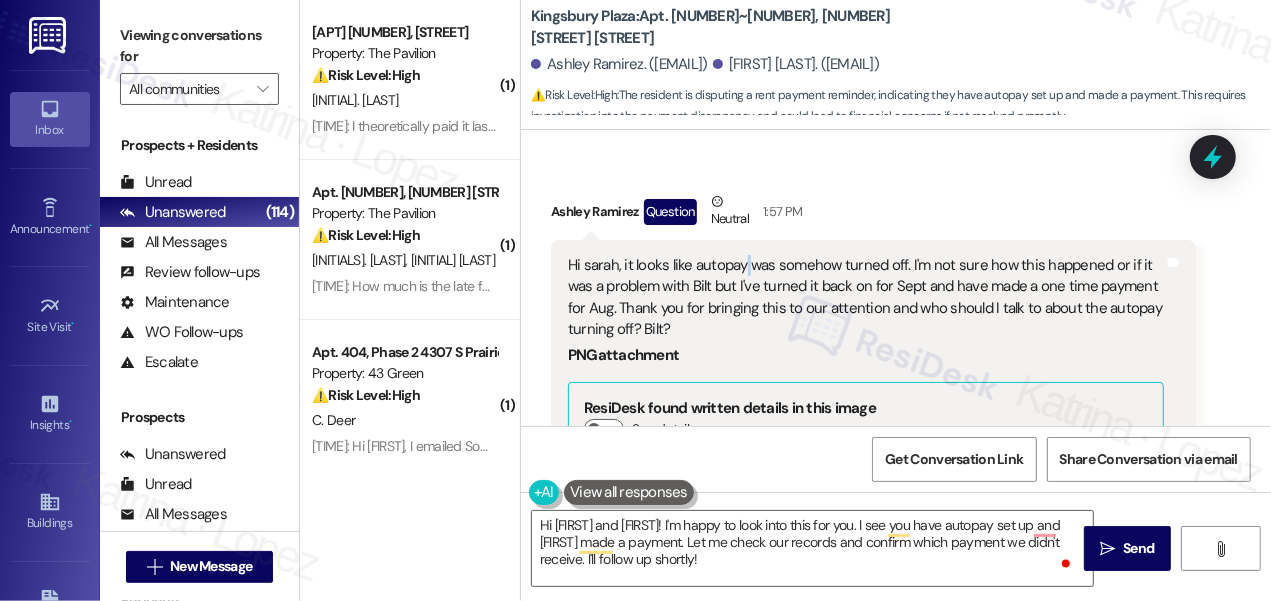 click on "Hi sarah, it looks like autopay was somehow turned off. I'm not sure how this happened or if it was a problem with Bilt but I've turned it back on for Sept and have made a one time payment for Aug. Thank you for bringing this to our attention and who should I talk to about the autopay turning off? Bilt?" at bounding box center (866, 298) 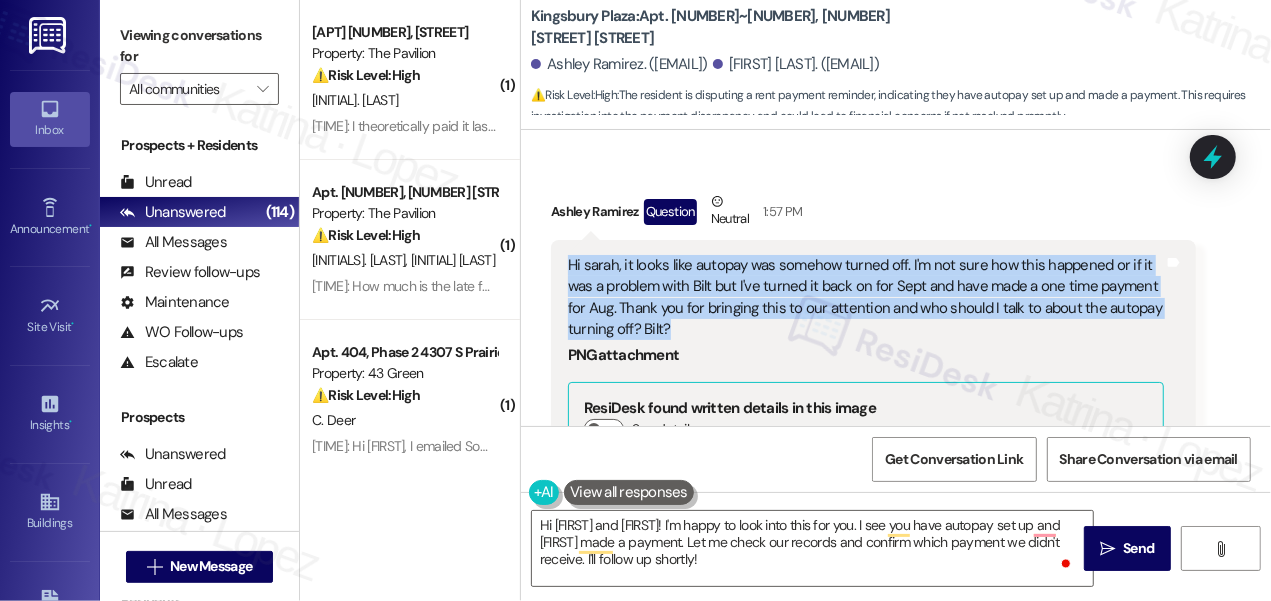 click on "Hi sarah, it looks like autopay was somehow turned off. I'm not sure how this happened or if it was a problem with Bilt but I've turned it back on for Sept and have made a one time payment for Aug. Thank you for bringing this to our attention and who should I talk to about the autopay turning off? Bilt?" at bounding box center [866, 298] 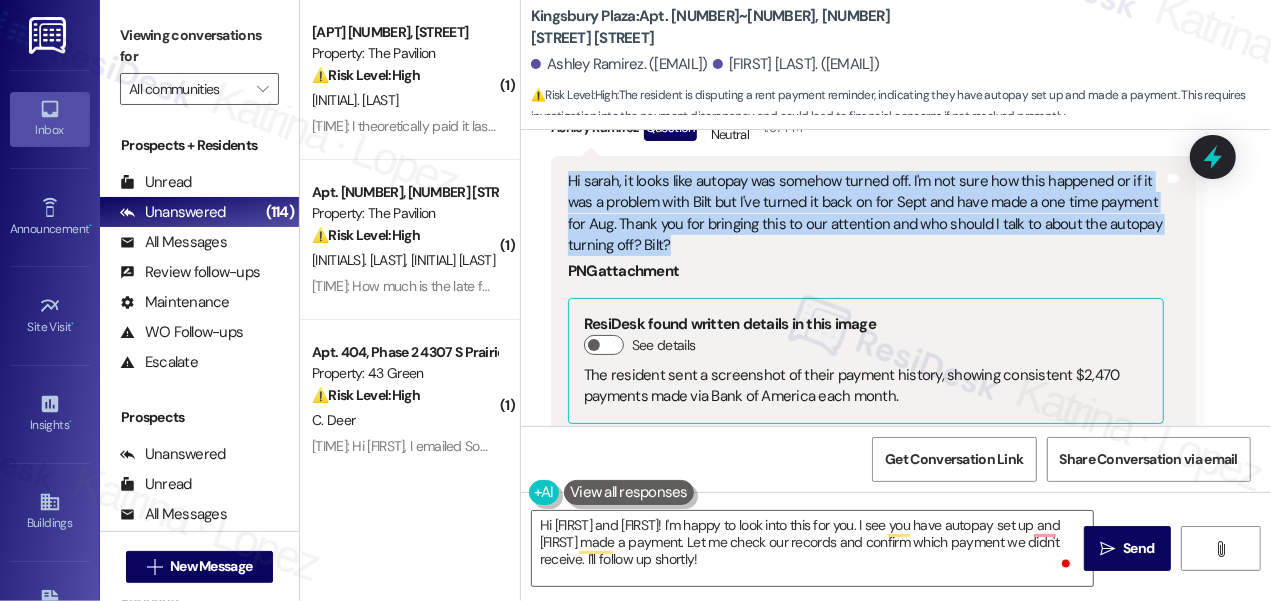 scroll, scrollTop: 7714, scrollLeft: 0, axis: vertical 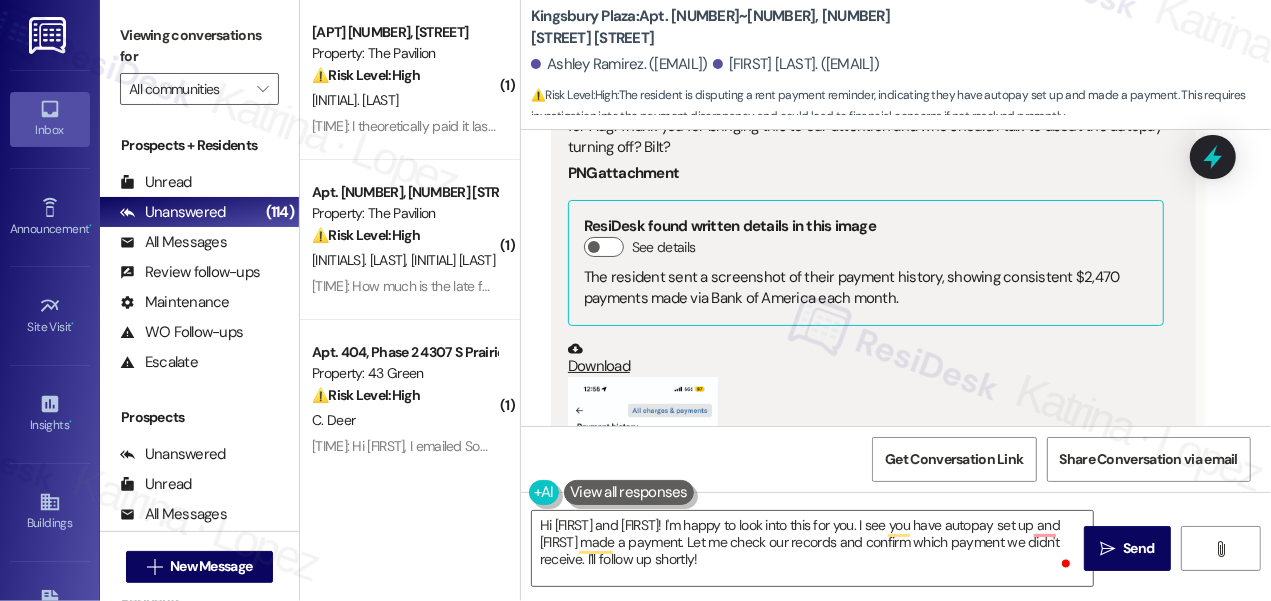 click on "Viewing conversations for" at bounding box center (199, 46) 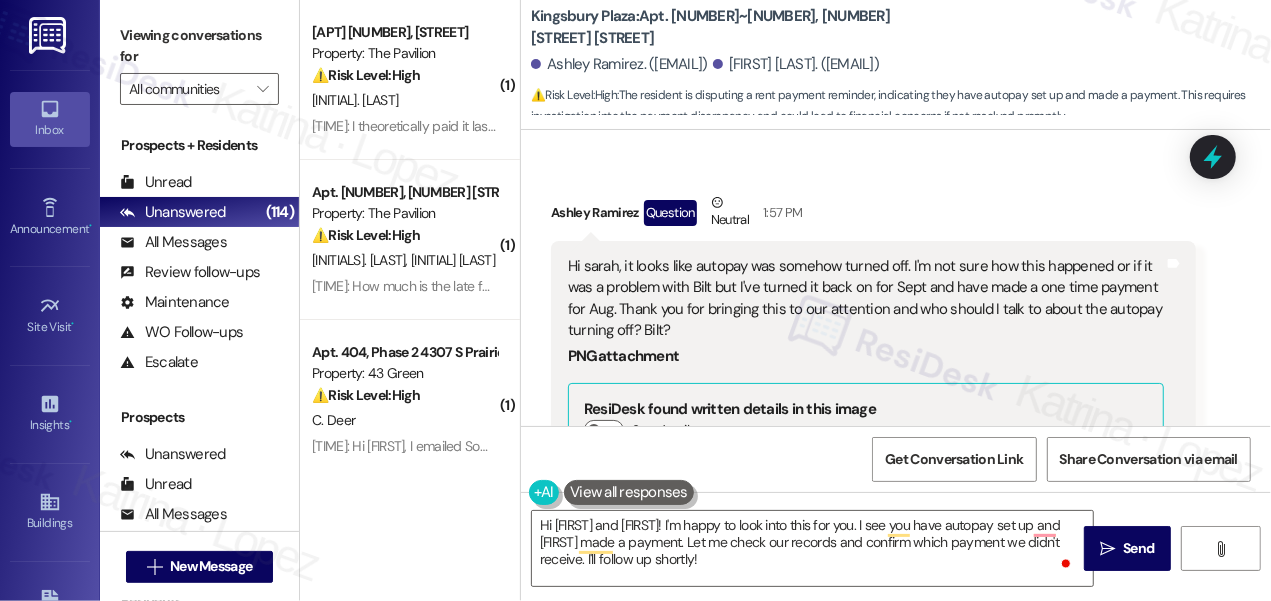 scroll, scrollTop: 7623, scrollLeft: 0, axis: vertical 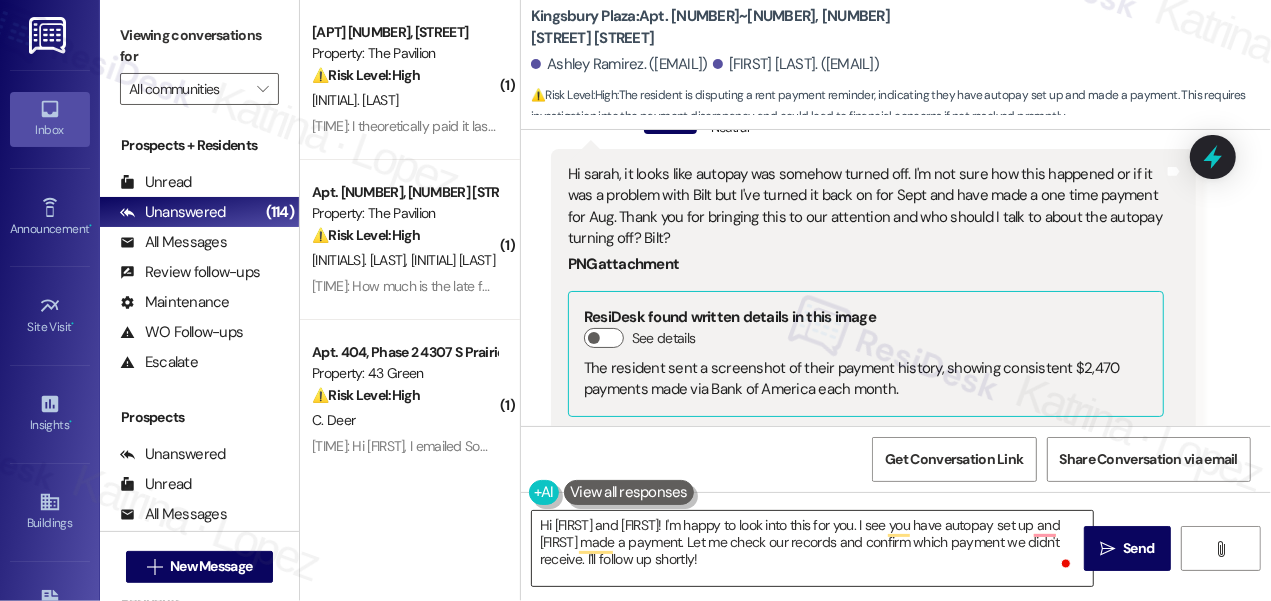 click on "Hi Ashley and Daniel! I'm happy to look into this for you. I see you have autopay set up and Daniel made a payment. Let me check our records and confirm which payment we didn't receive. I'll follow up shortly!" at bounding box center (812, 548) 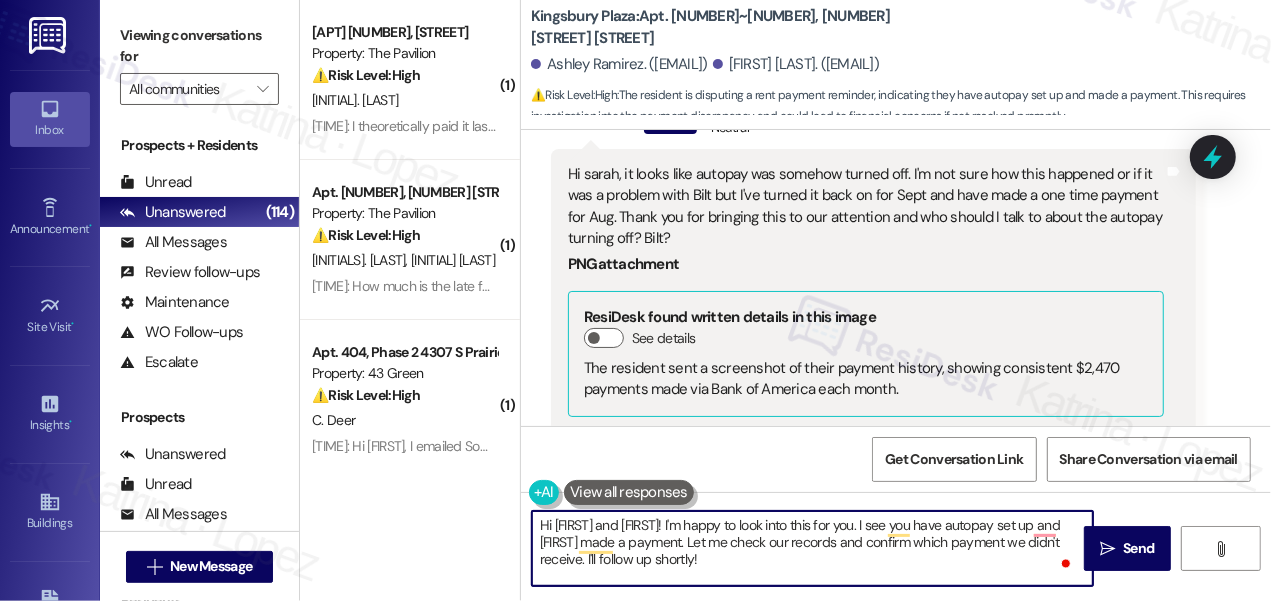 click on "Hi Ashley and Daniel! I'm happy to look into this for you. I see you have autopay set up and Daniel made a payment. Let me check our records and confirm which payment we didn't receive. I'll follow up shortly!" at bounding box center (812, 548) 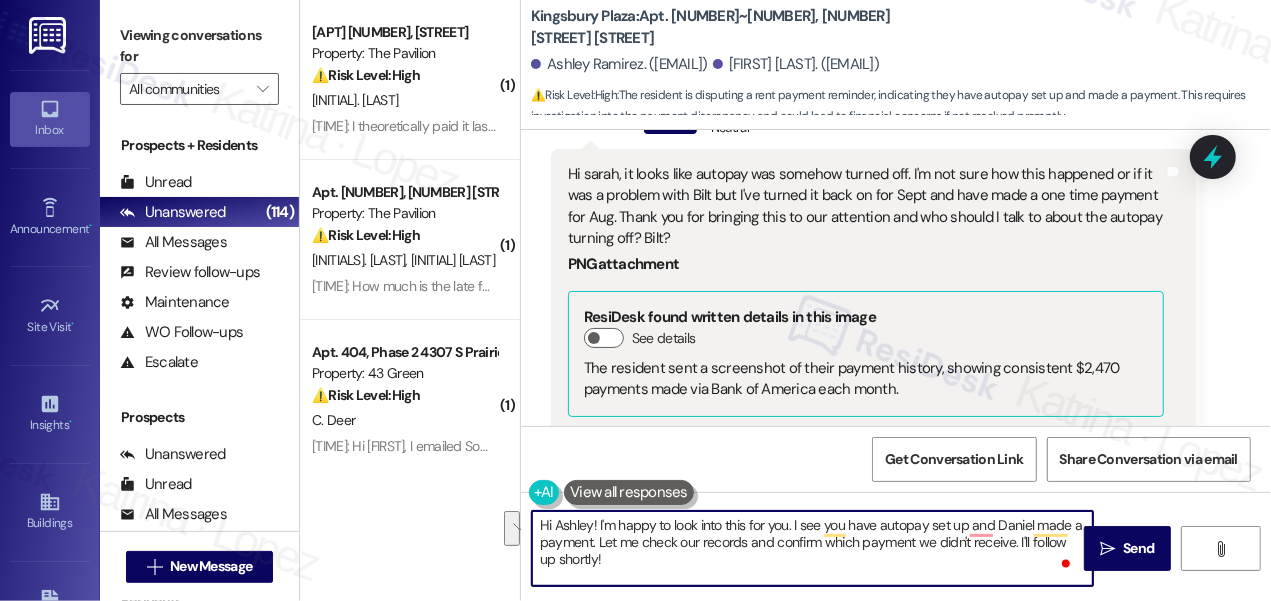 drag, startPoint x: 596, startPoint y: 523, endPoint x: 874, endPoint y: 546, distance: 278.94983 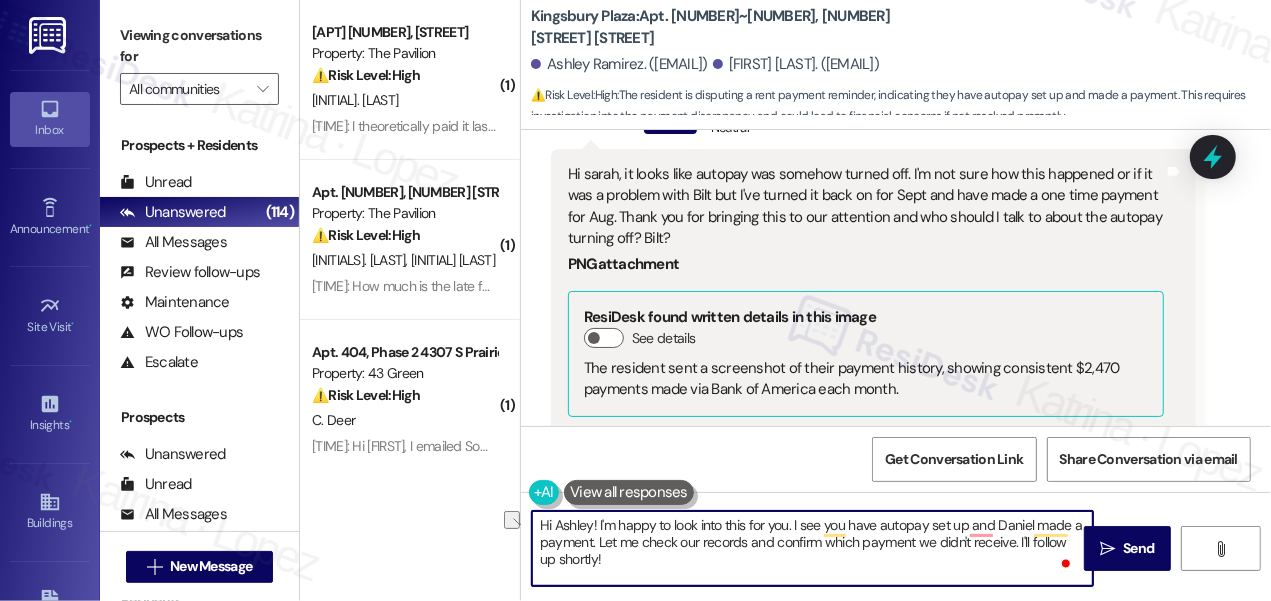 drag, startPoint x: 793, startPoint y: 524, endPoint x: 597, endPoint y: 524, distance: 196 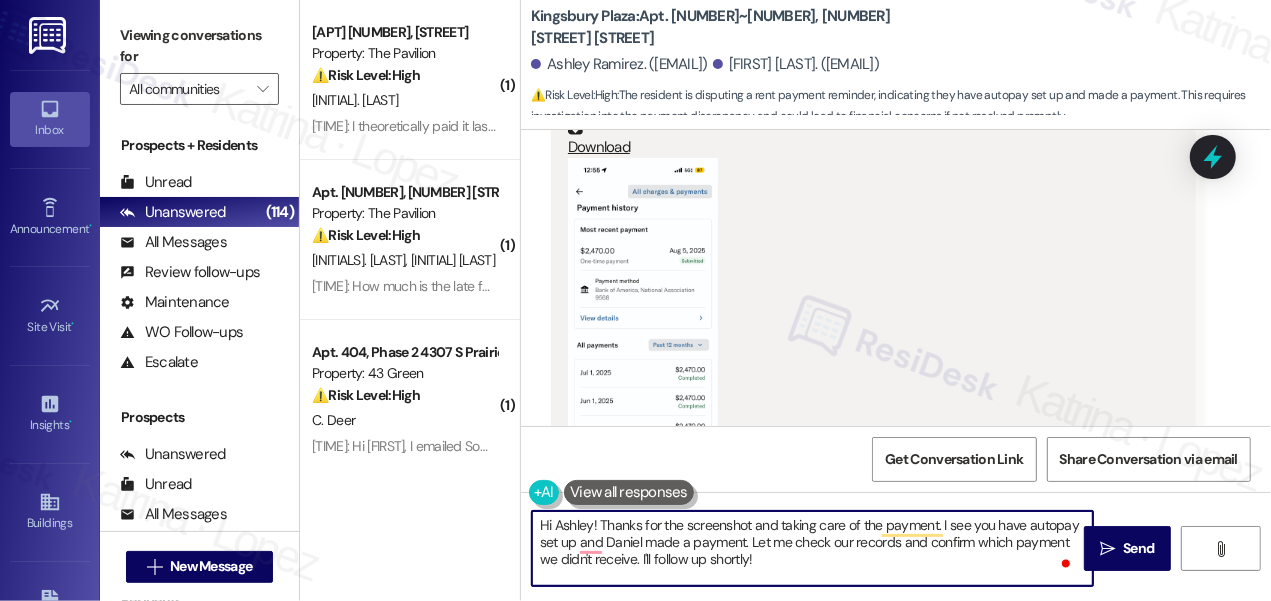 scroll, scrollTop: 7986, scrollLeft: 0, axis: vertical 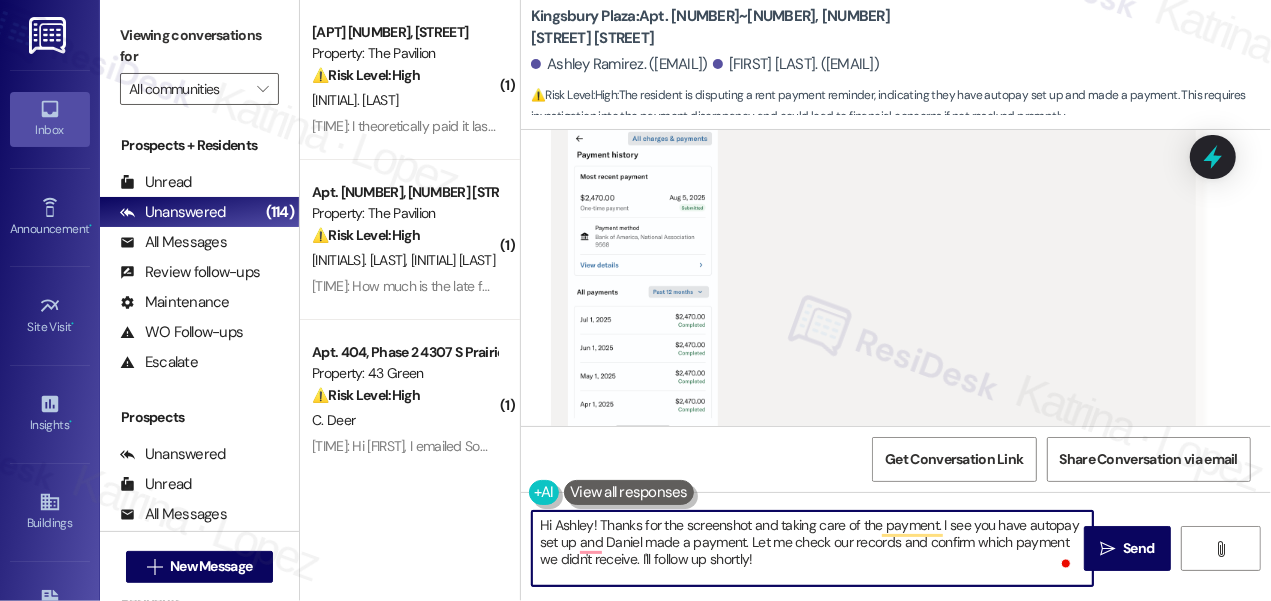 click at bounding box center [643, 268] 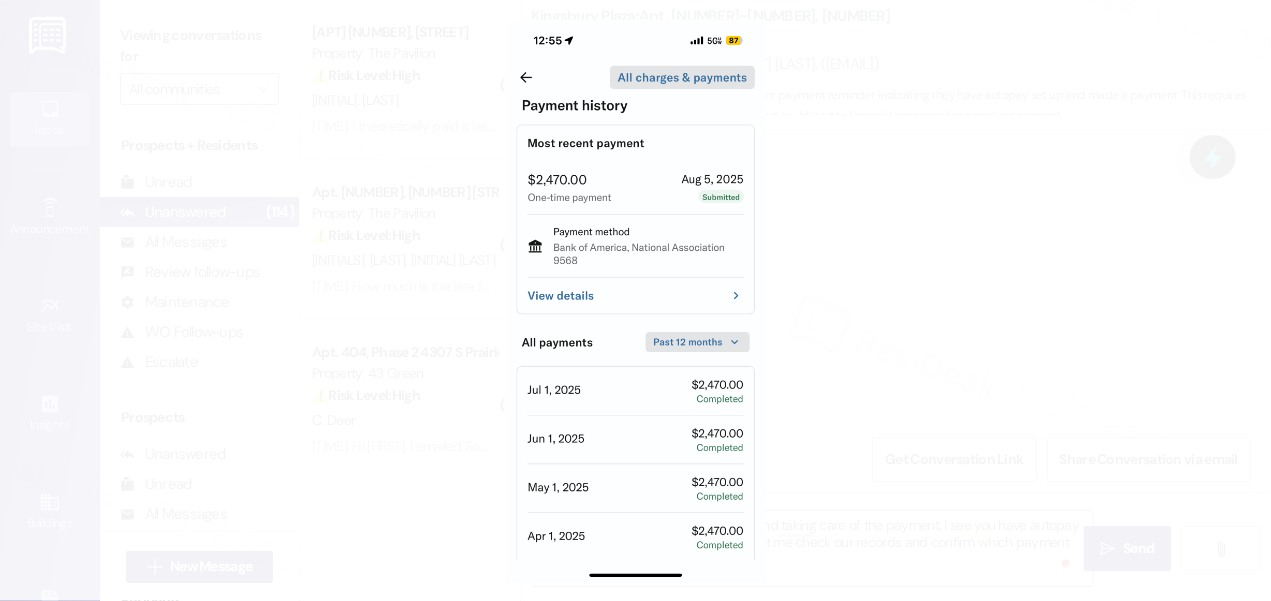 click at bounding box center [635, 300] 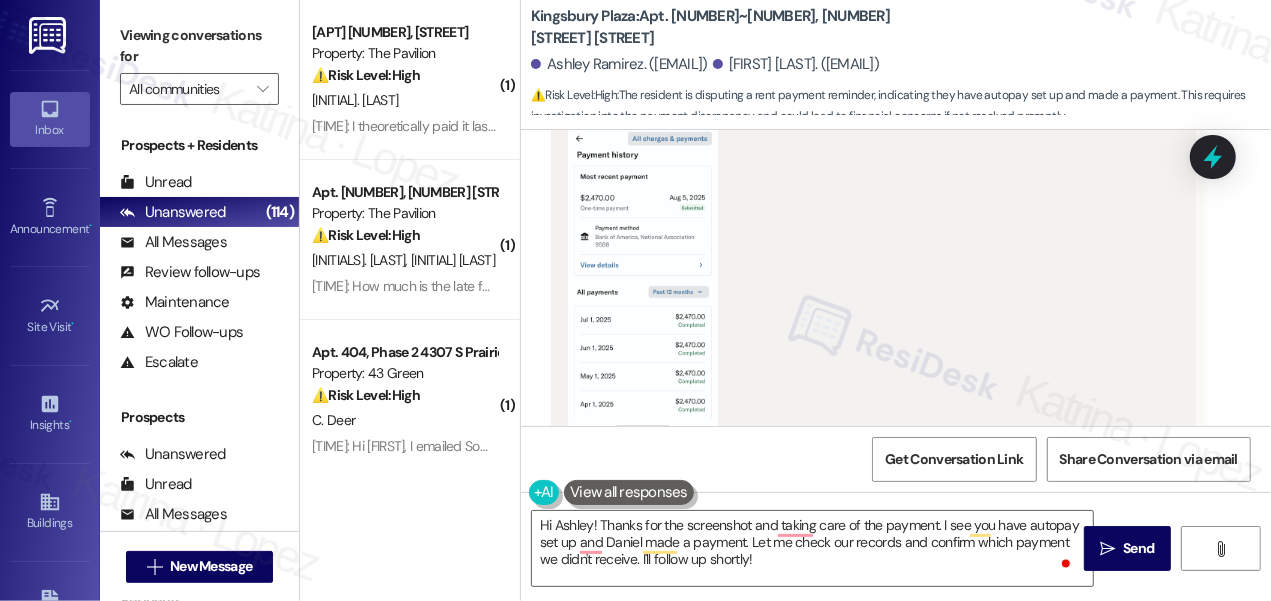 click on "Viewing conversations for" at bounding box center [199, 46] 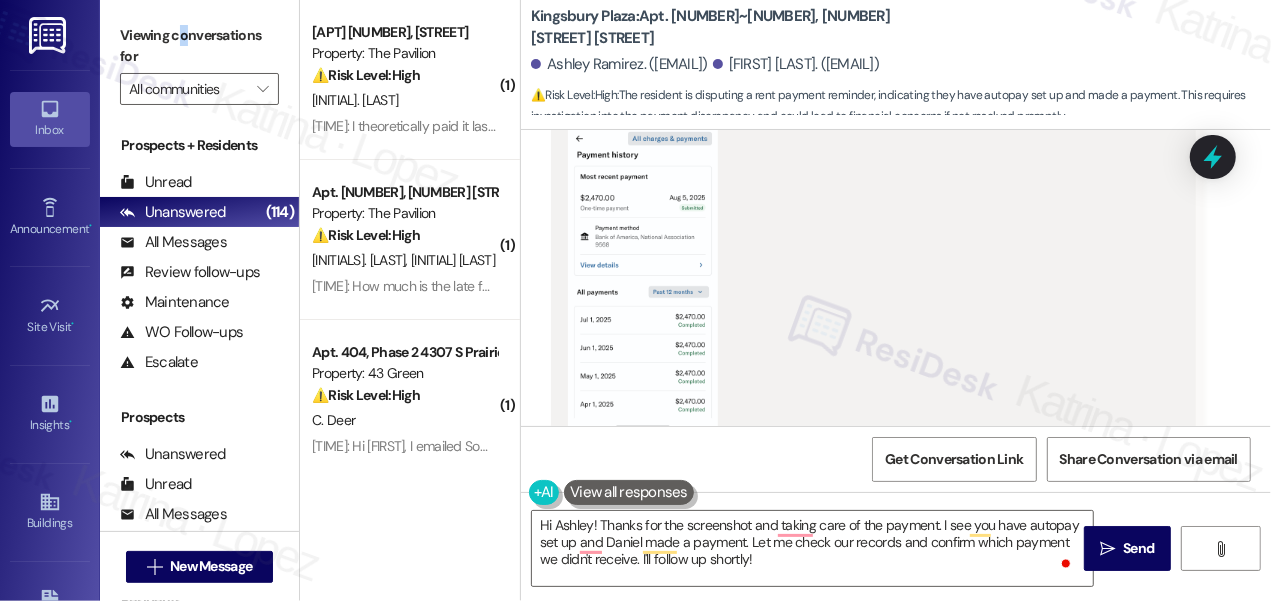 click on "Viewing conversations for" at bounding box center [199, 46] 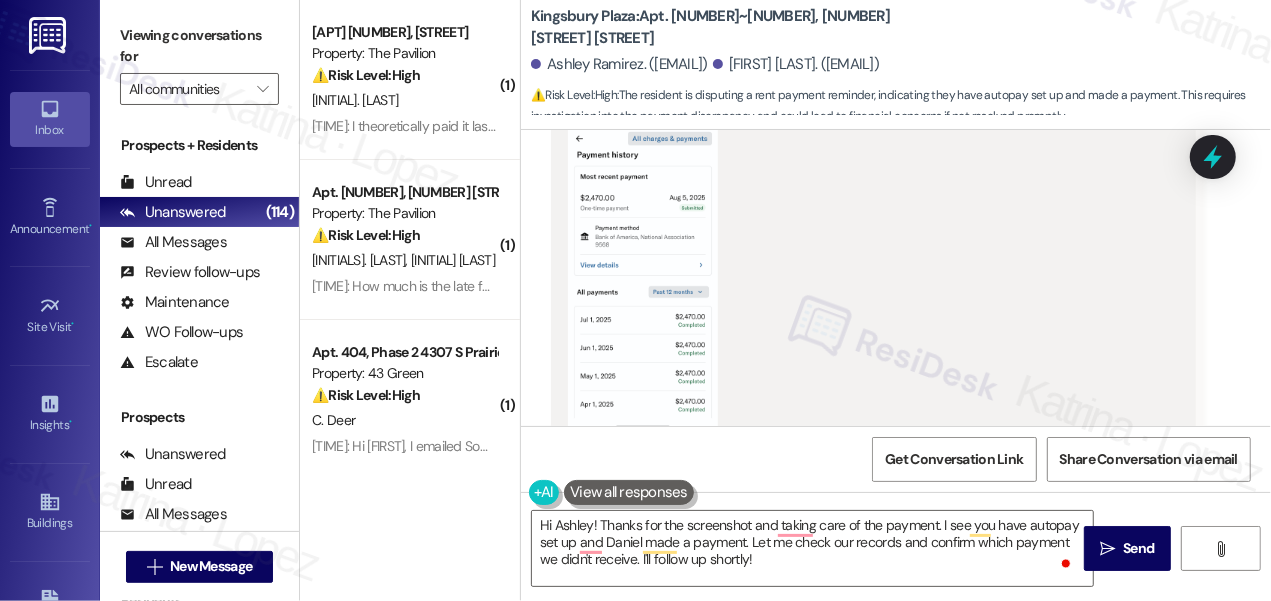 click on "Viewing conversations for" at bounding box center (199, 46) 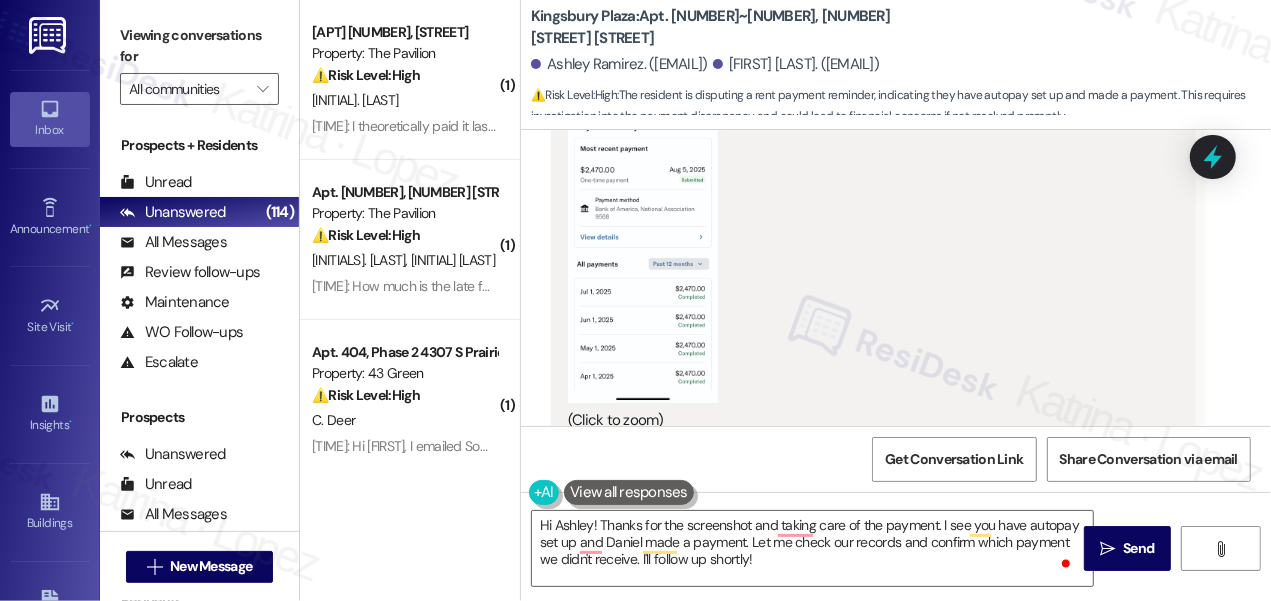 scroll, scrollTop: 8077, scrollLeft: 0, axis: vertical 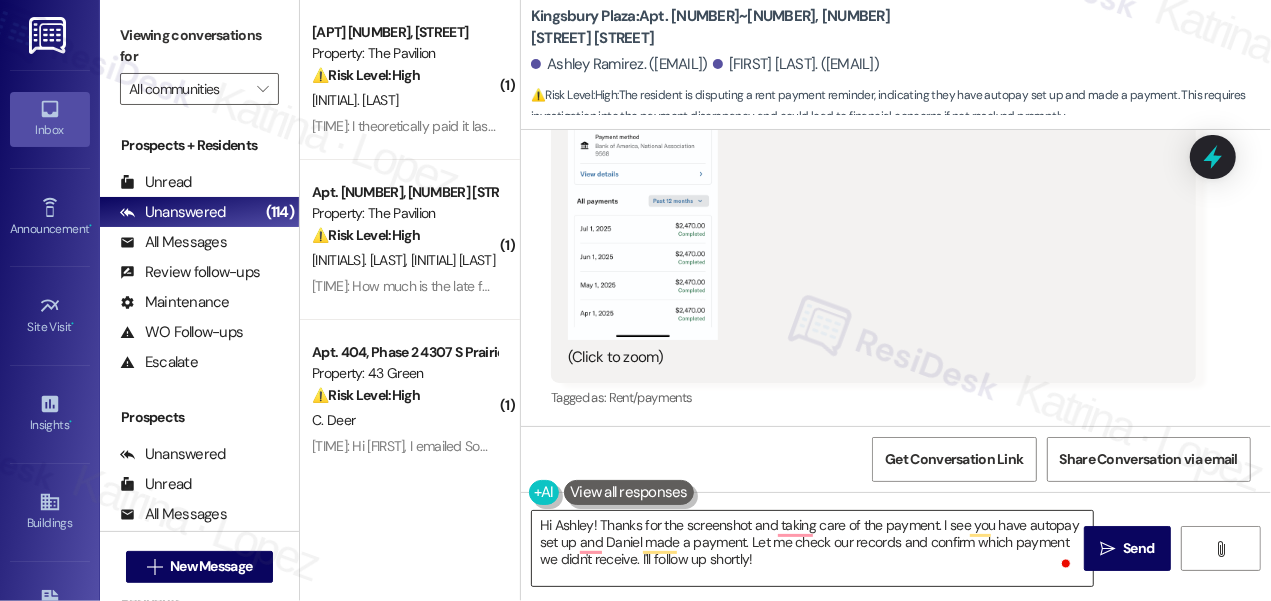 click on "Hi Ashley! Thanks for the screenshot and taking care of the payment. I see you have autopay set up and Daniel made a payment. Let me check our records and confirm which payment we didn't receive. I'll follow up shortly!" at bounding box center (812, 548) 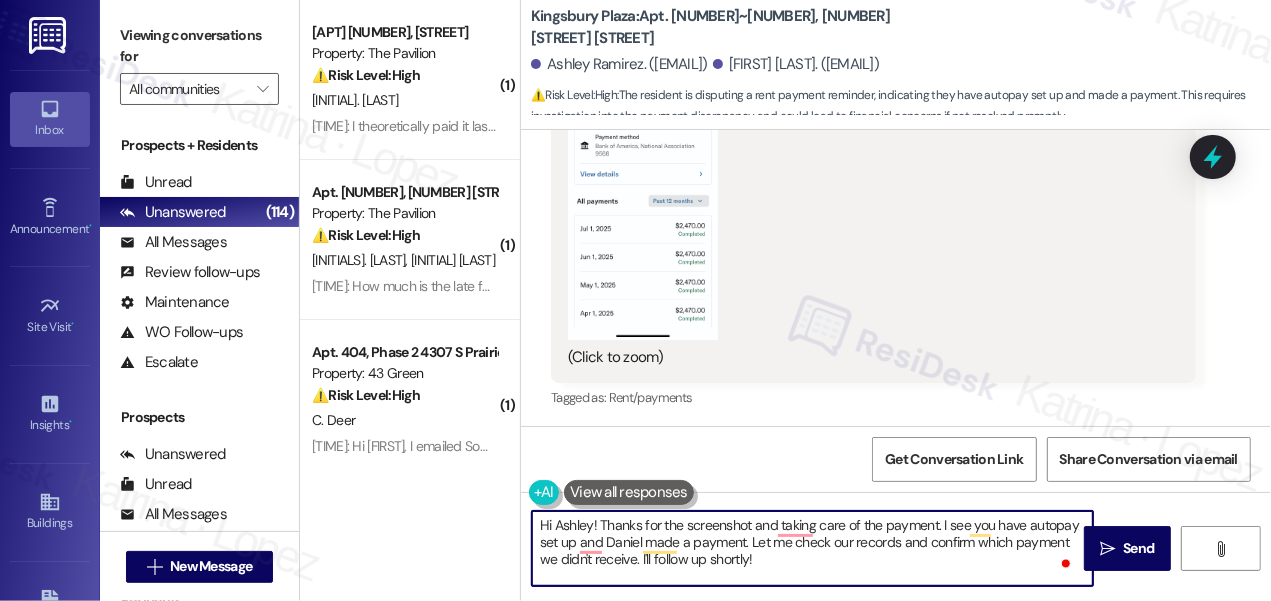 click on "Hi Ashley! Thanks for the screenshot and taking care of the payment. I see you have autopay set up and Daniel made a payment. Let me check our records and confirm which payment we didn't receive. I'll follow up shortly!" at bounding box center (812, 548) 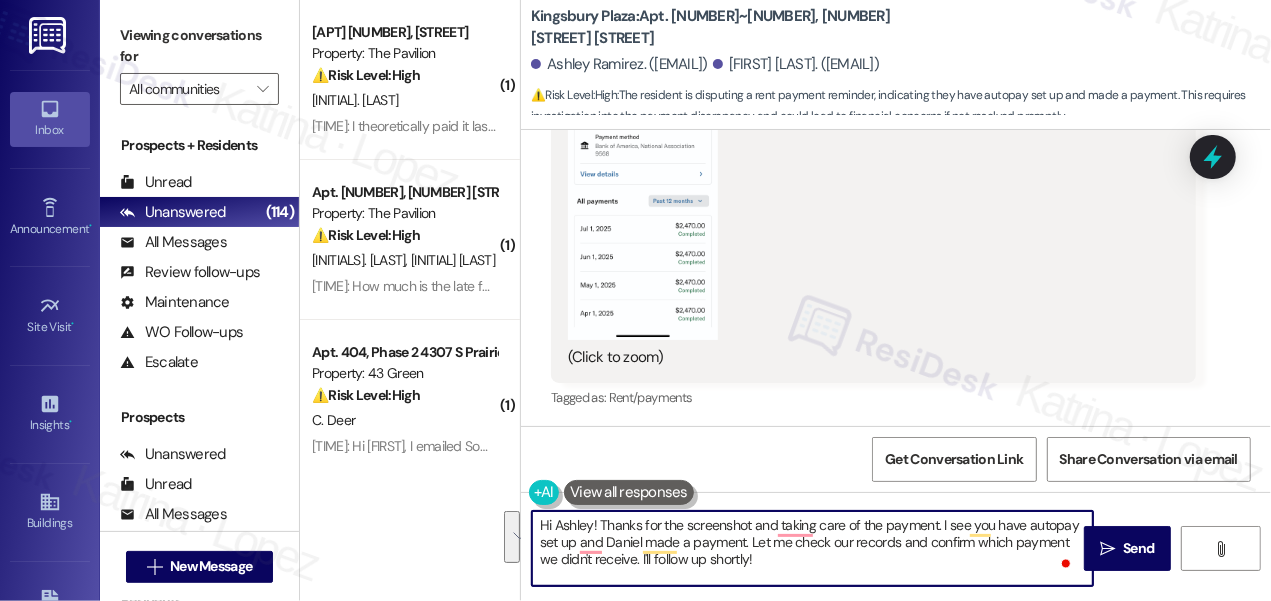 click on "Hi Ashley! Thanks for the screenshot and taking care of the payment. I see you have autopay set up and Daniel made a payment. Let me check our records and confirm which payment we didn't receive. I'll follow up shortly!" at bounding box center (812, 548) 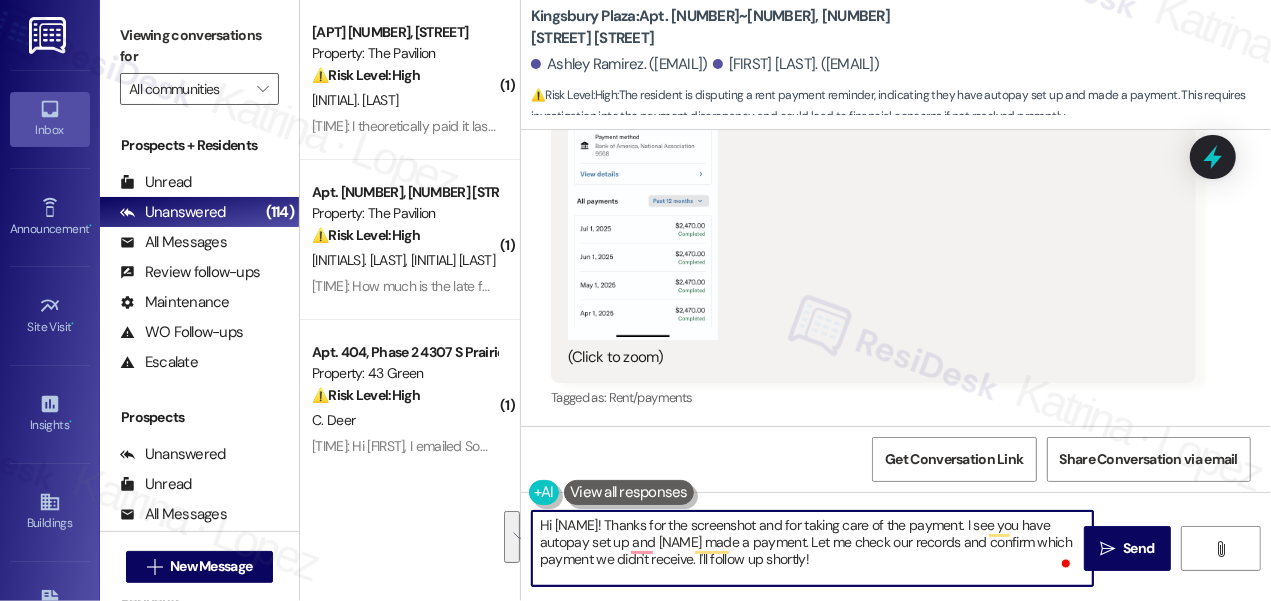 drag, startPoint x: 955, startPoint y: 522, endPoint x: 807, endPoint y: 562, distance: 153.31015 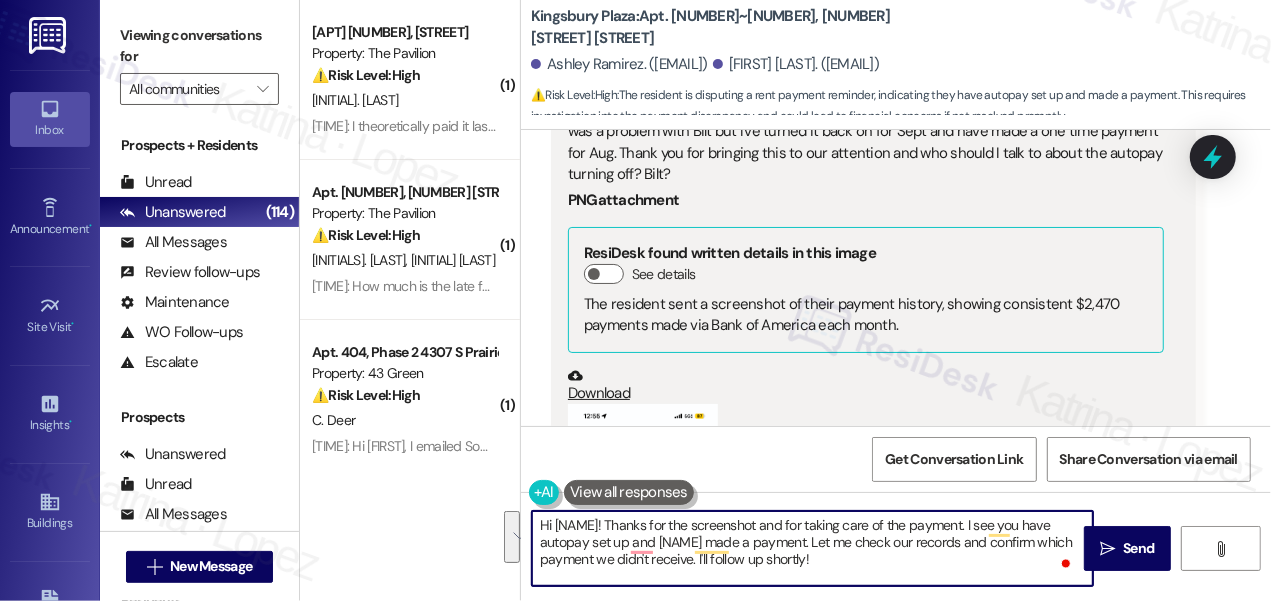 scroll, scrollTop: 7532, scrollLeft: 0, axis: vertical 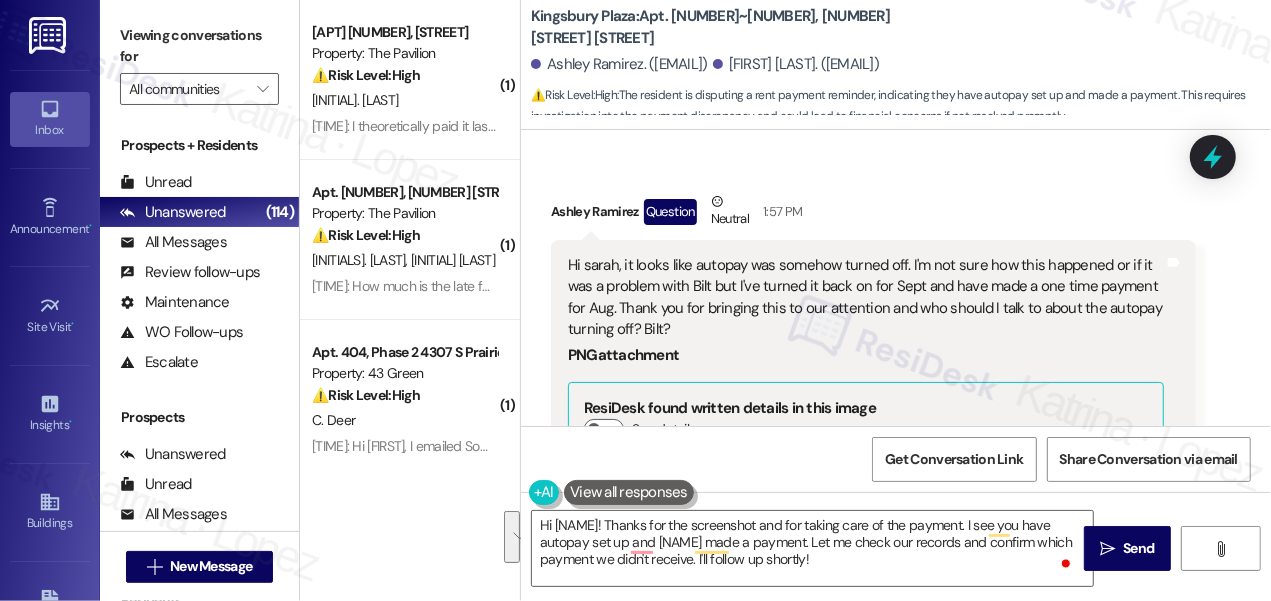 click on "Hi sarah, it looks like autopay was somehow turned off. I'm not sure how this happened or if it was a problem with Bilt but I've turned it back on for Sept and have made a one time payment for Aug. Thank you for bringing this to our attention and who should I talk to about the autopay turning off? Bilt?" at bounding box center (866, 298) 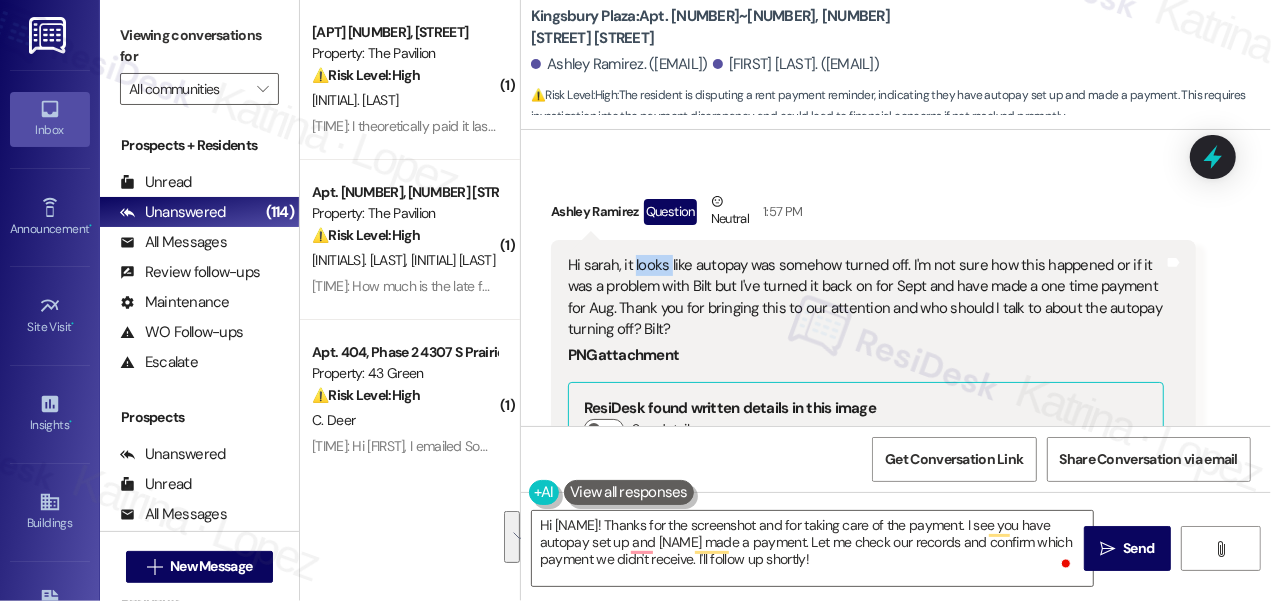 click on "Hi sarah, it looks like autopay was somehow turned off. I'm not sure how this happened or if it was a problem with Bilt but I've turned it back on for Sept and have made a one time payment for Aug. Thank you for bringing this to our attention and who should I talk to about the autopay turning off? Bilt?" at bounding box center (866, 298) 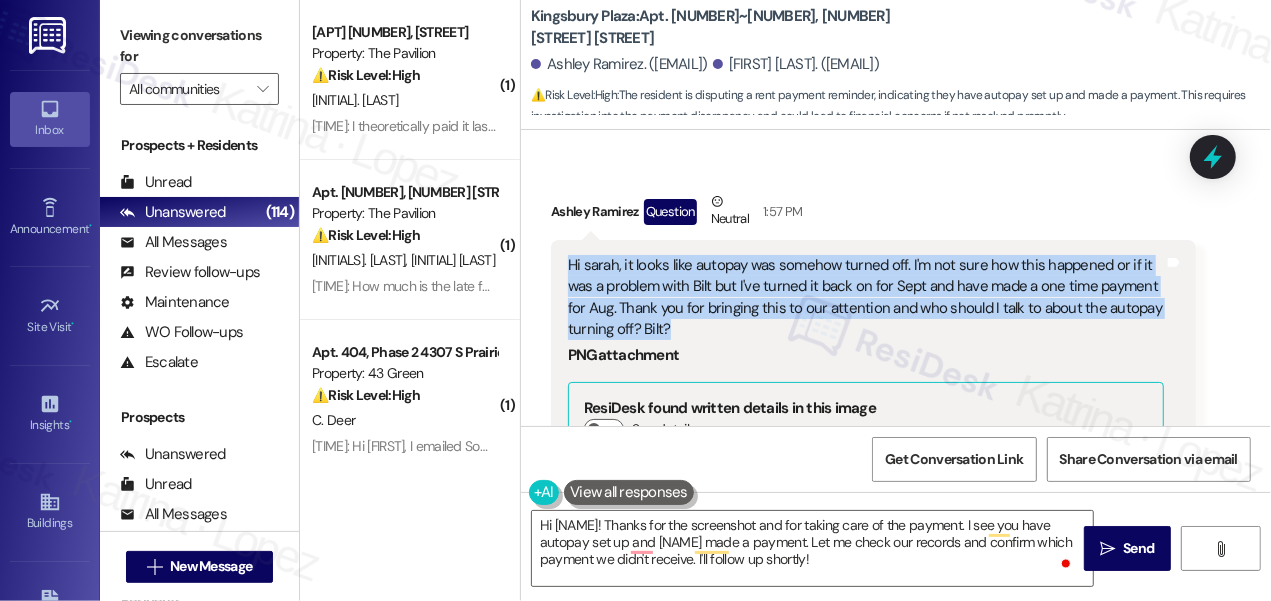 click on "Hi sarah, it looks like autopay was somehow turned off. I'm not sure how this happened or if it was a problem with Bilt but I've turned it back on for Sept and have made a one time payment for Aug. Thank you for bringing this to our attention and who should I talk to about the autopay turning off? Bilt?" at bounding box center [866, 298] 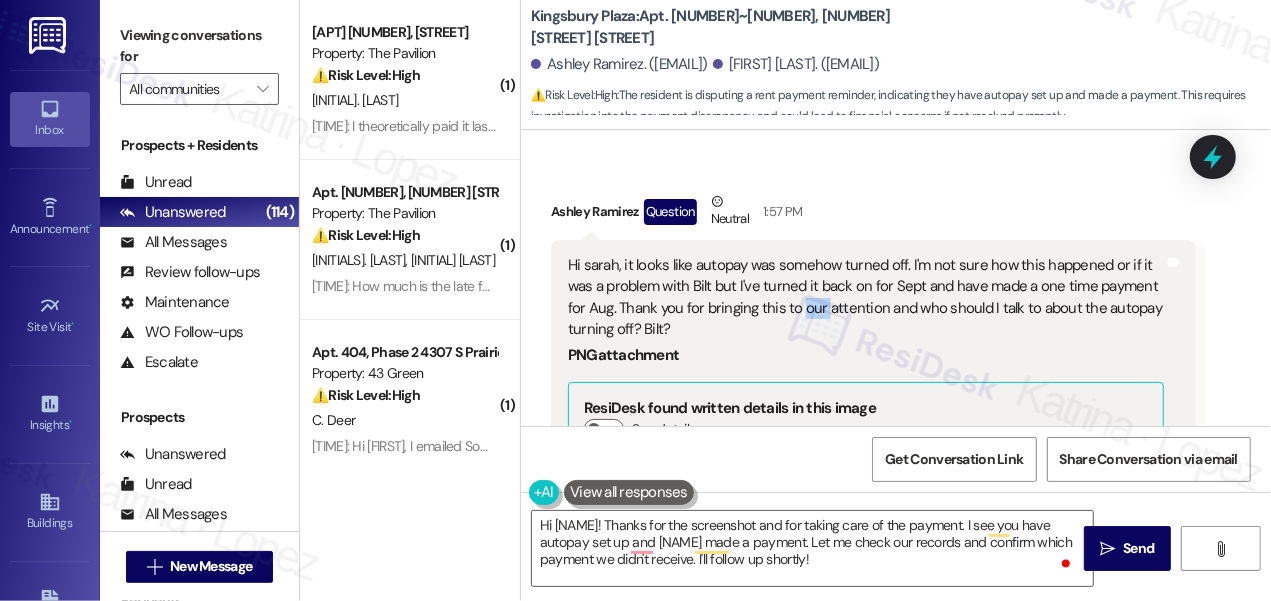 click on "Hi sarah, it looks like autopay was somehow turned off. I'm not sure how this happened or if it was a problem with Bilt but I've turned it back on for Sept and have made a one time payment for Aug. Thank you for bringing this to our attention and who should I talk to about the autopay turning off? Bilt?" at bounding box center (866, 298) 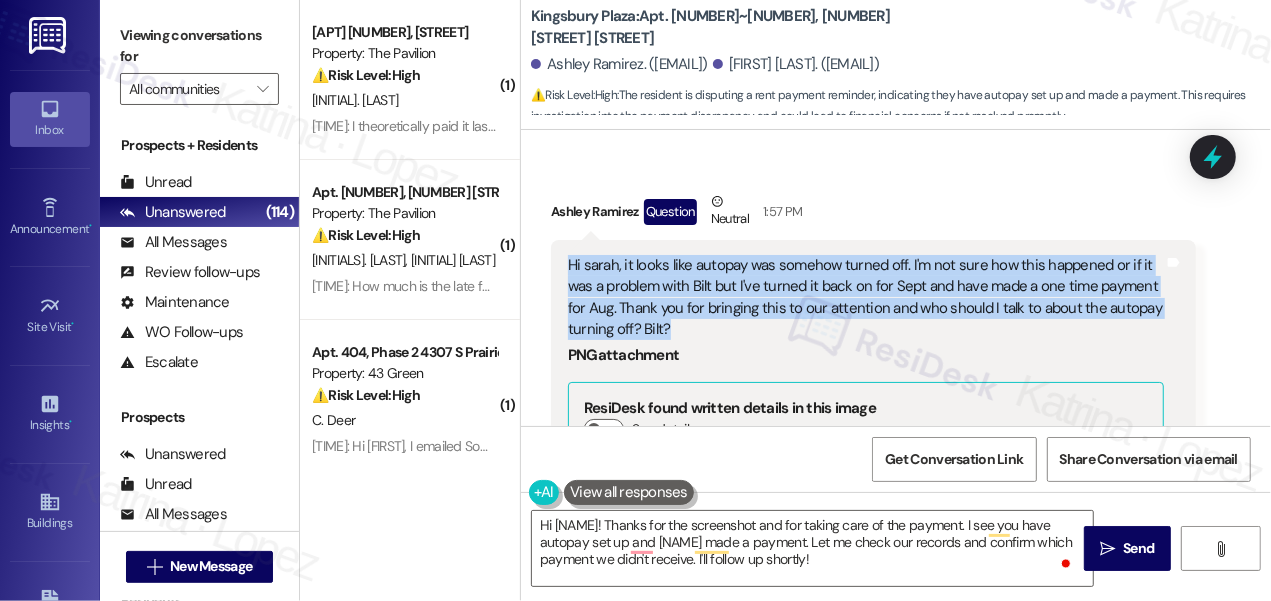 click on "Hi sarah, it looks like autopay was somehow turned off. I'm not sure how this happened or if it was a problem with Bilt but I've turned it back on for Sept and have made a one time payment for Aug. Thank you for bringing this to our attention and who should I talk to about the autopay turning off? Bilt?" at bounding box center [866, 298] 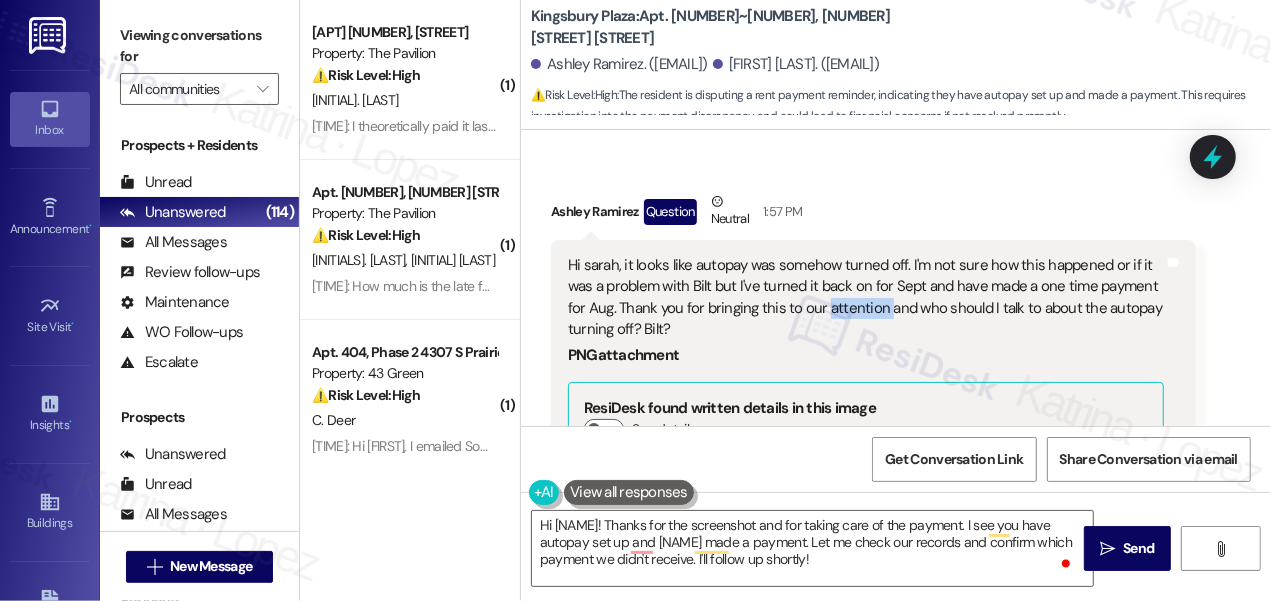 click on "Hi sarah, it looks like autopay was somehow turned off. I'm not sure how this happened or if it was a problem with Bilt but I've turned it back on for Sept and have made a one time payment for Aug. Thank you for bringing this to our attention and who should I talk to about the autopay turning off? Bilt?" at bounding box center [866, 298] 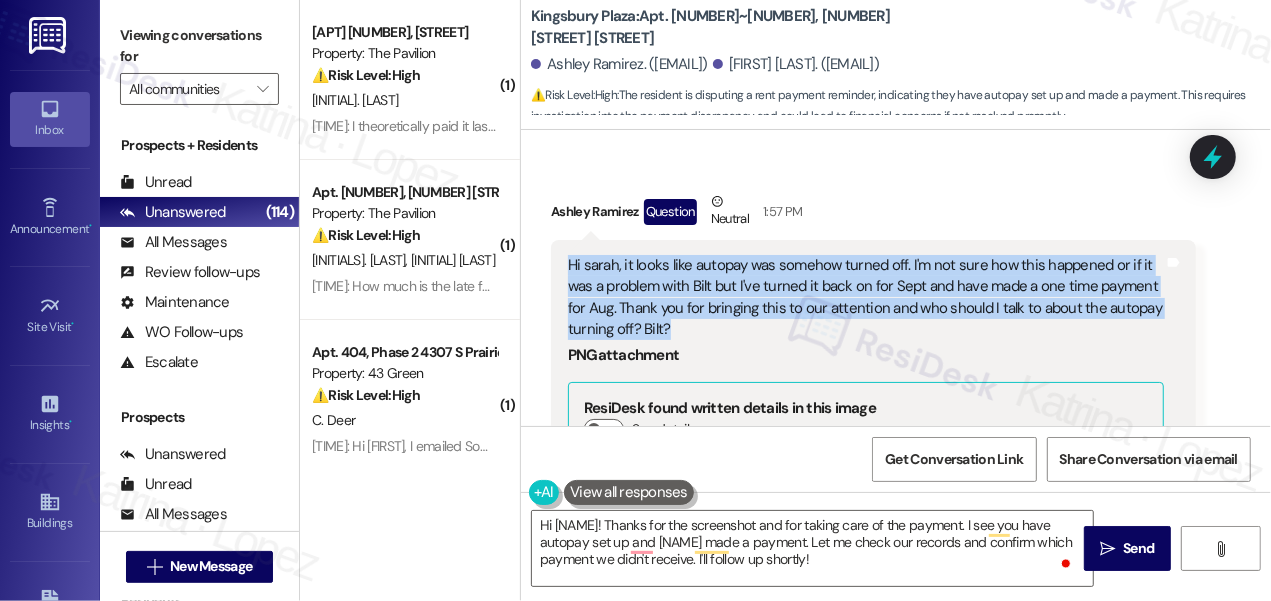 drag, startPoint x: 846, startPoint y: 298, endPoint x: 876, endPoint y: 308, distance: 31.622776 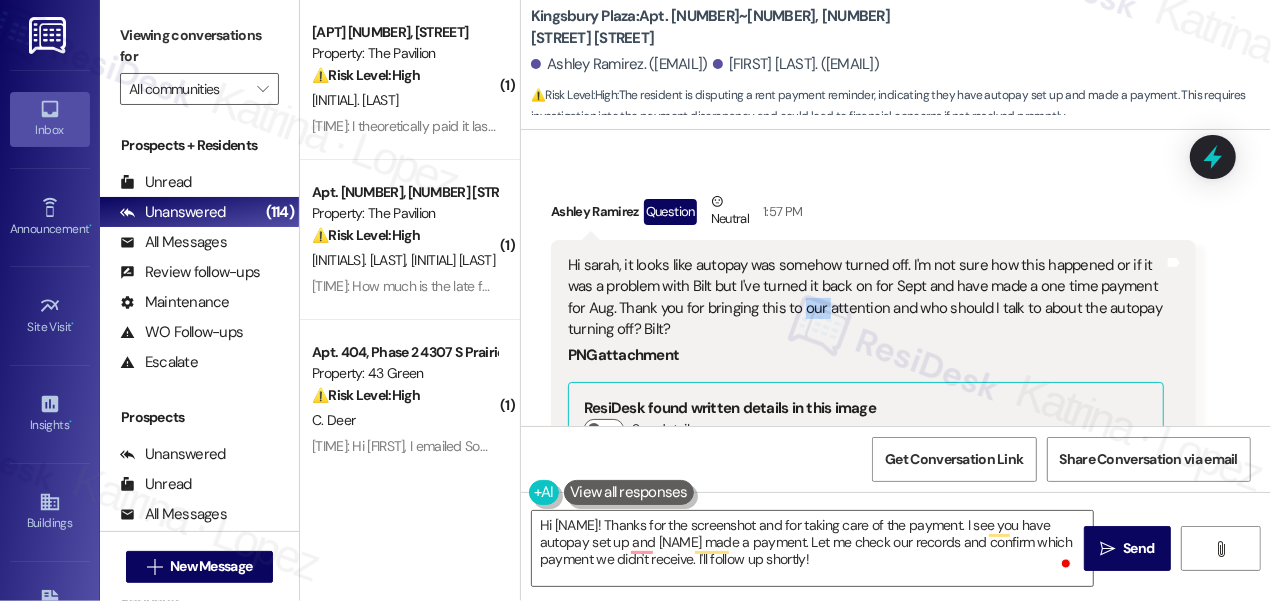 click on "Hi sarah, it looks like autopay was somehow turned off. I'm not sure how this happened or if it was a problem with Bilt but I've turned it back on for Sept and have made a one time payment for Aug. Thank you for bringing this to our attention and who should I talk to about the autopay turning off? Bilt?" at bounding box center (866, 298) 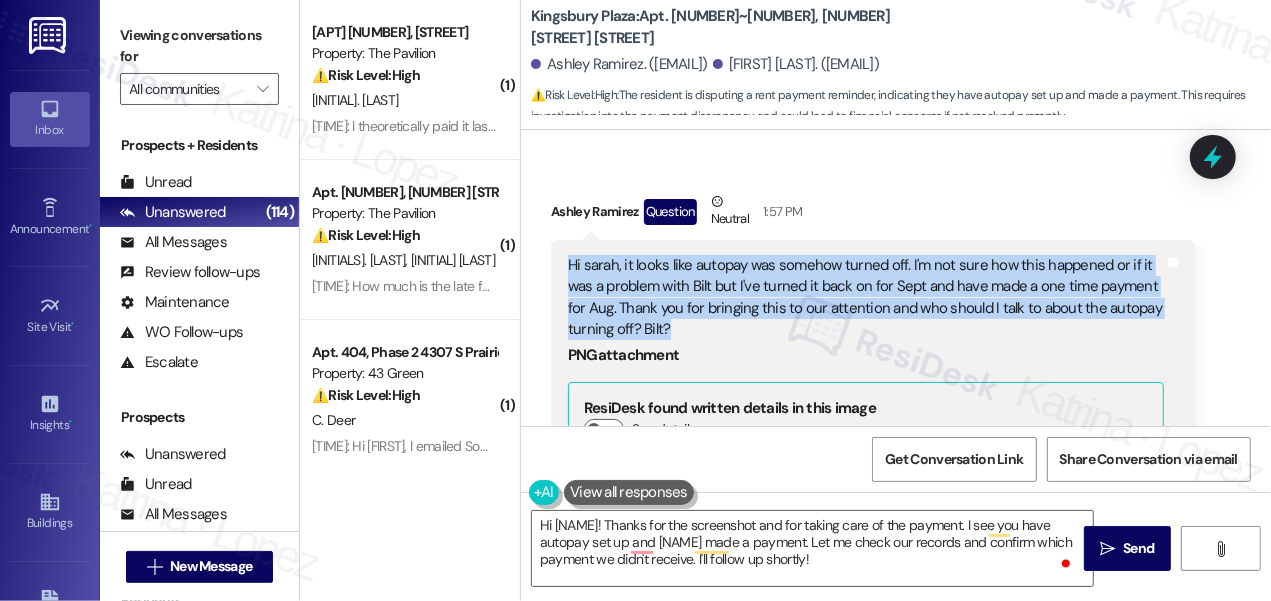 click on "Hi sarah, it looks like autopay was somehow turned off. I'm not sure how this happened or if it was a problem with Bilt but I've turned it back on for Sept and have made a one time payment for Aug. Thank you for bringing this to our attention and who should I talk to about the autopay turning off? Bilt?" at bounding box center (866, 298) 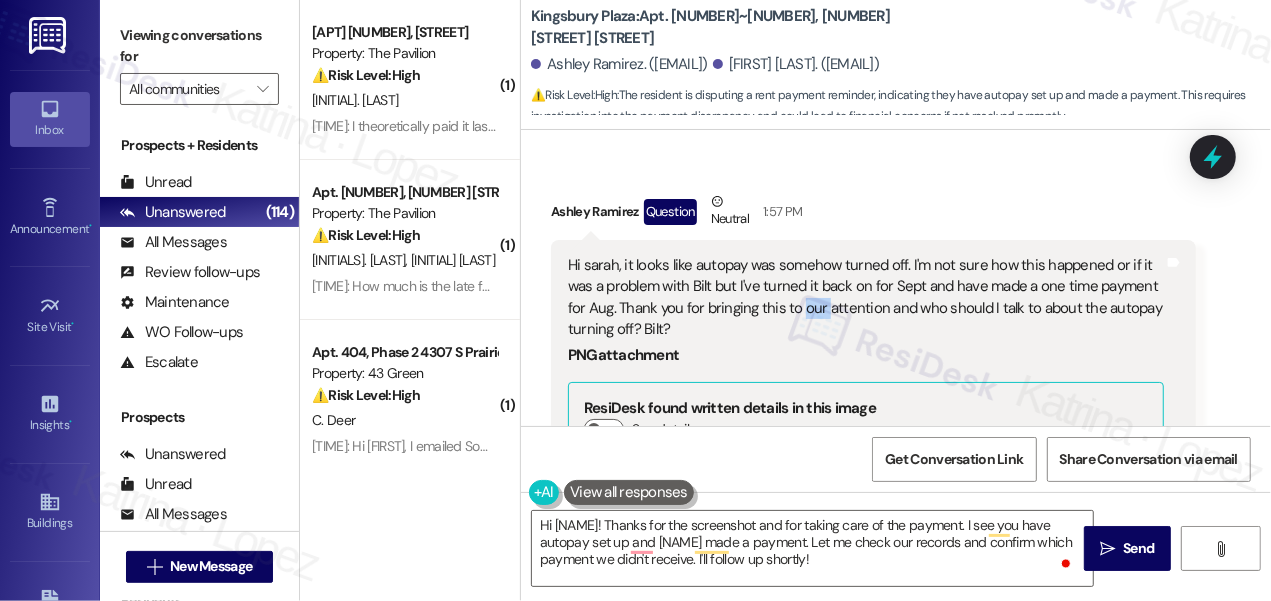 click on "Hi sarah, it looks like autopay was somehow turned off. I'm not sure how this happened or if it was a problem with Bilt but I've turned it back on for Sept and have made a one time payment for Aug. Thank you for bringing this to our attention and who should I talk to about the autopay turning off? Bilt?" at bounding box center (866, 298) 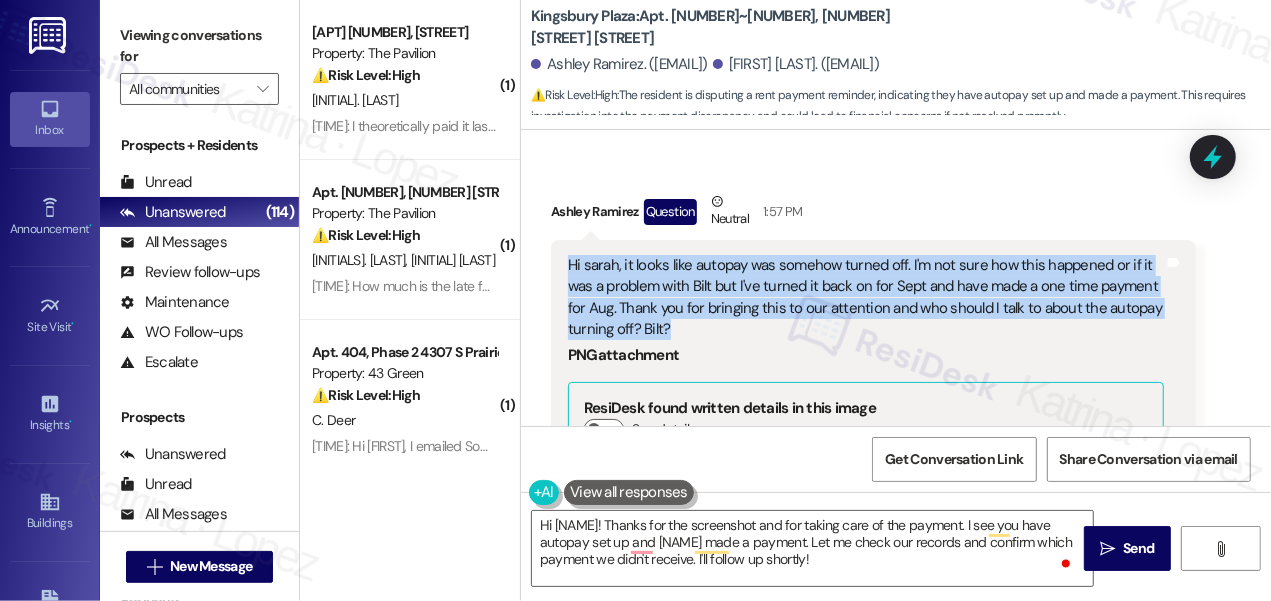 click on "Hi sarah, it looks like autopay was somehow turned off. I'm not sure how this happened or if it was a problem with Bilt but I've turned it back on for Sept and have made a one time payment for Aug. Thank you for bringing this to our attention and who should I talk to about the autopay turning off? Bilt?" at bounding box center [866, 298] 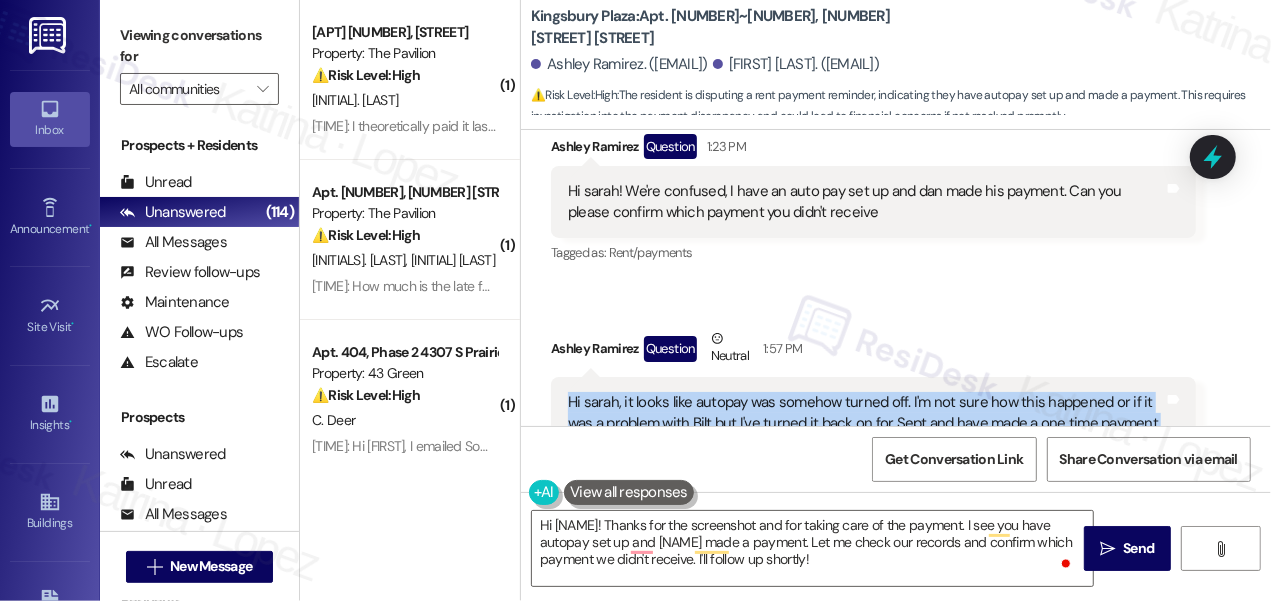 scroll, scrollTop: 7532, scrollLeft: 0, axis: vertical 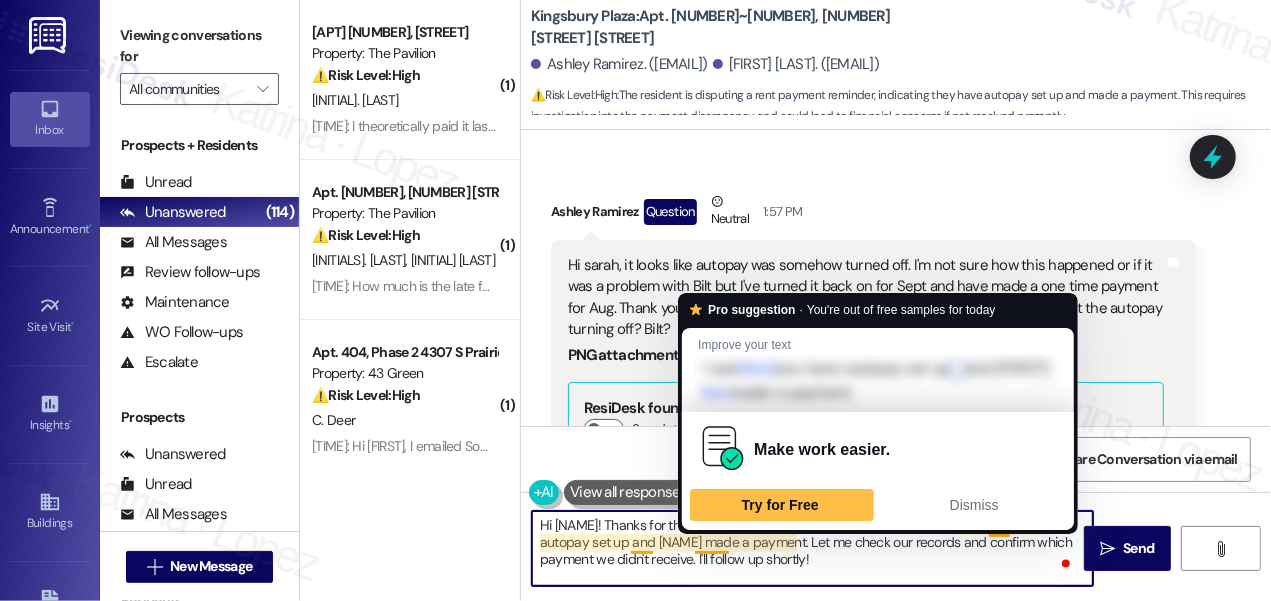 click on "Hi Ashley! Thanks for the screenshot and for taking care of the payment. I see you have autopay set up and Daniel made a payment. Let me check our records and confirm which payment we didn't receive. I'll follow up shortly!" at bounding box center (812, 548) 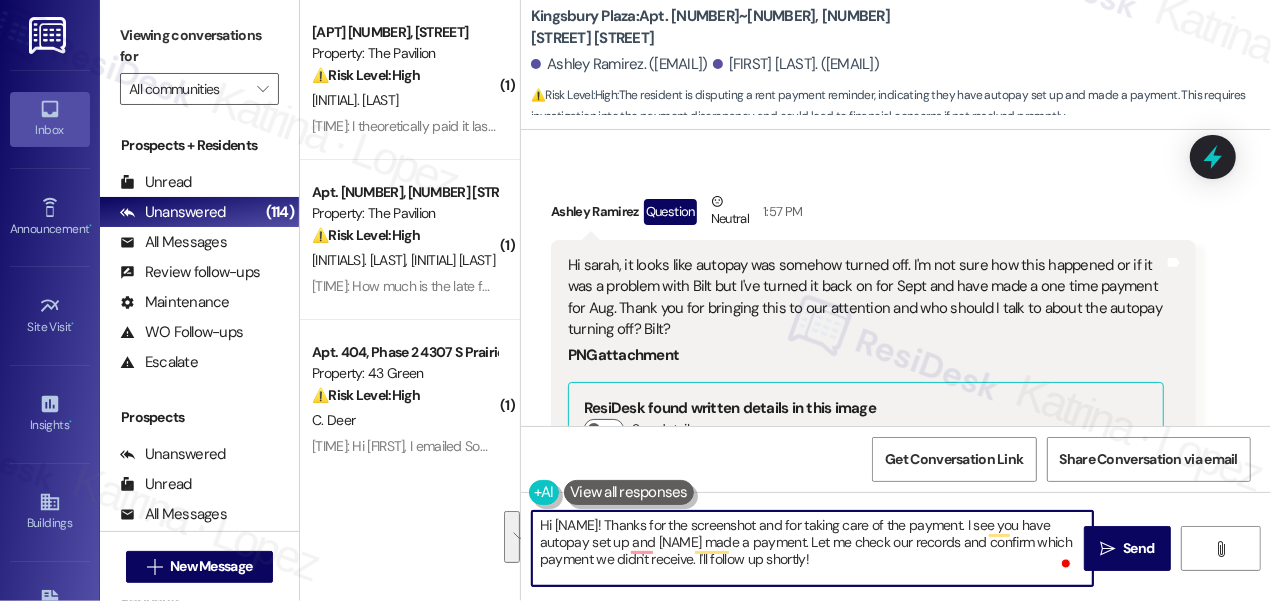 drag, startPoint x: 957, startPoint y: 524, endPoint x: 982, endPoint y: 555, distance: 39.824615 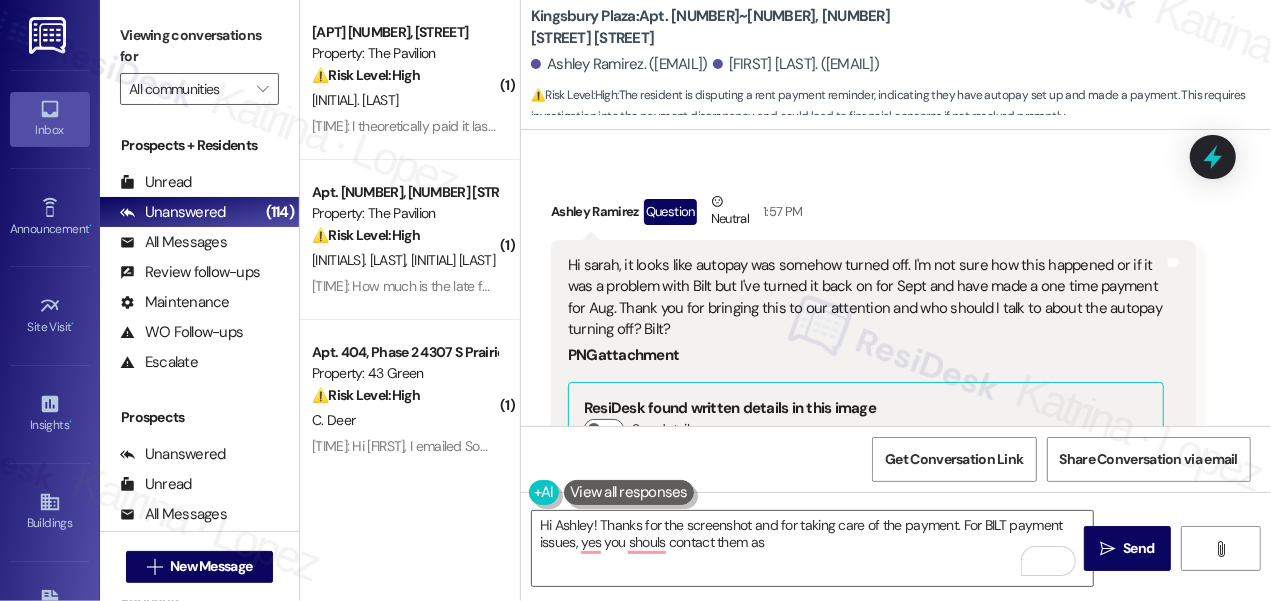 click on "Viewing conversations for" at bounding box center (199, 46) 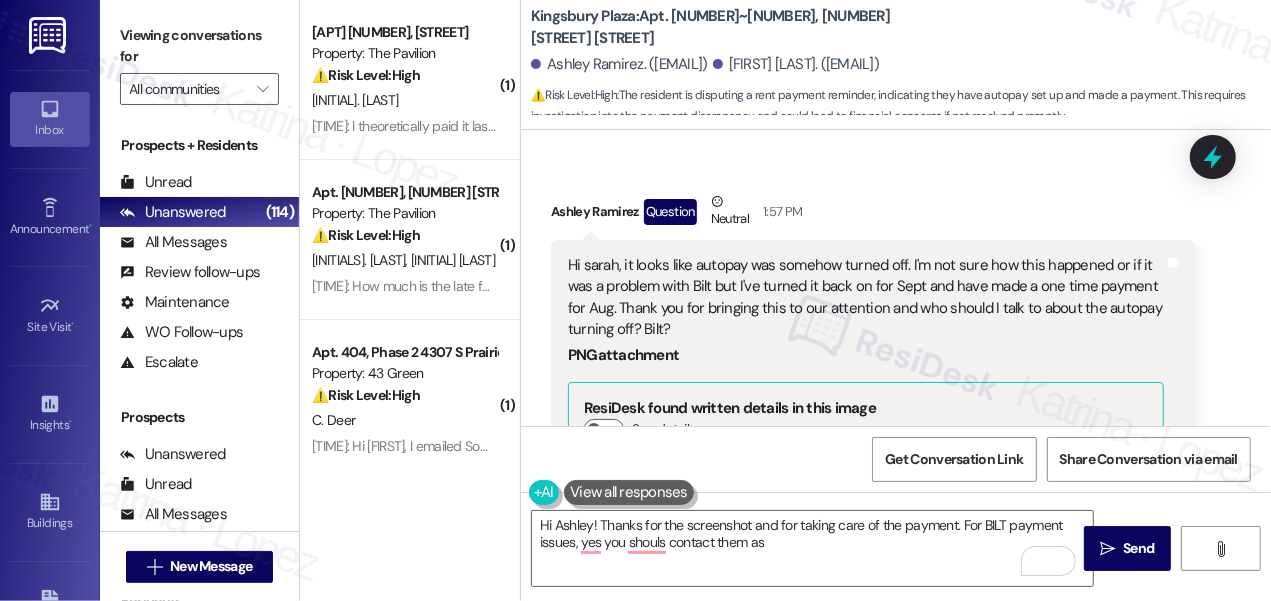 click on "Hi sarah, it looks like autopay was somehow turned off. I'm not sure how this happened or if it was a problem with Bilt but I've turned it back on for Sept and have made a one time payment for Aug. Thank you for bringing this to our attention and who should I talk to about the autopay turning off? Bilt?" at bounding box center (866, 298) 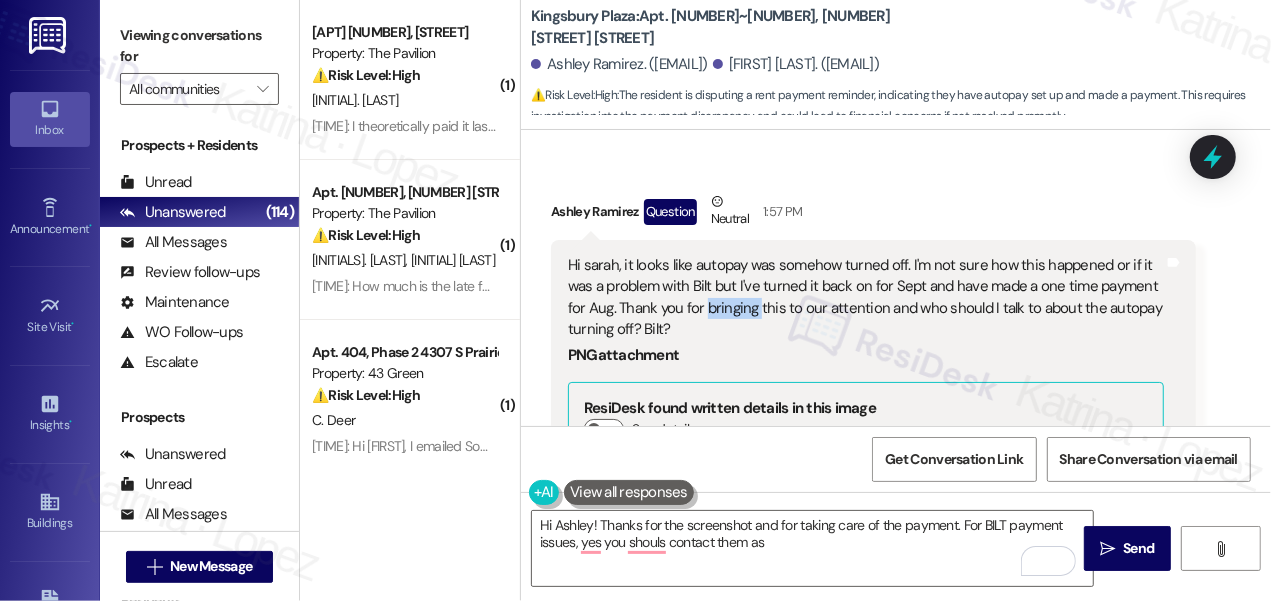click on "Hi sarah, it looks like autopay was somehow turned off. I'm not sure how this happened or if it was a problem with Bilt but I've turned it back on for Sept and have made a one time payment for Aug. Thank you for bringing this to our attention and who should I talk to about the autopay turning off? Bilt?" at bounding box center (866, 298) 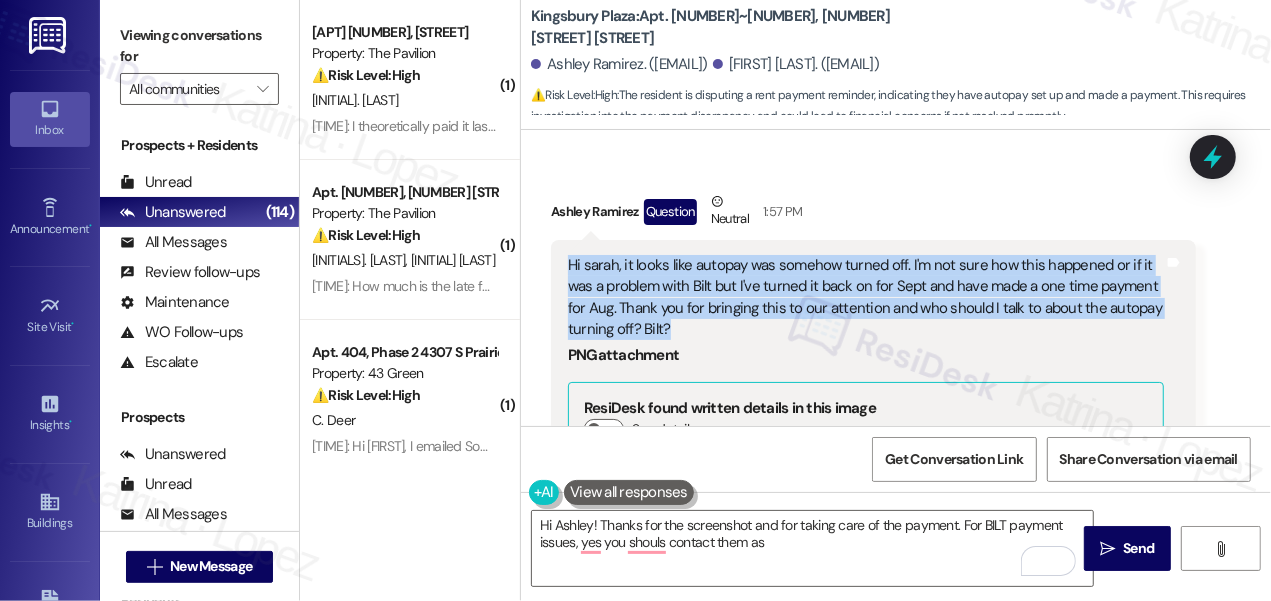 click on "Hi sarah, it looks like autopay was somehow turned off. I'm not sure how this happened or if it was a problem with Bilt but I've turned it back on for Sept and have made a one time payment for Aug. Thank you for bringing this to our attention and who should I talk to about the autopay turning off? Bilt?" at bounding box center (866, 298) 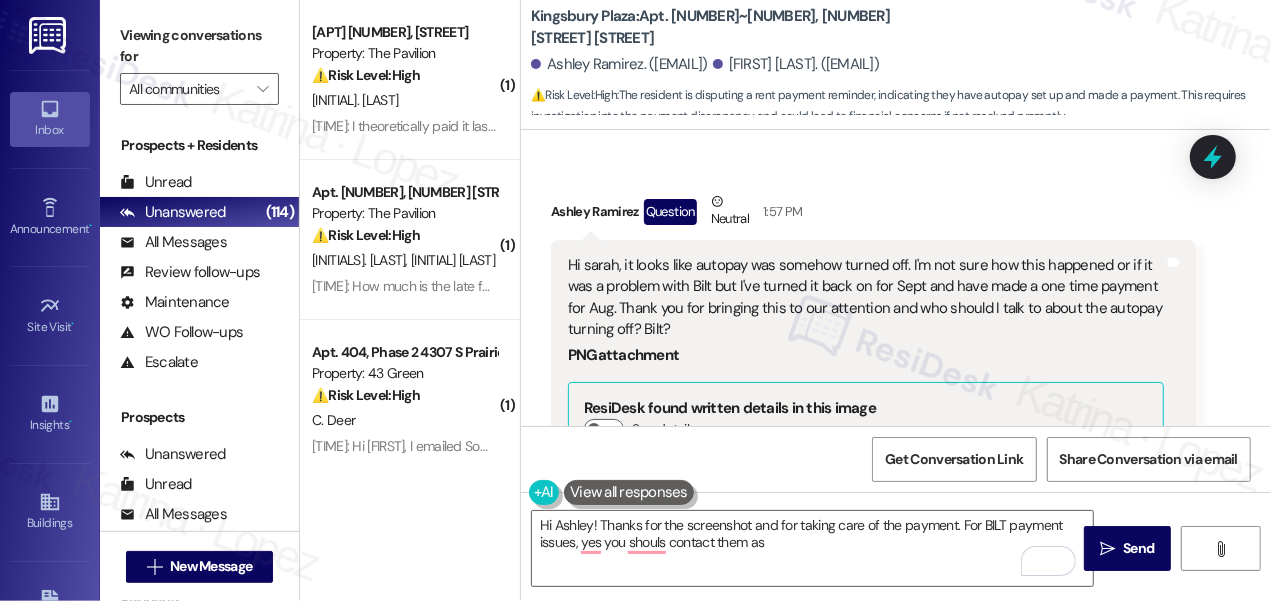 click on "Viewing conversations for" at bounding box center (199, 46) 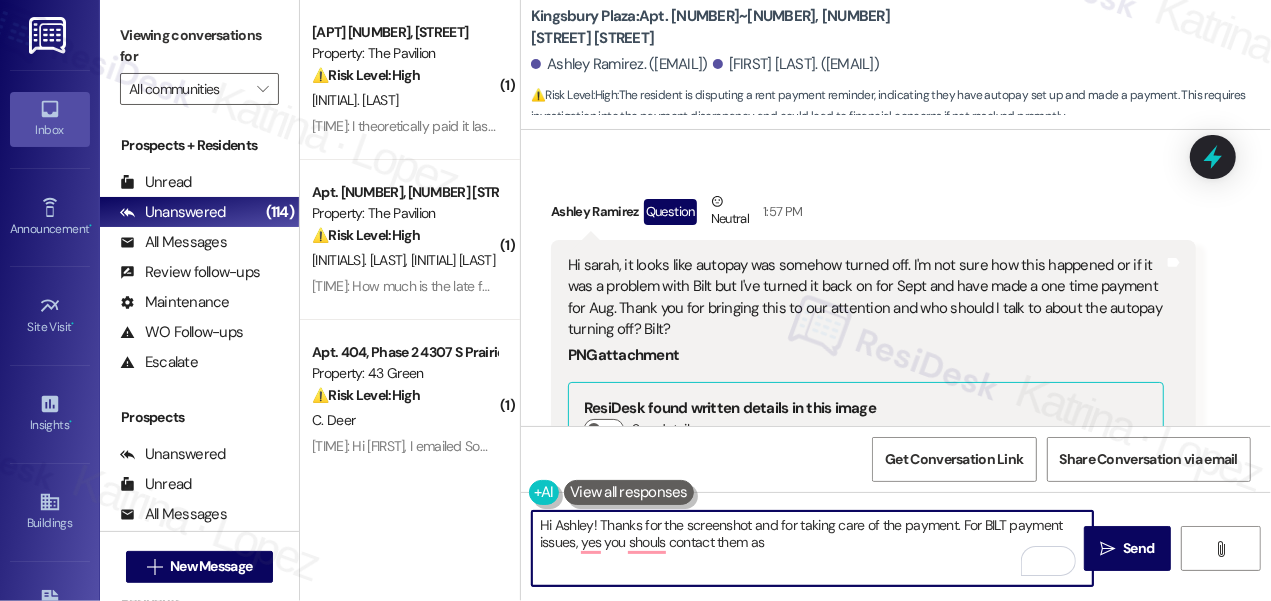 click on "Hi Ashley! Thanks for the screenshot and for taking care of the payment. For BILT payment issues, yes you shouls contact them as" at bounding box center (812, 548) 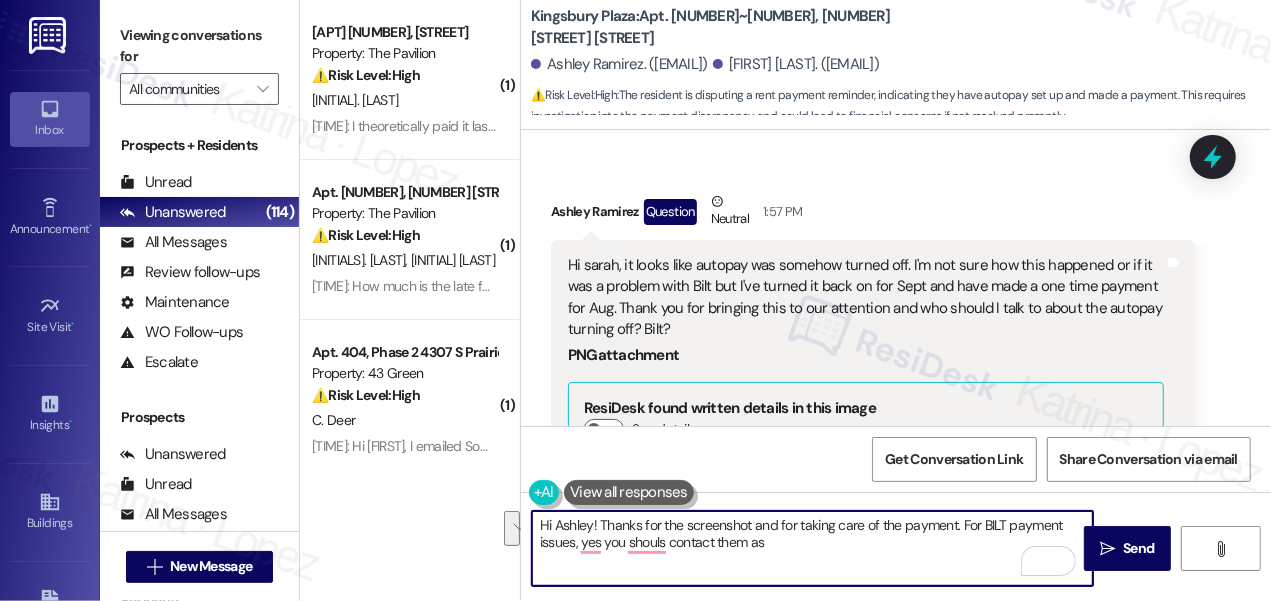 click on "Hi Ashley! Thanks for the screenshot and for taking care of the payment. For BILT payment issues, yes you shouls contact them as" at bounding box center (812, 548) 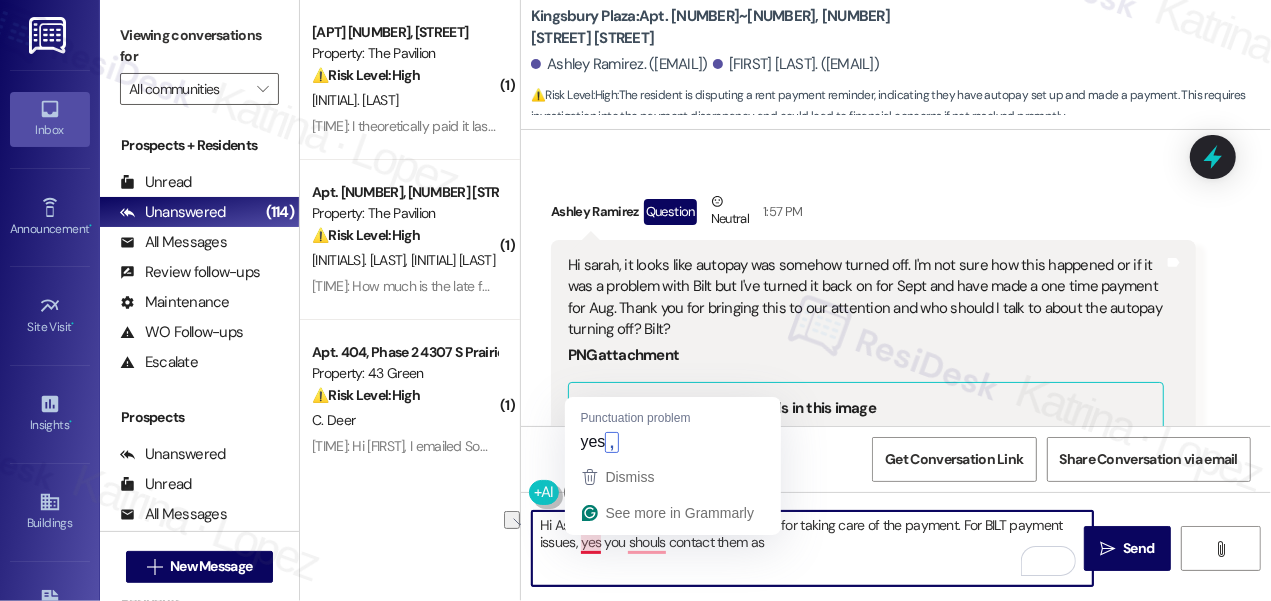 drag, startPoint x: 809, startPoint y: 541, endPoint x: 585, endPoint y: 542, distance: 224.00223 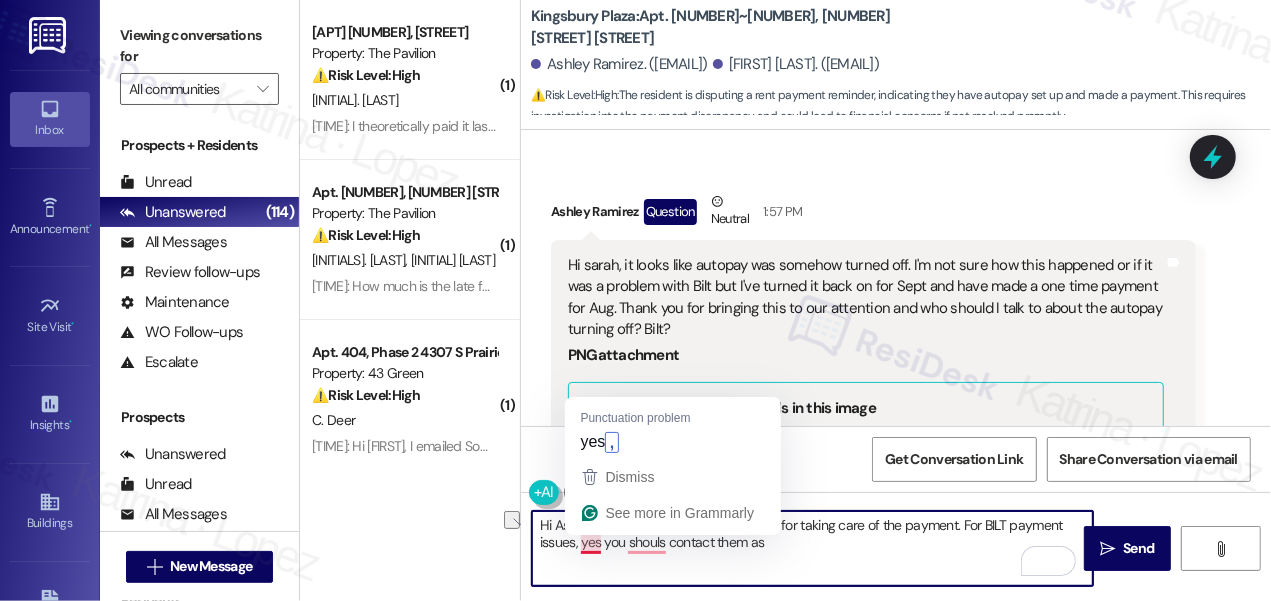 click on "Hi Ashley! Thanks for the screenshot and for taking care of the payment. For BILT payment issues, yes you shouls contact them as" at bounding box center (812, 548) 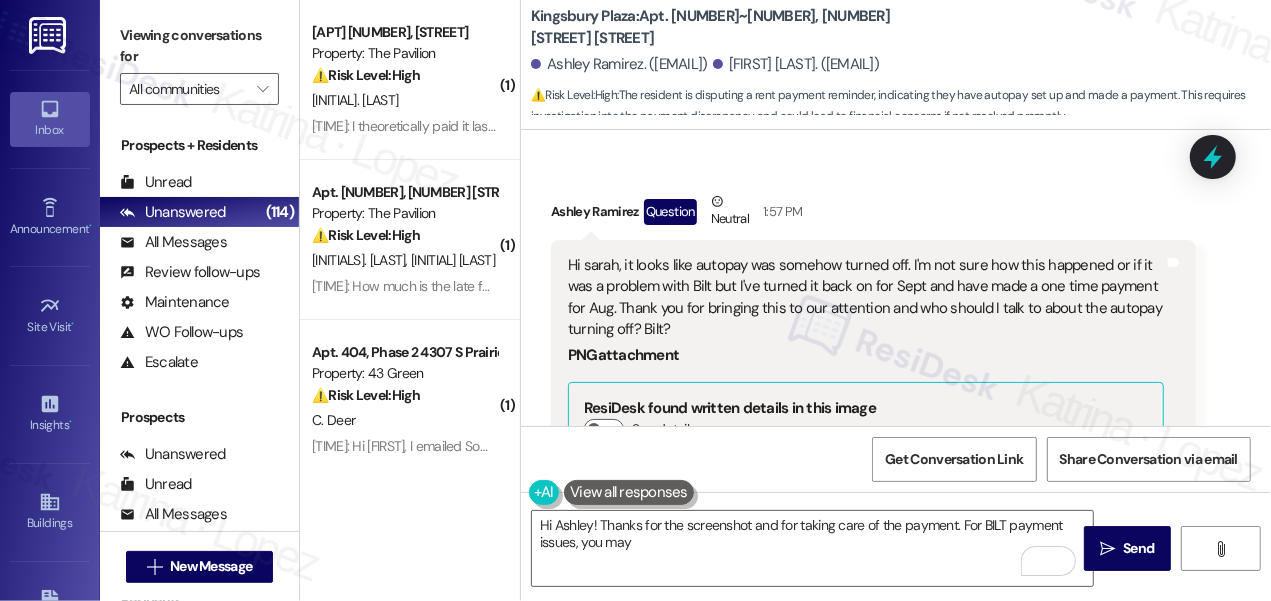 click on "Viewing conversations for" at bounding box center (199, 46) 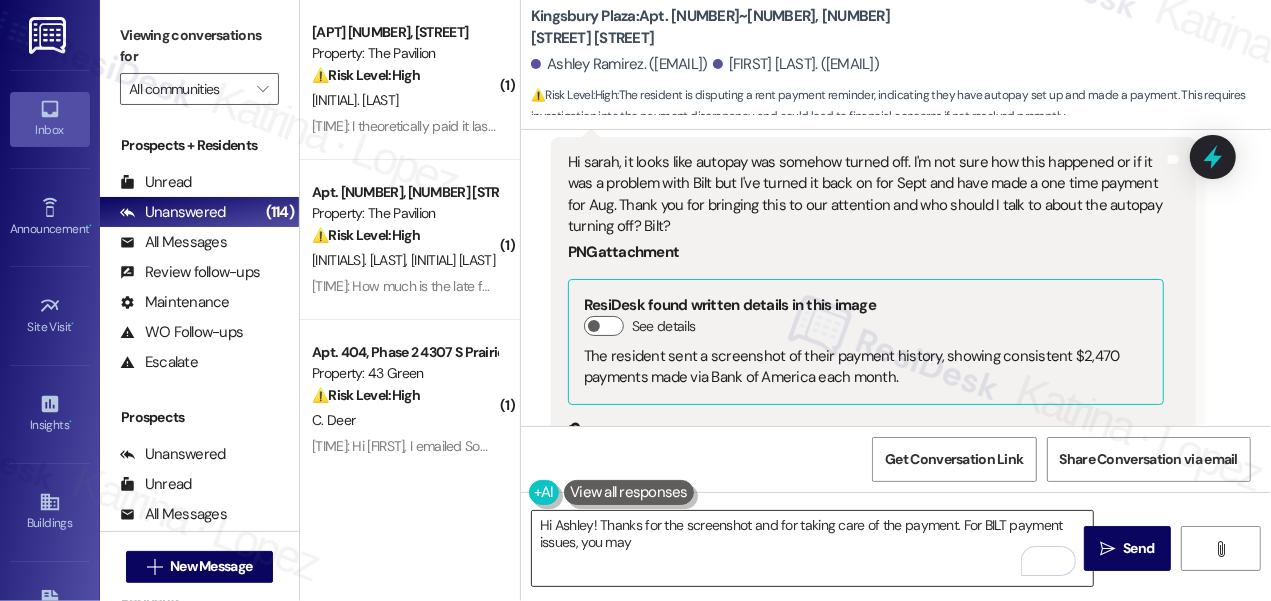 scroll, scrollTop: 7714, scrollLeft: 0, axis: vertical 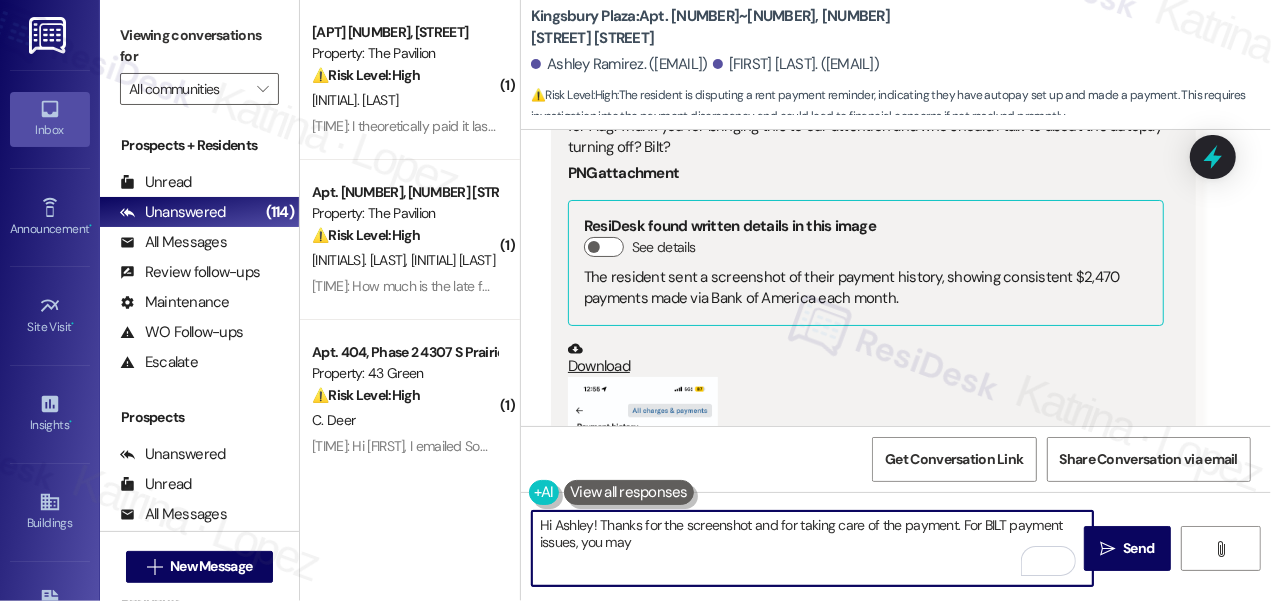 click on "Hi Ashley! Thanks for the screenshot and for taking care of the payment. For BILT payment issues, you may" at bounding box center [812, 548] 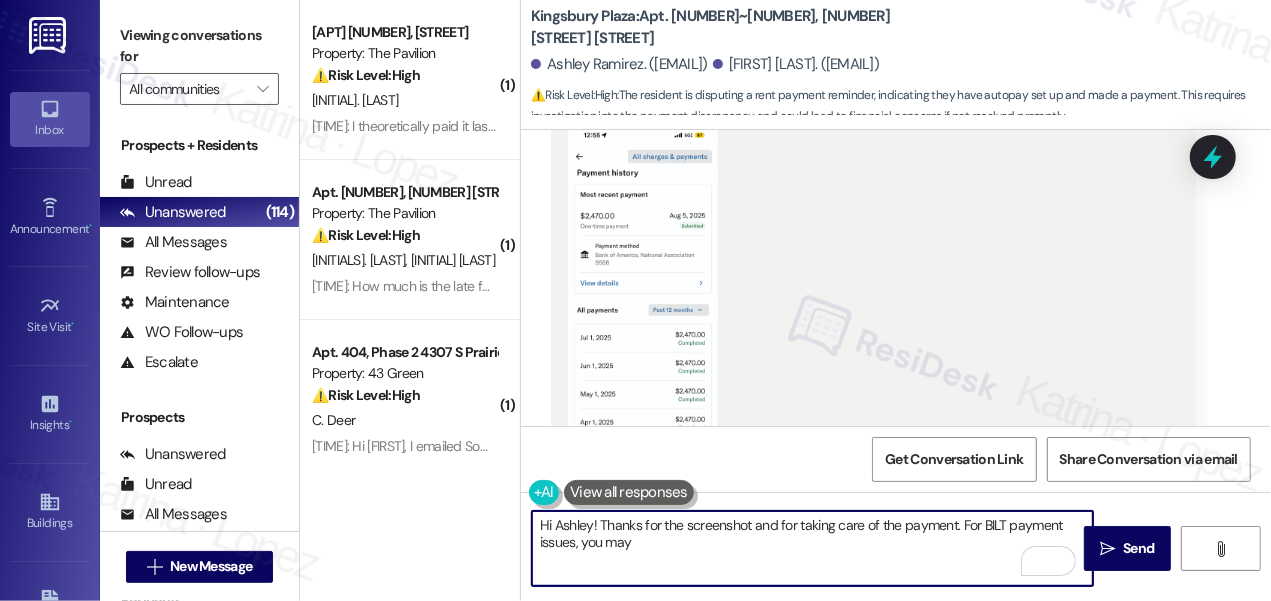 scroll, scrollTop: 8077, scrollLeft: 0, axis: vertical 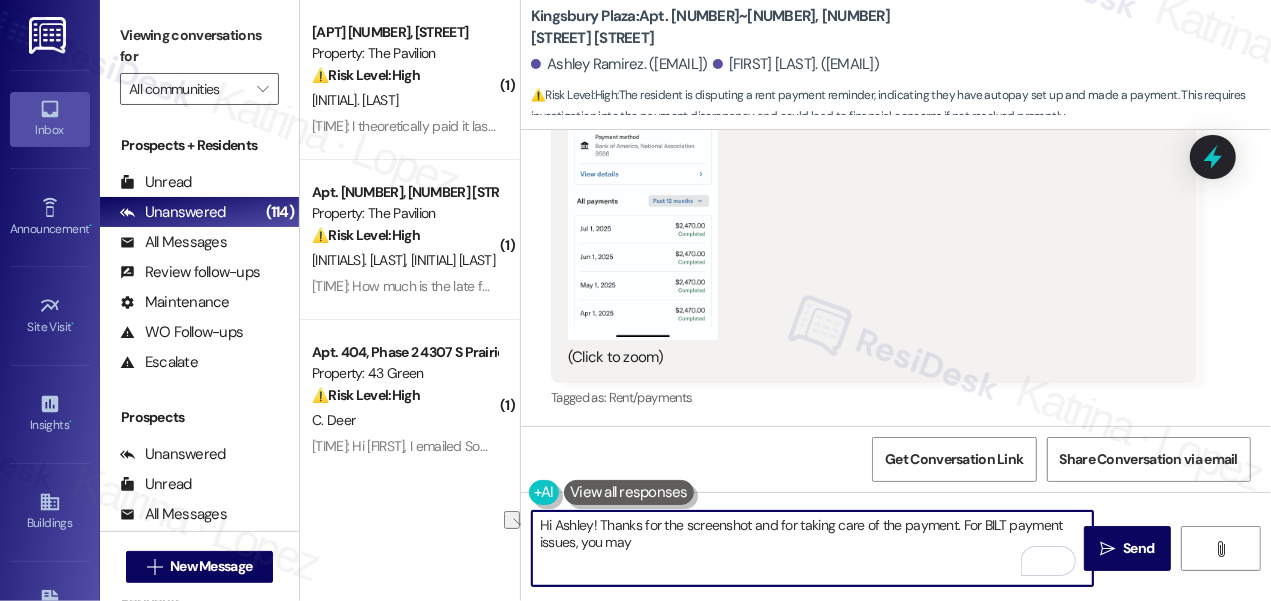 drag, startPoint x: 592, startPoint y: 542, endPoint x: 580, endPoint y: 542, distance: 12 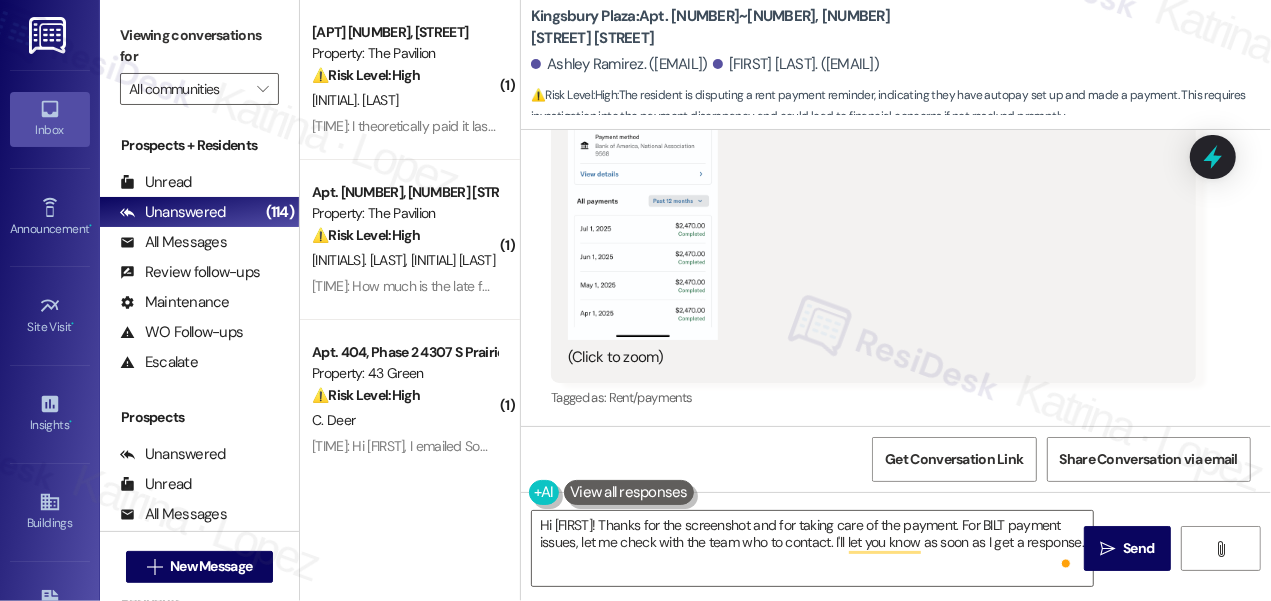 click on "Viewing conversations for" at bounding box center [199, 46] 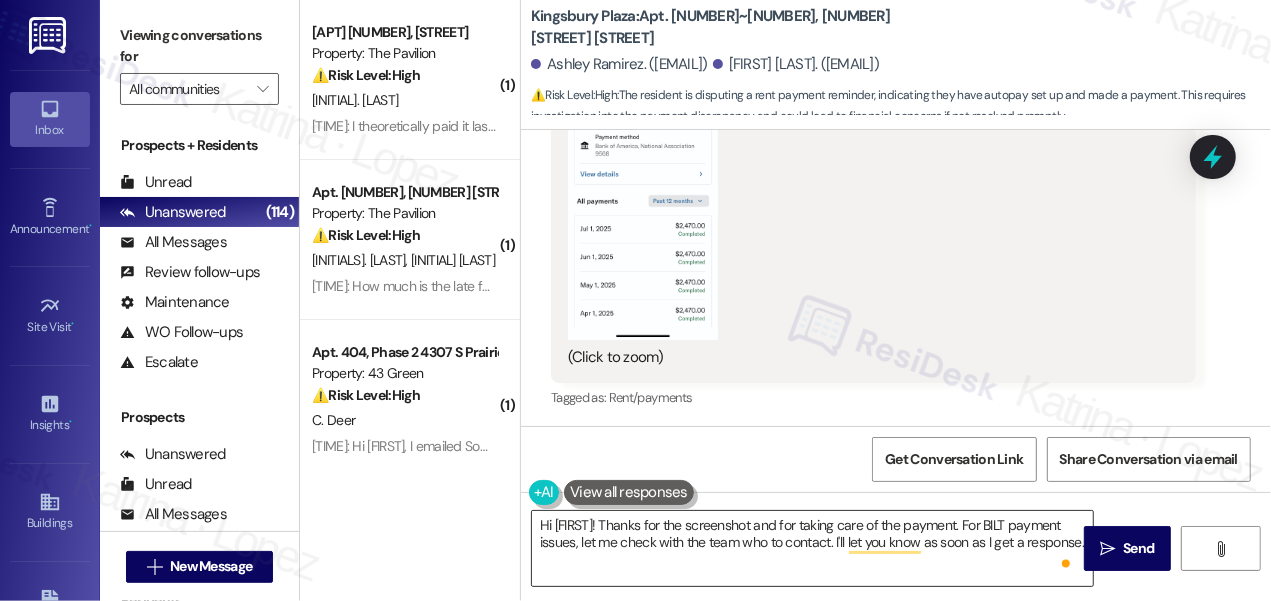 click on "Hi Ashley! Thanks for the screenshot and for taking care of the payment. For BILT payment issues, let me check with the team who to contact. I'll let you know as soon as I get a response." at bounding box center (812, 548) 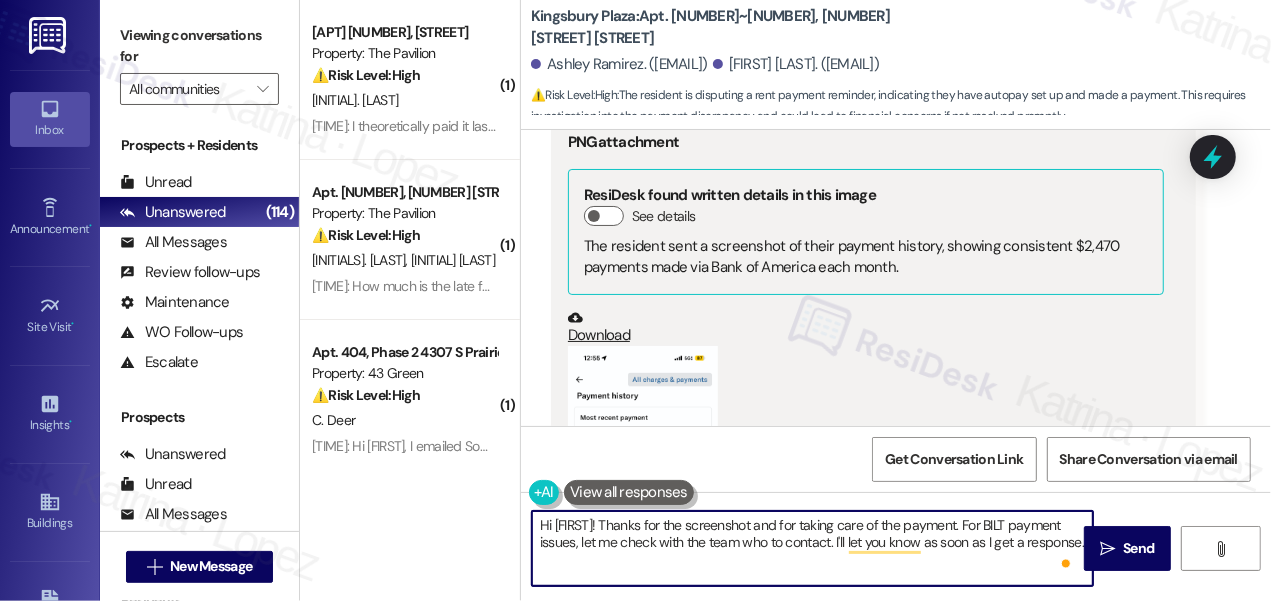 scroll, scrollTop: 7714, scrollLeft: 0, axis: vertical 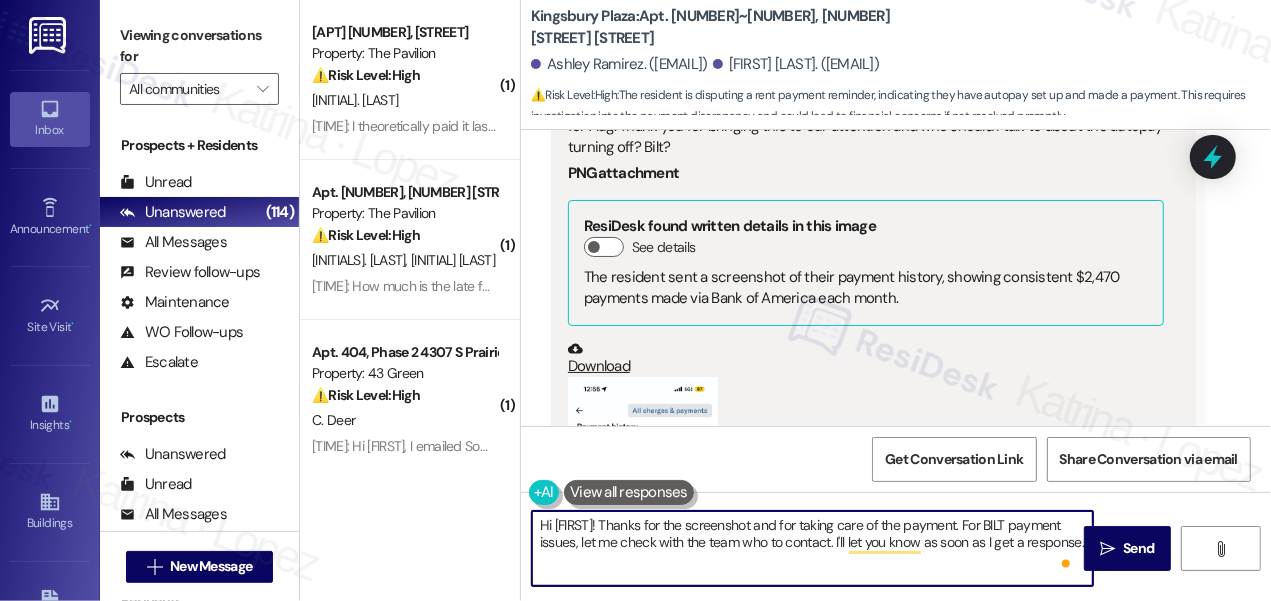 click on "Hi Ashley! Thanks for the screenshot and for taking care of the payment. For BILT payment issues, let me check with the team who to contact. I'll let you know as soon as I get a response." at bounding box center (812, 548) 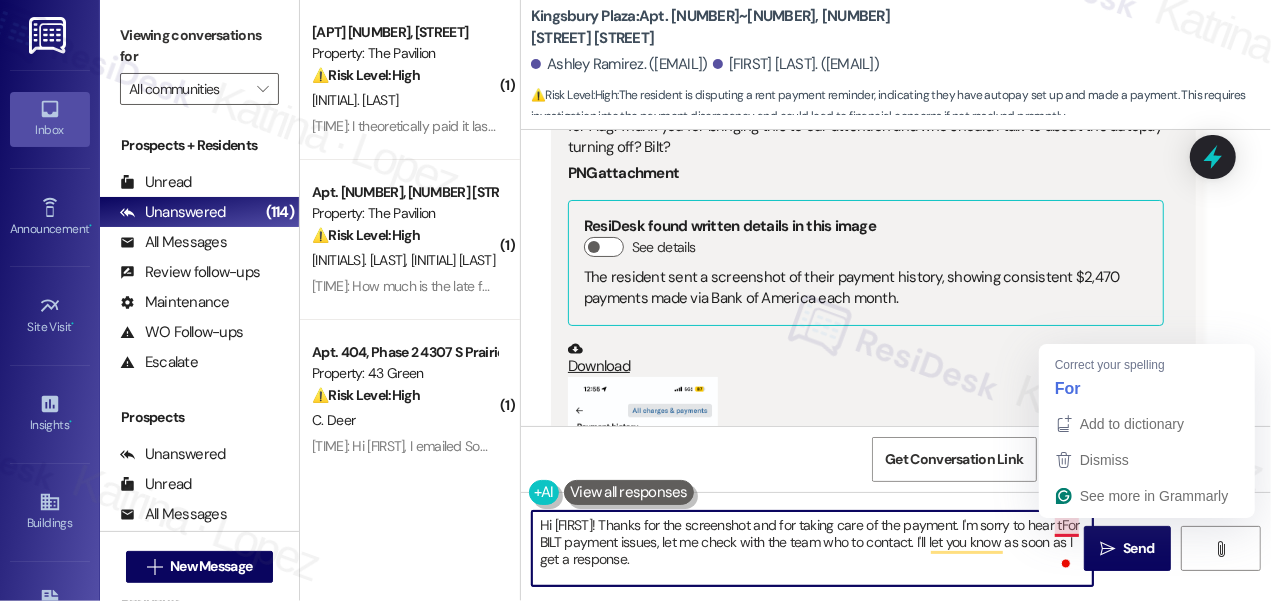 click on "Hi Ashley! Thanks for the screenshot and for taking care of the payment. I'm sorry to hear tFor BILT payment issues, let me check with the team who to contact. I'll let you know as soon as I get a response." at bounding box center (812, 548) 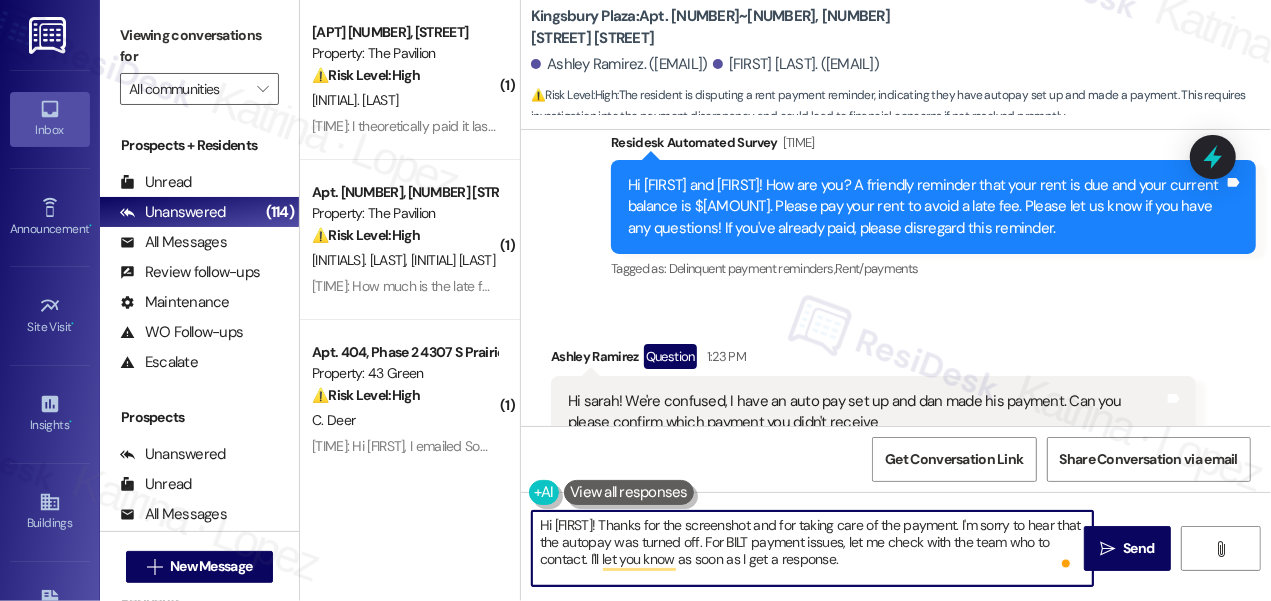 scroll, scrollTop: 7350, scrollLeft: 0, axis: vertical 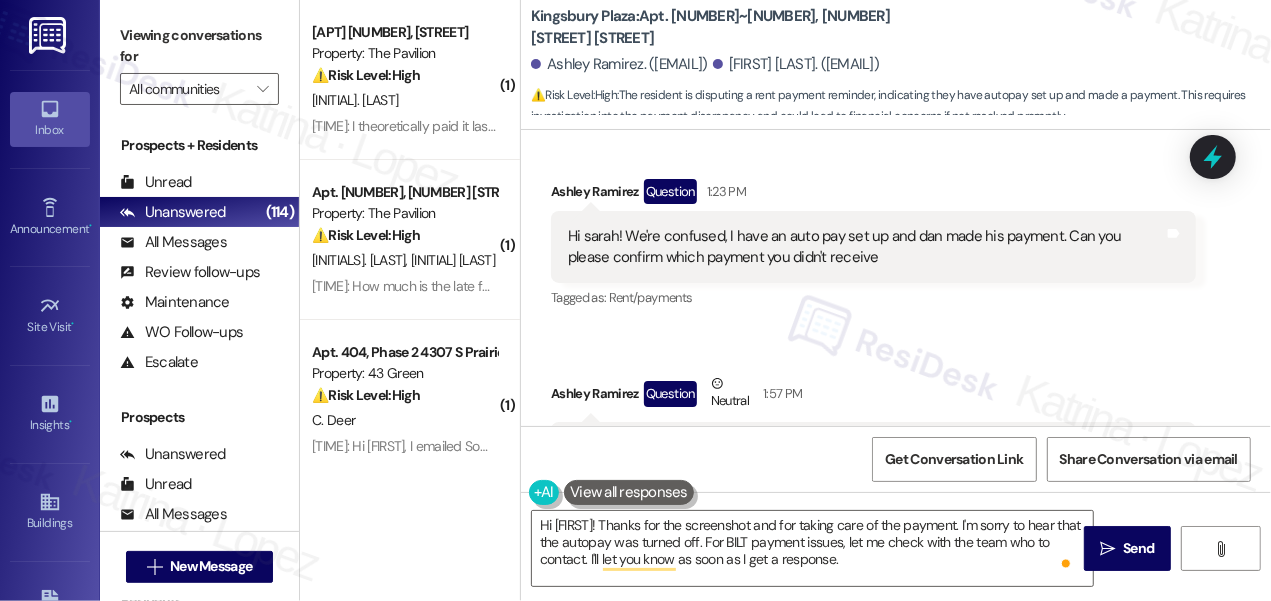 click on "Viewing conversations for" at bounding box center (199, 46) 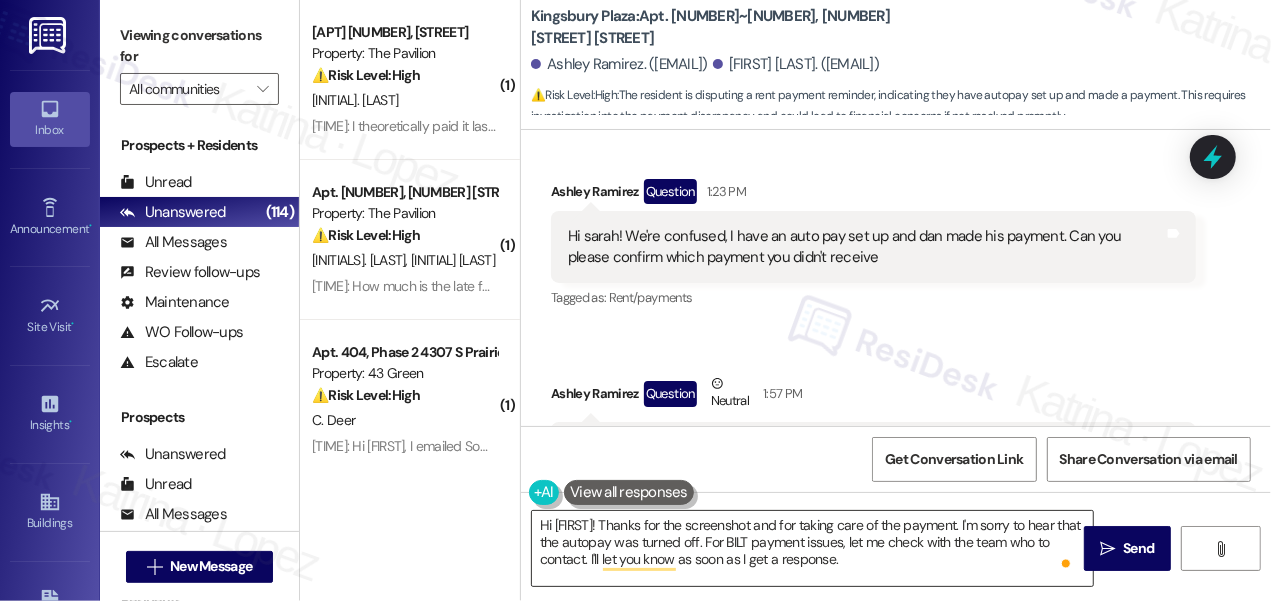 click on "Hi Ashley! Thanks for the screenshot and for taking care of the payment. I'm sorry to hear that the autopay was turned off. For BILT payment issues, let me check with the team who to contact. I'll let you know as soon as I get a response." at bounding box center (812, 548) 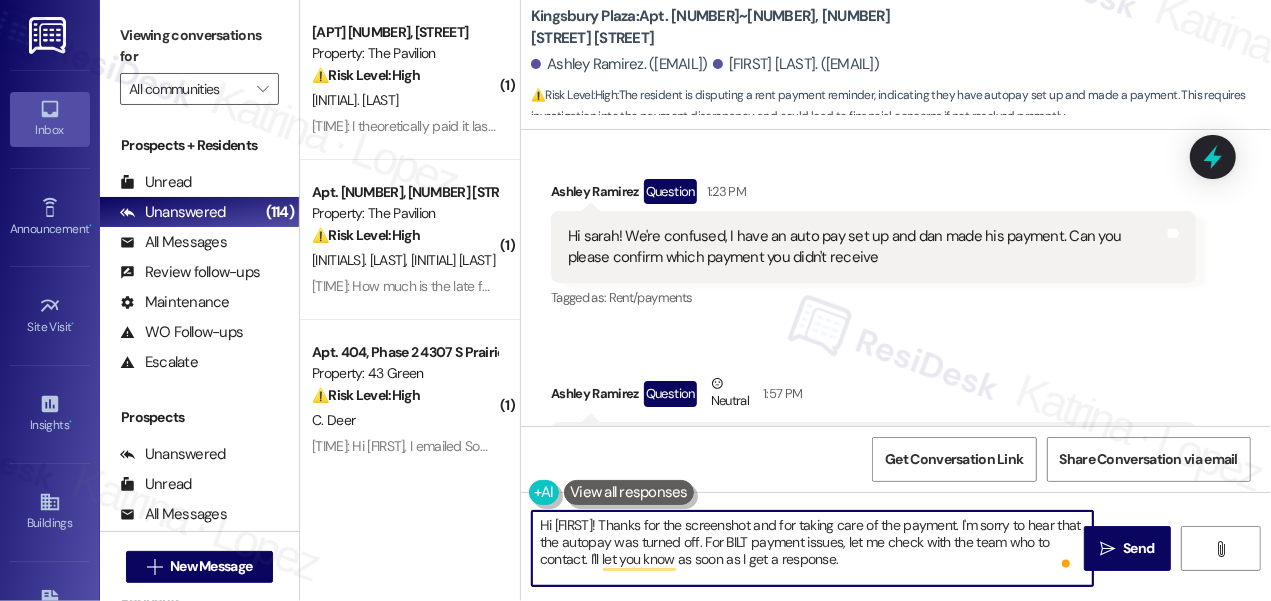 click on "Hi Ashley! Thanks for the screenshot and for taking care of the payment. I'm sorry to hear that the autopay was turned off. For BILT payment issues, let me check with the team who to contact. I'll let you know as soon as I get a response." at bounding box center [812, 548] 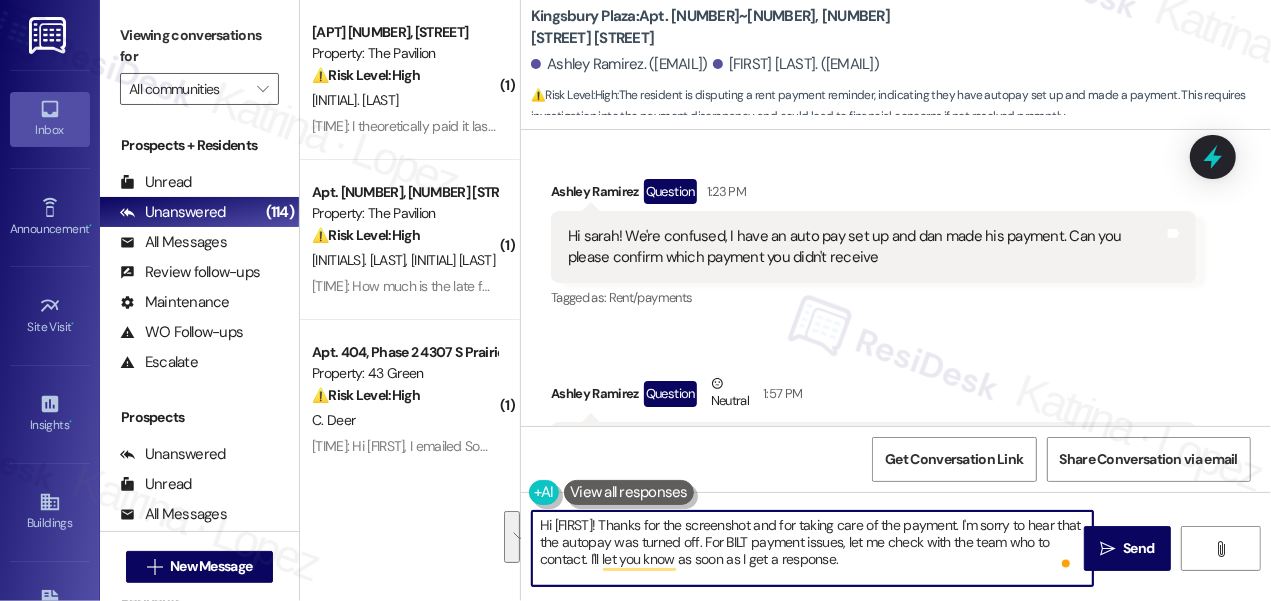 click on "Hi Ashley! Thanks for the screenshot and for taking care of the payment. I'm sorry to hear that the autopay was turned off. For BILT payment issues, let me check with the team who to contact. I'll let you know as soon as I get a response." at bounding box center (812, 548) 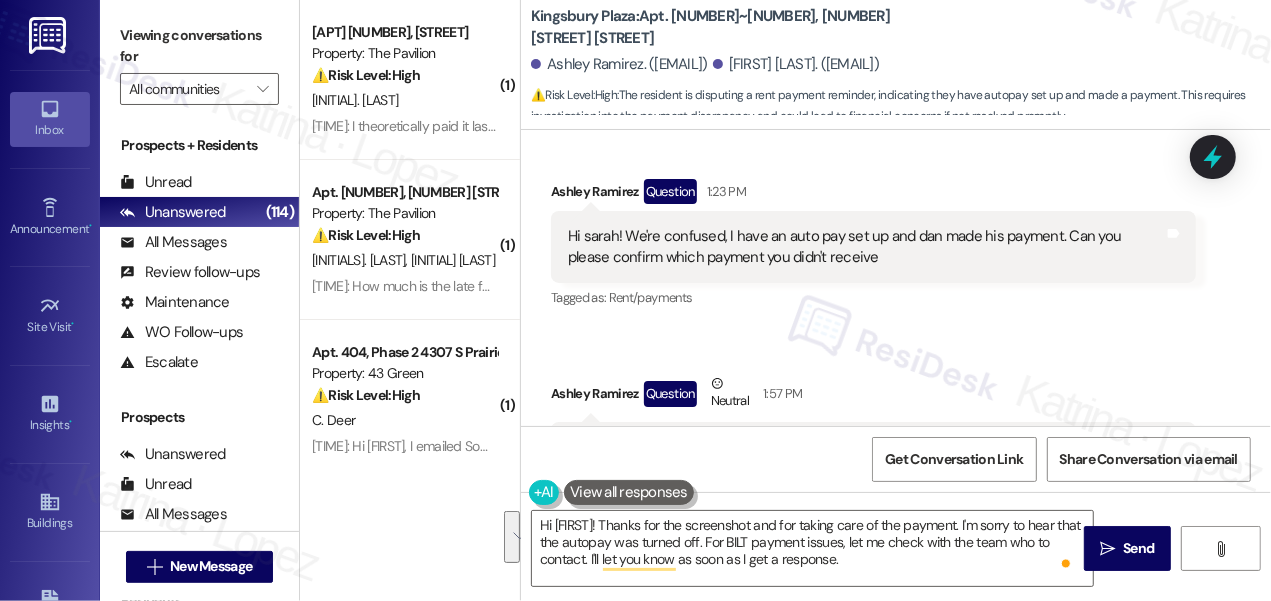click on "Hi sarah! We're confused, I have an auto pay set up and dan made his payment. Can you please confirm which payment you didn't receive" at bounding box center (866, 247) 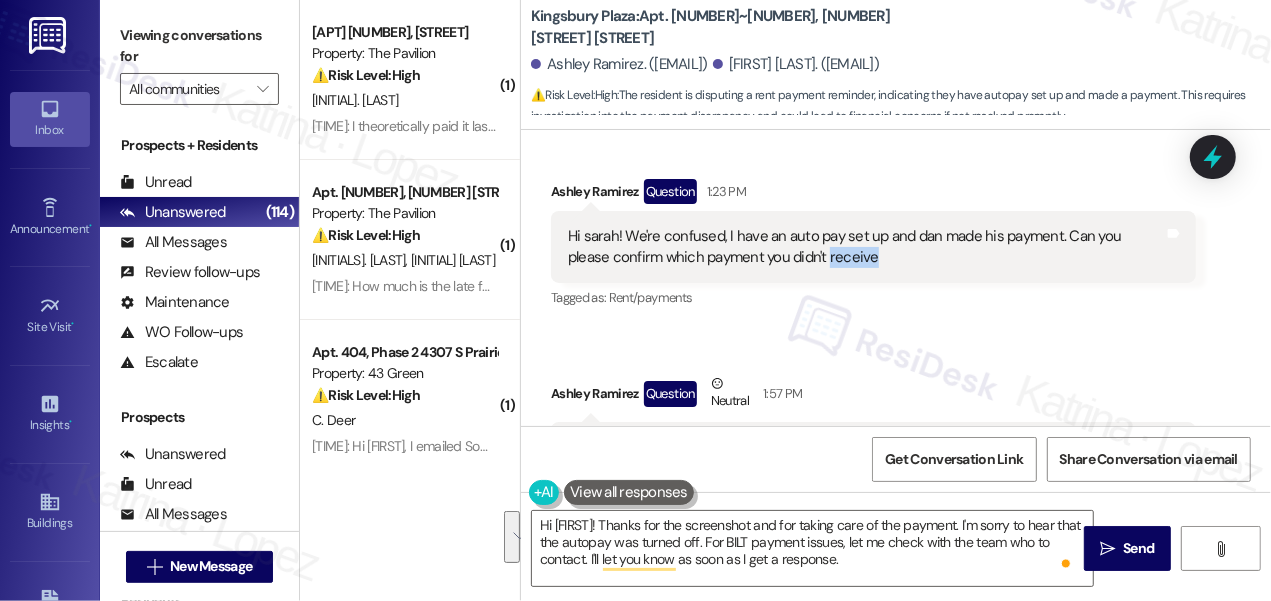 click on "Hi sarah! We're confused, I have an auto pay set up and dan made his payment. Can you please confirm which payment you didn't receive" at bounding box center (866, 247) 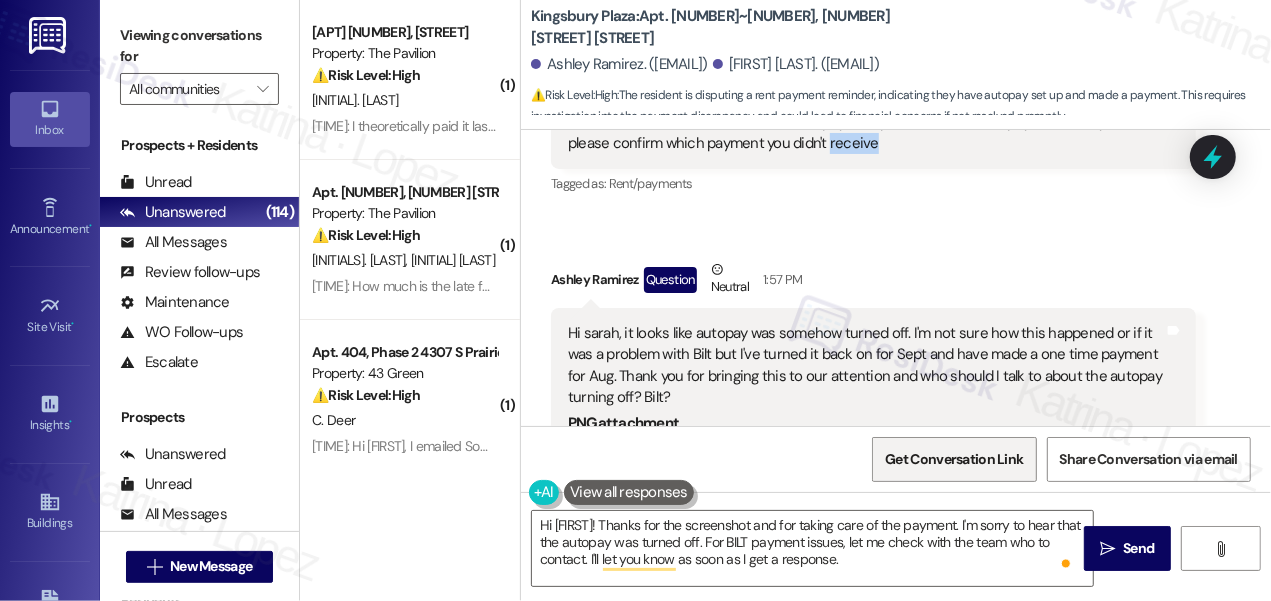 scroll, scrollTop: 7623, scrollLeft: 0, axis: vertical 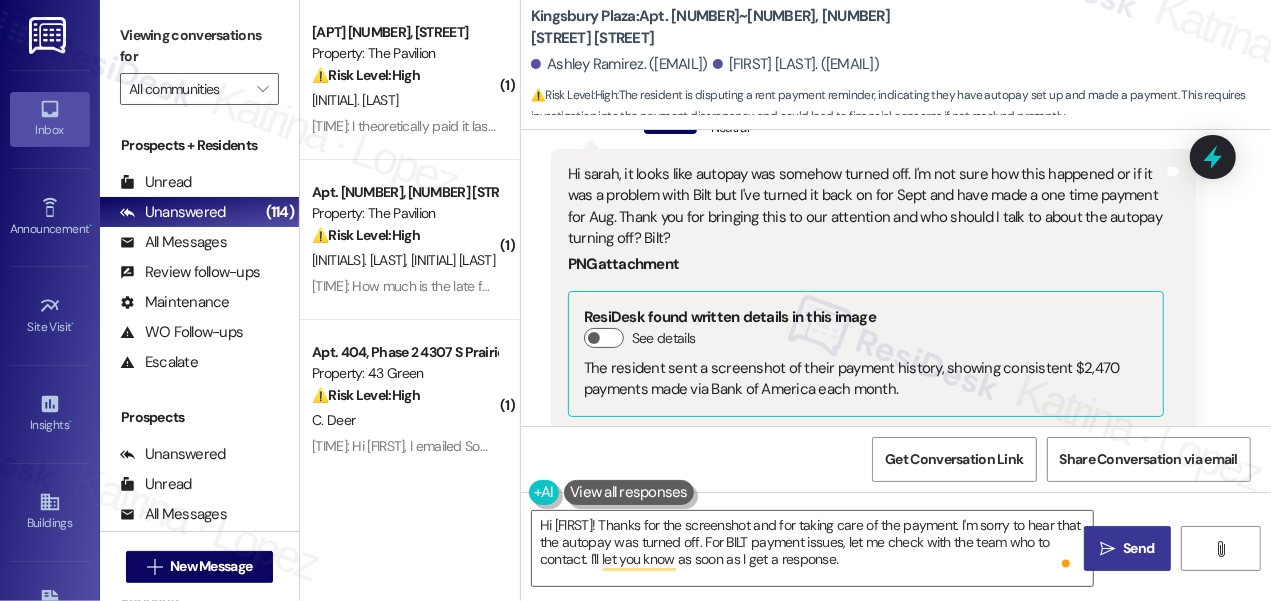click on " Send" at bounding box center (1128, 548) 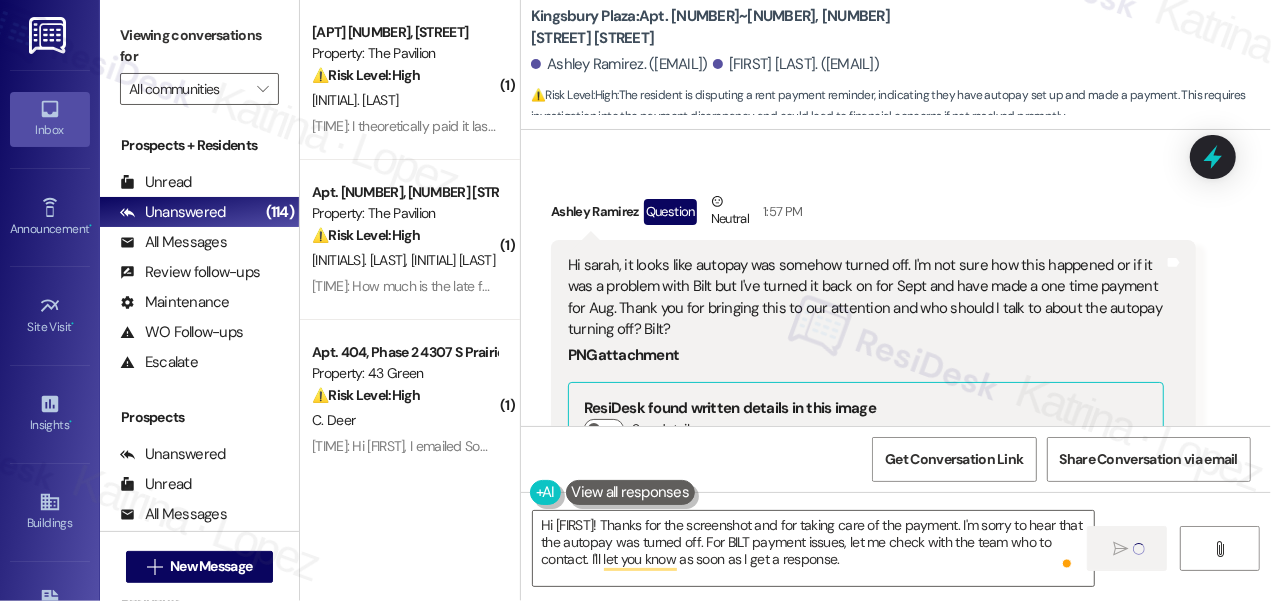 click on "Hi sarah, it looks like autopay was somehow turned off. I'm not sure how this happened or if it was a problem with Bilt but I've turned it back on for Sept and have made a one time payment for Aug. Thank you for bringing this to our attention and who should I talk to about the autopay turning off? Bilt?" at bounding box center (866, 298) 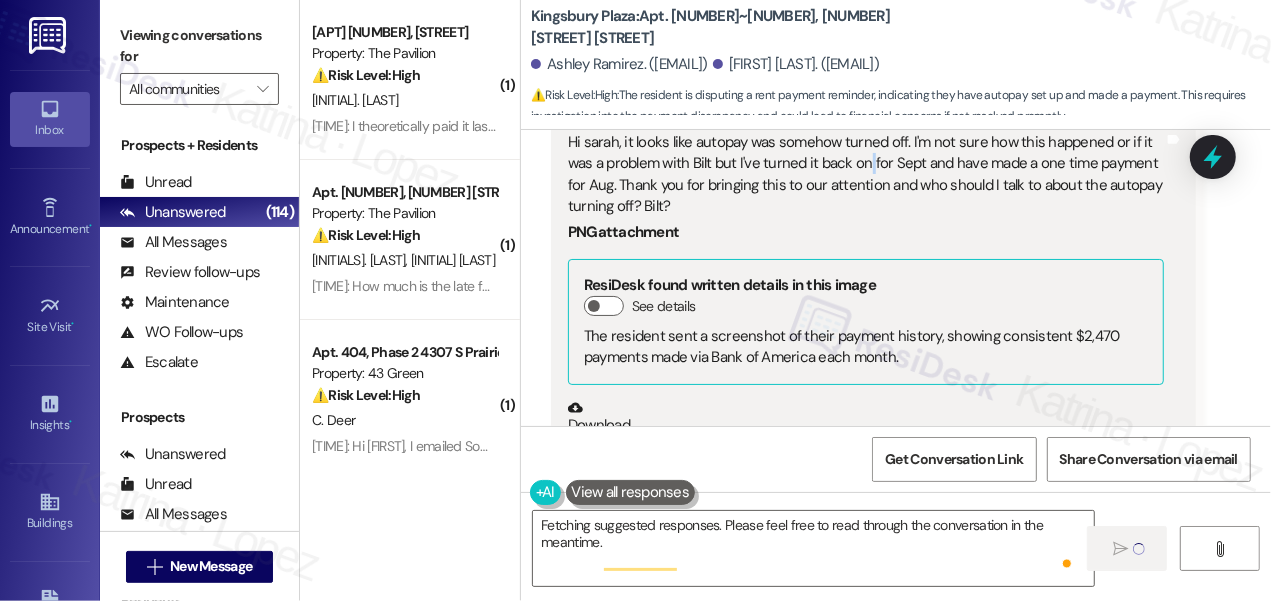 click on "Hi sarah, it looks like autopay was somehow turned off. I'm not sure how this happened or if it was a problem with Bilt but I've turned it back on for Sept and have made a one time payment for Aug. Thank you for bringing this to our attention and who should I talk to about the autopay turning off? Bilt? PNG  attachment ResiDesk found written details in this image   See details The resident sent a screenshot of their payment history, showing consistent $2,470 payments made via Bank of America each month.
Download   (Click to zoom)" at bounding box center [866, 461] 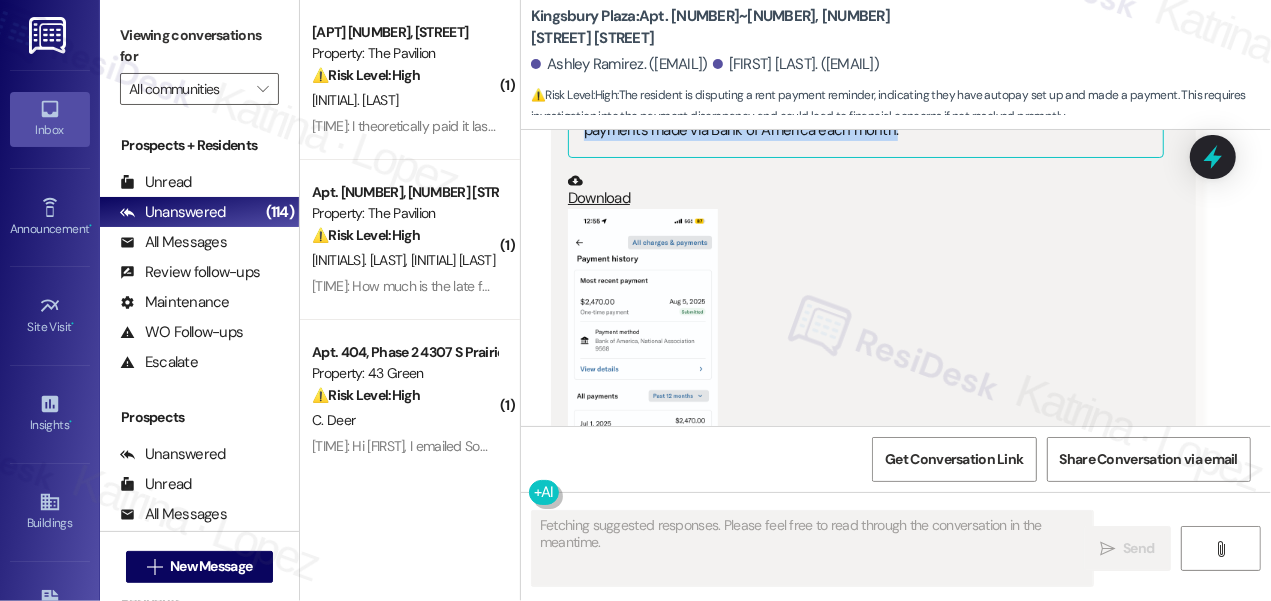 click on "PNG  attachment ResiDesk found written details in this image   See details The resident sent a screenshot of their payment history, showing consistent $2,470 payments made via Bank of America each month.
Download   (Click to zoom)" at bounding box center (866, 279) 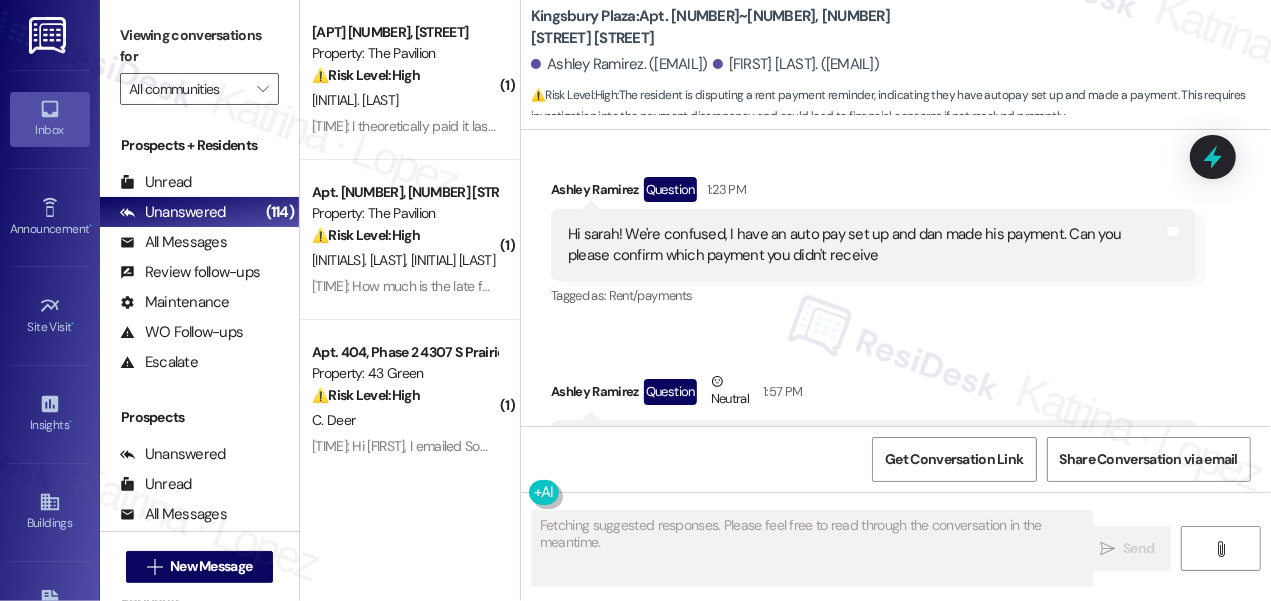 scroll, scrollTop: 7349, scrollLeft: 0, axis: vertical 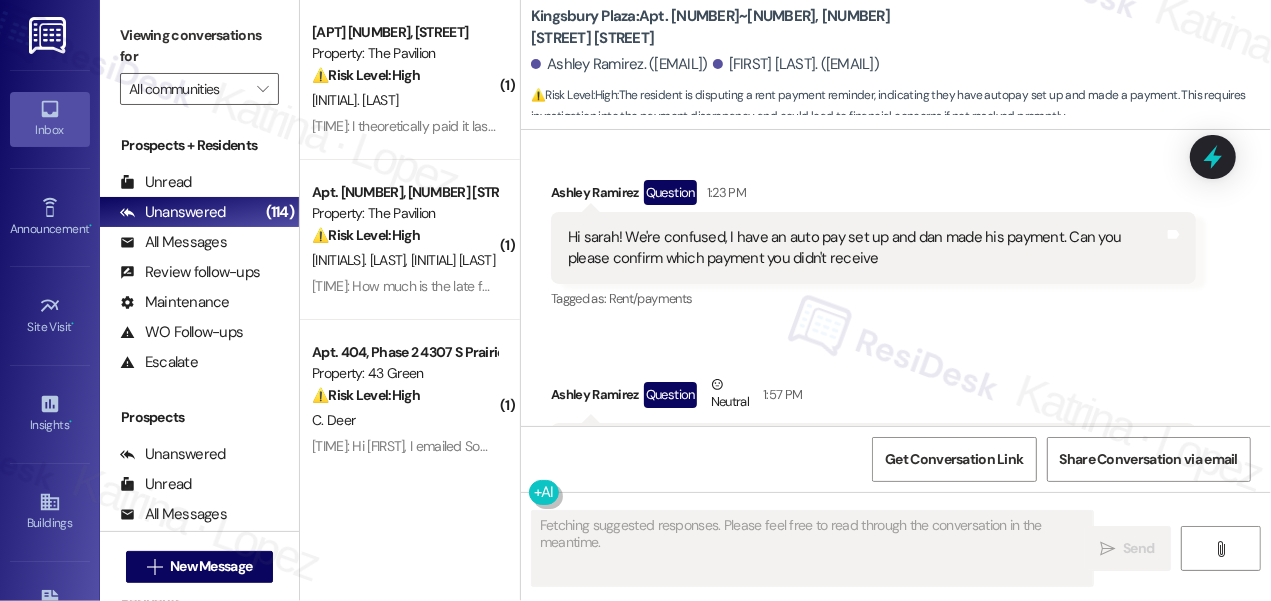 click on "Hi sarah! We're confused, I have an auto pay set up and dan made his payment. Can you please confirm which payment you didn't receive" at bounding box center (866, 248) 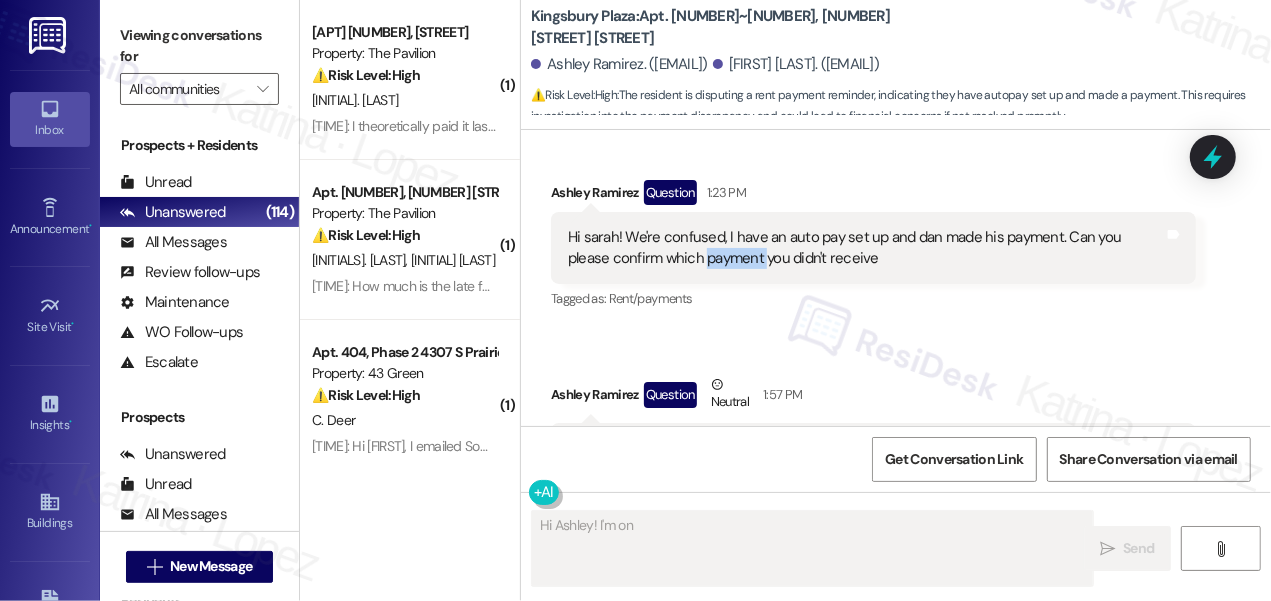 click on "Hi sarah! We're confused, I have an auto pay set up and dan made his payment. Can you please confirm which payment you didn't receive" at bounding box center (866, 248) 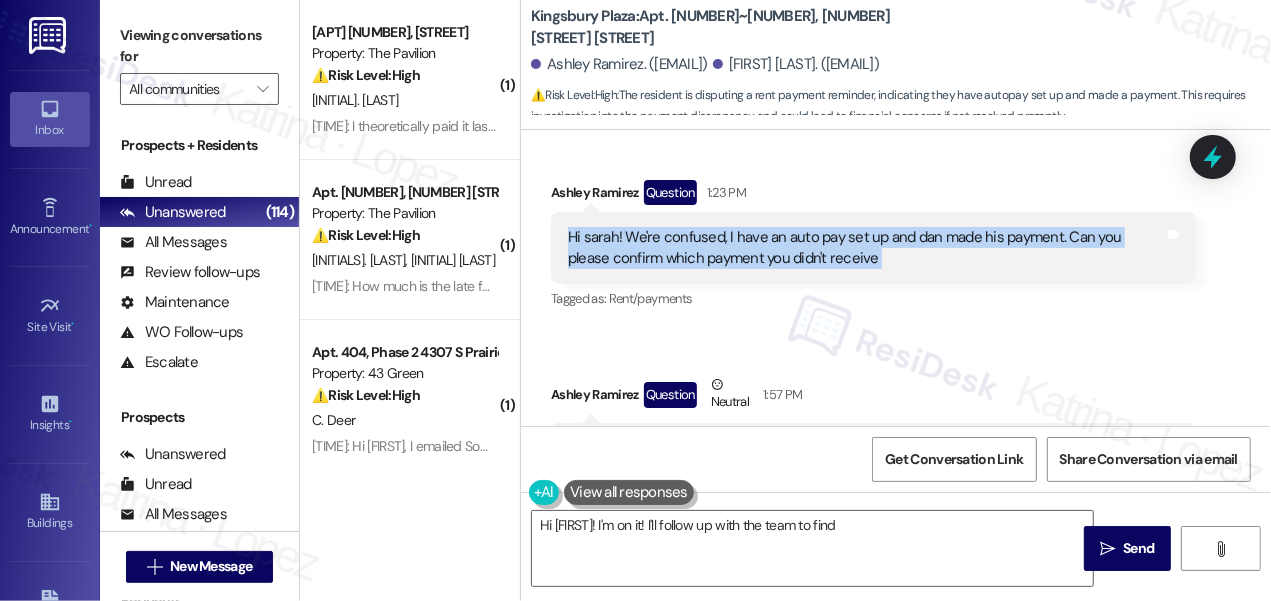 click on "Hi sarah! We're confused, I have an auto pay set up and dan made his payment. Can you please confirm which payment you didn't receive" at bounding box center [866, 248] 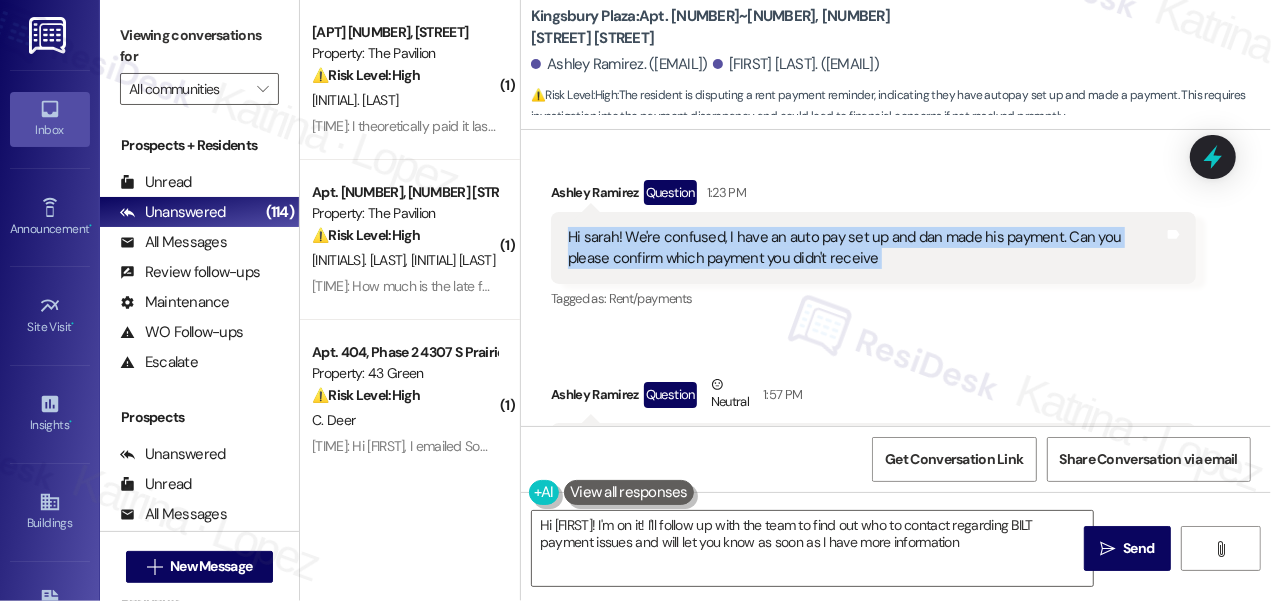 type on "Hi Ashley! I'm on it! I'll follow up with the team to find out who to contact regarding BILT payment issues and will let you know as soon as I have more information." 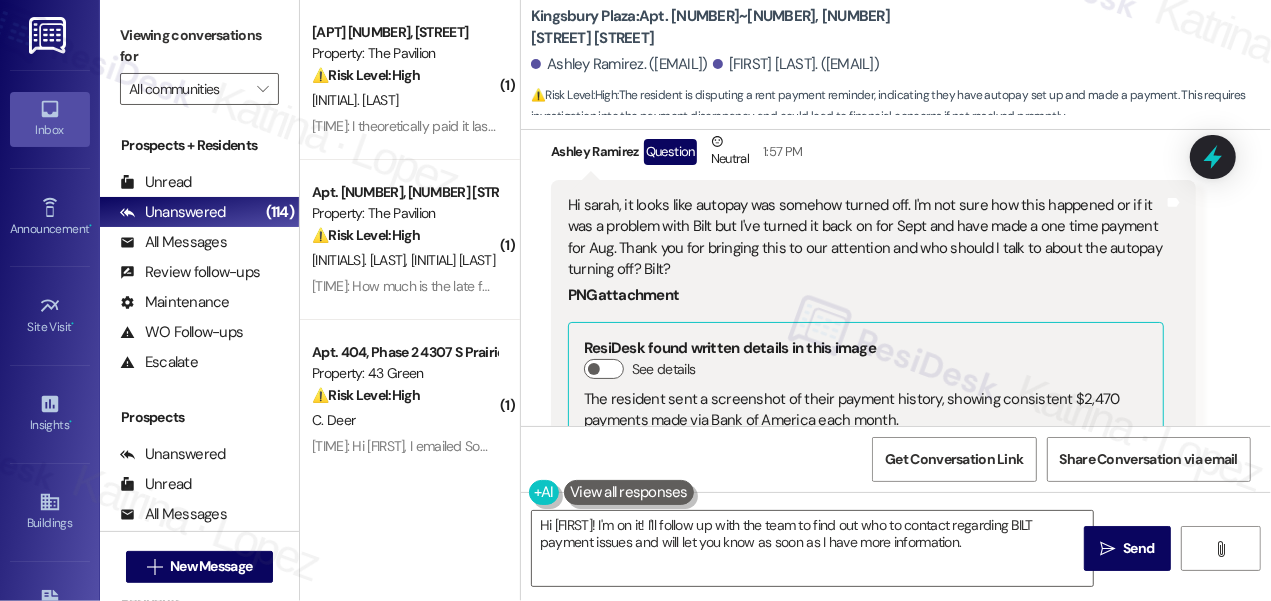 scroll, scrollTop: 7622, scrollLeft: 0, axis: vertical 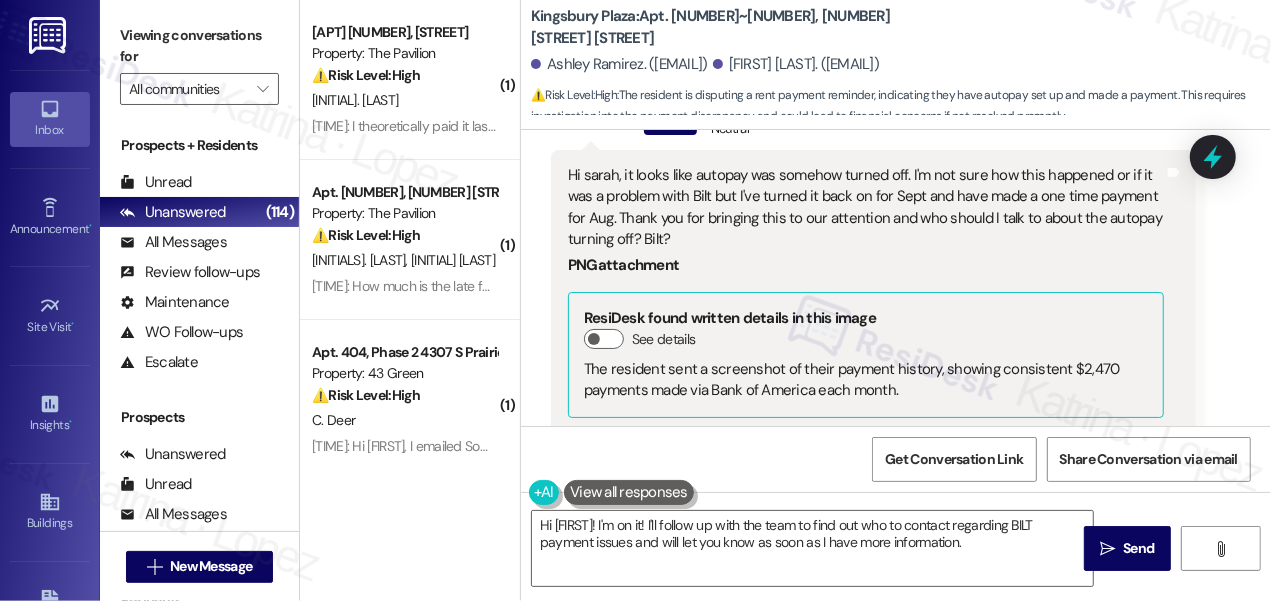 click on "Hi sarah, it looks like autopay was somehow turned off. I'm not sure how this happened or if it was a problem with Bilt but I've turned it back on for Sept and have made a one time payment for Aug. Thank you for bringing this to our attention and who should I talk to about the autopay turning off? Bilt?" at bounding box center [866, 208] 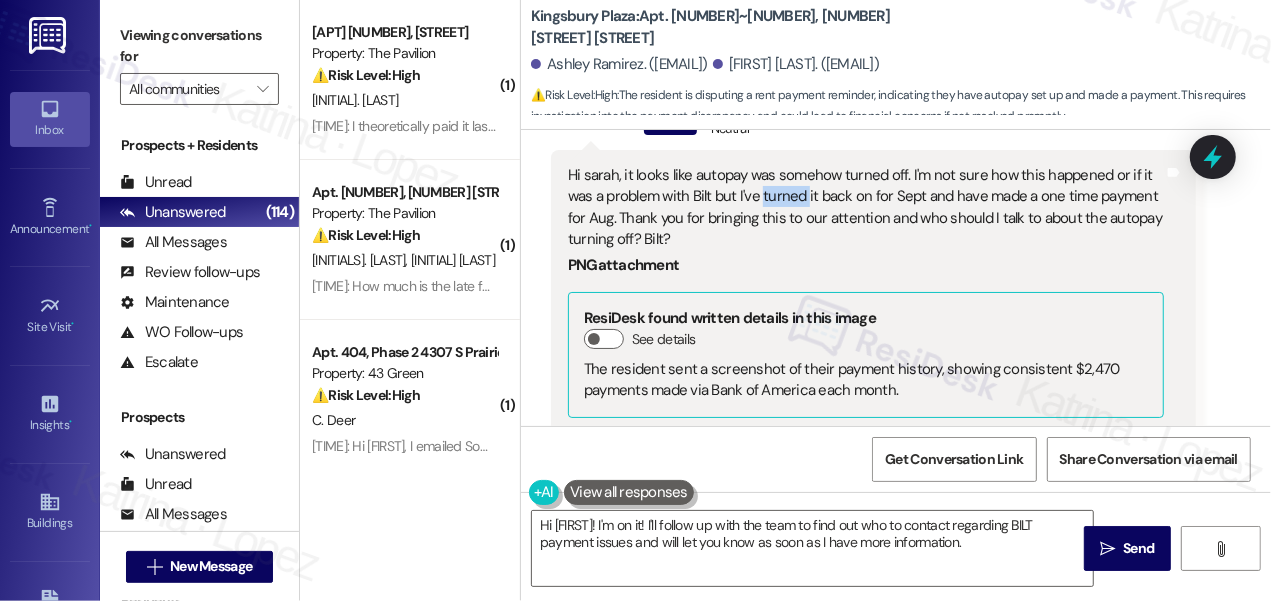 click on "Hi sarah, it looks like autopay was somehow turned off. I'm not sure how this happened or if it was a problem with Bilt but I've turned it back on for Sept and have made a one time payment for Aug. Thank you for bringing this to our attention and who should I talk to about the autopay turning off? Bilt?" at bounding box center [866, 208] 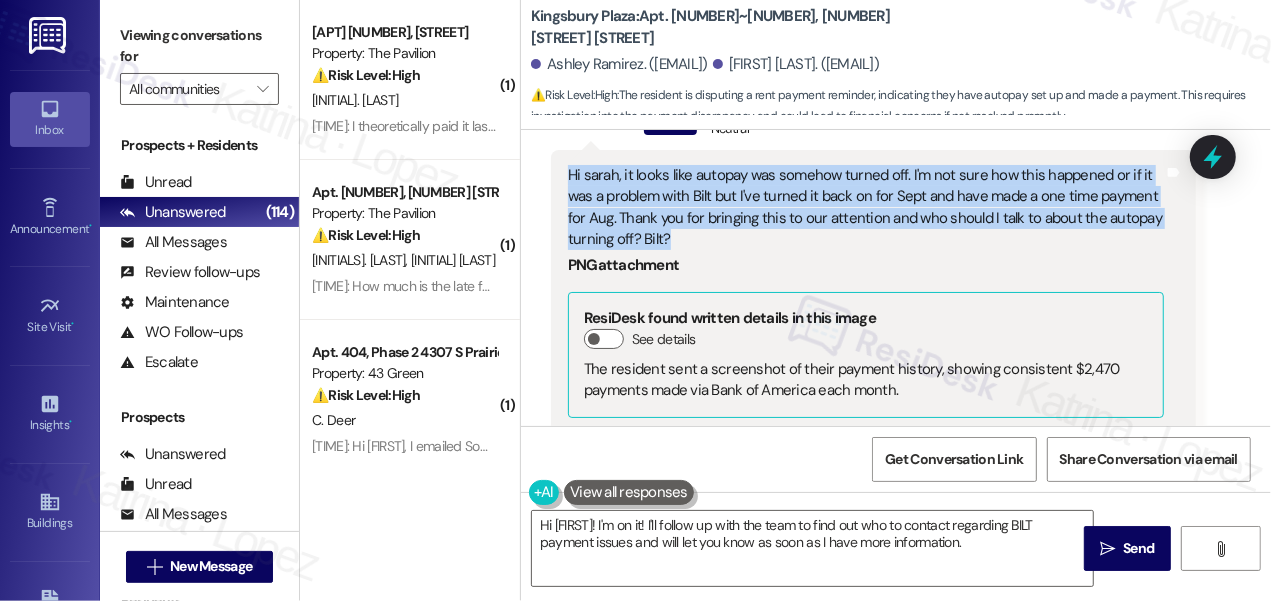 click on "Hi sarah, it looks like autopay was somehow turned off. I'm not sure how this happened or if it was a problem with Bilt but I've turned it back on for Sept and have made a one time payment for Aug. Thank you for bringing this to our attention and who should I talk to about the autopay turning off? Bilt?" at bounding box center (866, 208) 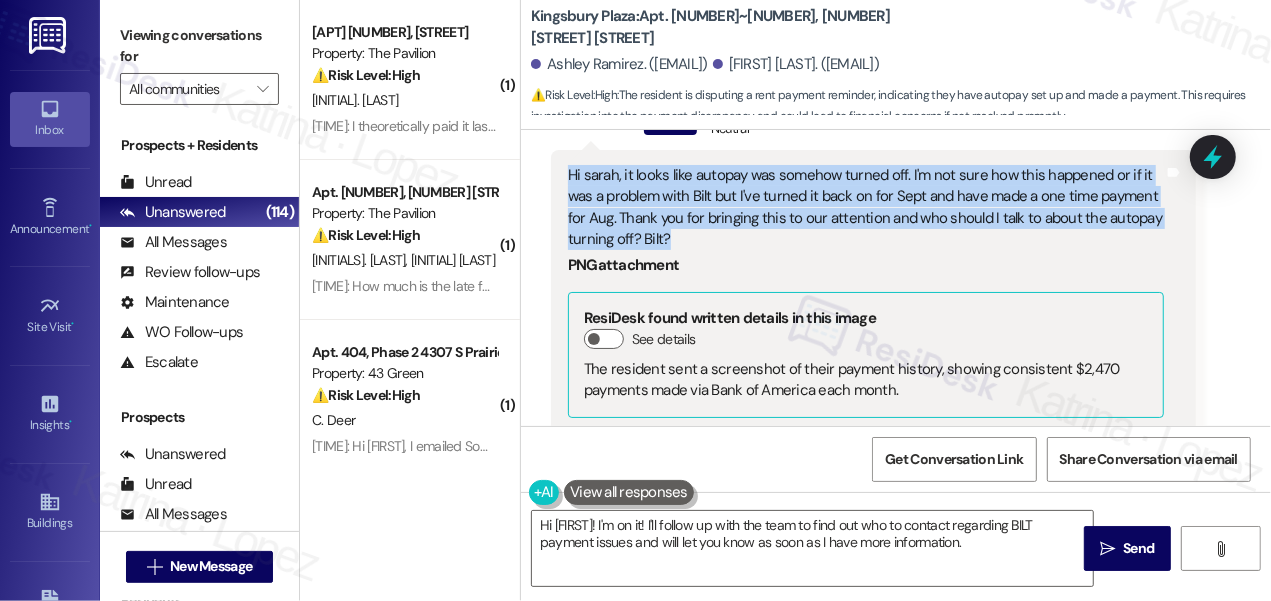 copy on "Hi sarah, it looks like autopay was somehow turned off. I'm not sure how this happened or if it was a problem with Bilt but I've turned it back on for Sept and have made a one time payment for Aug. Thank you for bringing this to our attention and who should I talk to about the autopay turning off? Bilt?" 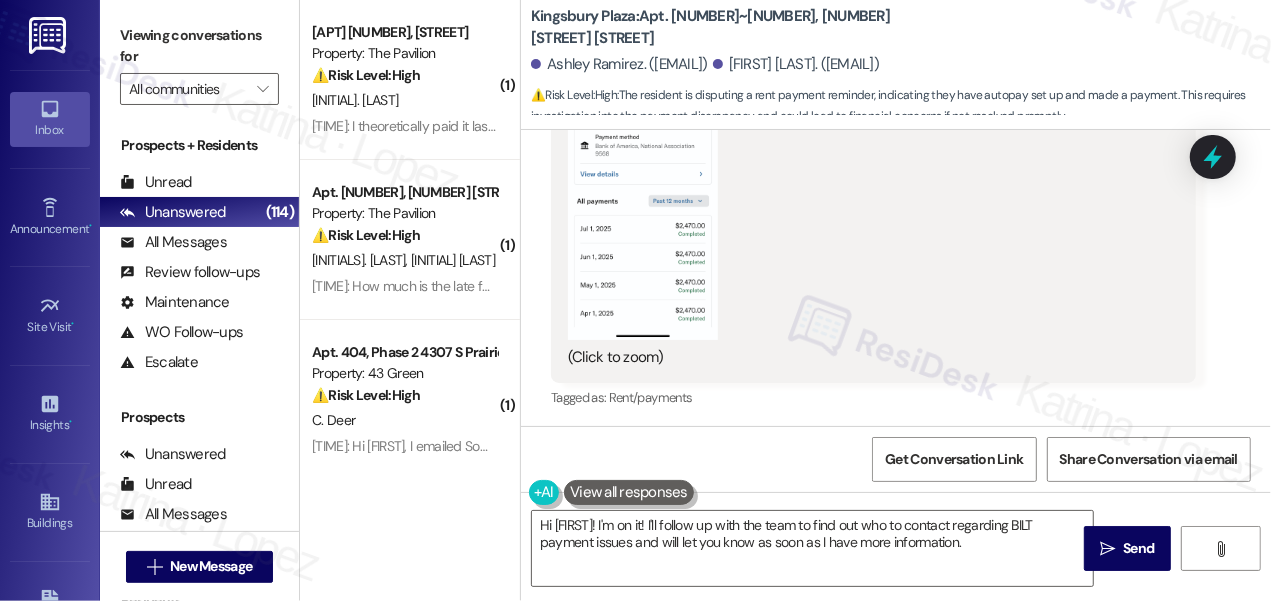 scroll, scrollTop: 8260, scrollLeft: 0, axis: vertical 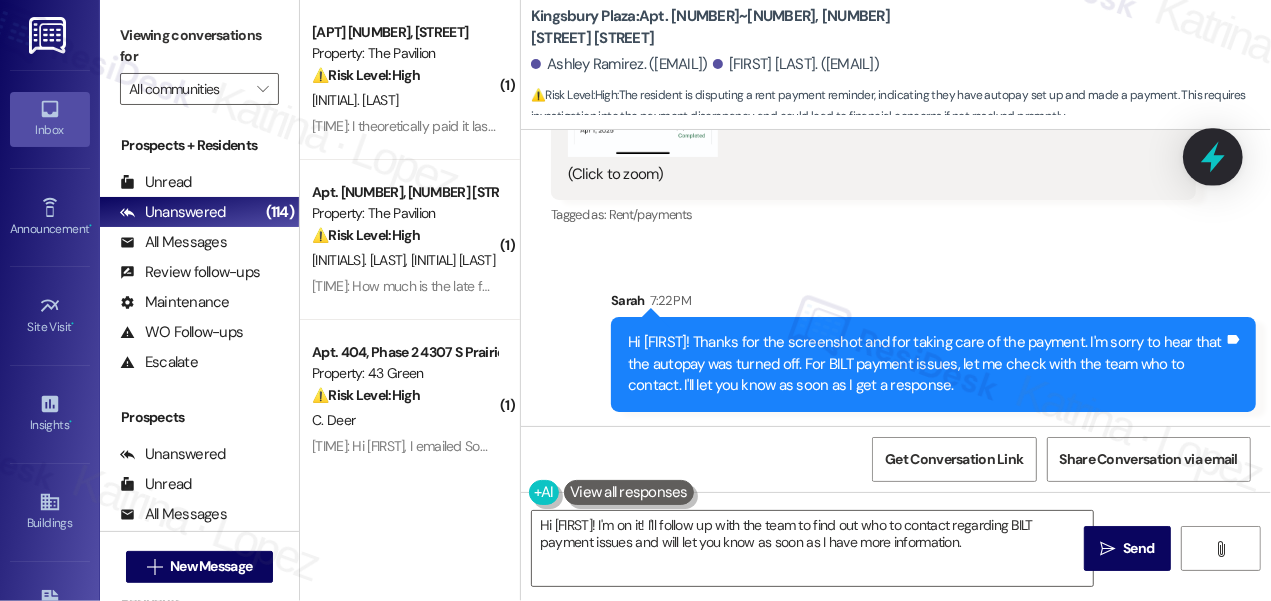 click 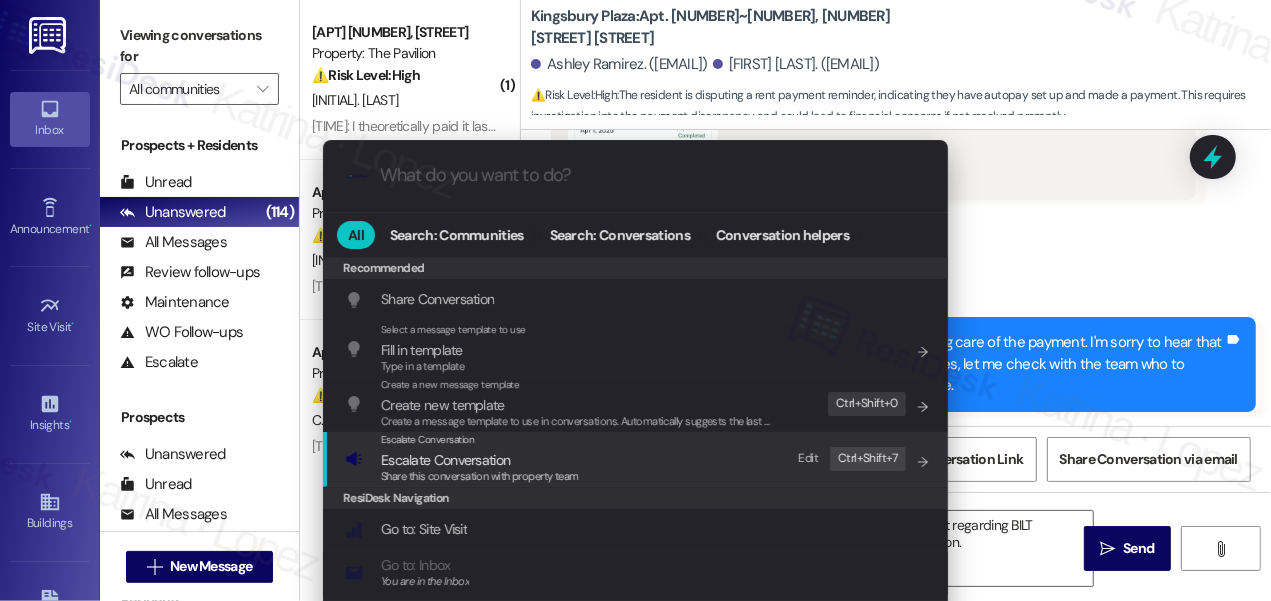 click on "Share this conversation with property team" at bounding box center (480, 476) 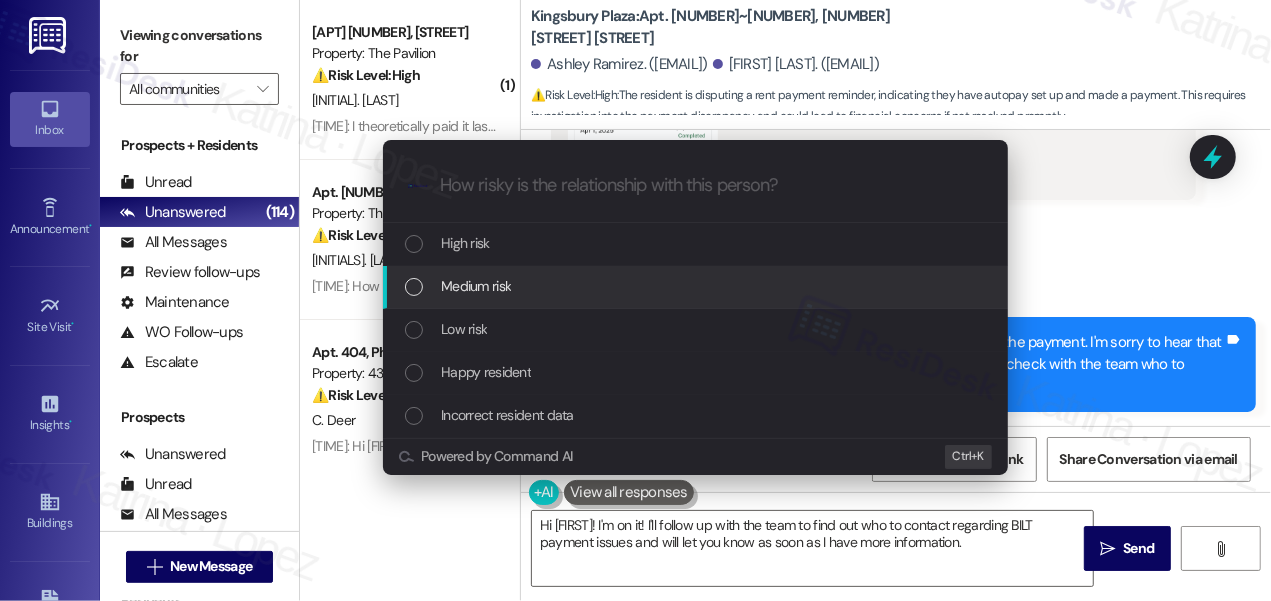 click on "Medium risk" at bounding box center [476, 286] 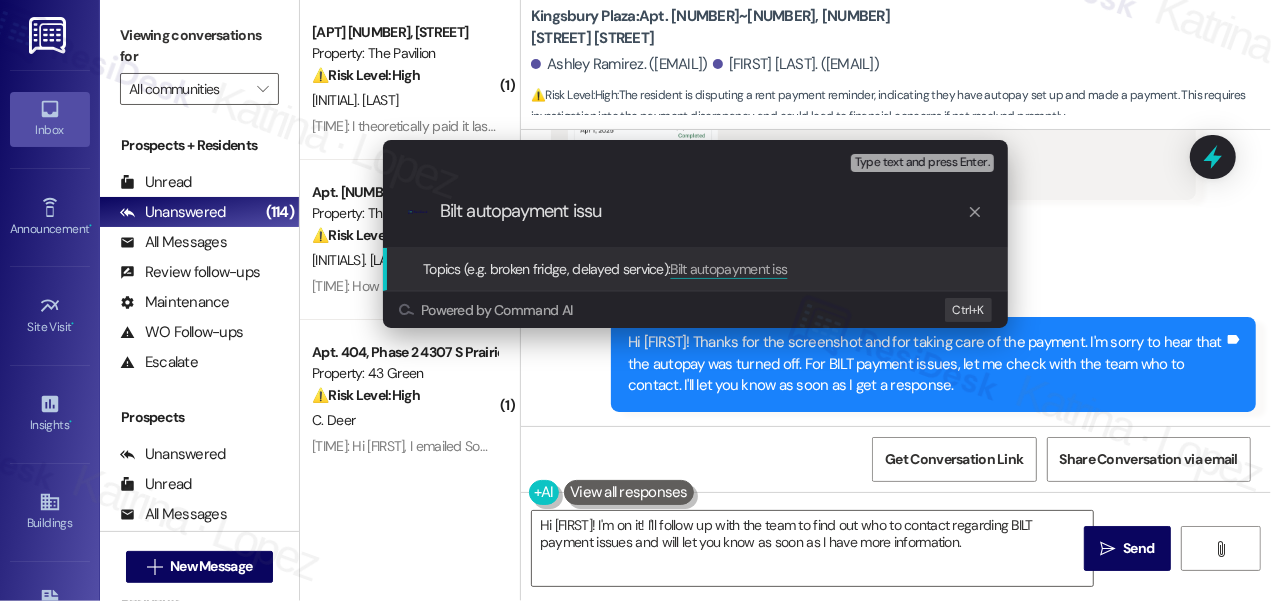 type on "Bilt autopayment issue" 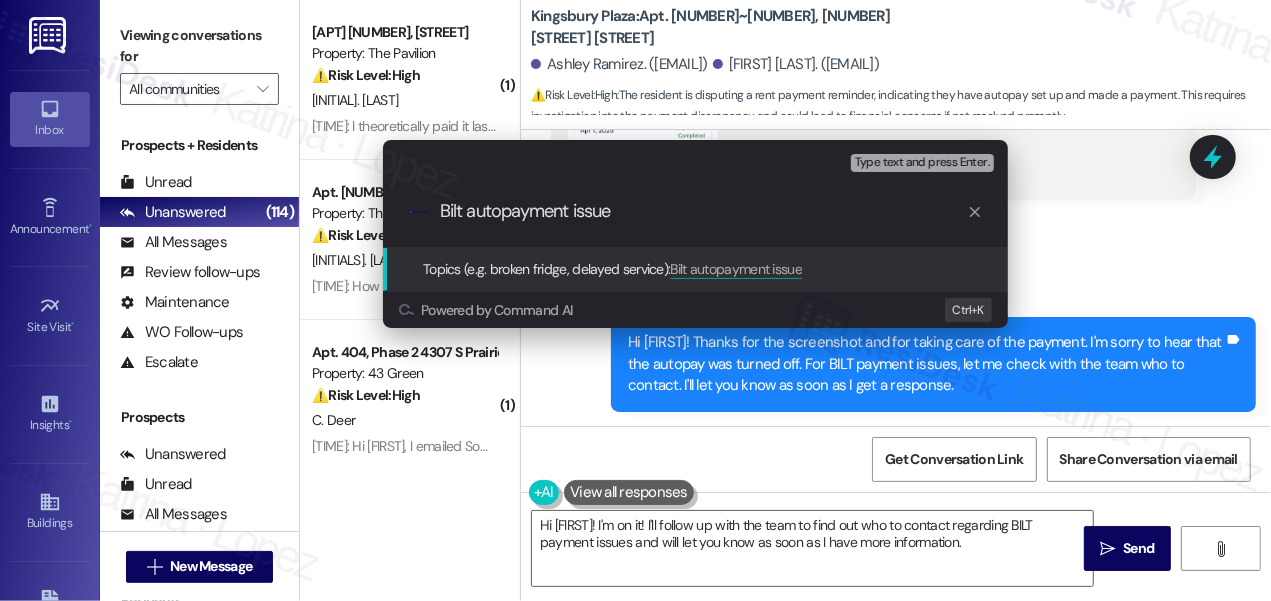 type 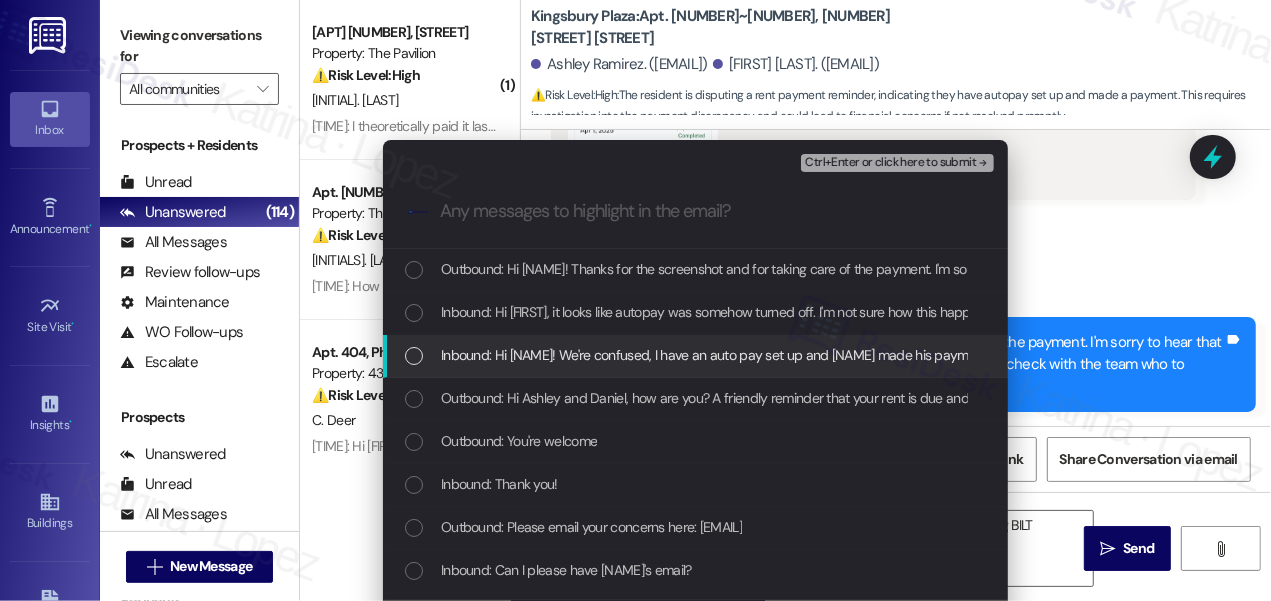 click on "Inbound: Hi sarah! We're confused, I have an auto pay set up and dan made his payment. Can you please confirm which payment you didn't receive" at bounding box center [885, 355] 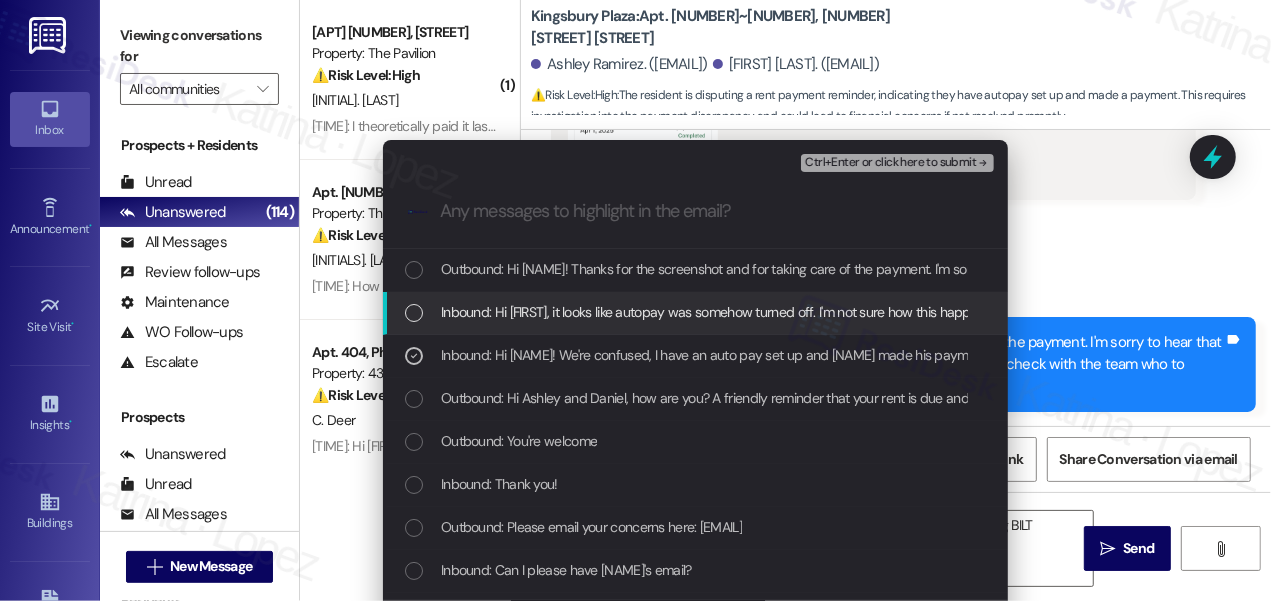 click on "Inbound: Hi sarah, it looks like autopay was somehow turned off. I'm not sure how this happened or if it was a problem with Bilt but I've turned it back on for Sept and have made a one time payment for Aug. Thank you for bringing this to our attention and who should I talk to about the autopay turning off? Bilt?" at bounding box center [1334, 312] 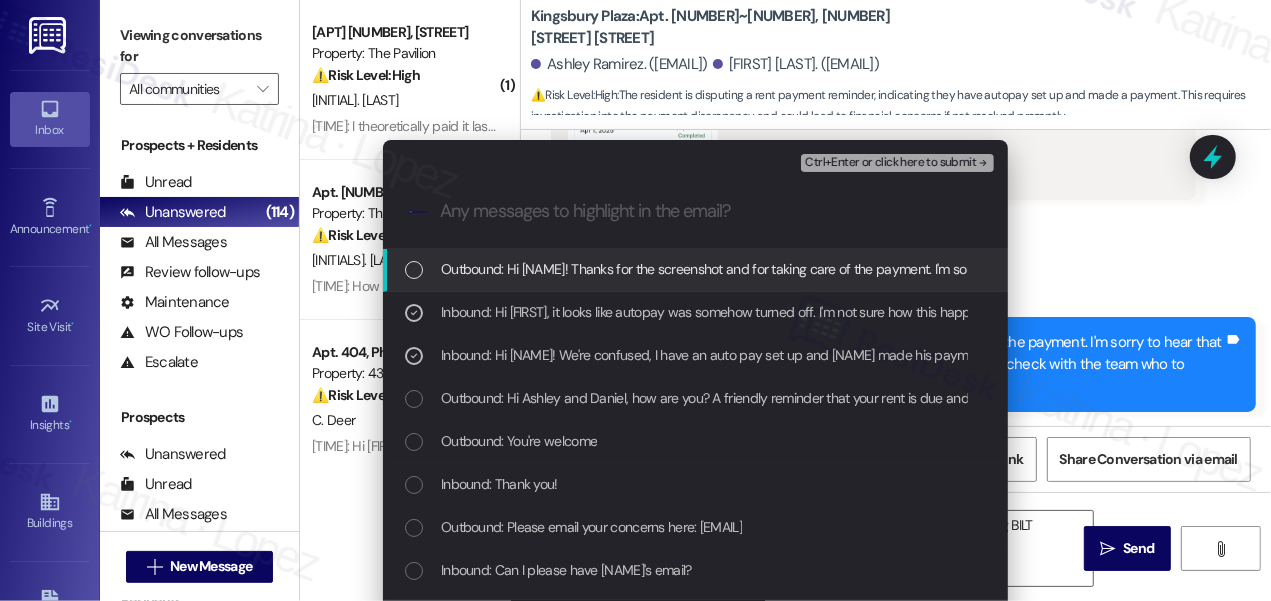 click on "Ctrl+Enter or click here to submit" at bounding box center (890, 163) 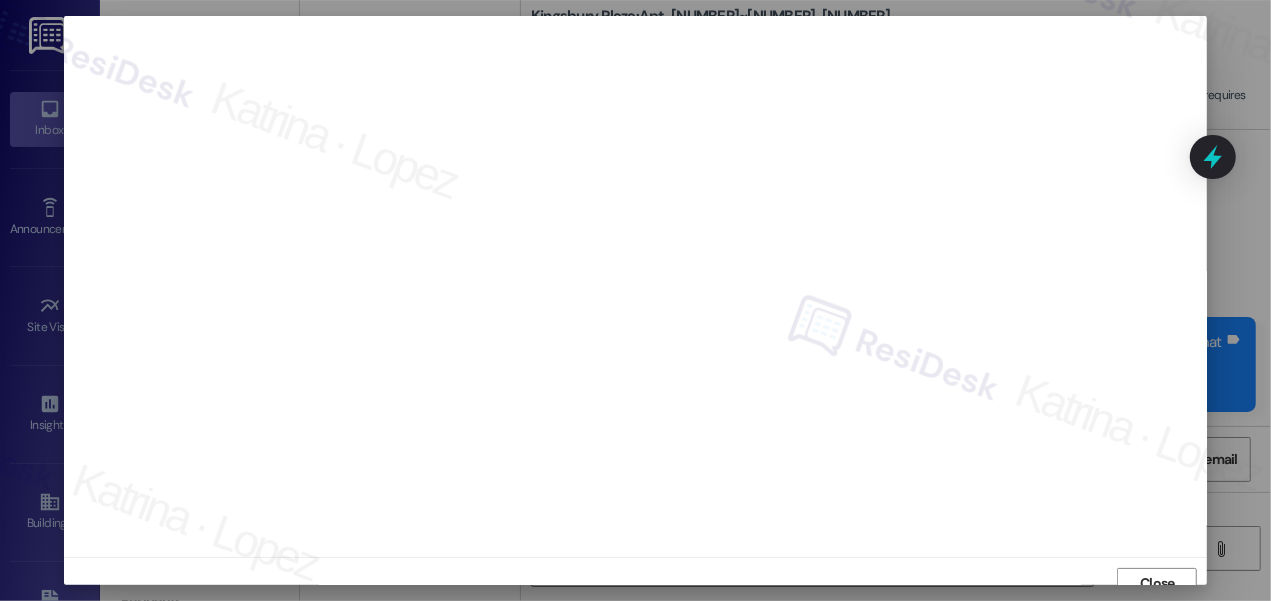 scroll, scrollTop: 14, scrollLeft: 0, axis: vertical 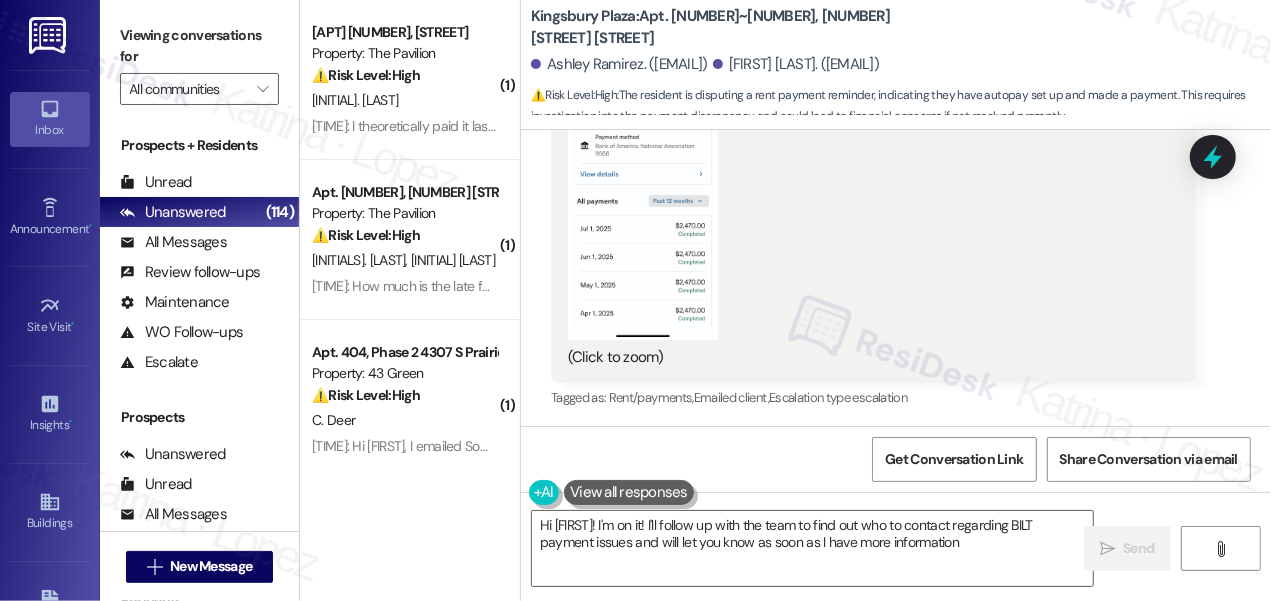 type on "Hi Ashley! I'm on it! I'll follow up with the team to find out who to contact regarding BILT payment issues and will let you know as soon as I have more information." 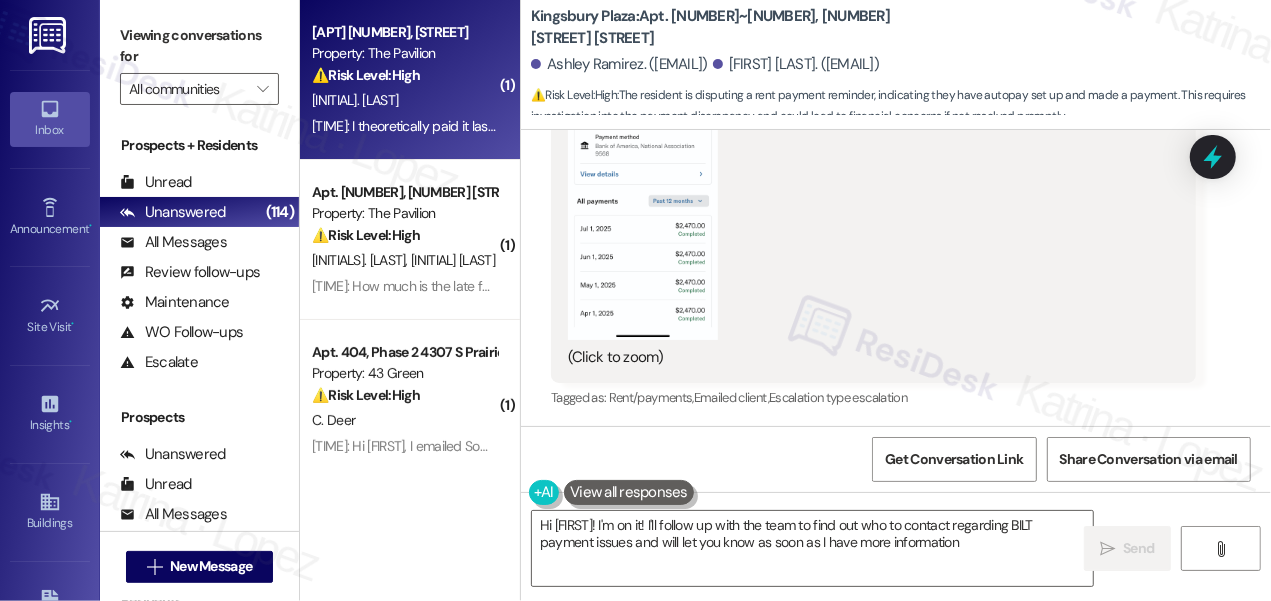 type on "Hi Ashley! I'm on it! I'll follow up with the team to find out who to contact regarding BILT payment issues and will let you know as soon as I have more information." 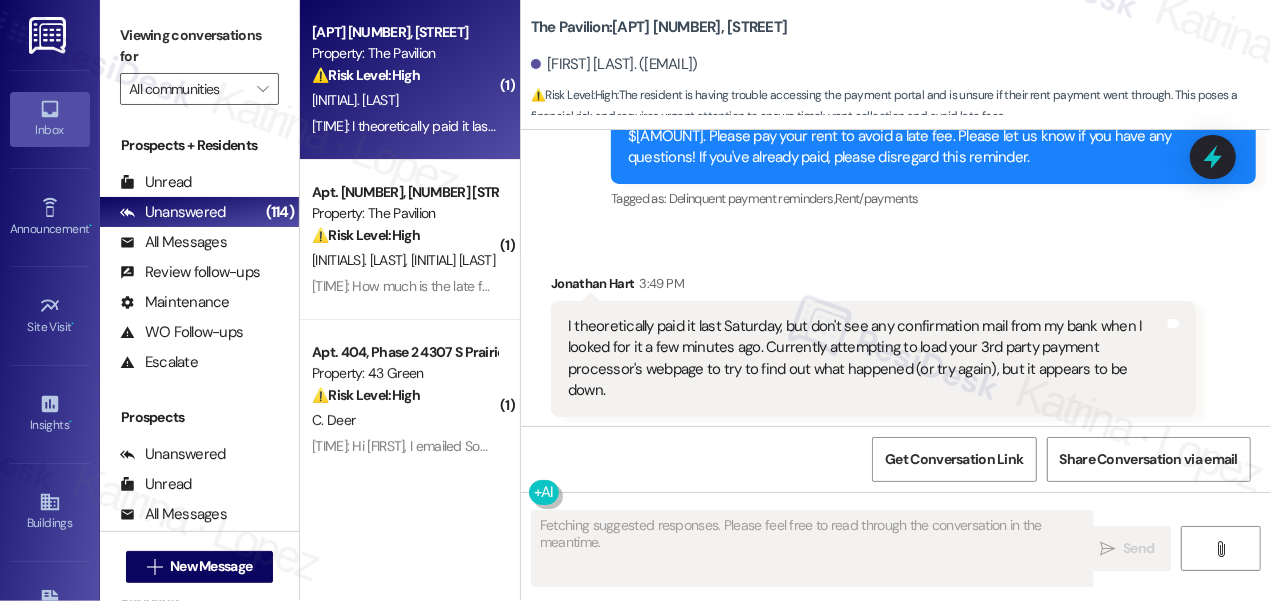 scroll, scrollTop: 3635, scrollLeft: 0, axis: vertical 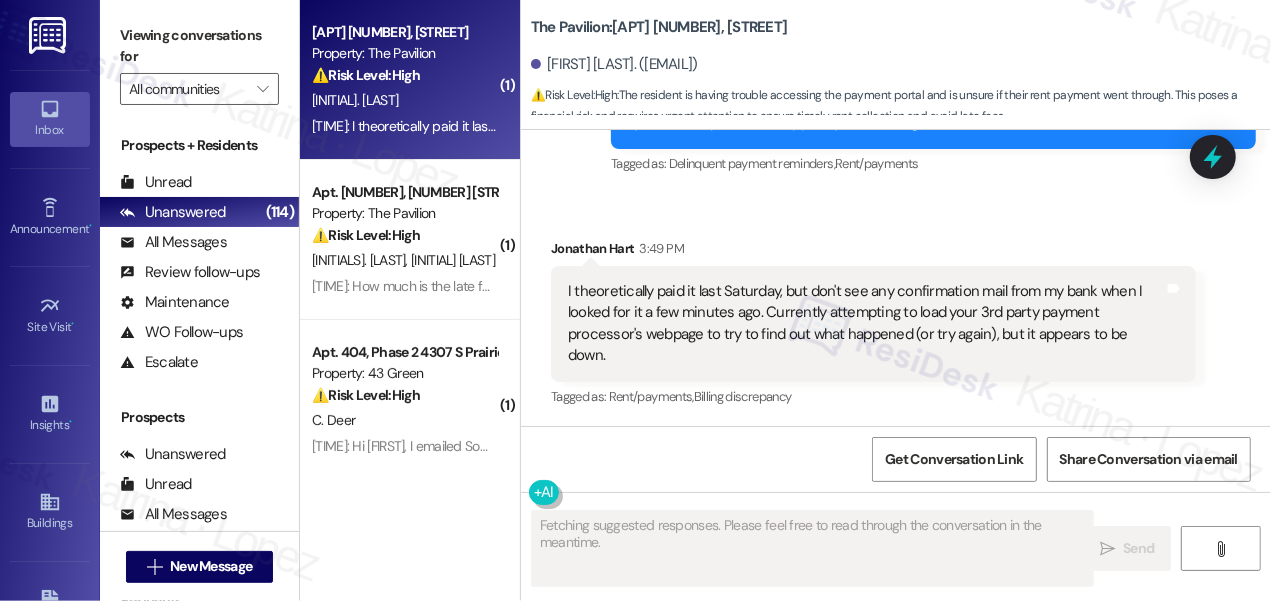 click on "I theoretically paid it last Saturday, but don't see any confirmation mail from my bank when I looked for it a few minutes ago.  Currently attempting to load your 3rd party payment processor's webpage to try to find out what happened (or try again), but it appears to be down." at bounding box center (866, 324) 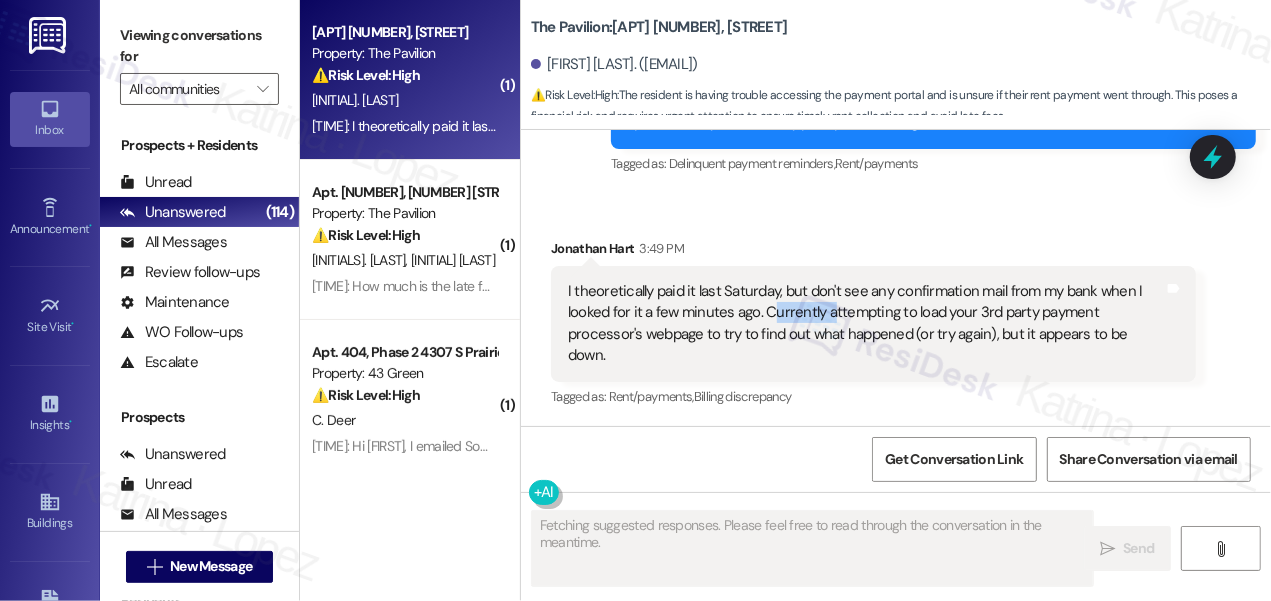 click on "I theoretically paid it last Saturday, but don't see any confirmation mail from my bank when I looked for it a few minutes ago.  Currently attempting to load your 3rd party payment processor's webpage to try to find out what happened (or try again), but it appears to be down." at bounding box center (866, 324) 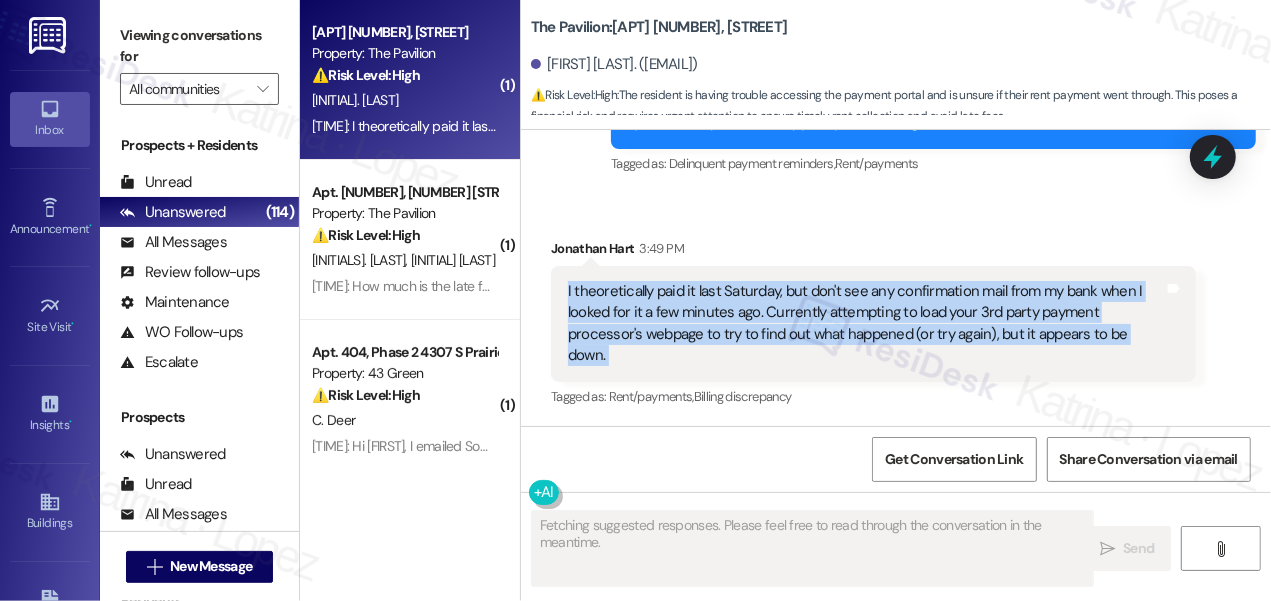 click on "I theoretically paid it last Saturday, but don't see any confirmation mail from my bank when I looked for it a few minutes ago.  Currently attempting to load your 3rd party payment processor's webpage to try to find out what happened (or try again), but it appears to be down." at bounding box center [866, 324] 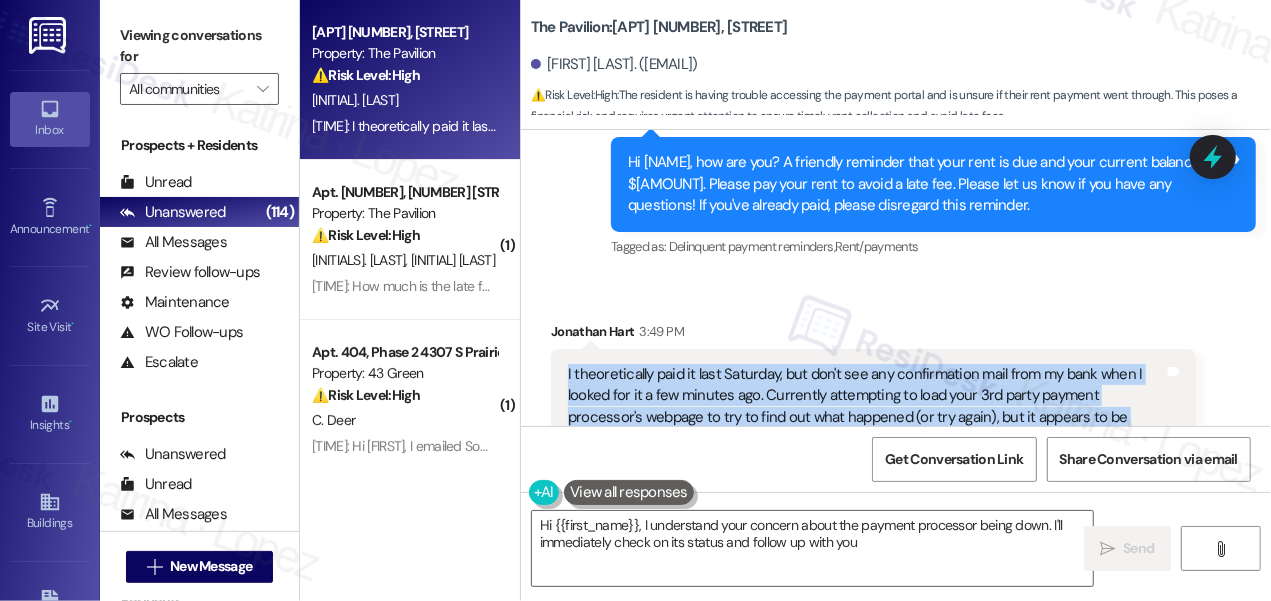 scroll, scrollTop: 3362, scrollLeft: 0, axis: vertical 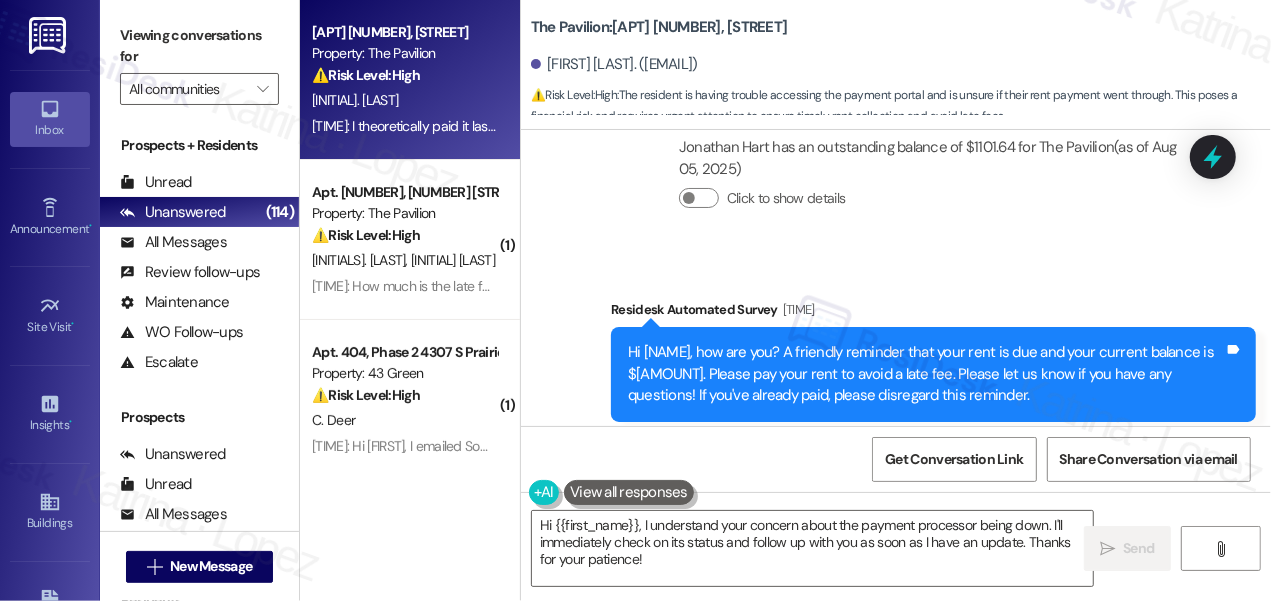 click on "Hi Jonathan, how are you? A friendly reminder that your rent is due and your current balance is $1101.64. Please pay your rent to avoid a late fee. Please let us know if you have any questions! If you've already paid, please disregard this reminder." at bounding box center (926, 374) 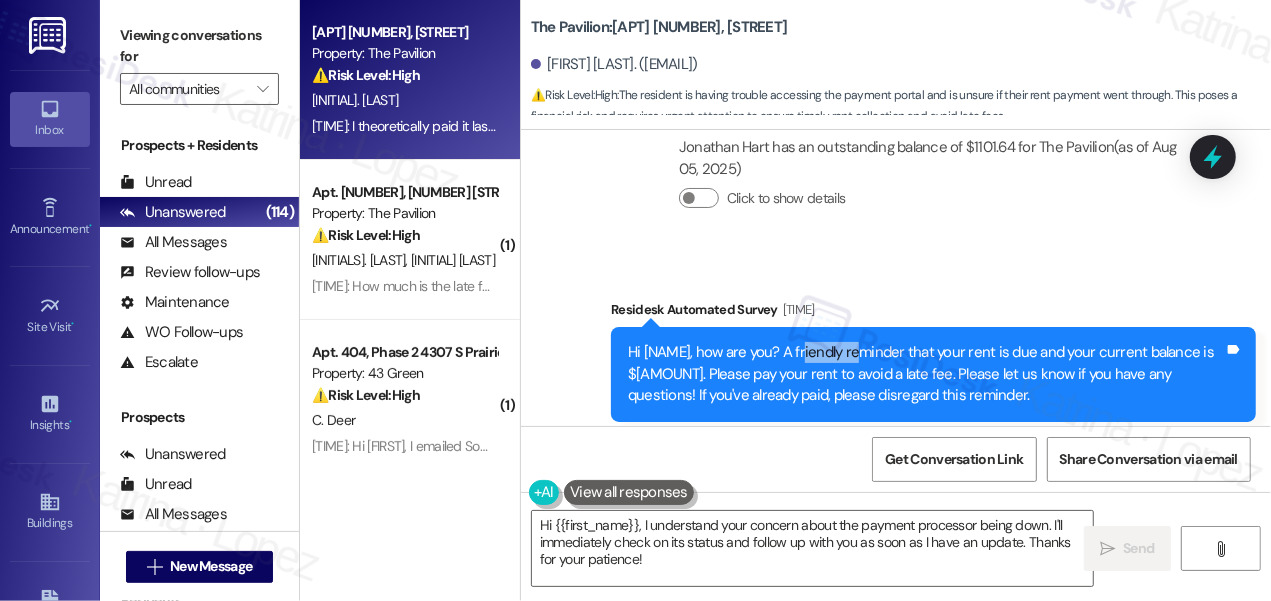 click on "Hi Jonathan, how are you? A friendly reminder that your rent is due and your current balance is $1101.64. Please pay your rent to avoid a late fee. Please let us know if you have any questions! If you've already paid, please disregard this reminder." at bounding box center (926, 374) 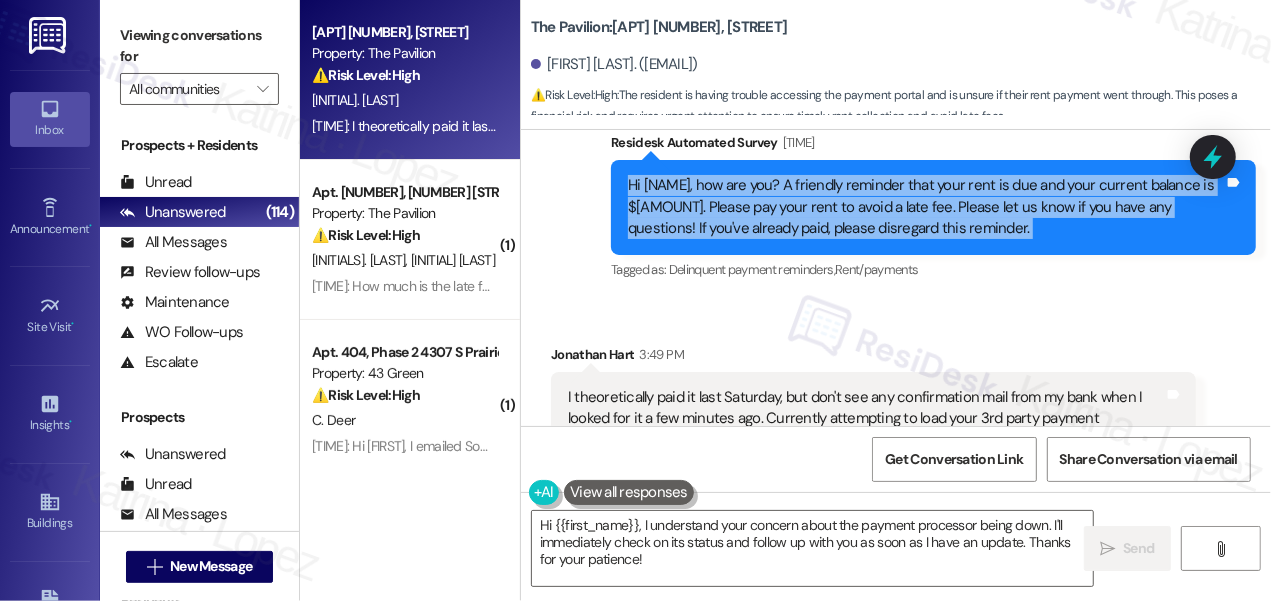 scroll, scrollTop: 3636, scrollLeft: 0, axis: vertical 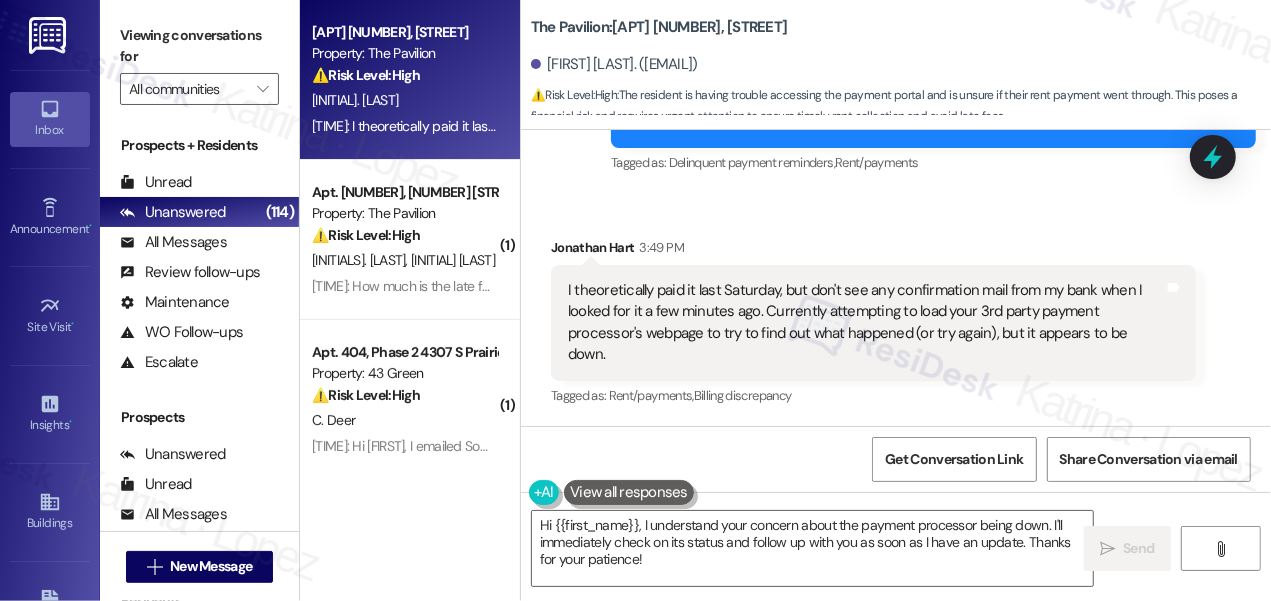 click on "I theoretically paid it last Saturday, but don't see any confirmation mail from my bank when I looked for it a few minutes ago.  Currently attempting to load your 3rd party payment processor's webpage to try to find out what happened (or try again), but it appears to be down." at bounding box center [866, 323] 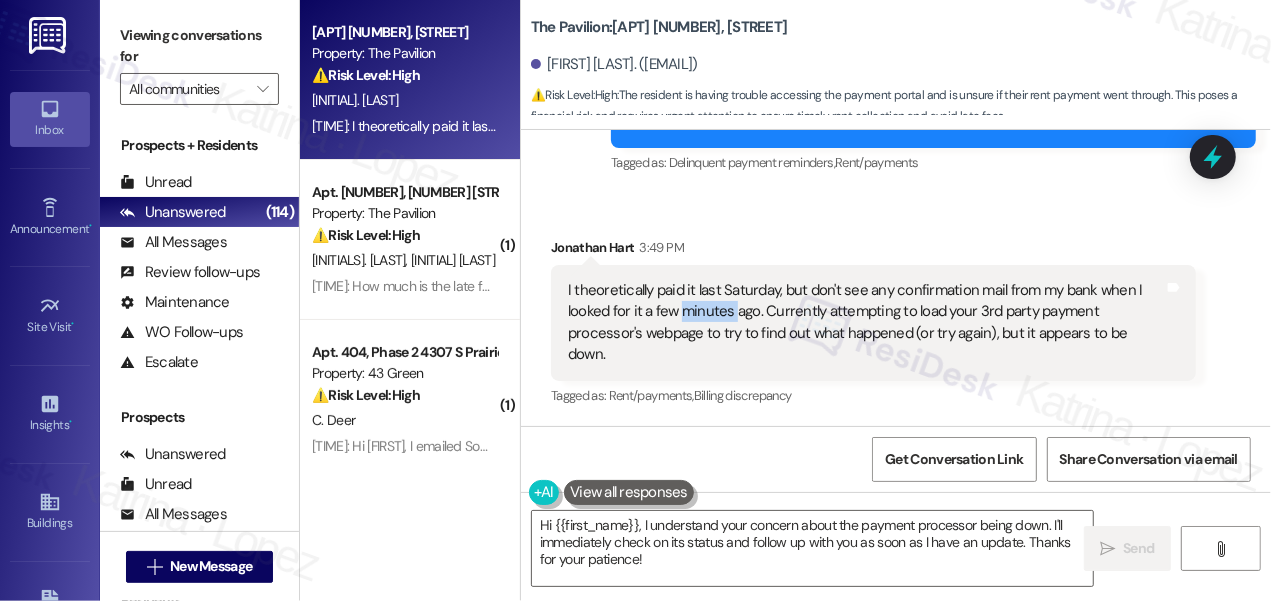 click on "I theoretically paid it last Saturday, but don't see any confirmation mail from my bank when I looked for it a few minutes ago.  Currently attempting to load your 3rd party payment processor's webpage to try to find out what happened (or try again), but it appears to be down." at bounding box center (866, 323) 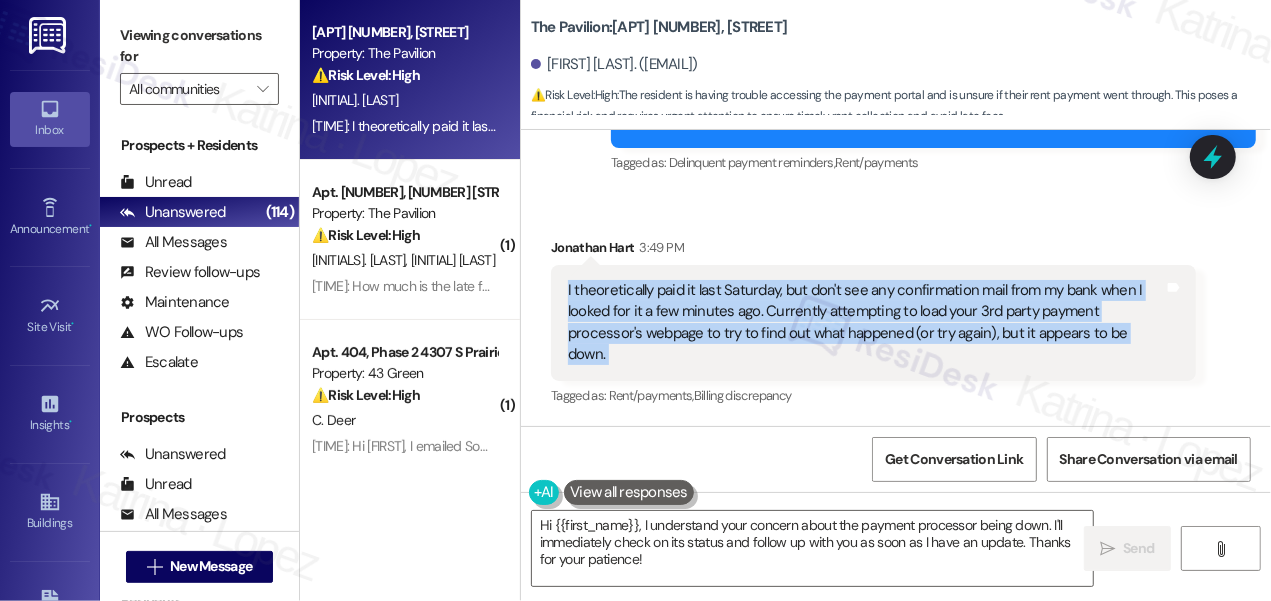 click on "I theoretically paid it last Saturday, but don't see any confirmation mail from my bank when I looked for it a few minutes ago.  Currently attempting to load your 3rd party payment processor's webpage to try to find out what happened (or try again), but it appears to be down." at bounding box center (866, 323) 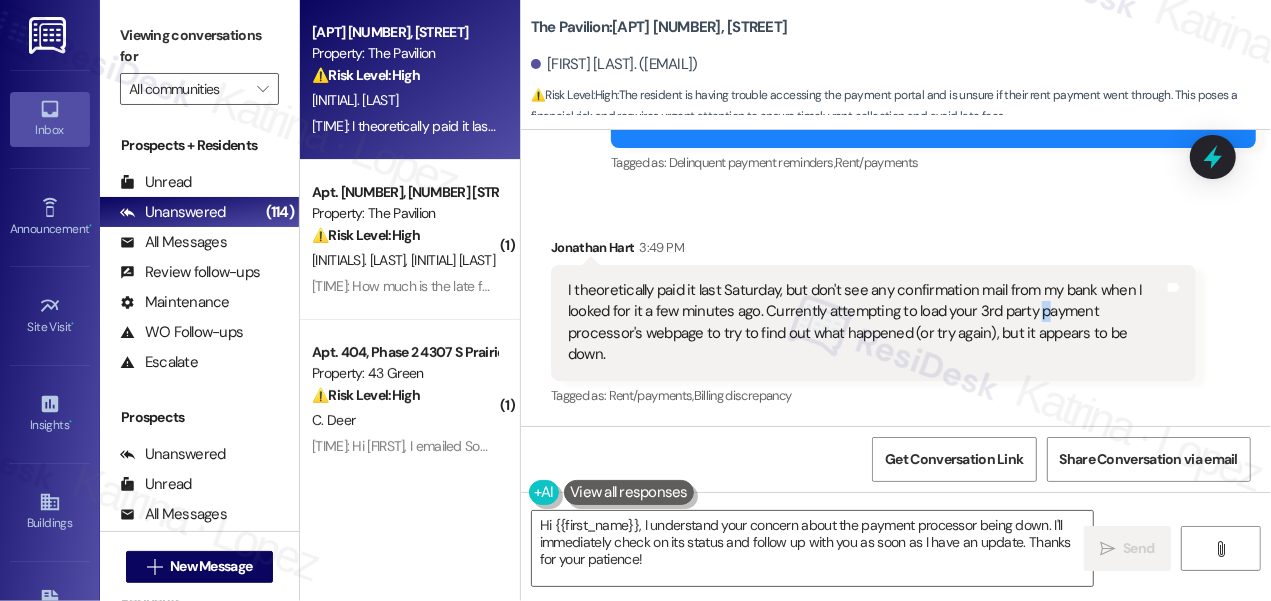 click on "I theoretically paid it last Saturday, but don't see any confirmation mail from my bank when I looked for it a few minutes ago.  Currently attempting to load your 3rd party payment processor's webpage to try to find out what happened (or try again), but it appears to be down." at bounding box center [866, 323] 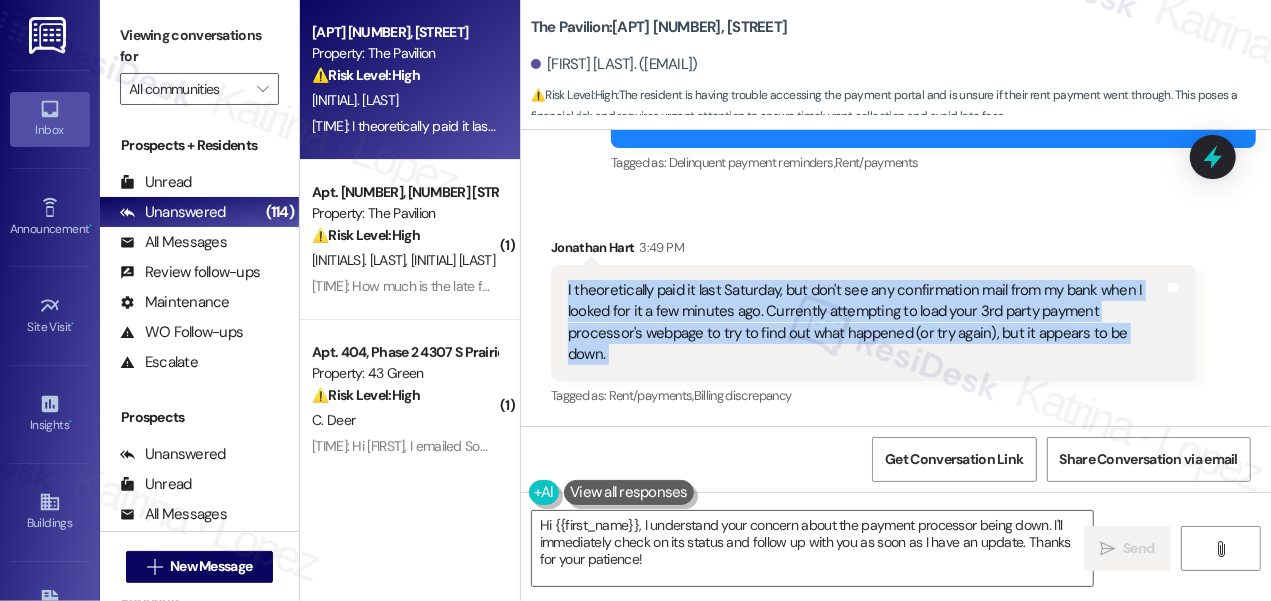 click on "I theoretically paid it last Saturday, but don't see any confirmation mail from my bank when I looked for it a few minutes ago.  Currently attempting to load your 3rd party payment processor's webpage to try to find out what happened (or try again), but it appears to be down." at bounding box center [866, 323] 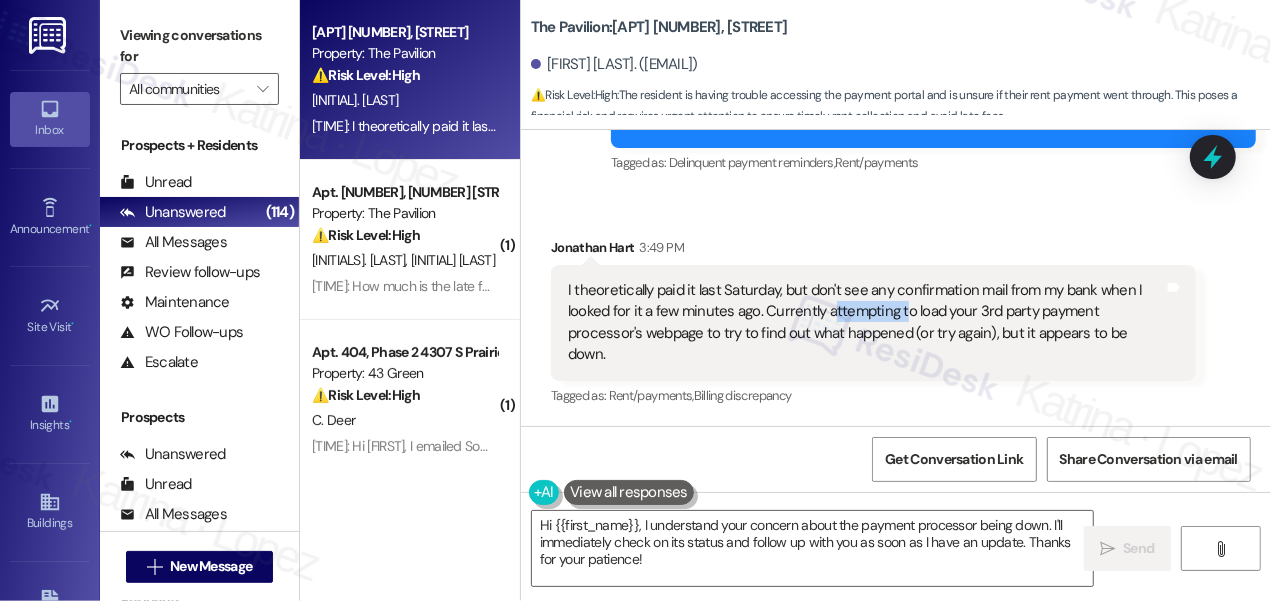 click on "I theoretically paid it last Saturday, but don't see any confirmation mail from my bank when I looked for it a few minutes ago.  Currently attempting to load your 3rd party payment processor's webpage to try to find out what happened (or try again), but it appears to be down." at bounding box center (866, 323) 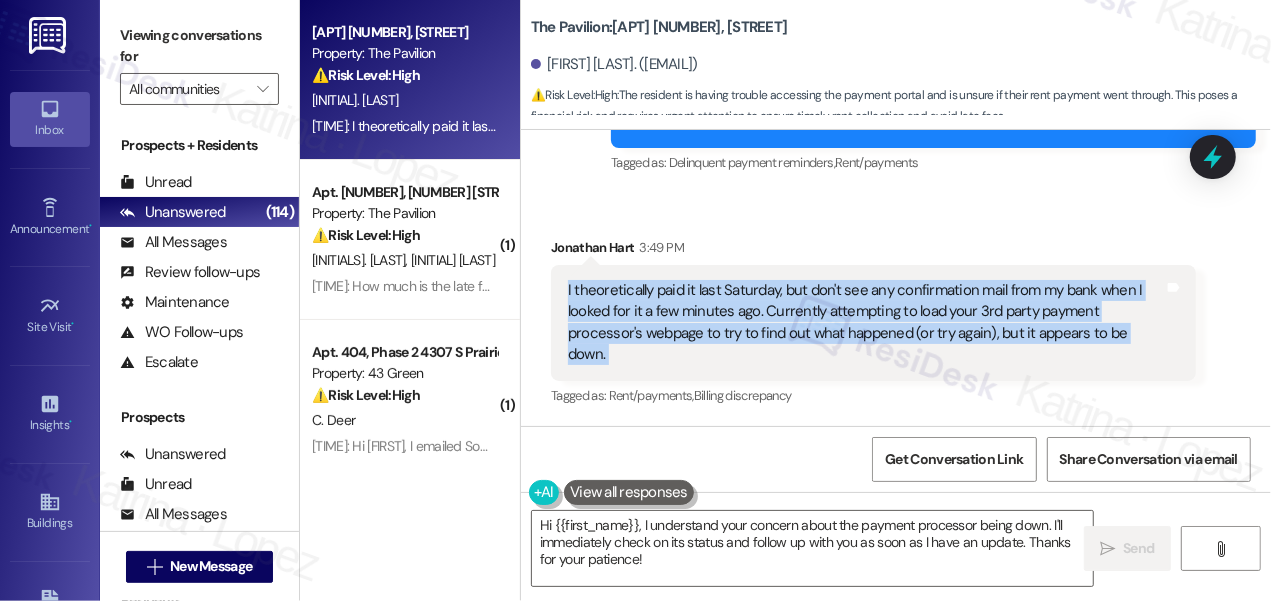 click on "I theoretically paid it last Saturday, but don't see any confirmation mail from my bank when I looked for it a few minutes ago.  Currently attempting to load your 3rd party payment processor's webpage to try to find out what happened (or try again), but it appears to be down." at bounding box center (866, 323) 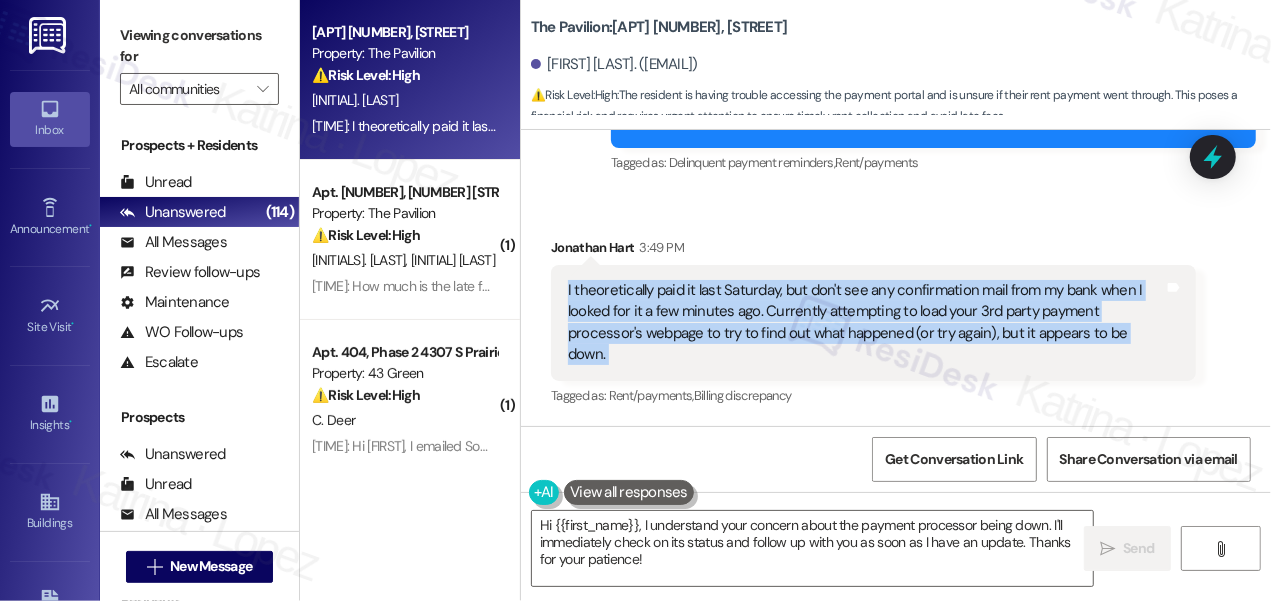 click on "I theoretically paid it last Saturday, but don't see any confirmation mail from my bank when I looked for it a few minutes ago.  Currently attempting to load your 3rd party payment processor's webpage to try to find out what happened (or try again), but it appears to be down." at bounding box center [866, 323] 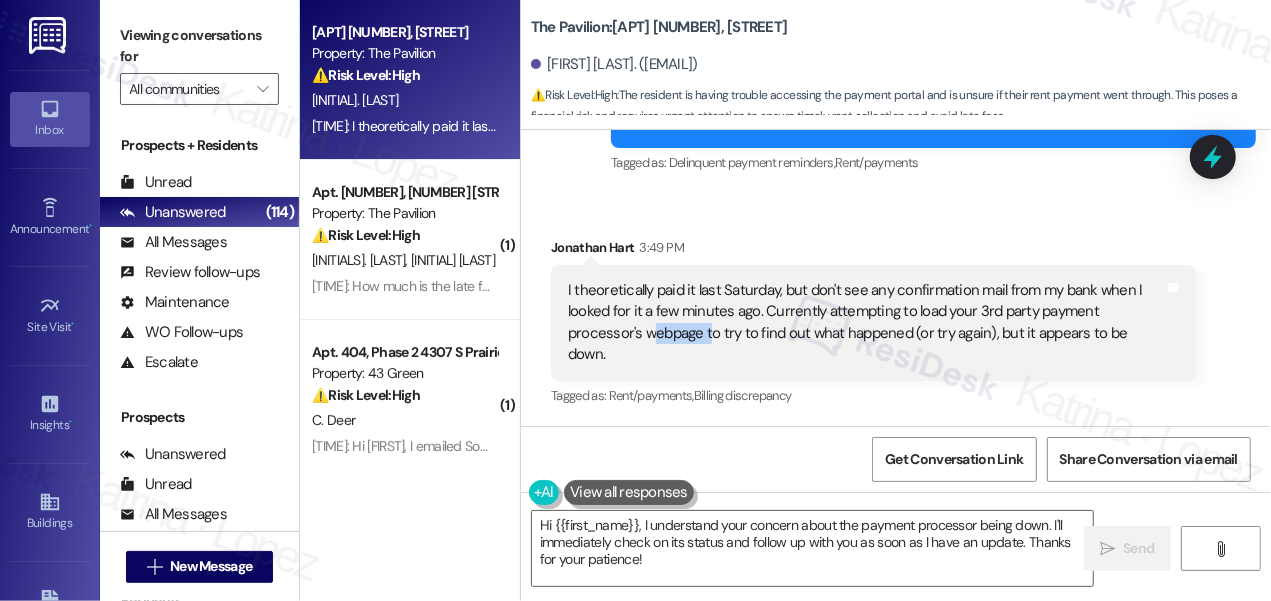click on "I theoretically paid it last Saturday, but don't see any confirmation mail from my bank when I looked for it a few minutes ago.  Currently attempting to load your 3rd party payment processor's webpage to try to find out what happened (or try again), but it appears to be down." at bounding box center (866, 323) 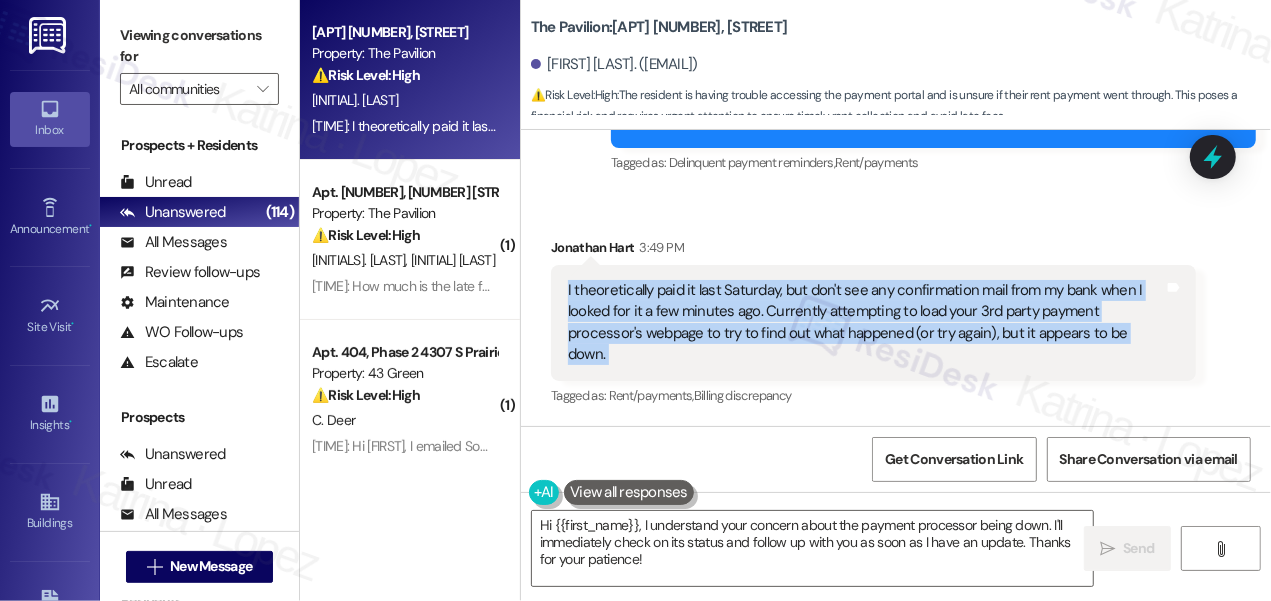 click on "I theoretically paid it last Saturday, but don't see any confirmation mail from my bank when I looked for it a few minutes ago.  Currently attempting to load your 3rd party payment processor's webpage to try to find out what happened (or try again), but it appears to be down." at bounding box center [866, 323] 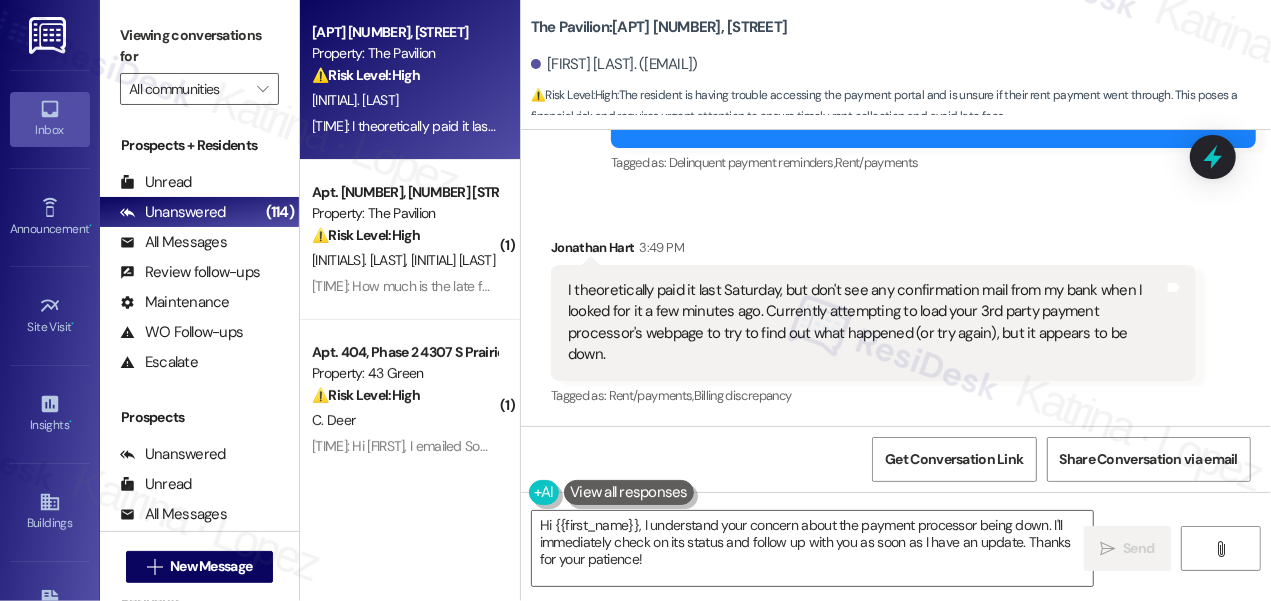 click on "Received via SMS Jonathan Hart 3:49 PM I theoretically paid it last Saturday, but don't see any confirmation mail from my bank when I looked for it a few minutes ago.  Currently attempting to load your 3rd party payment processor's webpage to try to find out what happened (or try again), but it appears to be down. Tags and notes Tagged as:   Rent/payments ,  Click to highlight conversations about Rent/payments Billing discrepancy Click to highlight conversations about Billing discrepancy" at bounding box center (896, 308) 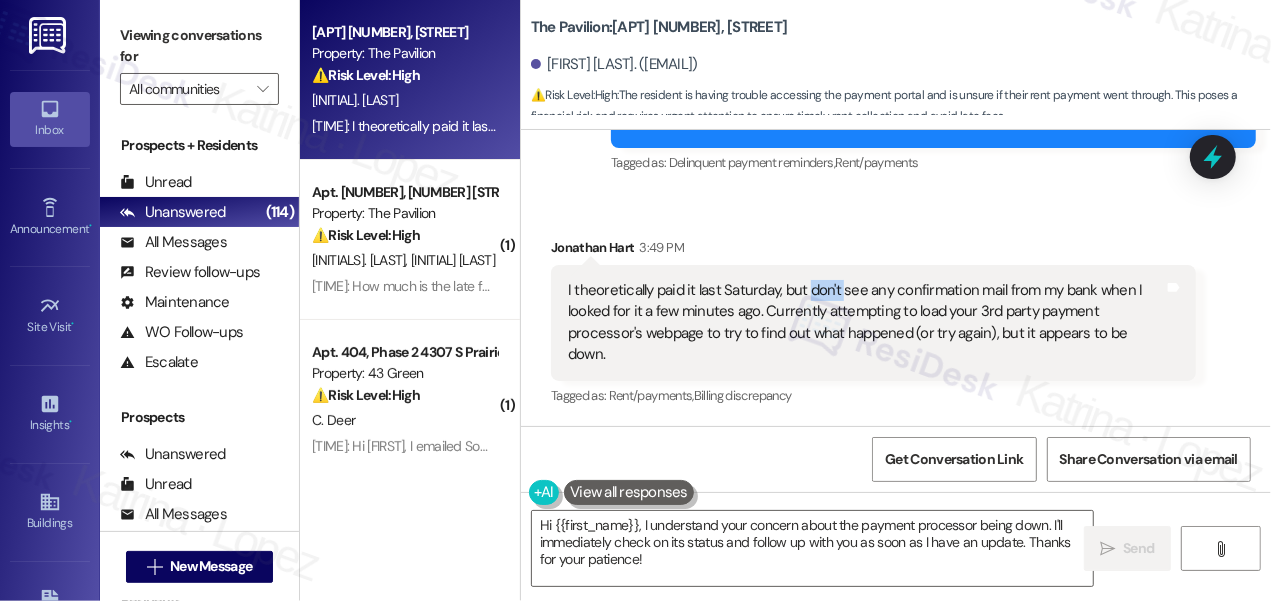 click on "I theoretically paid it last Saturday, but don't see any confirmation mail from my bank when I looked for it a few minutes ago.  Currently attempting to load your 3rd party payment processor's webpage to try to find out what happened (or try again), but it appears to be down. Tags and notes" at bounding box center [873, 323] 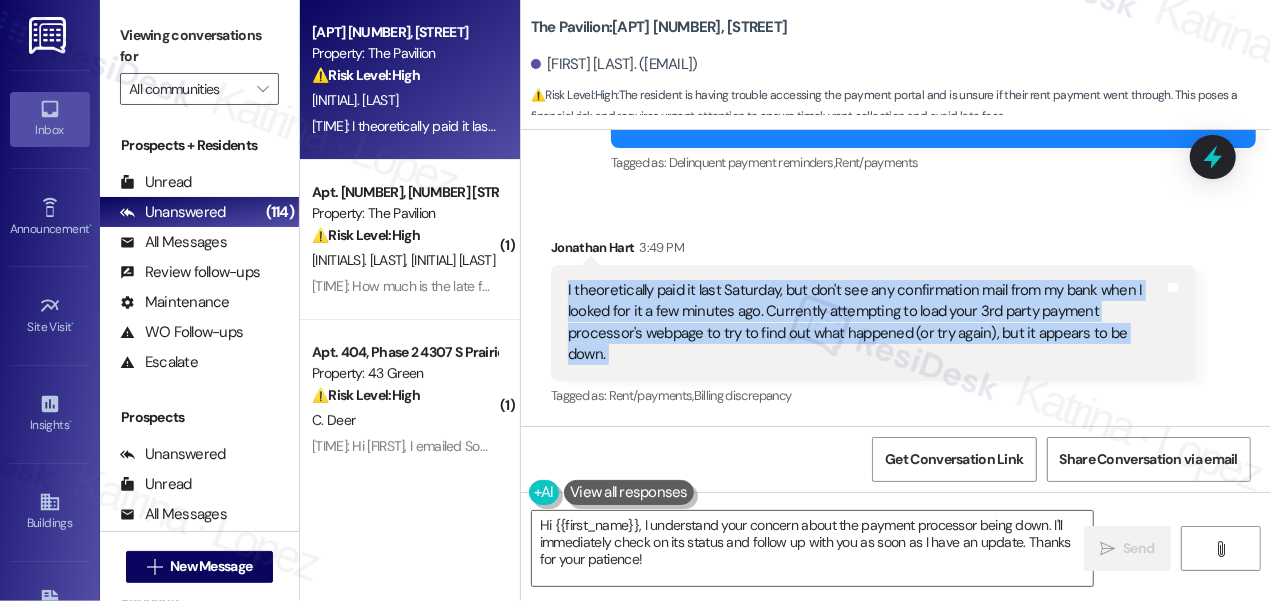 click on "I theoretically paid it last Saturday, but don't see any confirmation mail from my bank when I looked for it a few minutes ago.  Currently attempting to load your 3rd party payment processor's webpage to try to find out what happened (or try again), but it appears to be down. Tags and notes" at bounding box center (873, 323) 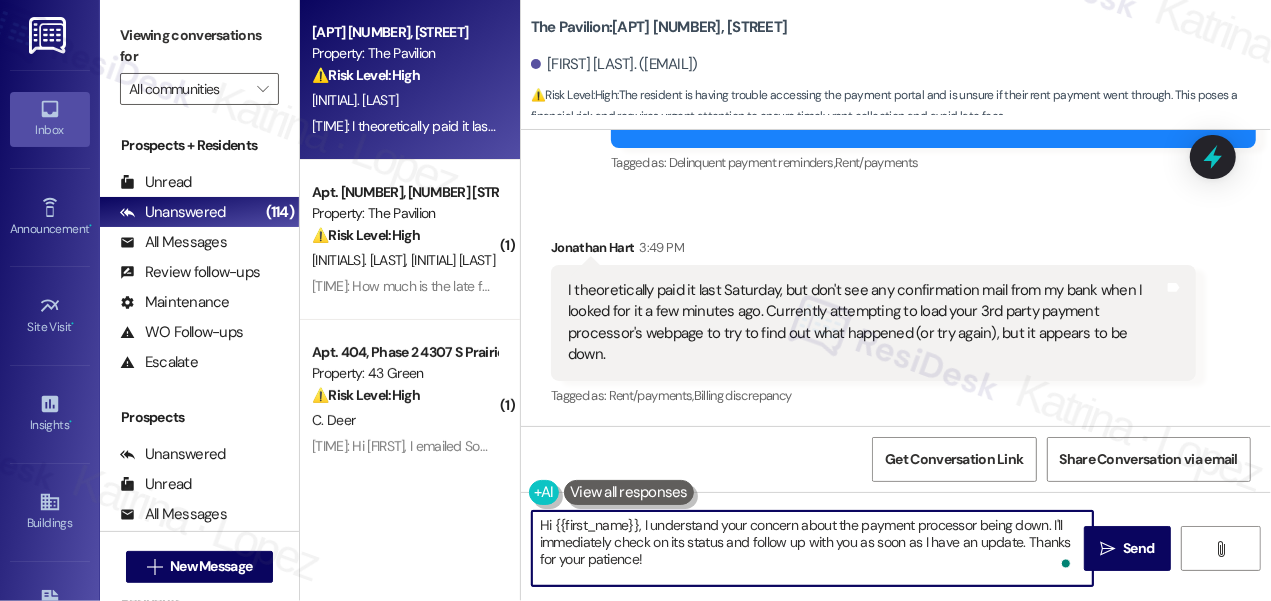 drag, startPoint x: 666, startPoint y: 559, endPoint x: 1052, endPoint y: 516, distance: 388.3877 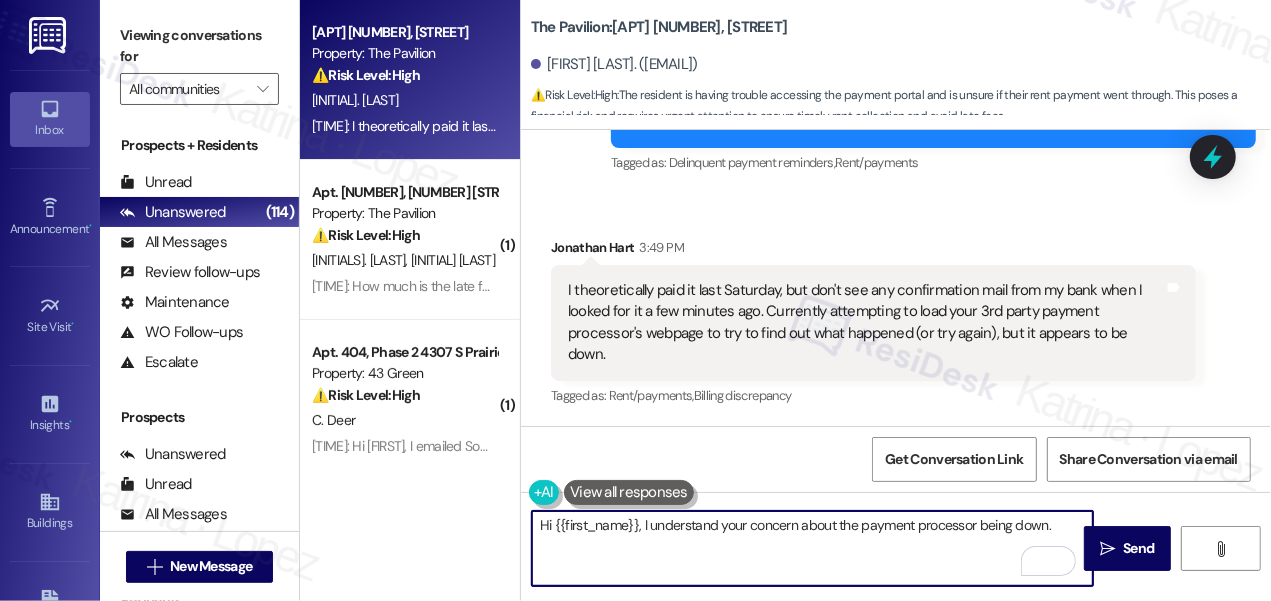 type on "Hi {{first_name}}, I understand your concern about the payment processor being down." 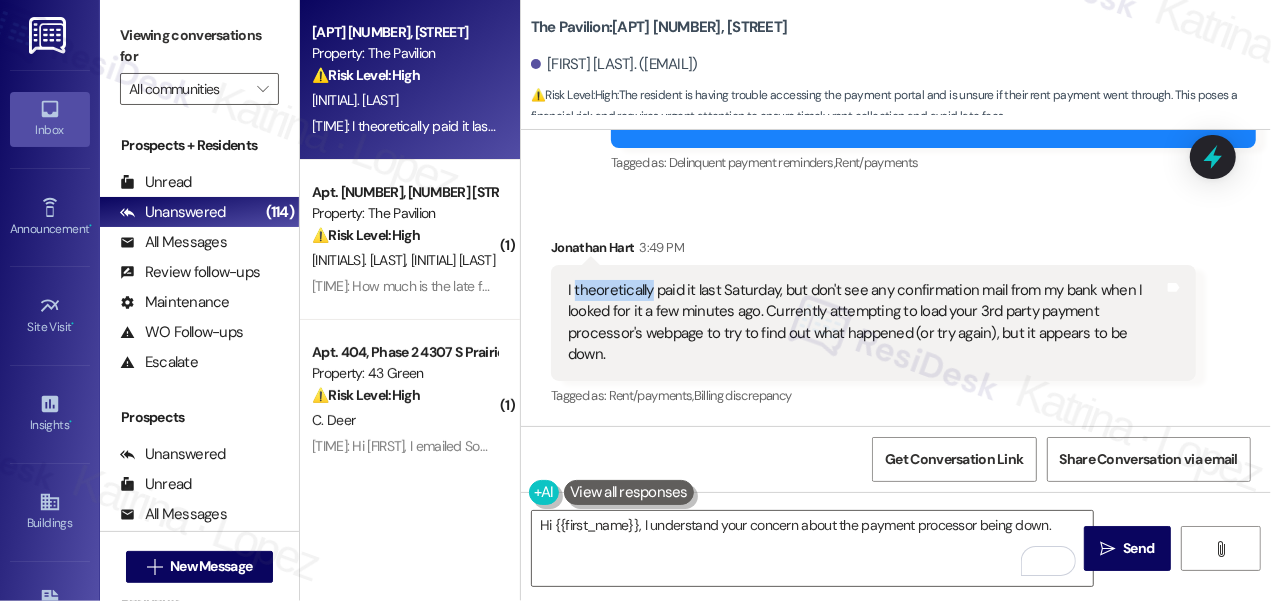 click on "I theoretically paid it last Saturday, but don't see any confirmation mail from my bank when I looked for it a few minutes ago.  Currently attempting to load your 3rd party payment processor's webpage to try to find out what happened (or try again), but it appears to be down." at bounding box center [866, 323] 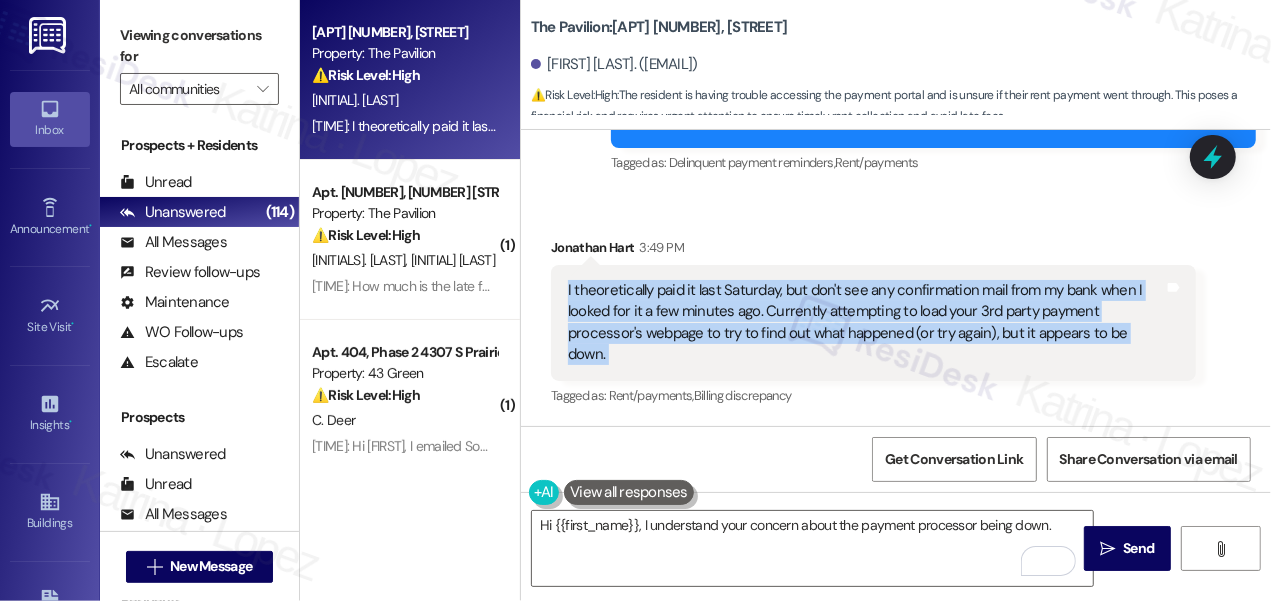 click on "I theoretically paid it last Saturday, but don't see any confirmation mail from my bank when I looked for it a few minutes ago.  Currently attempting to load your 3rd party payment processor's webpage to try to find out what happened (or try again), but it appears to be down." at bounding box center (866, 323) 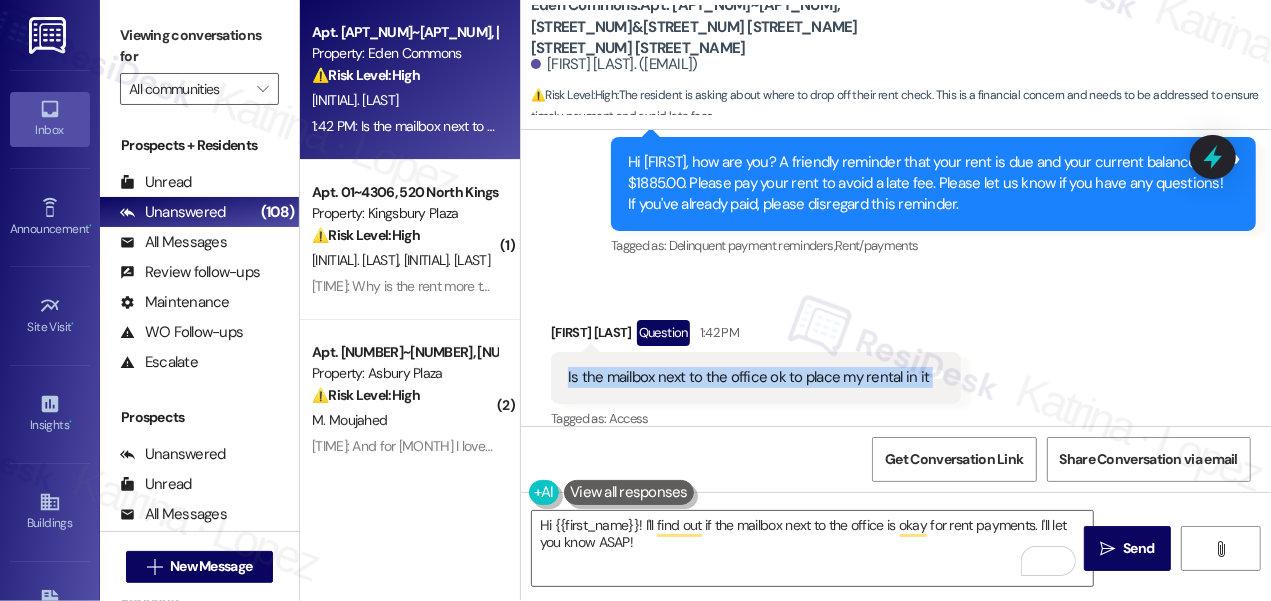 click on "Is the mailbox next to the office ok to place my rental in it" at bounding box center [748, 377] 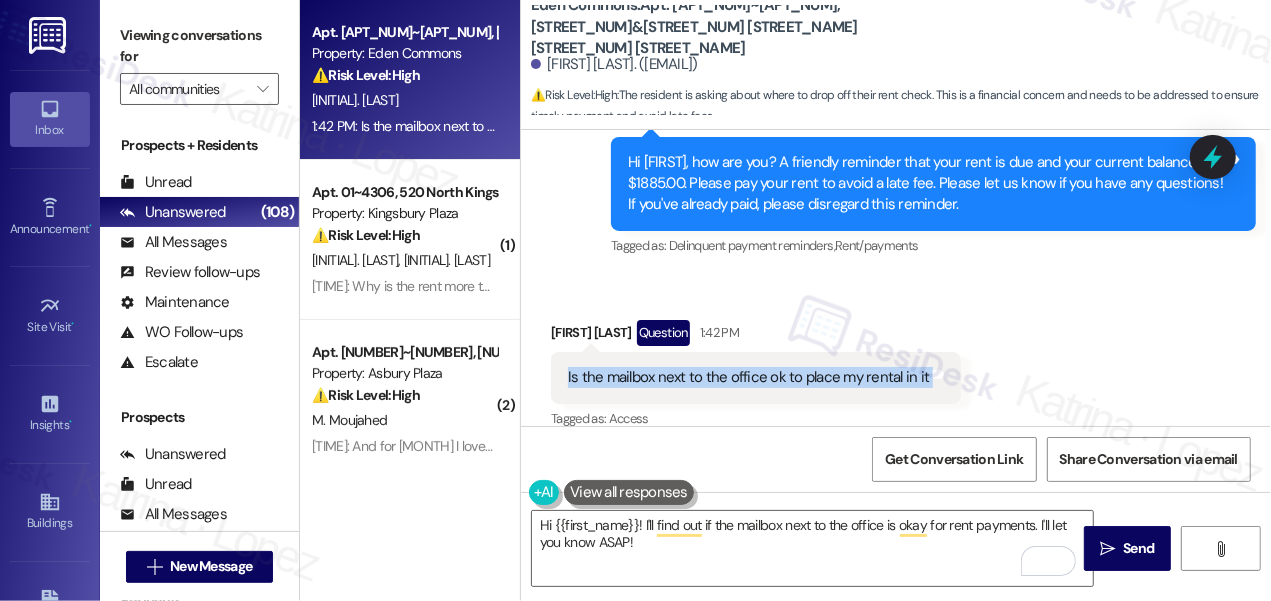 copy on "Is the mailbox next to the office ok to place my rental in it Tags and notes" 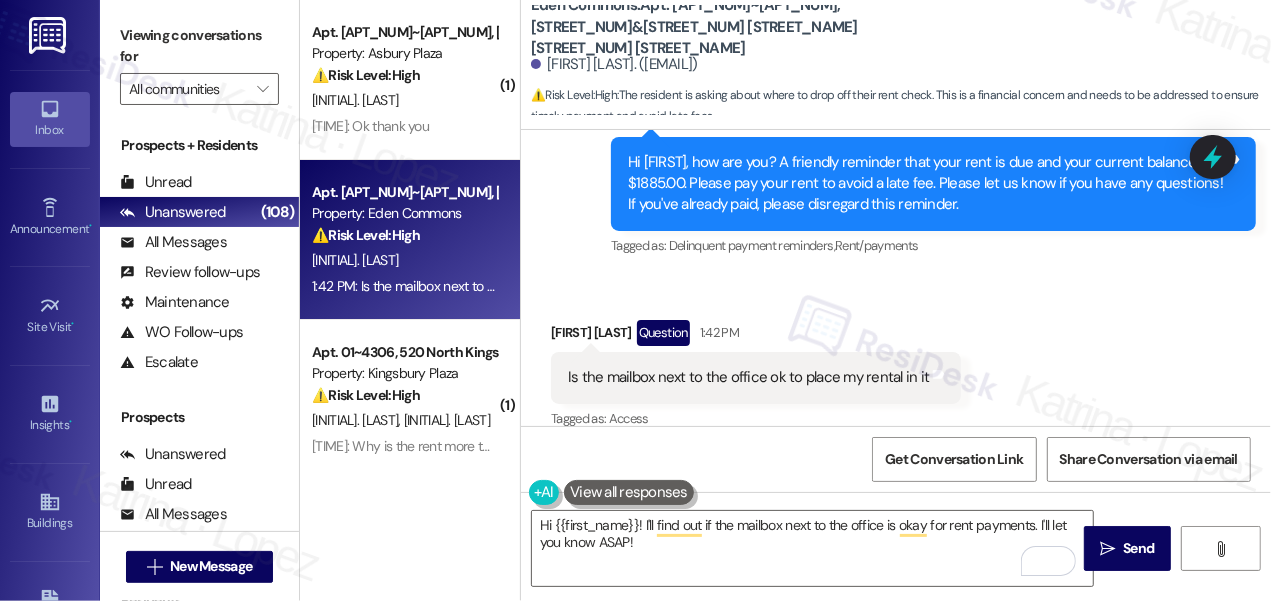 click on "Viewing conversations for All communities " at bounding box center [199, 62] 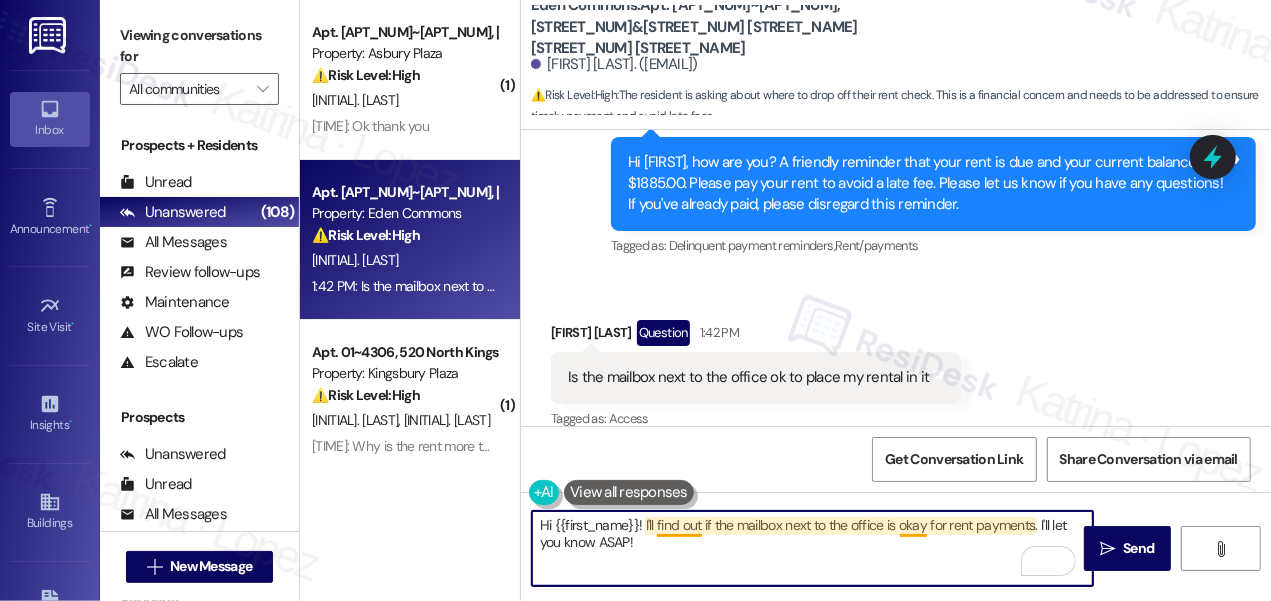 click on "Hi {{first_name}}! I'll find out if the mailbox next to the office is okay for rent payments. I'll let you know ASAP!" at bounding box center [812, 548] 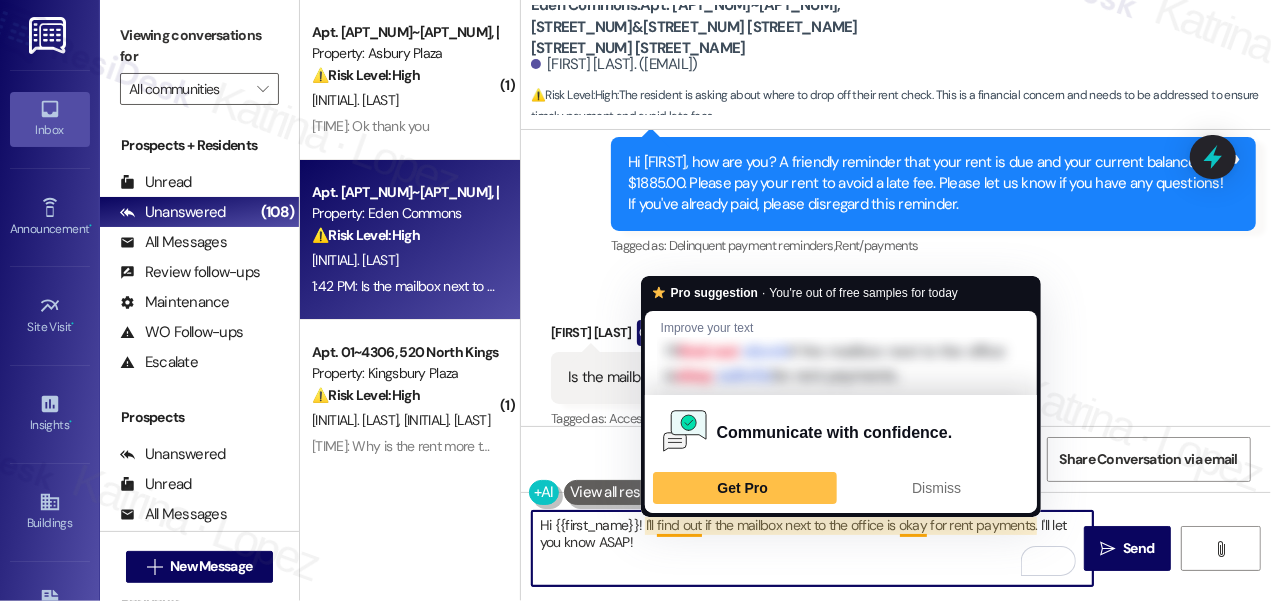 click on "Hi {{first_name}}! I'll find out if the mailbox next to the office is okay for rent payments. I'll let you know ASAP!" at bounding box center (812, 548) 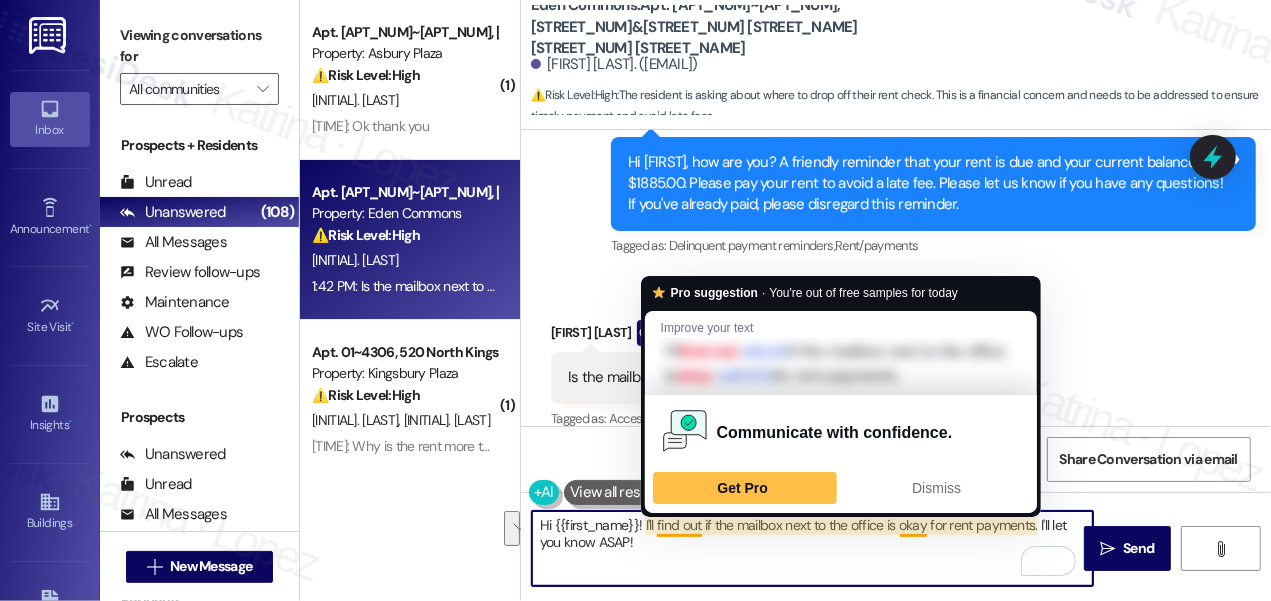 paste on "[Resident Name], just checking back in — were you able to confirm if you placed your rent payment in the mailbox next to the office?" 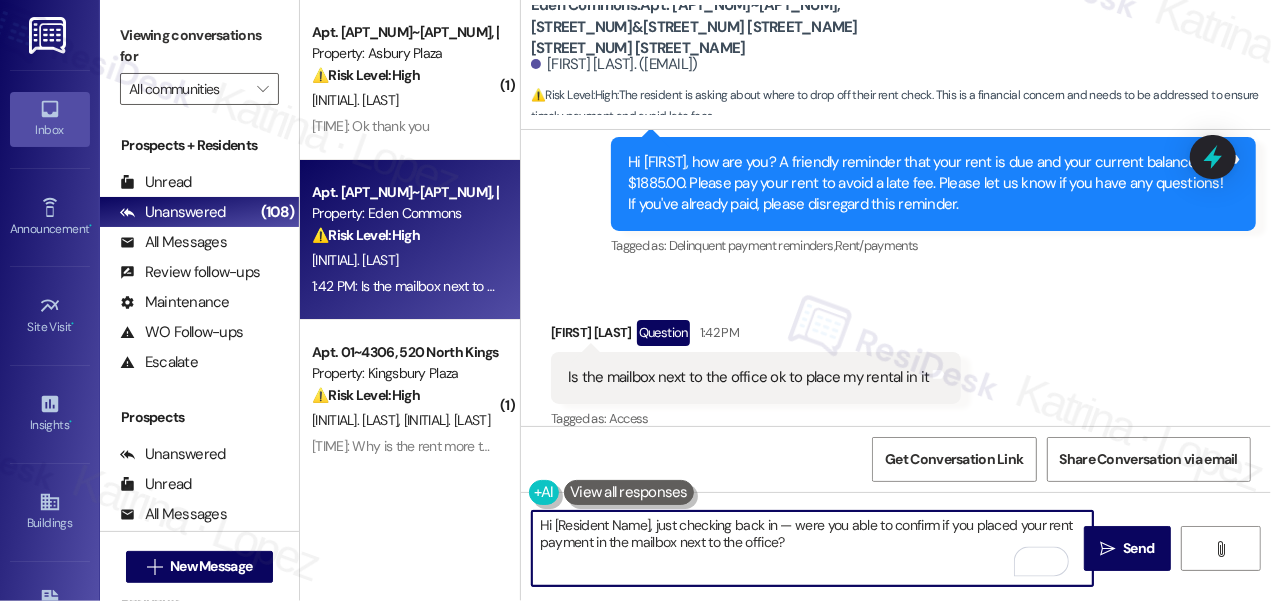 click on "Linda Bester Question 1:42 PM" at bounding box center (756, 336) 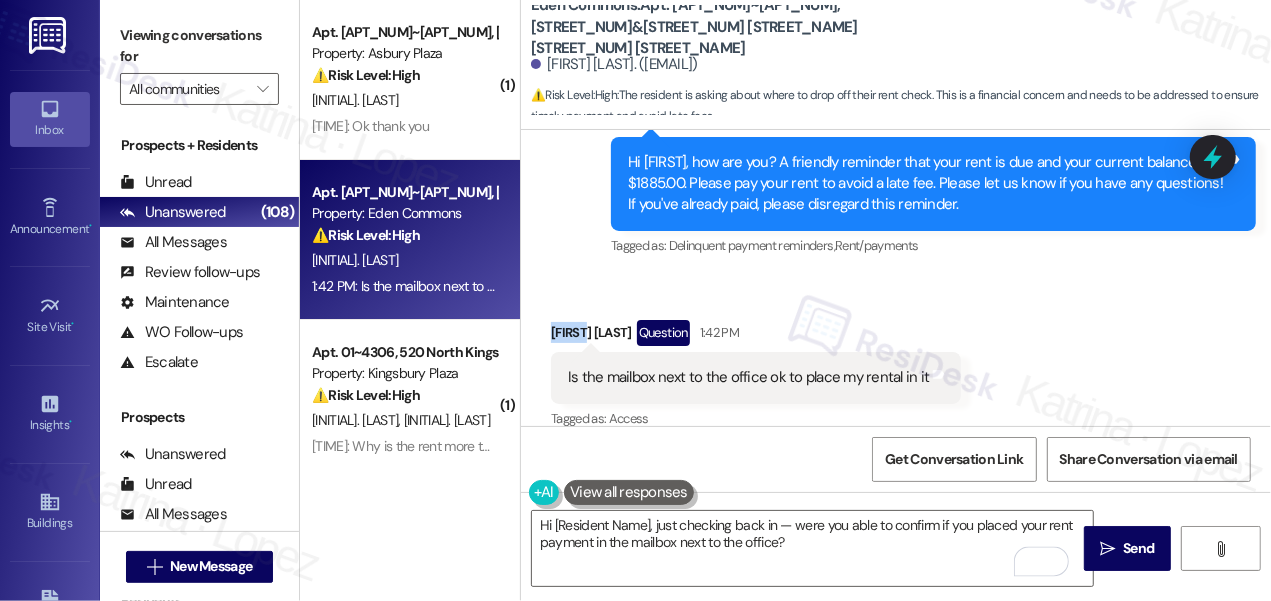 click on "Linda Bester Question 1:42 PM" at bounding box center (756, 336) 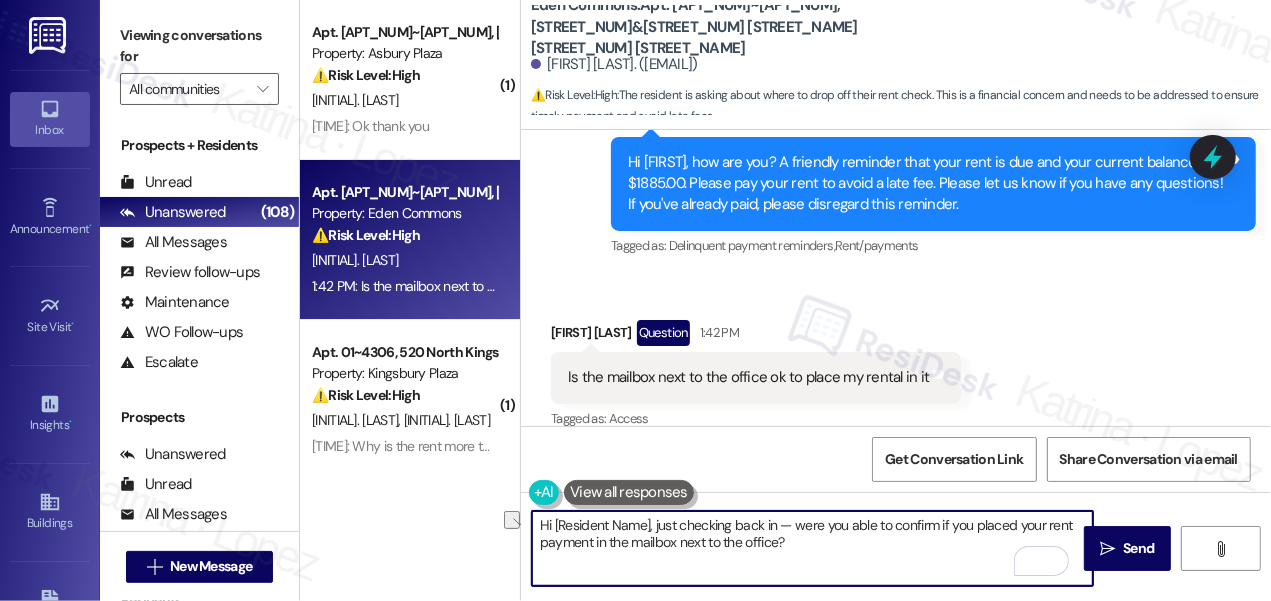 drag, startPoint x: 554, startPoint y: 522, endPoint x: 651, endPoint y: 518, distance: 97.082436 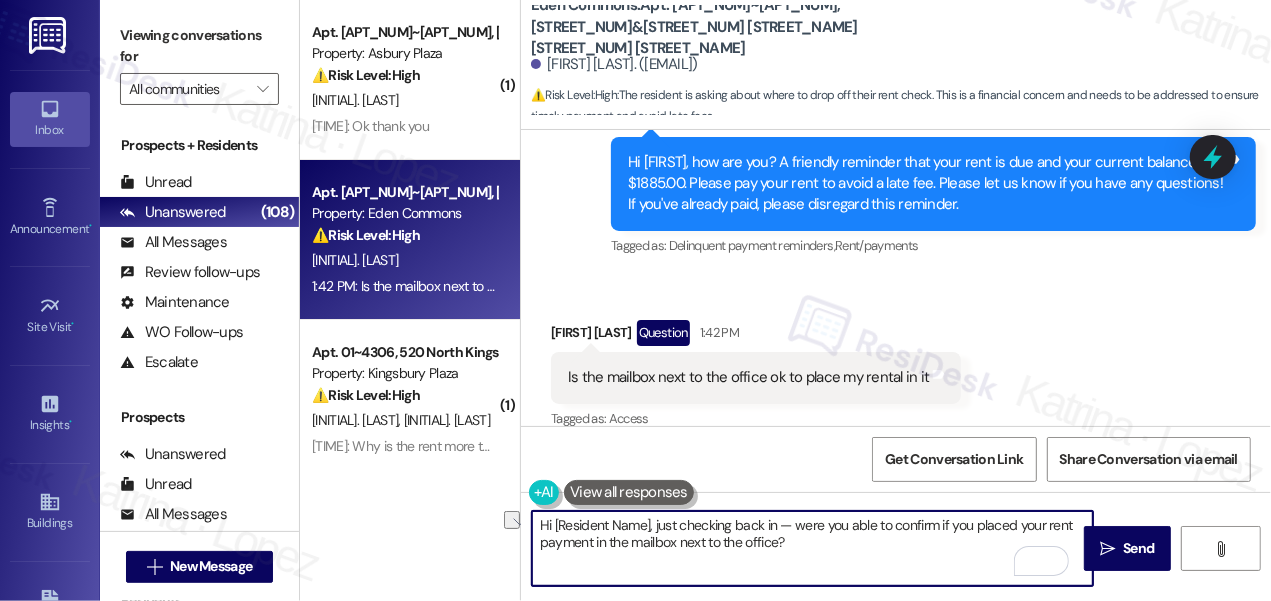 click on "Hi [Resident Name], just checking back in — were you able to confirm if you placed your rent payment in the mailbox next to the office?" at bounding box center [812, 548] 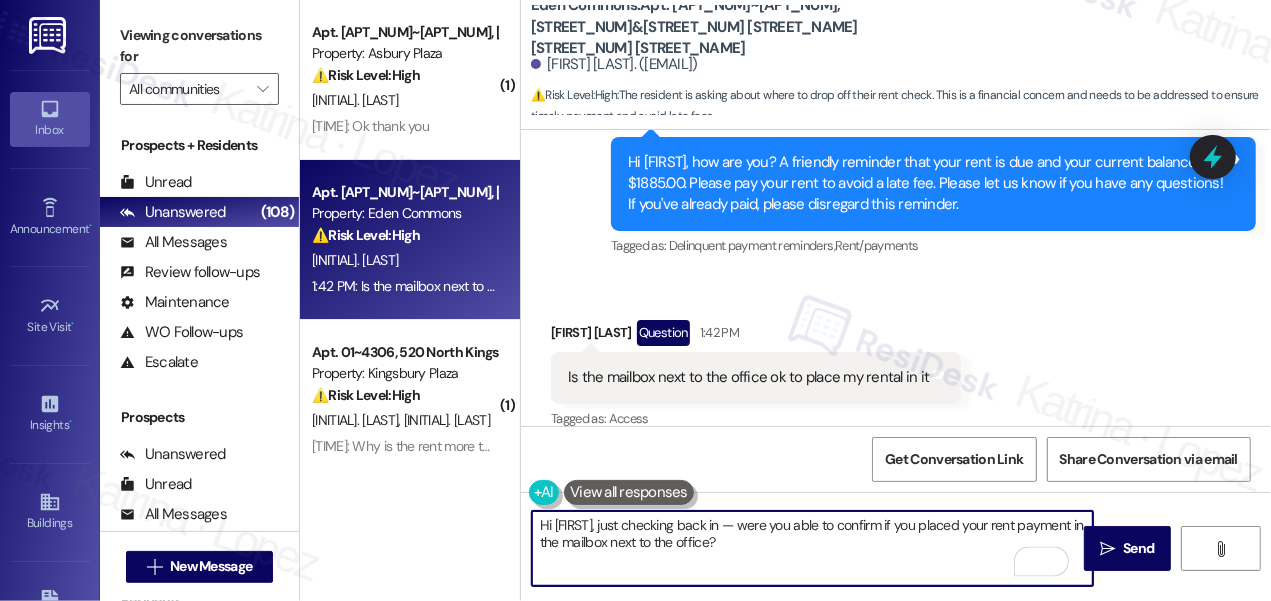 drag, startPoint x: 728, startPoint y: 523, endPoint x: 717, endPoint y: 523, distance: 11 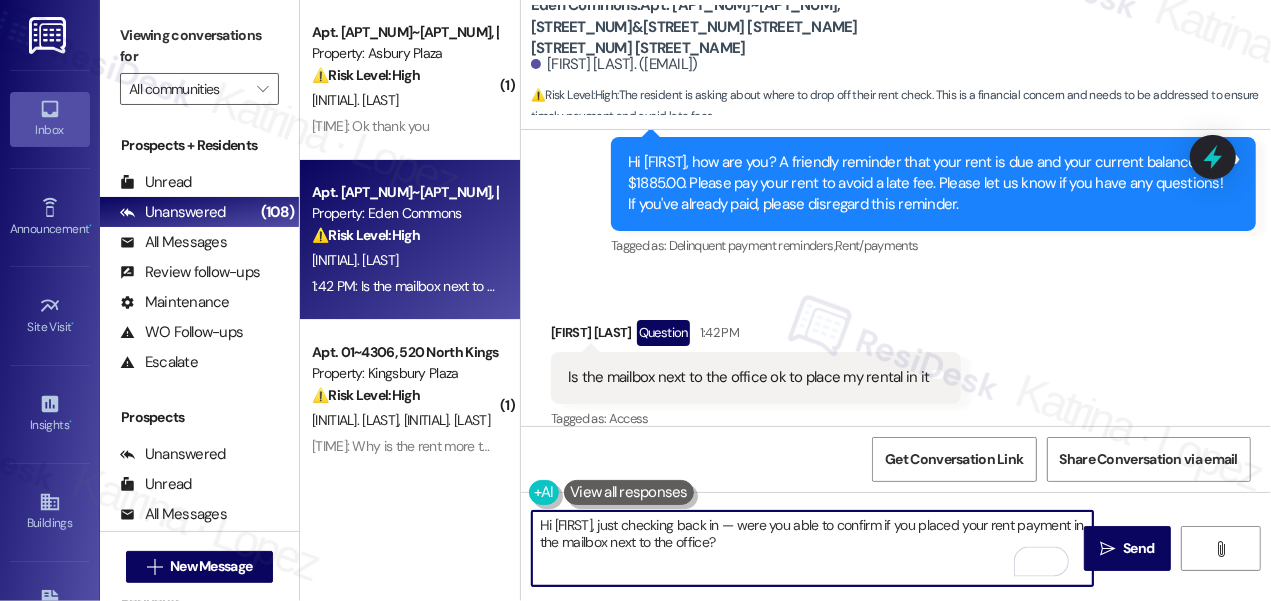 click on "Hi Linda,  just checking back in — were you able to confirm if you placed your rent payment in the mailbox next to the office?" at bounding box center (812, 548) 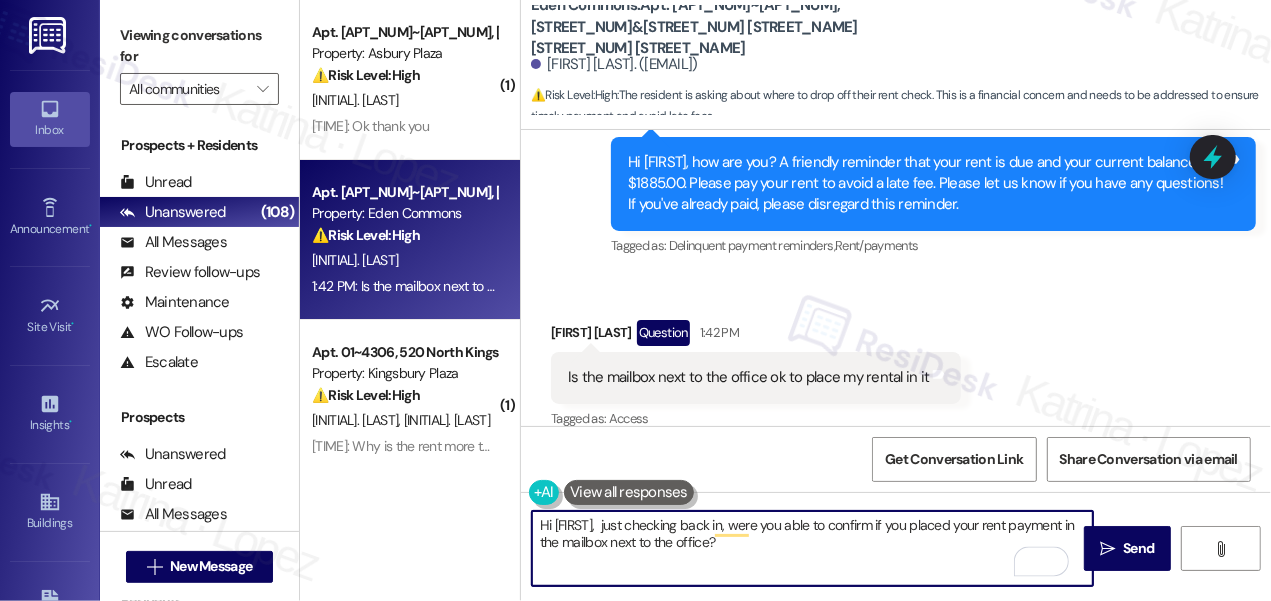 click on "Hi Linda,  just checking back in, were you able to confirm if you placed your rent payment in the mailbox next to the office?" at bounding box center (812, 548) 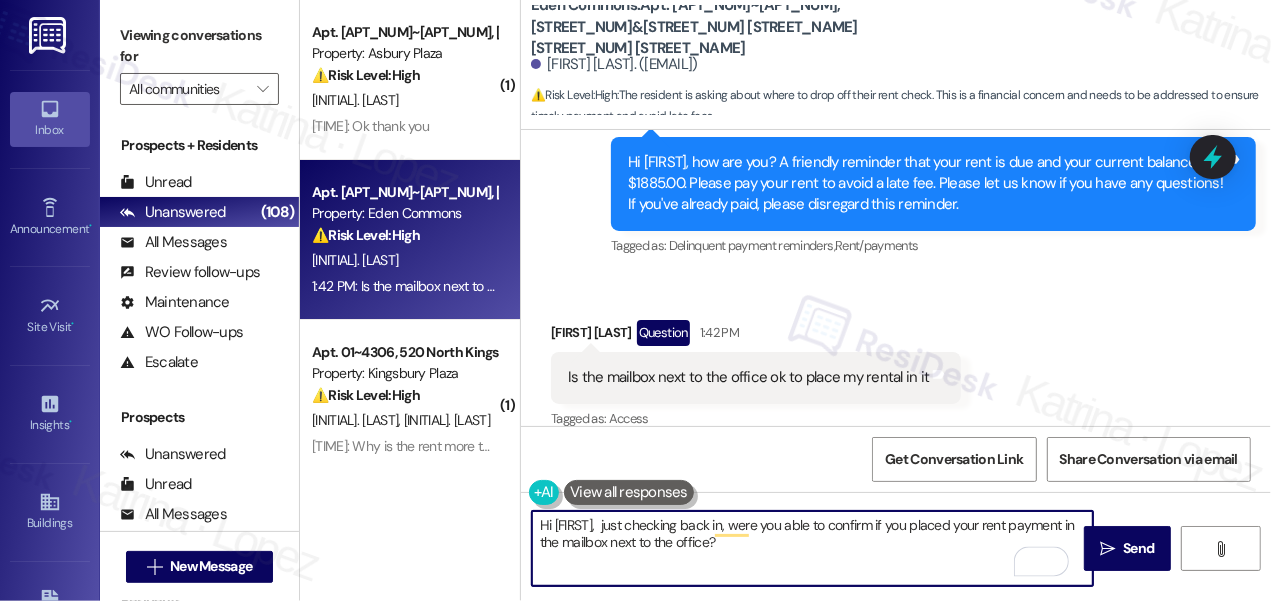 click on "Hi Linda,  just checking back in, were you able to confirm if you placed your rent payment in the mailbox next to the office?" at bounding box center [812, 548] 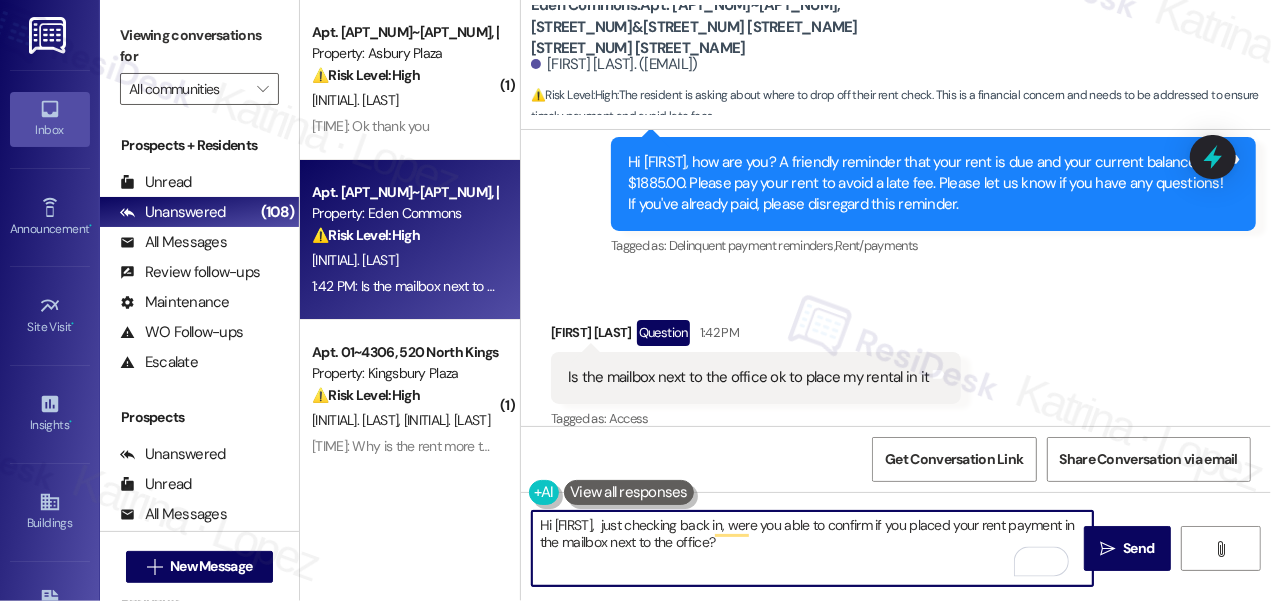 click on "Hi Linda,  just checking back in, were you able to confirm if you placed your rent payment in the mailbox next to the office?" at bounding box center (812, 548) 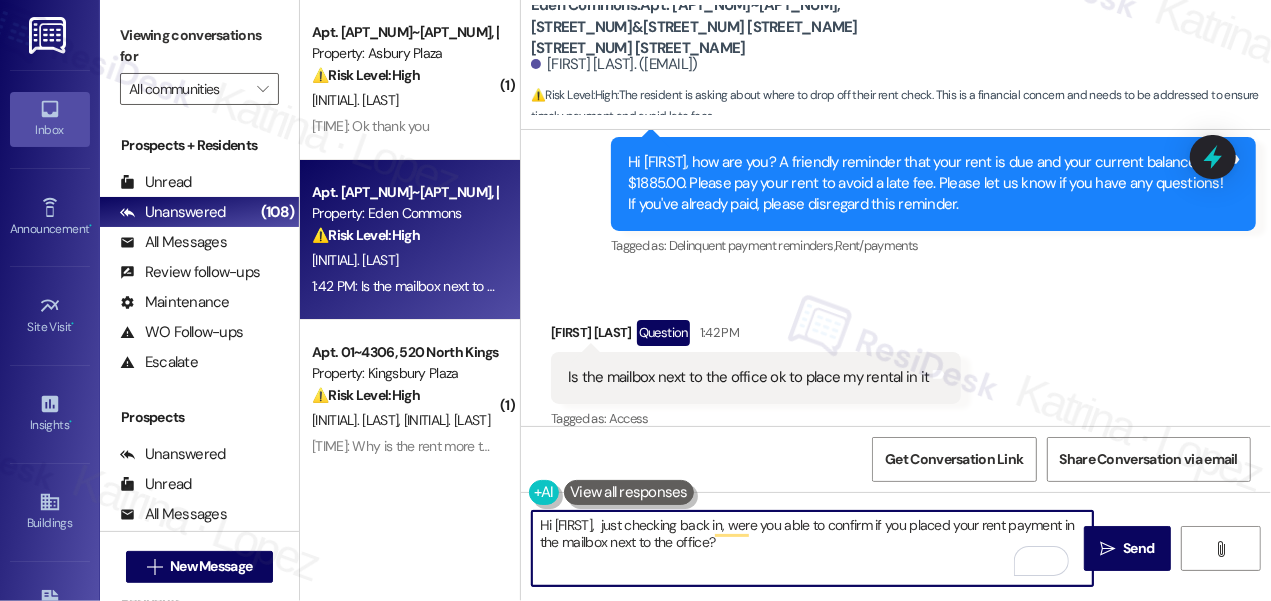 click on "Hi Linda,  just checking back in, were you able to confirm if you placed your rent payment in the mailbox next to the office?" at bounding box center (812, 548) 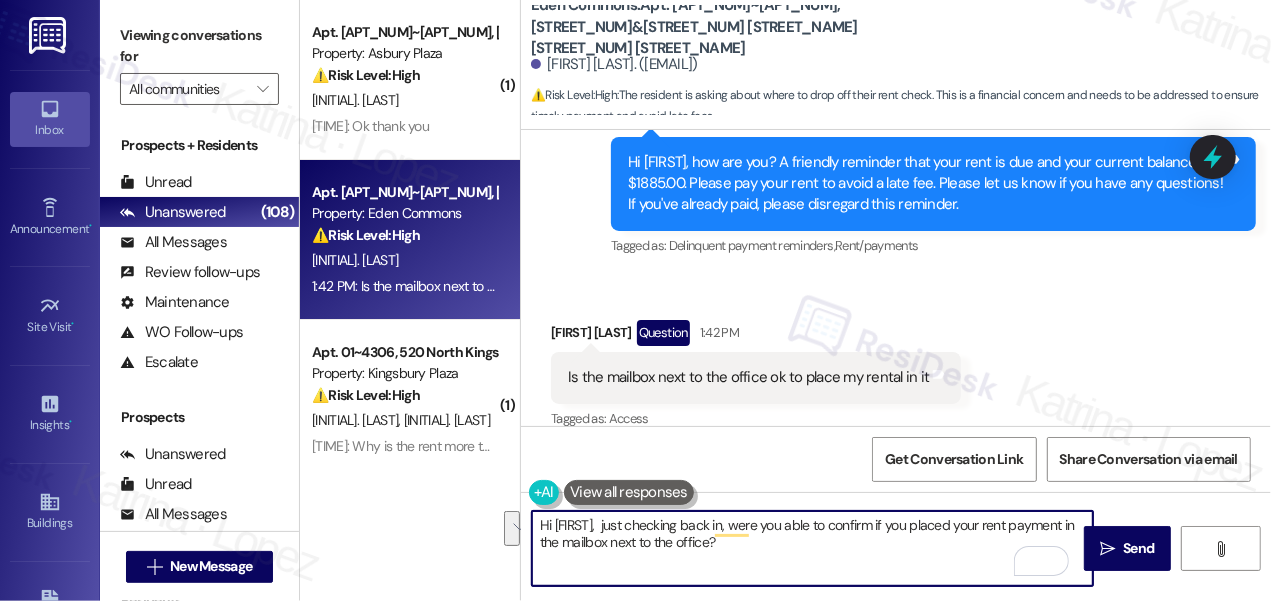 click on "Hi Linda,  just checking back in, were you able to confirm if you placed your rent payment in the mailbox next to the office?" at bounding box center (812, 548) 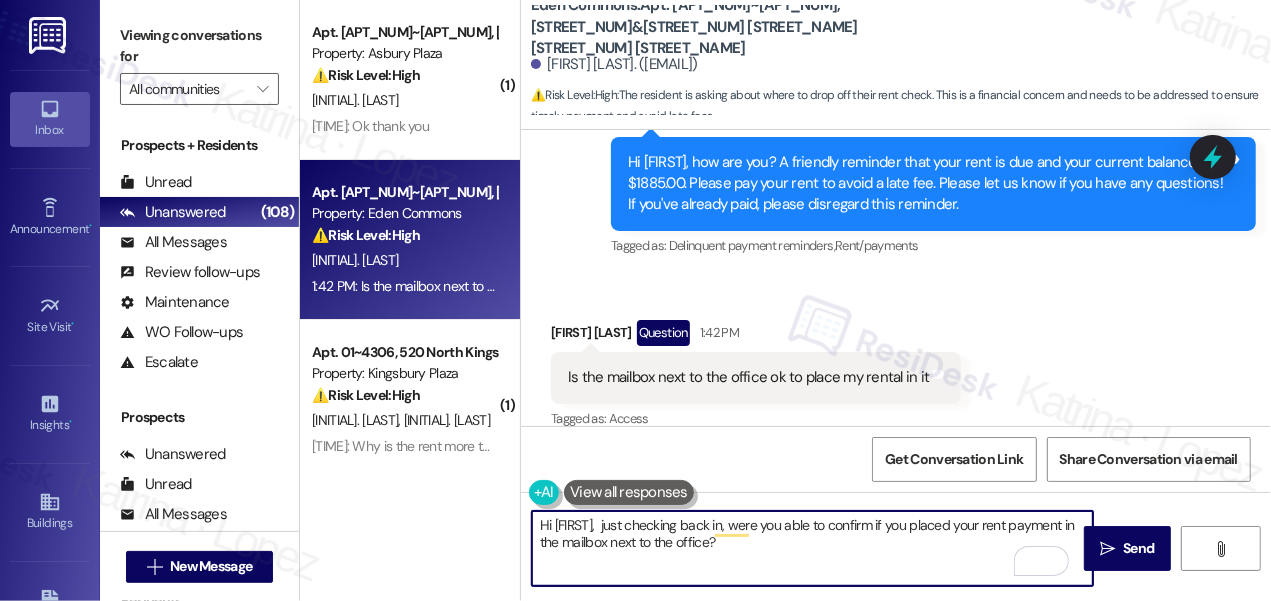 click on "Hi Linda,  just checking back in, were you able to confirm if you placed your rent payment in the mailbox next to the office?" at bounding box center [812, 548] 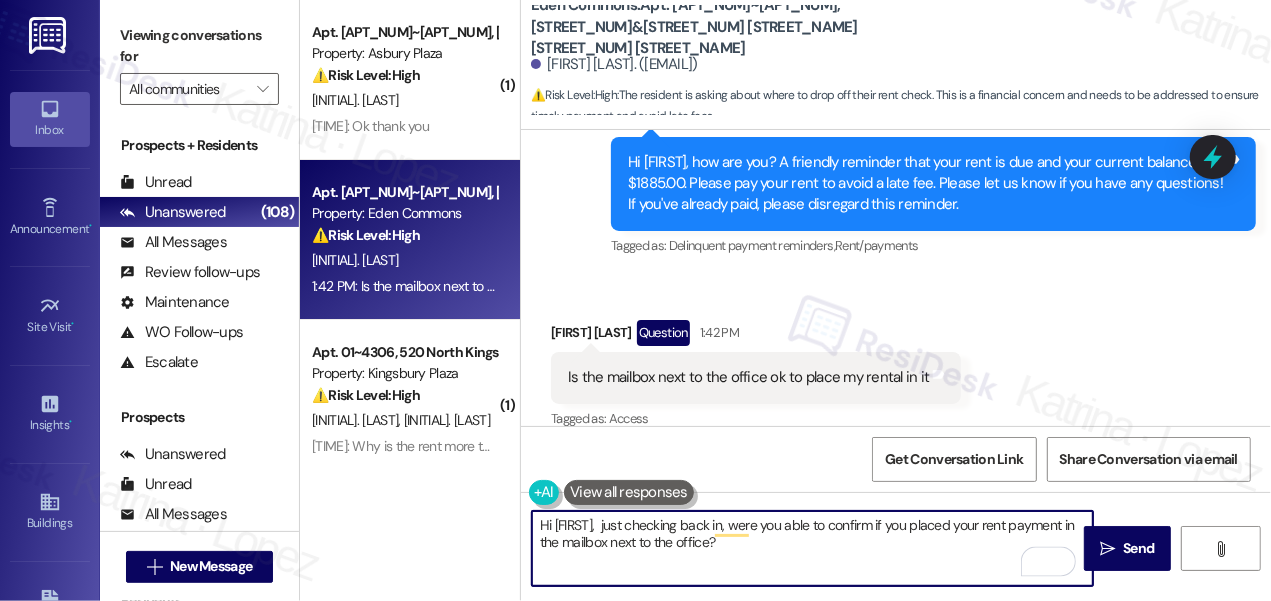 click on "Hi Linda,  just checking back in, were you able to confirm if you placed your rent payment in the mailbox next to the office?" at bounding box center [812, 548] 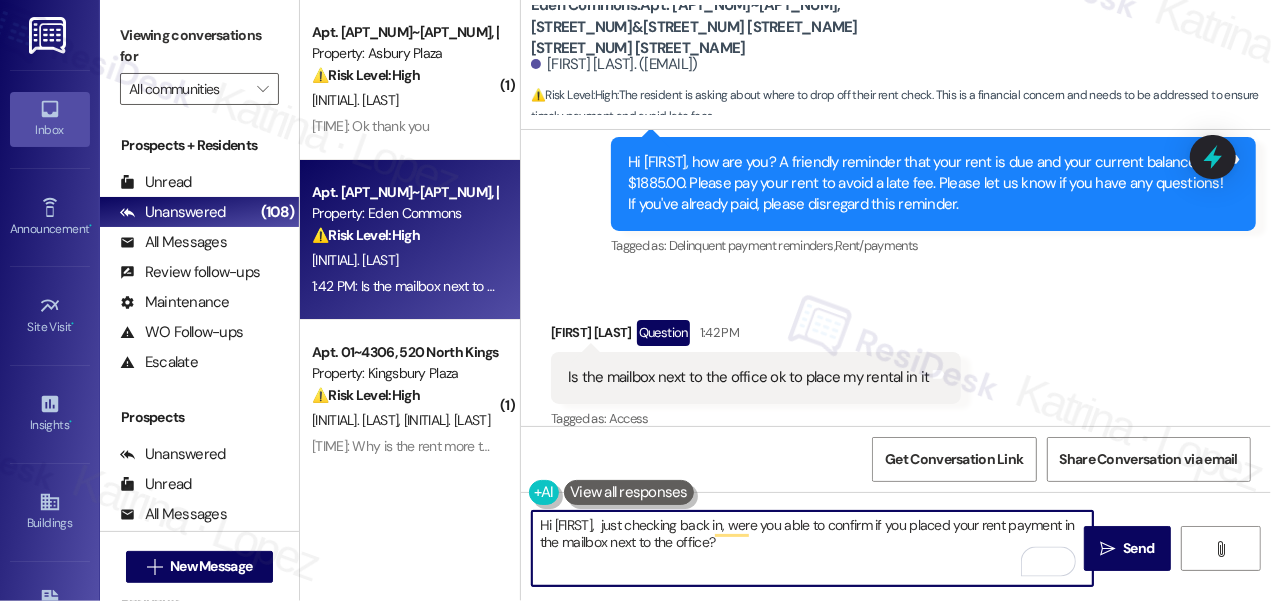 click on "Hi Linda,  just checking back in, were you able to confirm if you placed your rent payment in the mailbox next to the office?" at bounding box center [812, 548] 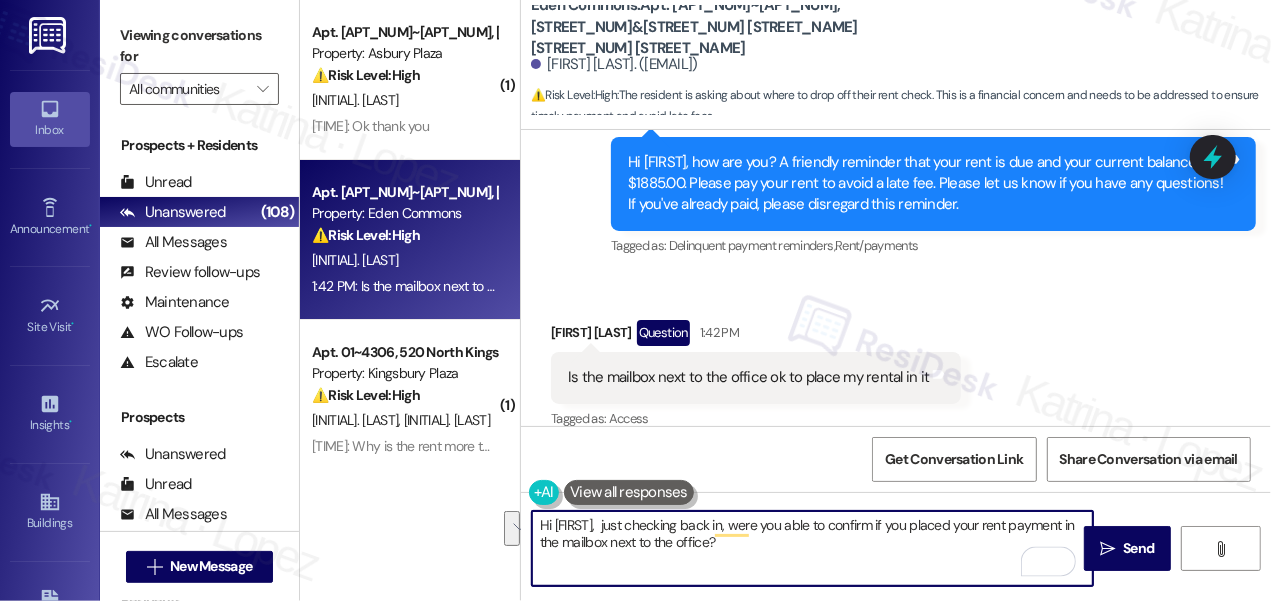 click on "Hi Linda,  just checking back in, were you able to confirm if you placed your rent payment in the mailbox next to the office?" at bounding box center (812, 548) 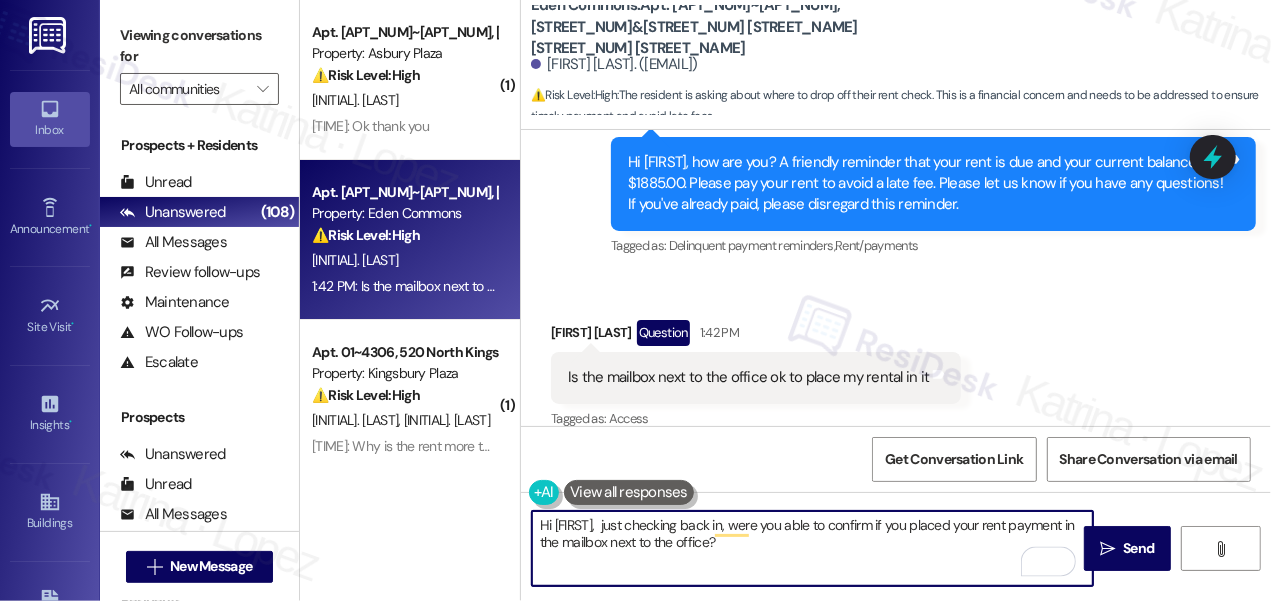 click on "Hi Linda,  just checking back in, were you able to confirm if you placed your rent payment in the mailbox next to the office?" at bounding box center (812, 548) 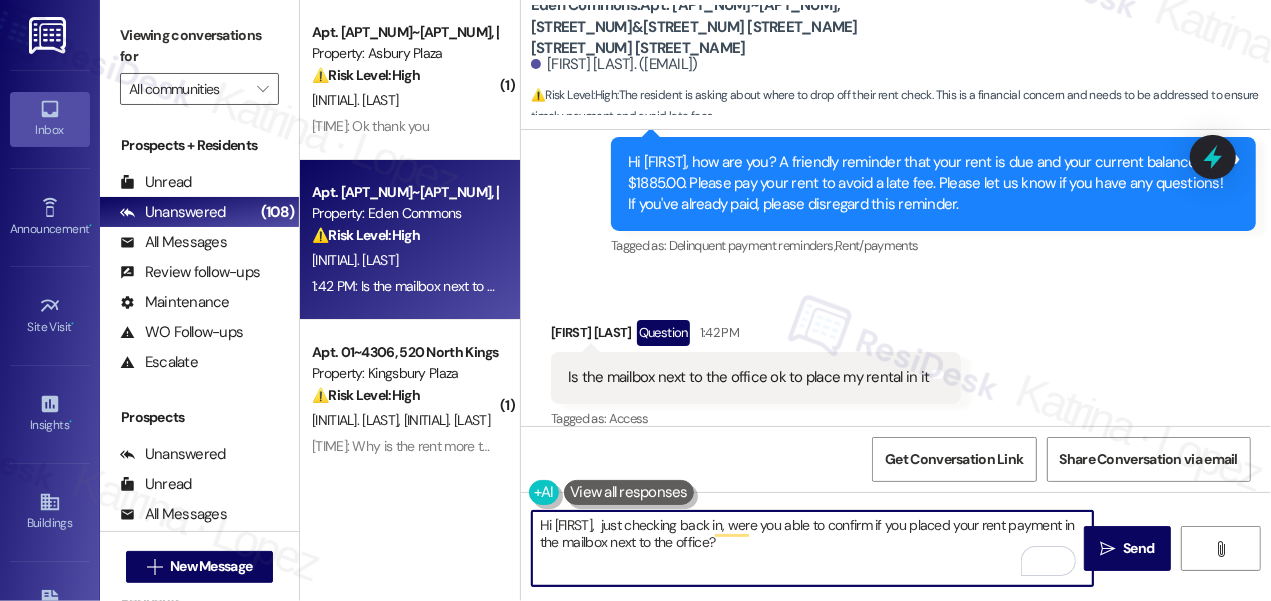 click on "Hi Linda,  just checking back in, were you able to confirm if you placed your rent payment in the mailbox next to the office?" at bounding box center [812, 548] 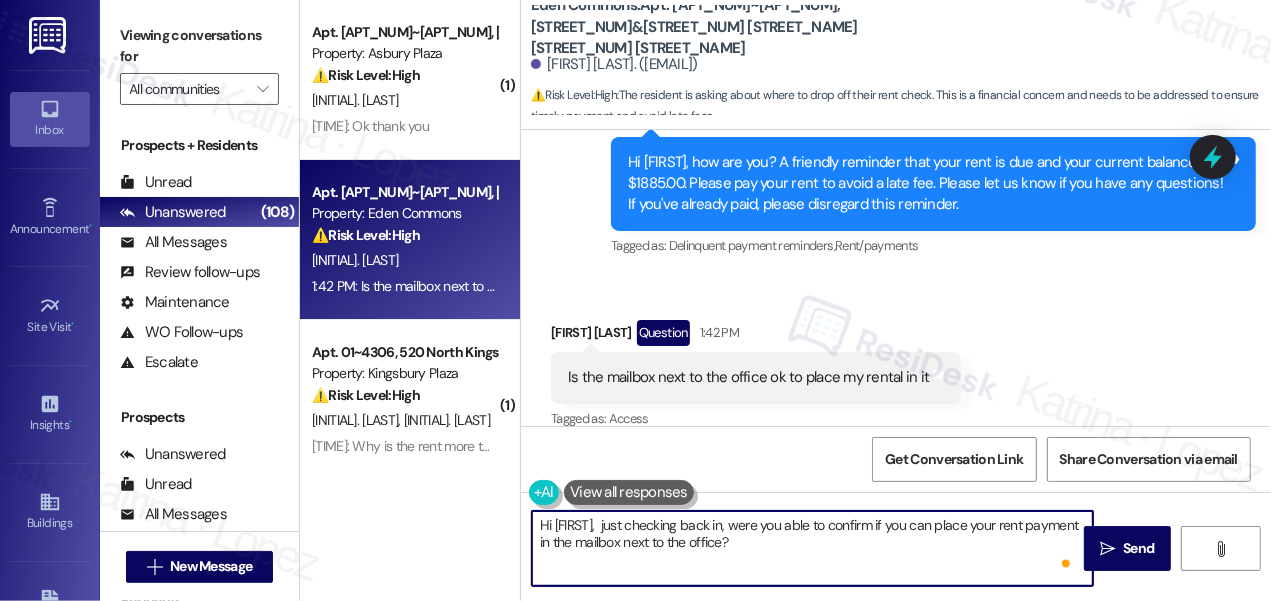 click on "Hi Linda,  just checking back in, were you able to confirm if you can place your rent payment in the mailbox next to the office?" at bounding box center [812, 548] 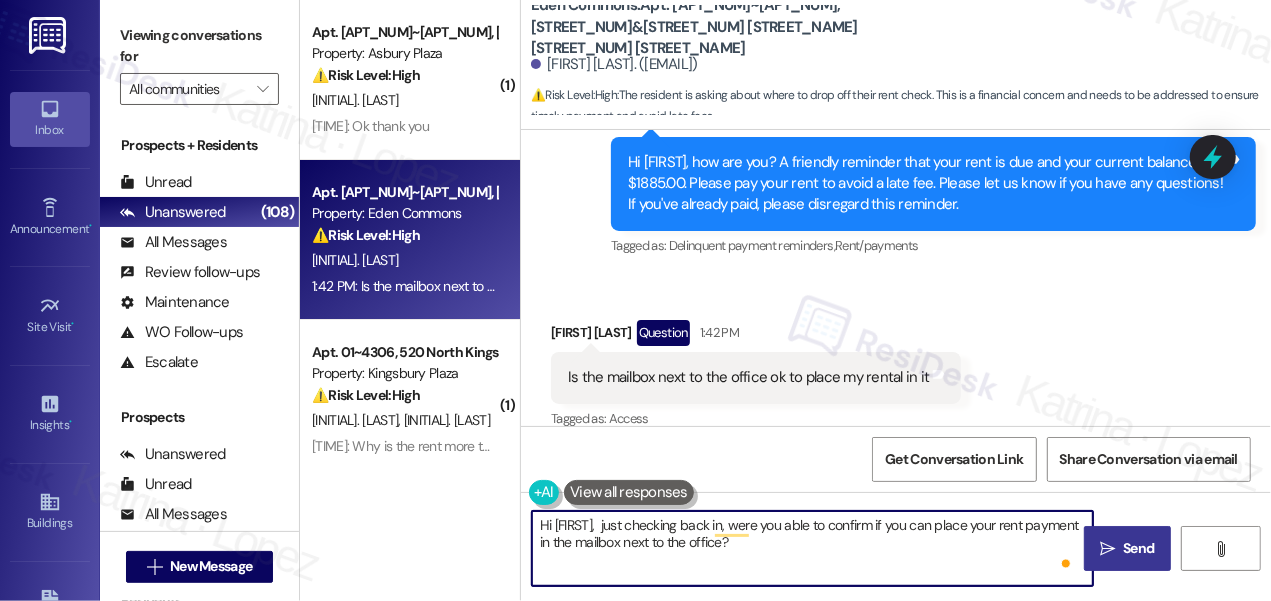 type on "Hi Linda,  just checking back in, were you able to confirm if you can place your rent payment in the mailbox next to the office?" 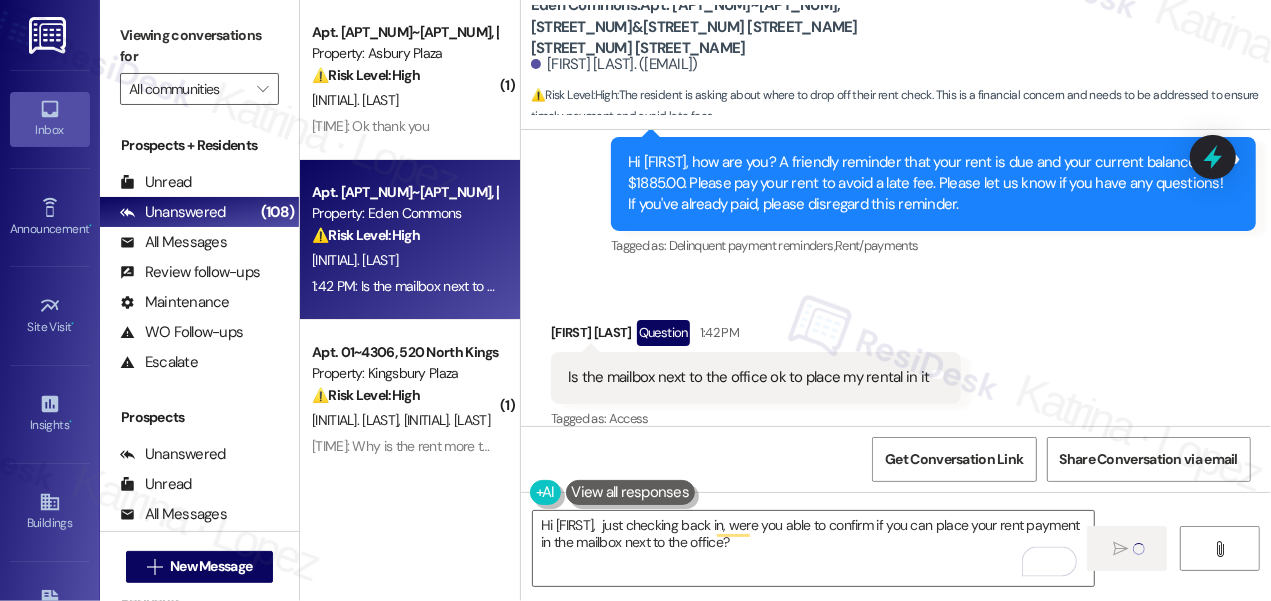 type 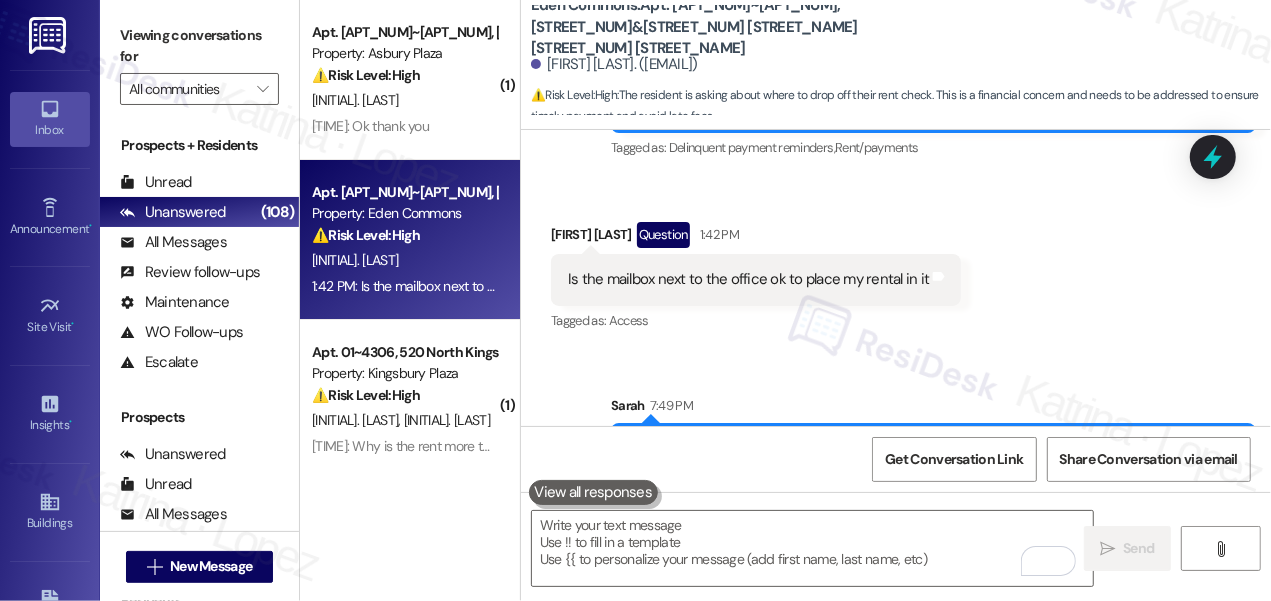 scroll, scrollTop: 2881, scrollLeft: 0, axis: vertical 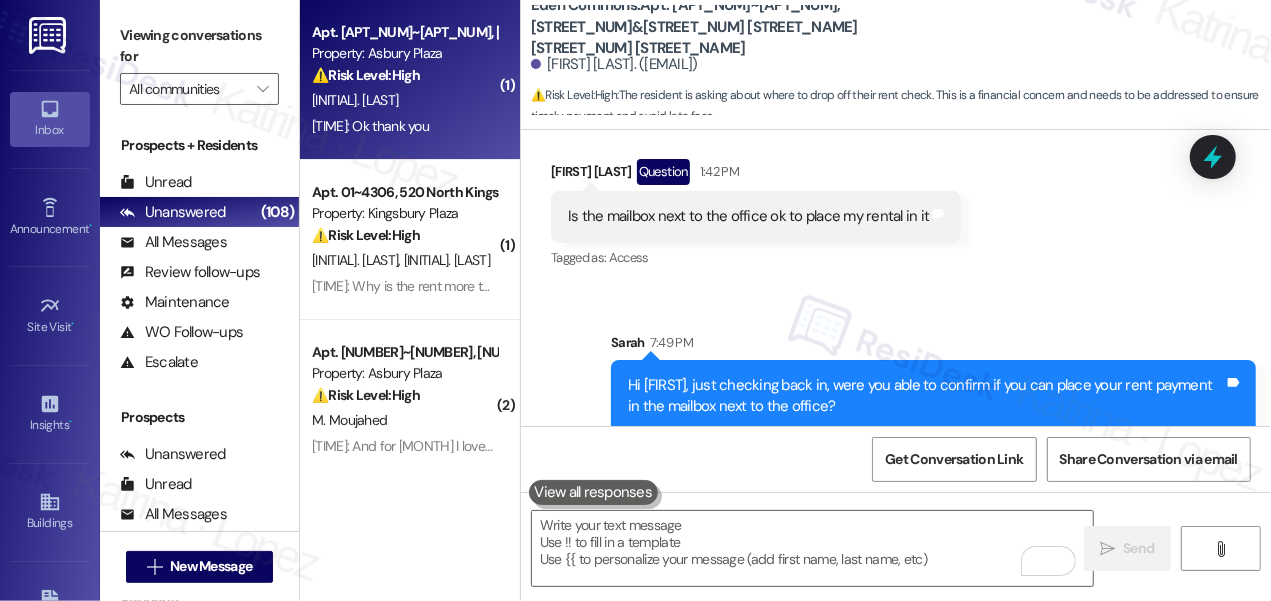 click on "7:38 PM: Ok thank you  7:38 PM: Ok thank you" at bounding box center (370, 126) 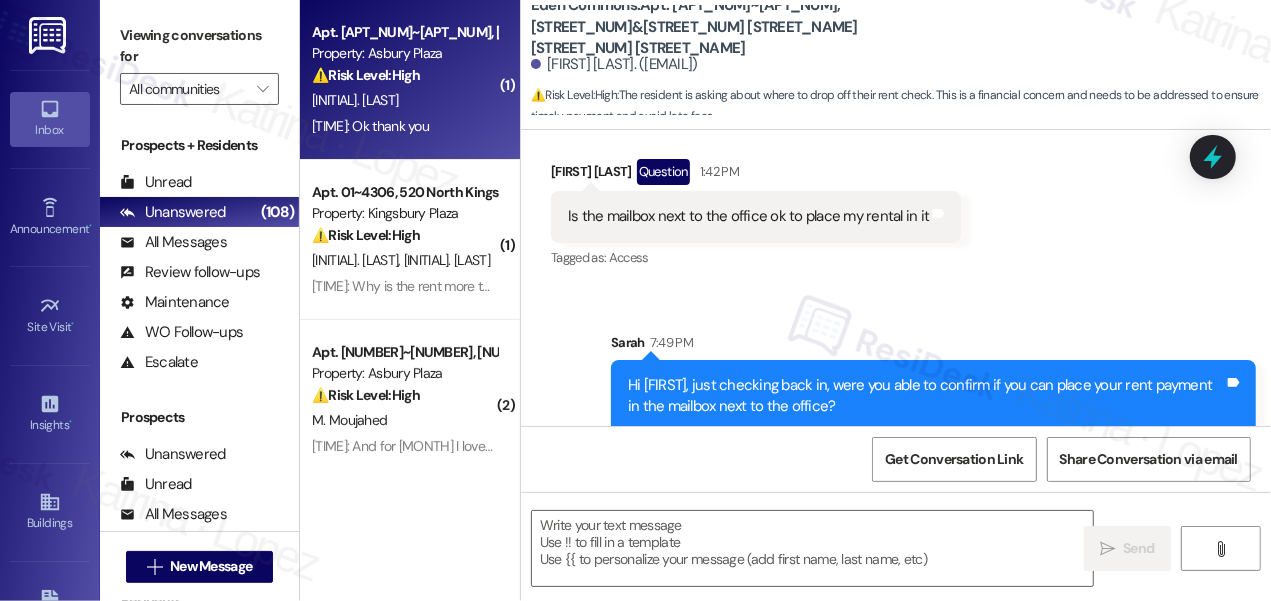 type on "Fetching suggested responses. Please feel free to read through the conversation in the meantime." 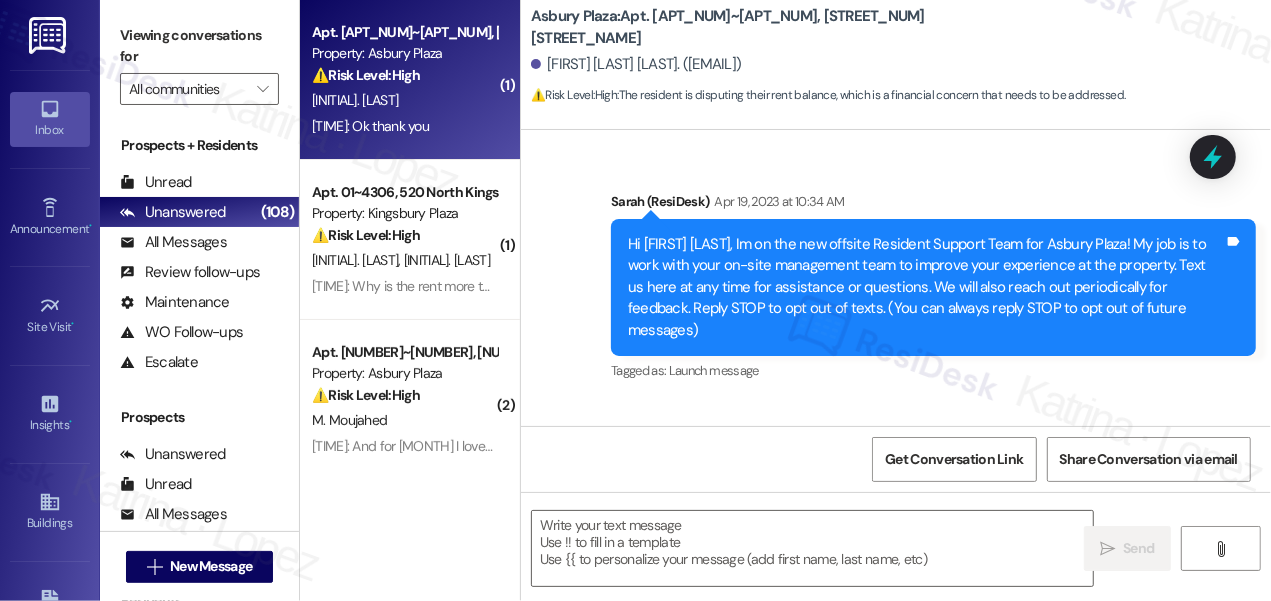 scroll, scrollTop: 19080, scrollLeft: 0, axis: vertical 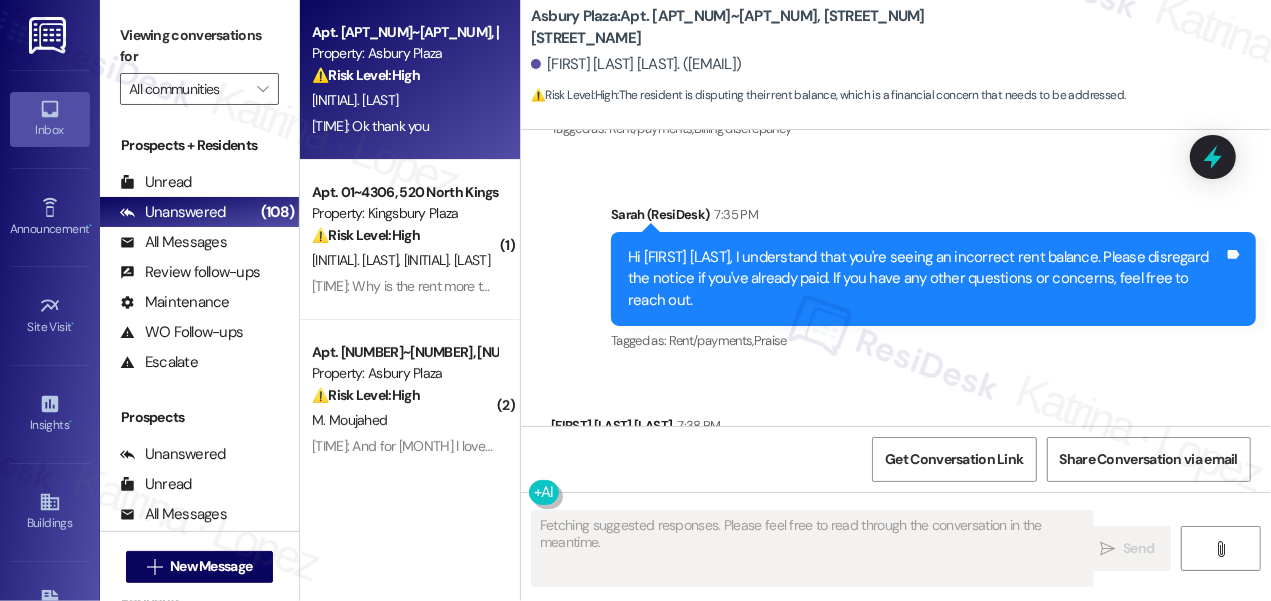click on "Hi Dionis Starr, I understand that you're seeing an incorrect rent balance. Please disregard the notice if you've already paid. If you have any other questions or concerns, feel free to reach out." at bounding box center (926, 279) 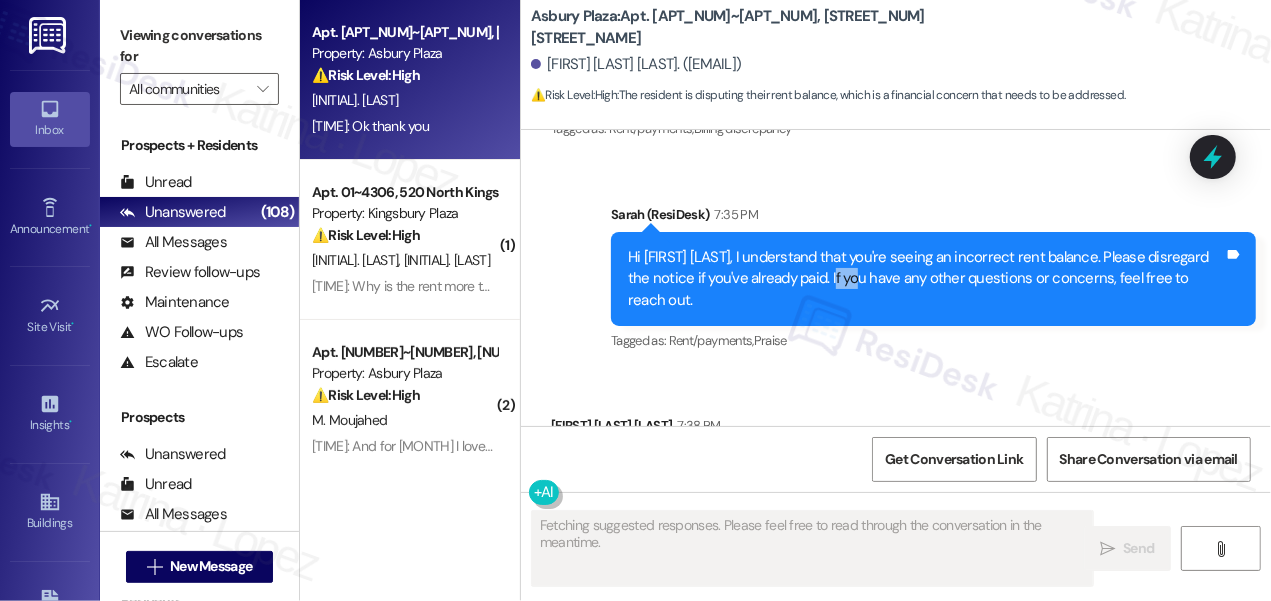 click on "Hi Dionis Starr, I understand that you're seeing an incorrect rent balance. Please disregard the notice if you've already paid. If you have any other questions or concerns, feel free to reach out." at bounding box center (926, 279) 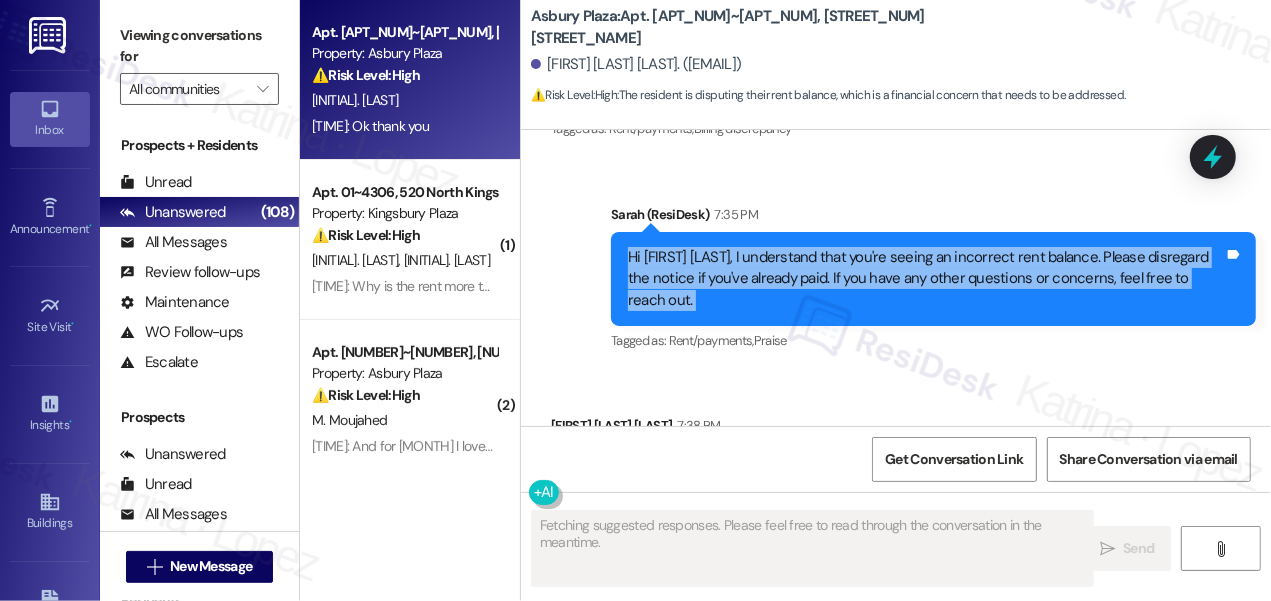 click on "Hi Dionis Starr, I understand that you're seeing an incorrect rent balance. Please disregard the notice if you've already paid. If you have any other questions or concerns, feel free to reach out." at bounding box center (926, 279) 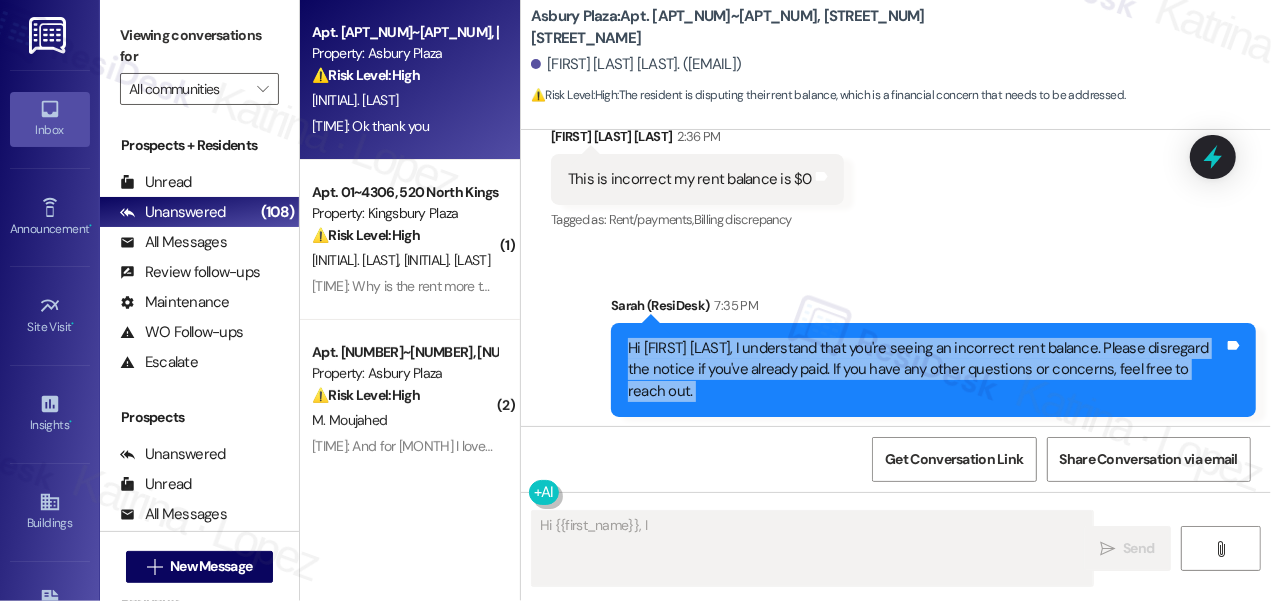 scroll, scrollTop: 18989, scrollLeft: 0, axis: vertical 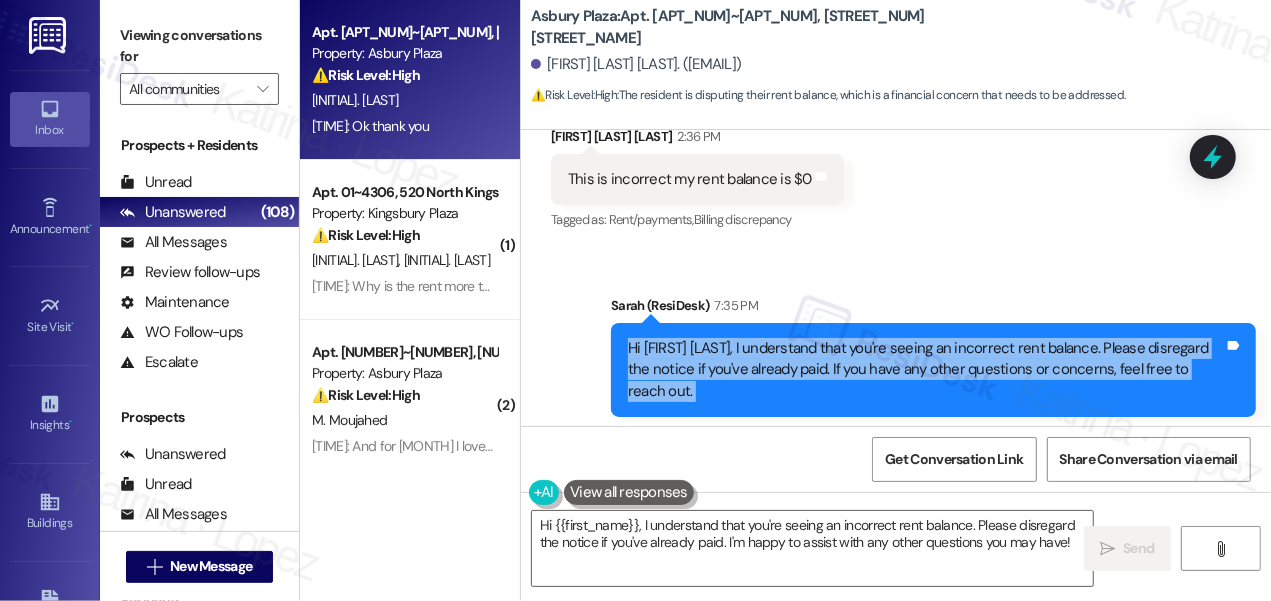 click on "Hi Dionis Starr, I understand that you're seeing an incorrect rent balance. Please disregard the notice if you've already paid. If you have any other questions or concerns, feel free to reach out." at bounding box center [926, 370] 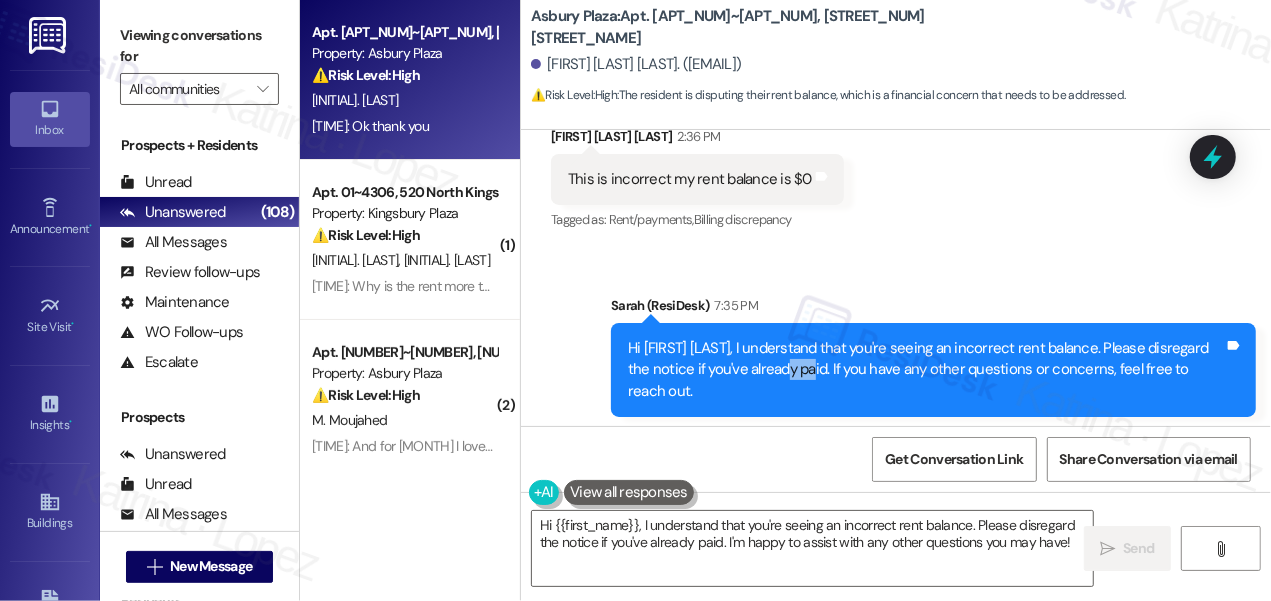 click on "Hi Dionis Starr, I understand that you're seeing an incorrect rent balance. Please disregard the notice if you've already paid. If you have any other questions or concerns, feel free to reach out." at bounding box center (926, 370) 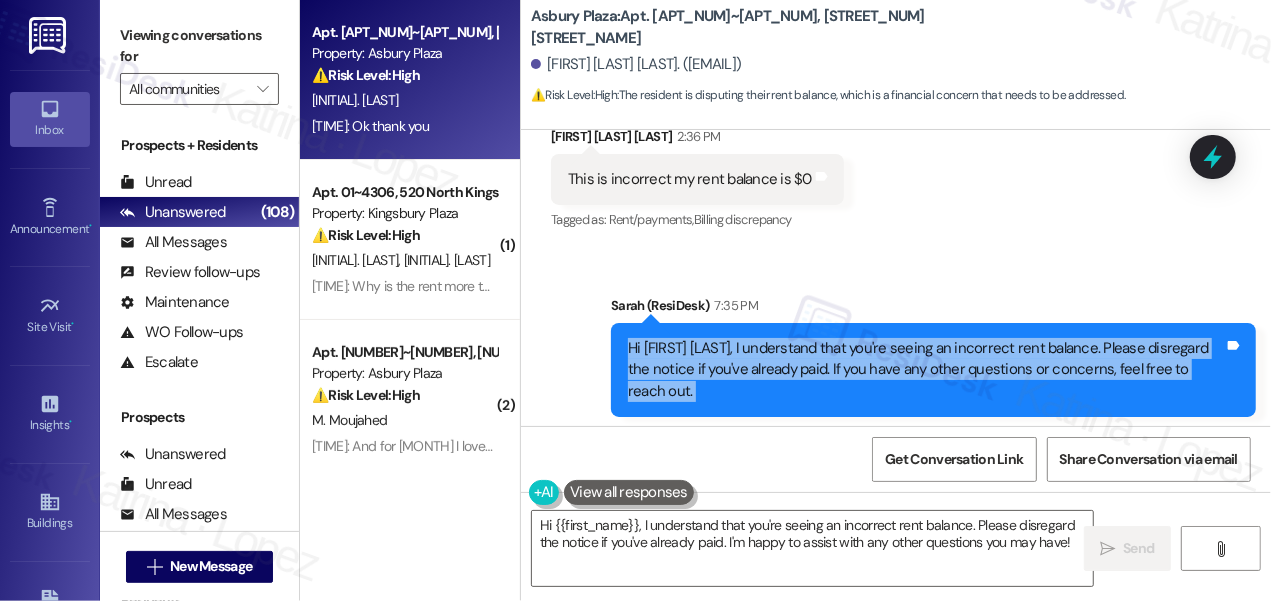 click on "Hi Dionis Starr, I understand that you're seeing an incorrect rent balance. Please disregard the notice if you've already paid. If you have any other questions or concerns, feel free to reach out." at bounding box center (926, 370) 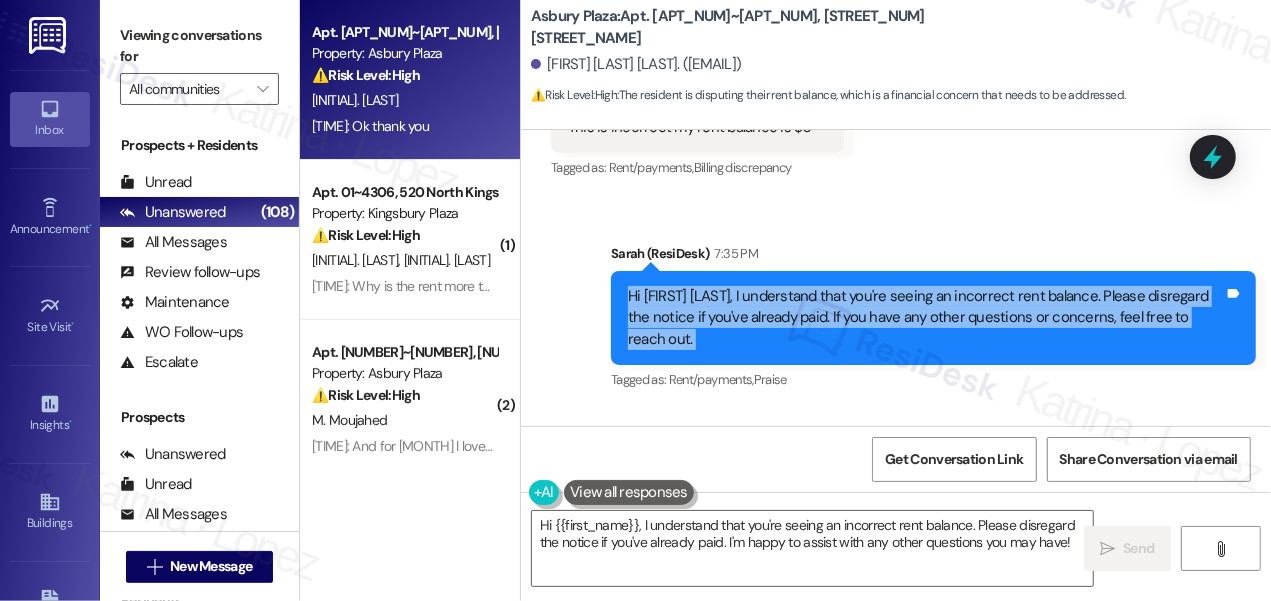 scroll, scrollTop: 19080, scrollLeft: 0, axis: vertical 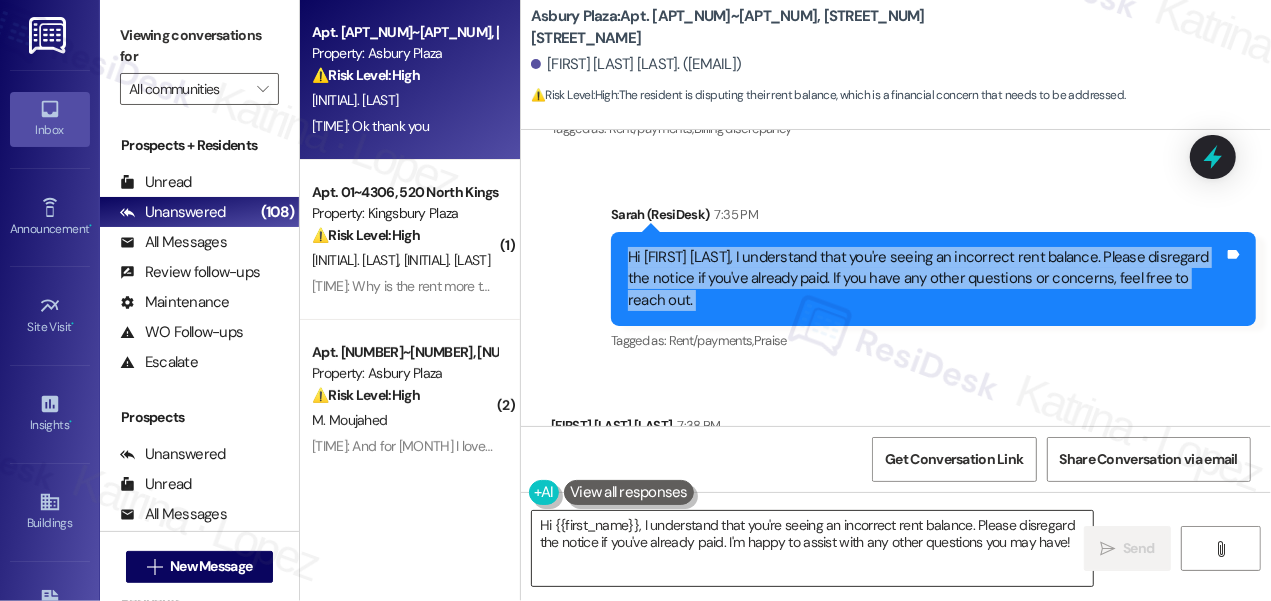 click on "Hi {{first_name}}, I understand that you're seeing an incorrect rent balance. Please disregard the notice if you've already paid. I'm happy to assist with any other questions you may have!" at bounding box center (812, 548) 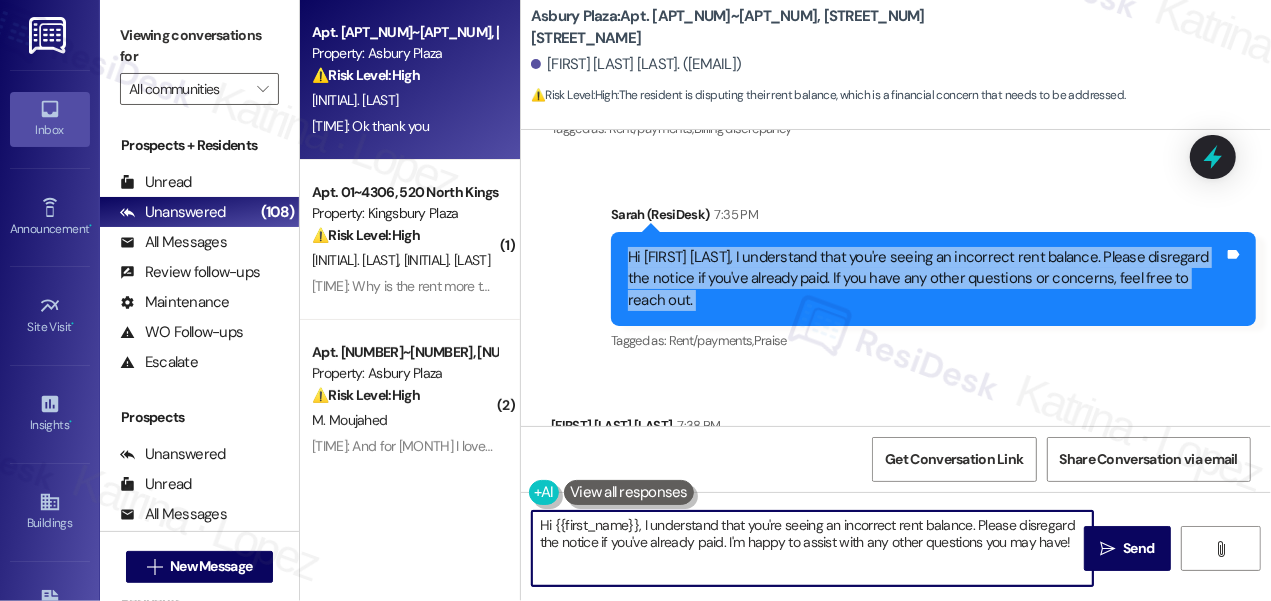 click on "Hi {{first_name}}, I understand that you're seeing an incorrect rent balance. Please disregard the notice if you've already paid. I'm happy to assist with any other questions you may have!" at bounding box center [812, 548] 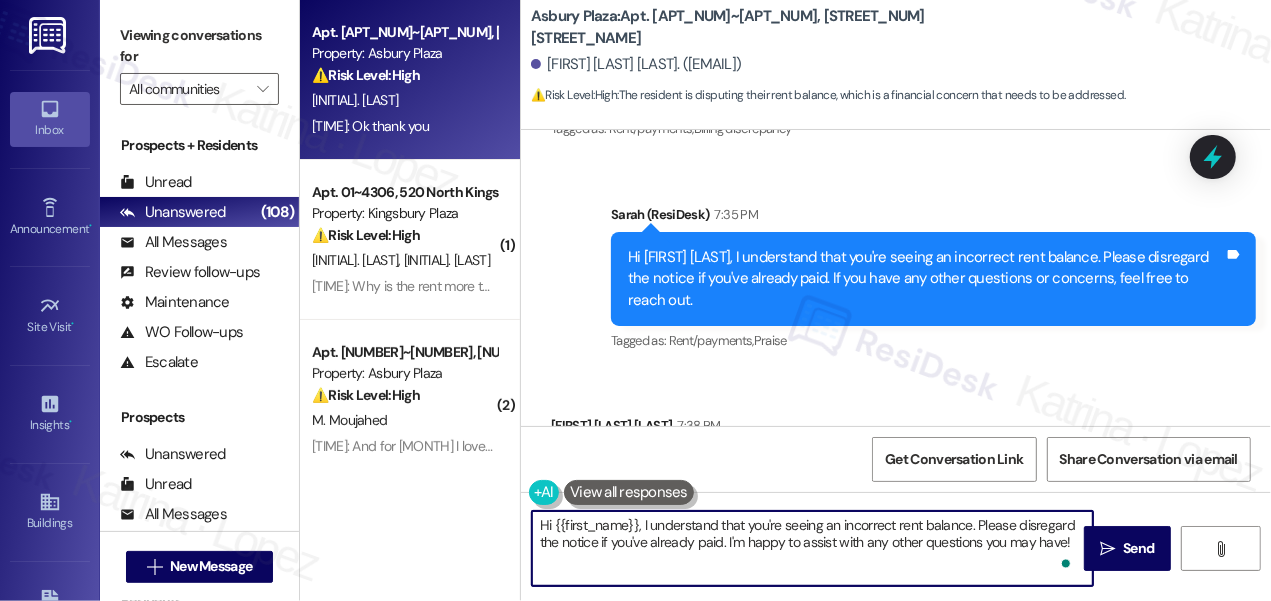 click on "Hi {{first_name}}, I understand that you're seeing an incorrect rent balance. Please disregard the notice if you've already paid. I'm happy to assist with any other questions you may have!" at bounding box center [812, 548] 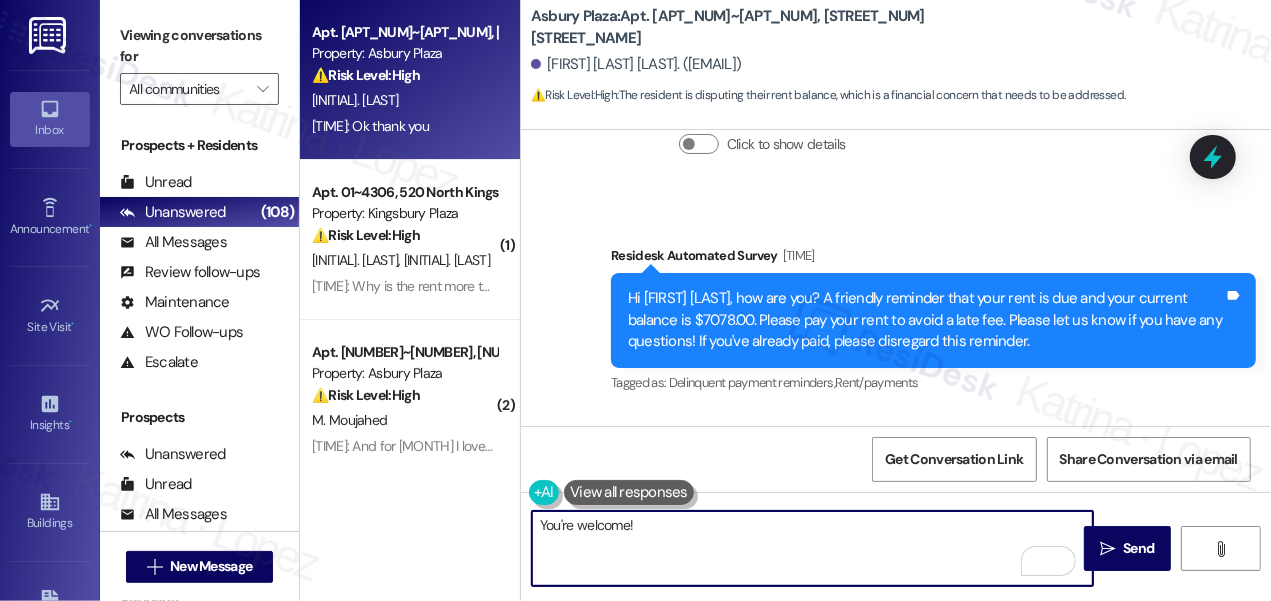 scroll, scrollTop: 18535, scrollLeft: 0, axis: vertical 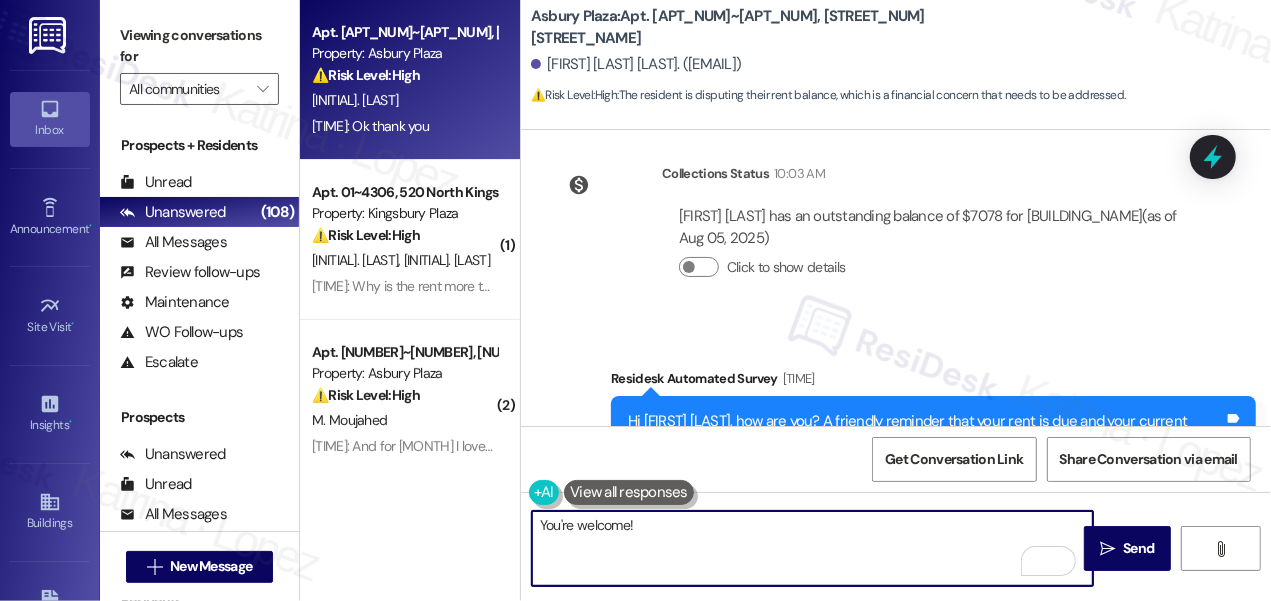 type on "You're welcome!" 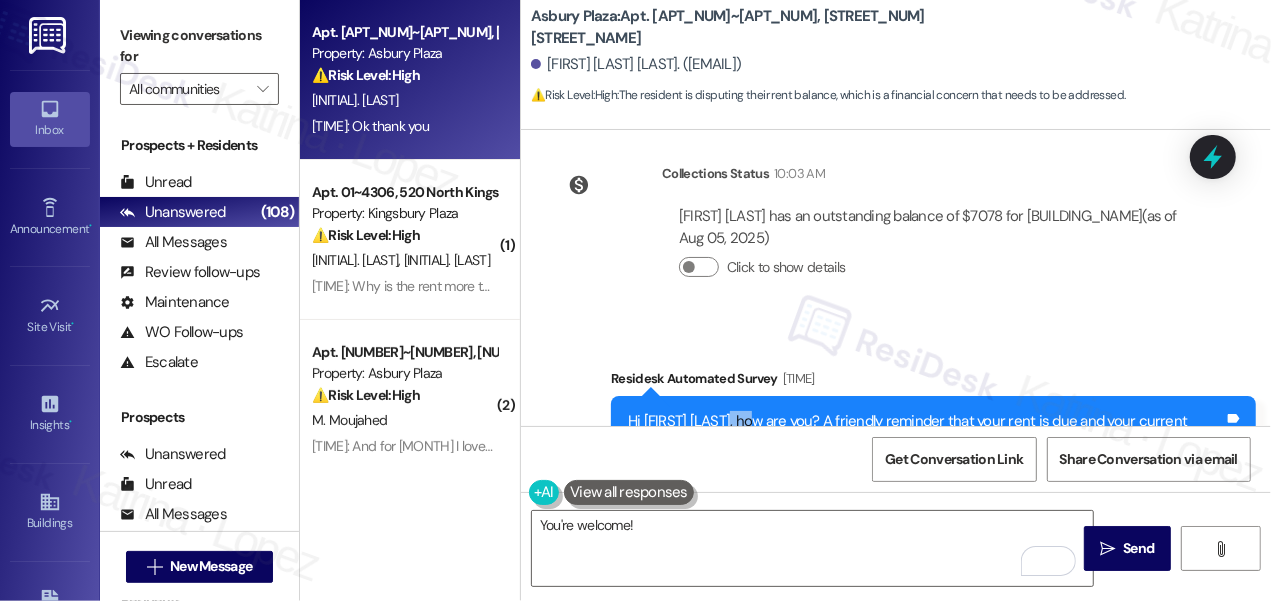 click on "Hi Dionis Starr, how are you? A friendly reminder that your rent is due and your current balance is $7078.00. Please pay your rent to avoid a late fee. Please let us know if you have any questions! If you've already paid, please disregard this reminder." at bounding box center (926, 443) 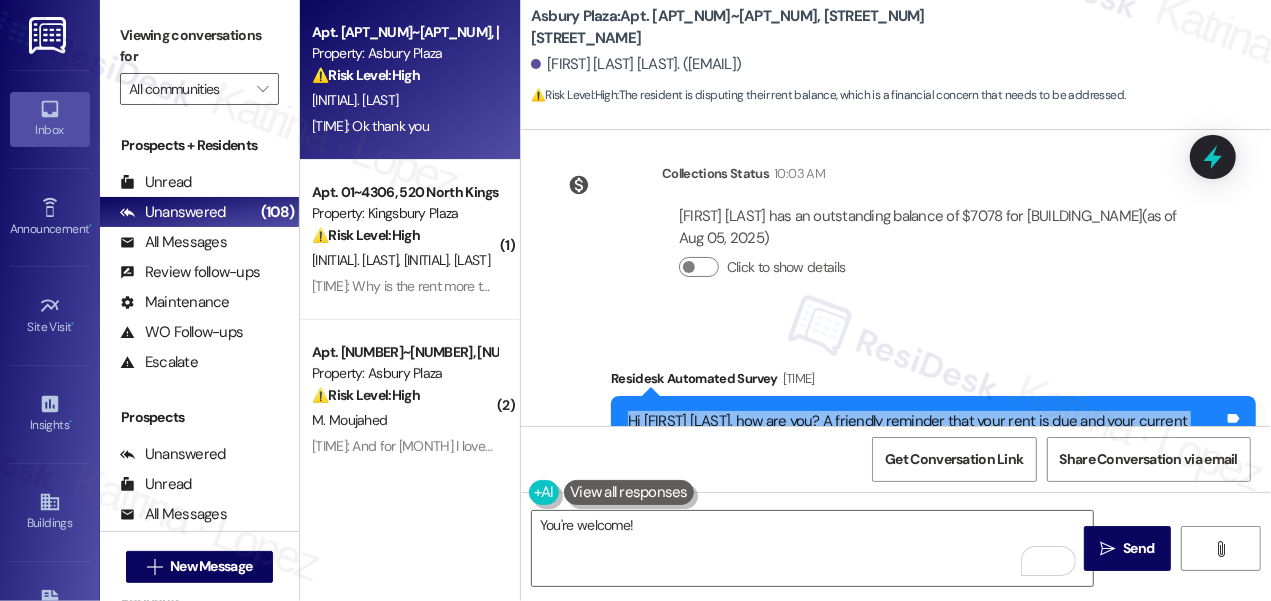 click on "Hi Dionis Starr, how are you? A friendly reminder that your rent is due and your current balance is $7078.00. Please pay your rent to avoid a late fee. Please let us know if you have any questions! If you've already paid, please disregard this reminder." at bounding box center [926, 443] 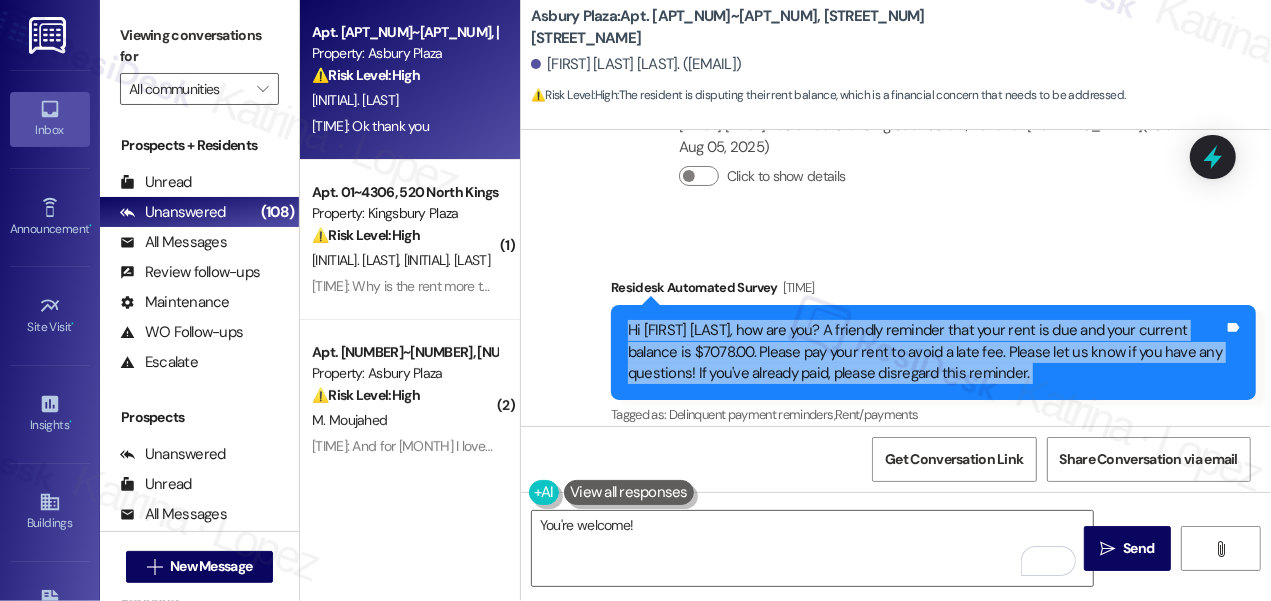 scroll, scrollTop: 18535, scrollLeft: 0, axis: vertical 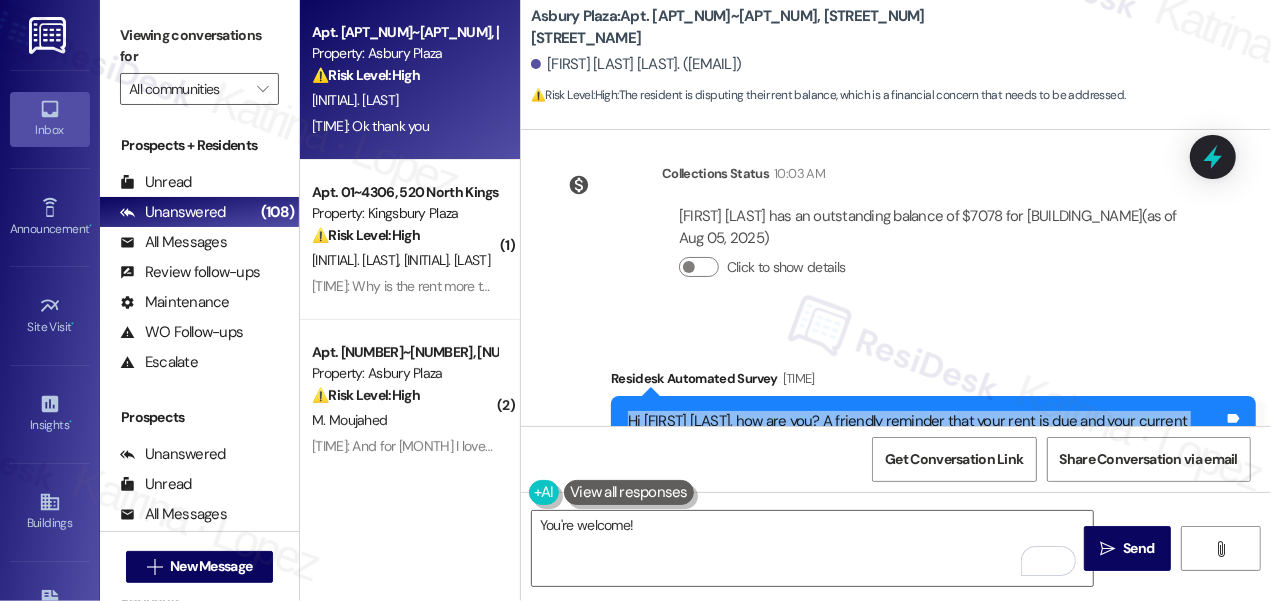click on "Hi Dionis Starr, how are you? A friendly reminder that your rent is due and your current balance is $7078.00. Please pay your rent to avoid a late fee. Please let us know if you have any questions! If you've already paid, please disregard this reminder." at bounding box center [926, 443] 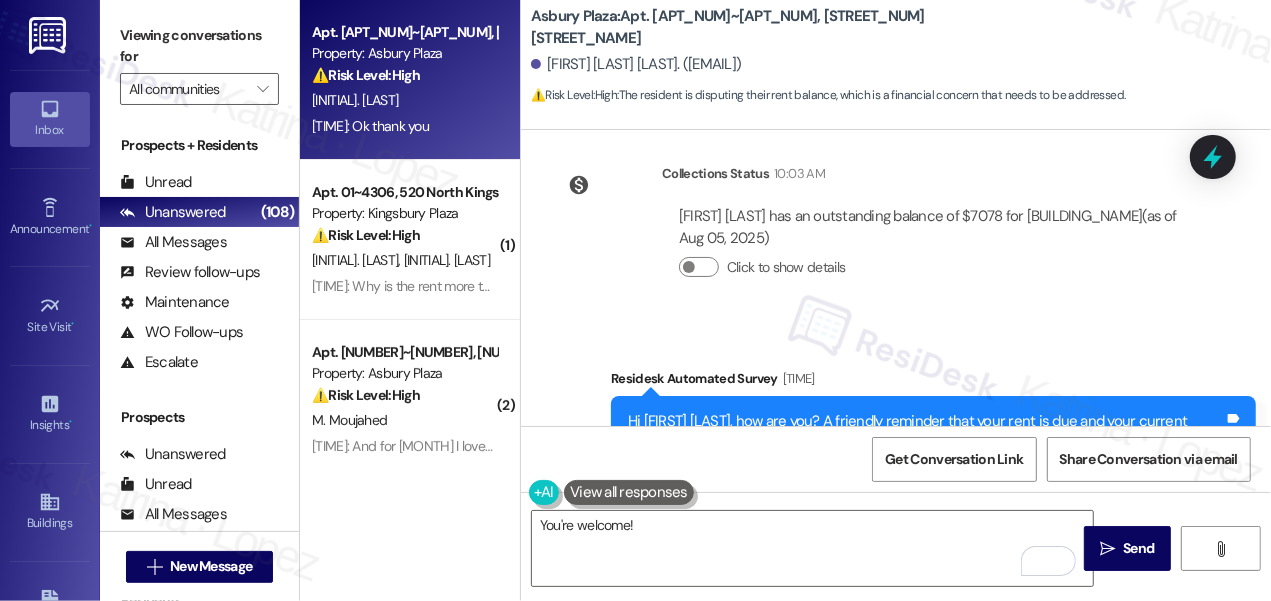 click on "Hi Dionis Starr, how are you? A friendly reminder that your rent is due and your current balance is $7078.00. Please pay your rent to avoid a late fee. Please let us know if you have any questions! If you've already paid, please disregard this reminder." at bounding box center (926, 443) 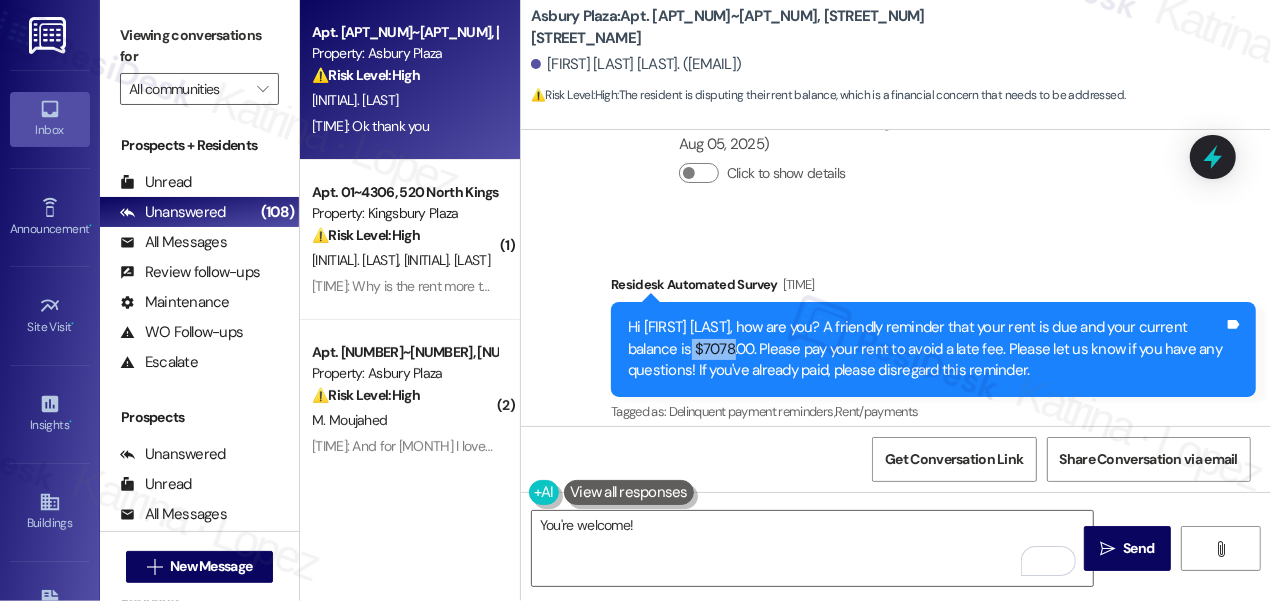 scroll, scrollTop: 18717, scrollLeft: 0, axis: vertical 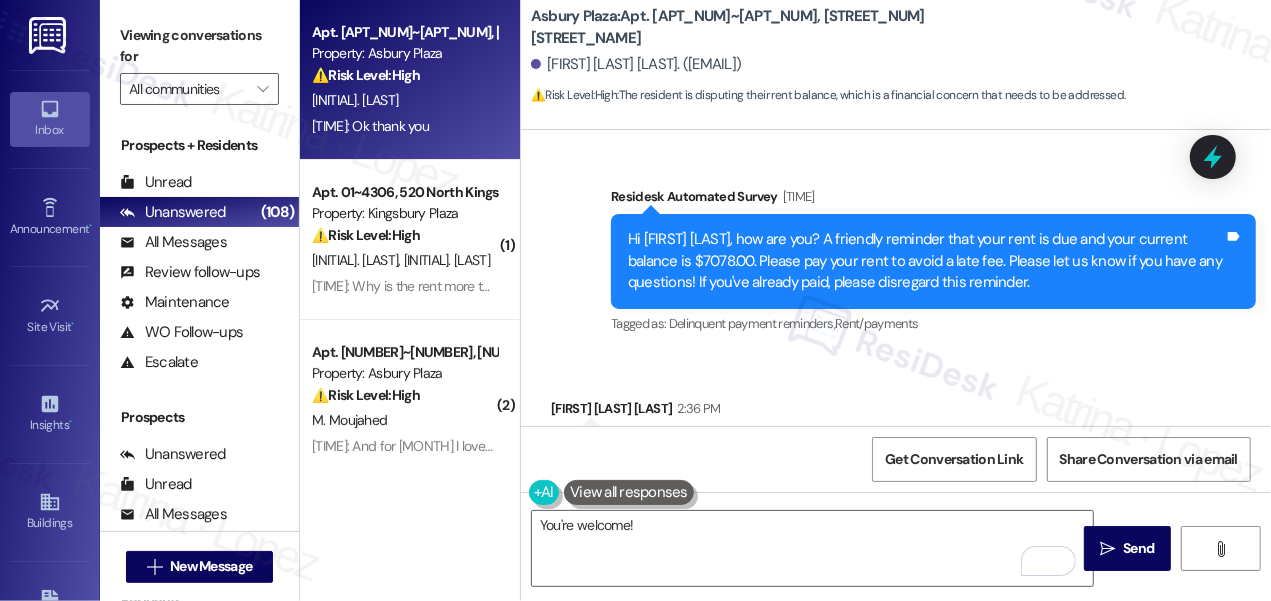 click on "This is incorrect my rent balance is $0" at bounding box center [690, 451] 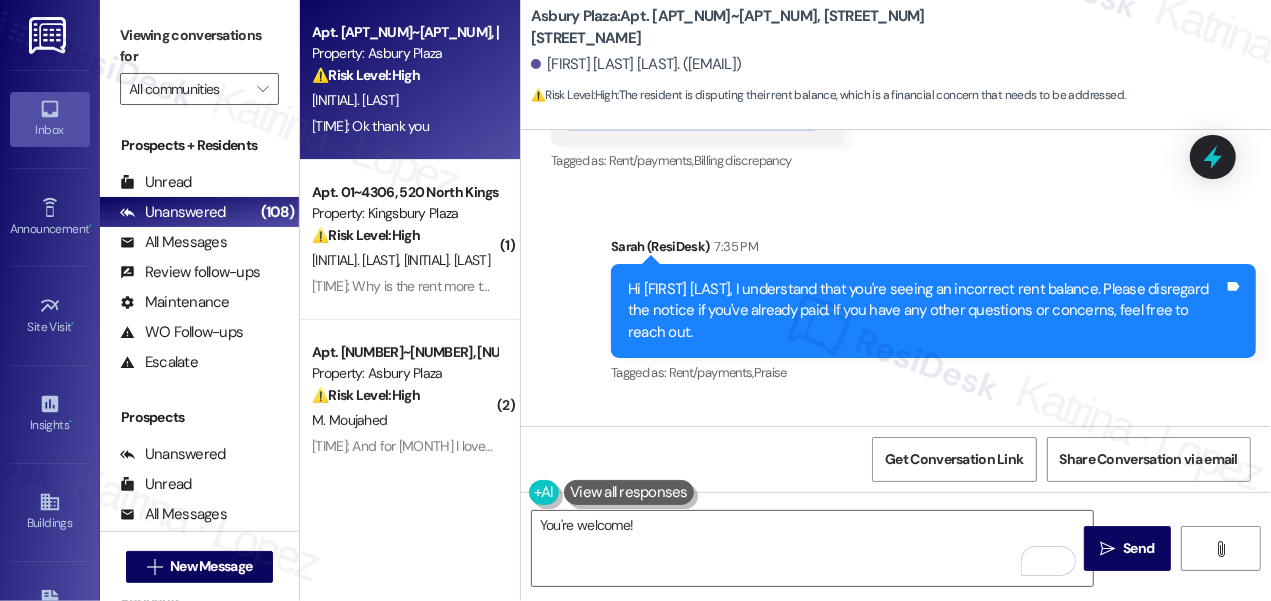 scroll, scrollTop: 19080, scrollLeft: 0, axis: vertical 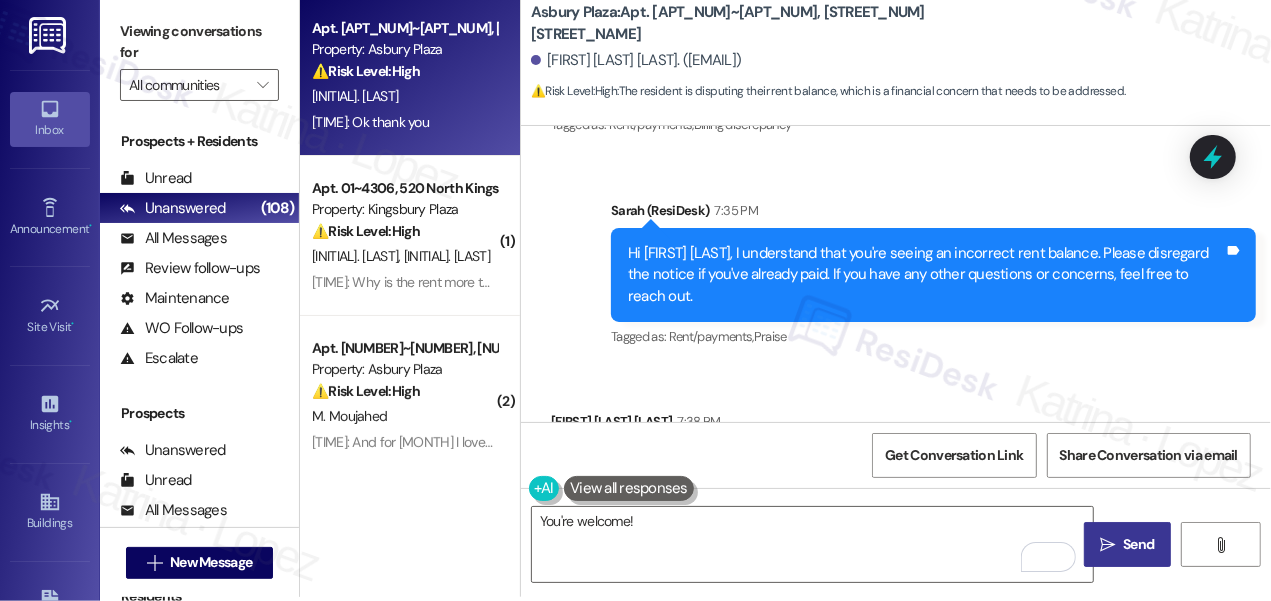drag, startPoint x: 1098, startPoint y: 532, endPoint x: 1085, endPoint y: 529, distance: 13.341664 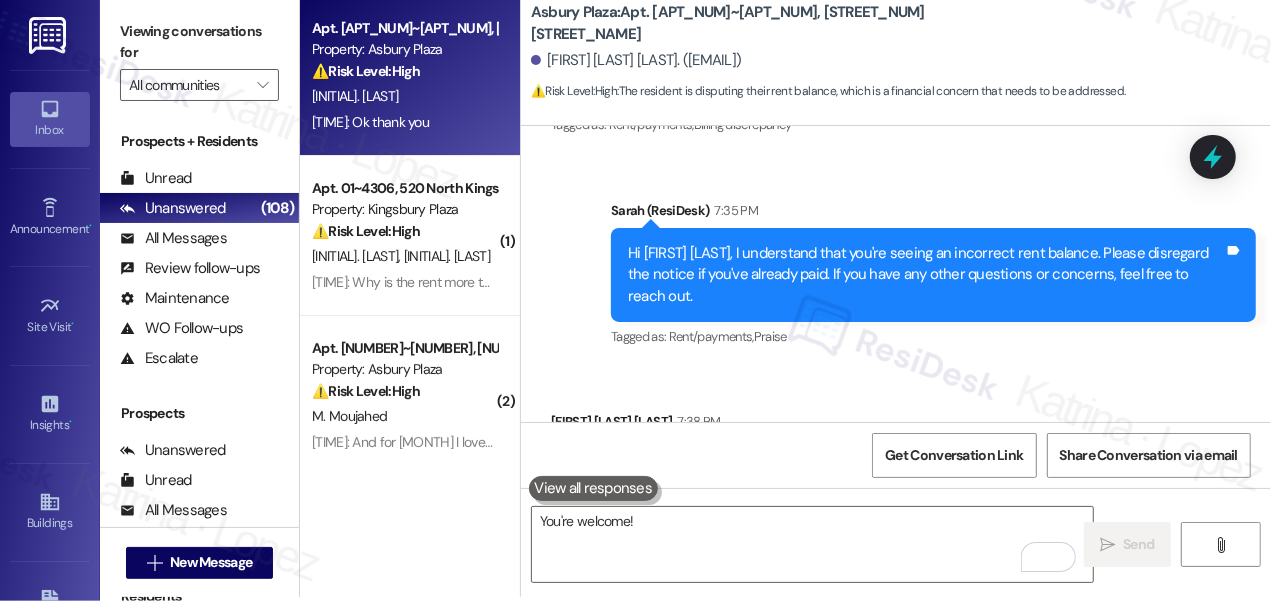type 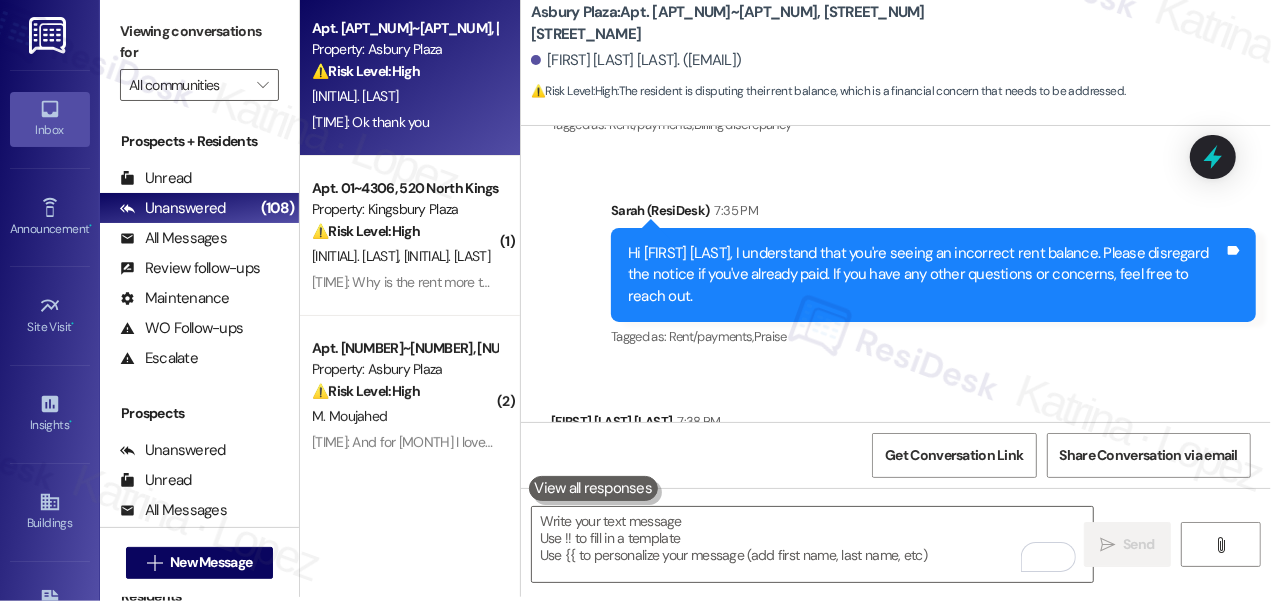 scroll, scrollTop: 19080, scrollLeft: 0, axis: vertical 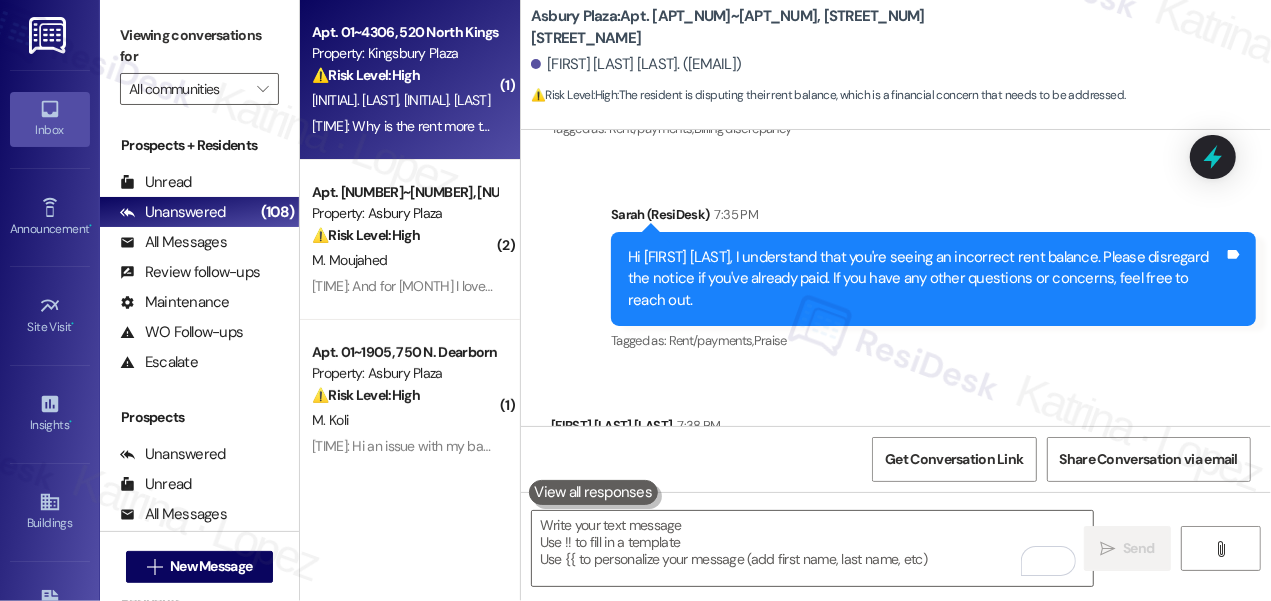 click on "S. Musolino" at bounding box center [447, 100] 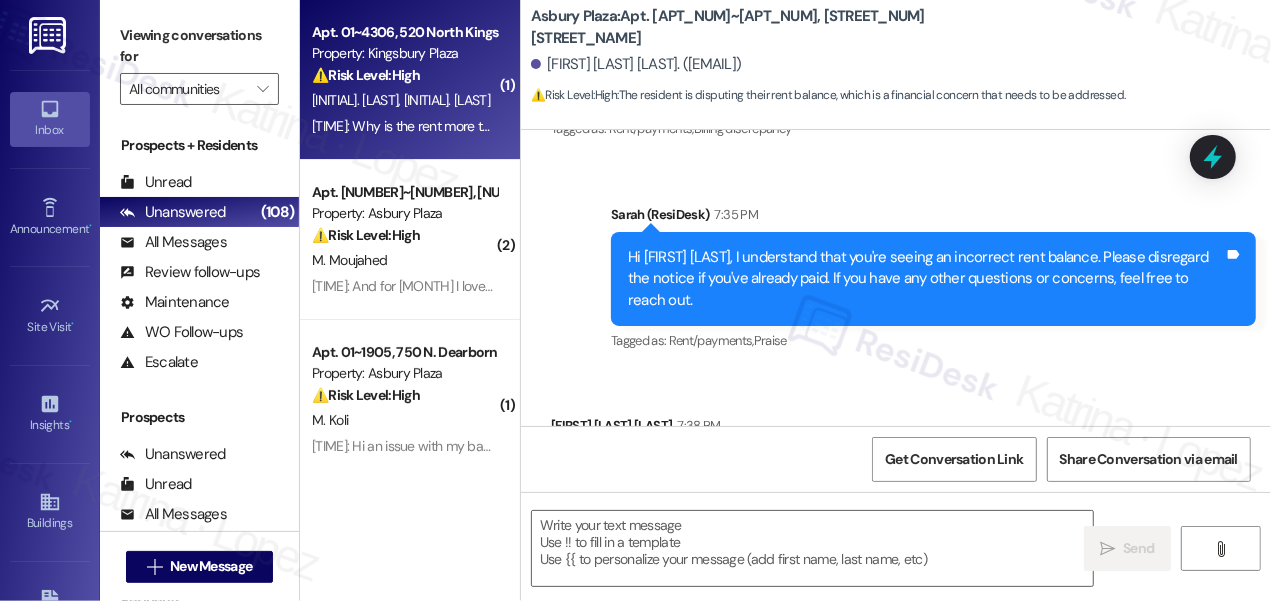 type on "Fetching suggested responses. Please feel free to read through the conversation in the meantime." 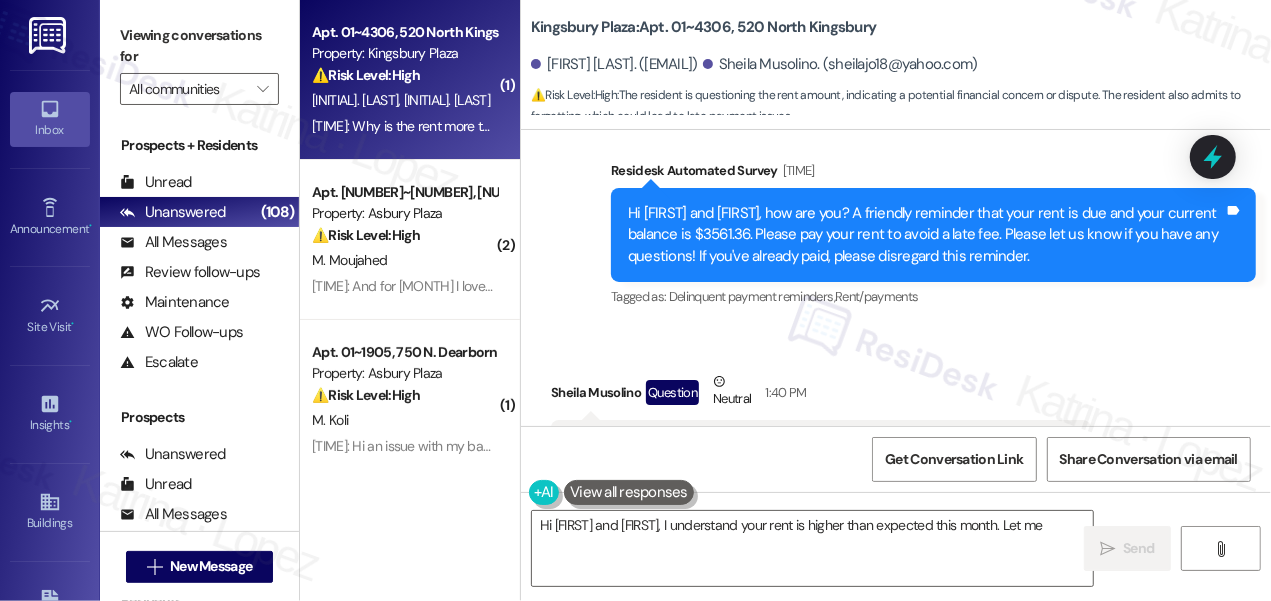 scroll, scrollTop: 3167, scrollLeft: 0, axis: vertical 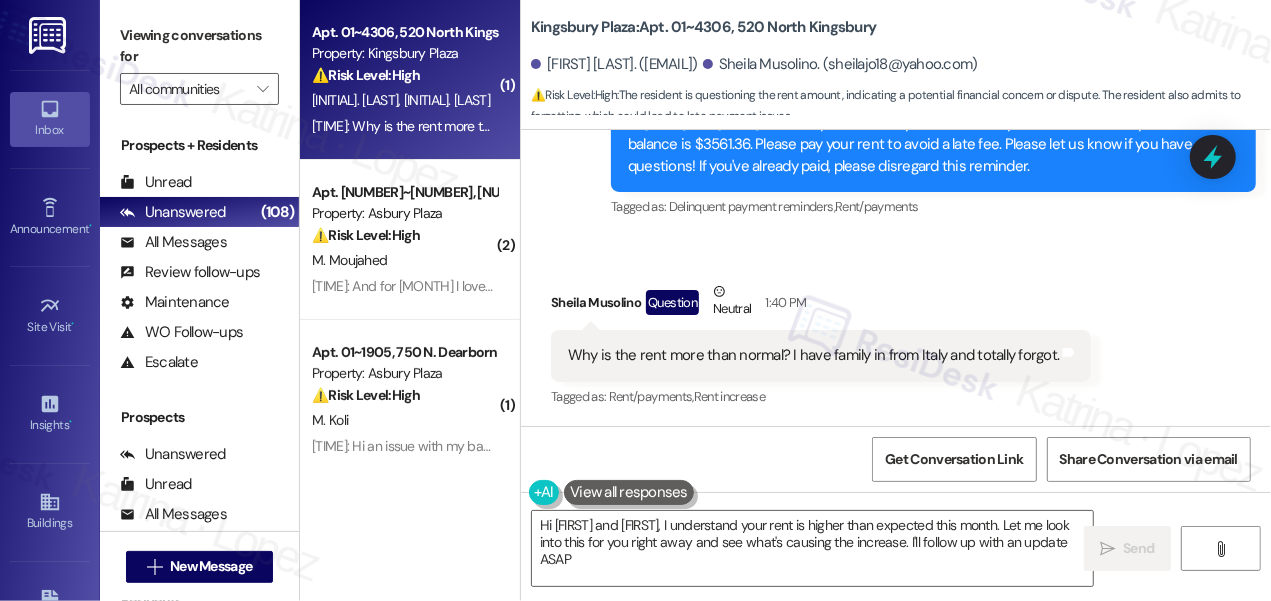 type on "Hi Michael and Sheila, I understand your rent is higher than expected this month. Let me look into this for you right away and see what's causing the increase. I'll follow up with an update ASAP!" 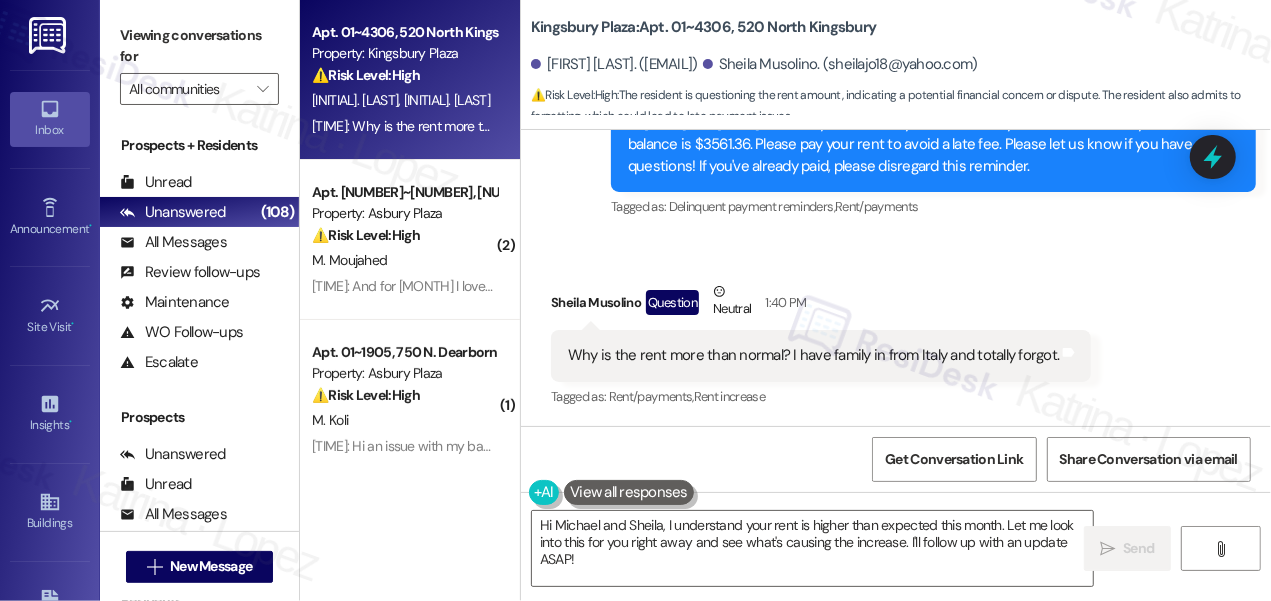 click on "Why is the rent more than normal? I have family in from Italy and totally forgot." at bounding box center [813, 355] 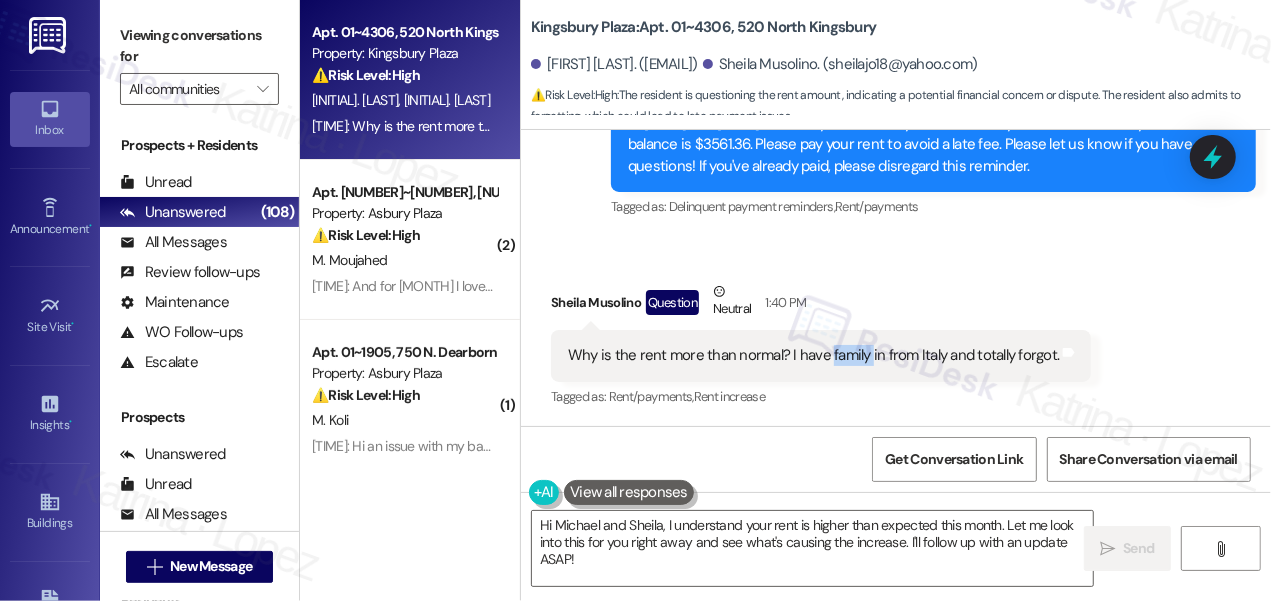 click on "Why is the rent more than normal? I have family in from Italy and totally forgot." at bounding box center (813, 355) 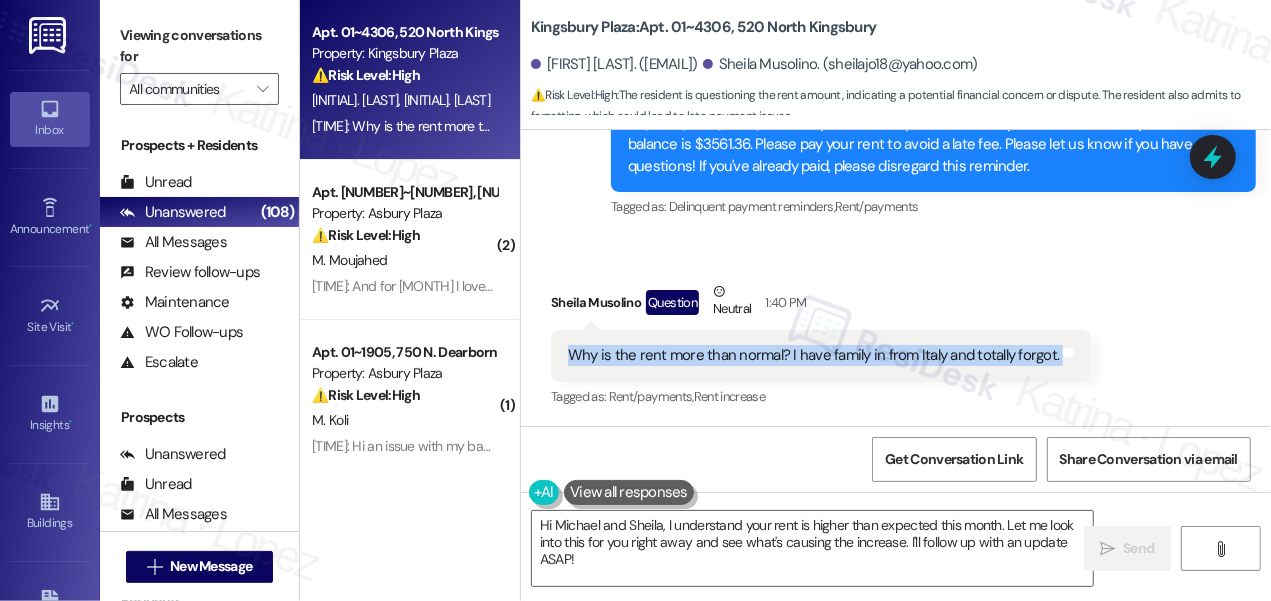 click on "Why is the rent more than normal? I have family in from Italy and totally forgot." at bounding box center [813, 355] 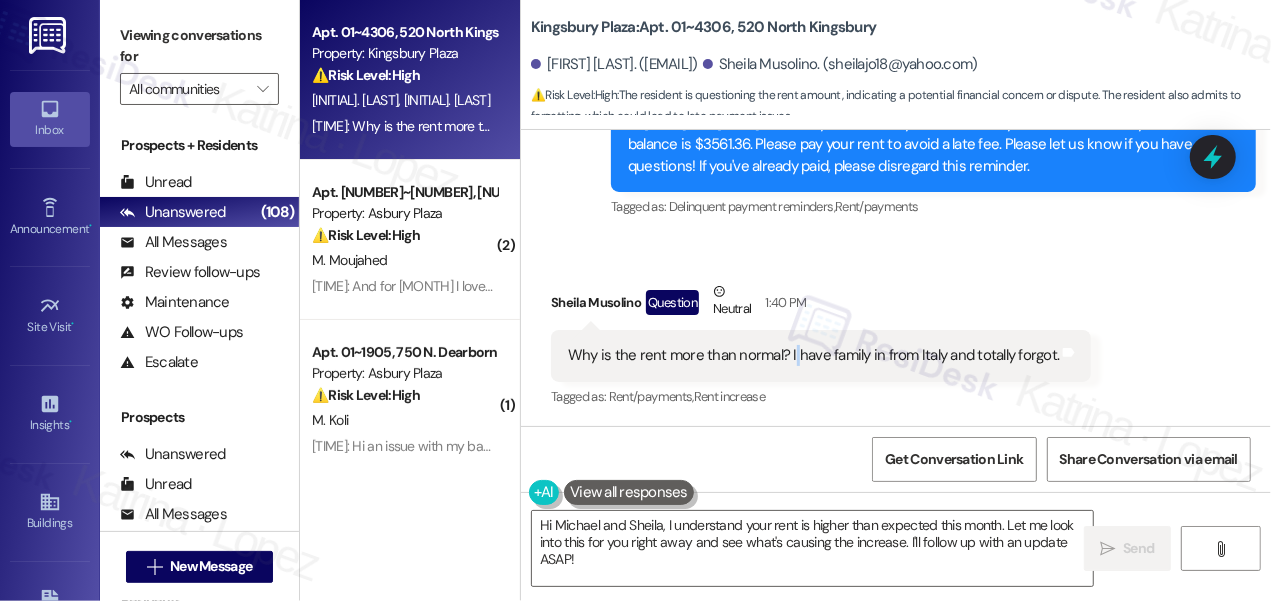 click on "Why is the rent more than normal? I have family in from Italy and totally forgot." at bounding box center [813, 355] 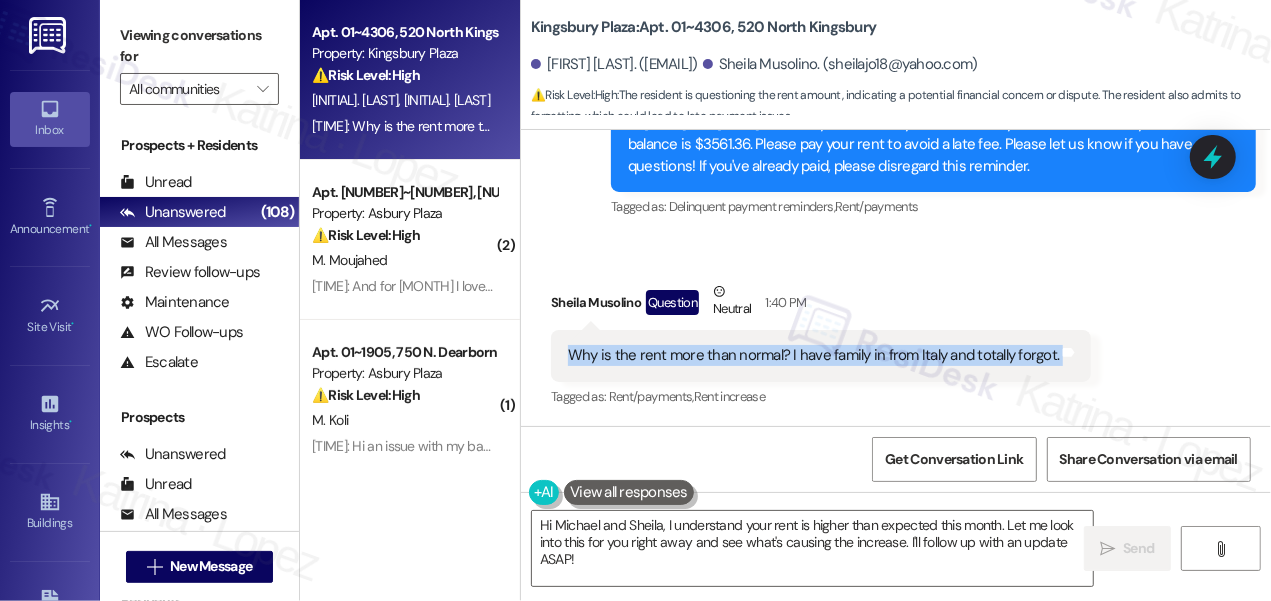 click on "Why is the rent more than normal? I have family in from Italy and totally forgot." at bounding box center (813, 355) 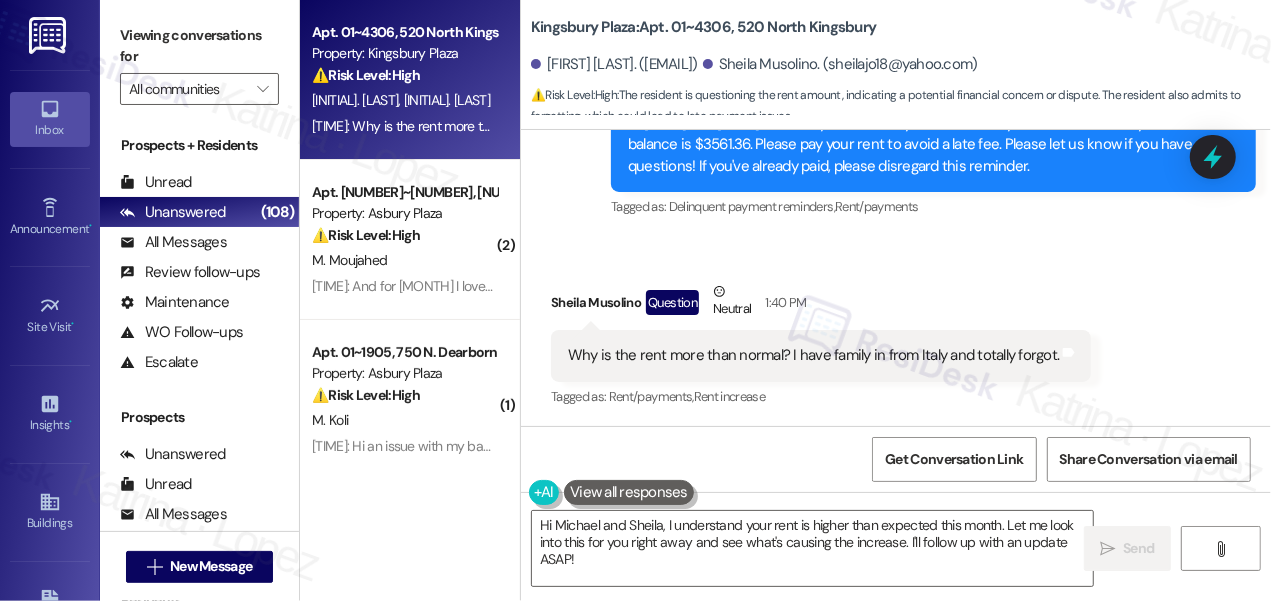 click on "Viewing conversations for All communities " at bounding box center (199, 62) 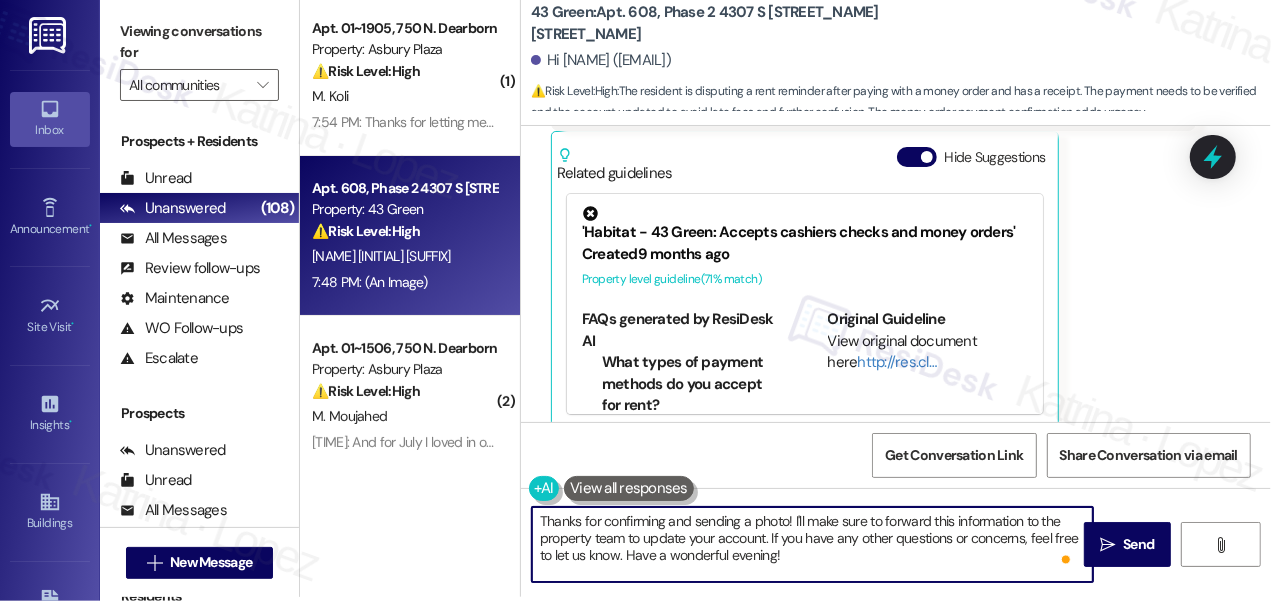 click on "Thanks for confirming and sending a photo! I'll make sure to forward this information to the property team to update your account. If you have any other questions or concerns, feel free to let us know. Have a wonderful evening!" at bounding box center [812, 544] 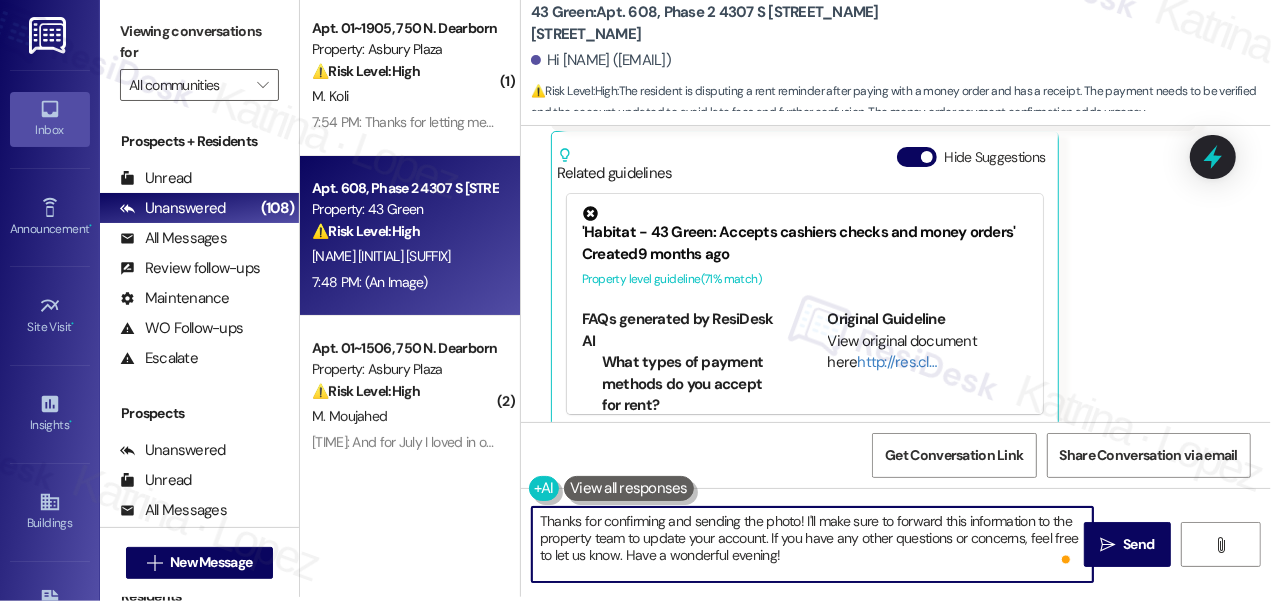 click on "Thanks for confirming and sending the photo! I'll make sure to forward this information to the property team to update your account. If you have any other questions or concerns, feel free to let us know. Have a wonderful evening!" at bounding box center (812, 544) 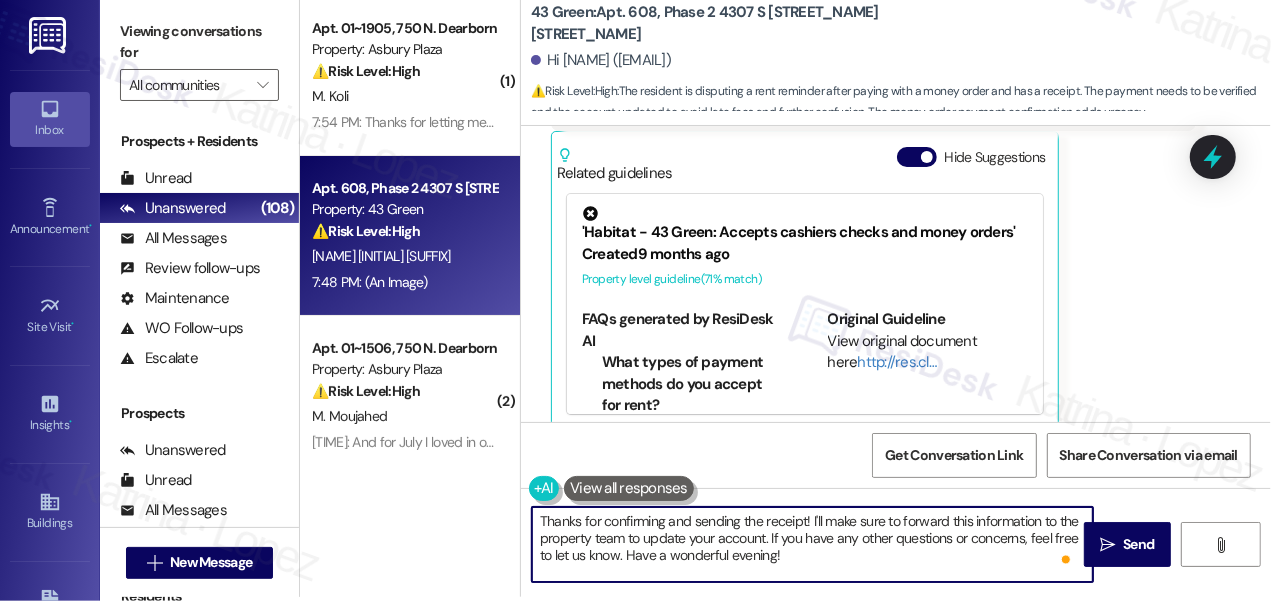 click on "Thanks for confirming and sending the receipt! I'll make sure to forward this information to the property team to update your account. If you have any other questions or concerns, feel free to let us know. Have a wonderful evening!" at bounding box center [812, 544] 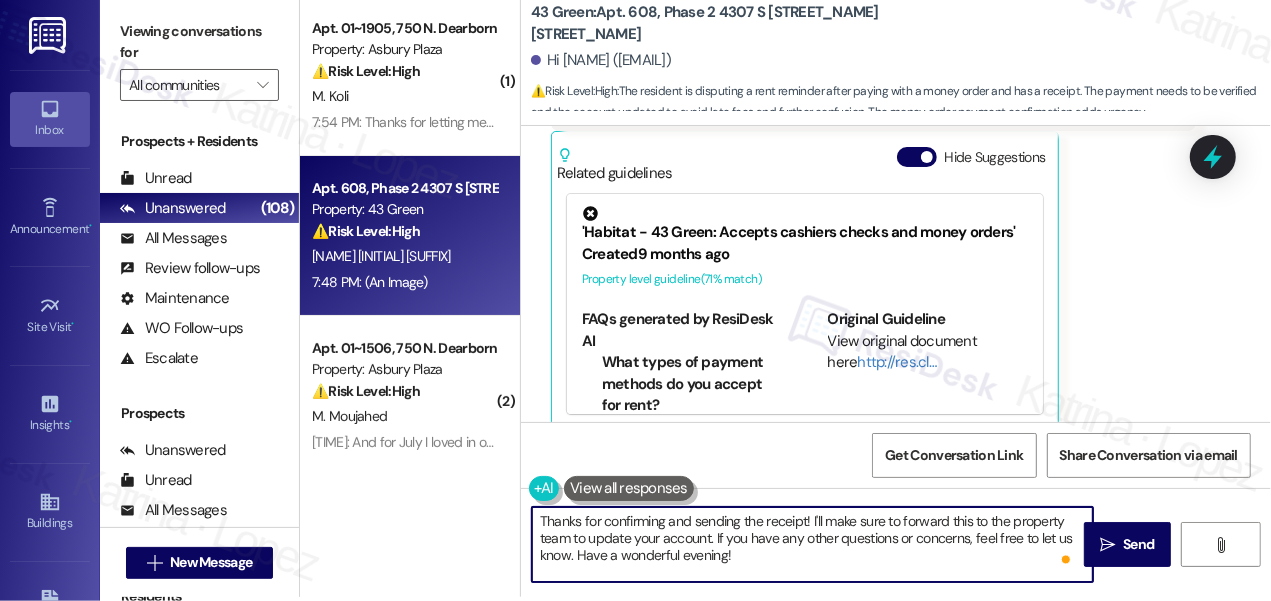 click on "Thanks for confirming and sending the receipt! I'll make sure to forward this to the property team to update your account. If you have any other questions or concerns, feel free to let us know. Have a wonderful evening!" at bounding box center [812, 544] 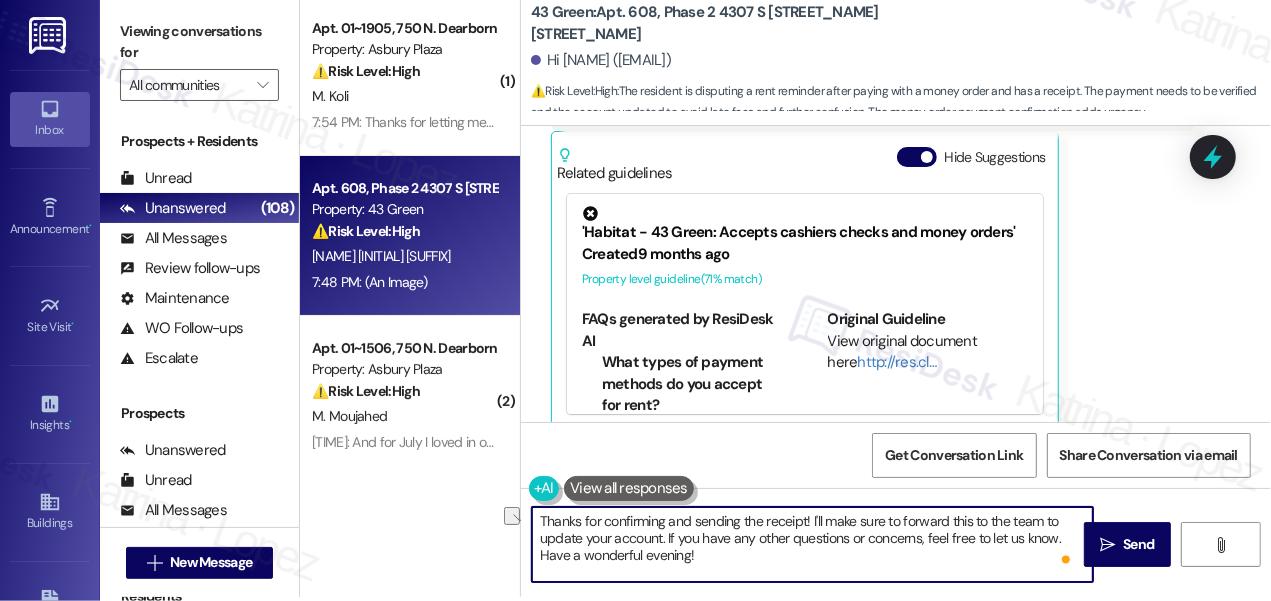 drag, startPoint x: 661, startPoint y: 538, endPoint x: 541, endPoint y: 532, distance: 120.14991 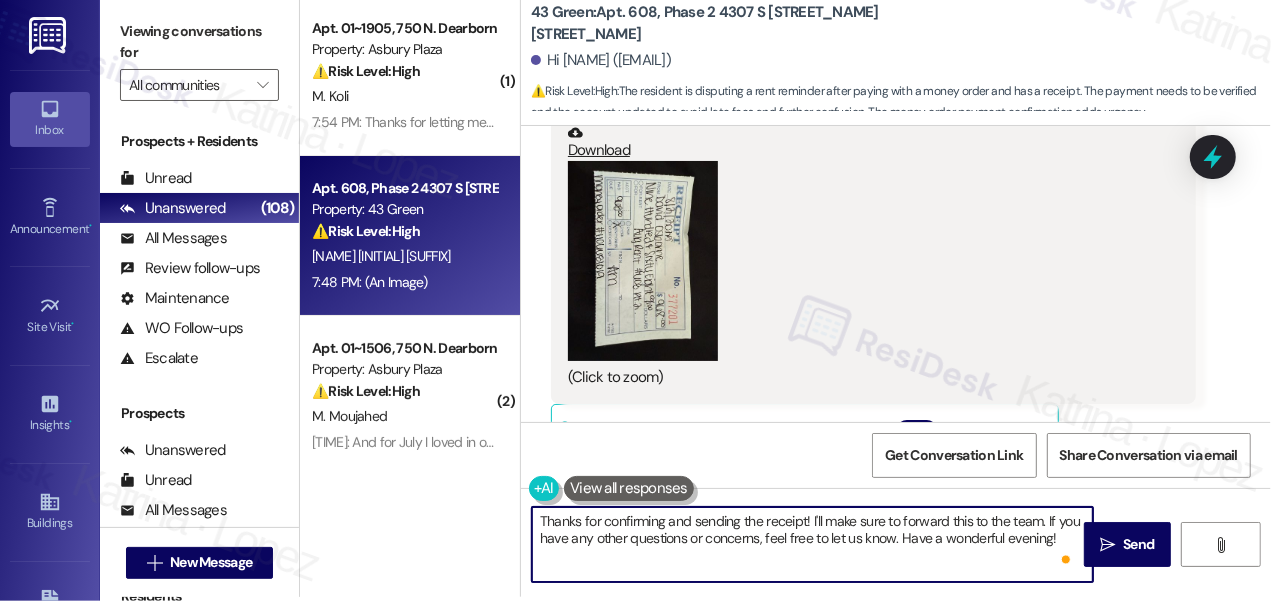 scroll, scrollTop: 3616, scrollLeft: 0, axis: vertical 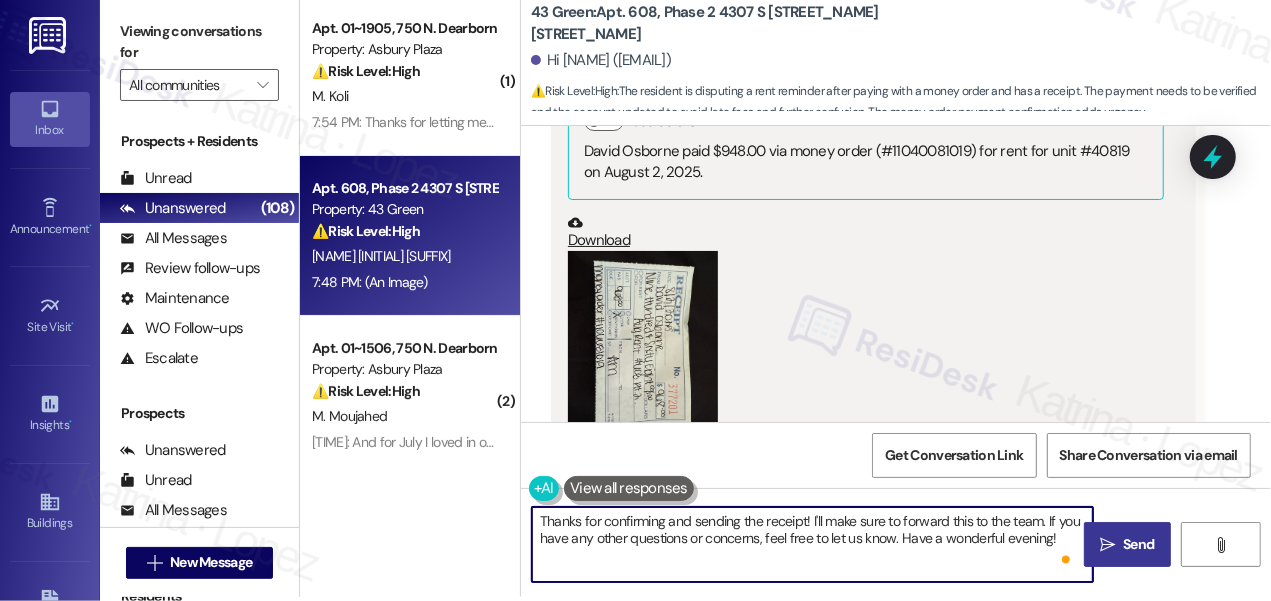 type on "Thanks for confirming and sending the receipt! I'll make sure to forward this to the team. If you have any other questions or concerns, feel free to let us know. Have a wonderful evening!" 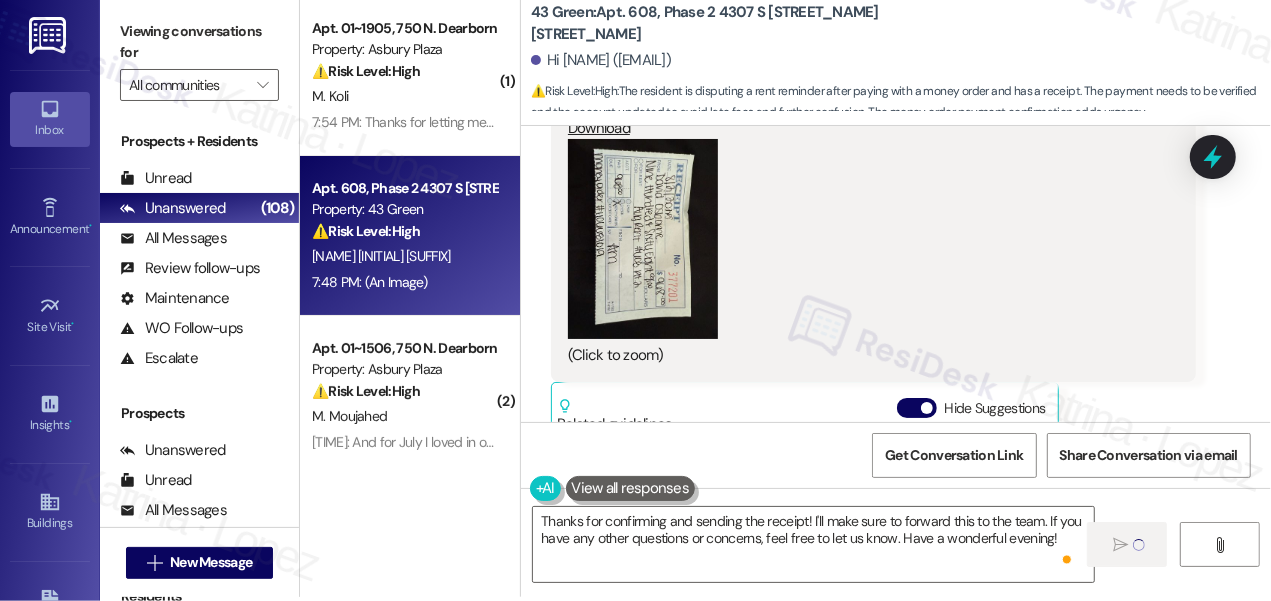 scroll, scrollTop: 3979, scrollLeft: 0, axis: vertical 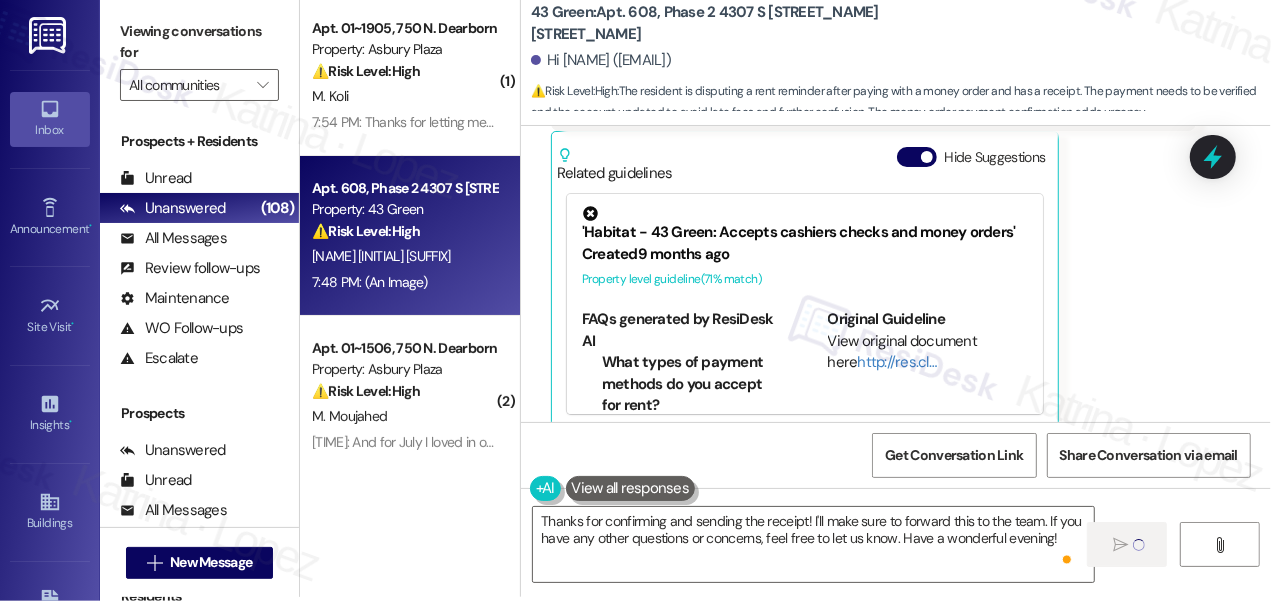 type 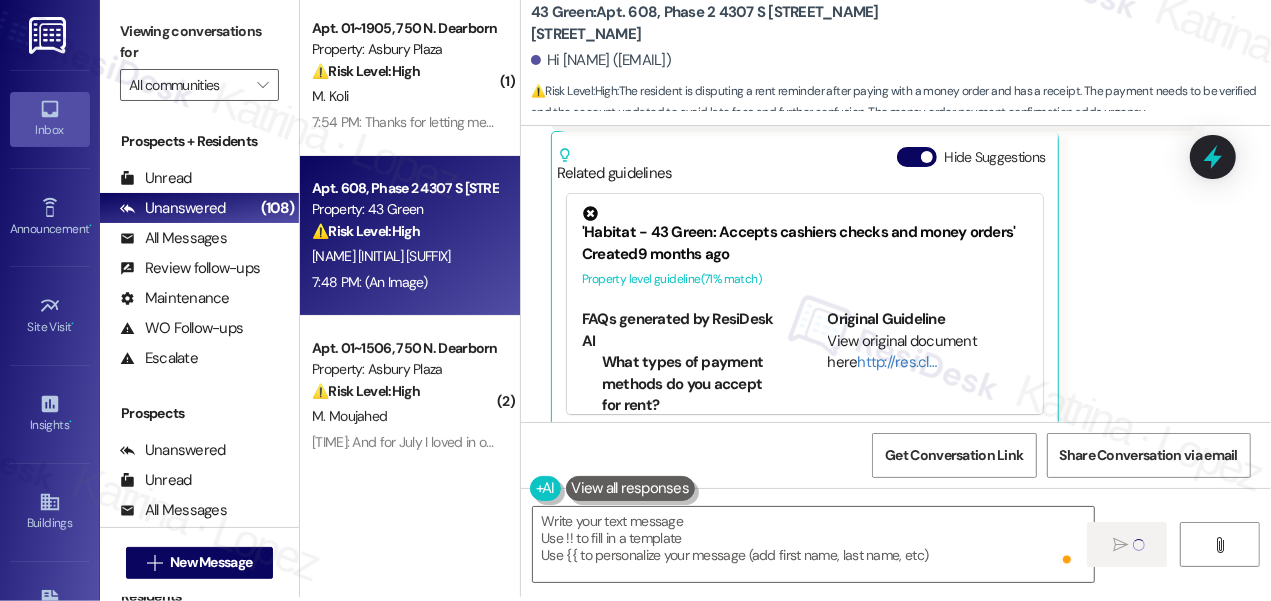 scroll, scrollTop: 0, scrollLeft: 0, axis: both 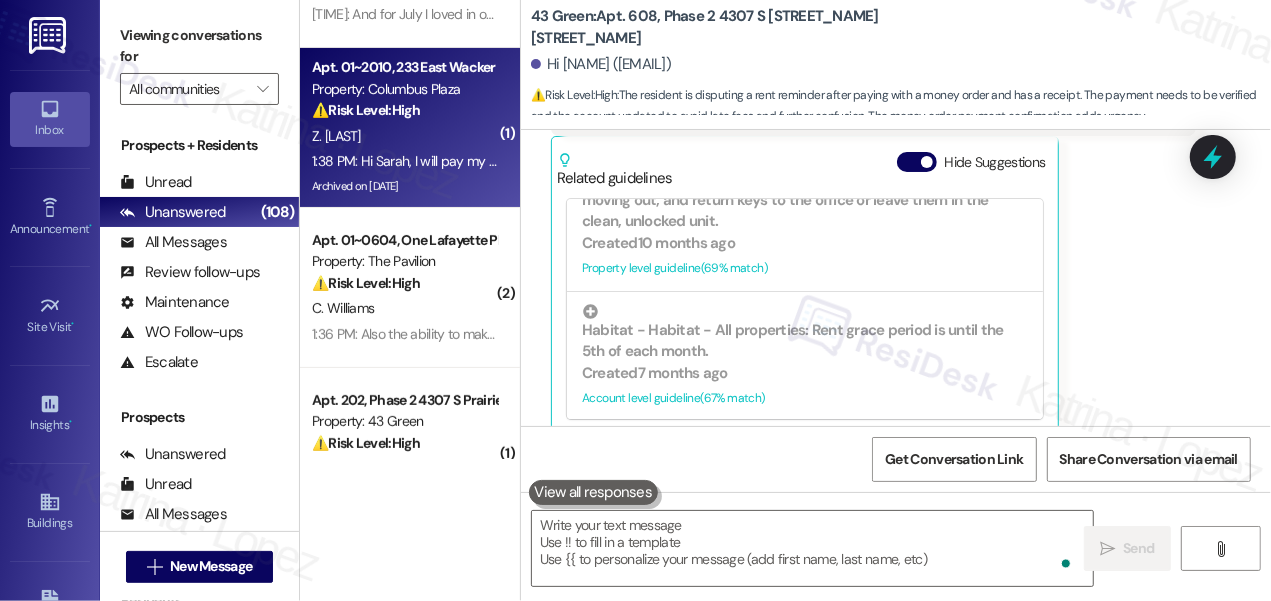 click on "⚠️  Risk Level:  High" at bounding box center [366, 110] 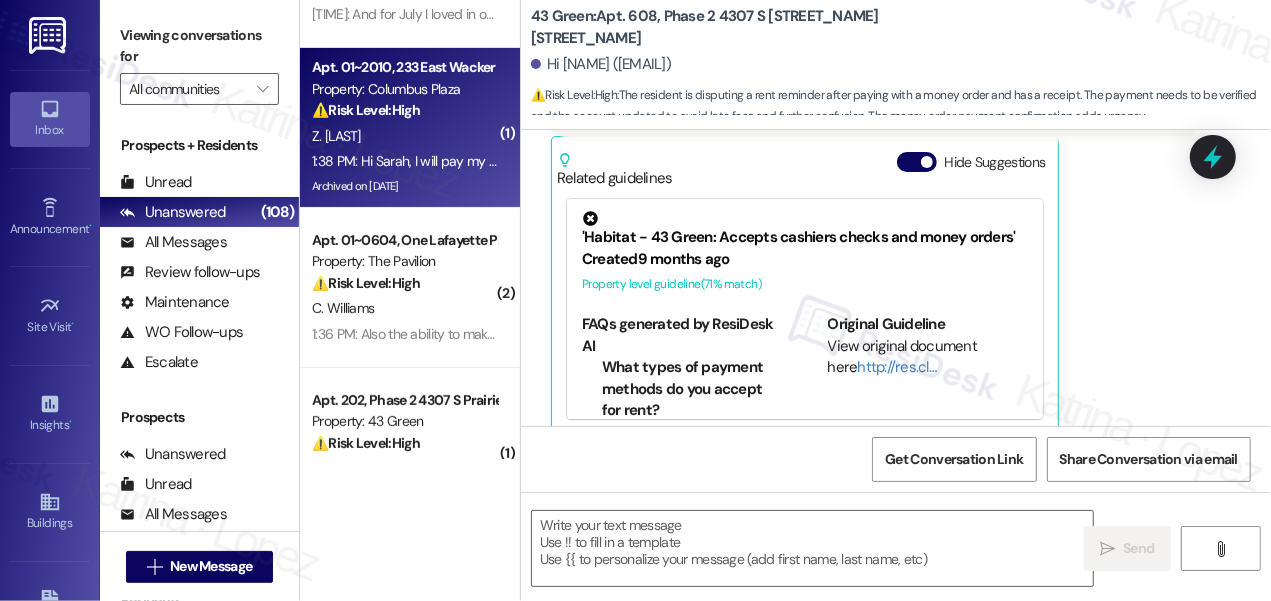 type on "Fetching suggested responses. Please feel free to read through the conversation in the meantime." 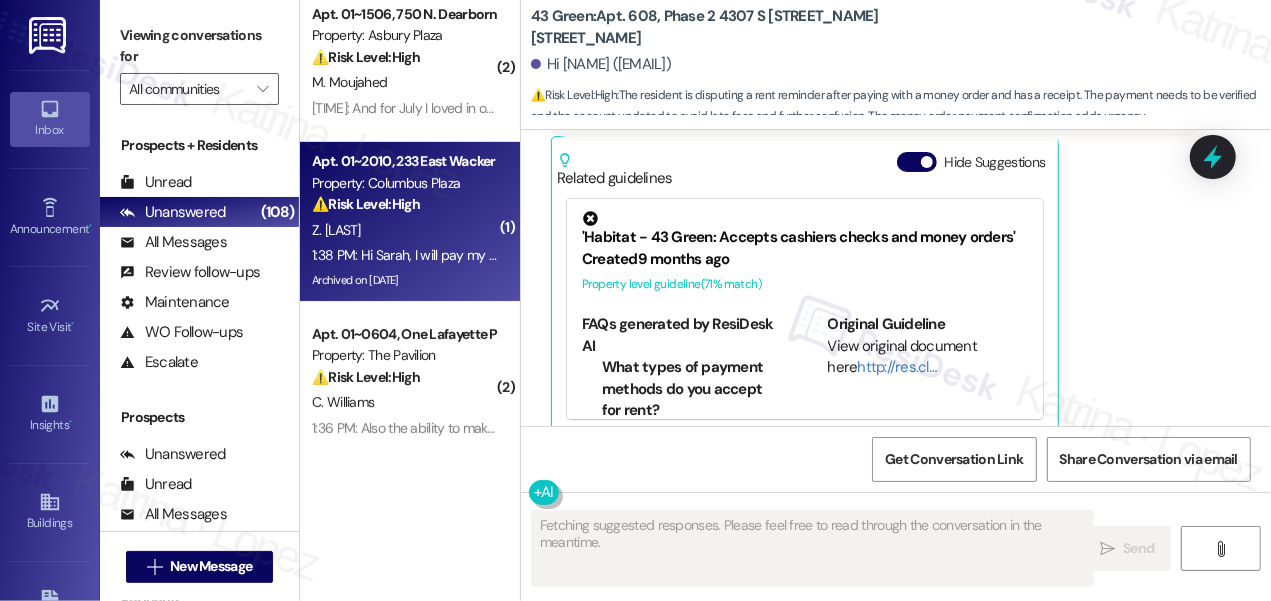 scroll, scrollTop: 0, scrollLeft: 0, axis: both 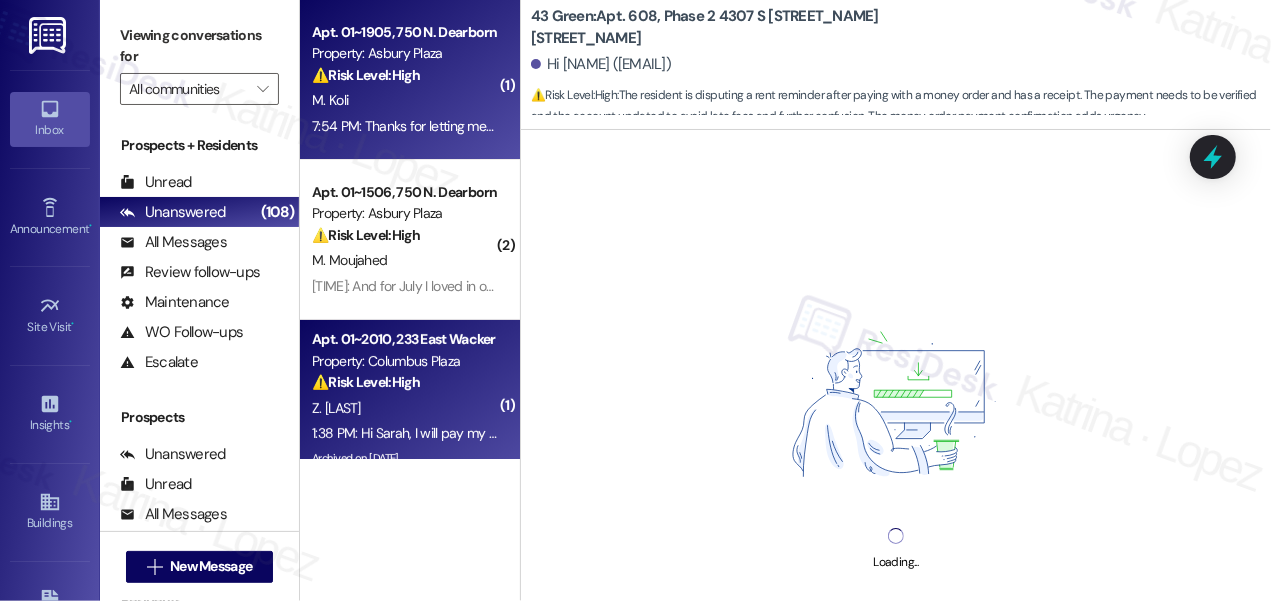 click on "M. Koli" at bounding box center (404, 100) 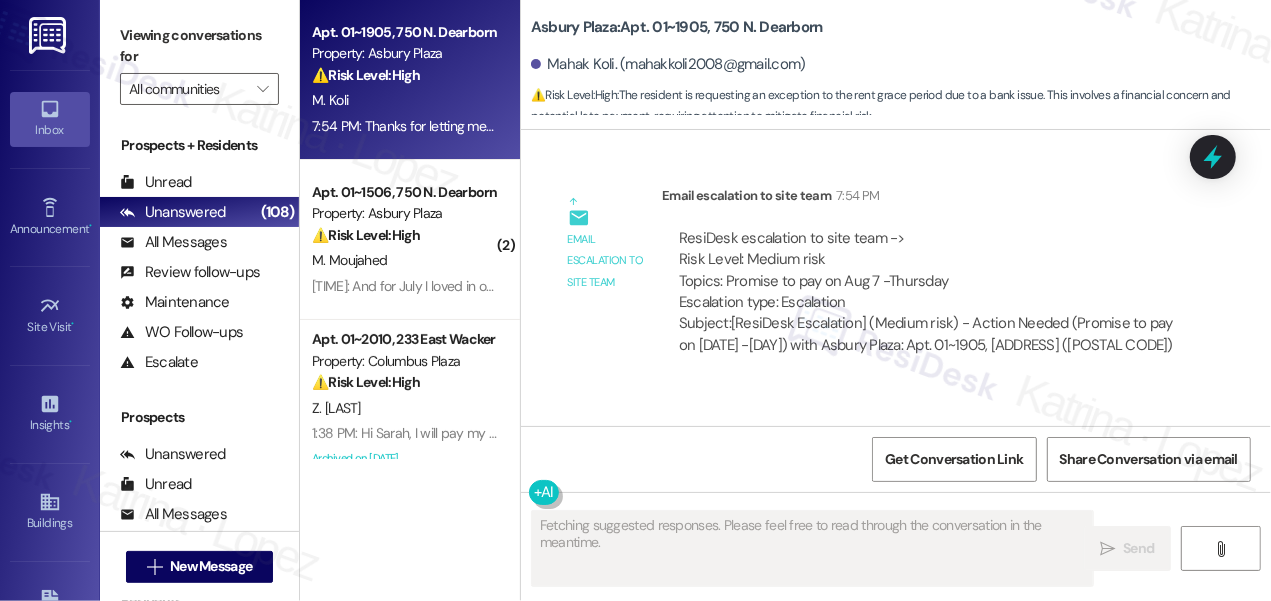 scroll, scrollTop: 6466, scrollLeft: 0, axis: vertical 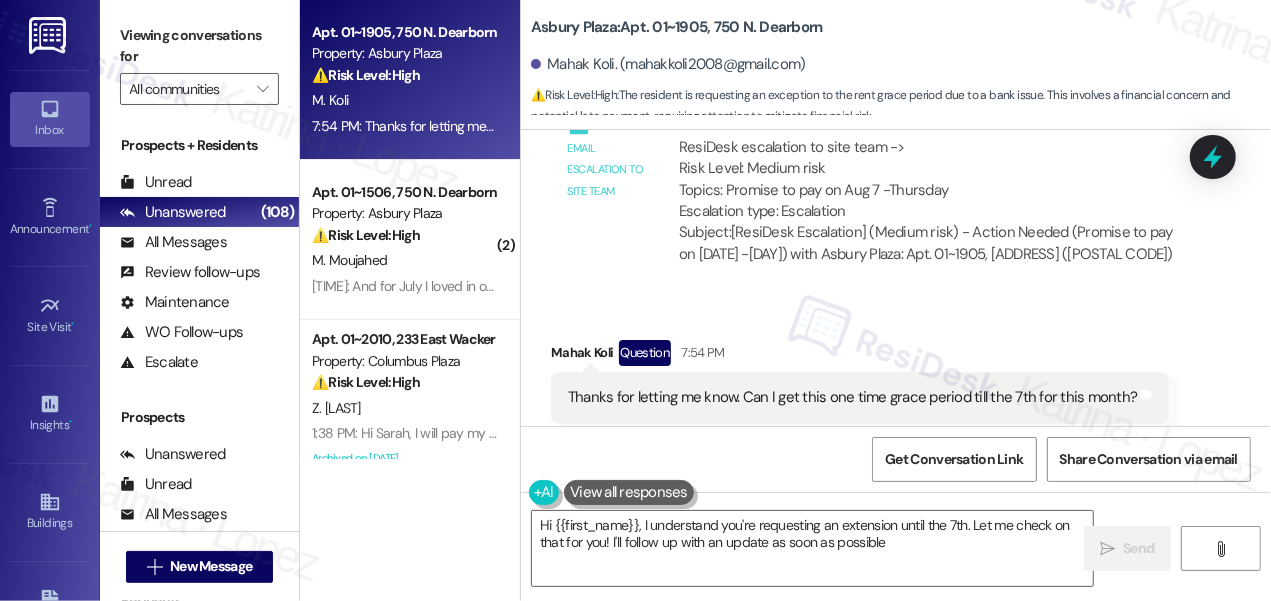 type on "Hi {{first_name}}, I understand you're requesting an extension until the 7th. Let me check on that for you! I'll follow up with an update as soon as possible." 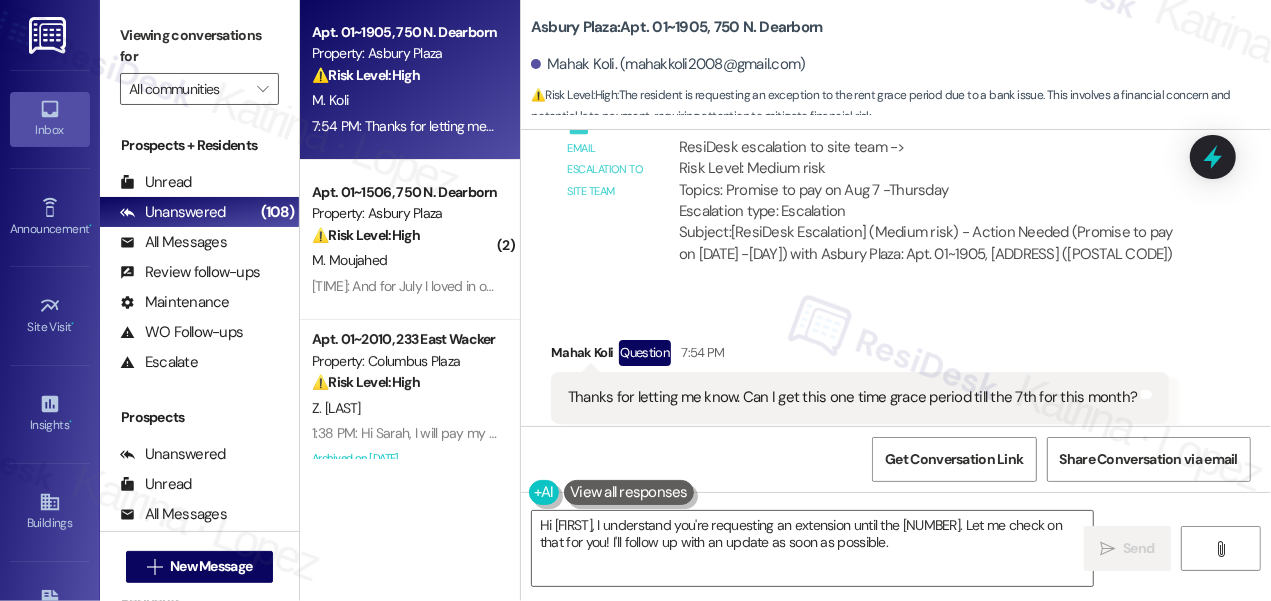 scroll, scrollTop: 6194, scrollLeft: 0, axis: vertical 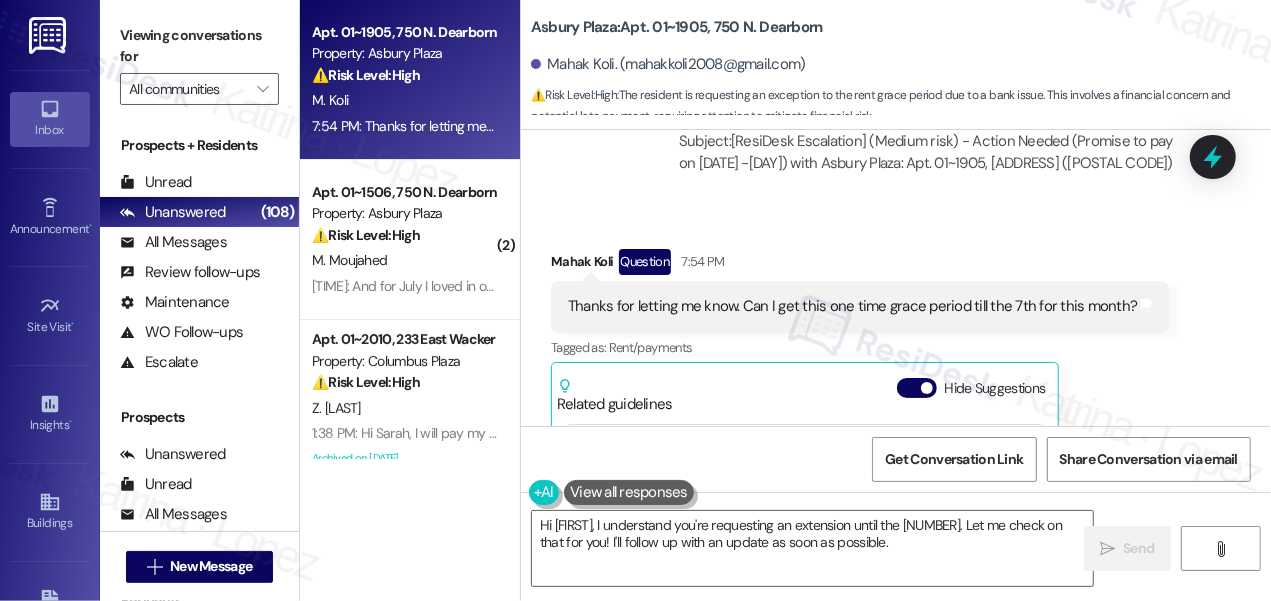click on "Thanks for letting me know. Can I get this one time grace period till the 7th for this month?" at bounding box center (852, 306) 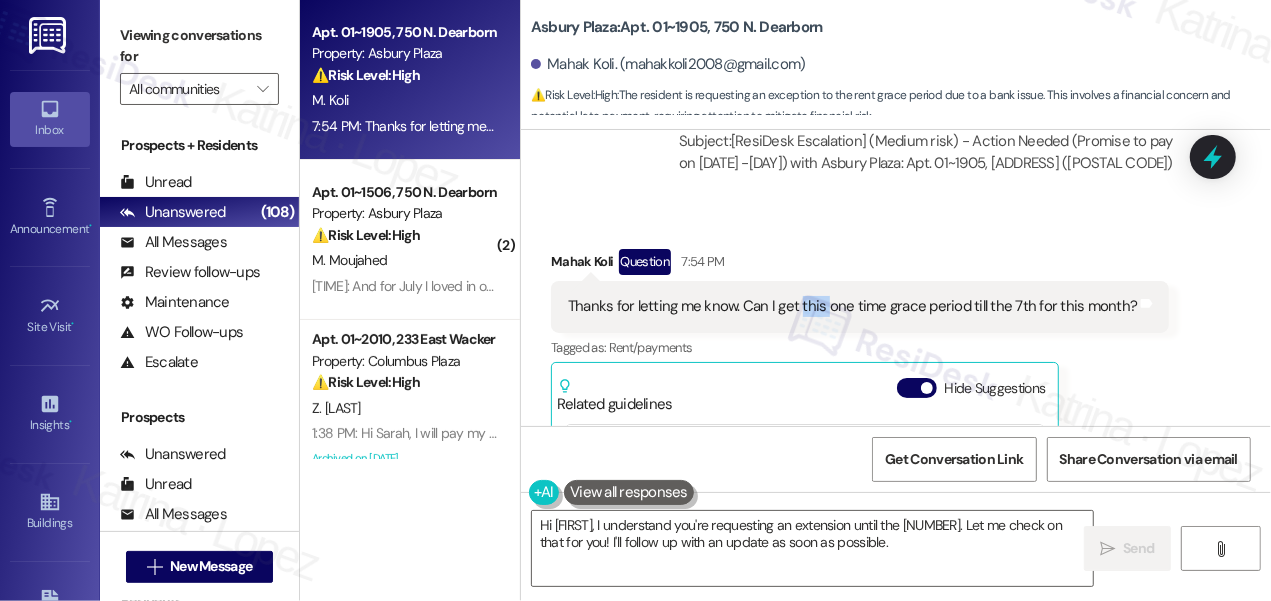 click on "Thanks for letting me know. Can I get this one time grace period till the 7th for this month?" at bounding box center (852, 306) 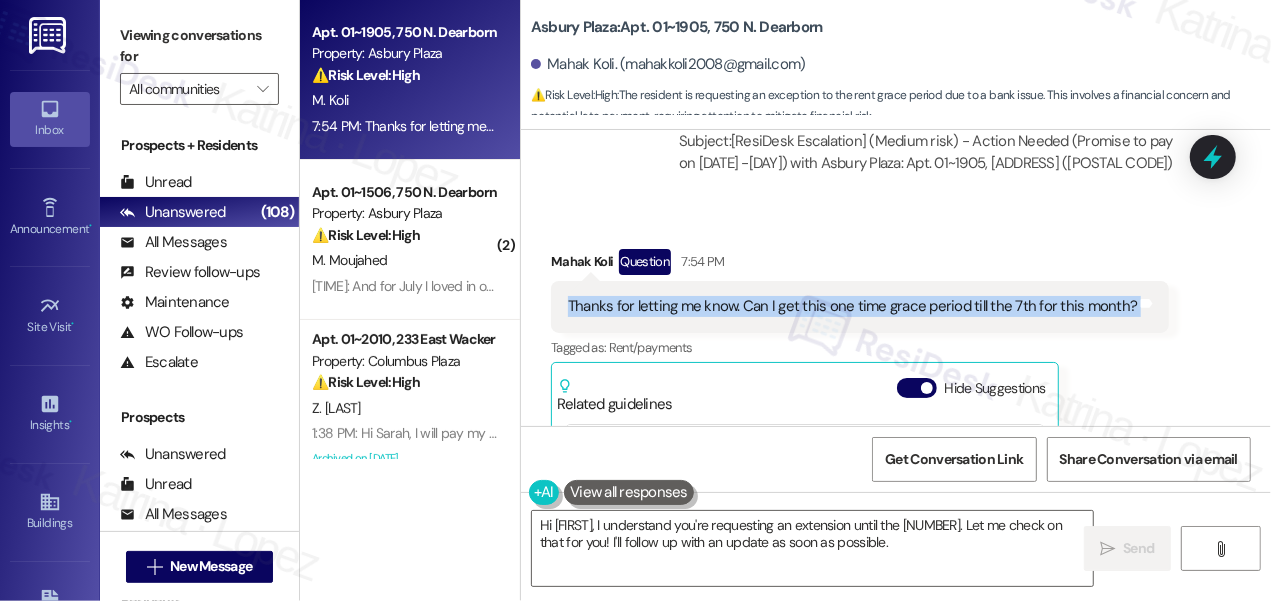 click on "Thanks for letting me know. Can I get this one time grace period till the 7th for this month?" at bounding box center [852, 306] 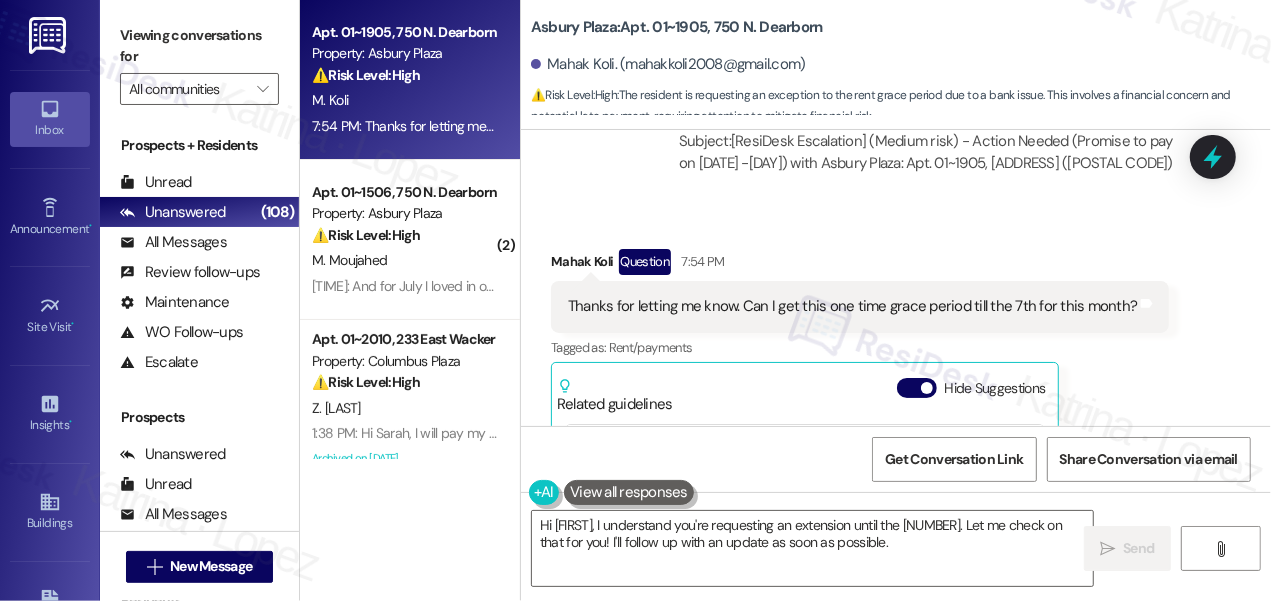 click on "Mahak Koli Question 7:54 PM" at bounding box center [860, 265] 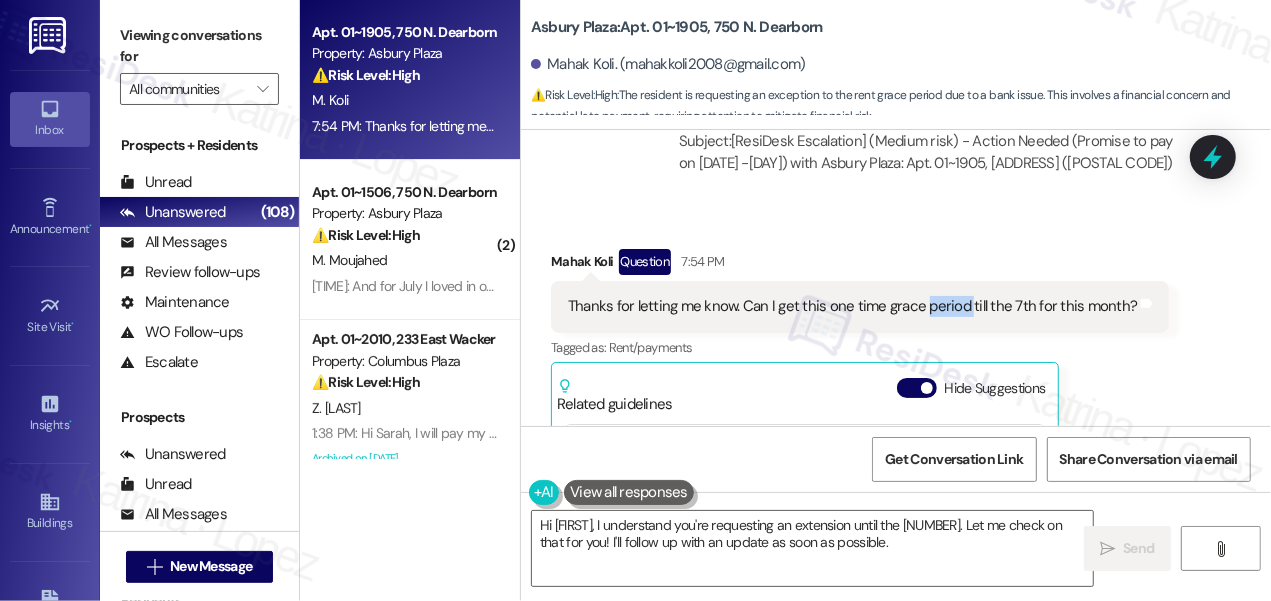 click on "Thanks for letting me know. Can I get this one time grace period till the 7th for this month?" at bounding box center [852, 306] 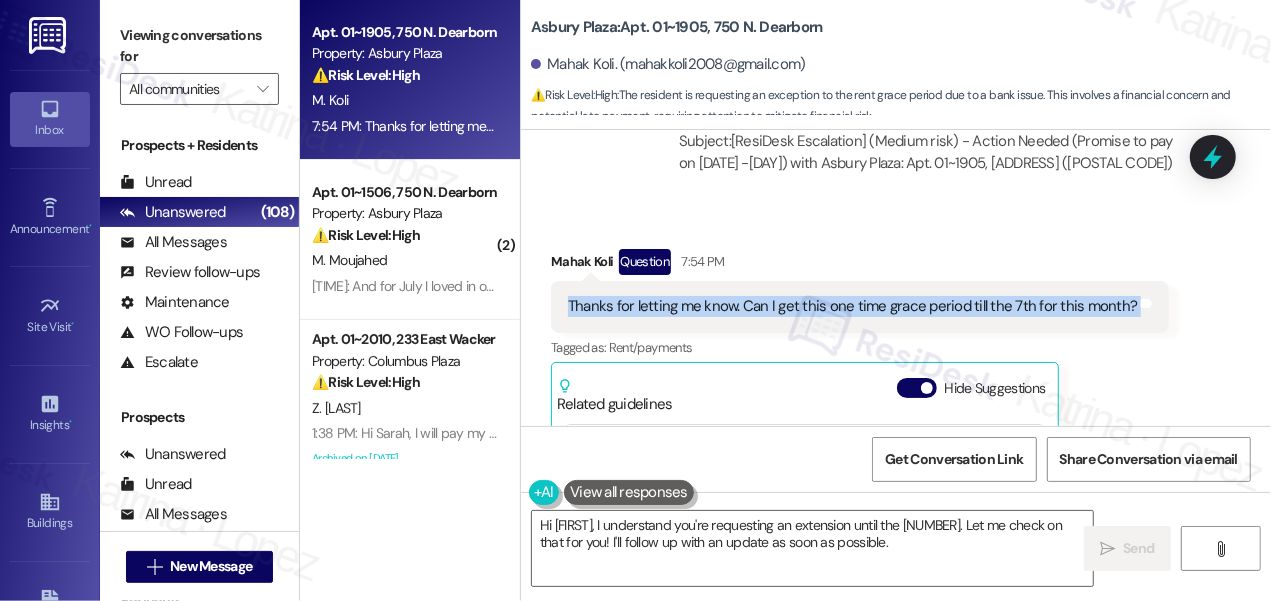 click on "Thanks for letting me know. Can I get this one time grace period till the 7th for this month?" at bounding box center [852, 306] 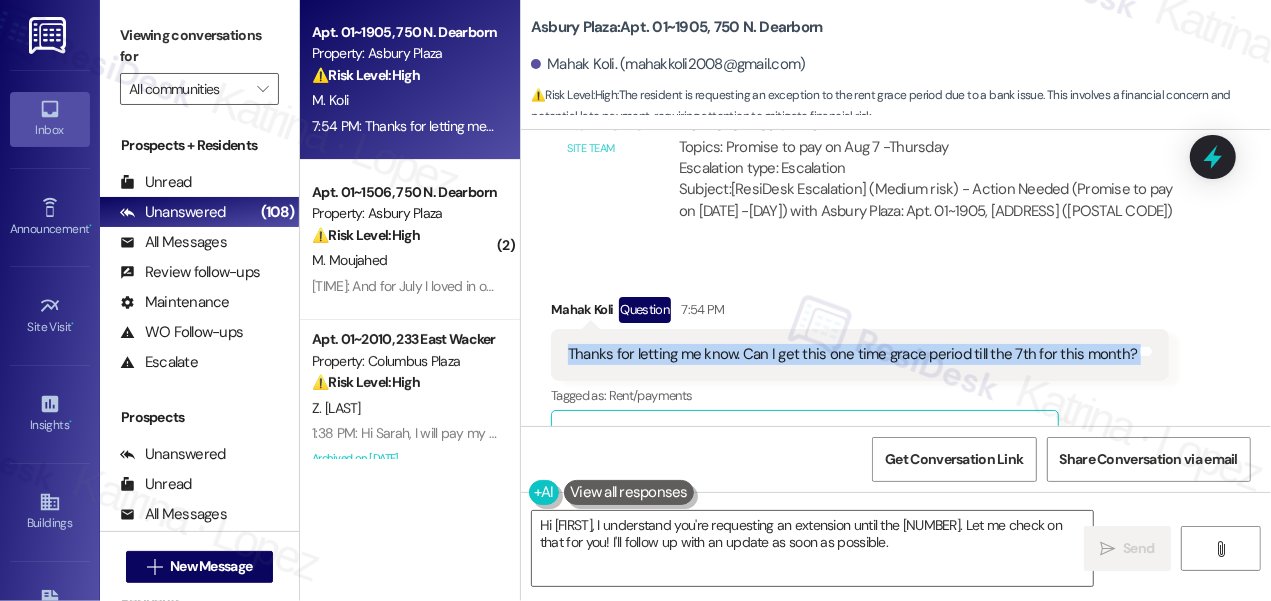 scroll, scrollTop: 6103, scrollLeft: 0, axis: vertical 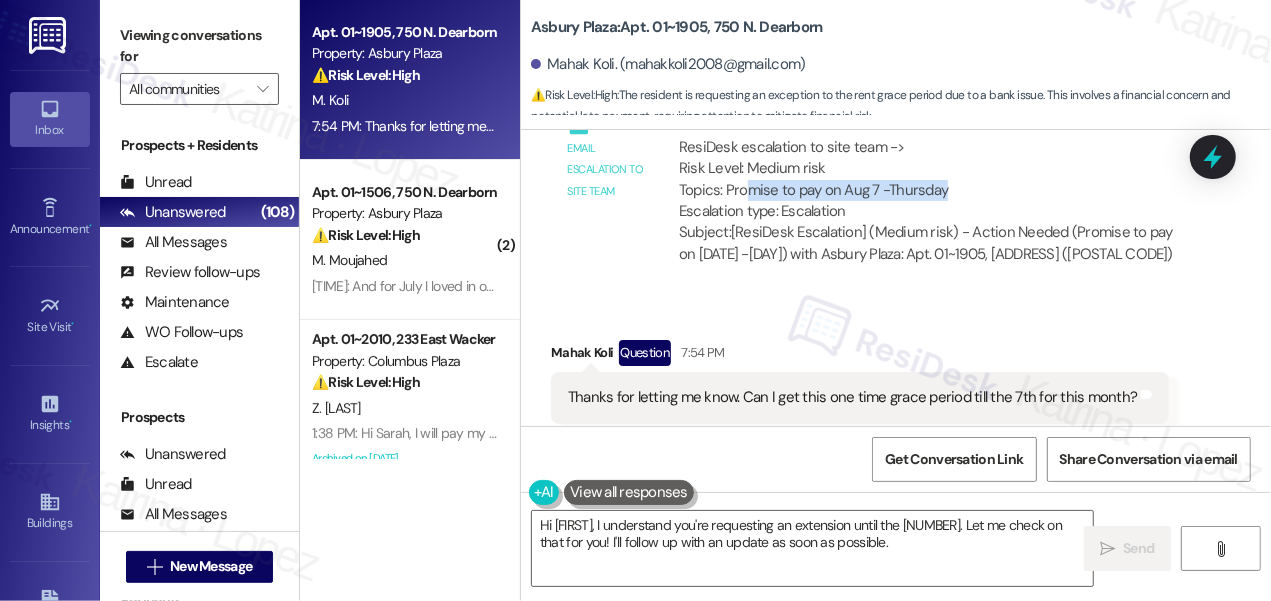 drag, startPoint x: 747, startPoint y: 191, endPoint x: 952, endPoint y: 190, distance: 205.00244 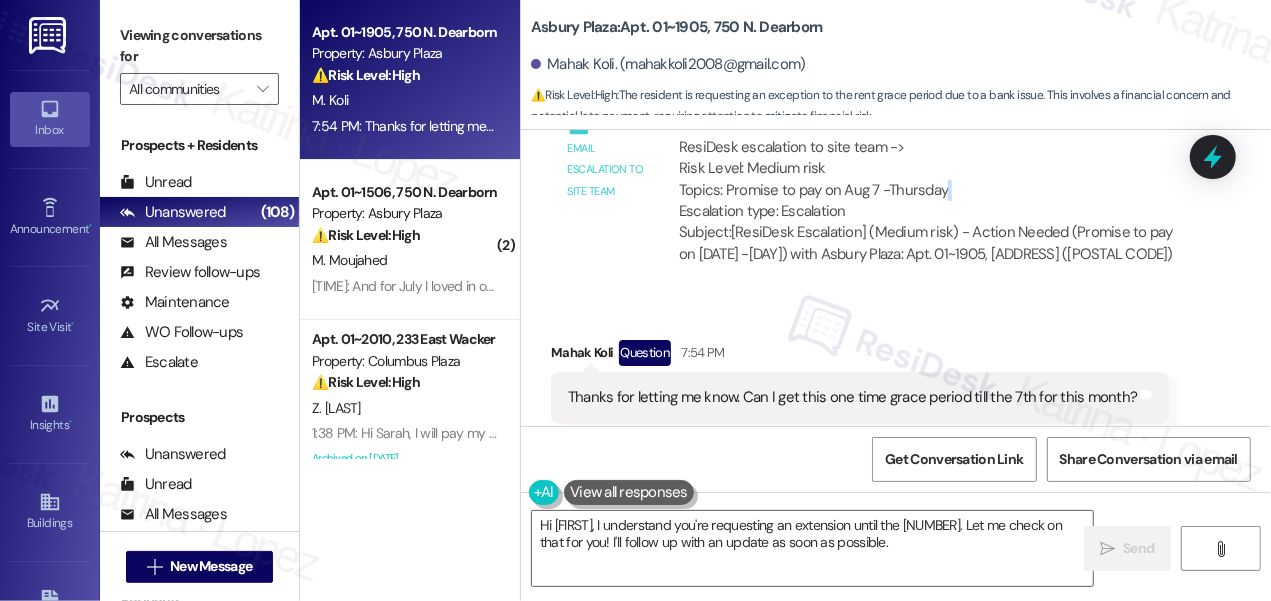 click on "ResiDesk escalation to site team ->
Risk Level: Medium risk
Topics: Promise to pay on Aug 7 -Thursday
Escalation type: Escalation" at bounding box center [929, 180] 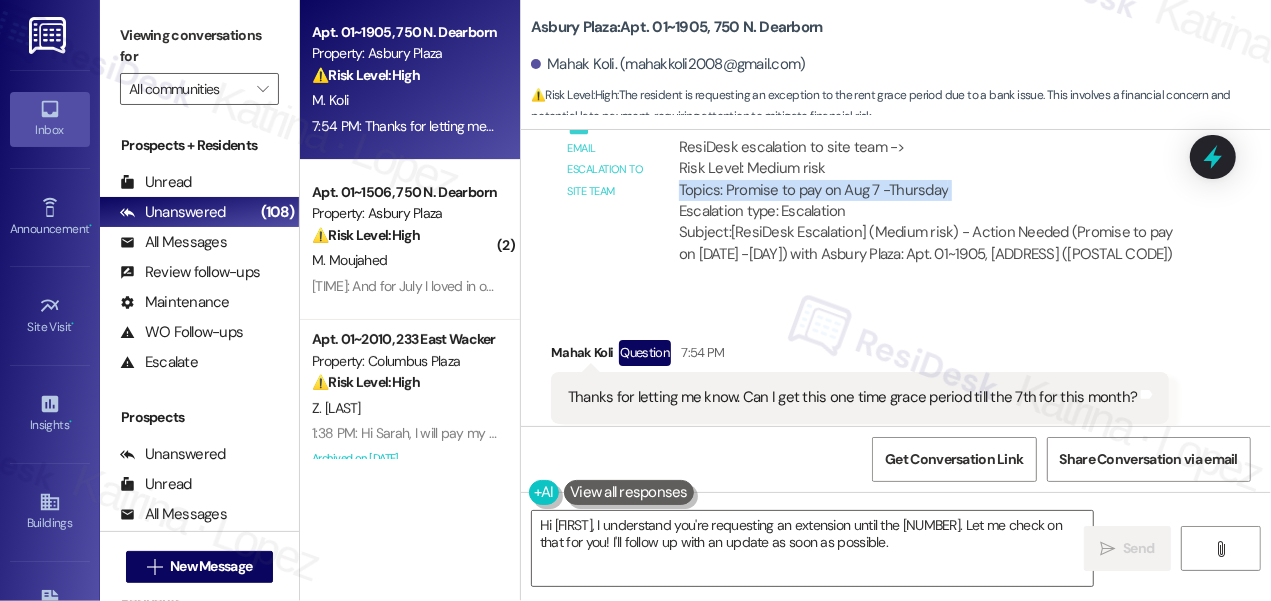 click on "ResiDesk escalation to site team ->
Risk Level: Medium risk
Topics: Promise to pay on Aug 7 -Thursday
Escalation type: Escalation" at bounding box center [929, 180] 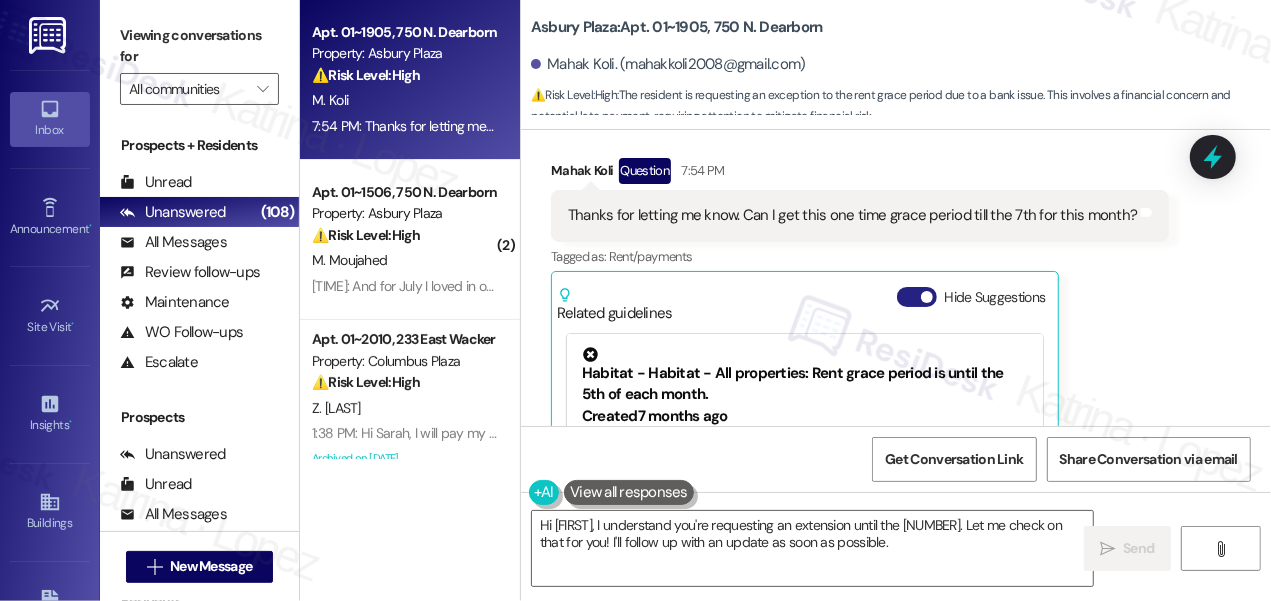 click on "Hide Suggestions" at bounding box center [917, 297] 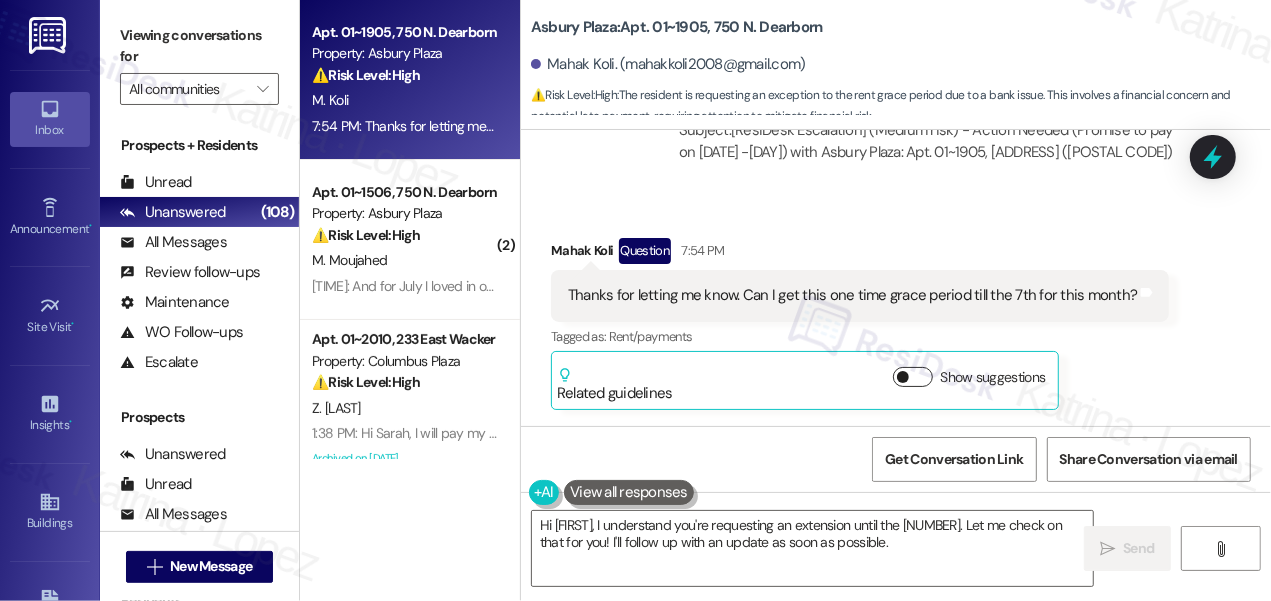 scroll, scrollTop: 6226, scrollLeft: 0, axis: vertical 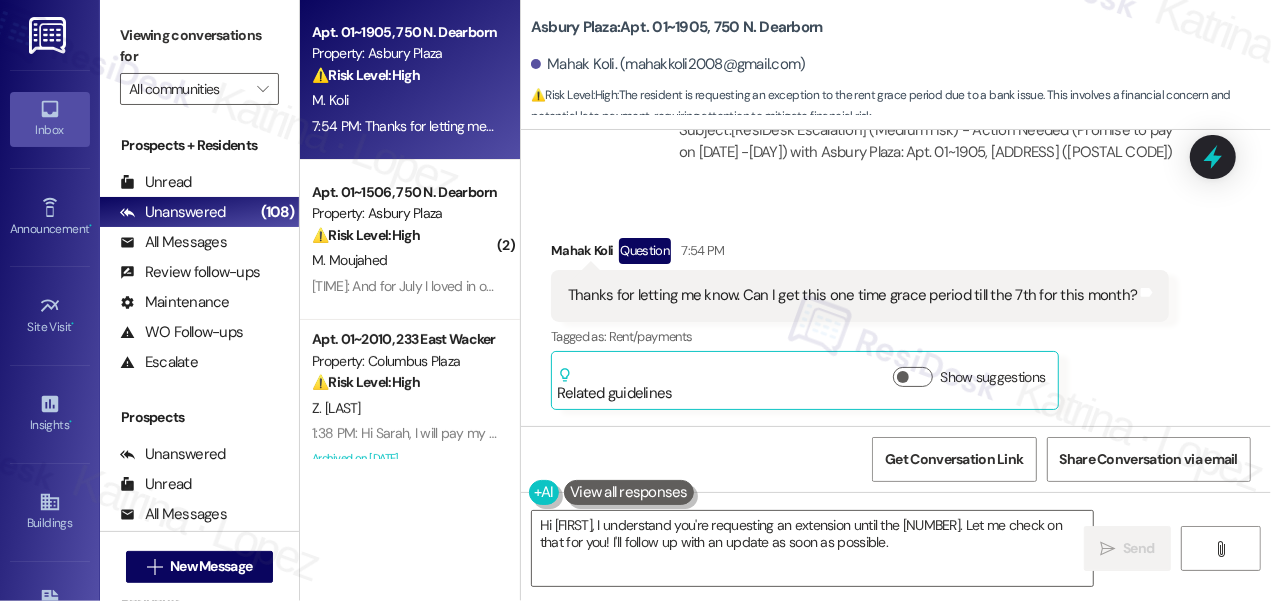 click on "Thanks for letting me know. Can I get this one time grace period till the 7th for this month?" at bounding box center (852, 295) 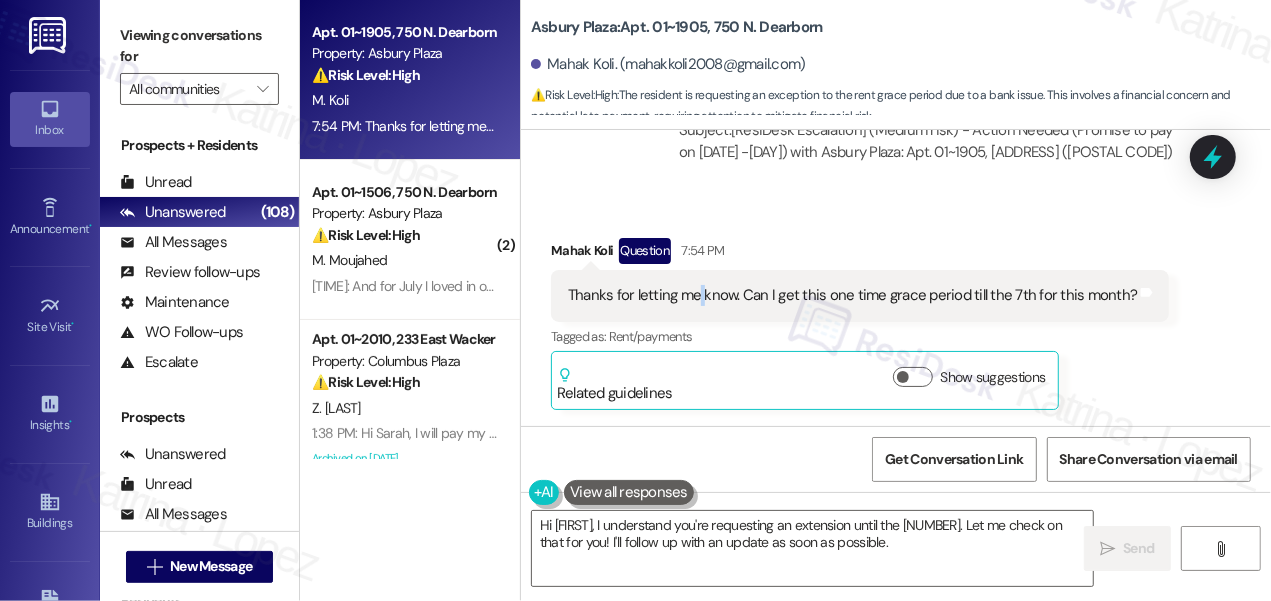 click on "Thanks for letting me know. Can I get this one time grace period till the 7th for this month?" at bounding box center (852, 295) 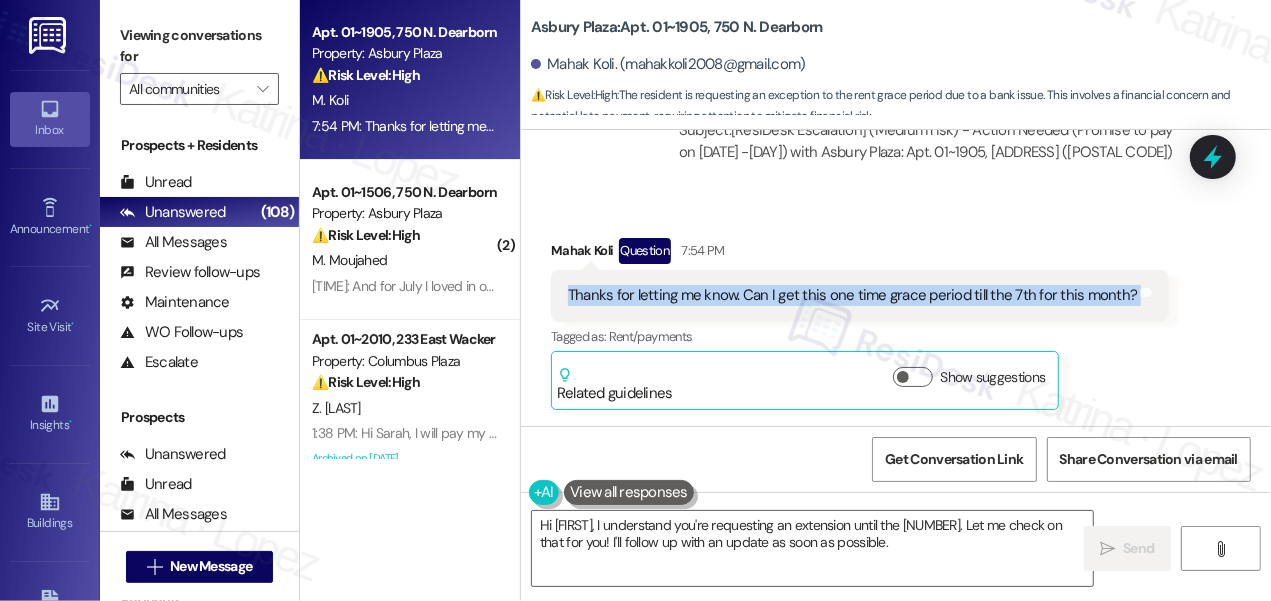 click on "Thanks for letting me know. Can I get this one time grace period till the 7th for this month?" at bounding box center [852, 295] 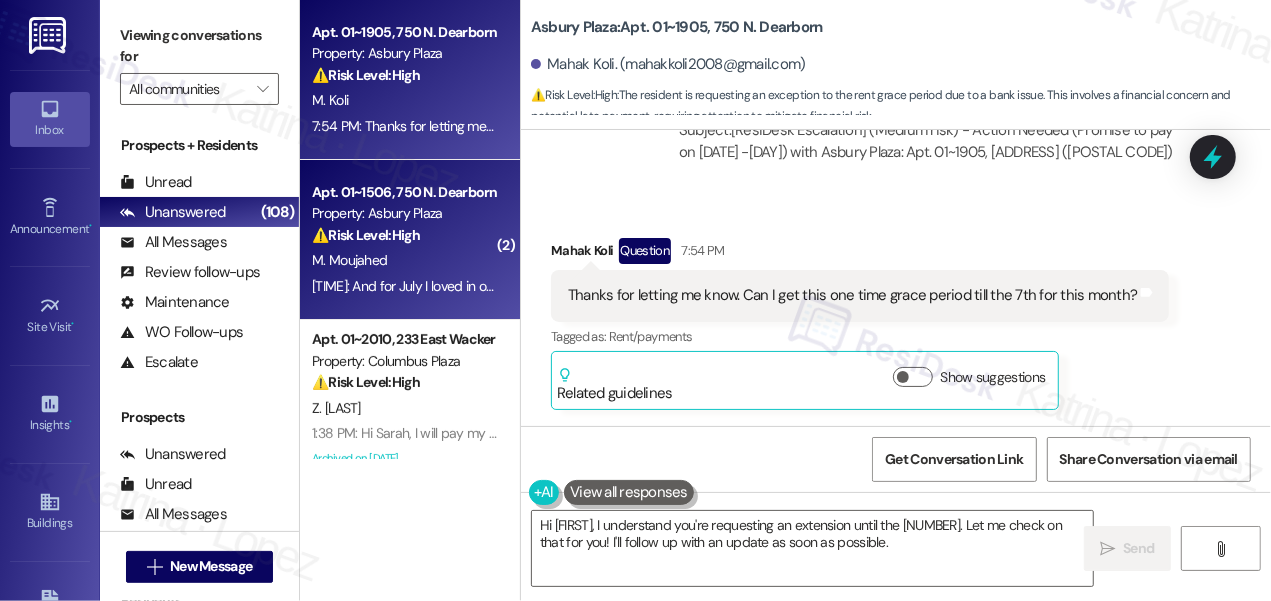 click on "M. Moujahed" at bounding box center (404, 260) 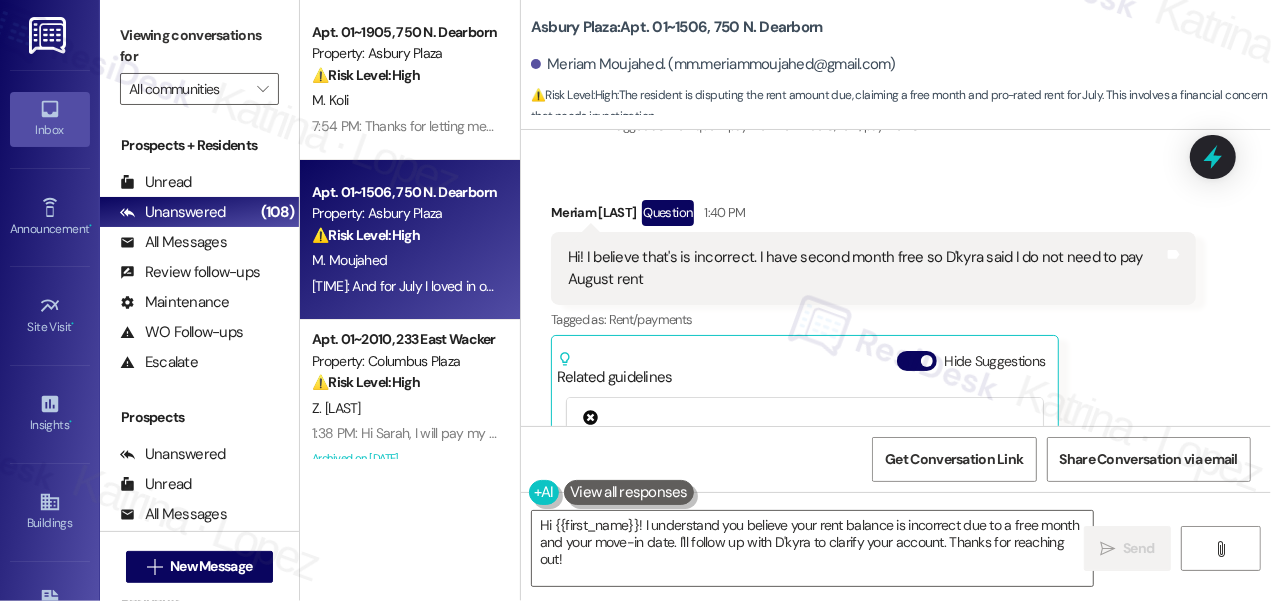 scroll, scrollTop: 736, scrollLeft: 0, axis: vertical 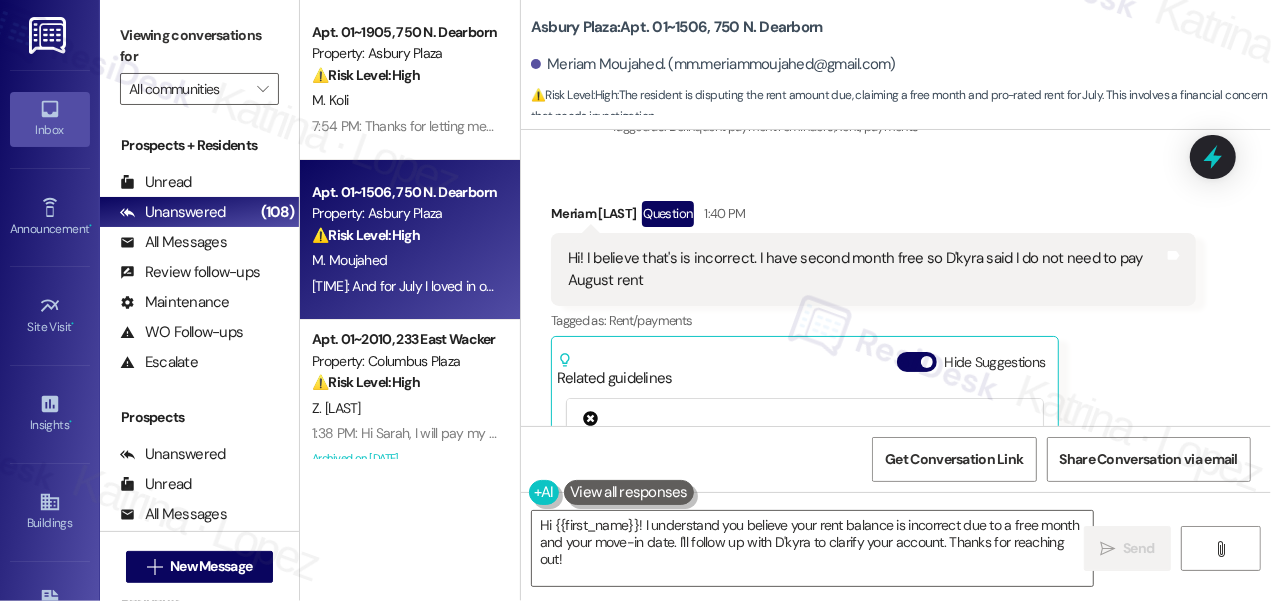 click on "Hi! I believe that's is incorrect. I have second month free so D'kyra said I do not need to pay August rent" at bounding box center (866, 269) 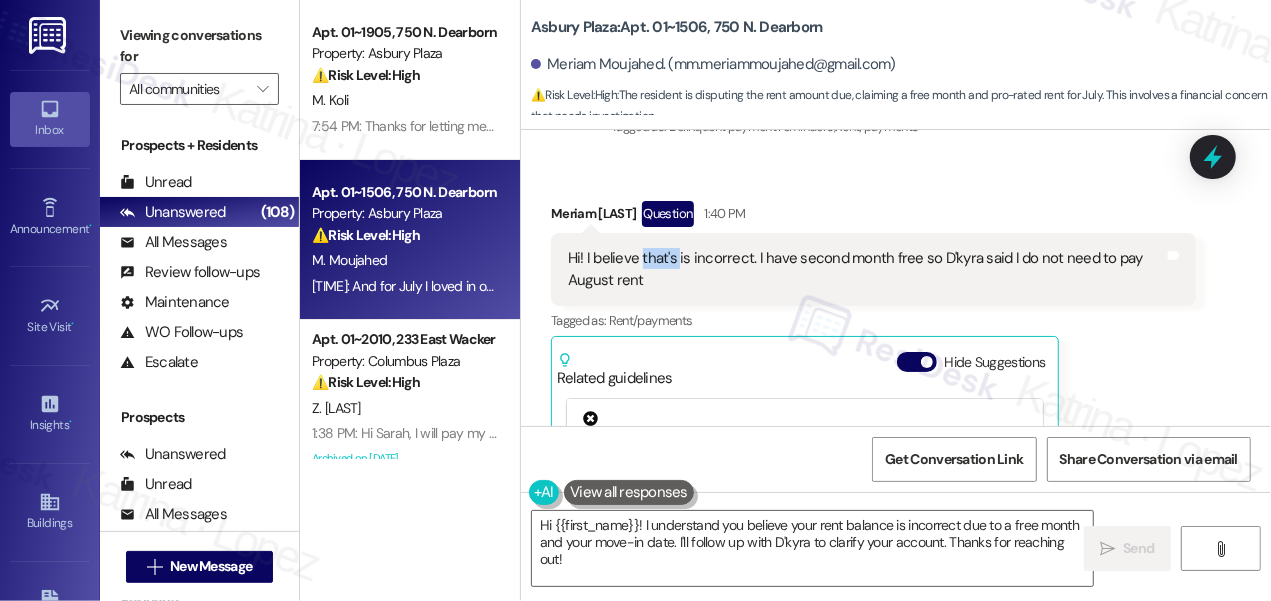 click on "Hi! I believe that's is incorrect. I have second month free so D'kyra said I do not need to pay August rent" at bounding box center (866, 269) 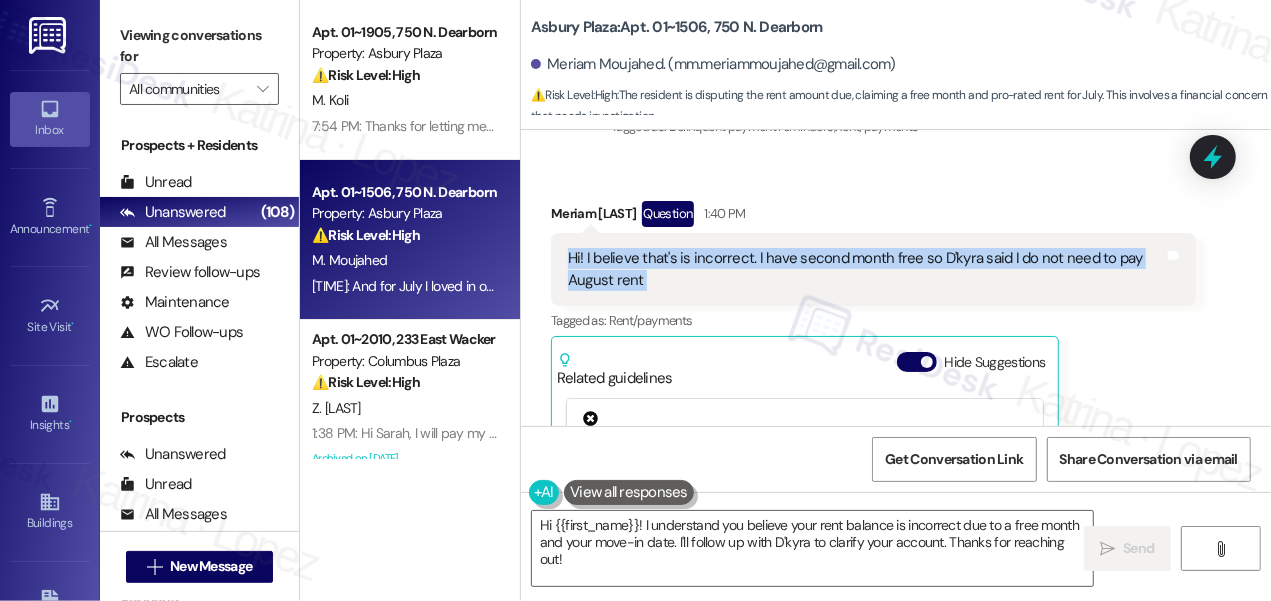 click on "Hi! I believe that's is incorrect. I have second month free so D'kyra said I do not need to pay August rent" at bounding box center [866, 269] 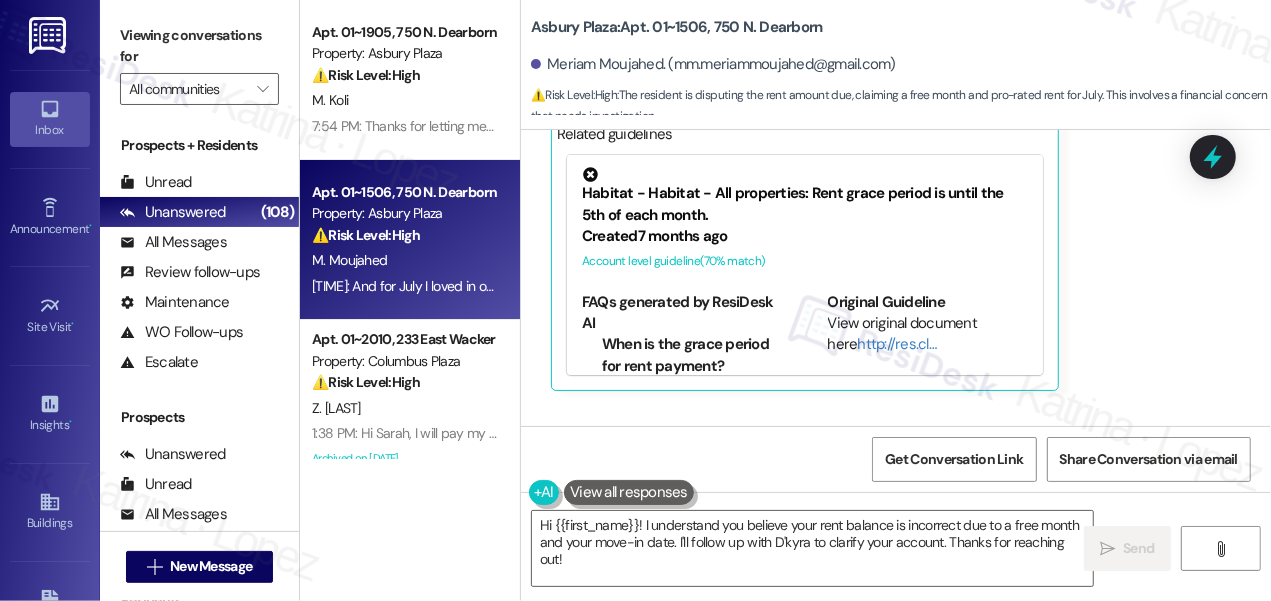 scroll, scrollTop: 1101, scrollLeft: 0, axis: vertical 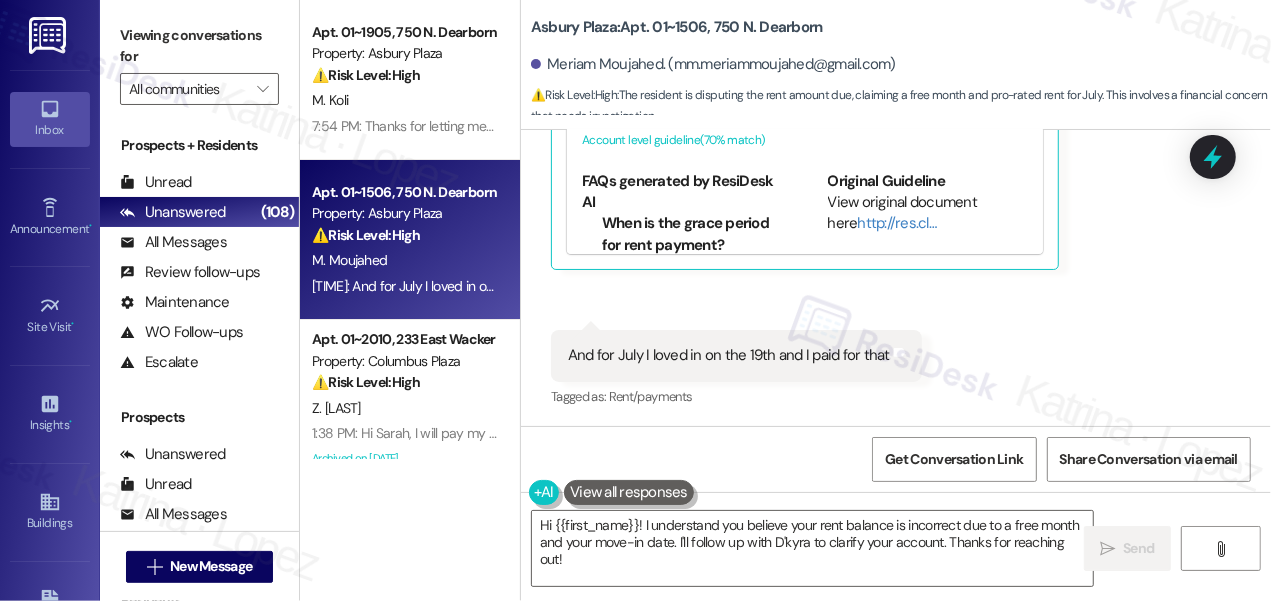 click on "And for July I loved in on the 19th and I paid for that" at bounding box center (729, 355) 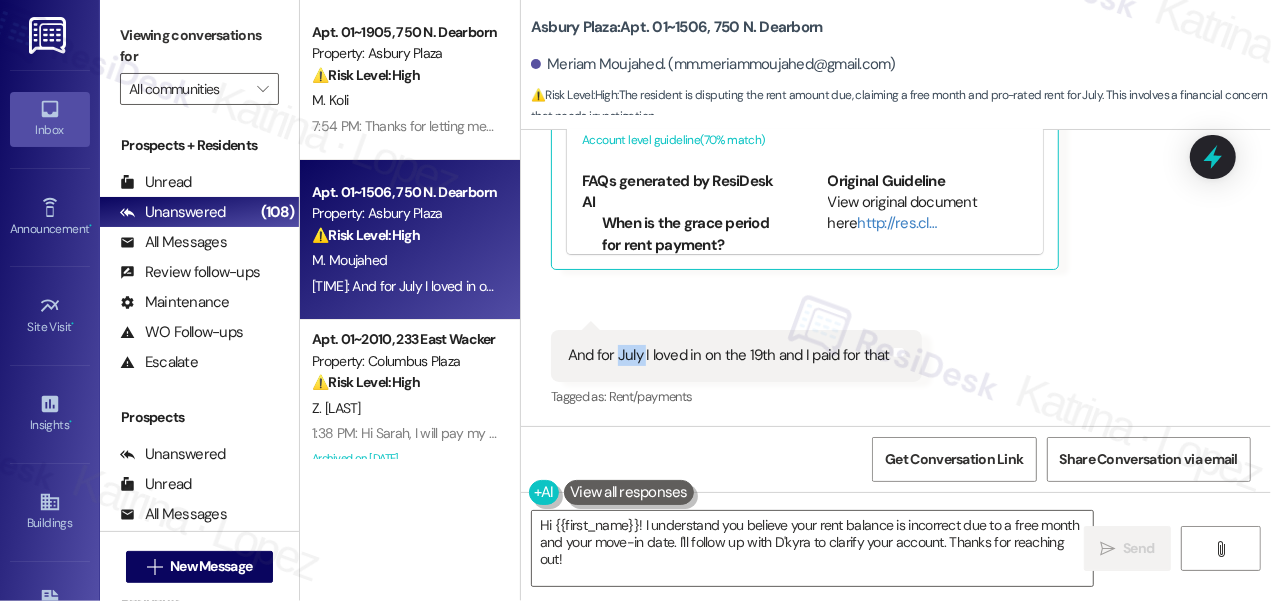 click on "And for July I loved in on the 19th and I paid for that" at bounding box center (729, 355) 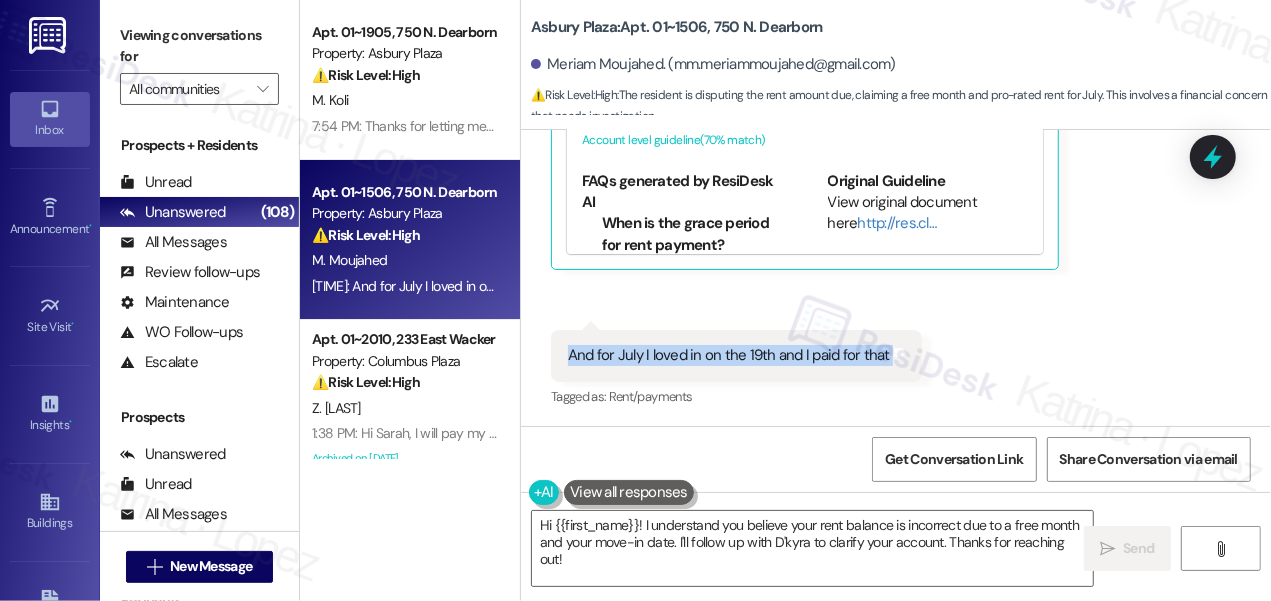 click on "And for July I loved in on the 19th and I paid for that" at bounding box center [729, 355] 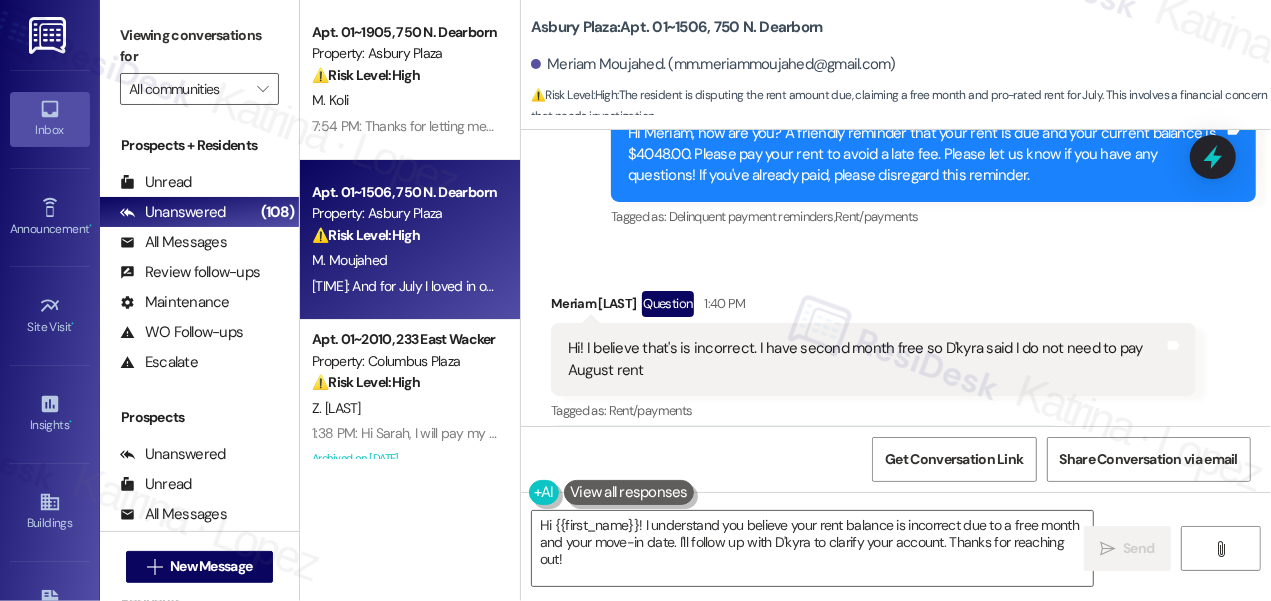 scroll, scrollTop: 555, scrollLeft: 0, axis: vertical 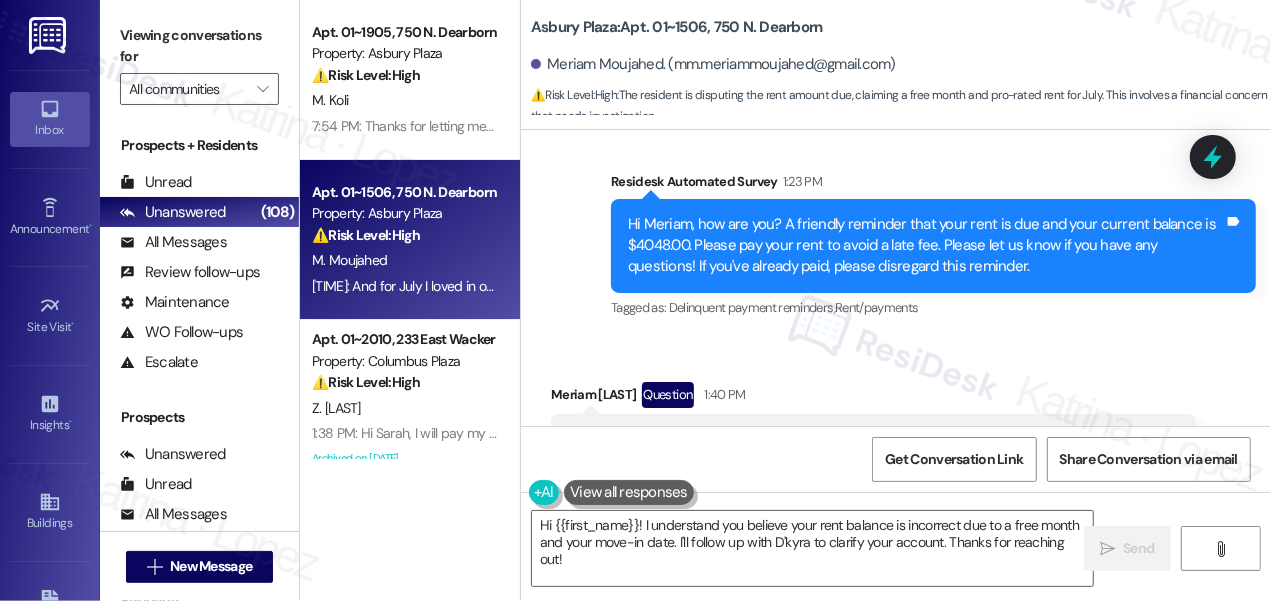 click on "Hi Meriam, how are you? A friendly reminder that your rent is due and your current balance is $4048.00. Please pay your rent to avoid a late fee. Please let us know if you have any questions! If you've already paid, please disregard this reminder. Tags and notes" at bounding box center [933, 246] 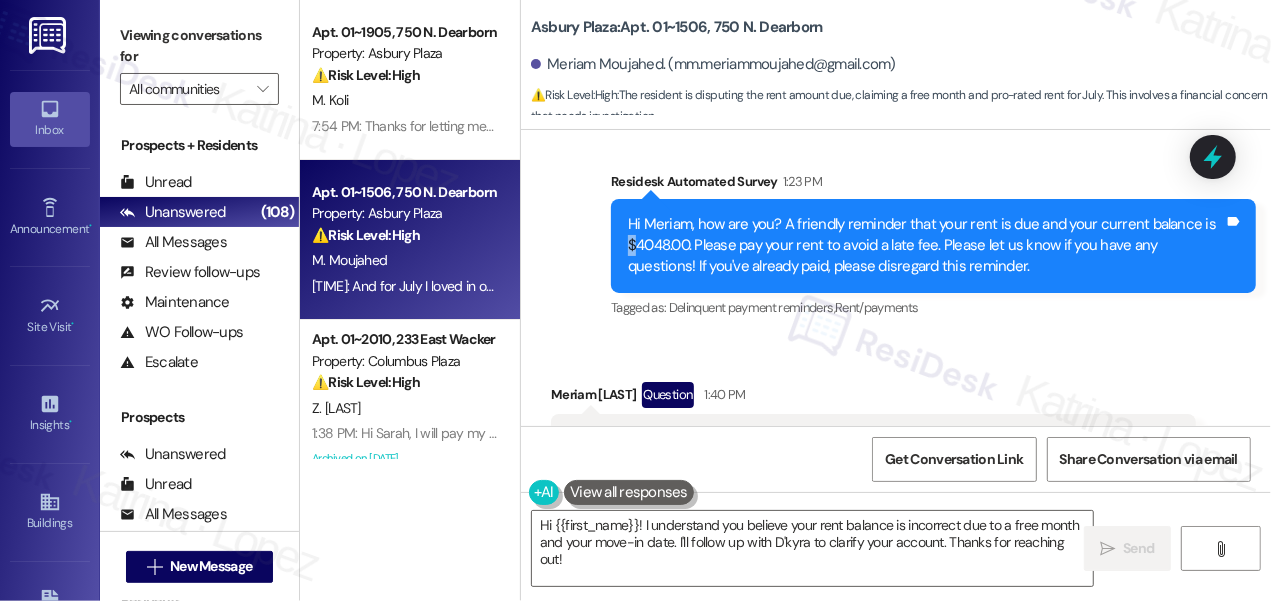 click on "Hi Meriam, how are you? A friendly reminder that your rent is due and your current balance is $4048.00. Please pay your rent to avoid a late fee. Please let us know if you have any questions! If you've already paid, please disregard this reminder. Tags and notes" at bounding box center [933, 246] 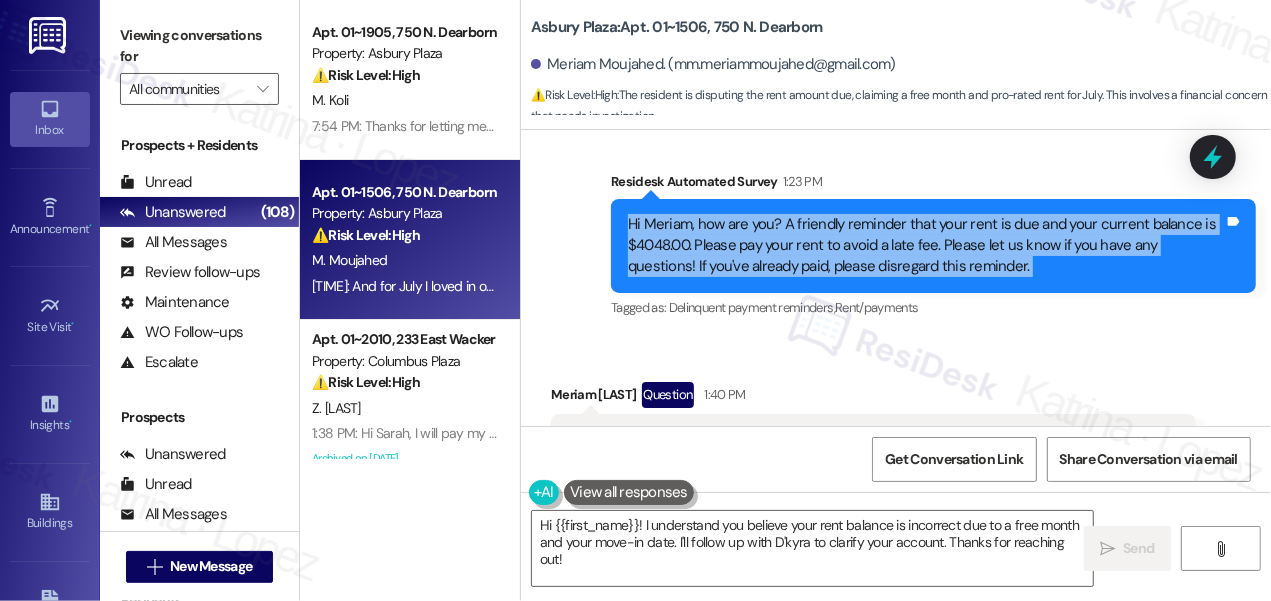 click on "Hi Meriam, how are you? A friendly reminder that your rent is due and your current balance is $4048.00. Please pay your rent to avoid a late fee. Please let us know if you have any questions! If you've already paid, please disregard this reminder. Tags and notes" at bounding box center (933, 246) 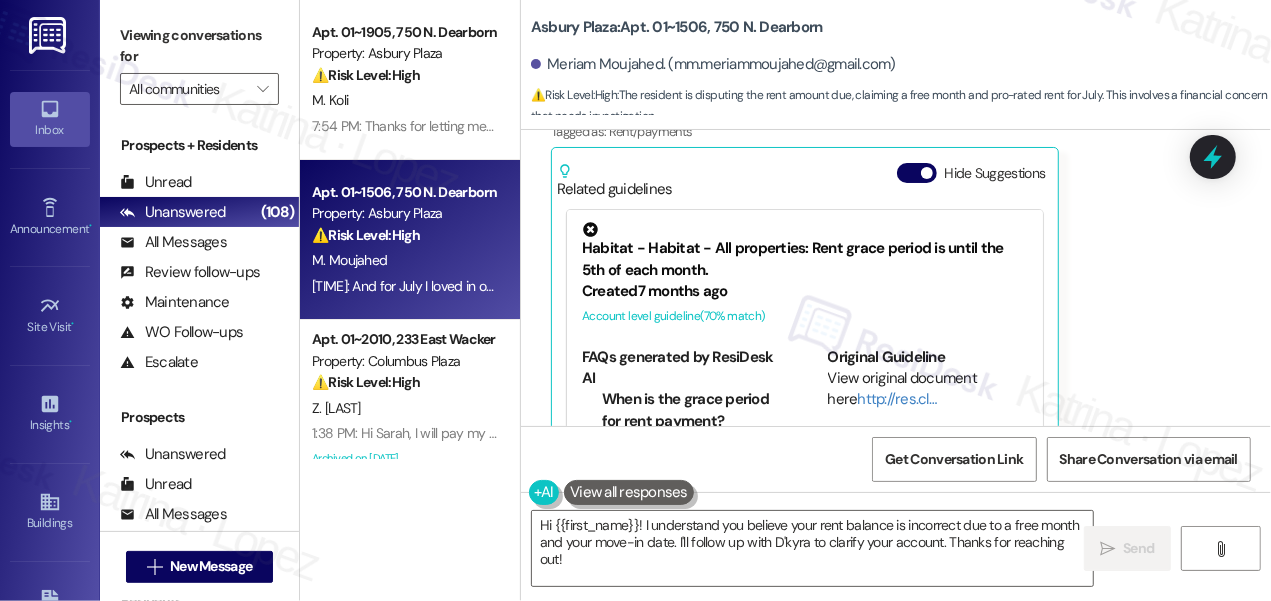 scroll, scrollTop: 1101, scrollLeft: 0, axis: vertical 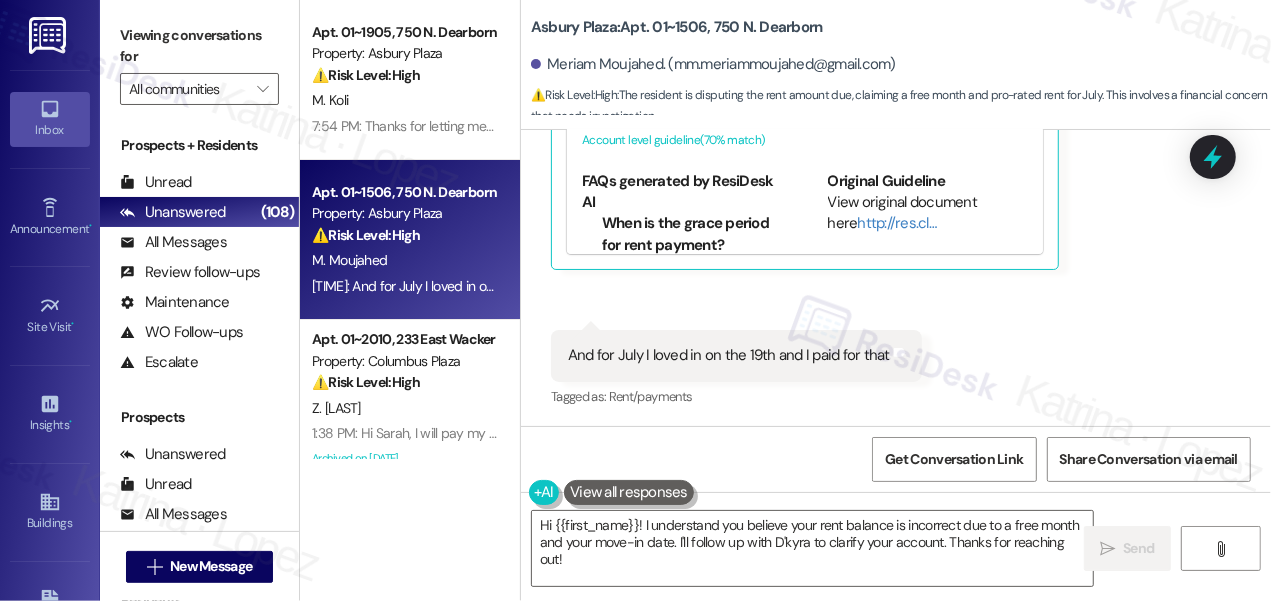 click on "And for July I loved in on the 19th and I paid for that" at bounding box center [729, 355] 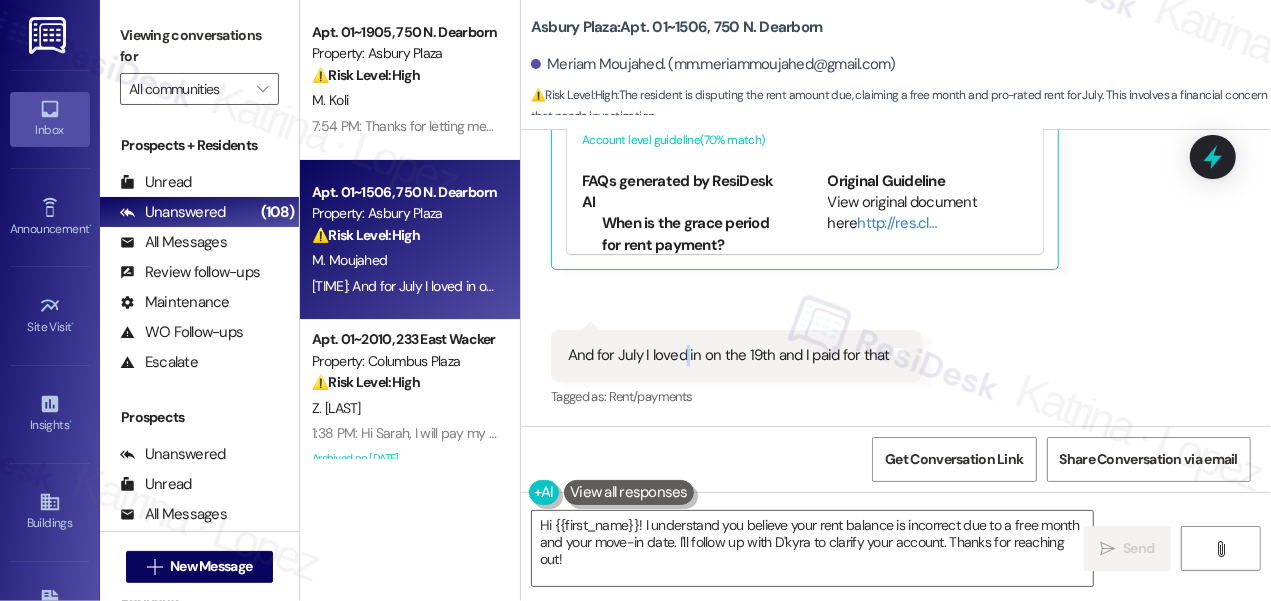 click on "And for July I loved in on the 19th and I paid for that" at bounding box center [729, 355] 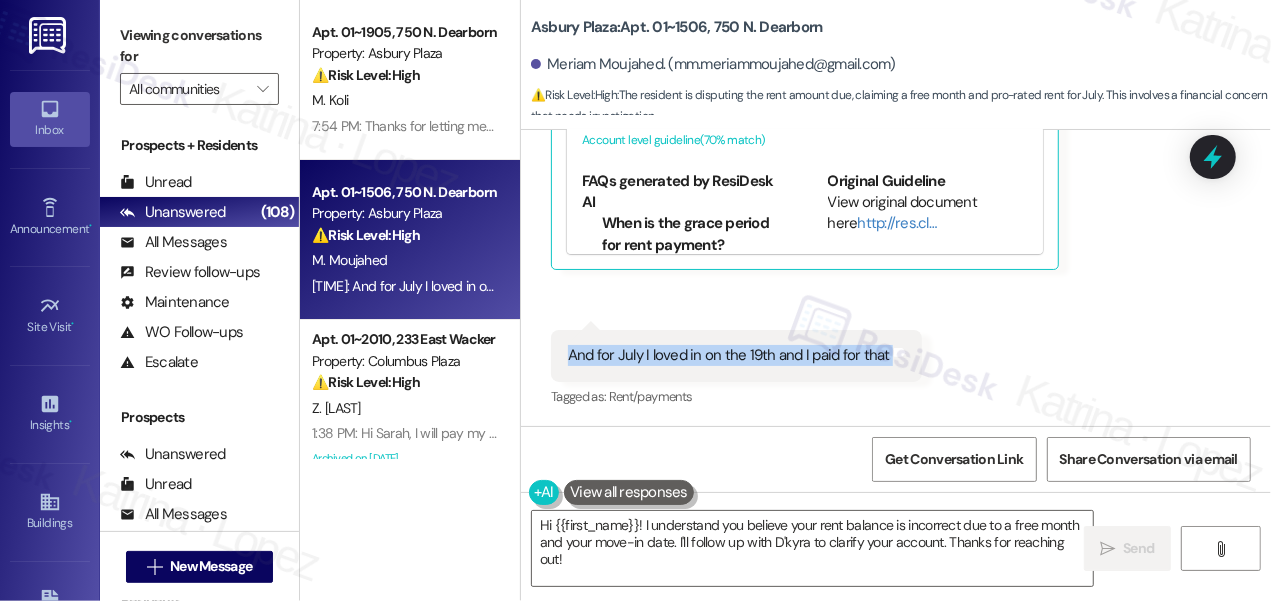 click on "And for July I loved in on the 19th and I paid for that" at bounding box center [729, 355] 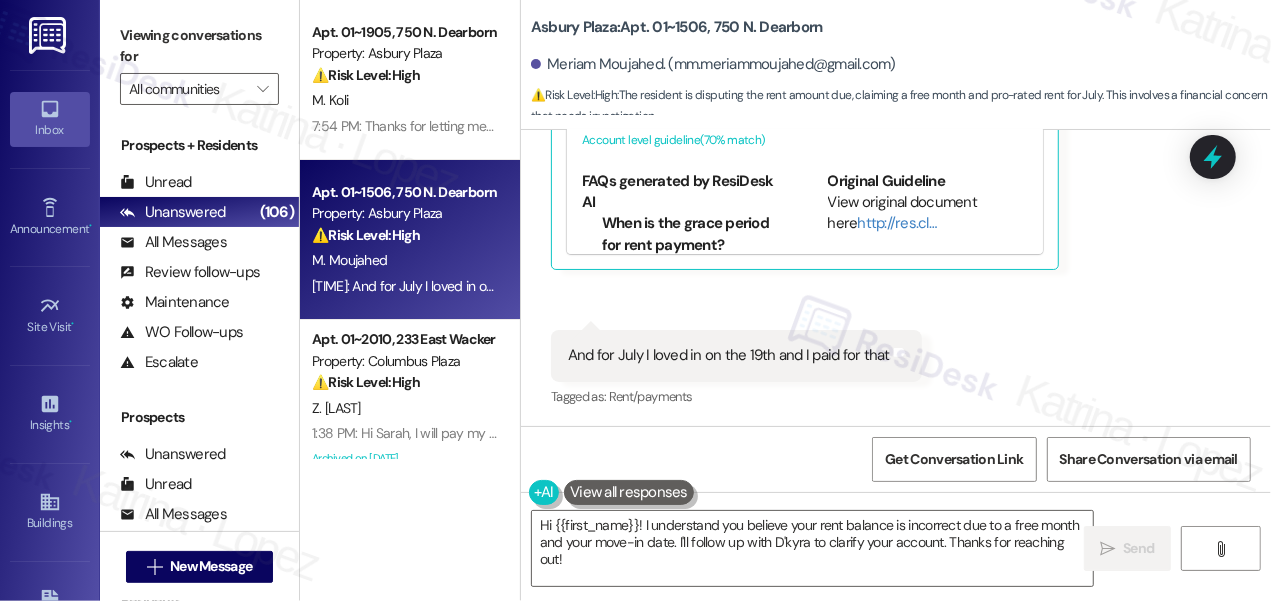 click on "Viewing conversations for" at bounding box center (199, 46) 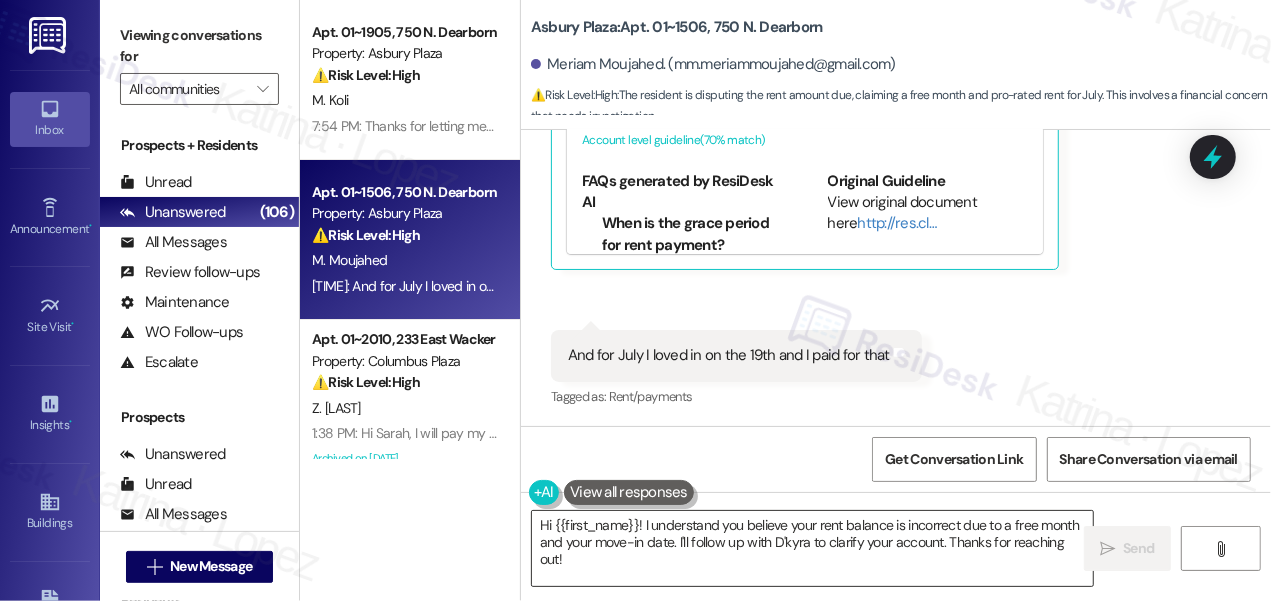 click on "Hi {{first_name}}! I understand you believe your rent balance is incorrect due to a free month and your move-in date. I'll follow up with D'kyra to clarify your account. Thanks for reaching out!" at bounding box center [812, 548] 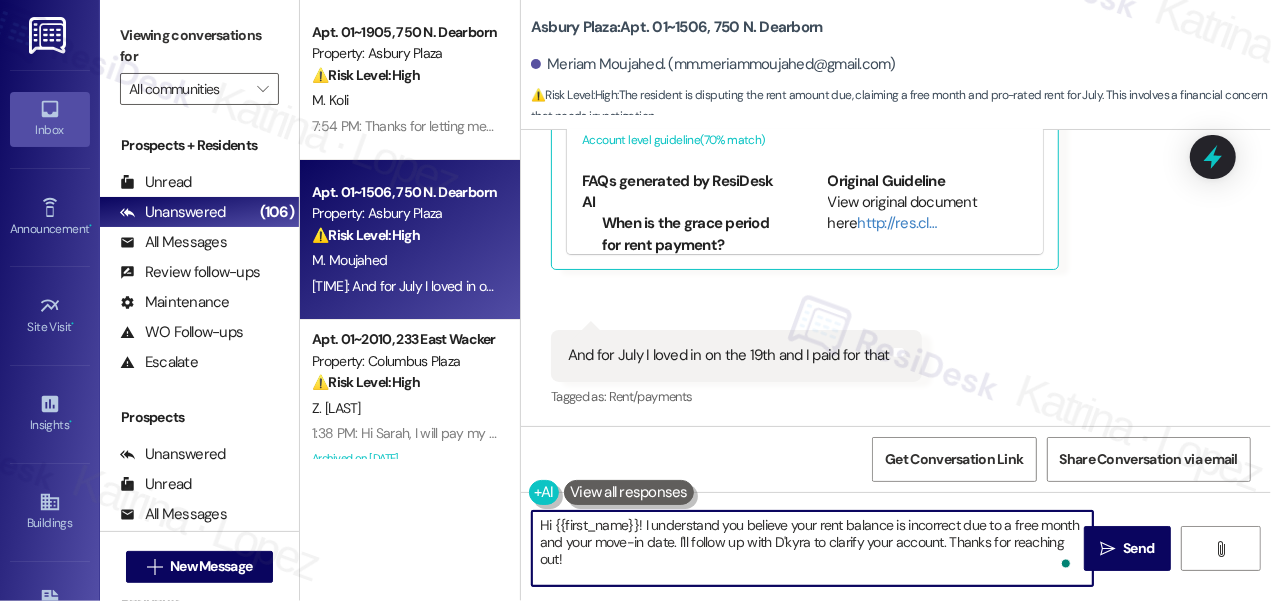 drag, startPoint x: 728, startPoint y: 568, endPoint x: 680, endPoint y: 541, distance: 55.072678 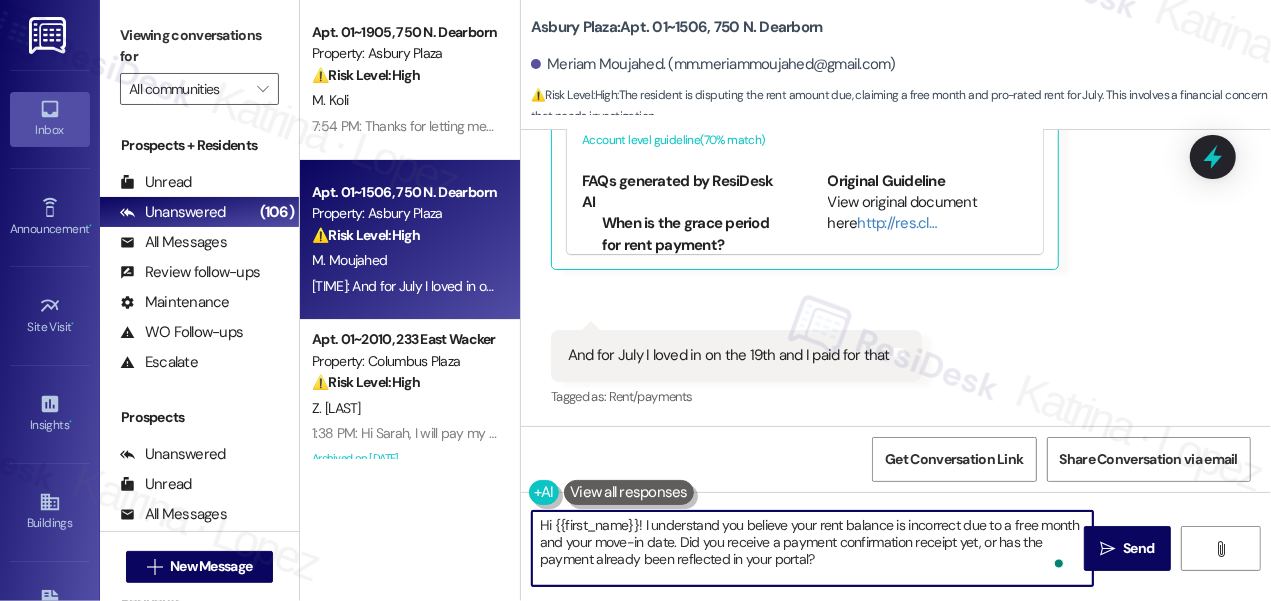 click on "Hi {{first_name}}! I understand you believe your rent balance is incorrect due to a free month and your move-in date. Did you receive a payment confirmation receipt yet, or has the payment already been reflected in your portal?" at bounding box center [812, 548] 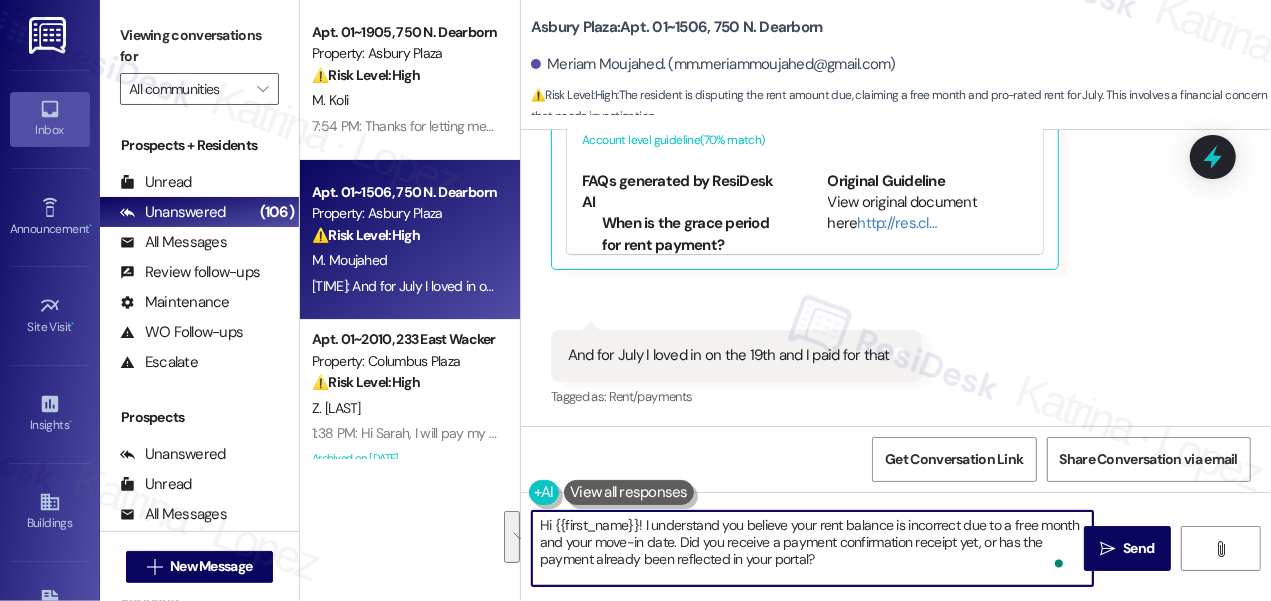 click on "Hi {{first_name}}! I understand you believe your rent balance is incorrect due to a free month and your move-in date. Did you receive a payment confirmation receipt yet, or has the payment already been reflected in your portal?" at bounding box center (812, 548) 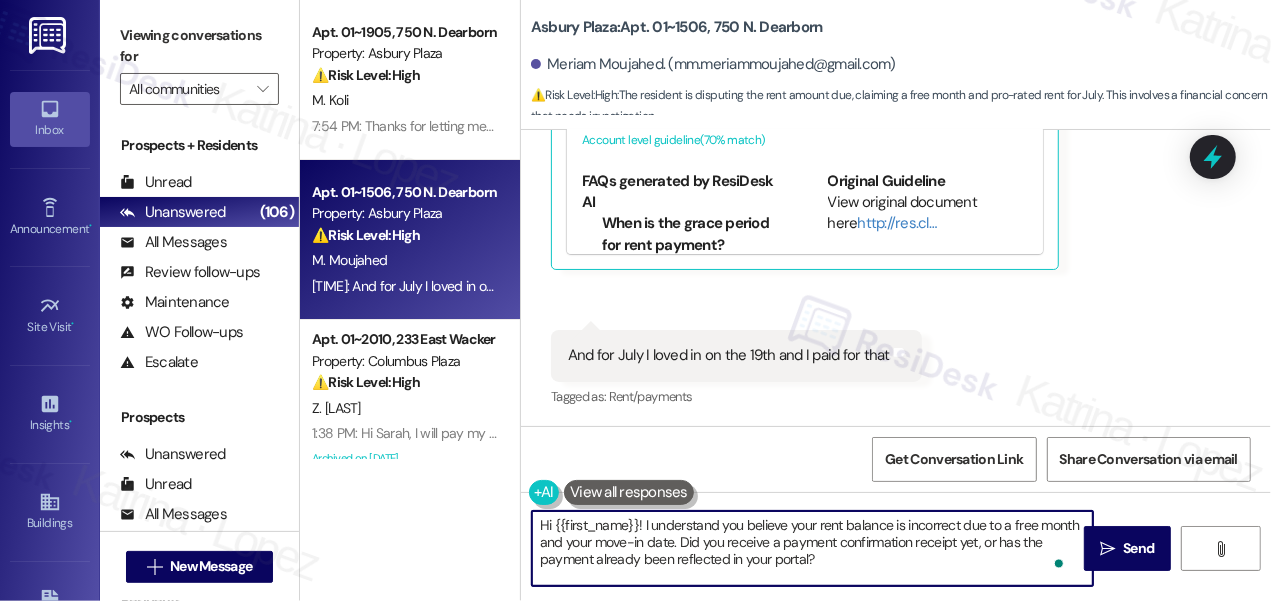 click on "Hi {{first_name}}! I understand you believe your rent balance is incorrect due to a free month and your move-in date. Did you receive a payment confirmation receipt yet, or has the payment already been reflected in your portal?" at bounding box center [812, 548] 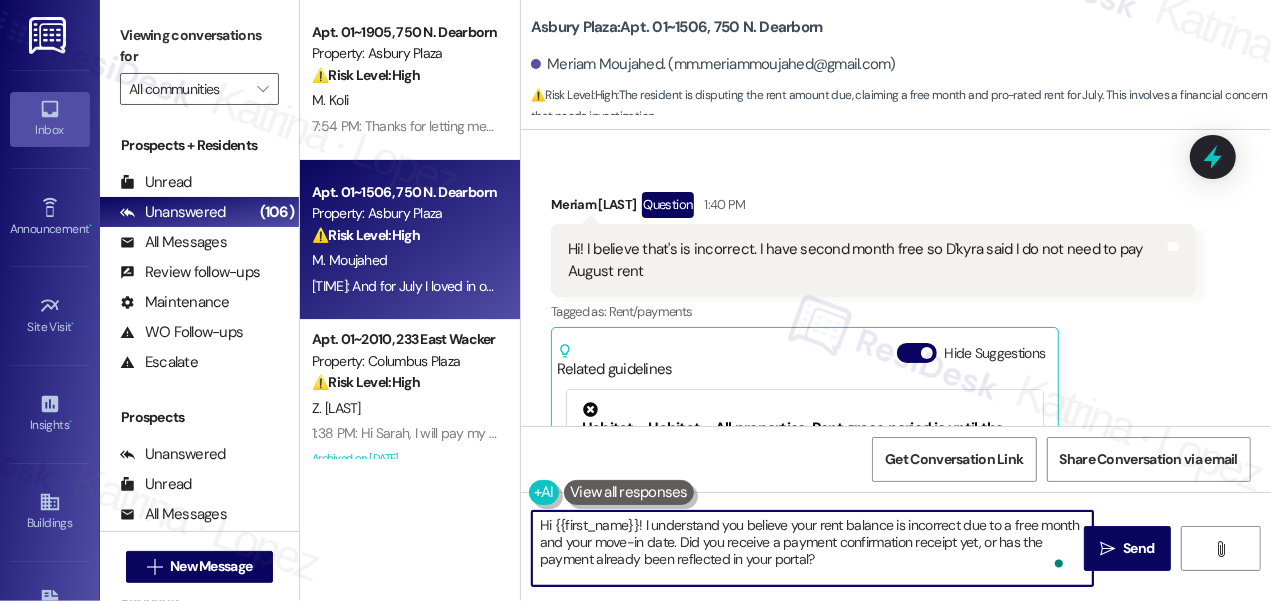 scroll, scrollTop: 737, scrollLeft: 0, axis: vertical 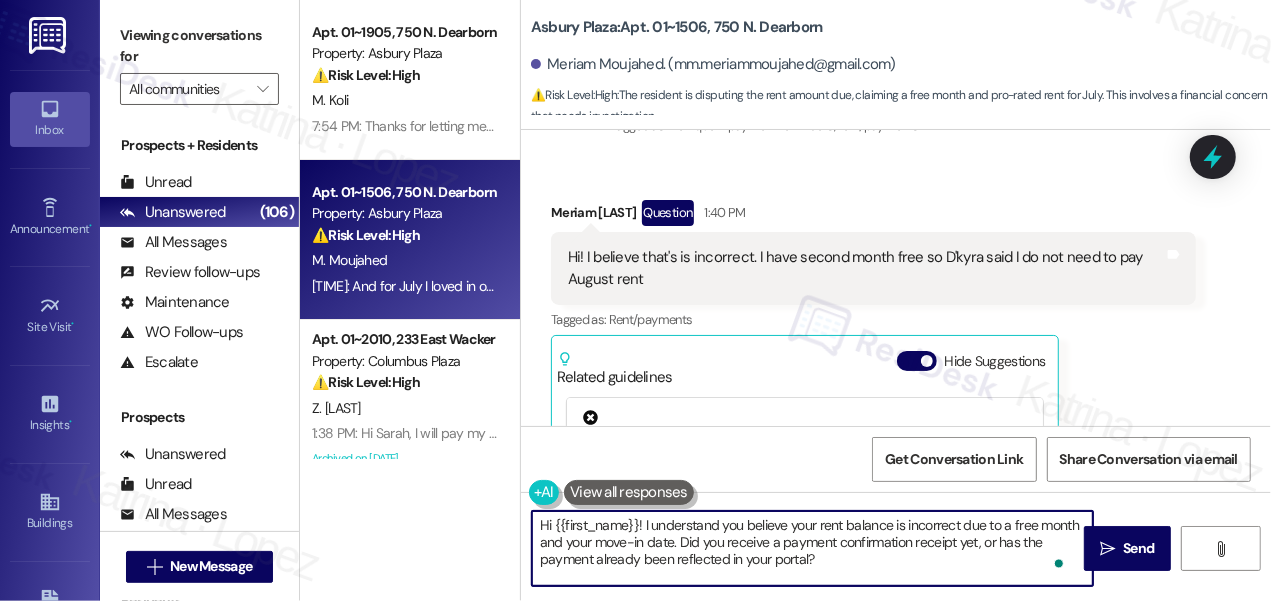 click on "Hi! I believe that's is incorrect. I have second month free so D'kyra said I do not need to pay August rent" at bounding box center (866, 268) 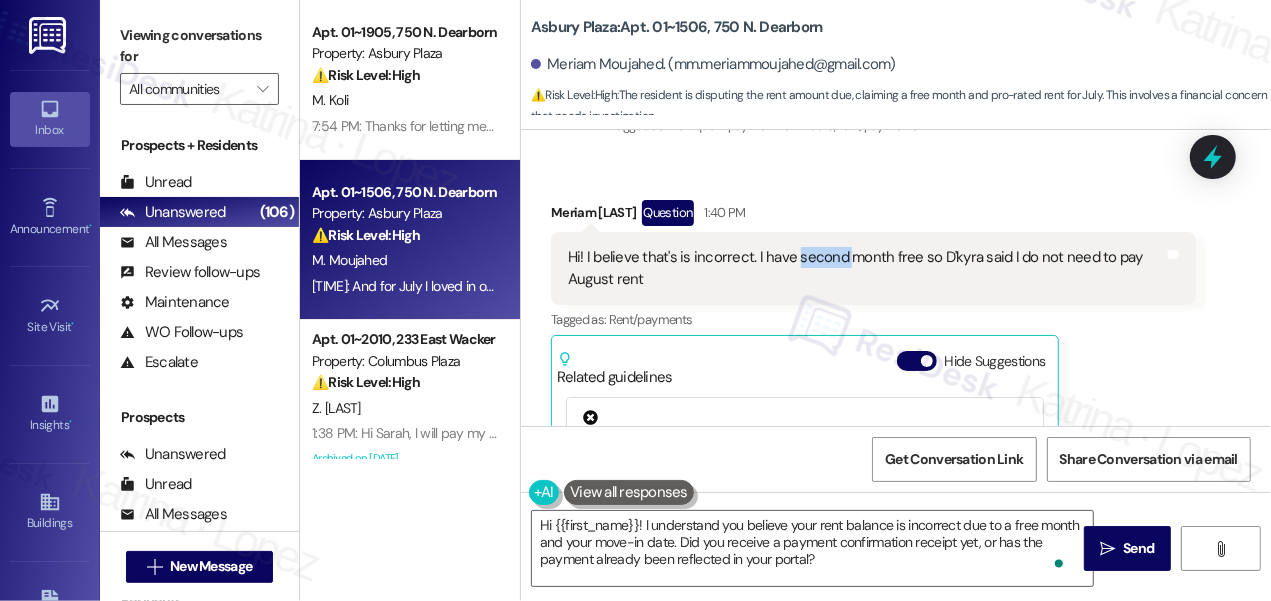 click on "Hi! I believe that's is incorrect. I have second month free so D'kyra said I do not need to pay August rent" at bounding box center (866, 268) 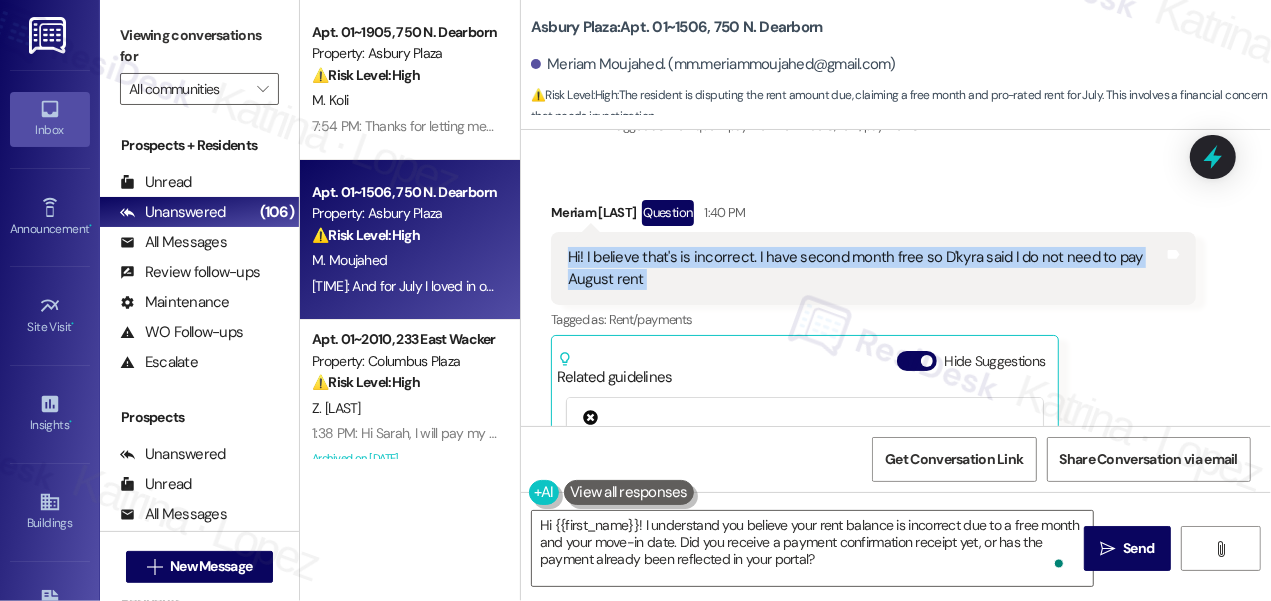 click on "Hi! I believe that's is incorrect. I have second month free so D'kyra said I do not need to pay August rent" at bounding box center (866, 268) 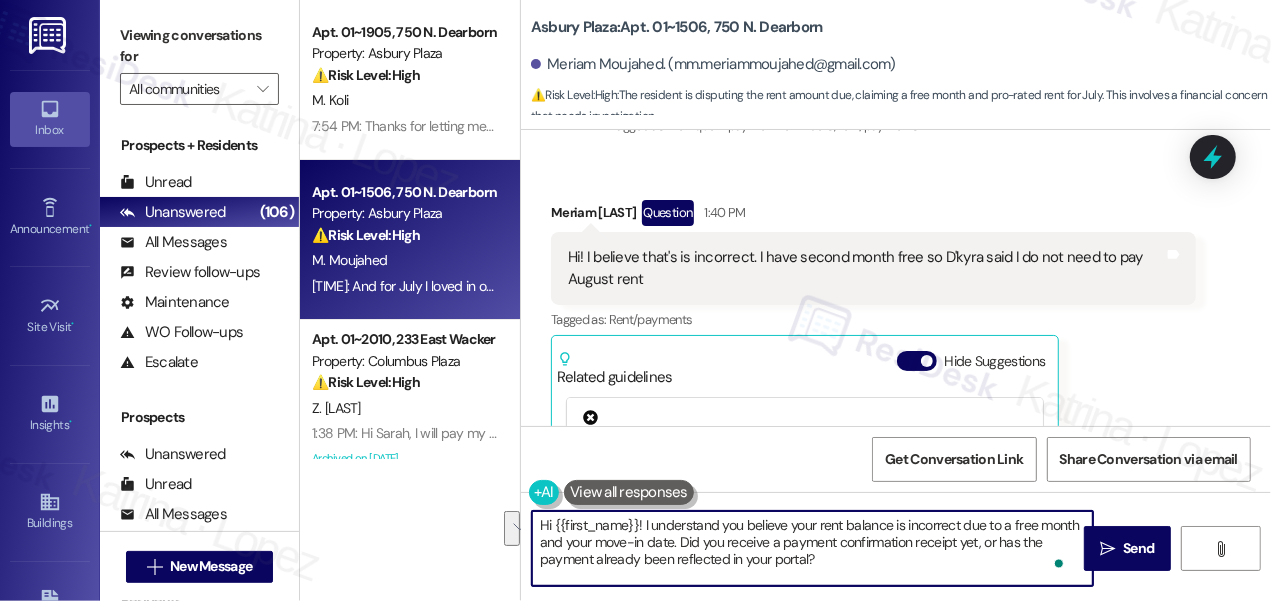 drag, startPoint x: 720, startPoint y: 542, endPoint x: 848, endPoint y: 561, distance: 129.40247 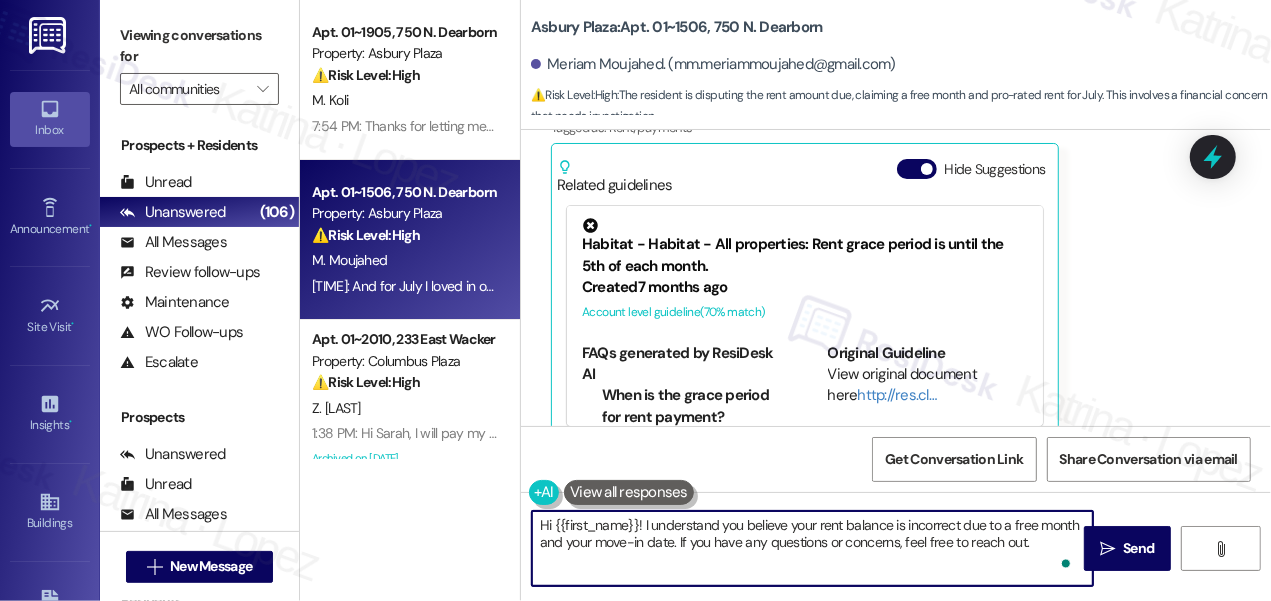 scroll, scrollTop: 1101, scrollLeft: 0, axis: vertical 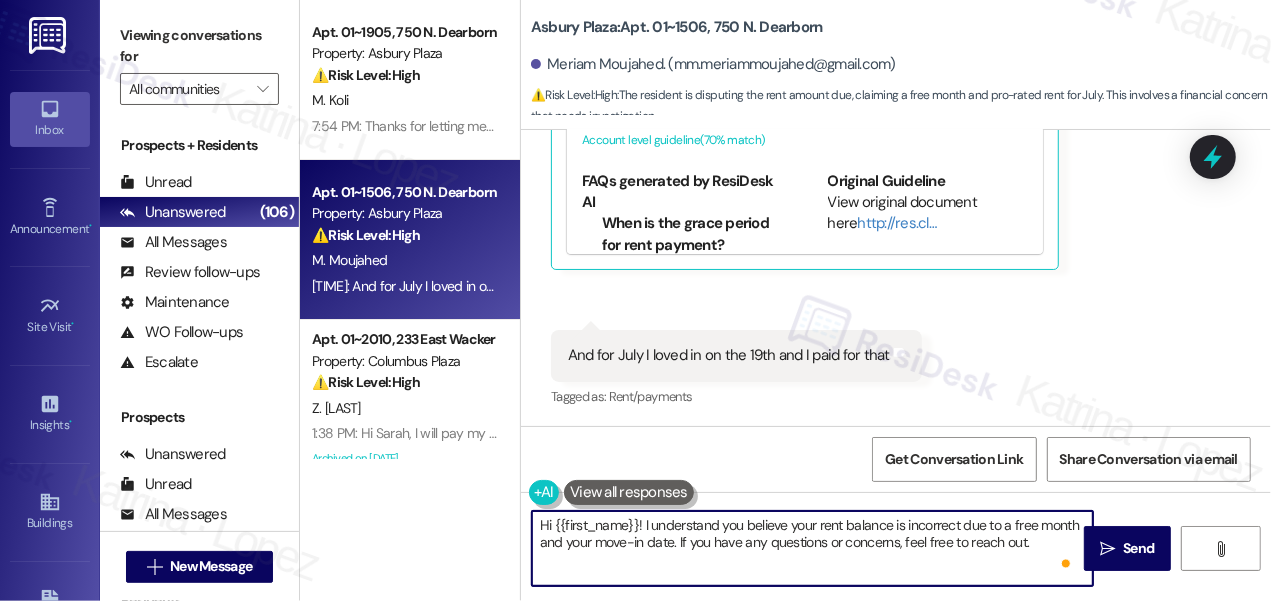 click on "And for July I loved in on the 19th and I paid for that" at bounding box center [729, 355] 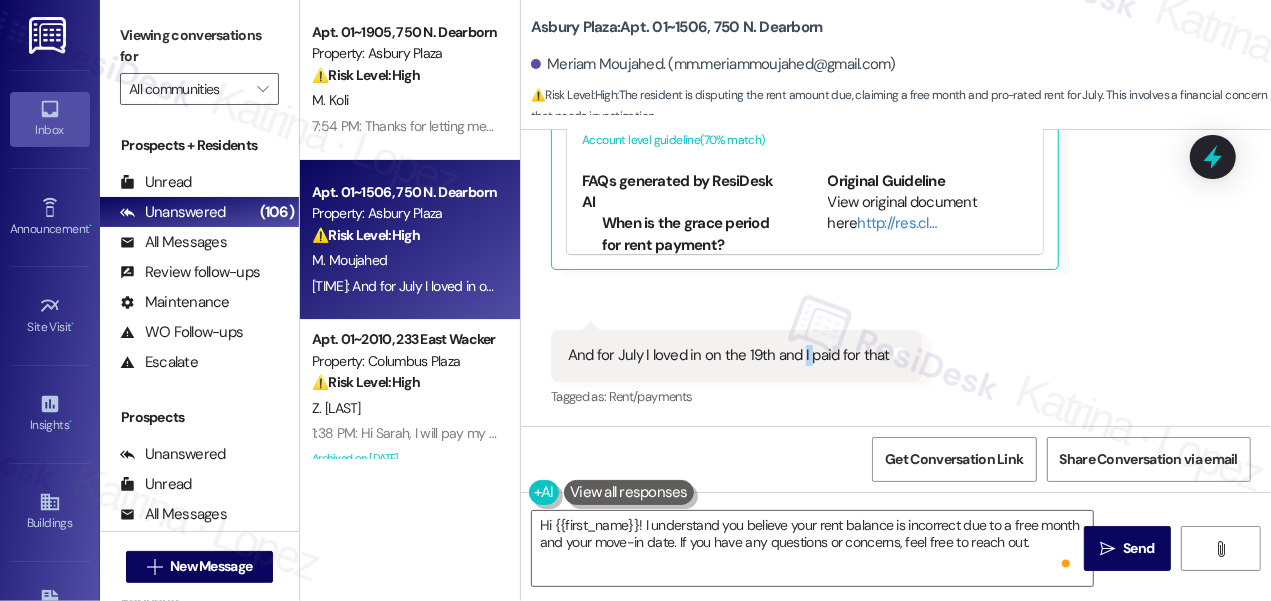 click on "And for July I loved in on the 19th and I paid for that" at bounding box center (729, 355) 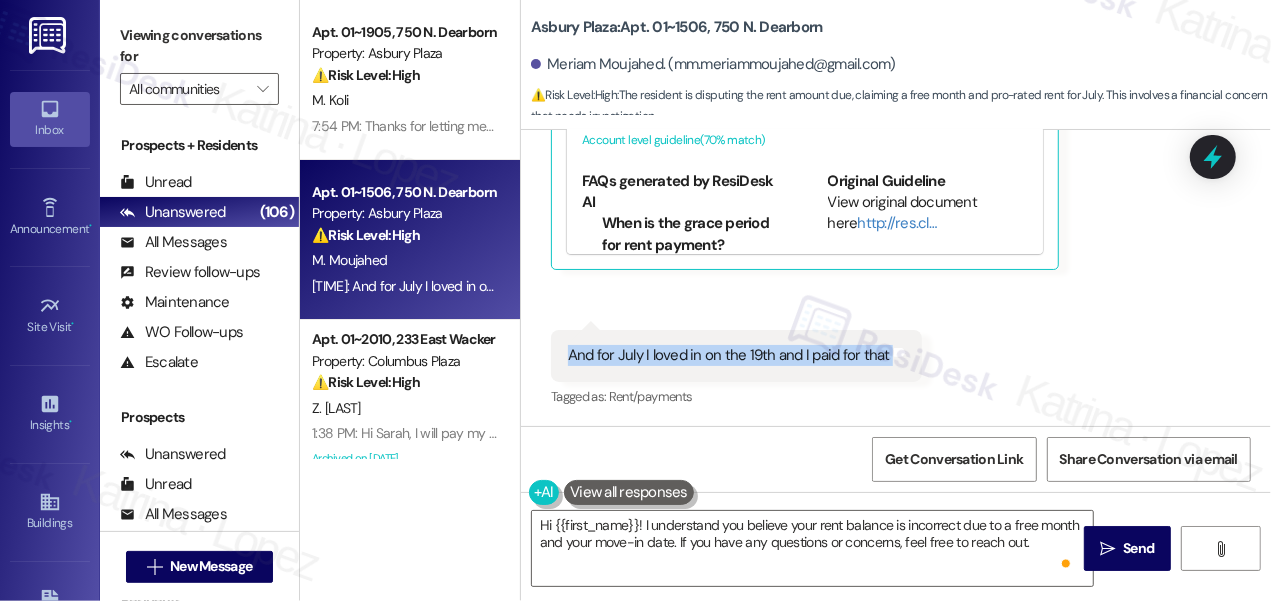 click on "And for July I loved in on the 19th and I paid for that" at bounding box center (729, 355) 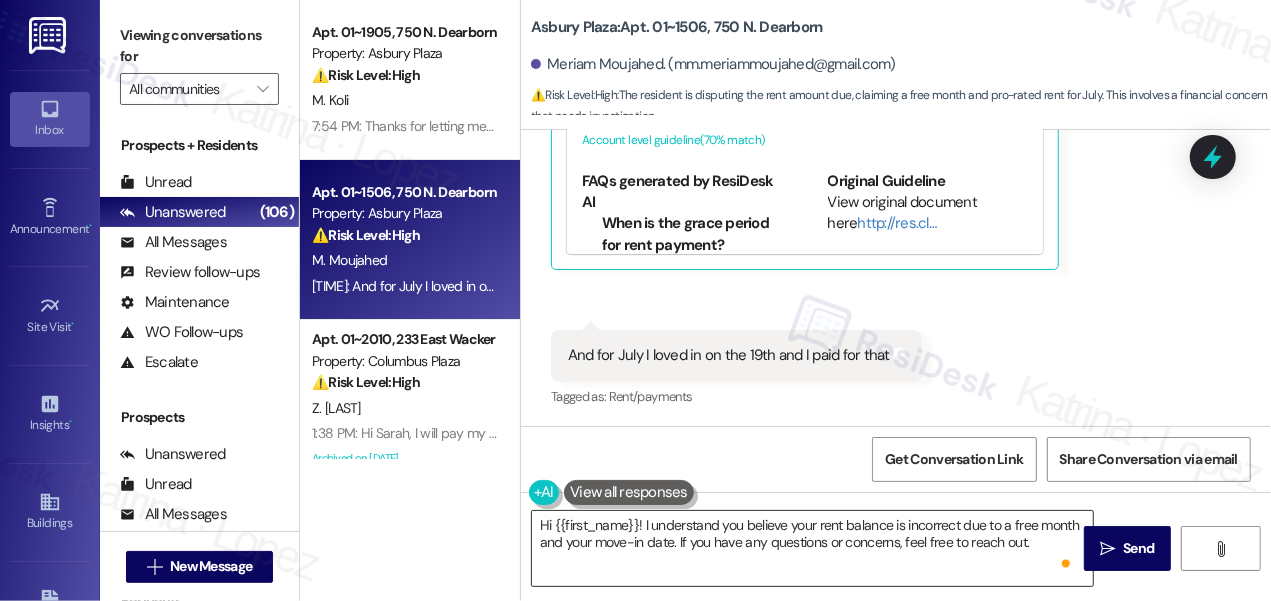 click on "Hi {{first_name}}! I understand you believe your rent balance is incorrect due to a free month and your move-in date. If you have any questions or concerns, feel free to reach out." at bounding box center (812, 548) 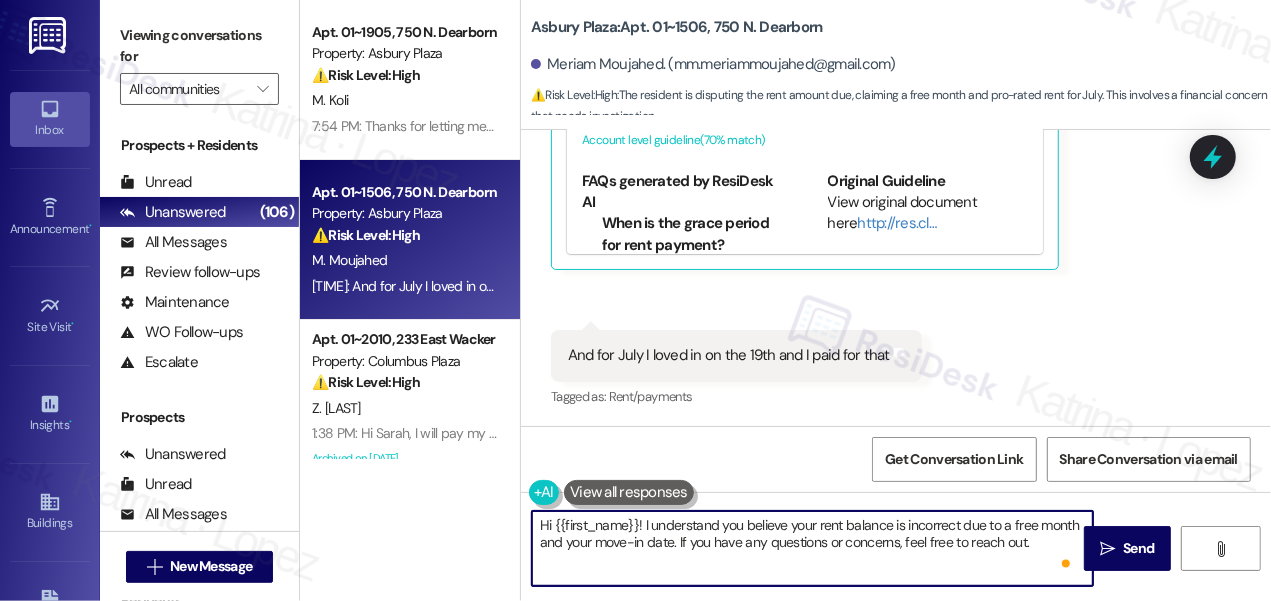 click on "Hi {{first_name}}! I understand you believe your rent balance is incorrect due to a free month and your move-in date. If you have any questions or concerns, feel free to reach out." at bounding box center (812, 548) 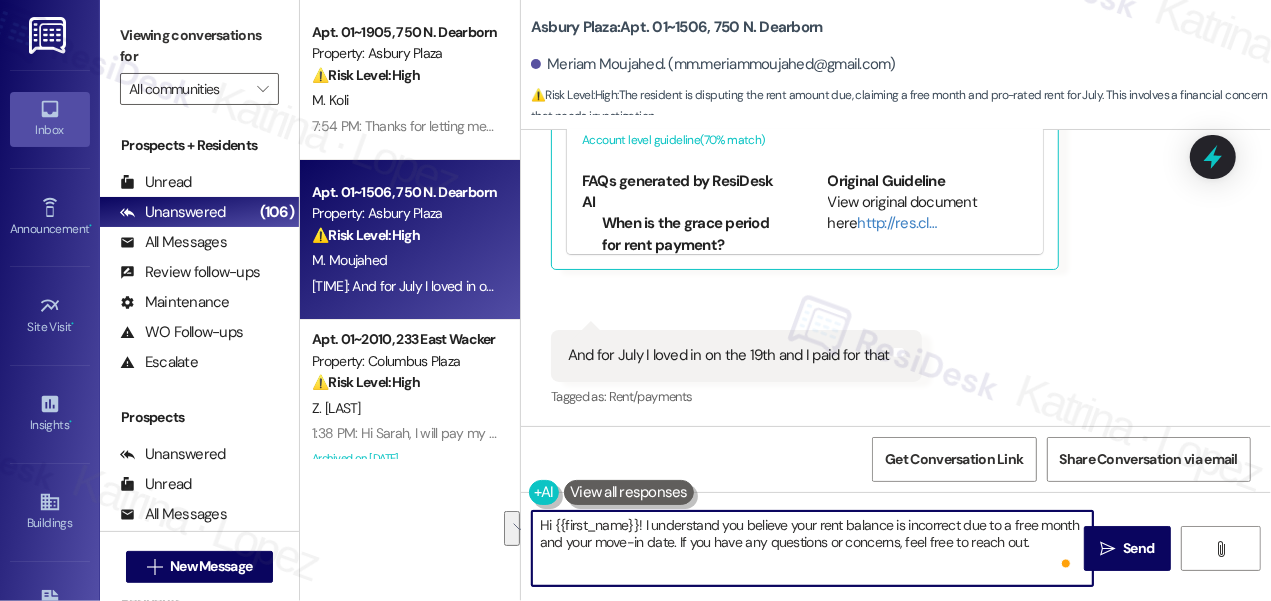click on "Hi {{first_name}}! I understand you believe your rent balance is incorrect due to a free month and your move-in date. If you have any questions or concerns, feel free to reach out." at bounding box center (812, 548) 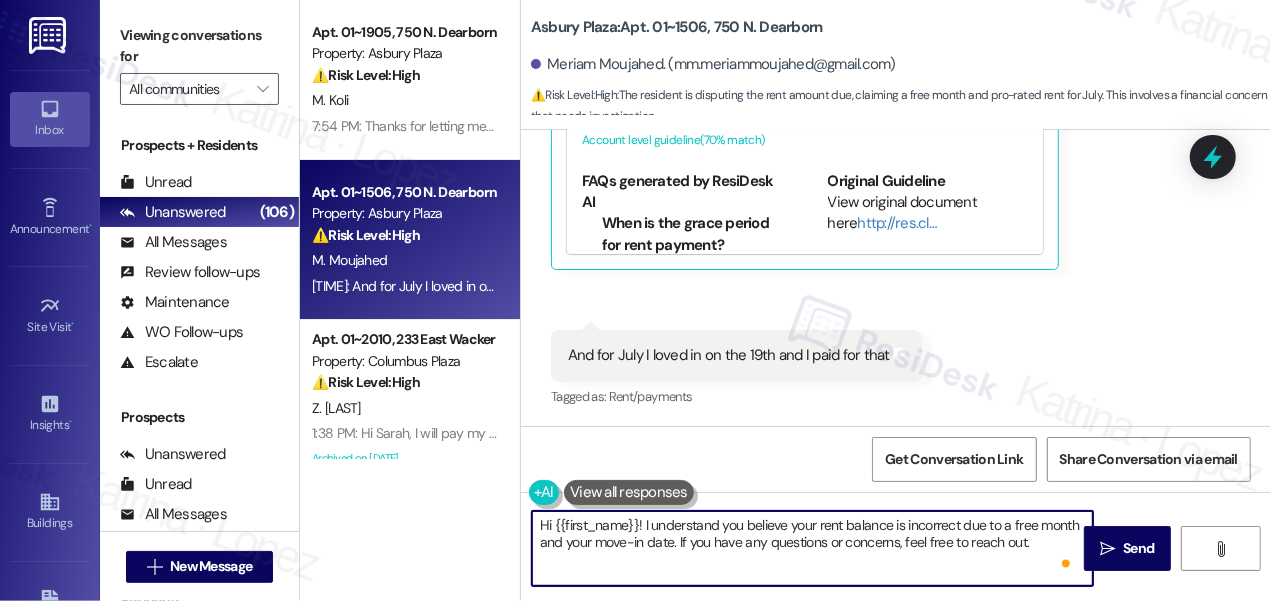 click on "Hi {{first_name}}! I understand you believe your rent balance is incorrect due to a free month and your move-in date. If you have any questions or concerns, feel free to reach out." at bounding box center (812, 548) 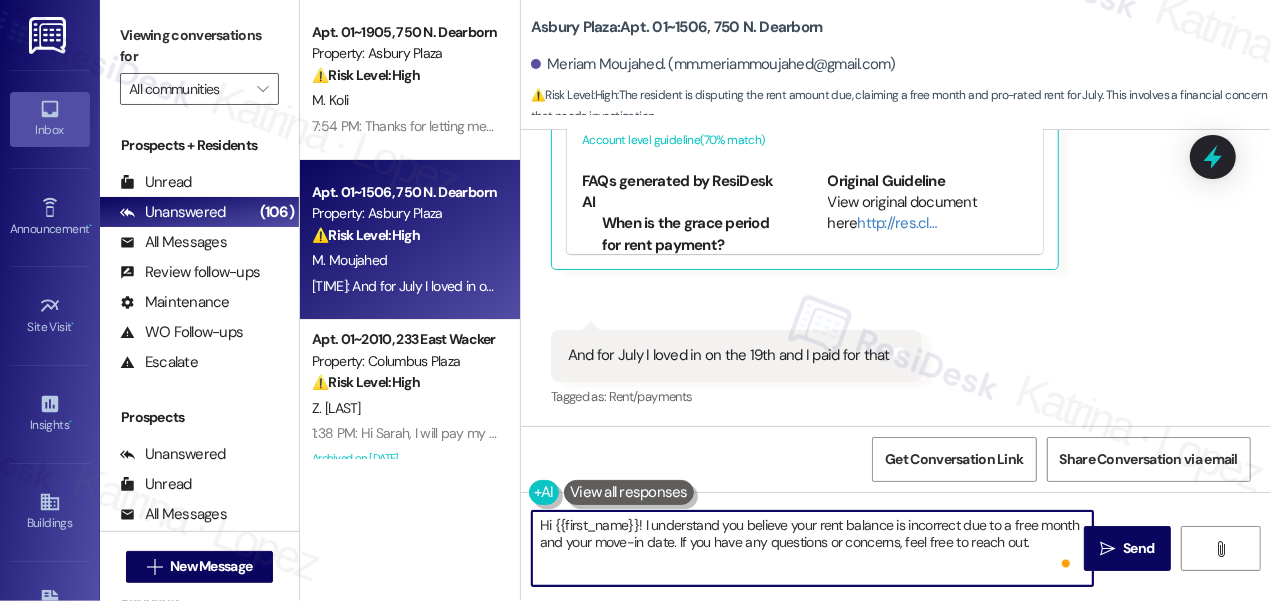 click on "Hi {{first_name}}! I understand you believe your rent balance is incorrect due to a free month and your move-in date. If you have any questions or concerns, feel free to reach out." at bounding box center [812, 548] 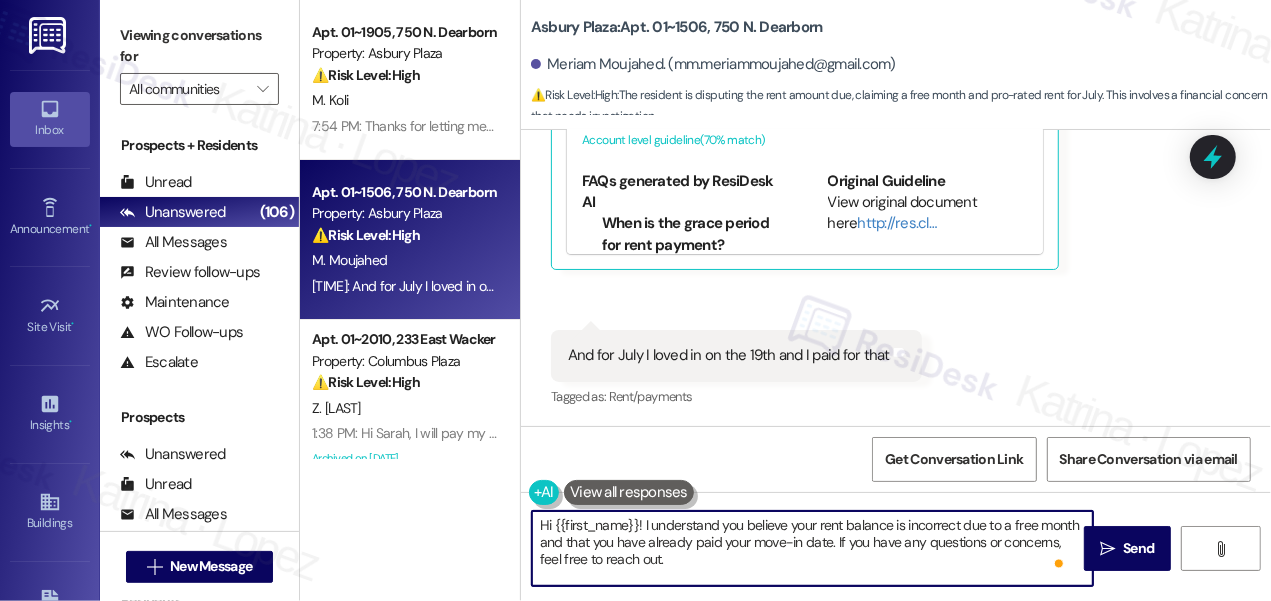 click on "Hi {{first_name}}! I understand you believe your rent balance is incorrect due to a free month and that you have already paid your move-in date. If you have any questions or concerns, feel free to reach out." at bounding box center (812, 548) 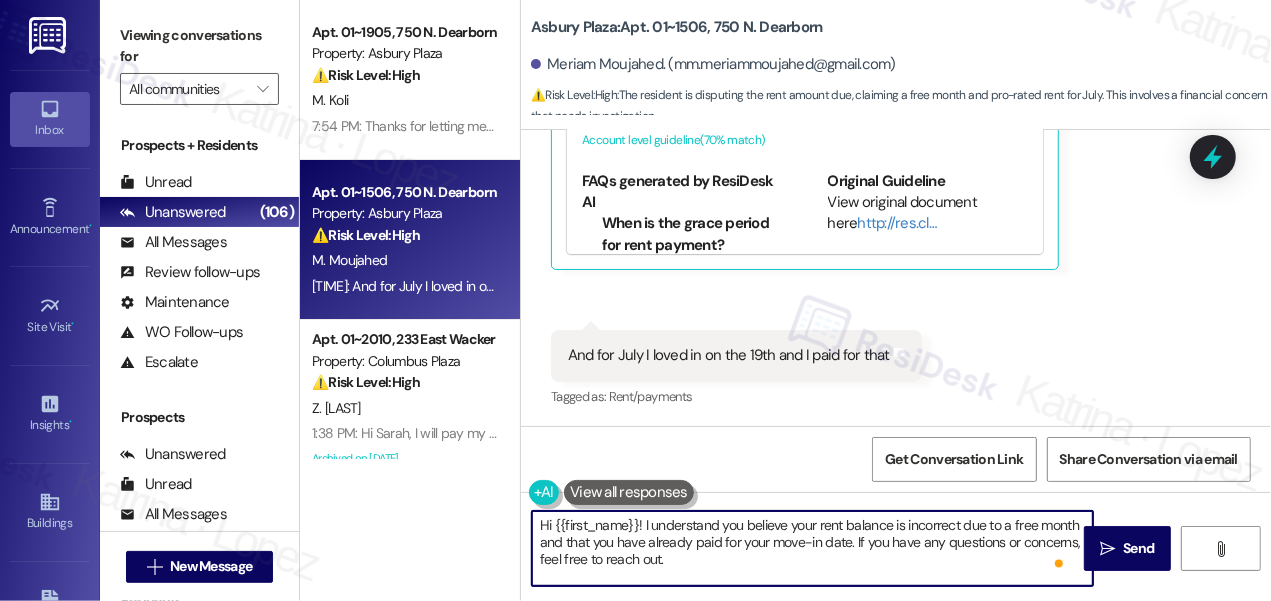 click on "Hi {{first_name}}! I understand you believe your rent balance is incorrect due to a free month and that you have already paid for your move-in date. If you have any questions or concerns, feel free to reach out." at bounding box center [812, 548] 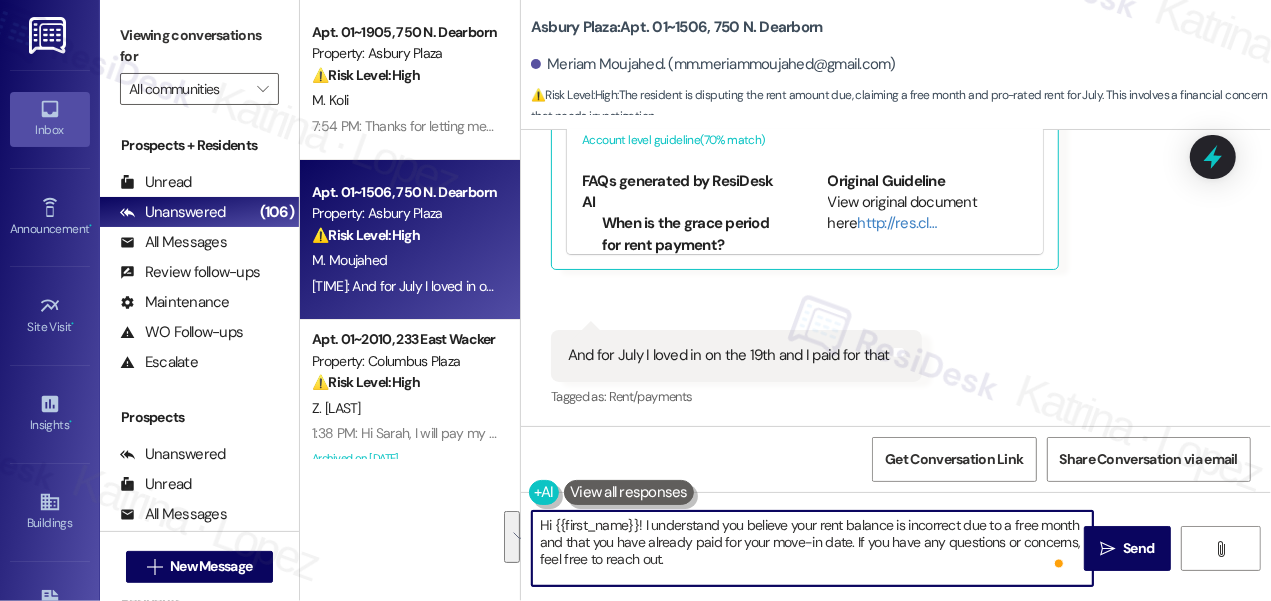 click on "Hi {{first_name}}! I understand you believe your rent balance is incorrect due to a free month and that you have already paid for your move-in date. If you have any questions or concerns, feel free to reach out." at bounding box center [812, 548] 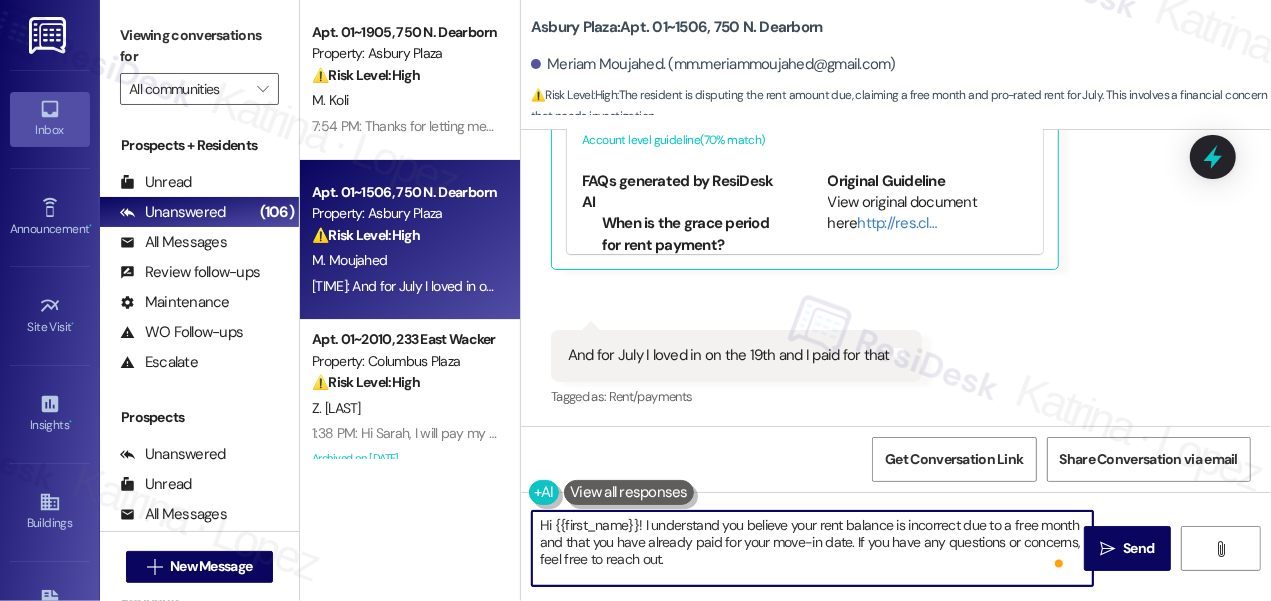 click on "Hi {{first_name}}! I understand you believe your rent balance is incorrect due to a free month and that you have already paid for your move-in date. If you have any questions or concerns, feel free to reach out." at bounding box center (812, 548) 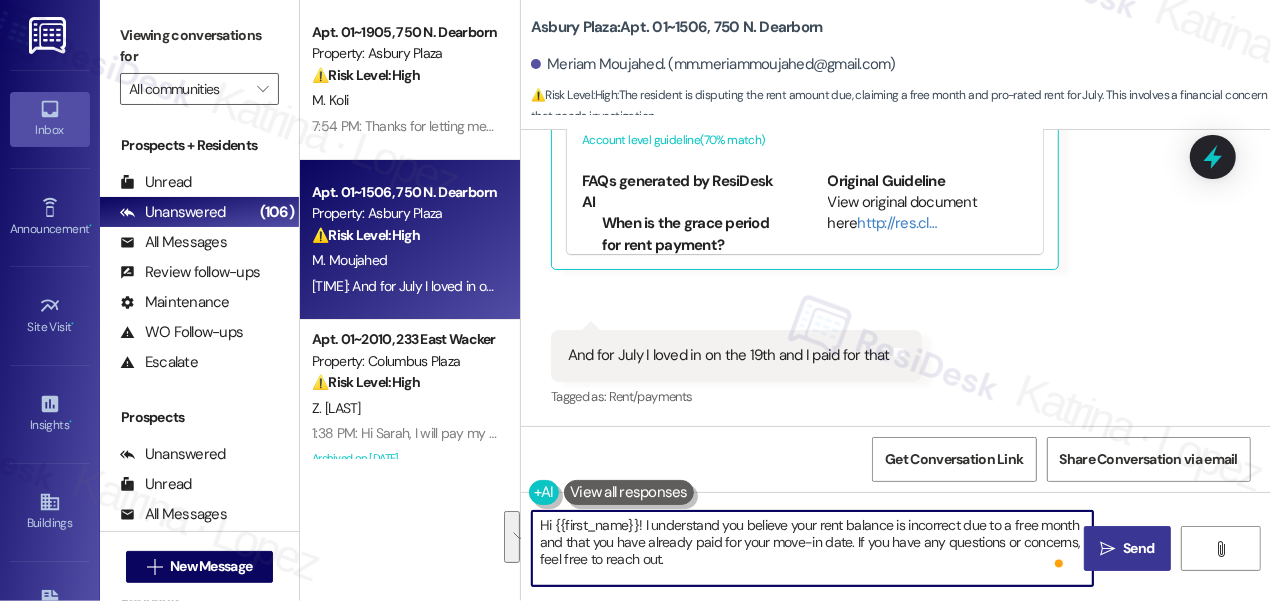 click on "Send" at bounding box center [1138, 548] 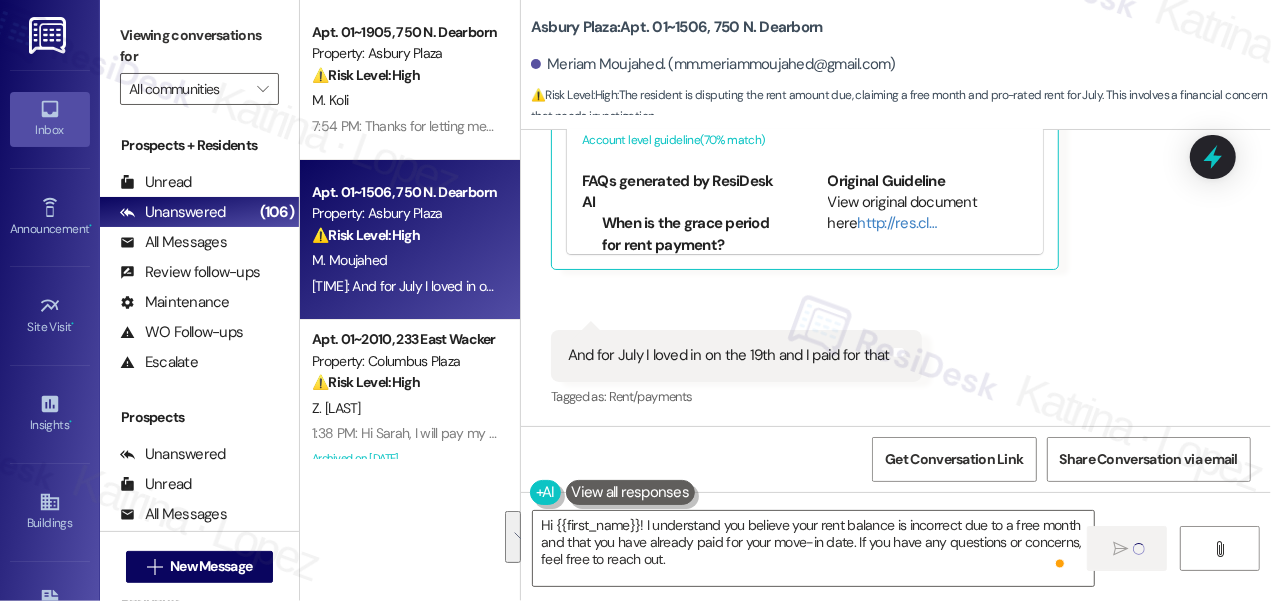 click on "Received via SMS Meriam Moujahed Question 1:40 PM Hi! I believe that's is incorrect. I have second month free so D'kyra said I do not need to pay August rent  Tags and notes Tagged as:   Rent/payments Click to highlight conversations about Rent/payments  Related guidelines Hide Suggestions Habitat - Habitat - All properties: Rent grace period is until the 5th of each month.
Created  7 months ago Account level guideline  ( 70 % match) FAQs generated by ResiDesk AI When is the grace period for rent payment? The grace period for rent payment is until the 5th of each month. Is the grace period the same for all properties? Yes, the grace period is the same across all properties. What happens if I pay after the 5th of the month? If you pay after the 5th of the month, late fees may apply. Please check your lease agreement for specific details. Can I get an extension on the grace period? The grace period is fixed until the 5th of each month. Contact the property management for any special circumstances. Created   (" at bounding box center (896, 108) 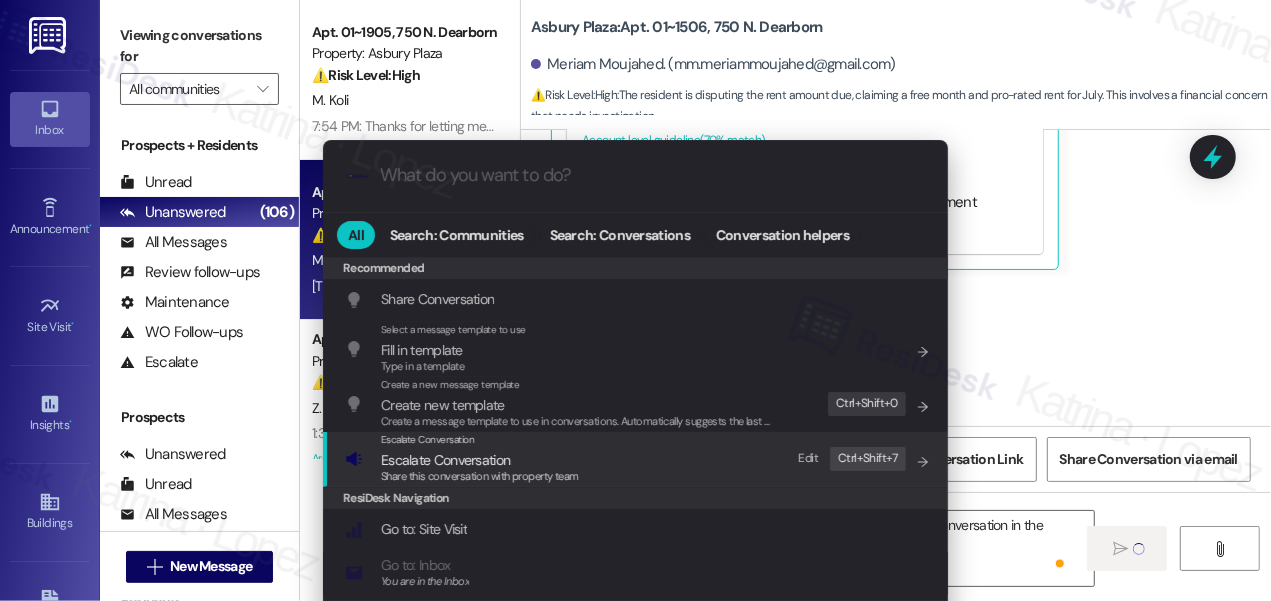 click on "Escalate Conversation" at bounding box center [480, 460] 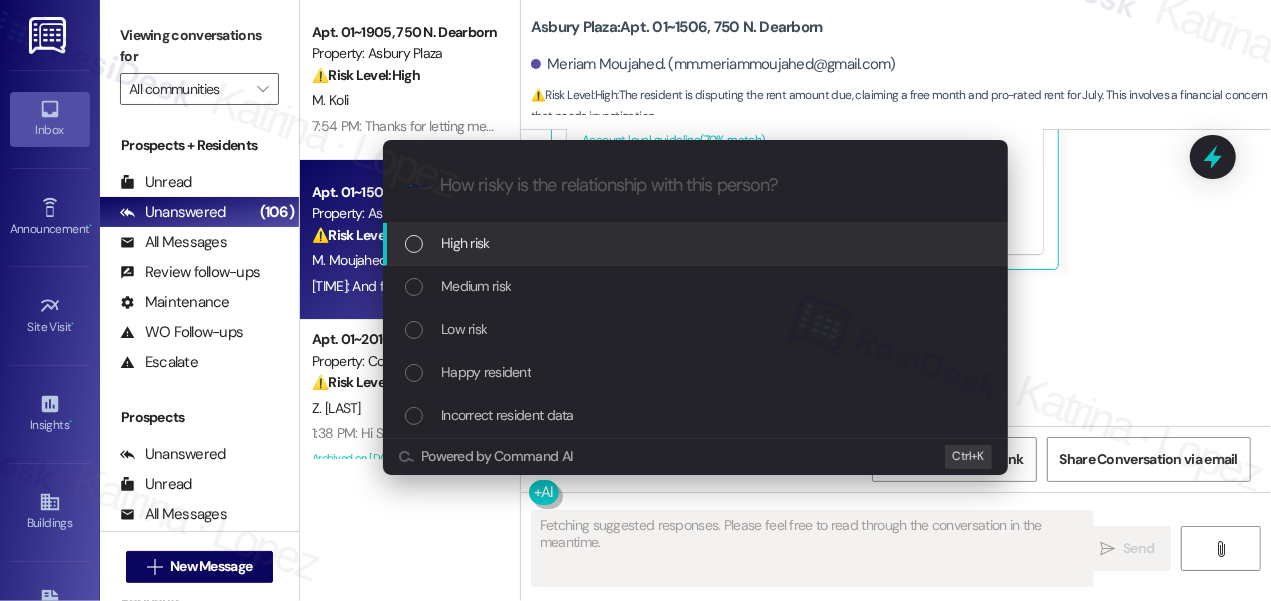 scroll, scrollTop: 1100, scrollLeft: 0, axis: vertical 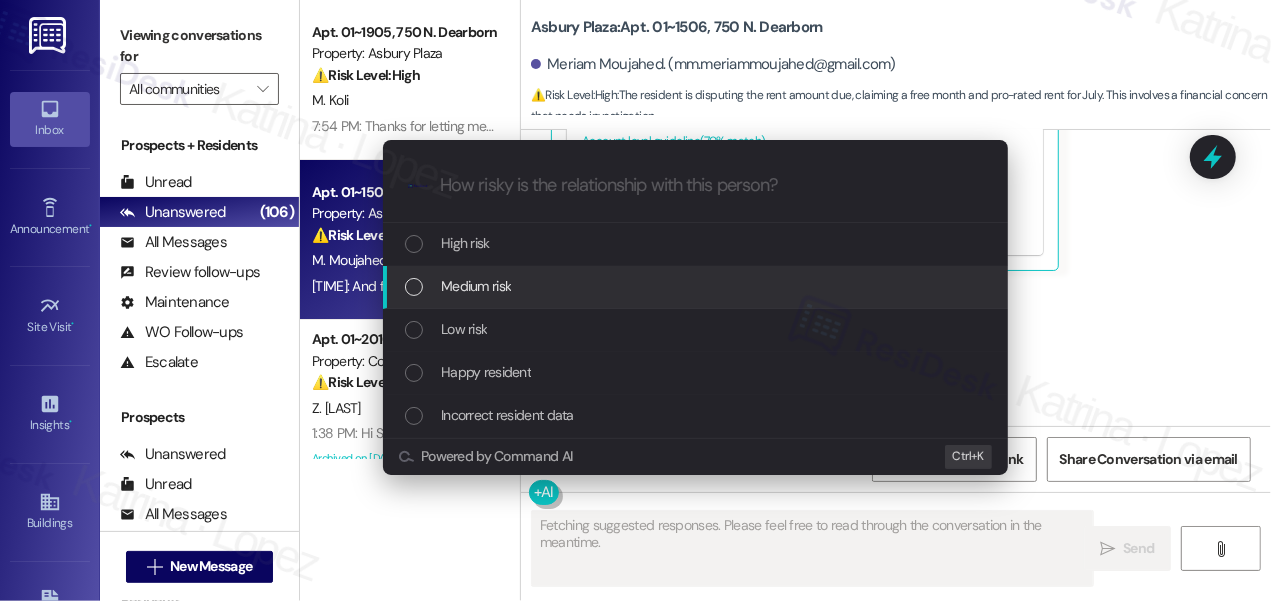 click on "Medium risk" at bounding box center (697, 286) 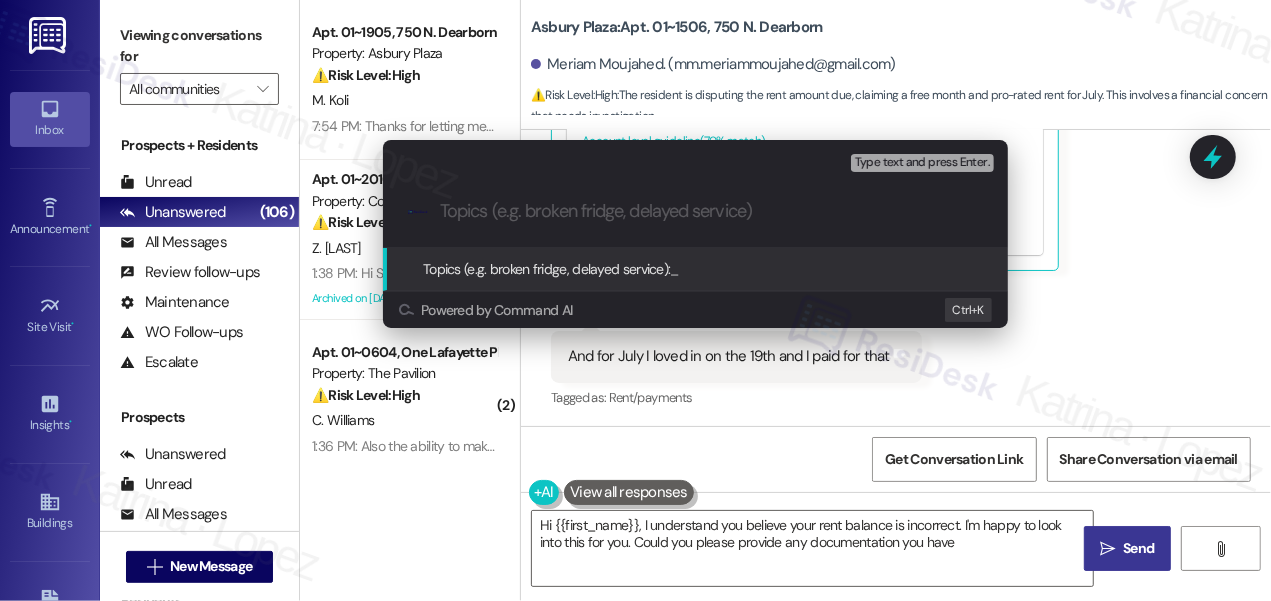 type on "Hi {{first_name}}, I understand you believe your rent balance is incorrect. I'm happy to look into this for you. Could you please provide any documentation you have regarding" 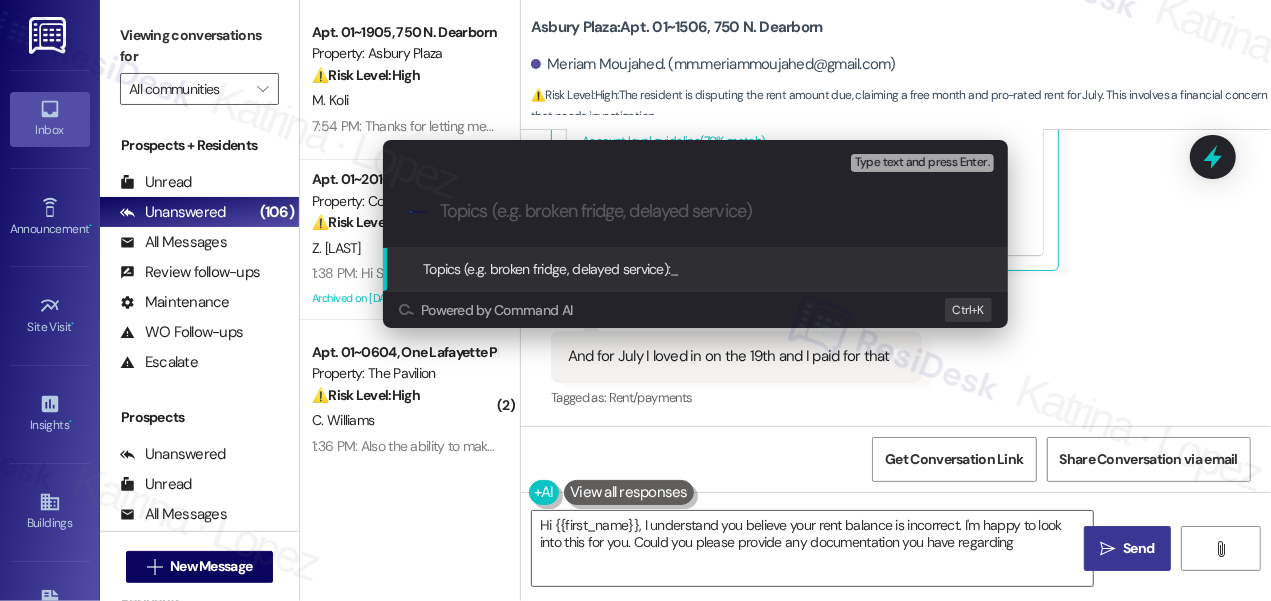 type on "I" 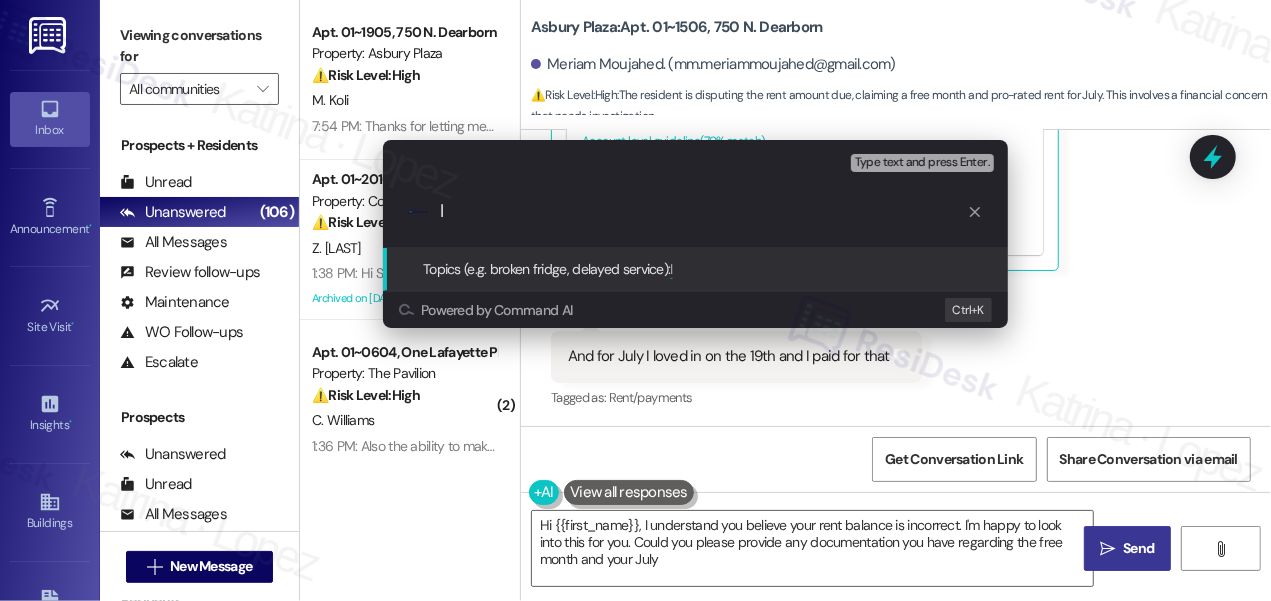 type on "Hi {{first_name}}, I understand you believe your rent balance is incorrect. I'm happy to look into this for you. Could you please provide any documentation you have regarding the free month and your July" 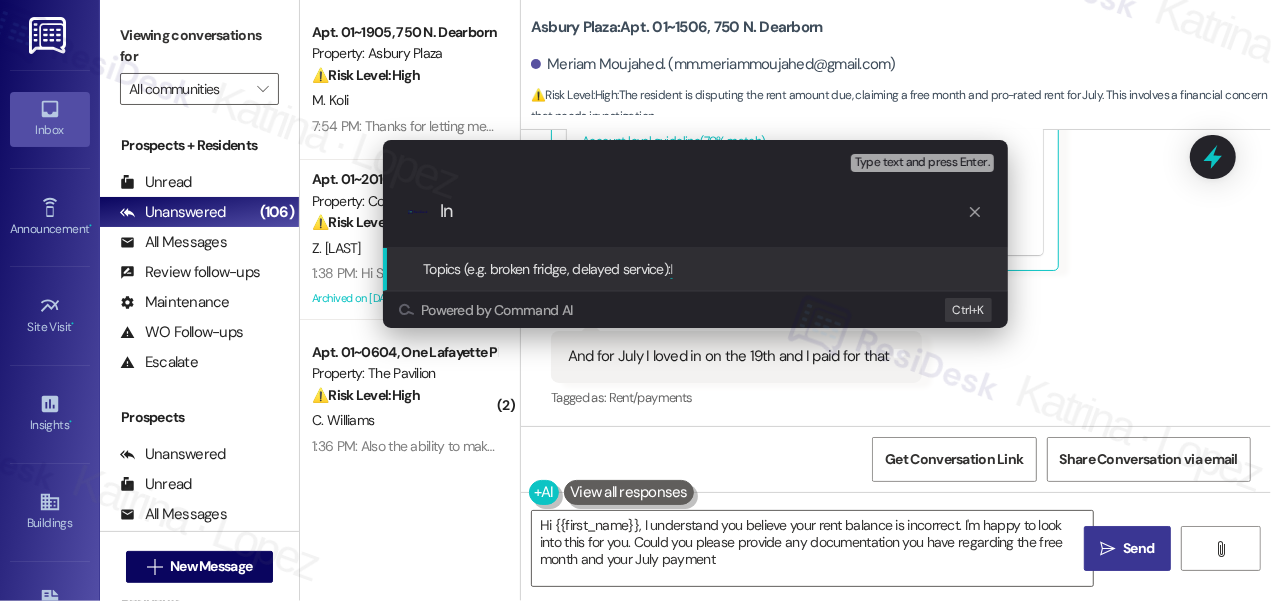 type on "Hi {{first_name}}, I understand you believe your rent balance is incorrect. I'm happy to look into this for you. Could you please provide any documentation you have regarding the free month and your July payment?" 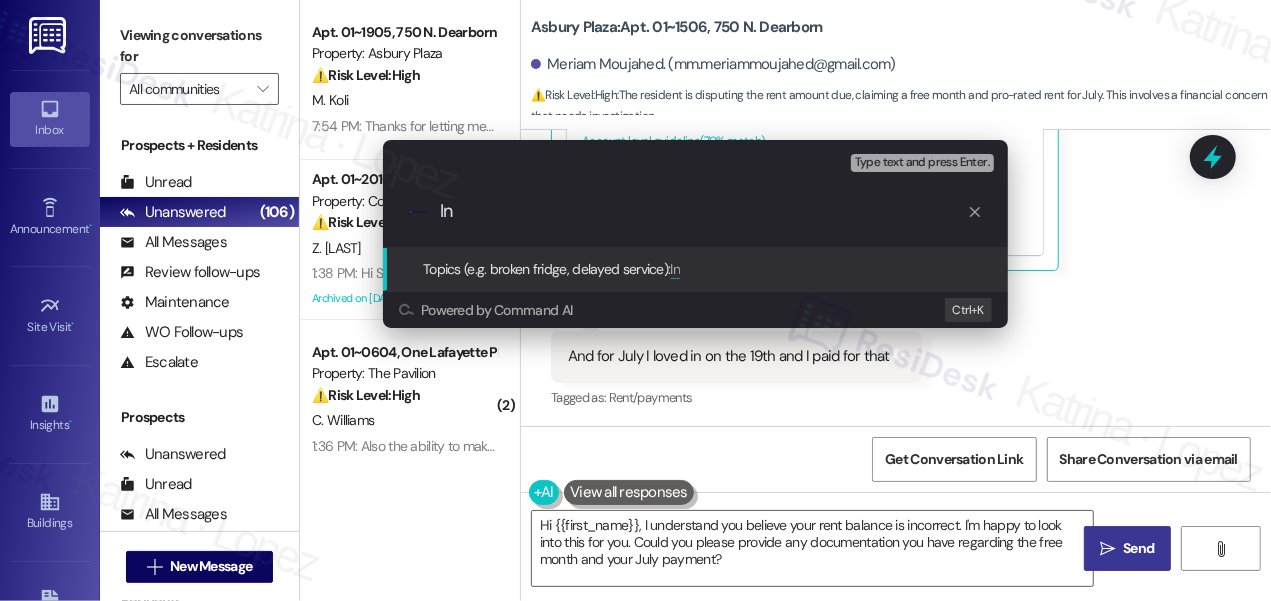 type on "I" 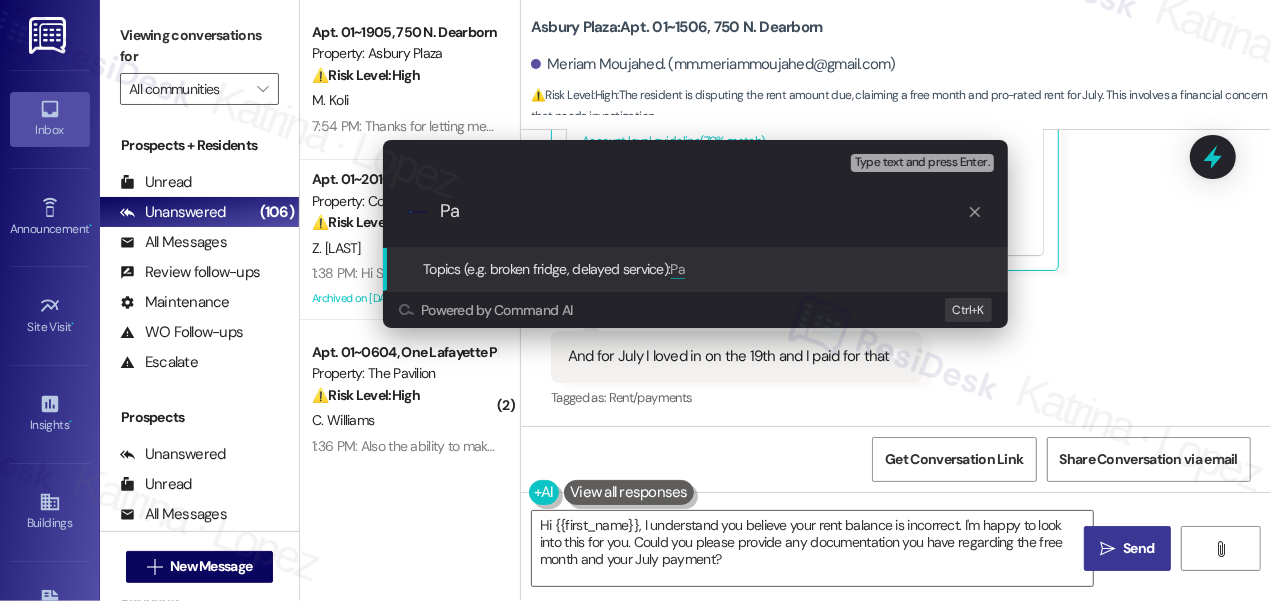 type on "P" 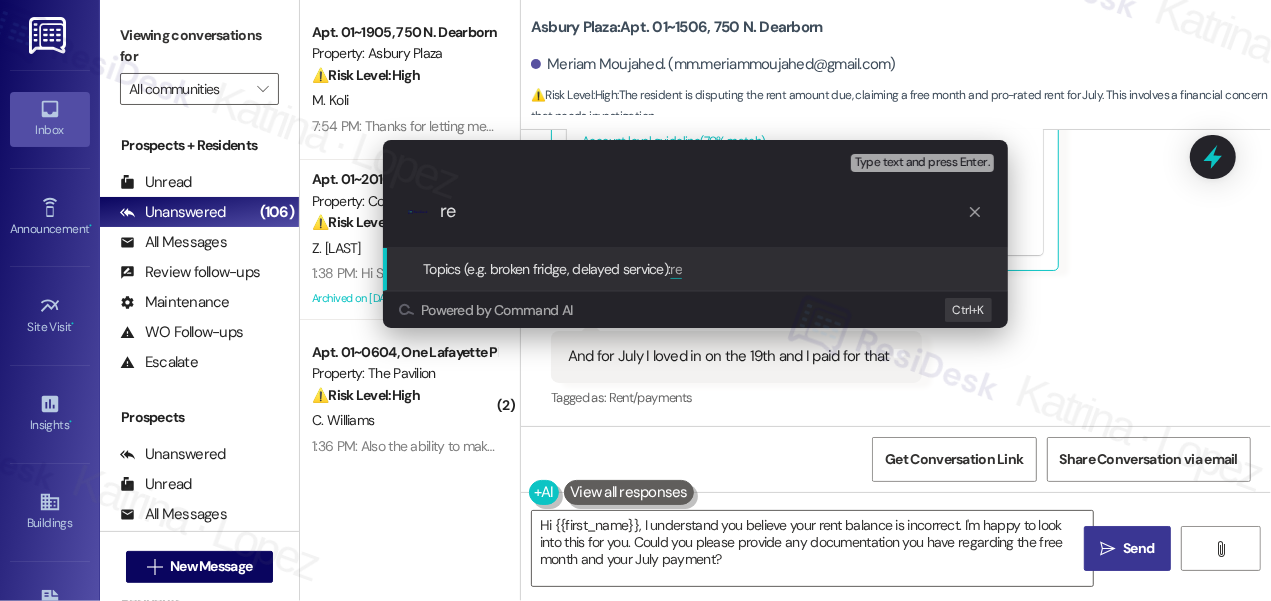 type on "r" 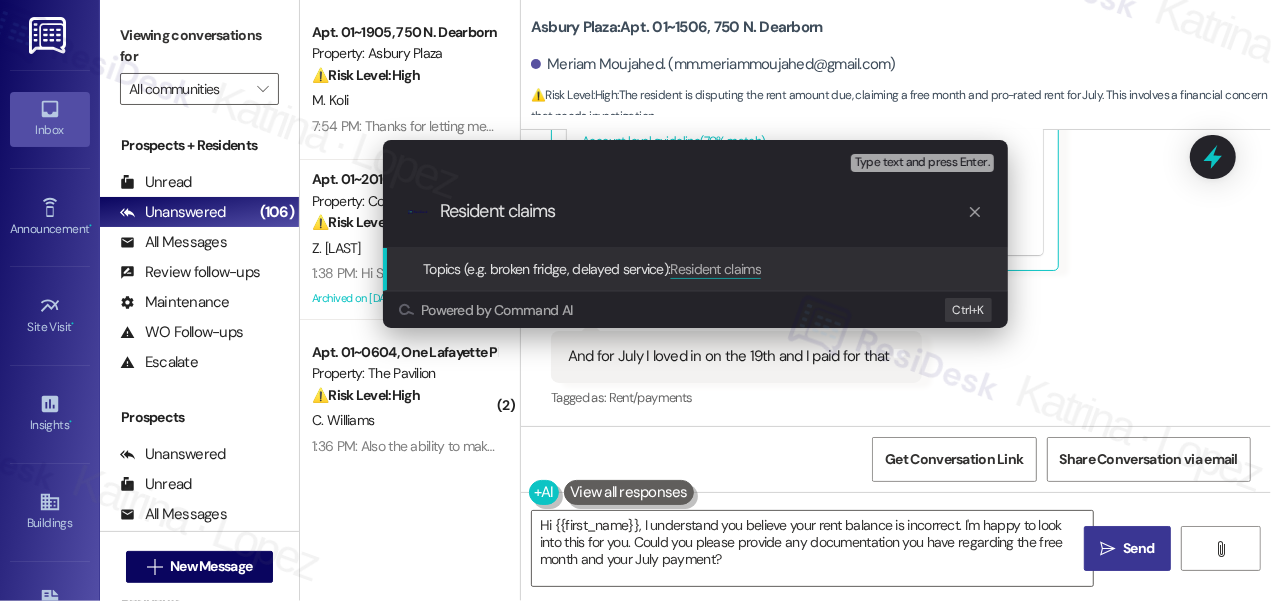 type on "Resident claims" 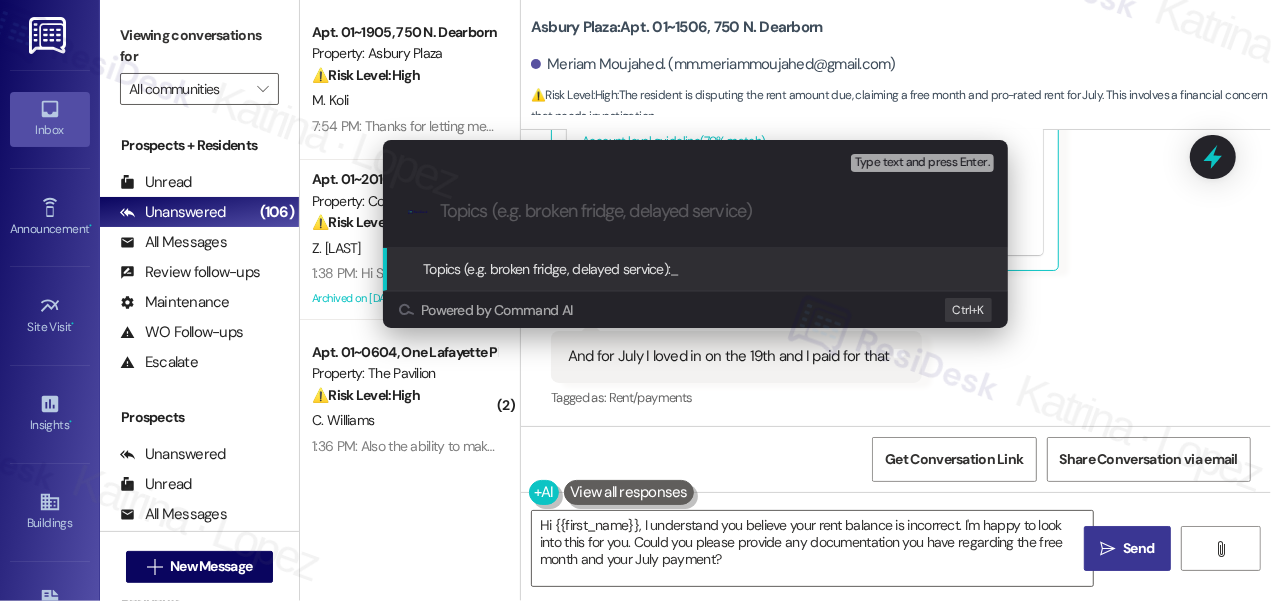 click on "Escalate Conversation Medium risk Topics (e.g. broken fridge, delayed service) Any messages to highlight in the email? Type text and press Enter. .cls-1{fill:#0a055f;}.cls-2{fill:#0cc4c4;} resideskLogoBlueOrange Topics (e.g. broken fridge, delayed service):  _ Powered by Command AI Ctrl+ K" at bounding box center (635, 300) 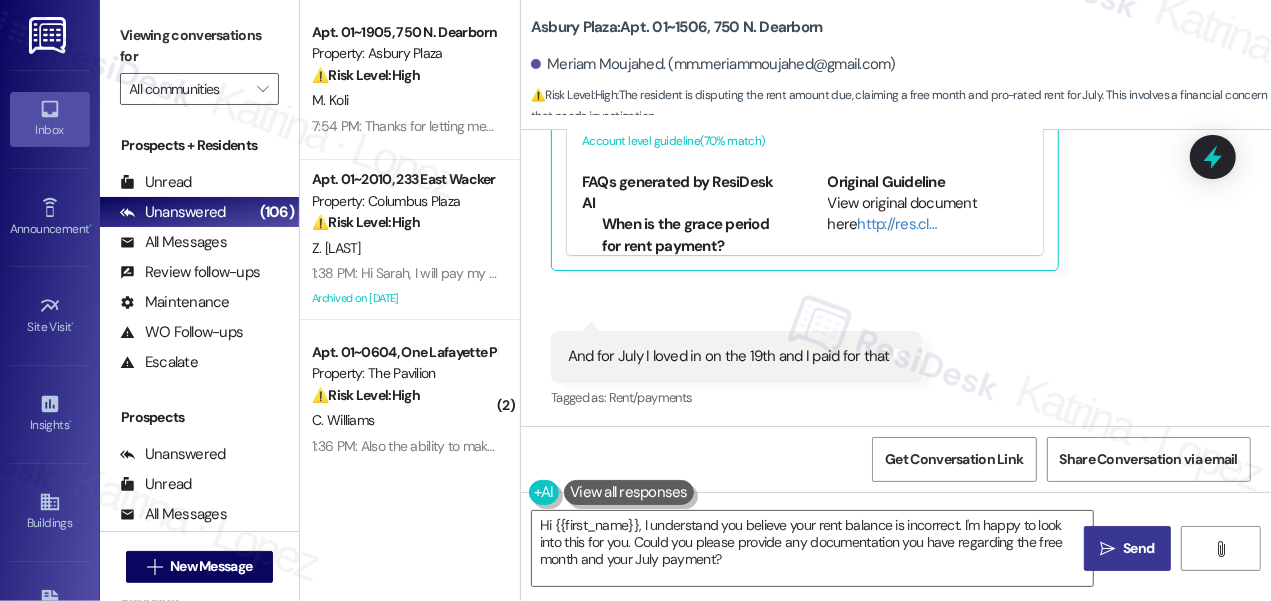 scroll, scrollTop: 827, scrollLeft: 0, axis: vertical 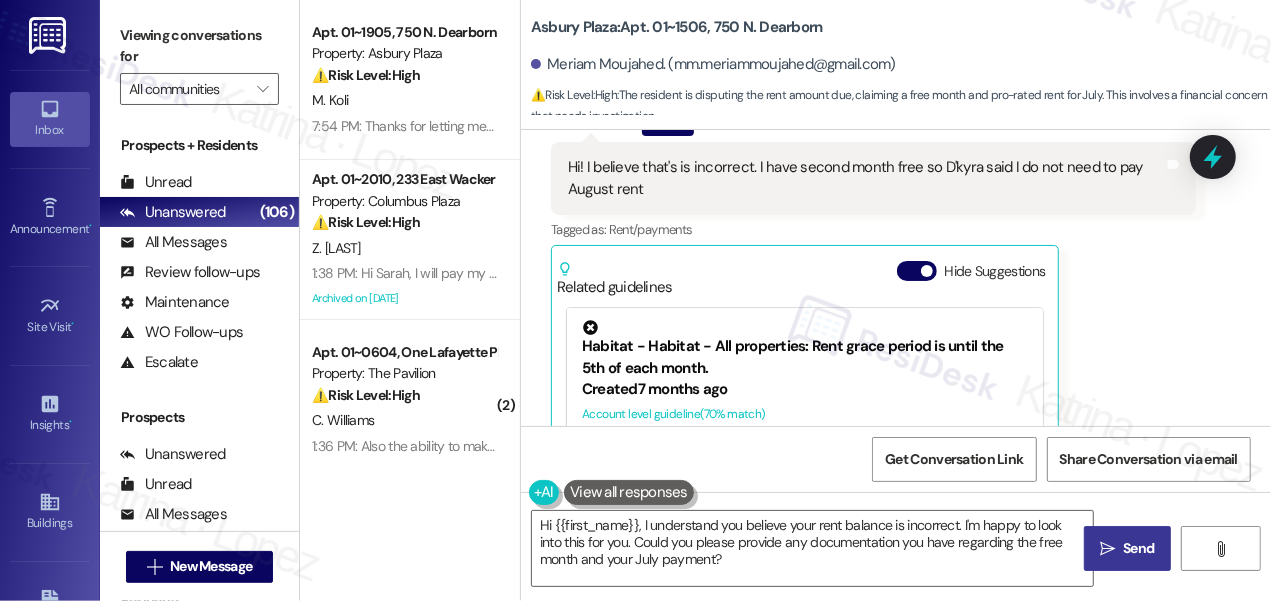 click on "Hi! I believe that's is incorrect. I have second month free so D'kyra said I do not need to pay August rent" at bounding box center [866, 178] 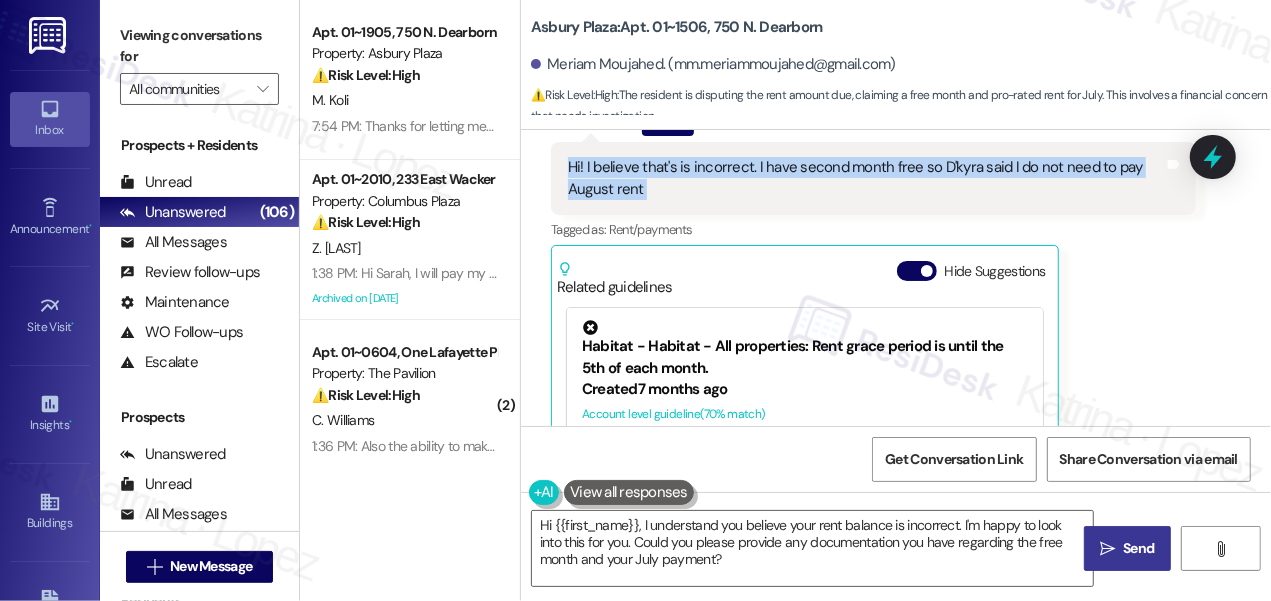click on "Hi! I believe that's is incorrect. I have second month free so D'kyra said I do not need to pay August rent" at bounding box center (866, 178) 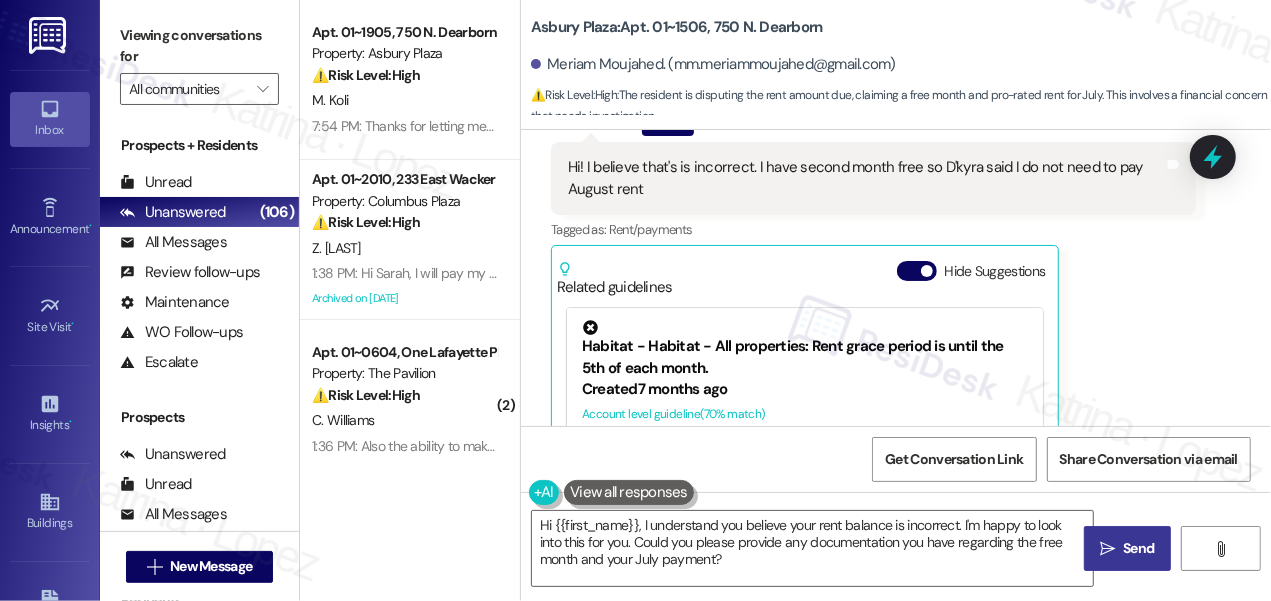click on "Viewing conversations for" at bounding box center (199, 46) 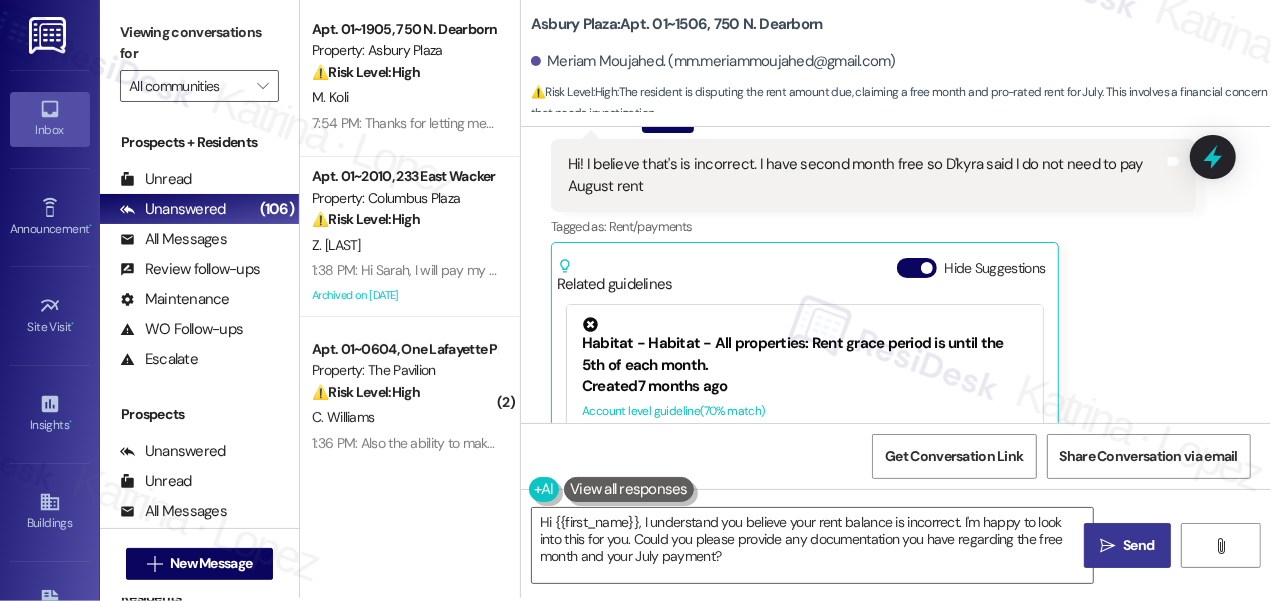 scroll, scrollTop: 4, scrollLeft: 0, axis: vertical 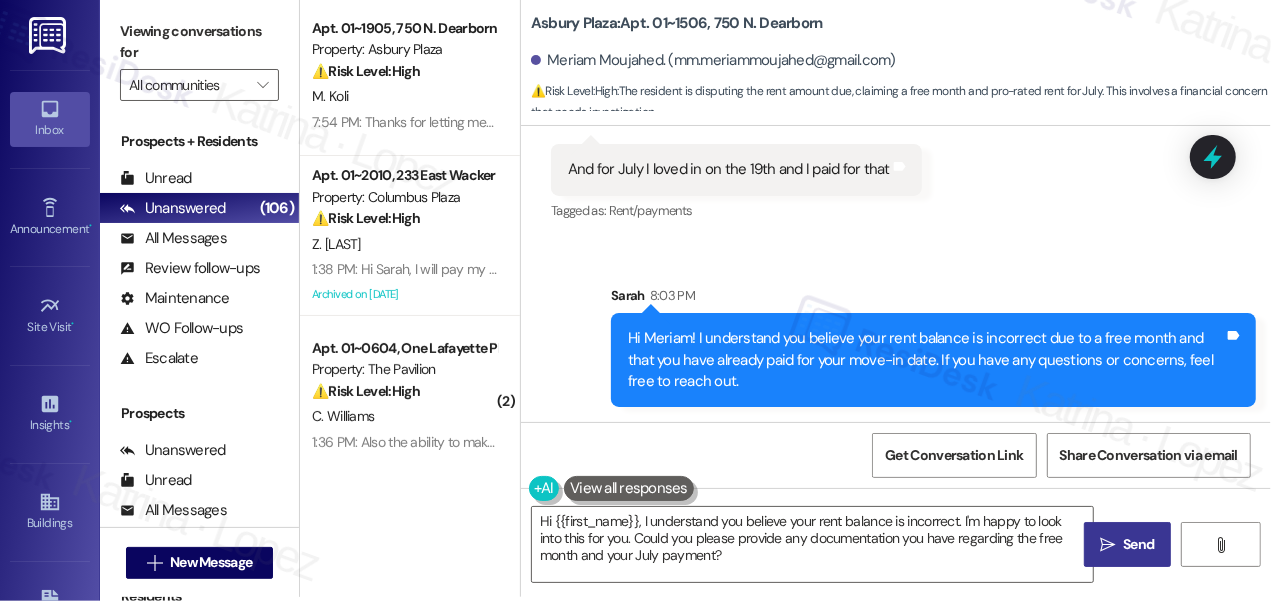 click on "Tagged as:   Rent/payments Click to highlight conversations about Rent/payments" at bounding box center [736, 210] 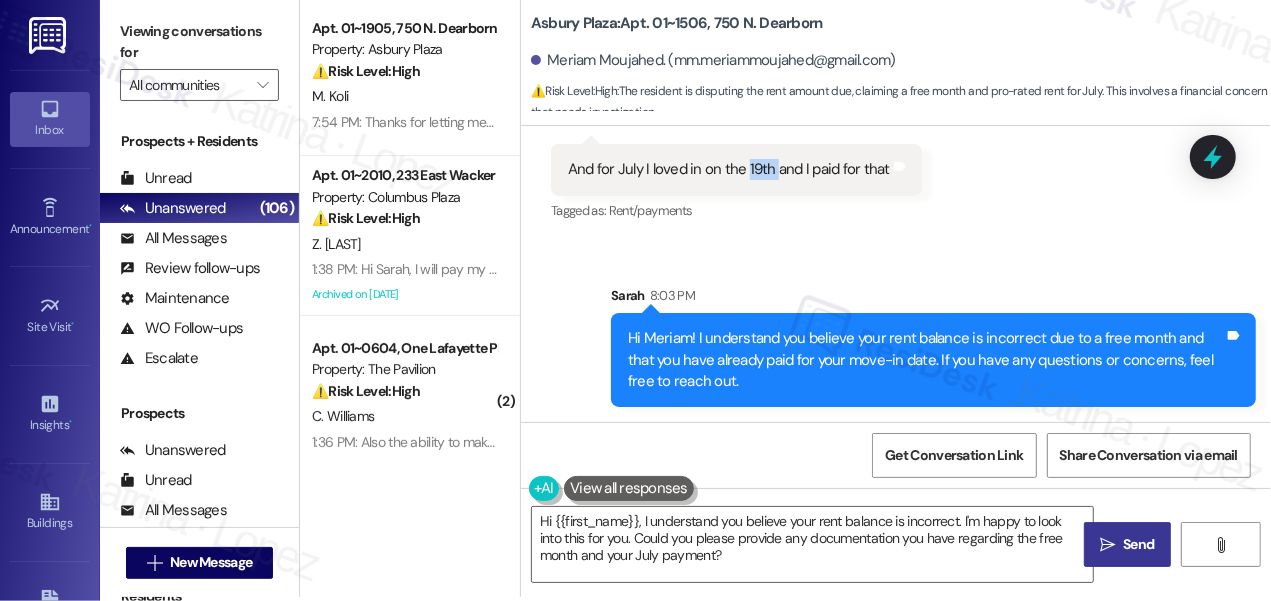click on "And for July I loved in on the 19th and I paid for that" at bounding box center (729, 169) 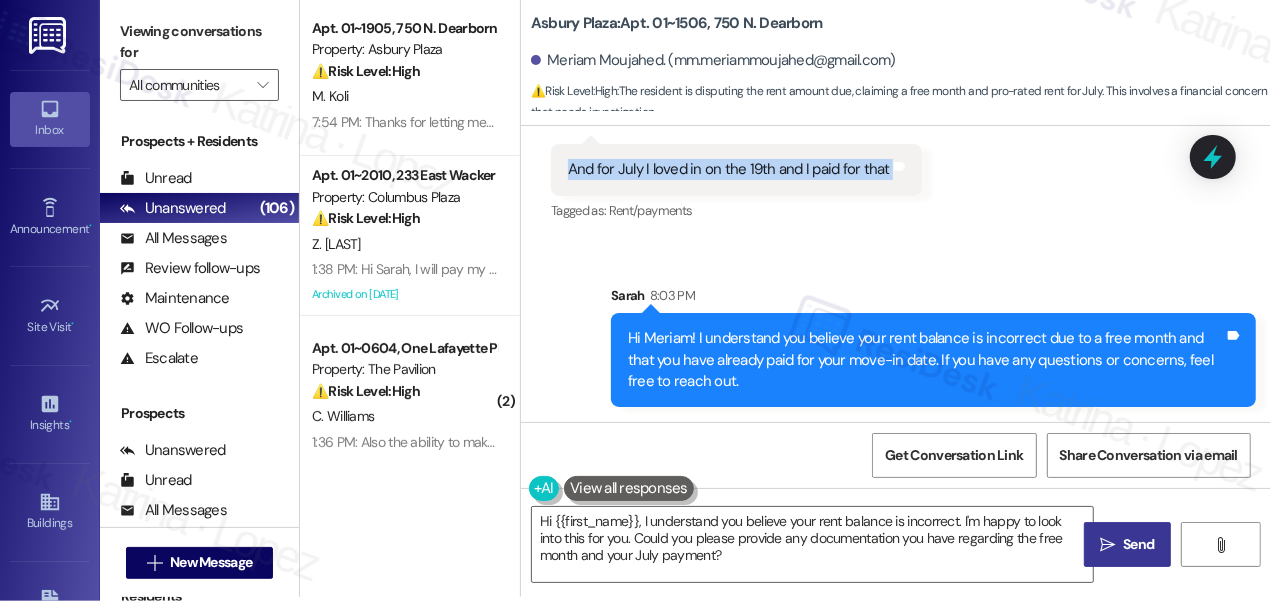 click on "And for July I loved in on the 19th and I paid for that" at bounding box center (729, 169) 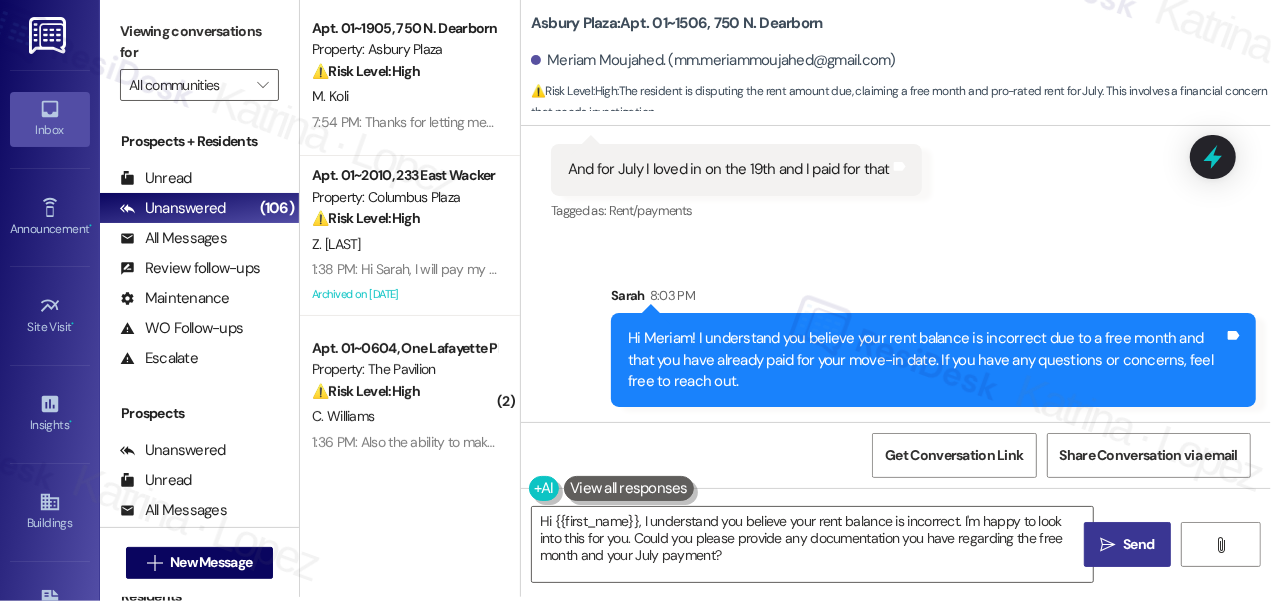 drag, startPoint x: 154, startPoint y: 12, endPoint x: 164, endPoint y: 0, distance: 15.6205 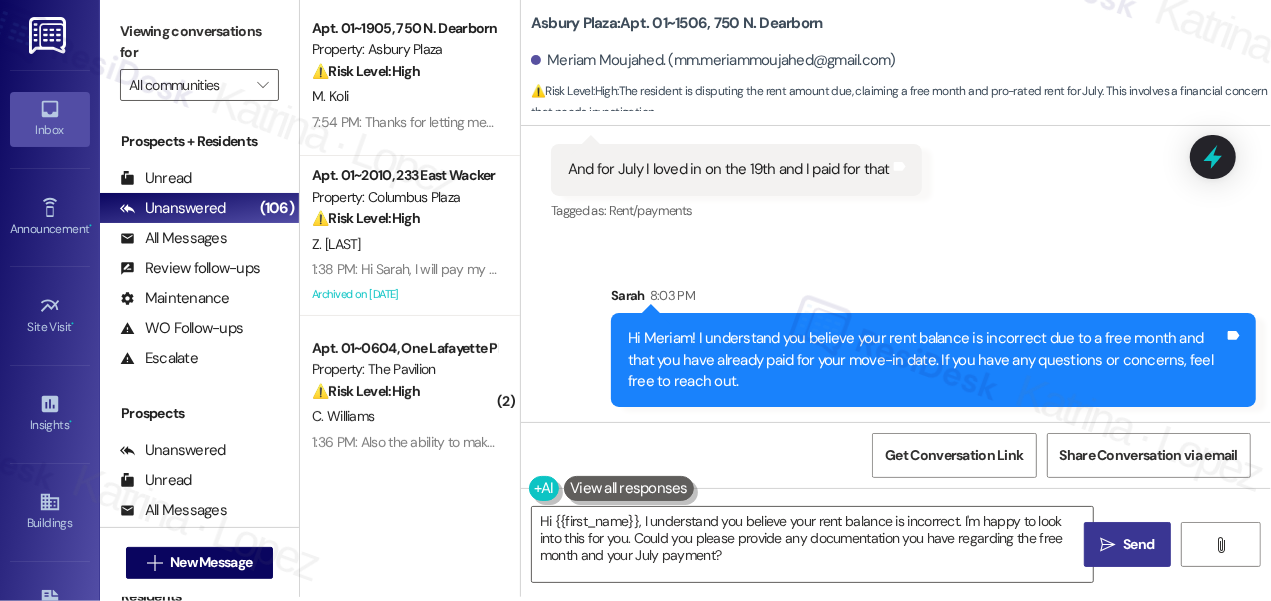 click on "Viewing conversations for" at bounding box center [199, 42] 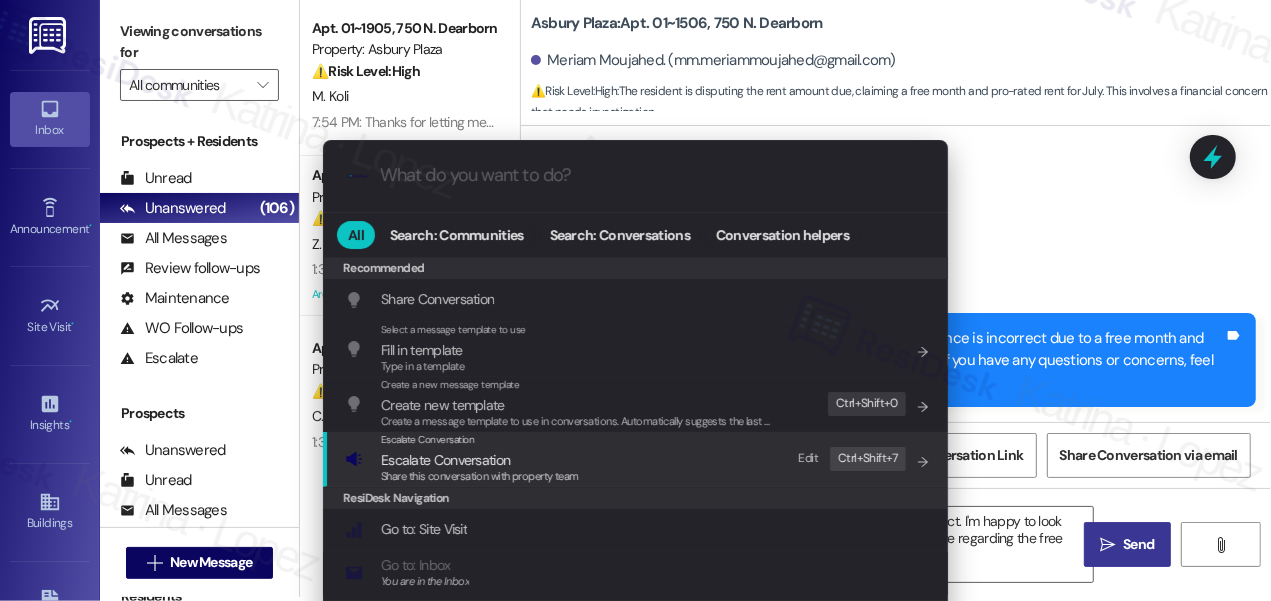 drag, startPoint x: 436, startPoint y: 457, endPoint x: 442, endPoint y: 467, distance: 11.661903 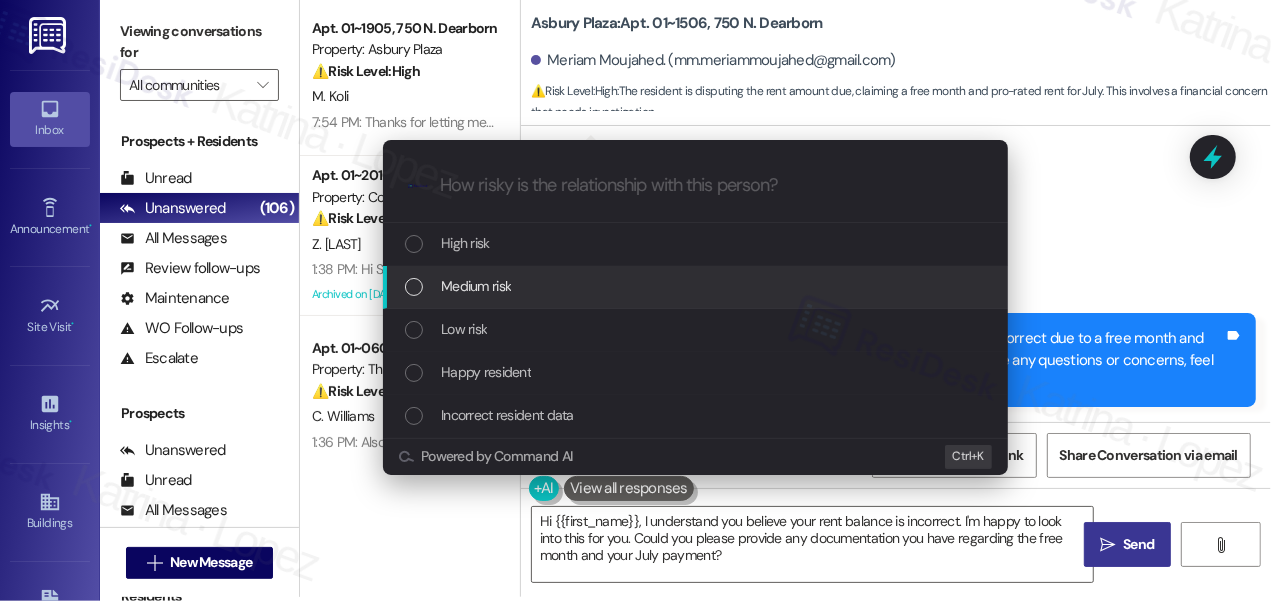 click on "Medium risk" at bounding box center [697, 286] 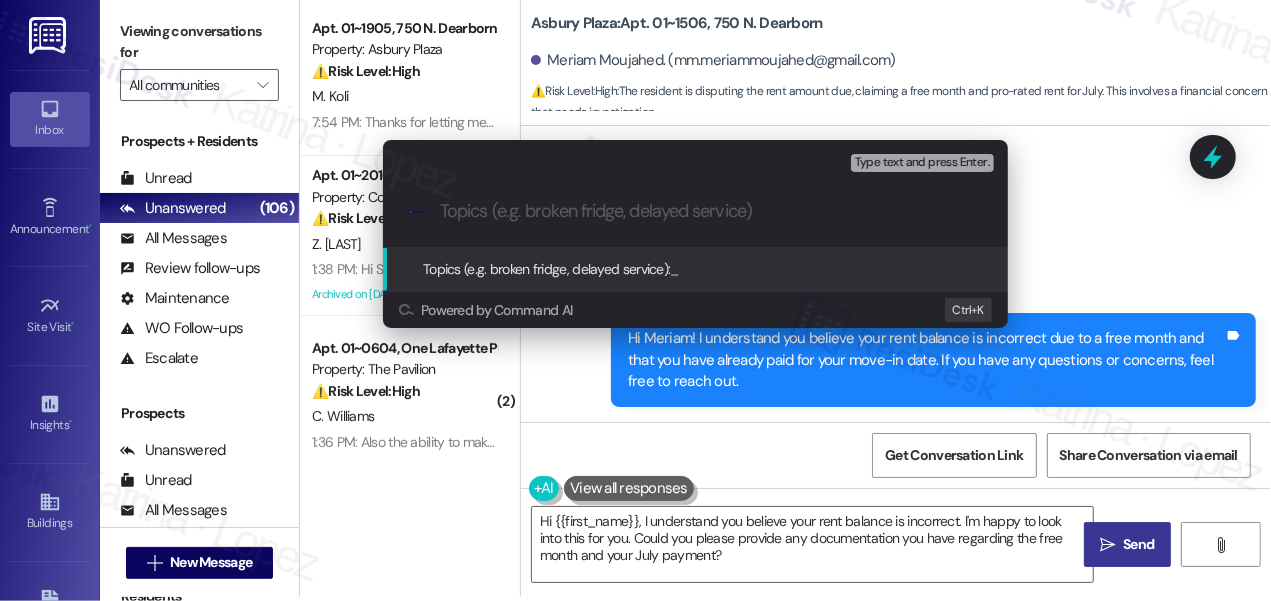 type on "A" 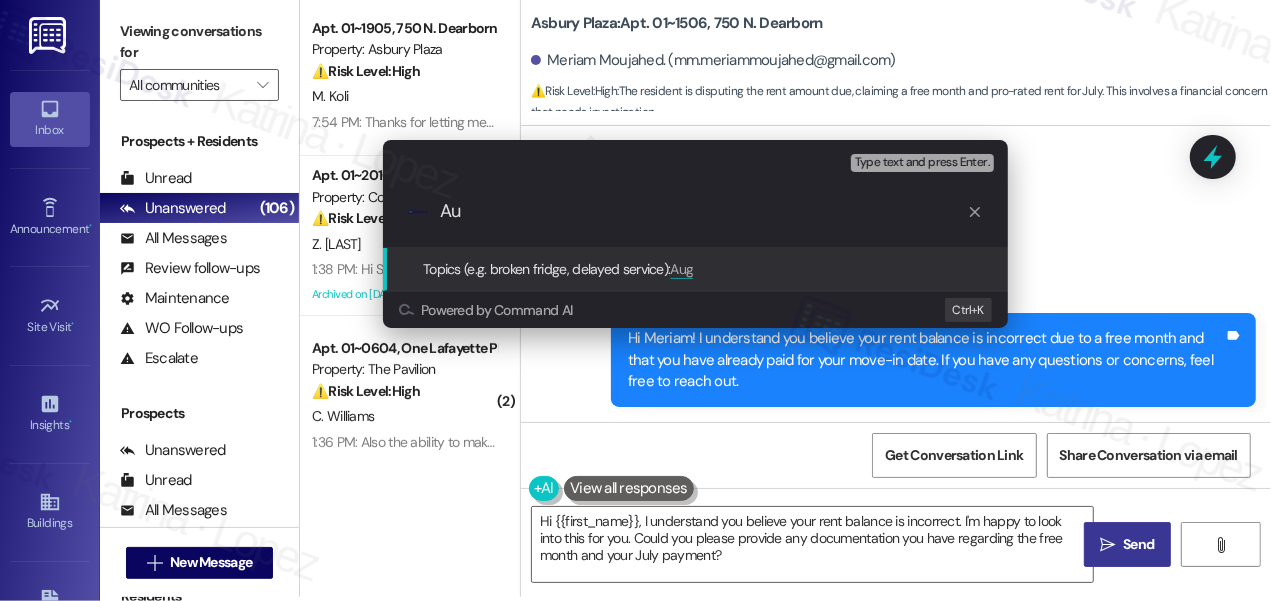 type on "A" 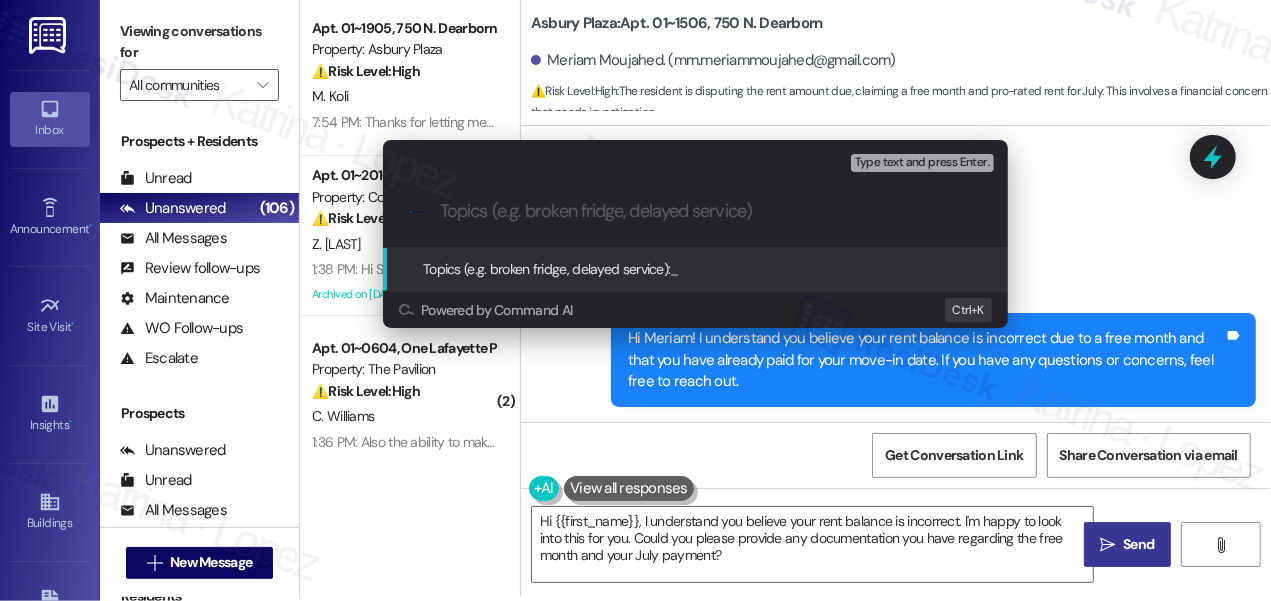 drag, startPoint x: 136, startPoint y: 28, endPoint x: 226, endPoint y: 53, distance: 93.40771 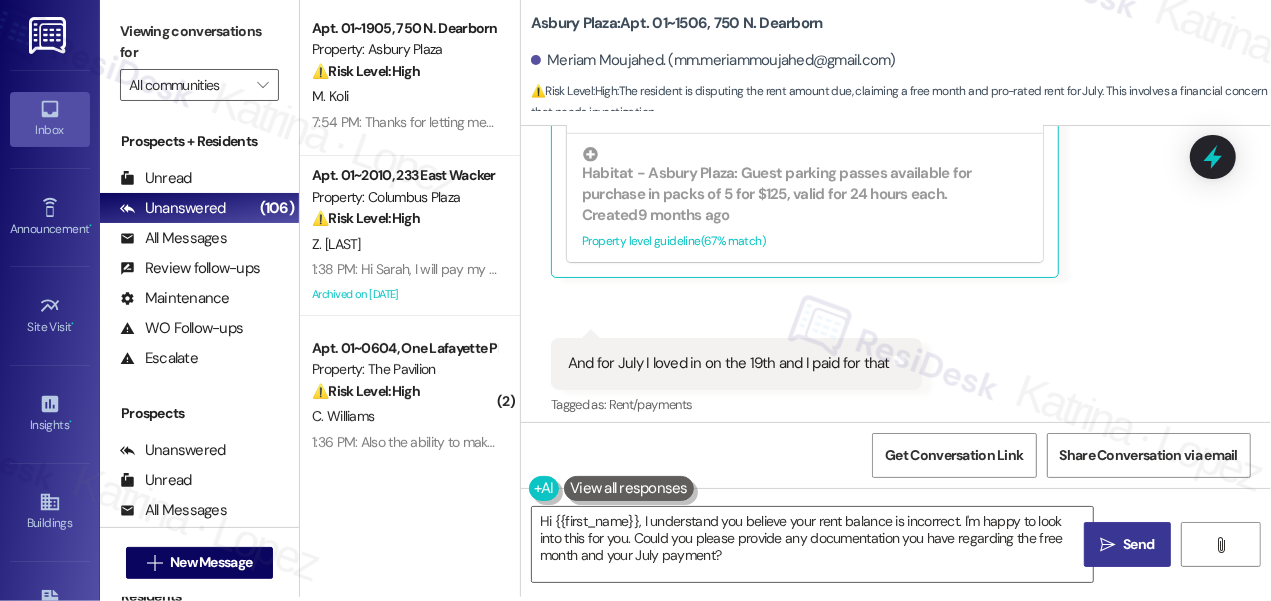 scroll, scrollTop: 1010, scrollLeft: 0, axis: vertical 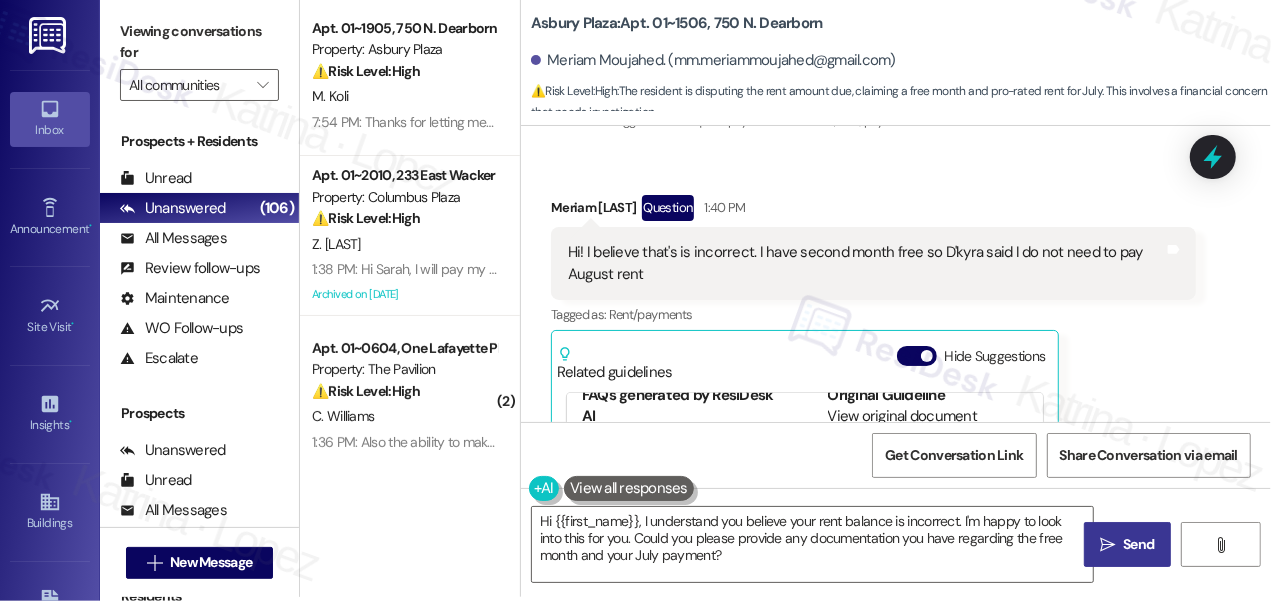 click on "Hi! I believe that's is incorrect. I have second month free so D'kyra said I do not need to pay August rent" at bounding box center [866, 263] 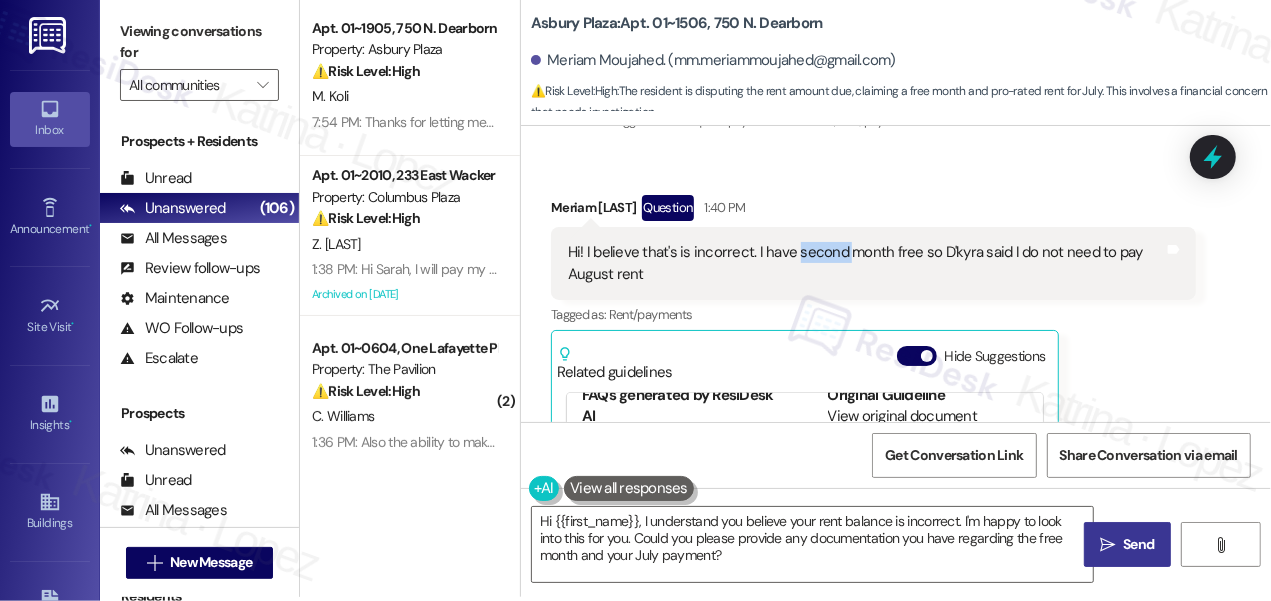 click on "Hi! I believe that's is incorrect. I have second month free so D'kyra said I do not need to pay August rent" at bounding box center [866, 263] 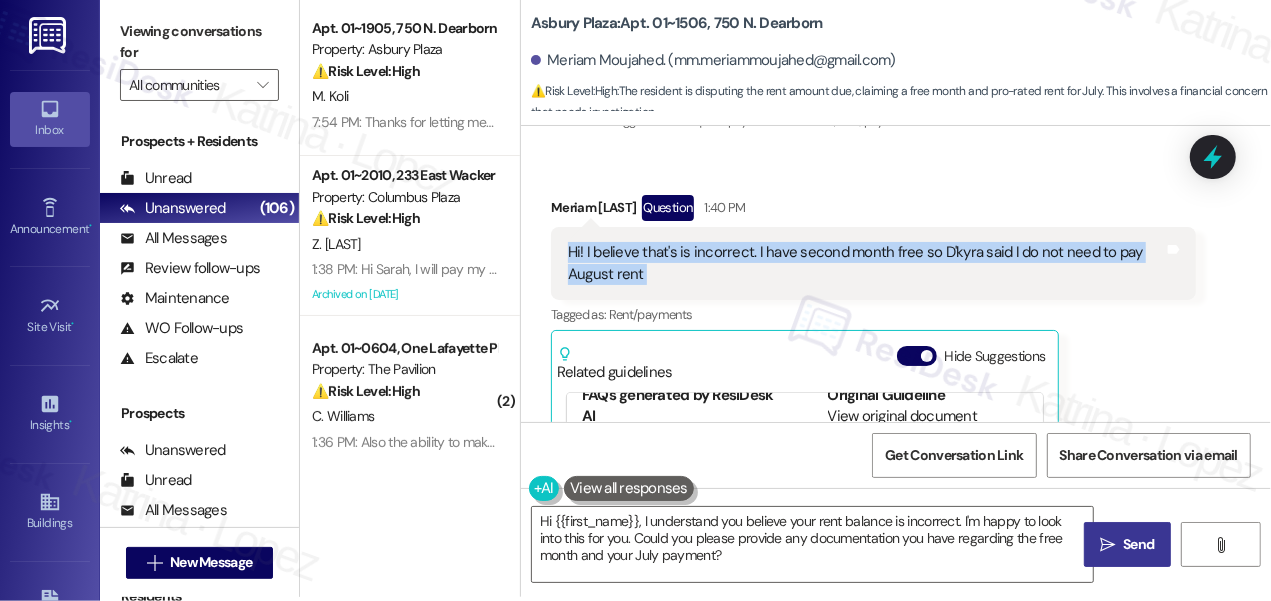 click on "Hi! I believe that's is incorrect. I have second month free so D'kyra said I do not need to pay August rent" at bounding box center (866, 263) 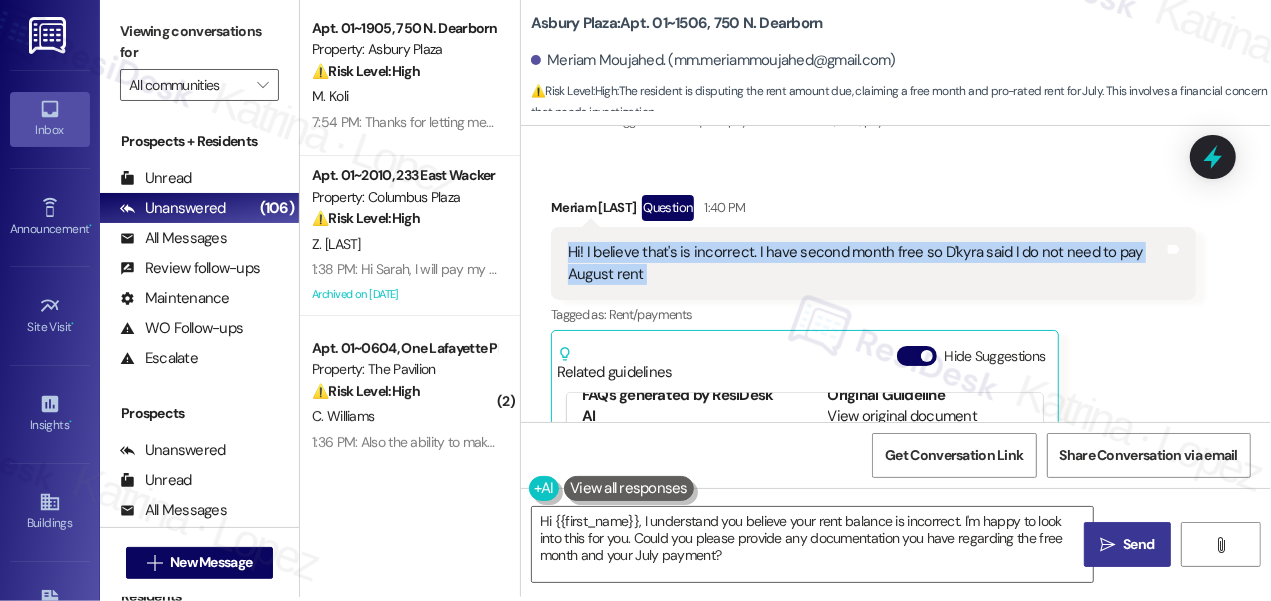 click on "Hi! I believe that's is incorrect. I have second month free so D'kyra said I do not need to pay August rent  Tags and notes" at bounding box center [873, 263] 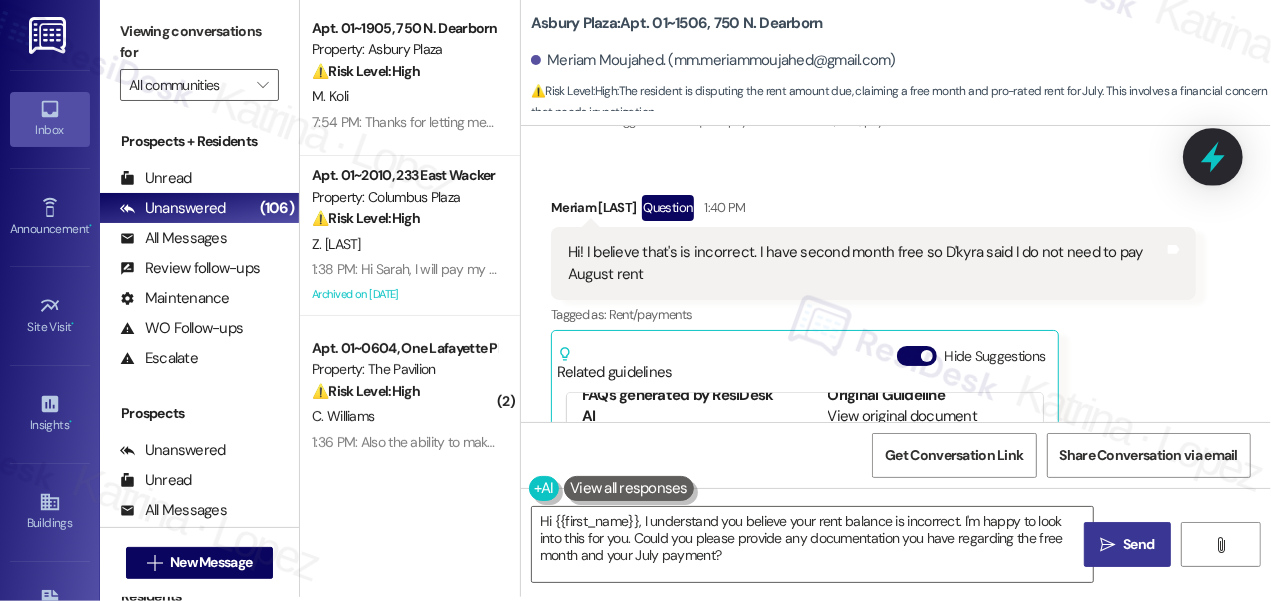 click 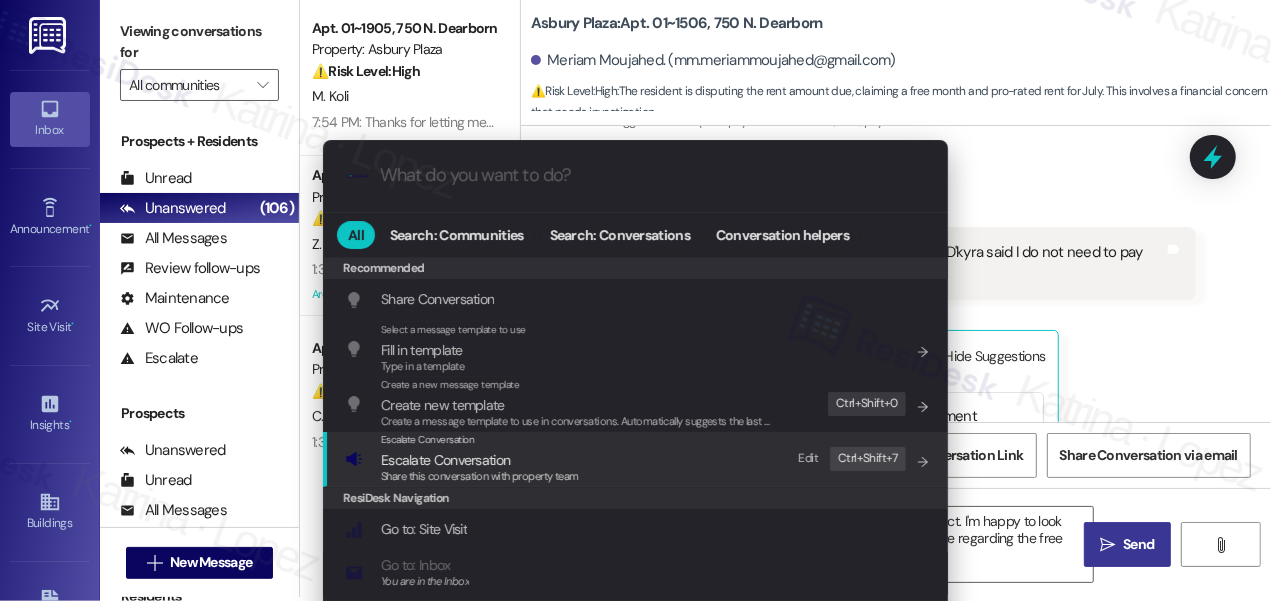 click on "Share this conversation with property team" at bounding box center (480, 476) 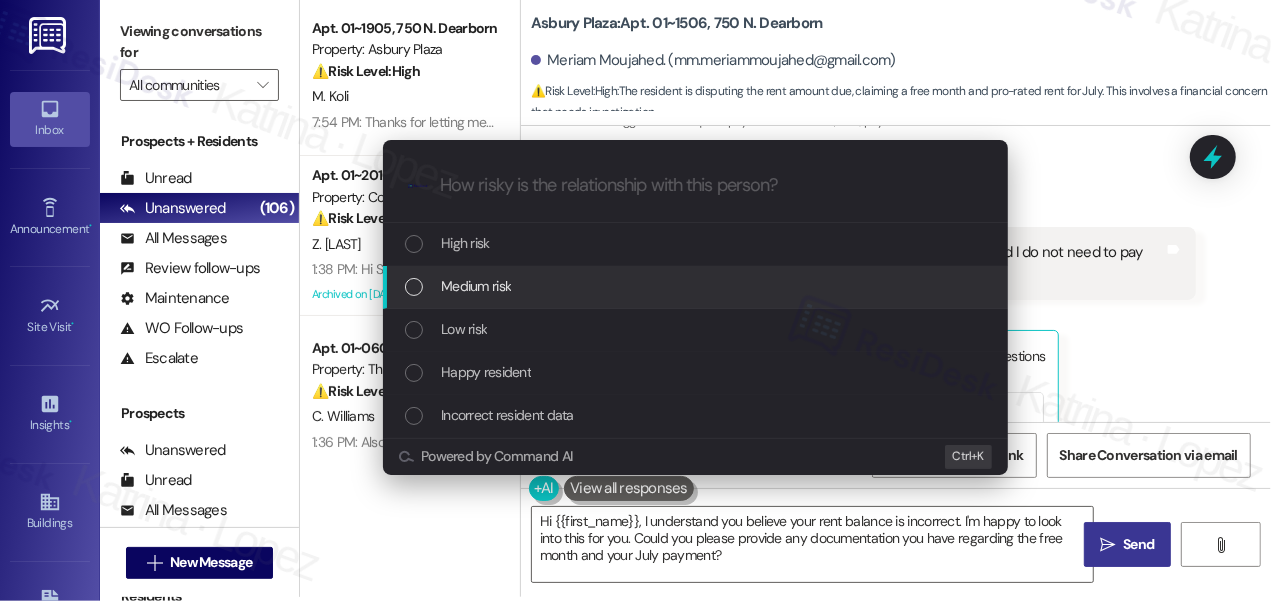click on "Medium risk" at bounding box center (476, 286) 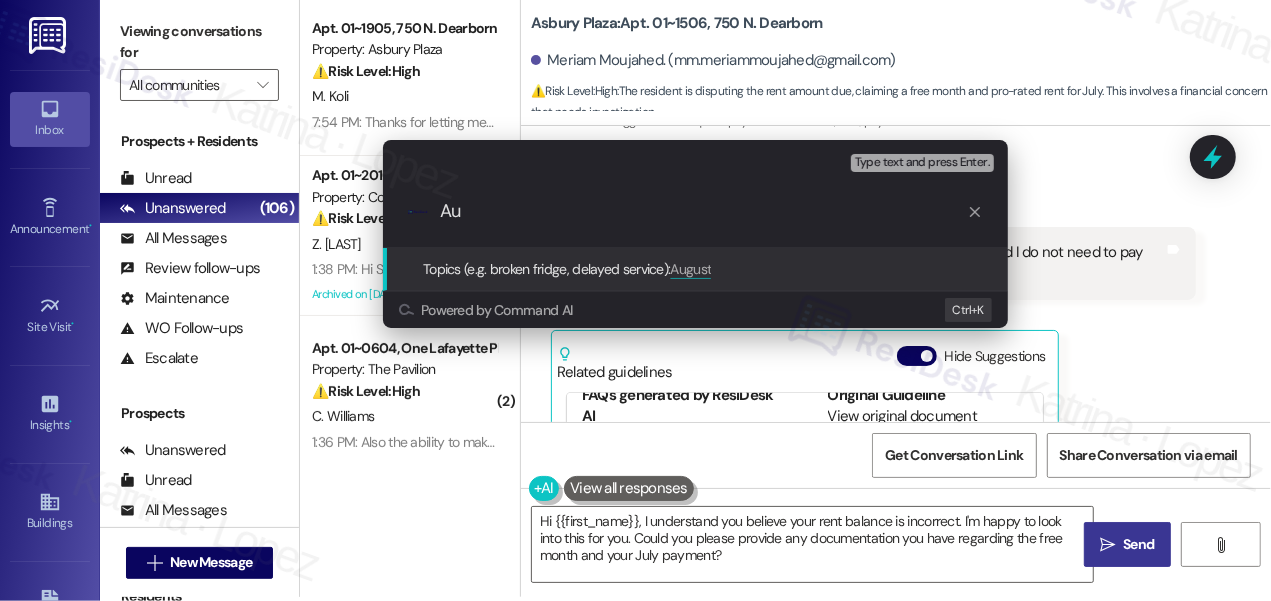 type on "A" 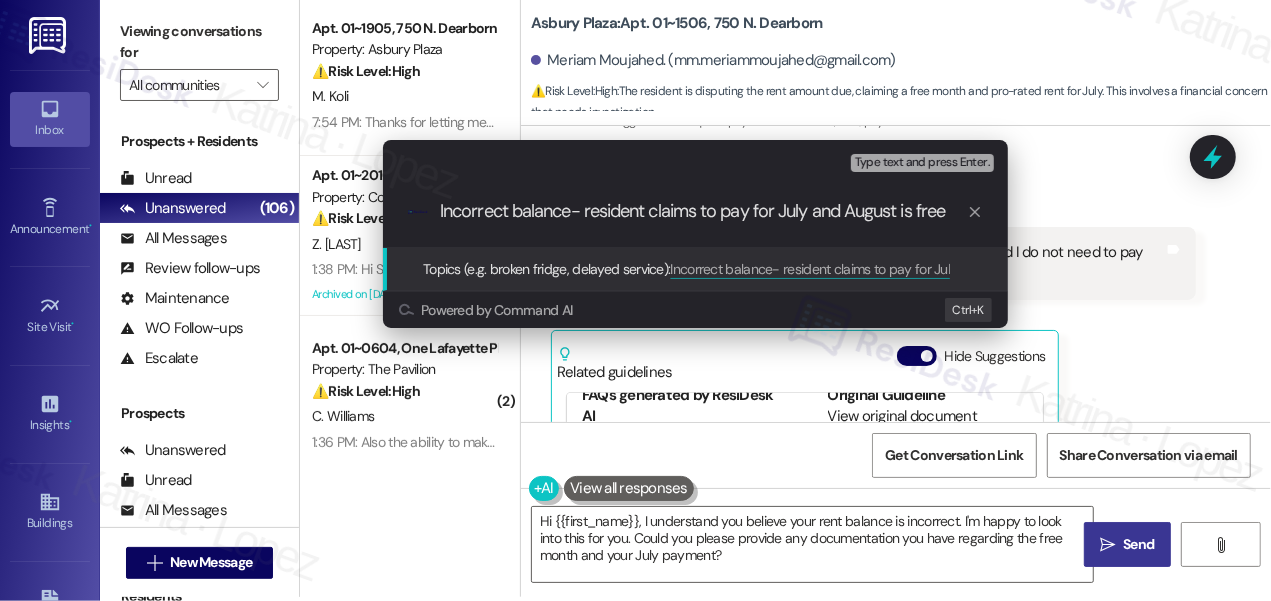 type on "Incorrect balance- resident claims to pay for July and August is free" 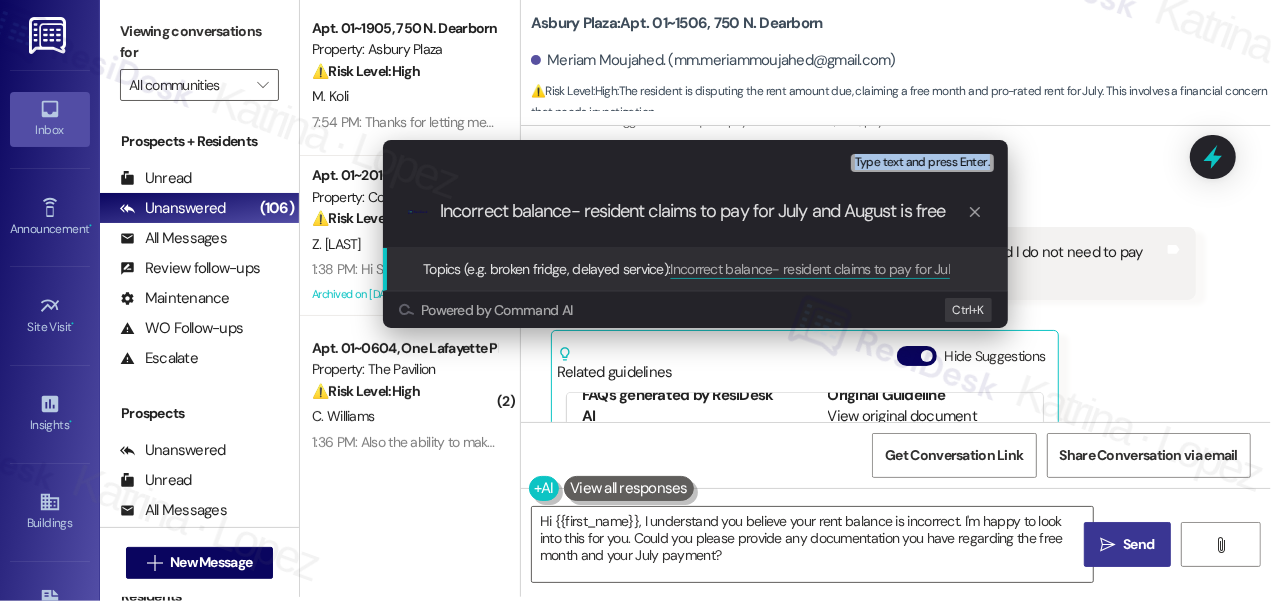 drag, startPoint x: 124, startPoint y: 26, endPoint x: 734, endPoint y: 206, distance: 636.0032 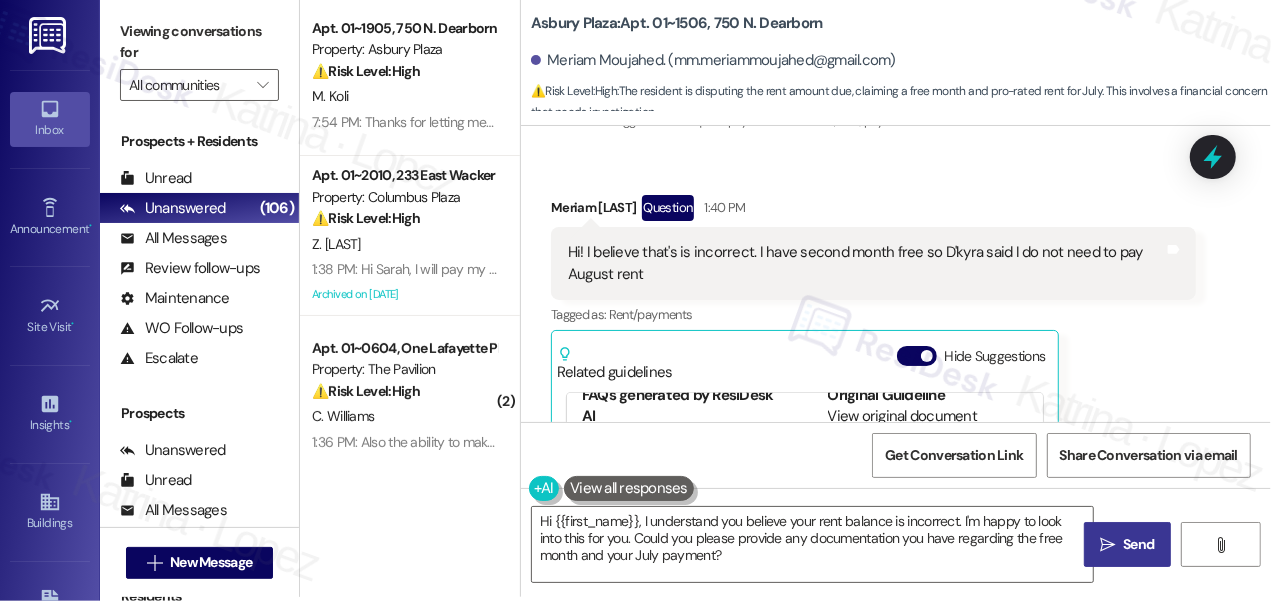 click on "1:40 PM" at bounding box center [722, 207] 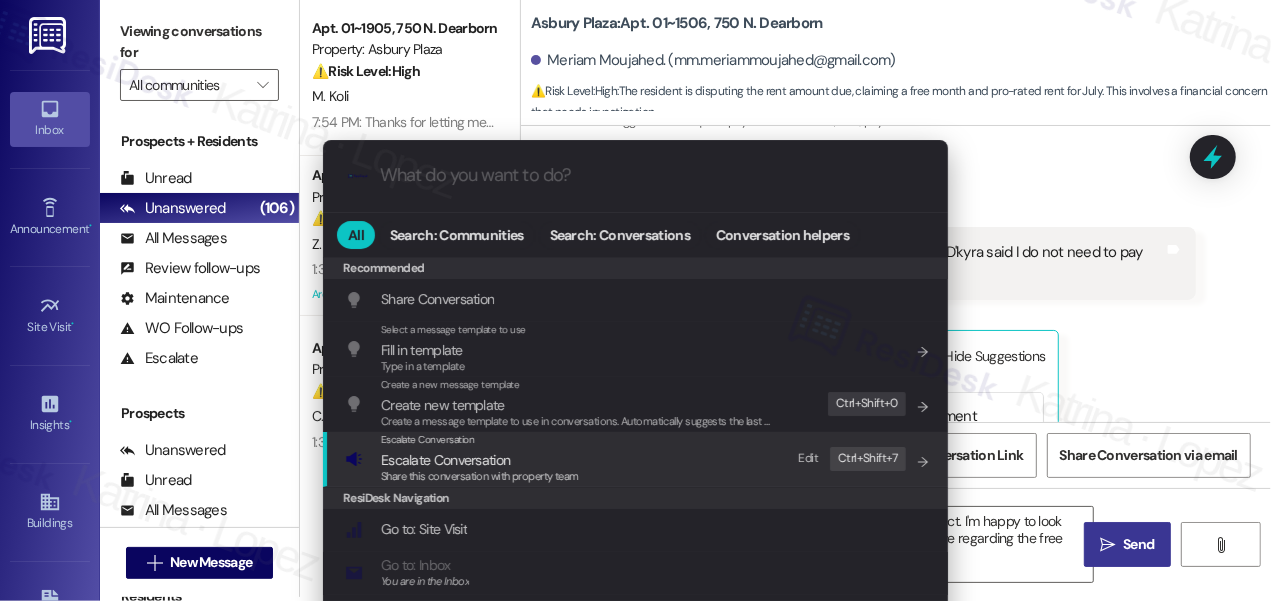click on "Share this conversation with property team" at bounding box center (480, 477) 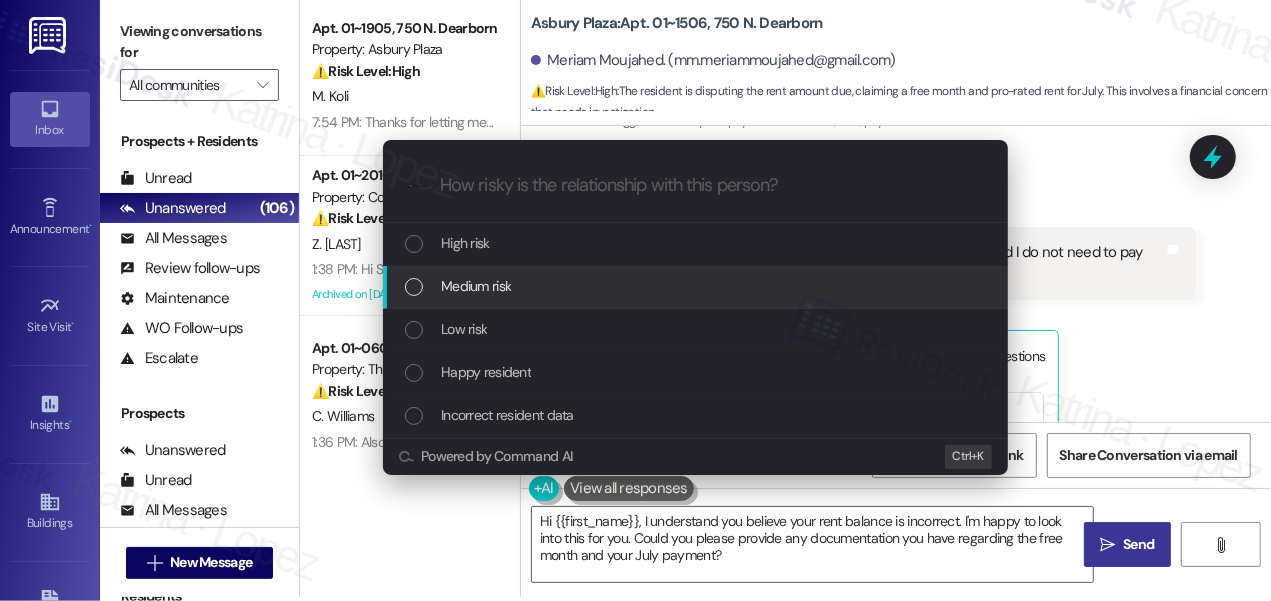 click on "Medium risk" at bounding box center (697, 286) 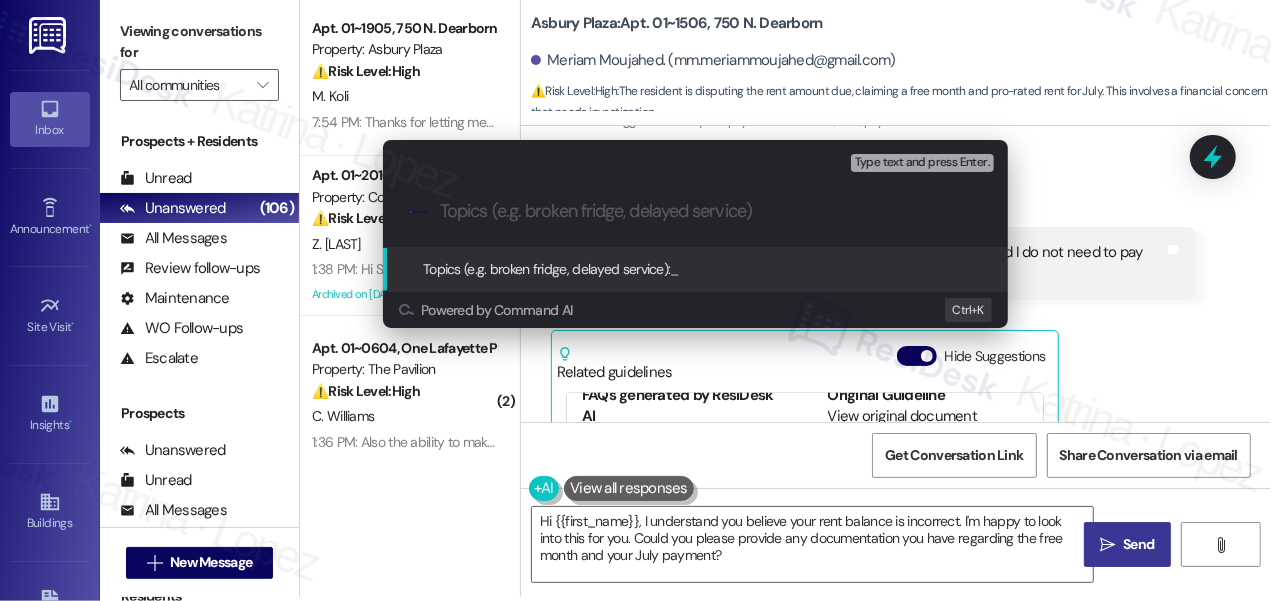 paste on "Dispute: Incorrect Balance (July Paid, August Free)" 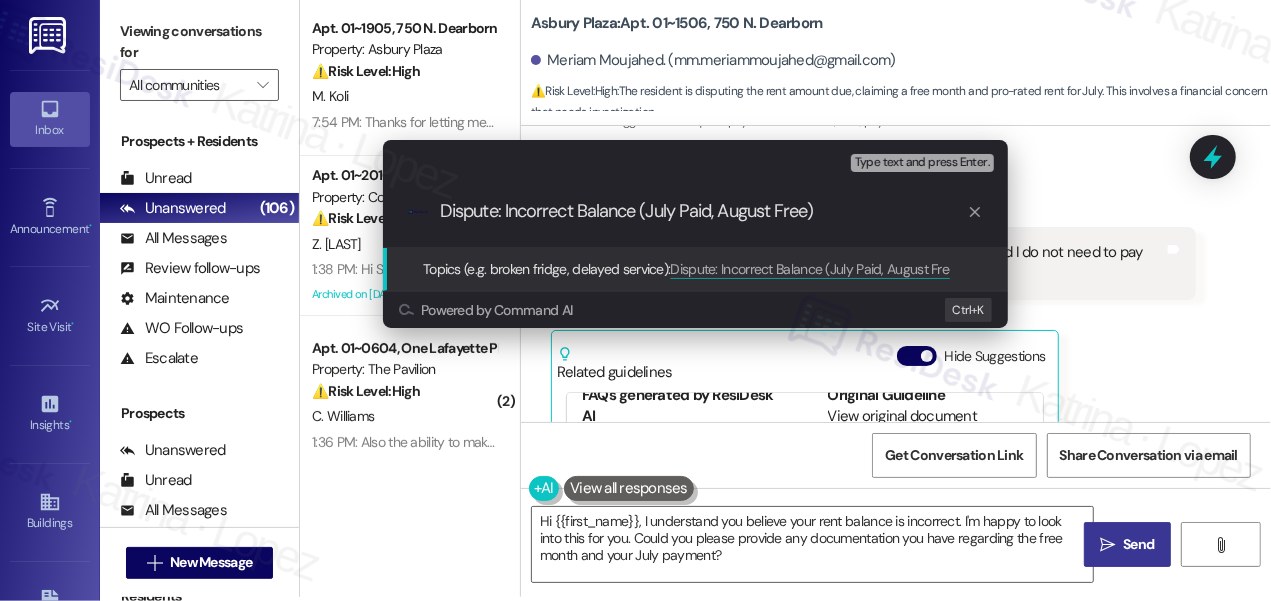 click on "Dispute: Incorrect Balance (July Paid, August Free)" at bounding box center (703, 211) 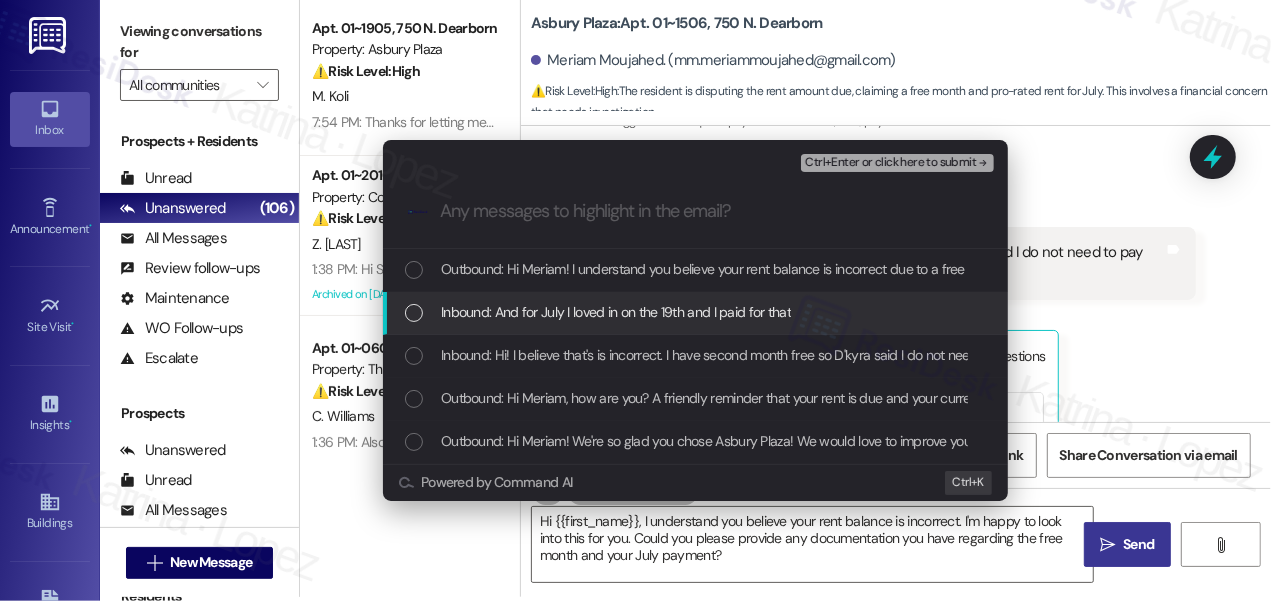 click on "Inbound: And for July I loved in on the 19th and I paid for that" at bounding box center [616, 312] 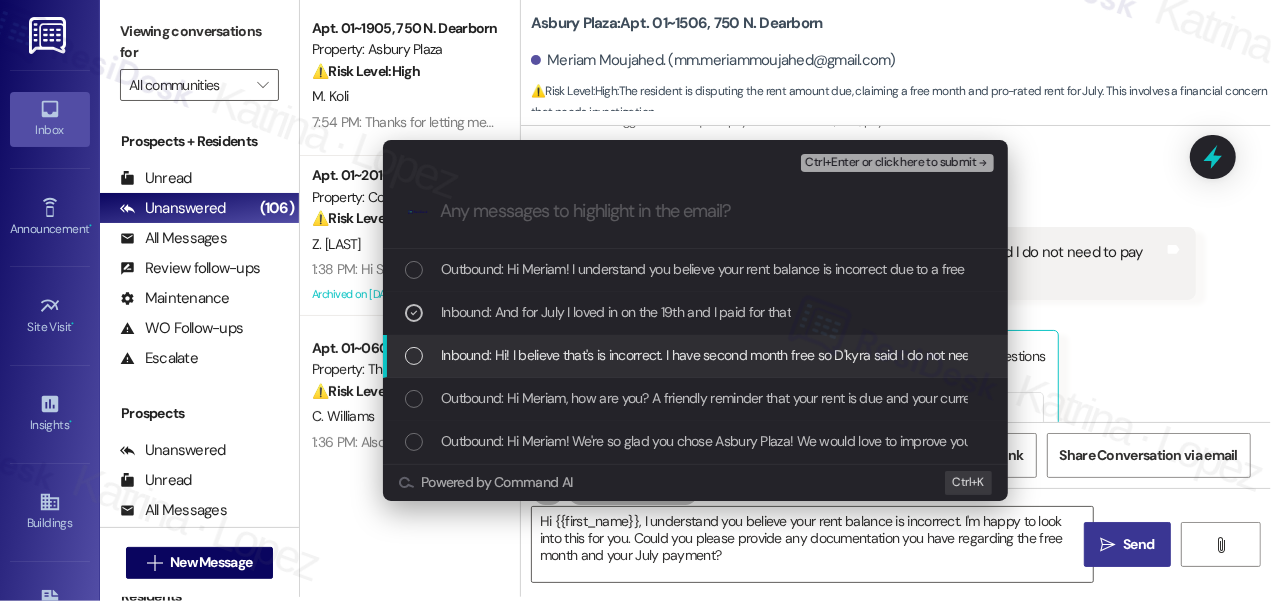 click on "Inbound: Hi! I believe that's is incorrect. I have second month free so D'kyra said I do not need to pay August rent" at bounding box center [765, 355] 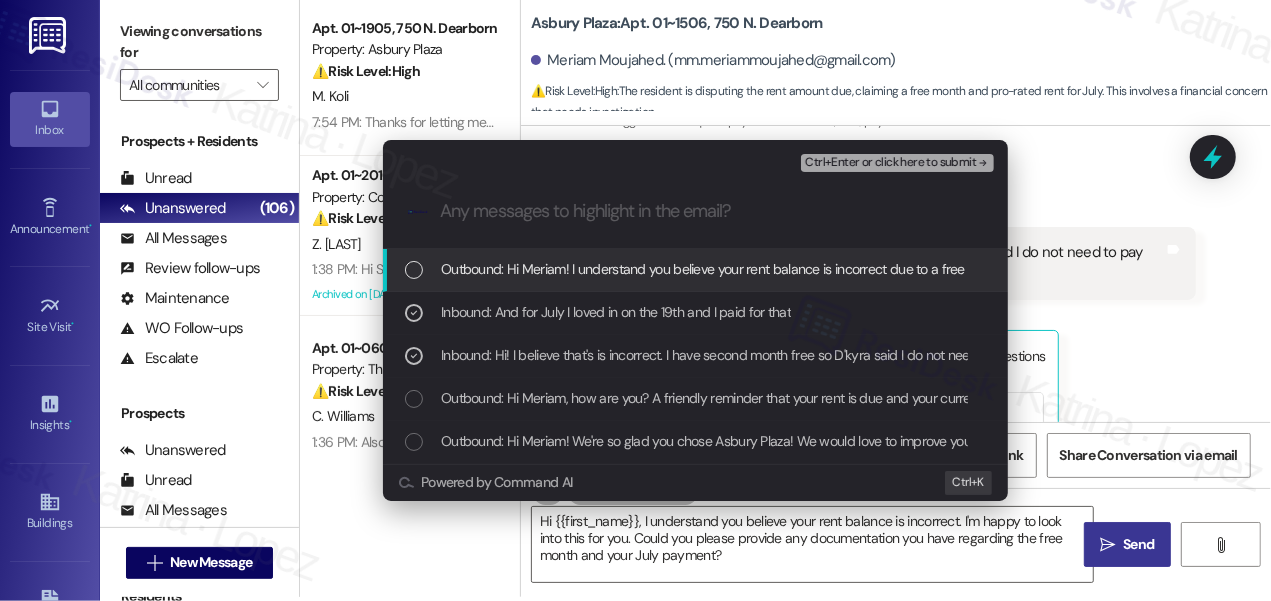 click on "Ctrl+Enter or click here to submit" at bounding box center [890, 163] 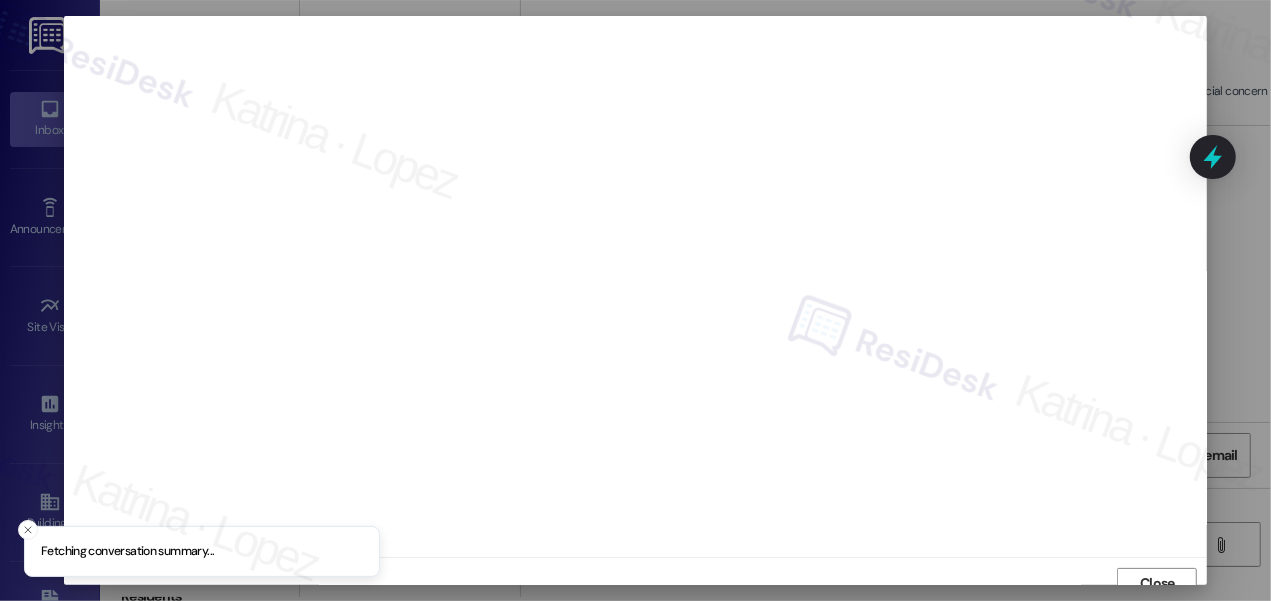 scroll, scrollTop: 14, scrollLeft: 0, axis: vertical 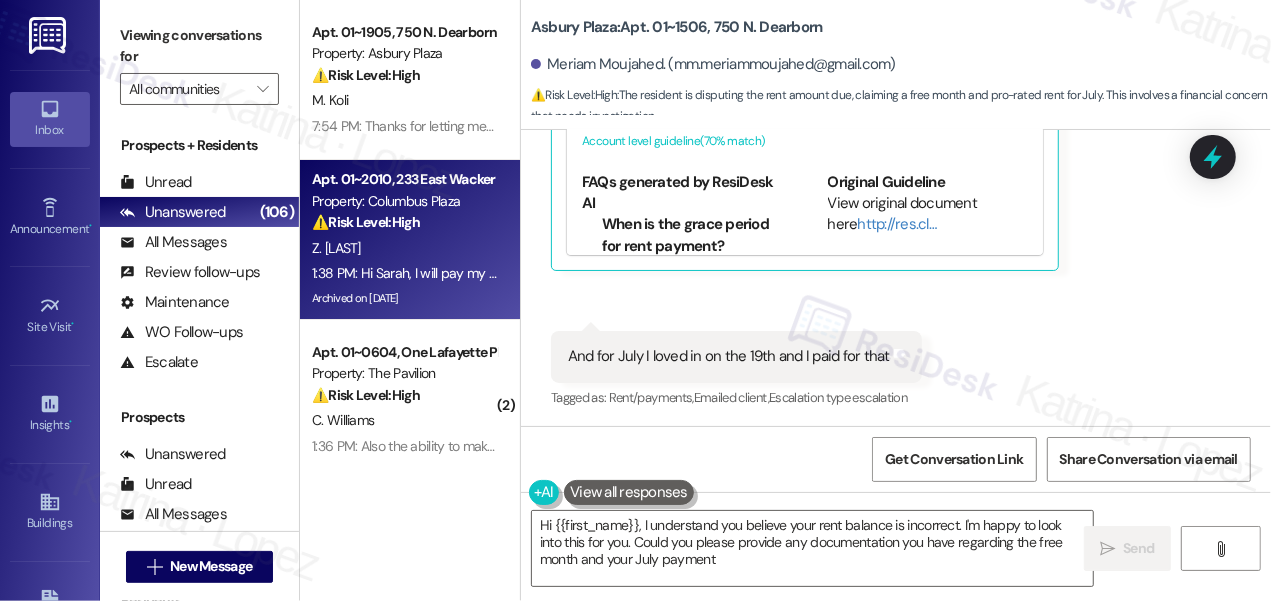 type on "Hi {{first_name}}, I understand you believe your rent balance is incorrect. I'm happy to look into this for you. Could you please provide any documentation you have regarding the free month and your July payment?" 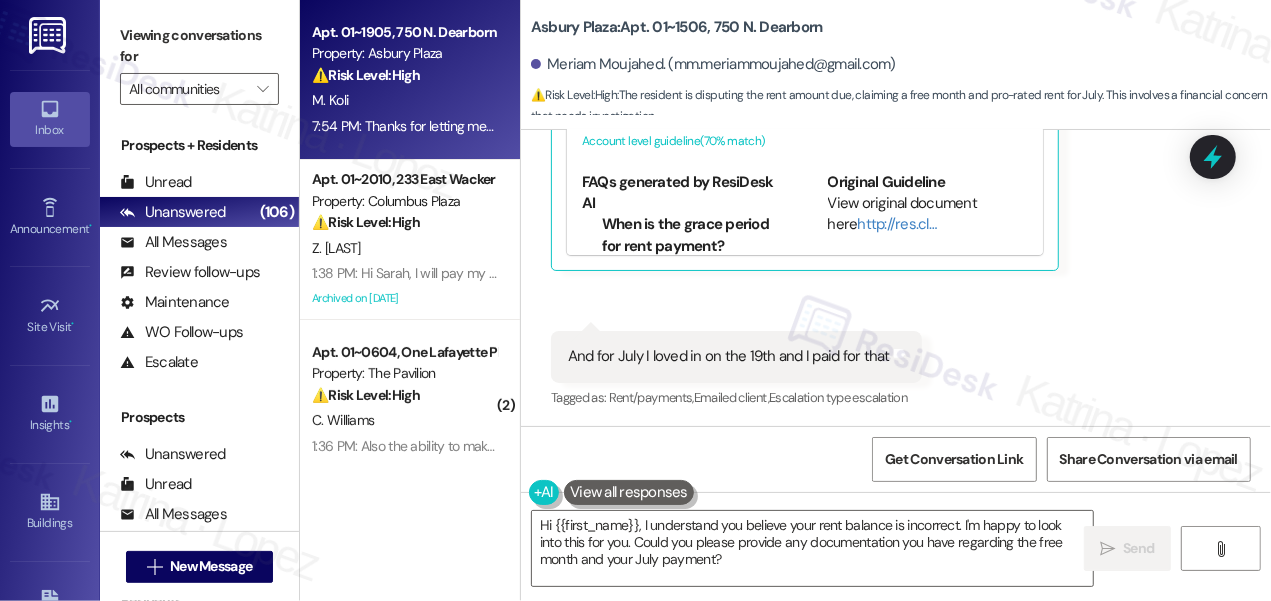 click on "⚠️  Risk Level:  High" at bounding box center [366, 75] 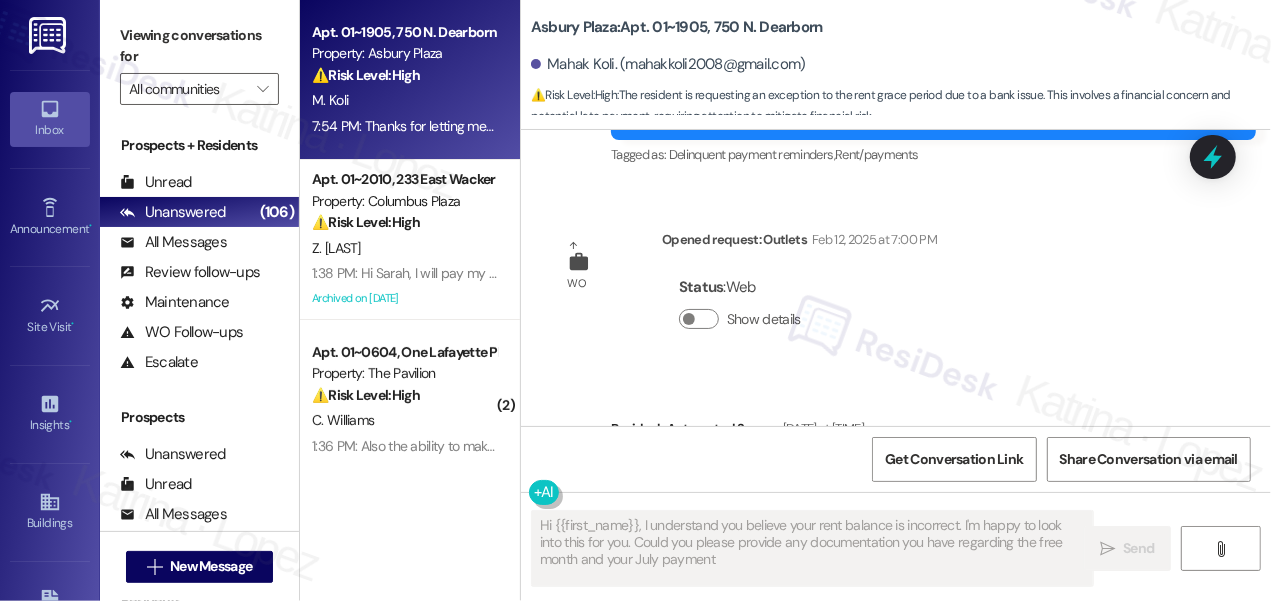 type on "Hi {{first_name}}, I understand you believe your rent balance is incorrect. I'm happy to look into this for you. Could you please provide any documentation you have regarding the free month and your July payment?" 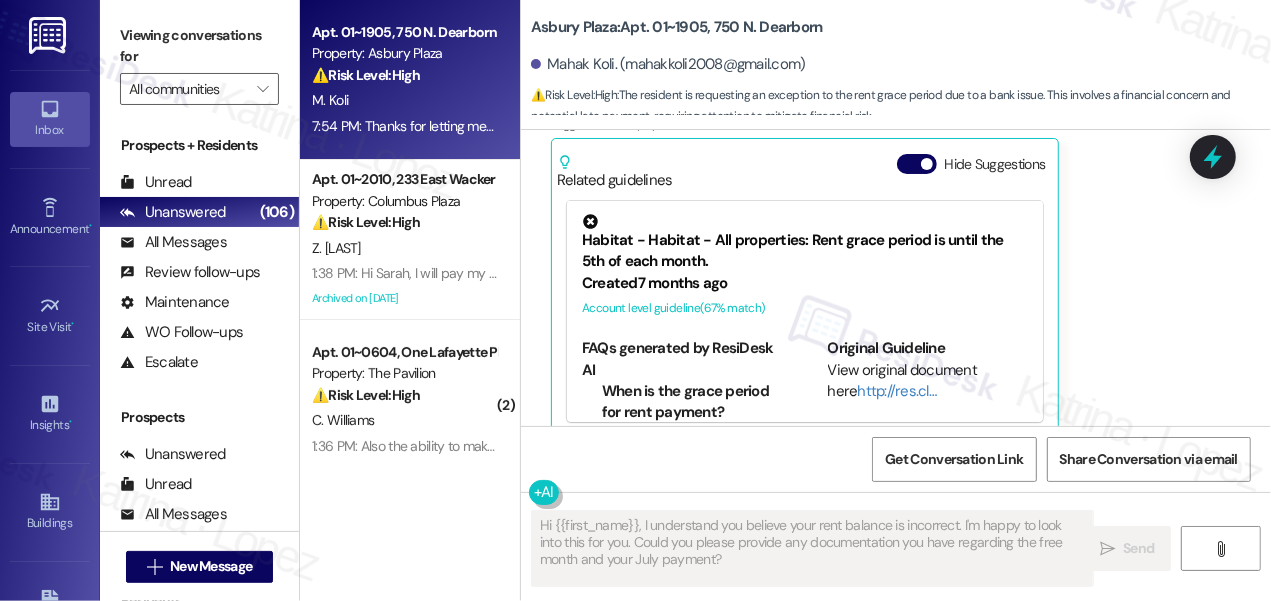 scroll, scrollTop: 6466, scrollLeft: 0, axis: vertical 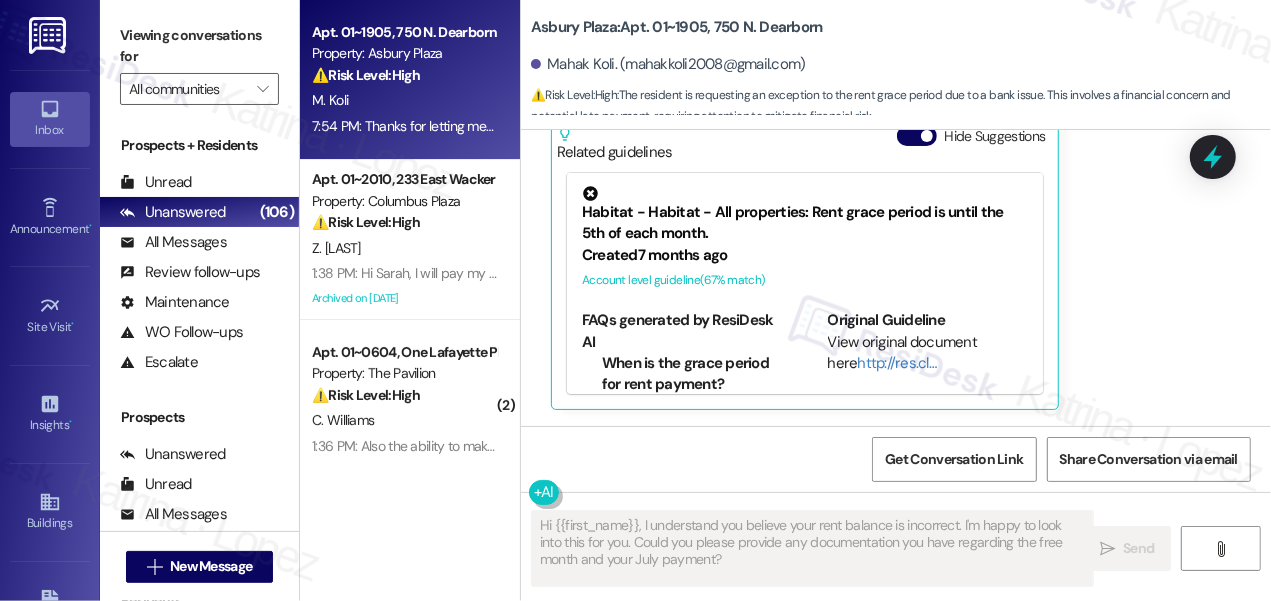 click on "M. Koli" at bounding box center [404, 100] 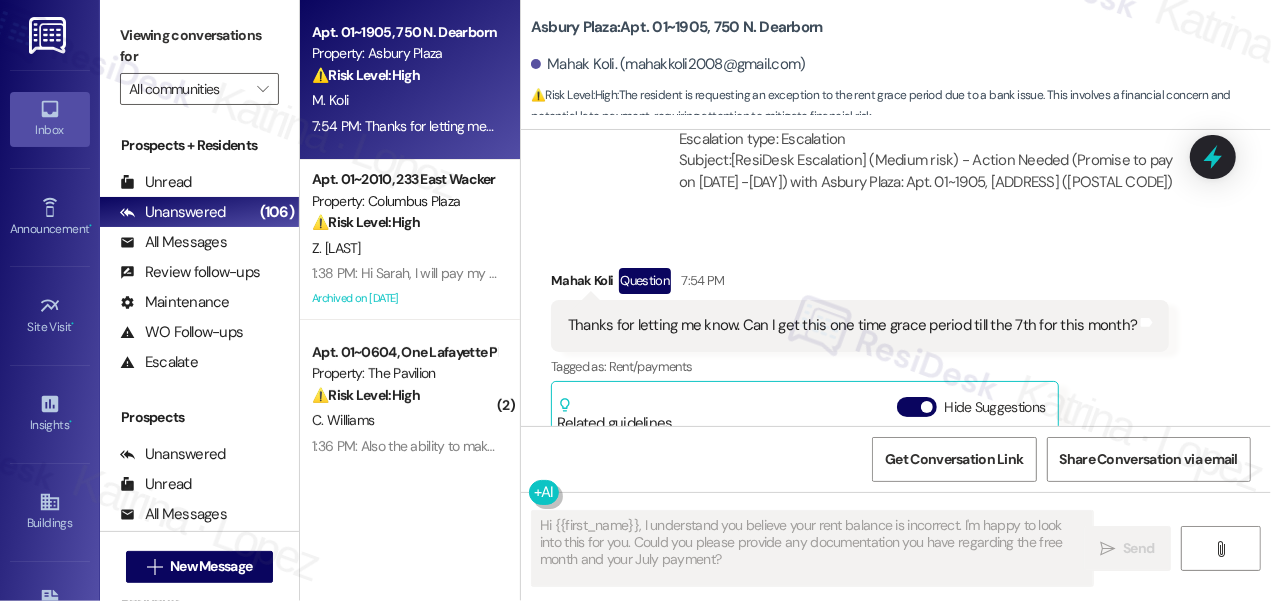scroll, scrollTop: 6011, scrollLeft: 0, axis: vertical 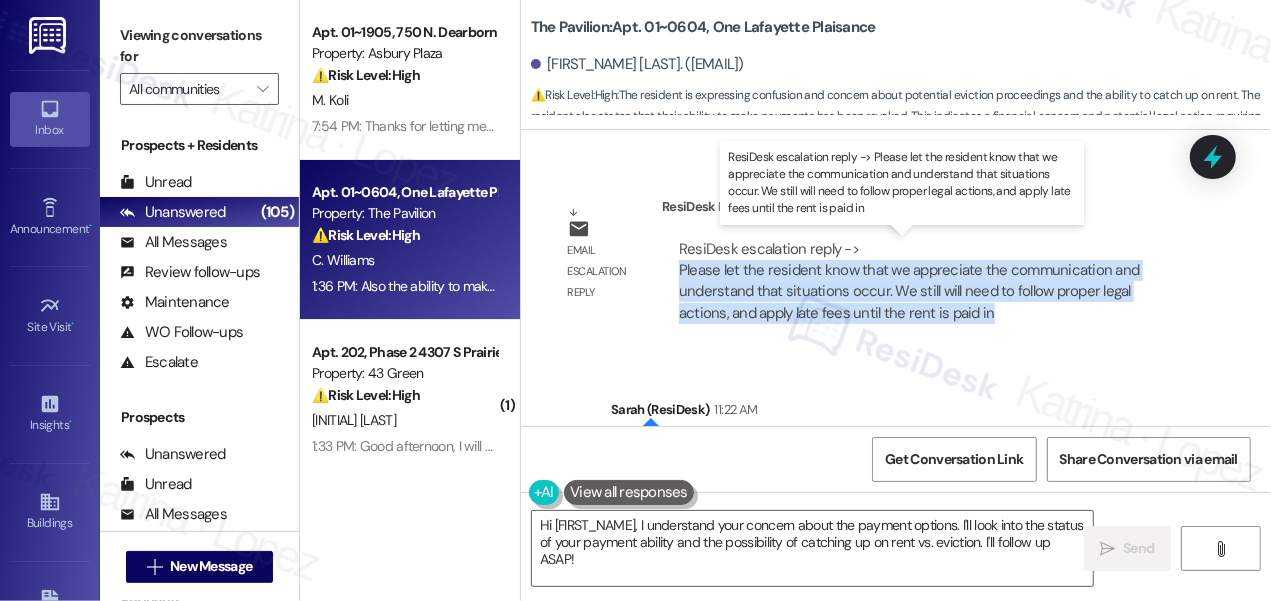 click on "ResiDesk escalation reply ->
Please let the resident know that we appreciate the communication and understand that situations occur. We still will need to follow proper legal actions, and apply late fees until the rent is paid in ResiDesk escalation reply ->
Please let the resident know that we appreciate the communication and understand that situations occur. We still will need to follow proper legal actions, and apply late fees until the rent is paid in" at bounding box center [909, 281] 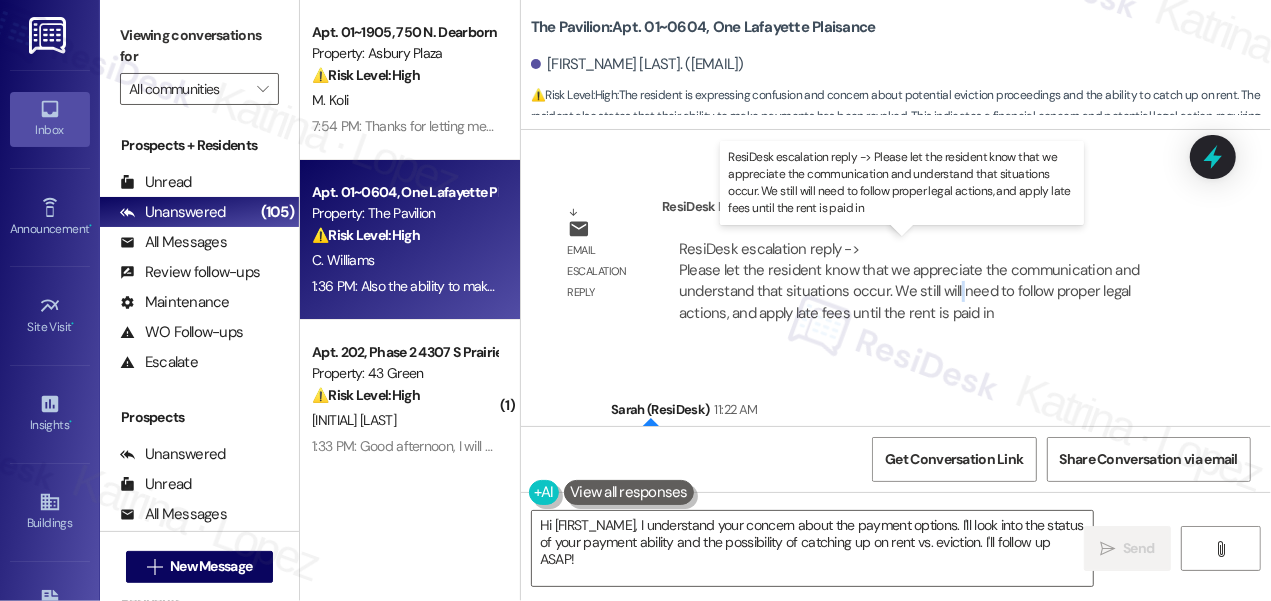 click on "ResiDesk escalation reply ->
Please let the resident know that we appreciate the communication and understand that situations occur. We still will need to follow proper legal actions, and apply late fees until the rent is paid in ResiDesk escalation reply ->
Please let the resident know that we appreciate the communication and understand that situations occur. We still will need to follow proper legal actions, and apply late fees until the rent is paid in" at bounding box center [909, 281] 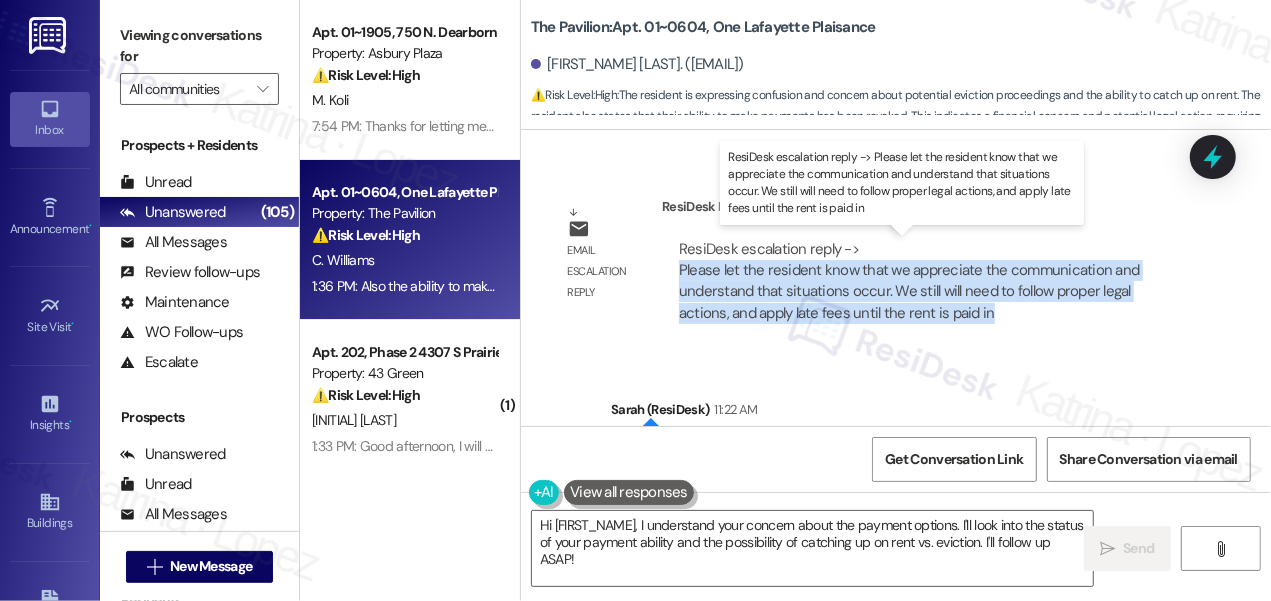 click on "ResiDesk escalation reply ->
Please let the resident know that we appreciate the communication and understand that situations occur. We still will need to follow proper legal actions, and apply late fees until the rent is paid in ResiDesk escalation reply ->
Please let the resident know that we appreciate the communication and understand that situations occur. We still will need to follow proper legal actions, and apply late fees until the rent is paid in" at bounding box center [909, 281] 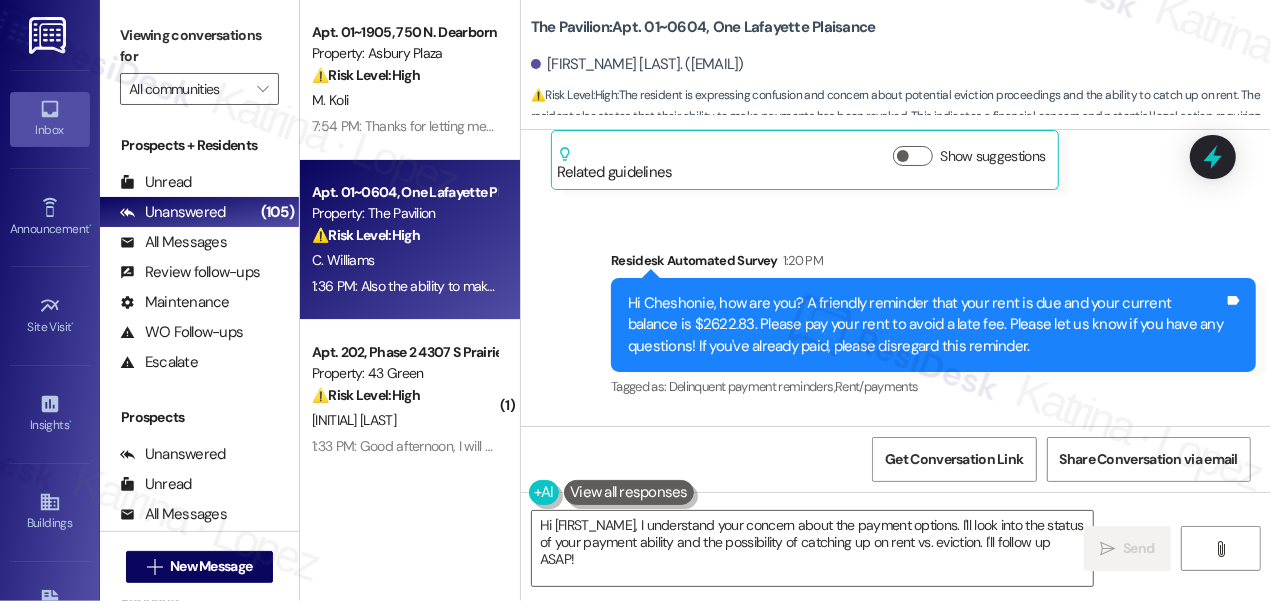 scroll, scrollTop: 6994, scrollLeft: 0, axis: vertical 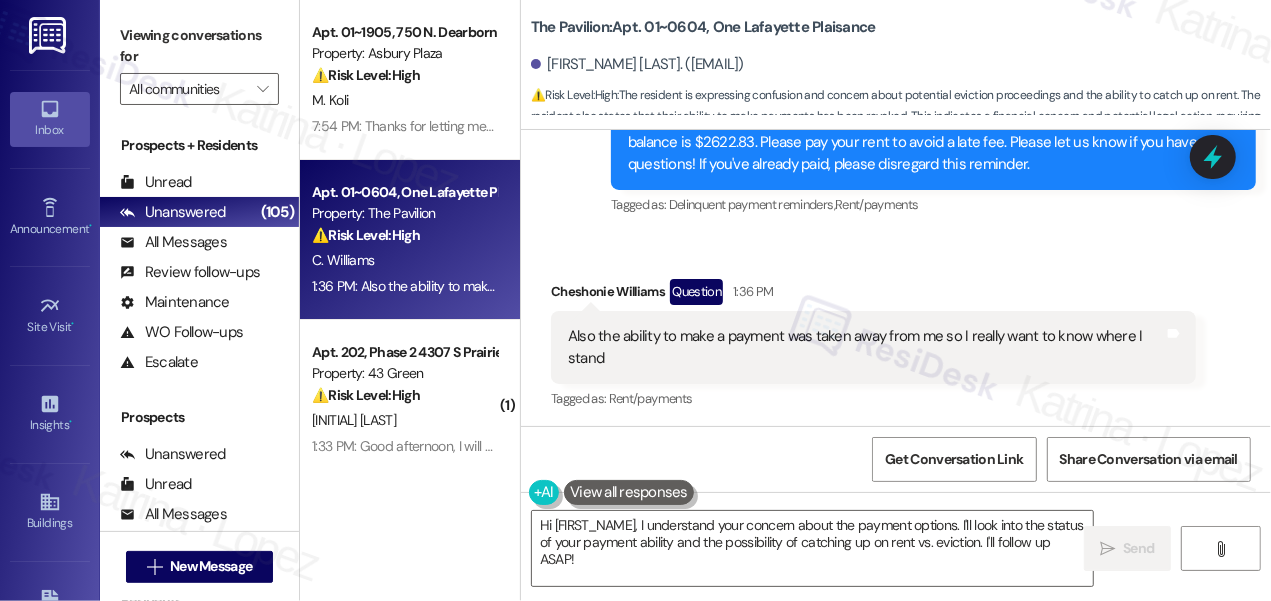 click on "Viewing conversations for" at bounding box center (199, 46) 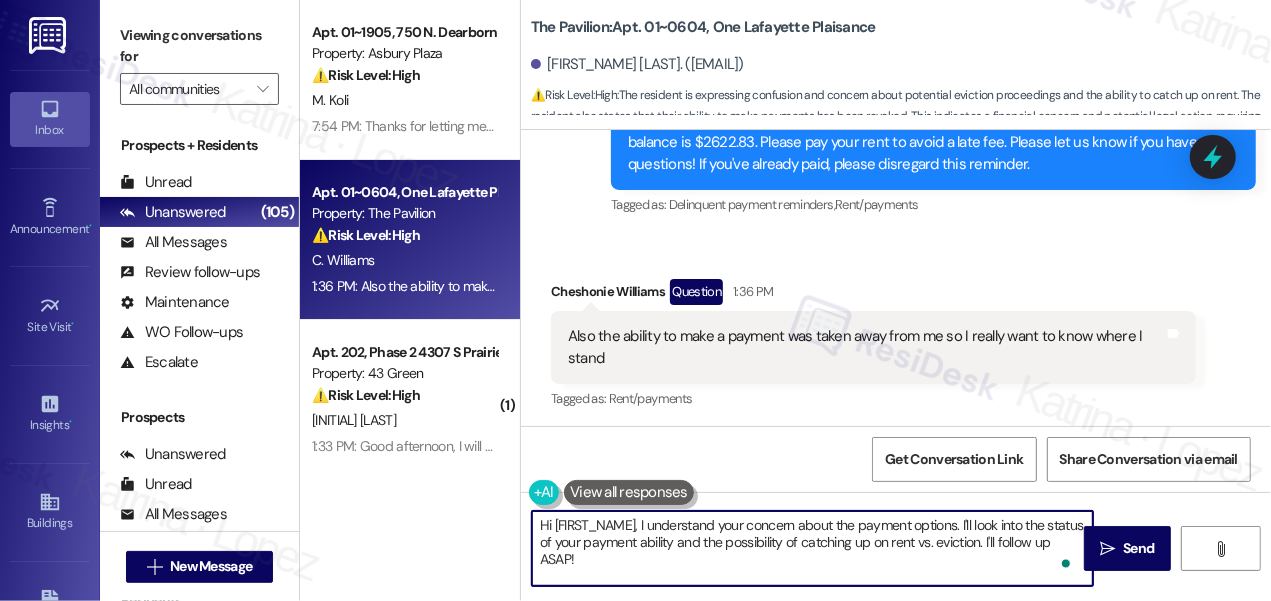 drag, startPoint x: 640, startPoint y: 525, endPoint x: 464, endPoint y: 514, distance: 176.34341 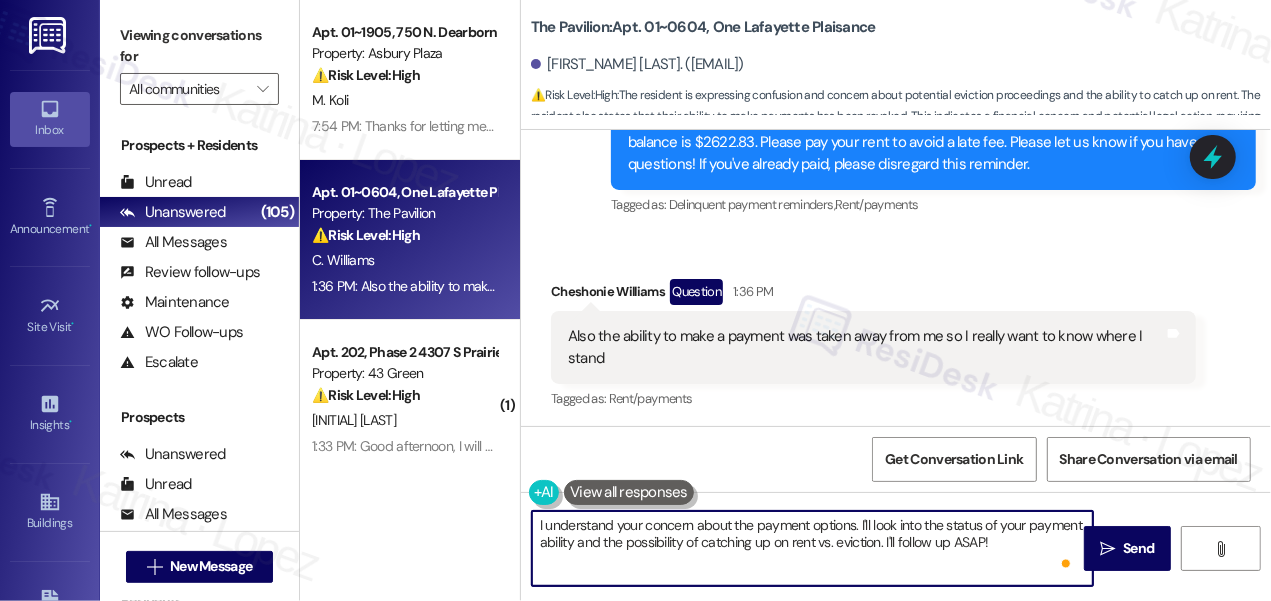 type on "I understand your concern about the payment options. I'll look into the status of your payment ability and the possibility of catching up on rent vs. eviction. I'll follow up ASAP!" 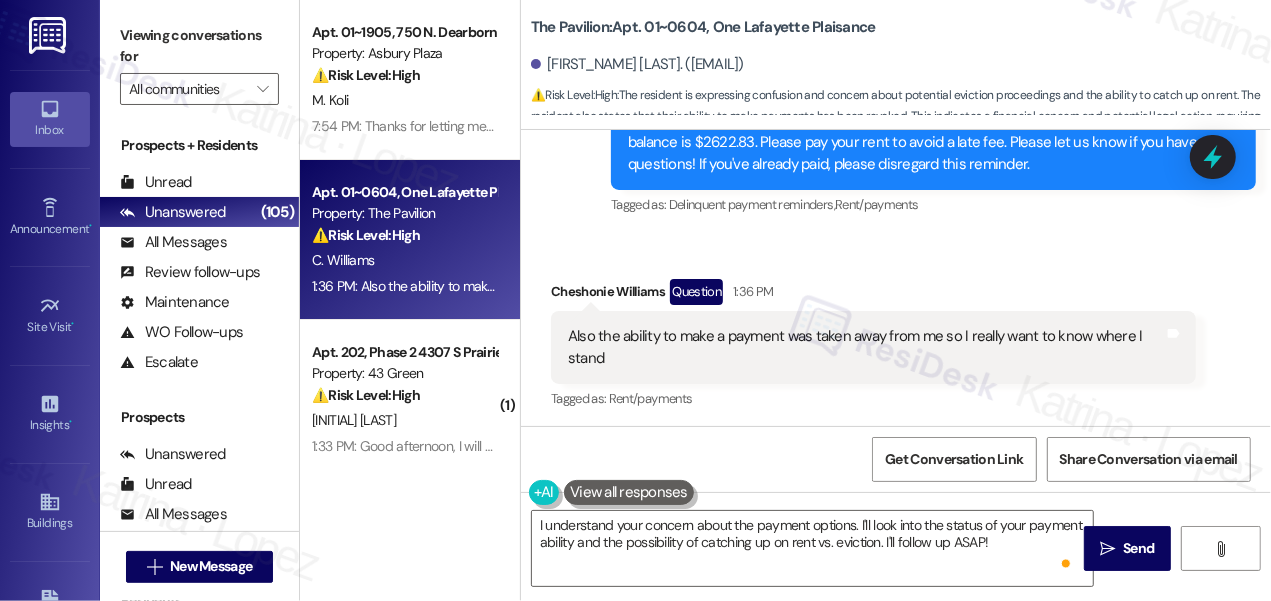 drag, startPoint x: 149, startPoint y: 52, endPoint x: 165, endPoint y: 55, distance: 16.27882 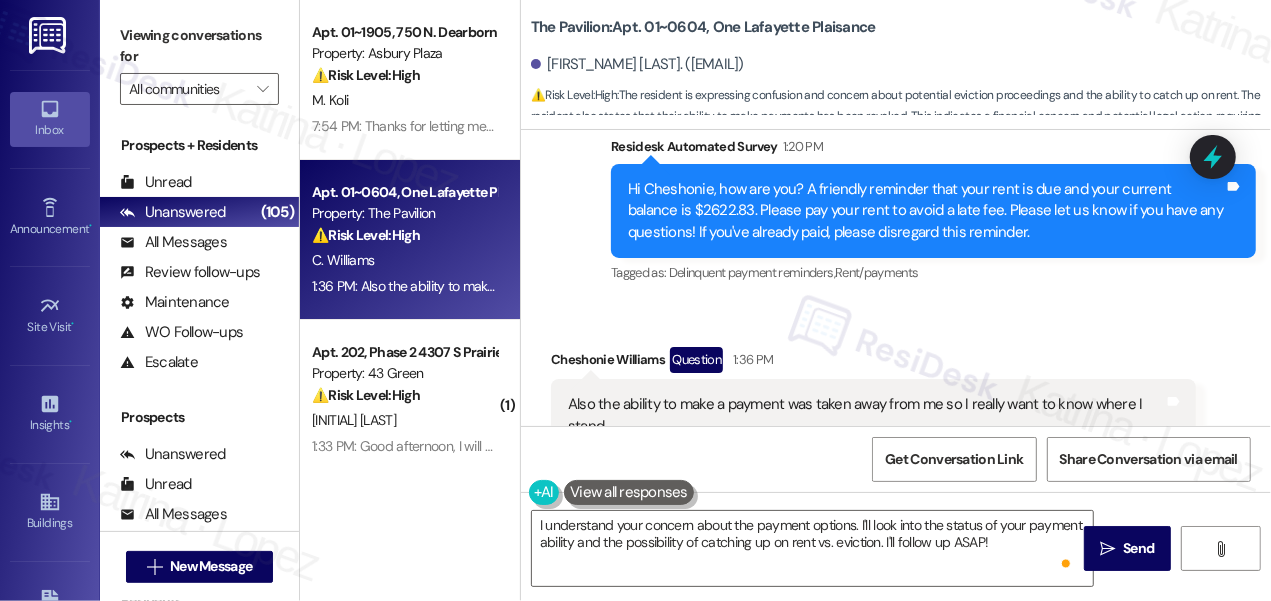 scroll, scrollTop: 6630, scrollLeft: 0, axis: vertical 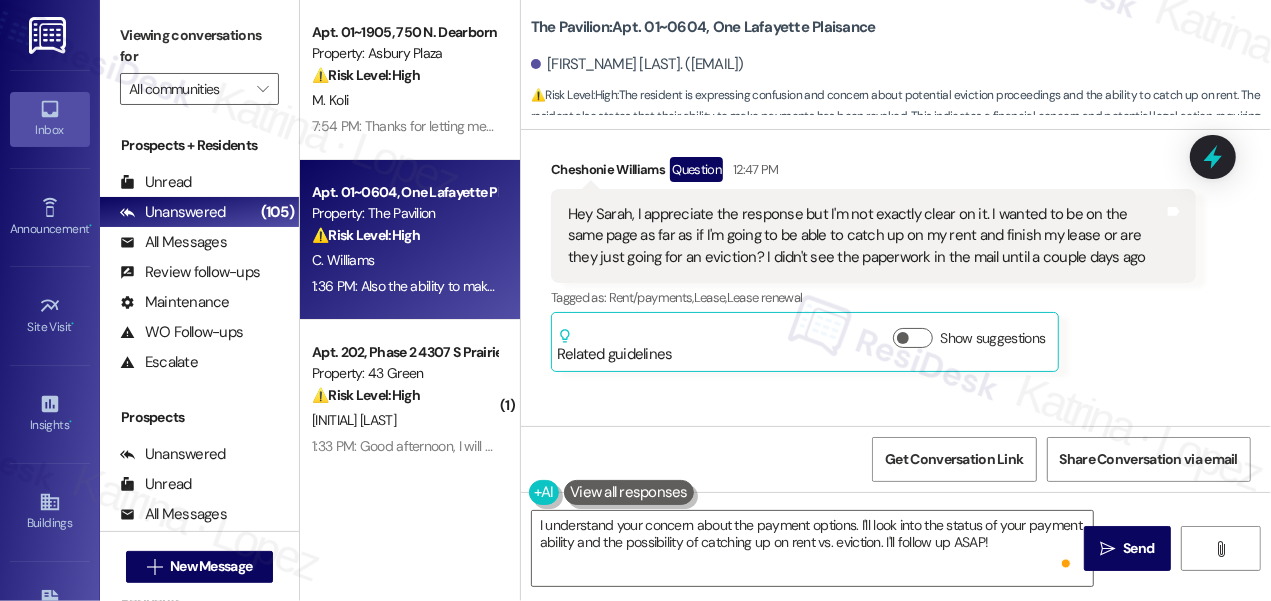 click on "Hey Sarah, I appreciate the response but I'm not exactly clear on it. I wanted to be on the same page as far as if I'm going to be able to catch up on my rent and finish my lease or are they just going for an eviction? I didn't see the paperwork in the mail until a couple days ago" at bounding box center (866, 236) 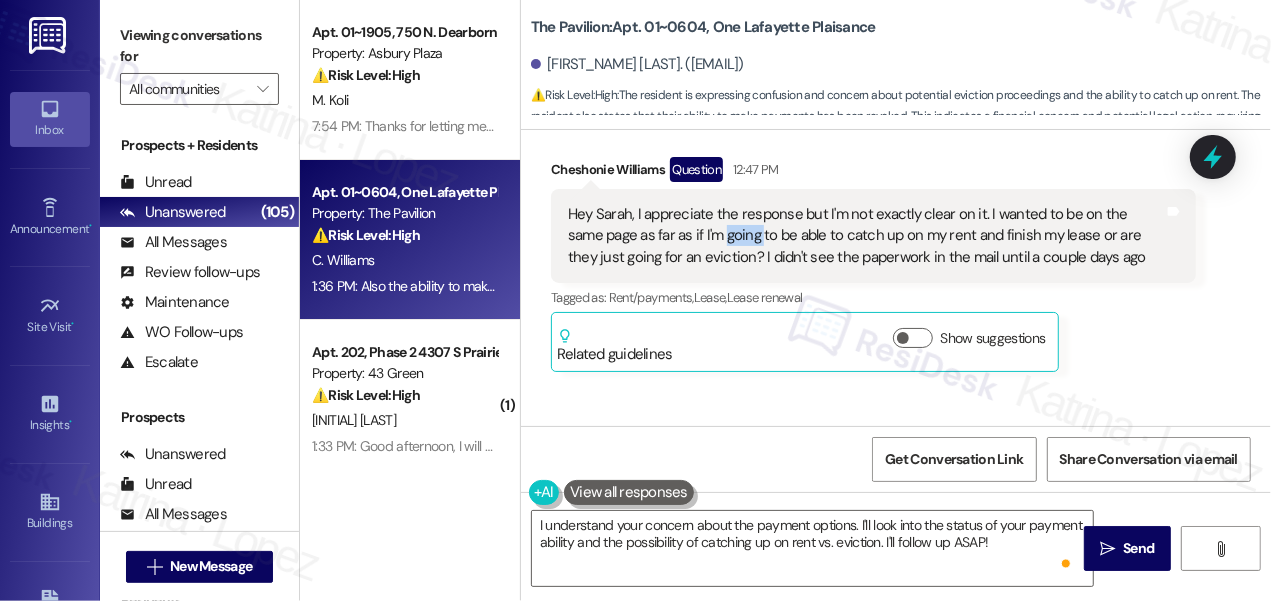 click on "Hey Sarah, I appreciate the response but I'm not exactly clear on it. I wanted to be on the same page as far as if I'm going to be able to catch up on my rent and finish my lease or are they just going for an eviction? I didn't see the paperwork in the mail until a couple days ago" at bounding box center (866, 236) 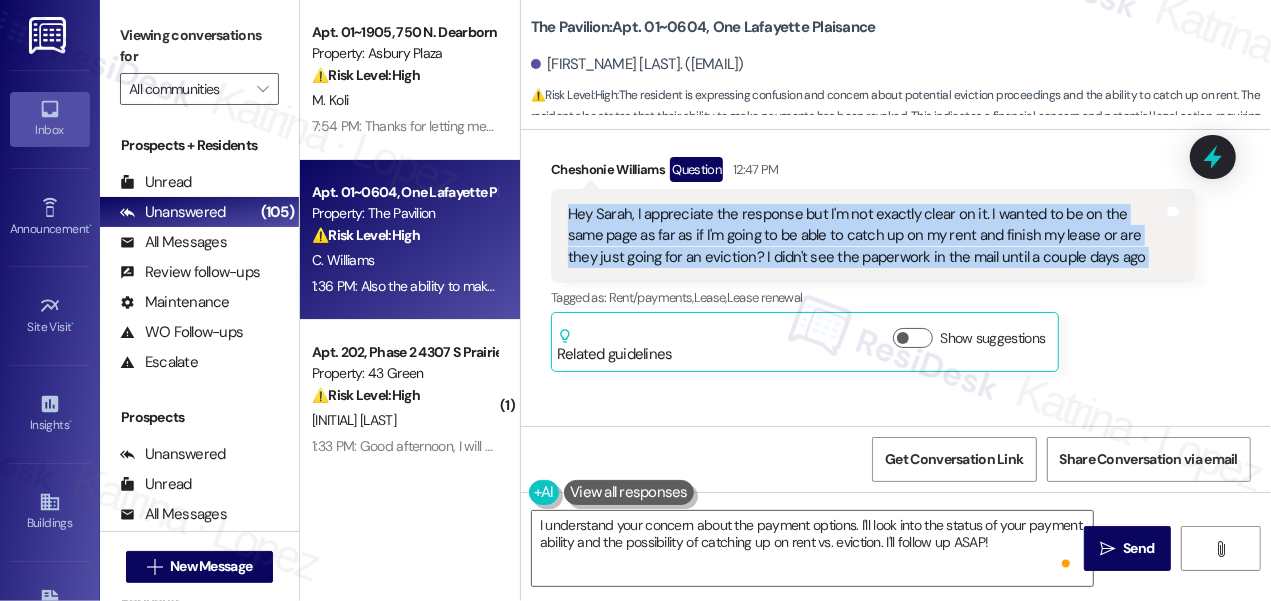 click on "Hey Sarah, I appreciate the response but I'm not exactly clear on it. I wanted to be on the same page as far as if I'm going to be able to catch up on my rent and finish my lease or are they just going for an eviction? I didn't see the paperwork in the mail until a couple days ago" at bounding box center [866, 236] 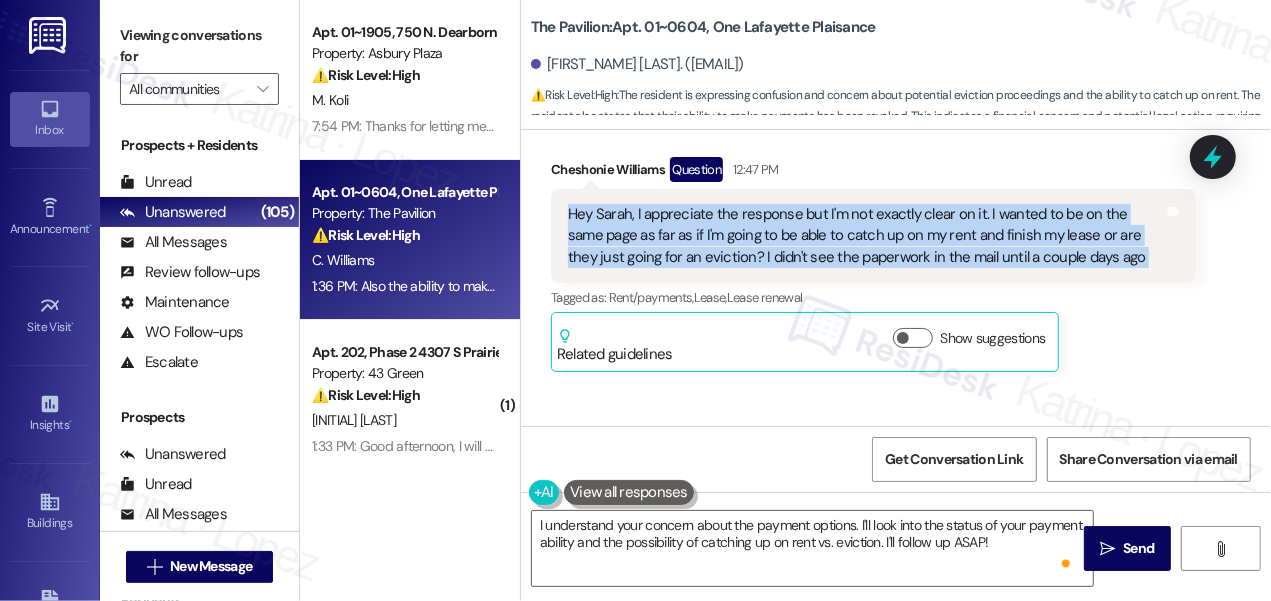 click on "Hey Sarah, I appreciate the response but I'm not exactly clear on it. I wanted to be on the same page as far as if I'm going to be able to catch up on my rent and finish my lease or are they just going for an eviction? I didn't see the paperwork in the mail until a couple days ago" at bounding box center [866, 236] 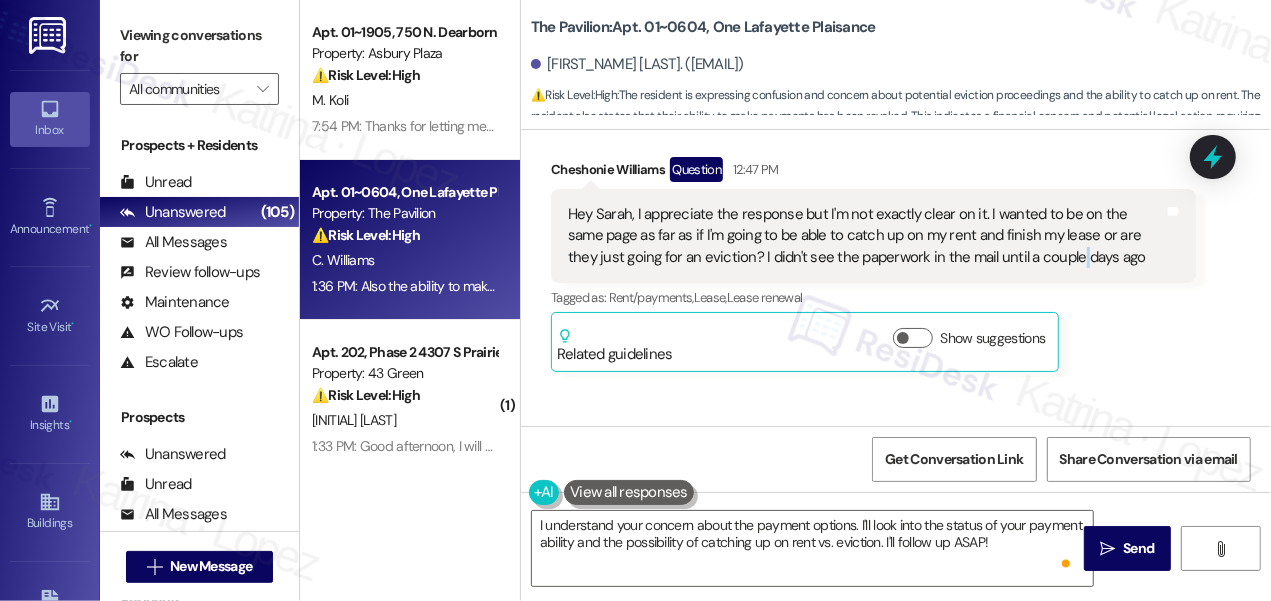 click on "Hey Sarah, I appreciate the response but I'm not exactly clear on it. I wanted to be on the same page as far as if I'm going to be able to catch up on my rent and finish my lease or are they just going for an eviction? I didn't see the paperwork in the mail until a couple days ago" at bounding box center [866, 236] 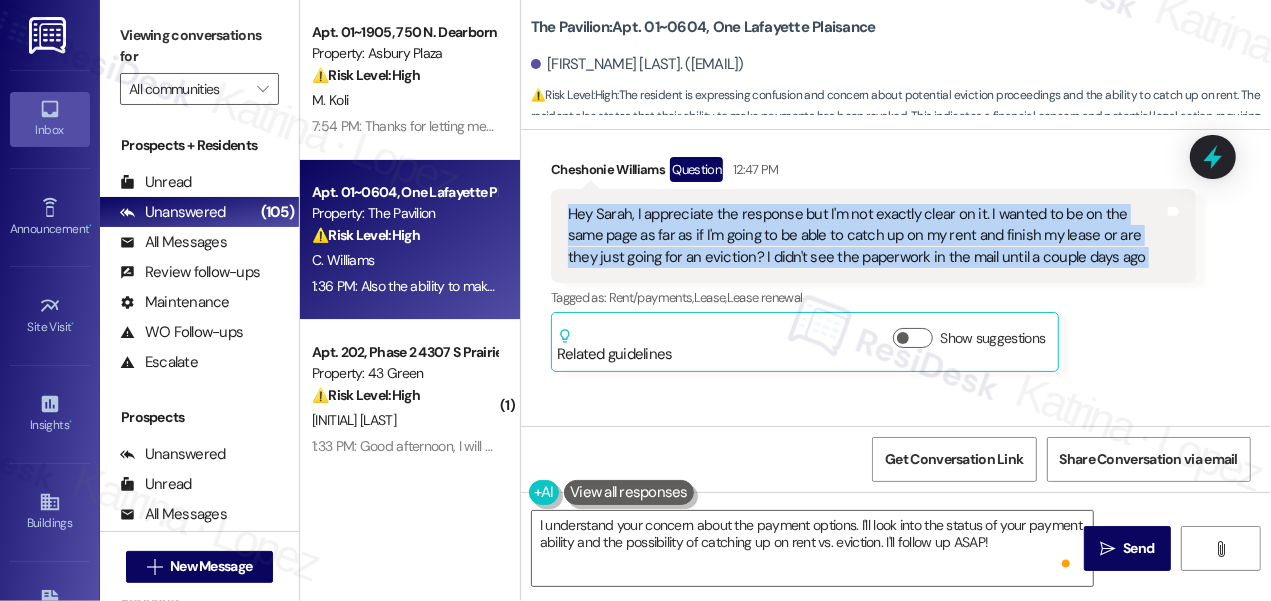 click on "Hey Sarah, I appreciate the response but I'm not exactly clear on it. I wanted to be on the same page as far as if I'm going to be able to catch up on my rent and finish my lease or are they just going for an eviction? I didn't see the paperwork in the mail until a couple days ago" at bounding box center (866, 236) 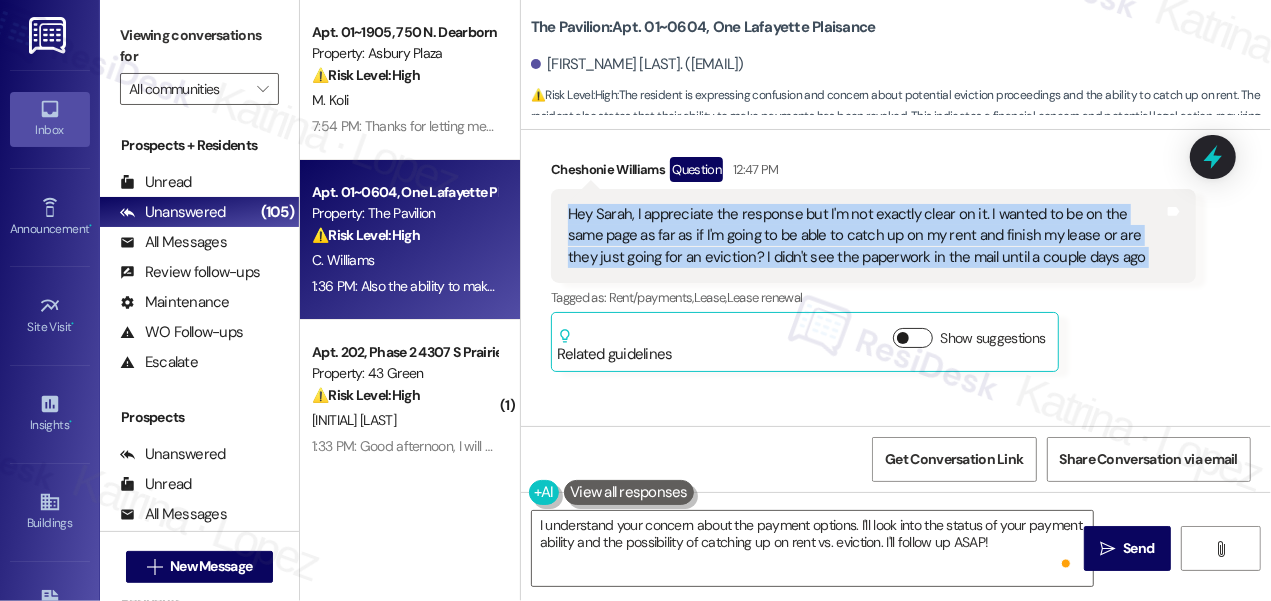click on "Show suggestions" at bounding box center (913, 338) 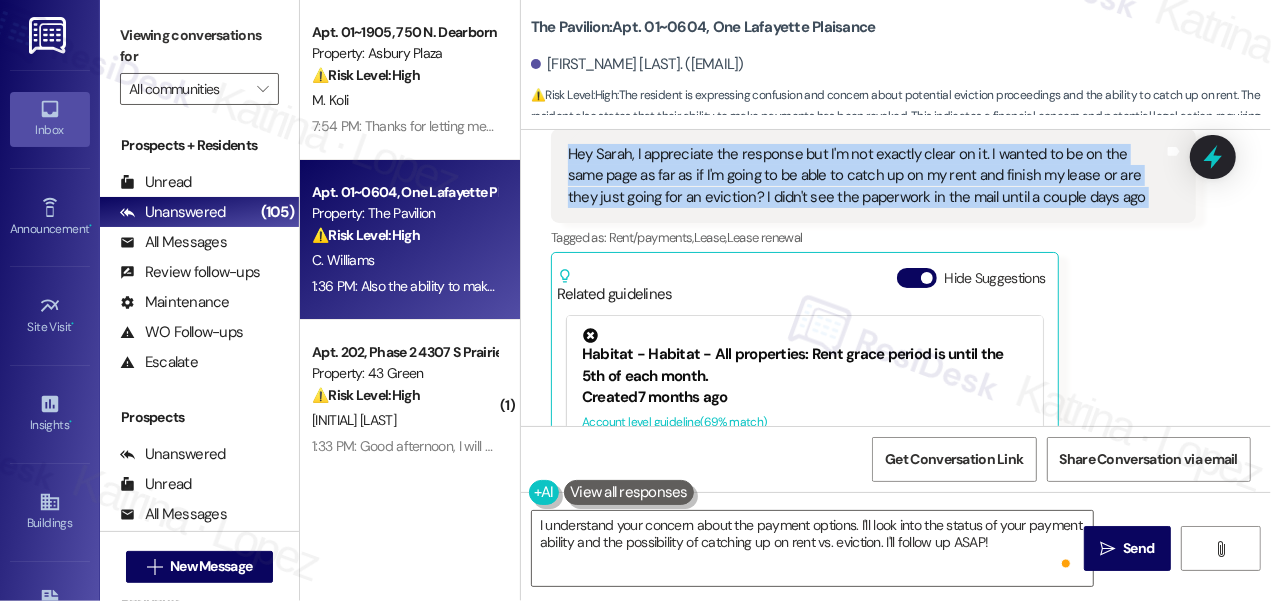 scroll, scrollTop: 6721, scrollLeft: 0, axis: vertical 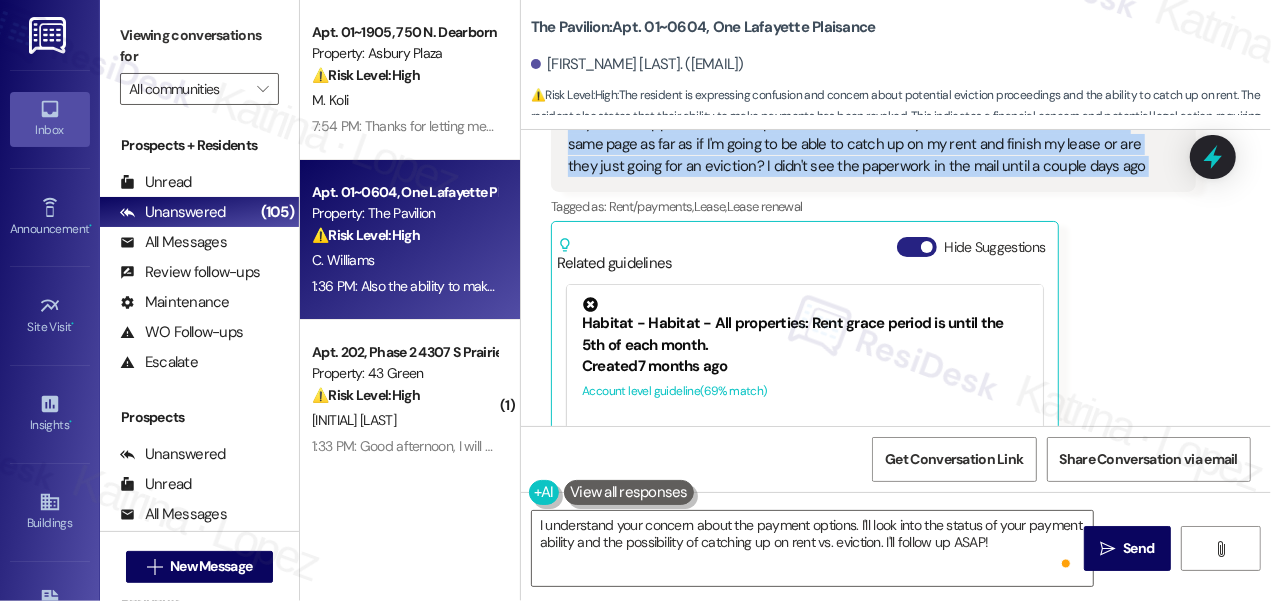 click on "Hide Suggestions" at bounding box center (917, 247) 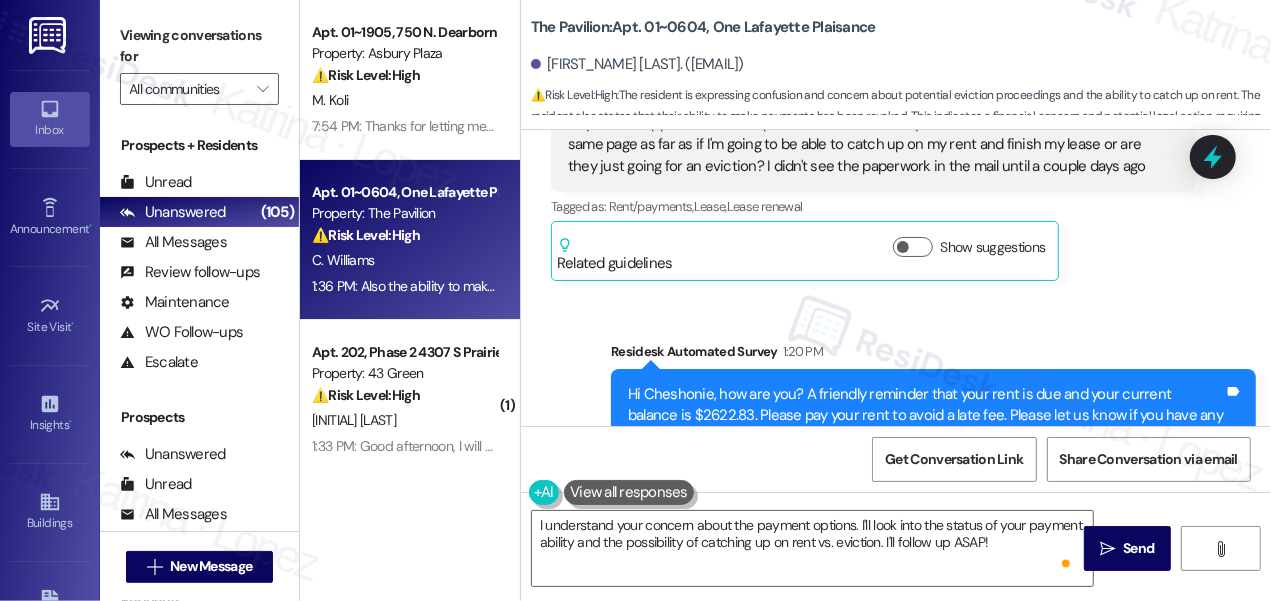 click on "Viewing conversations for" at bounding box center (199, 46) 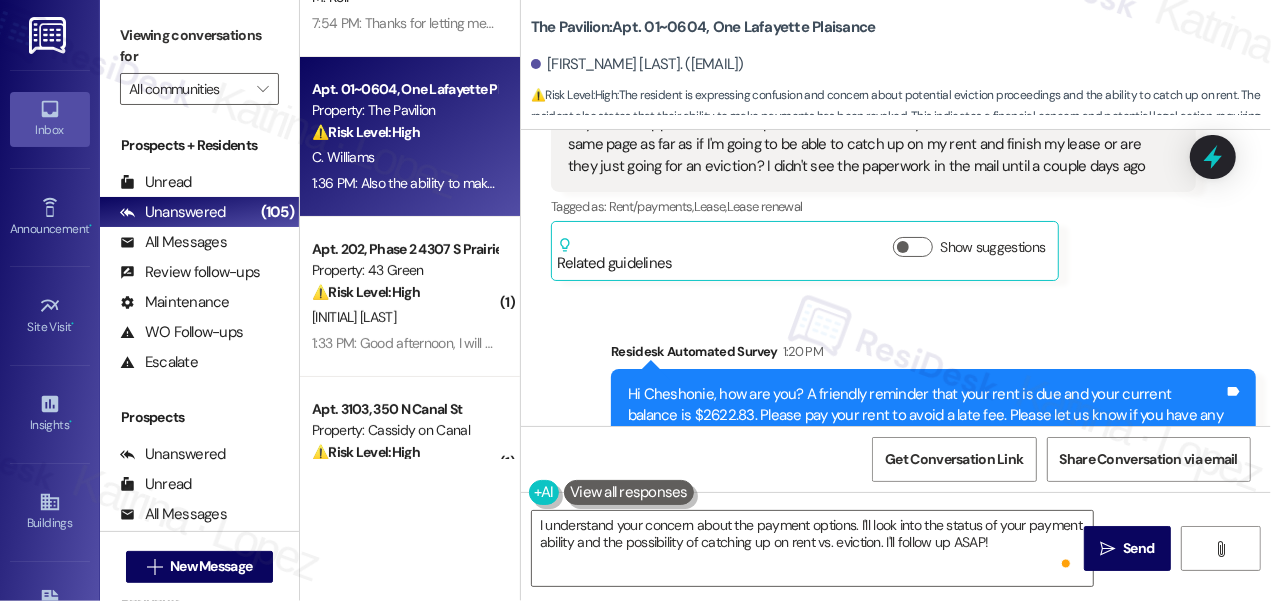 scroll, scrollTop: 181, scrollLeft: 0, axis: vertical 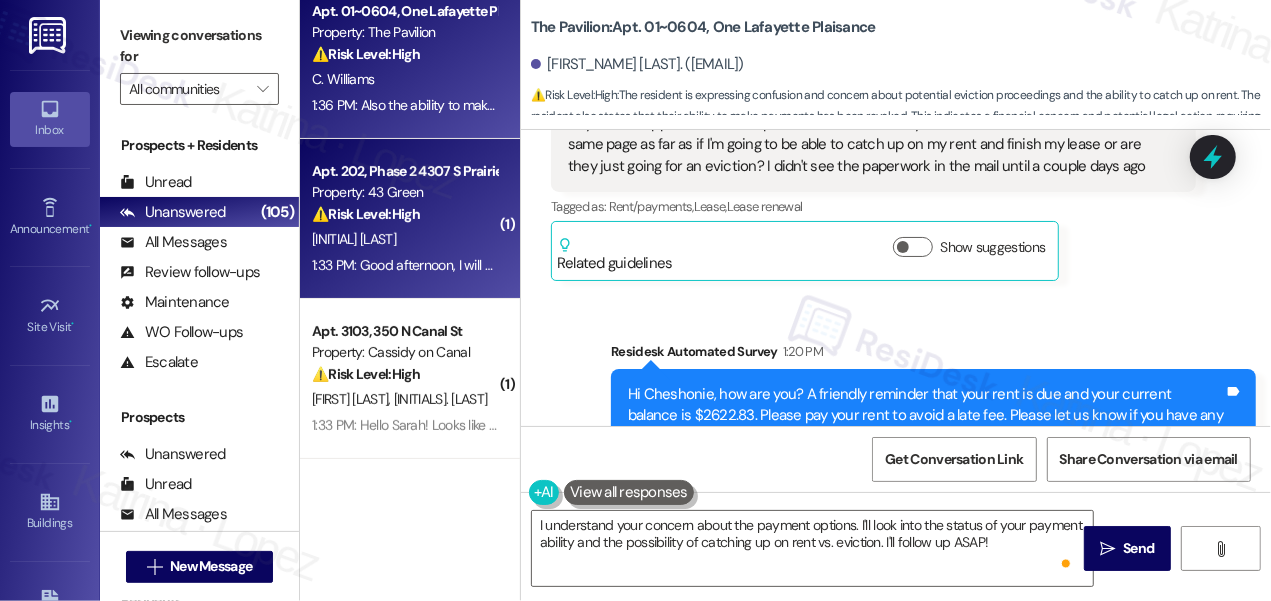 click on "⚠️  Risk Level:  High The resident acknowledges the outstanding rent balance and proposes a payment plan to bring the account current by the end of the month. This involves a financial concern and requires monitoring to ensure the payment plan is adhered to." at bounding box center (404, 214) 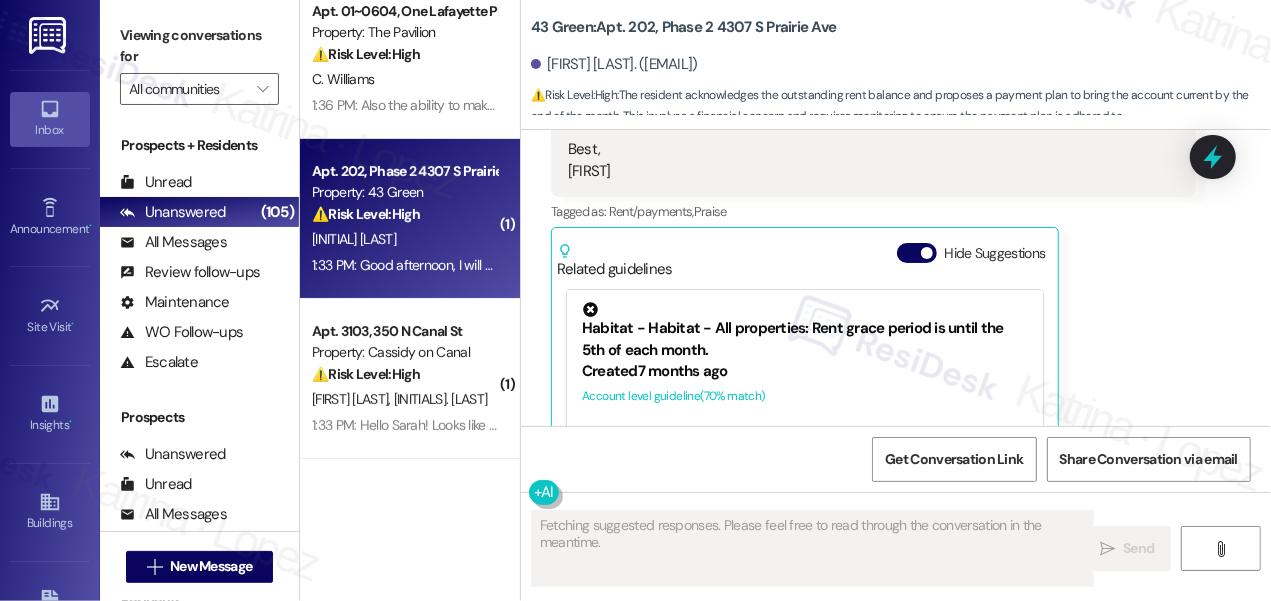 scroll, scrollTop: 5250, scrollLeft: 0, axis: vertical 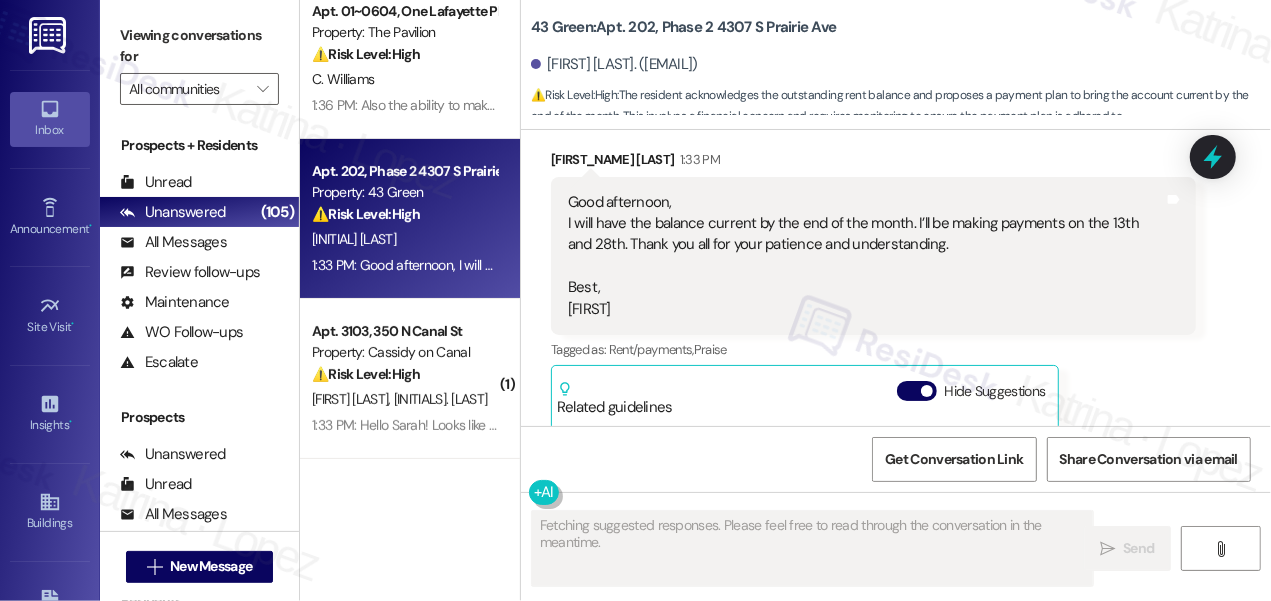 click on "Good afternoon,
I will have the balance current by the end of the month. I’ll be making payments on the [DATE] and [DATE]. Thank you all for your patience and understanding.
Best,
[FIRST]" at bounding box center (866, 256) 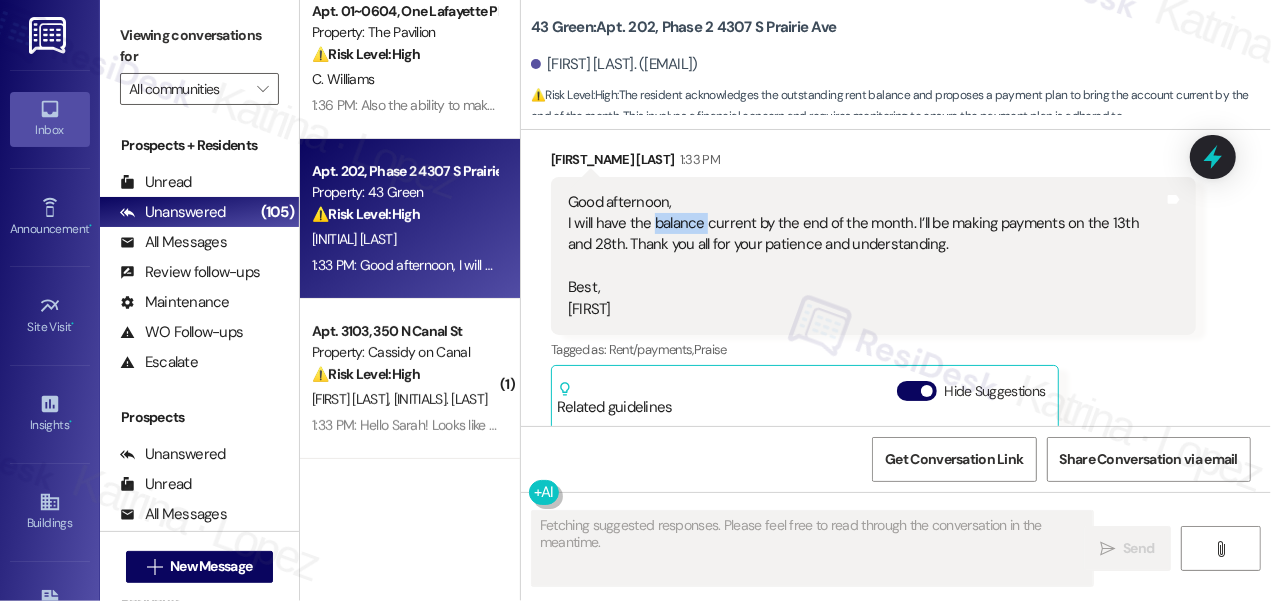 click on "Good afternoon,
I will have the balance current by the end of the month. I’ll be making payments on the [DATE] and [DATE]. Thank you all for your patience and understanding.
Best,
[FIRST]" at bounding box center [866, 256] 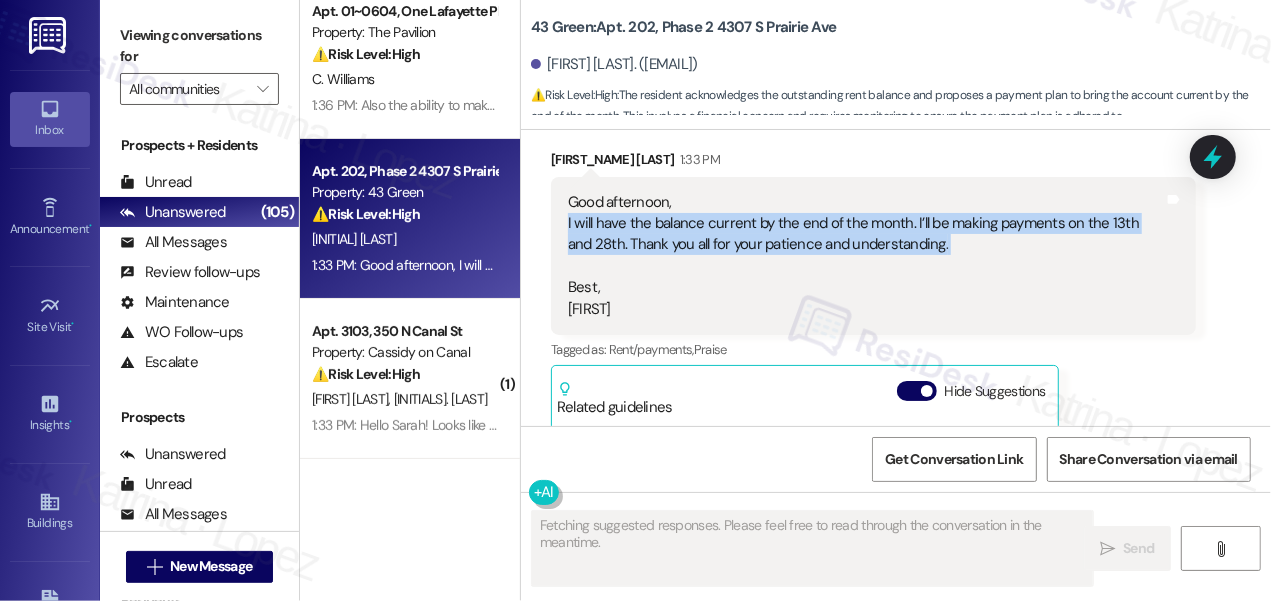 click on "Good afternoon,
I will have the balance current by the end of the month. I’ll be making payments on the [DATE] and [DATE]. Thank you all for your patience and understanding.
Best,
[FIRST]" at bounding box center [866, 256] 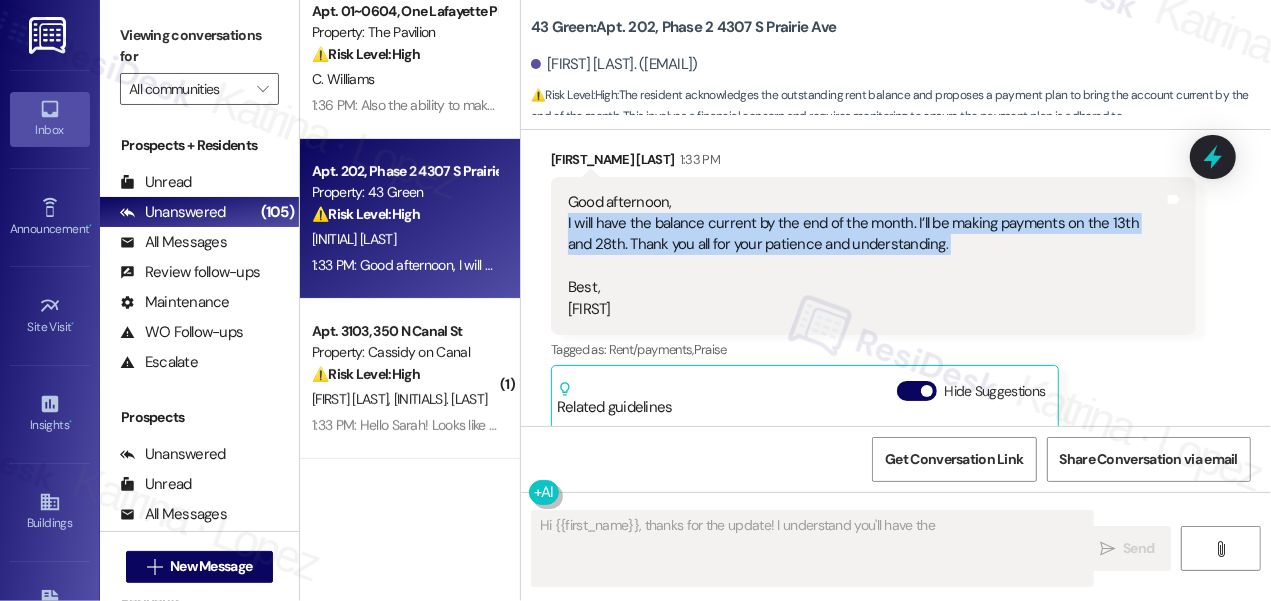 click on "Good afternoon,
I will have the balance current by the end of the month. I’ll be making payments on the [DATE] and [DATE]. Thank you all for your patience and understanding.
Best,
[FIRST]" at bounding box center (866, 256) 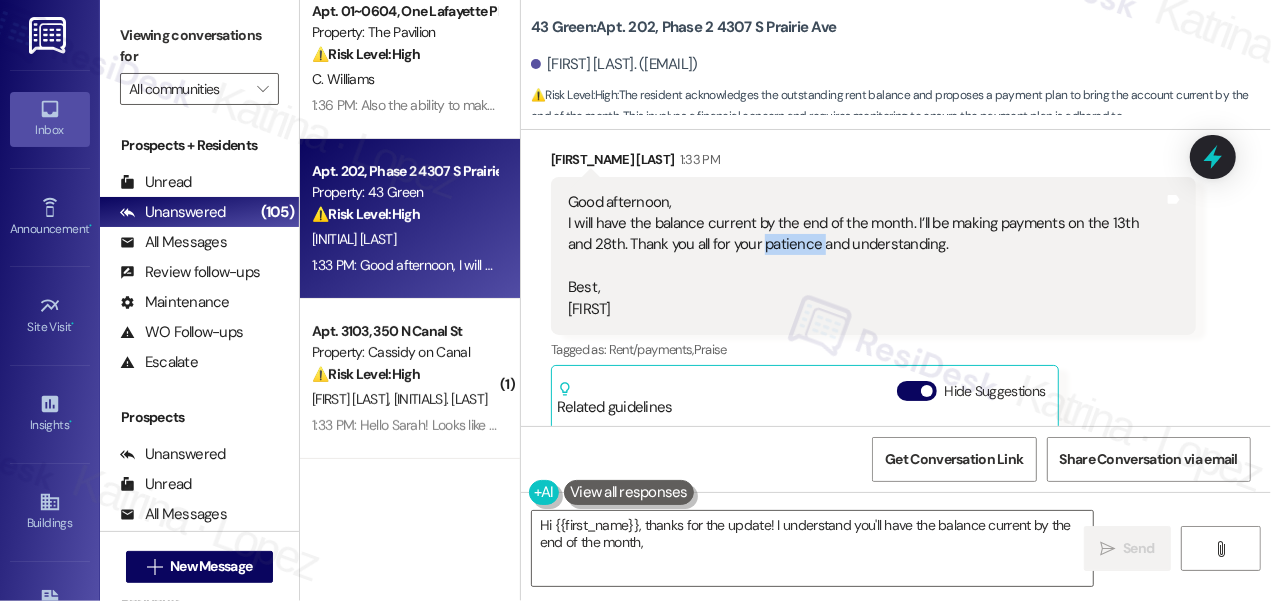 click on "Good afternoon,
I will have the balance current by the end of the month. I’ll be making payments on the [DATE] and [DATE]. Thank you all for your patience and understanding.
Best,
[FIRST]" at bounding box center [866, 256] 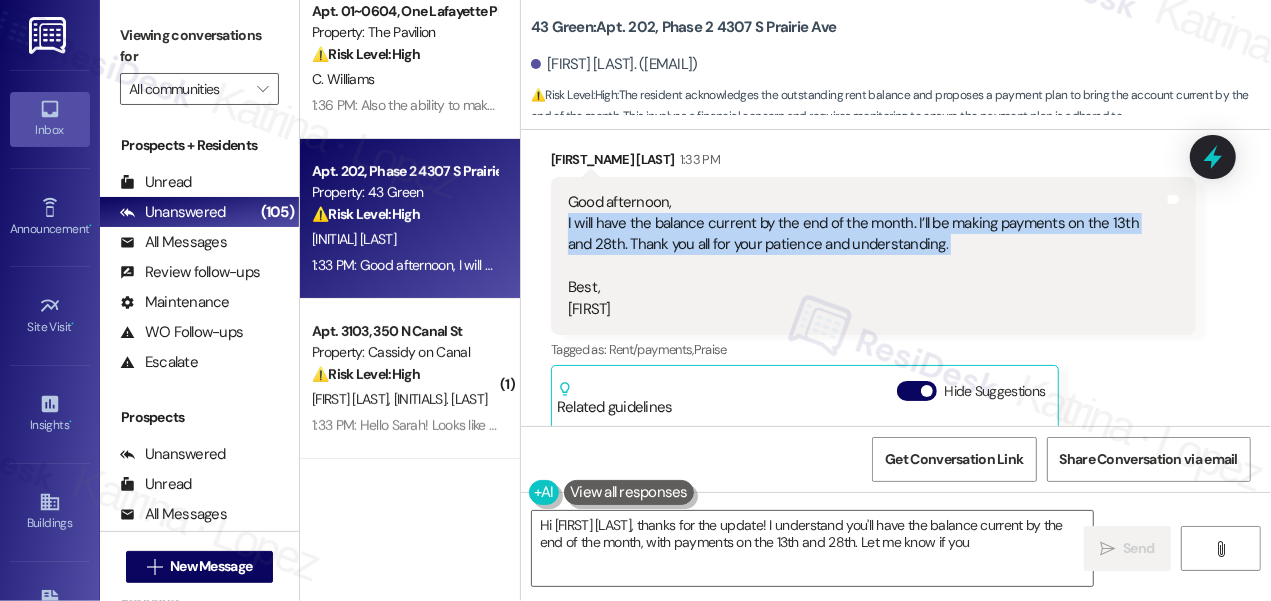 click on "Good afternoon,
I will have the balance current by the end of the month. I’ll be making payments on the [DATE] and [DATE]. Thank you all for your patience and understanding.
Best,
[FIRST]" at bounding box center (866, 256) 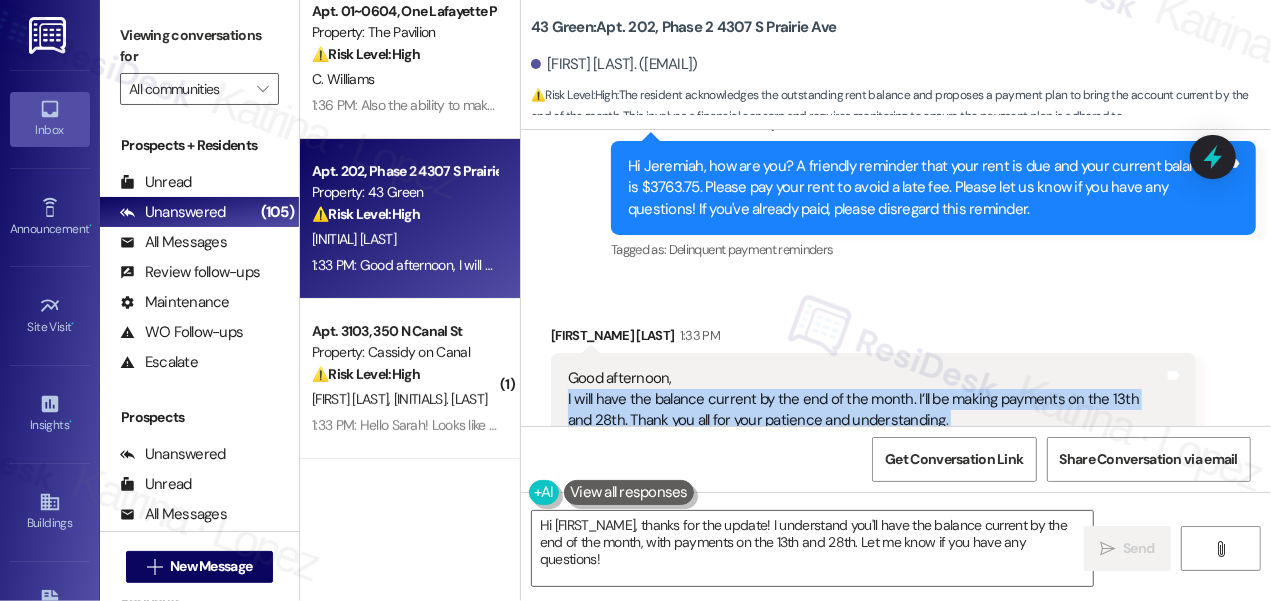 scroll, scrollTop: 5250, scrollLeft: 0, axis: vertical 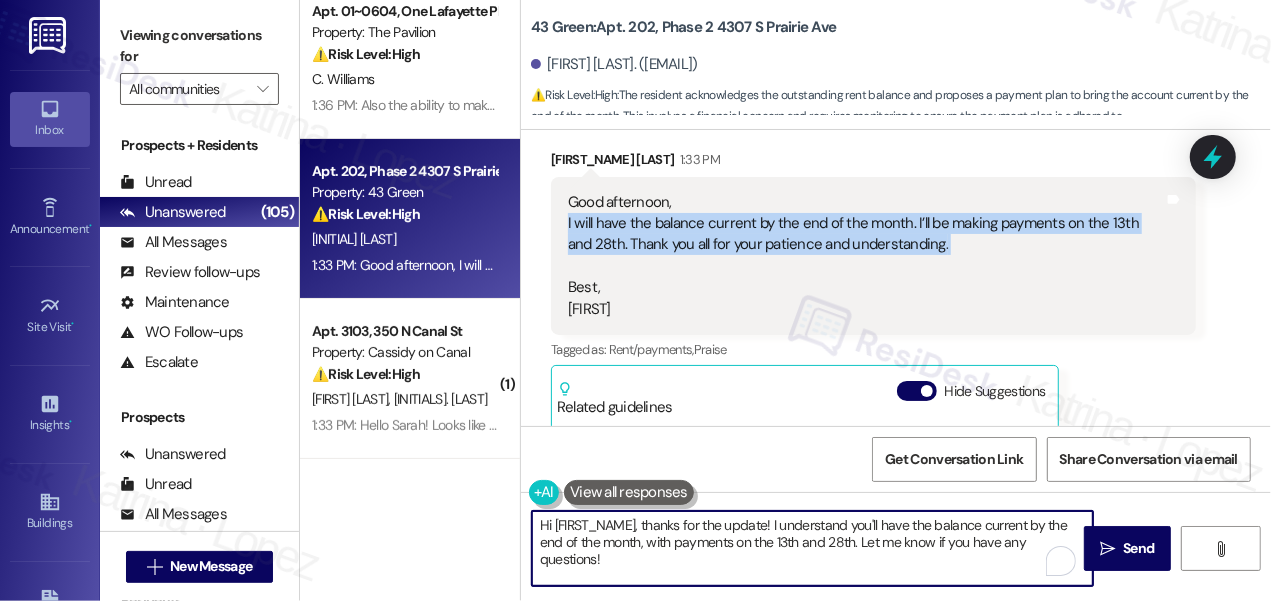 click on "Hi [FIRST_NAME], thanks for the update! I understand you'll have the balance current by the end of the month, with payments on the 13th and 28th. Let me know if you have any questions!" at bounding box center [812, 548] 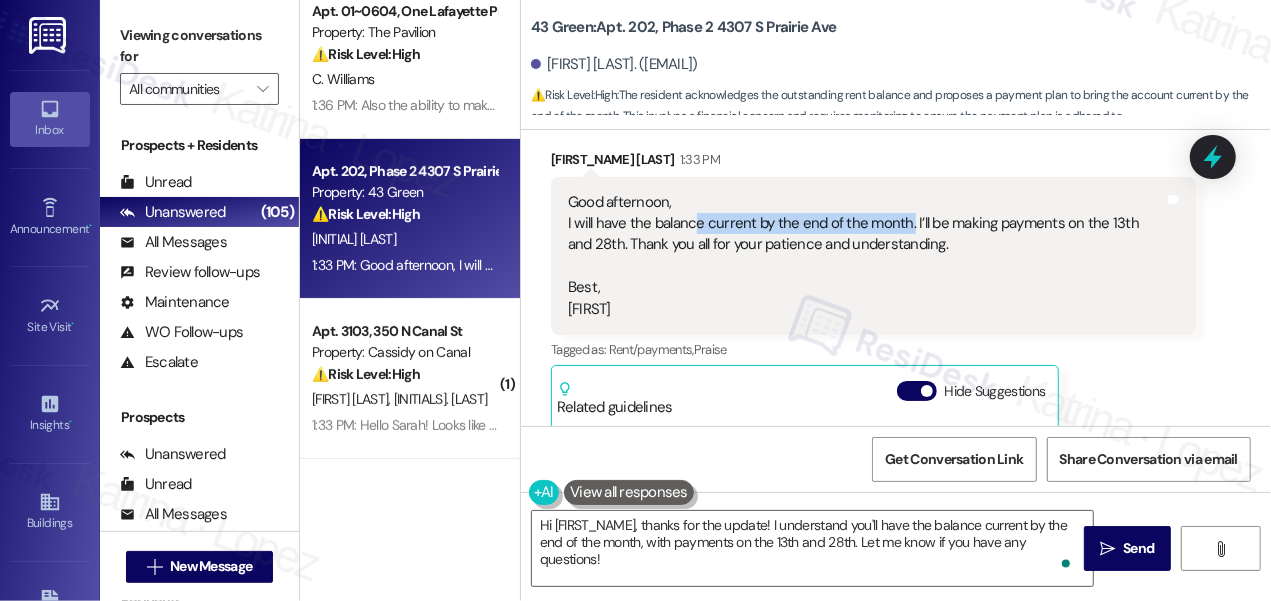 drag, startPoint x: 696, startPoint y: 239, endPoint x: 909, endPoint y: 242, distance: 213.02112 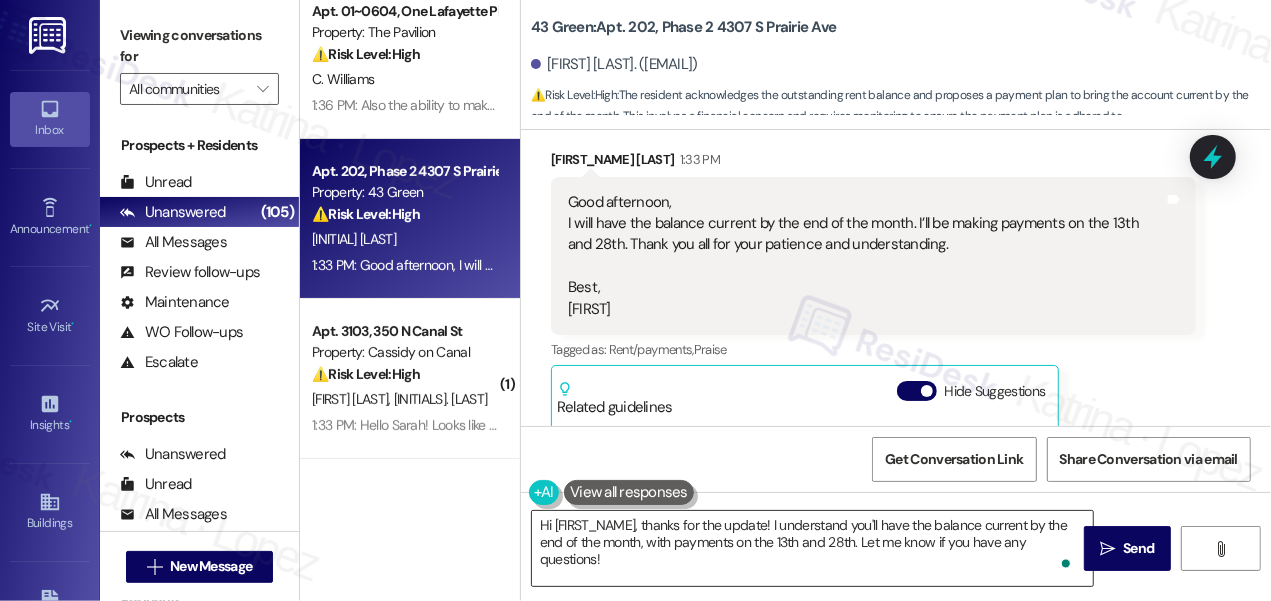 click on "Hi [FIRST_NAME], thanks for the update! I understand you'll have the balance current by the end of the month, with payments on the 13th and 28th. Let me know if you have any questions!" at bounding box center [812, 548] 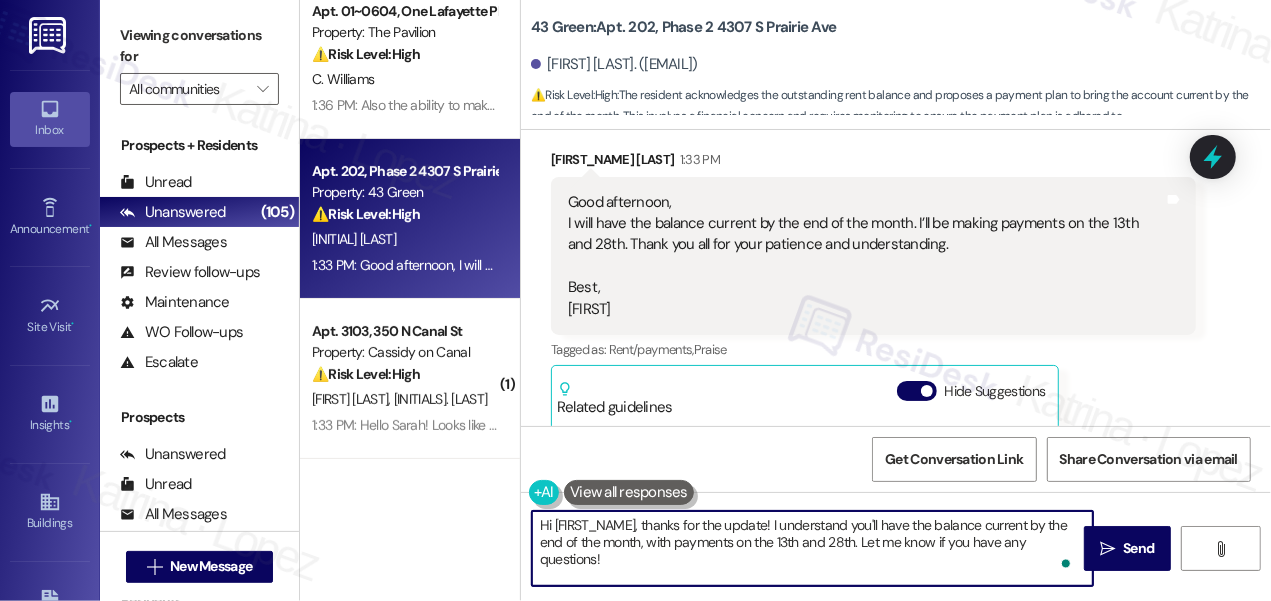 click on "Hi [FIRST_NAME], thanks for the update! I understand you'll have the balance current by the end of the month, with payments on the 13th and 28th. Let me know if you have any questions!" at bounding box center [812, 548] 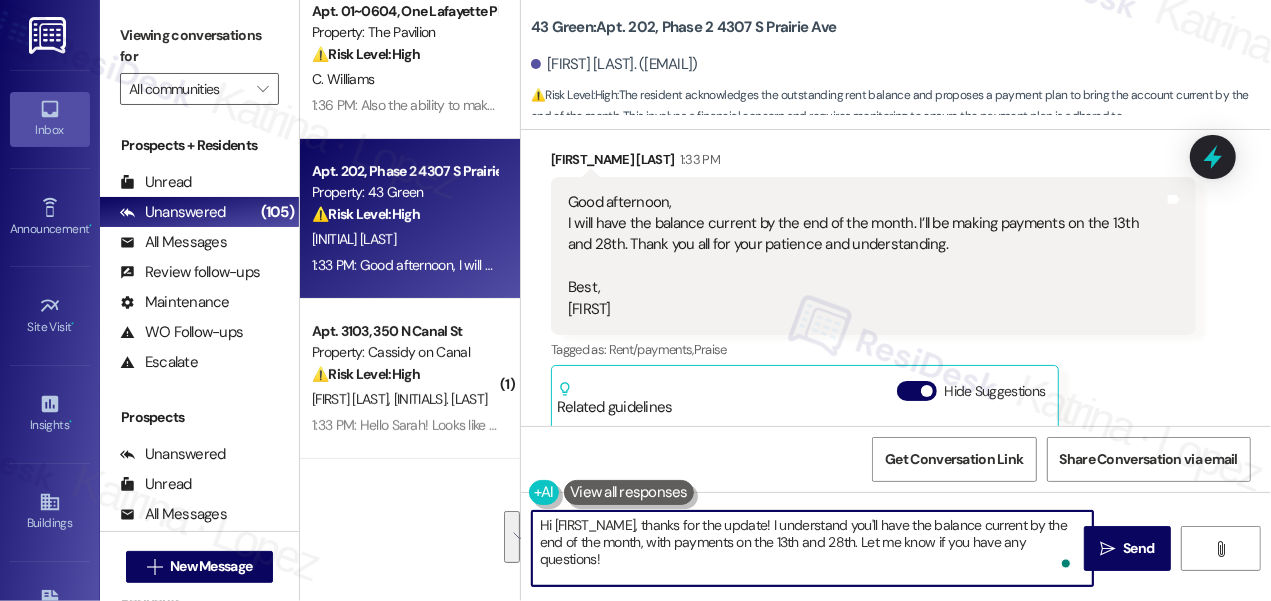 click on "Hi [FIRST_NAME], thanks for the update! I understand you'll have the balance current by the end of the month, with payments on the 13th and 28th. Let me know if you have any questions!" at bounding box center (812, 548) 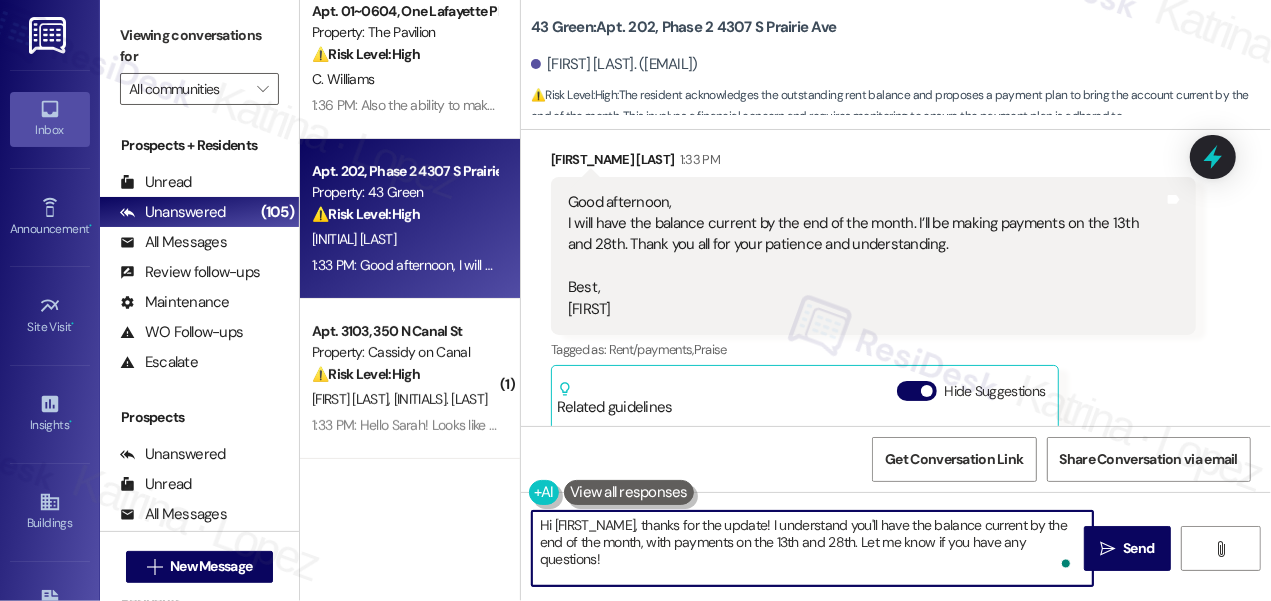drag, startPoint x: 742, startPoint y: 567, endPoint x: 597, endPoint y: 566, distance: 145.00345 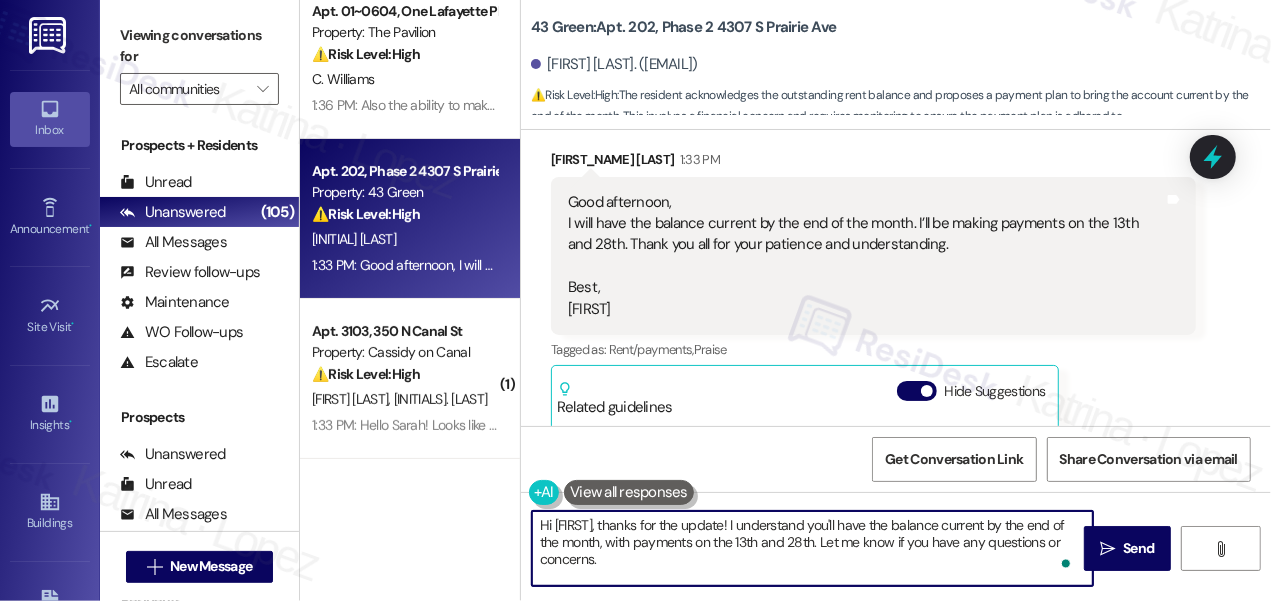 click on "Hi [FIRST], thanks for the update! I understand you'll have the balance current by the end of the month, with payments on the 13th and 28th. Let me know if you have any questions or concerns." at bounding box center (812, 548) 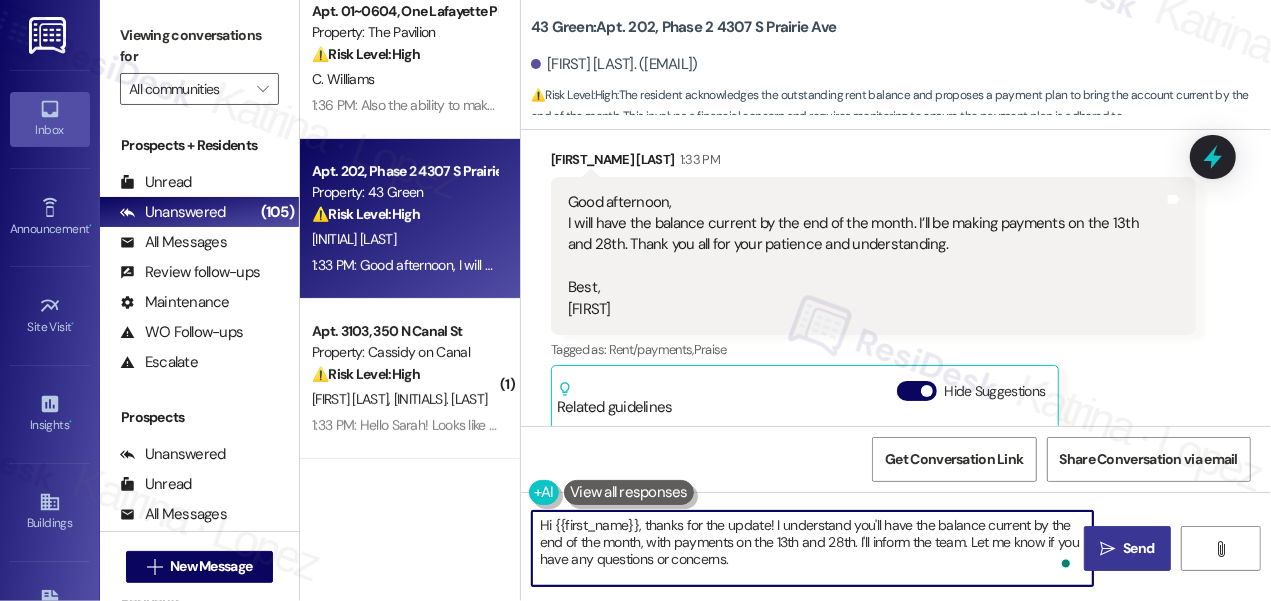 type on "Hi {{first_name}}, thanks for the update! I understand you'll have the balance current by the end of the month, with payments on the 13th and 28th. I'll inform the team. Let me know if you have any questions or concerns." 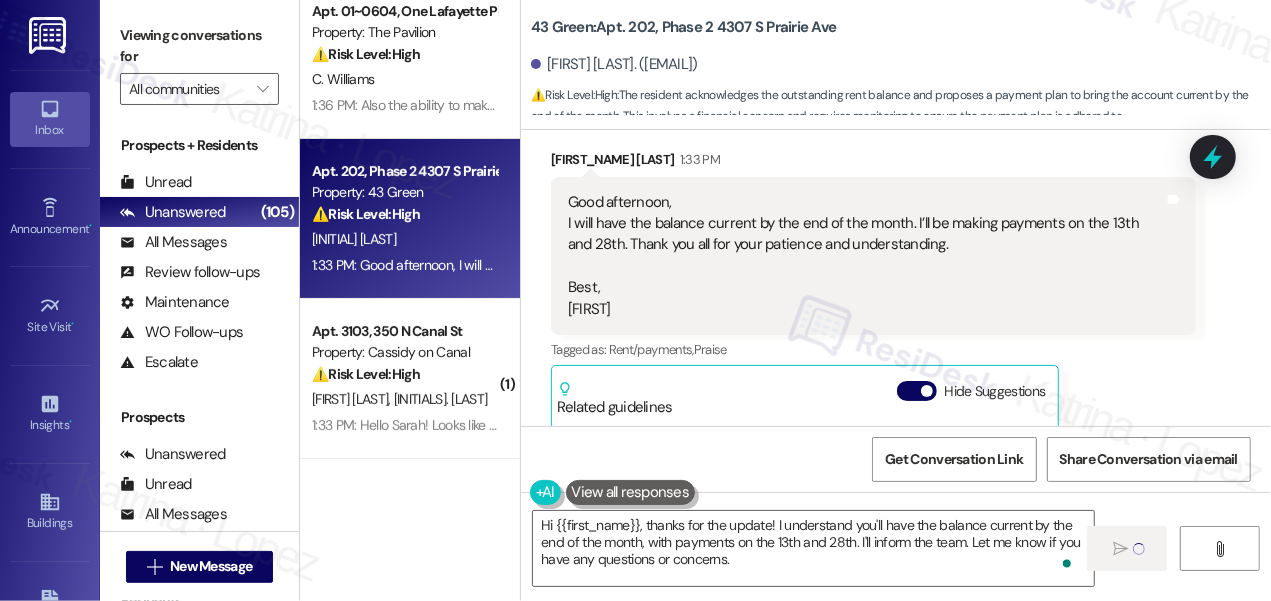 click on "Good afternoon,
I will have the balance current by the end of the month. I’ll be making payments on the [DATE] and [DATE]. Thank you all for your patience and understanding.
Best,
[FIRST]" at bounding box center [866, 256] 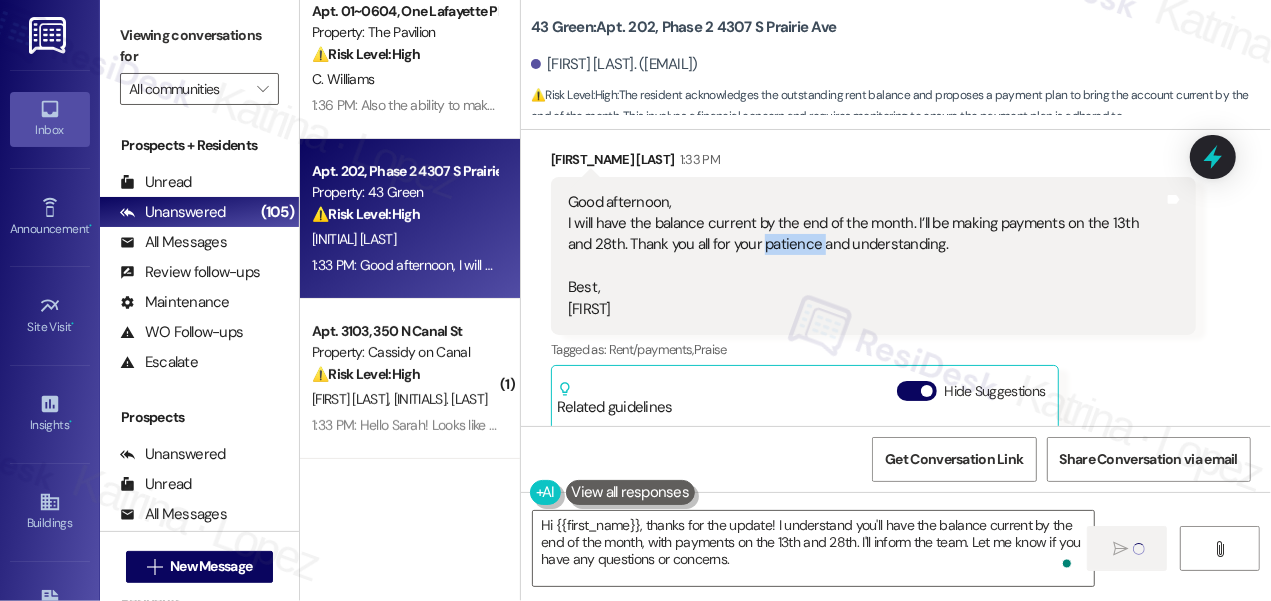 click on "Good afternoon,
I will have the balance current by the end of the month. I’ll be making payments on the [DATE] and [DATE]. Thank you all for your patience and understanding.
Best,
[FIRST]" at bounding box center [866, 256] 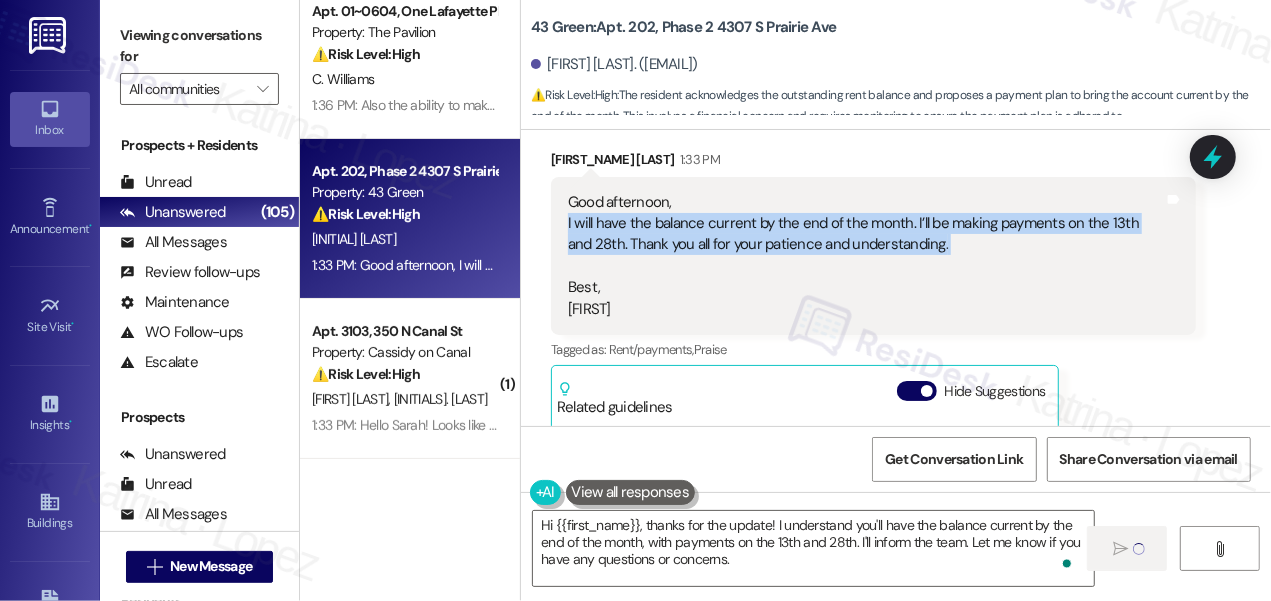 click on "Good afternoon,
I will have the balance current by the end of the month. I’ll be making payments on the [DATE] and [DATE]. Thank you all for your patience and understanding.
Best,
[FIRST]" at bounding box center (866, 256) 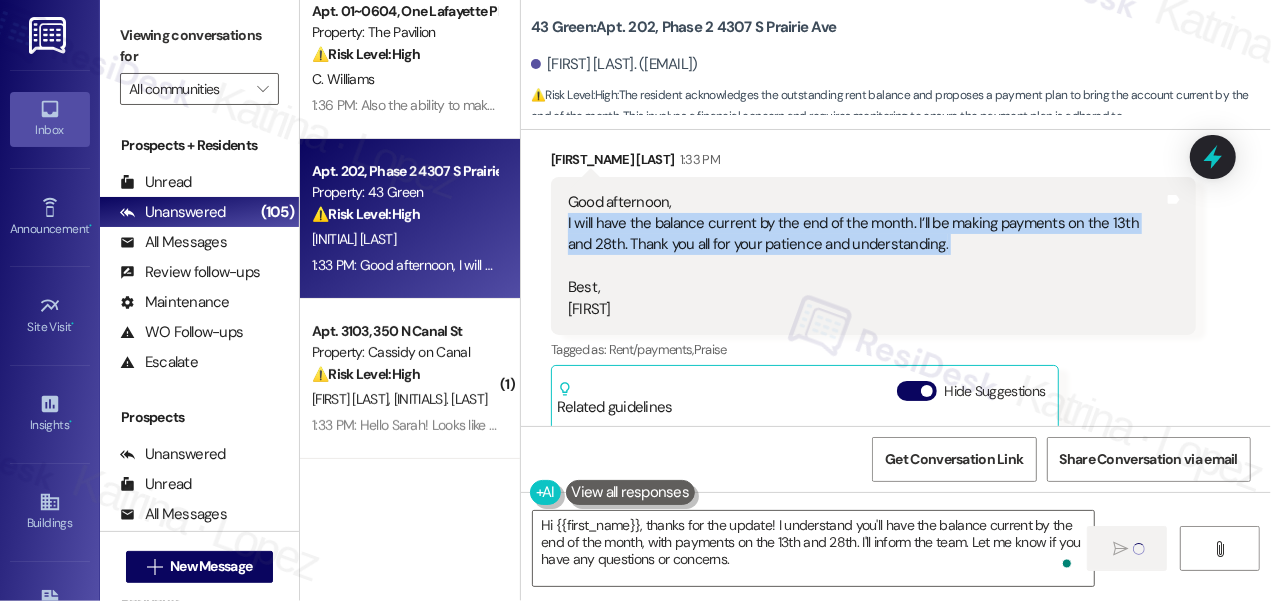 type 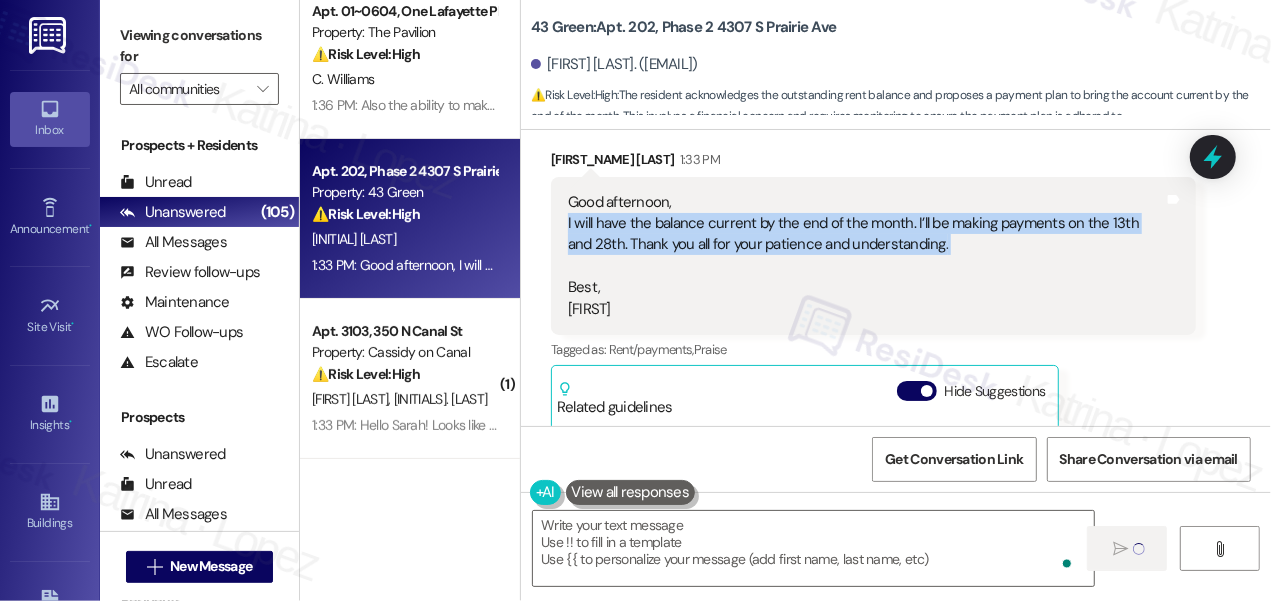 copy on "I will have the balance current by the end of the month. I’ll be making payments on the 13th and 28th. Thank you all for your patience and understanding." 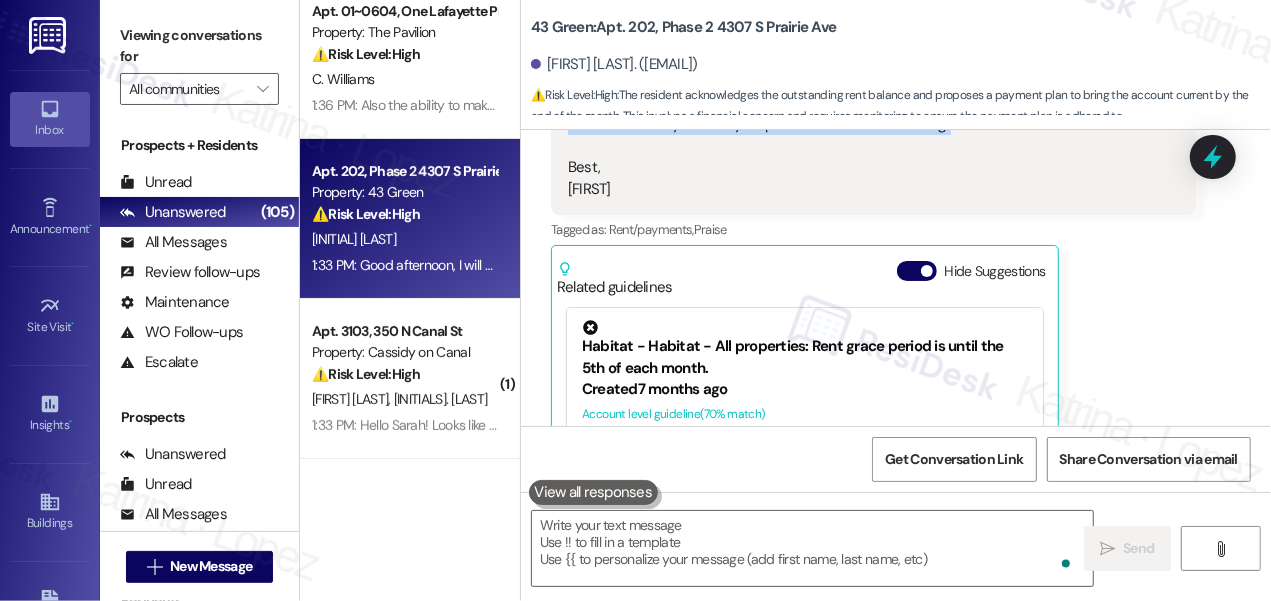 scroll, scrollTop: 5523, scrollLeft: 0, axis: vertical 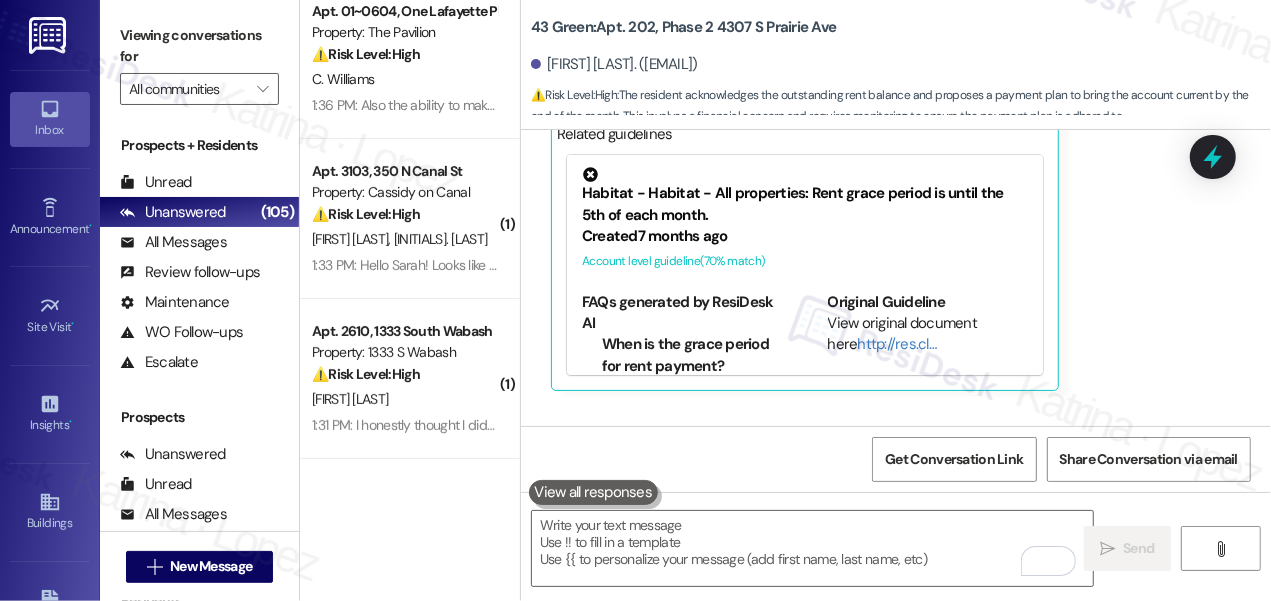 click on "Viewing conversations for" at bounding box center (199, 46) 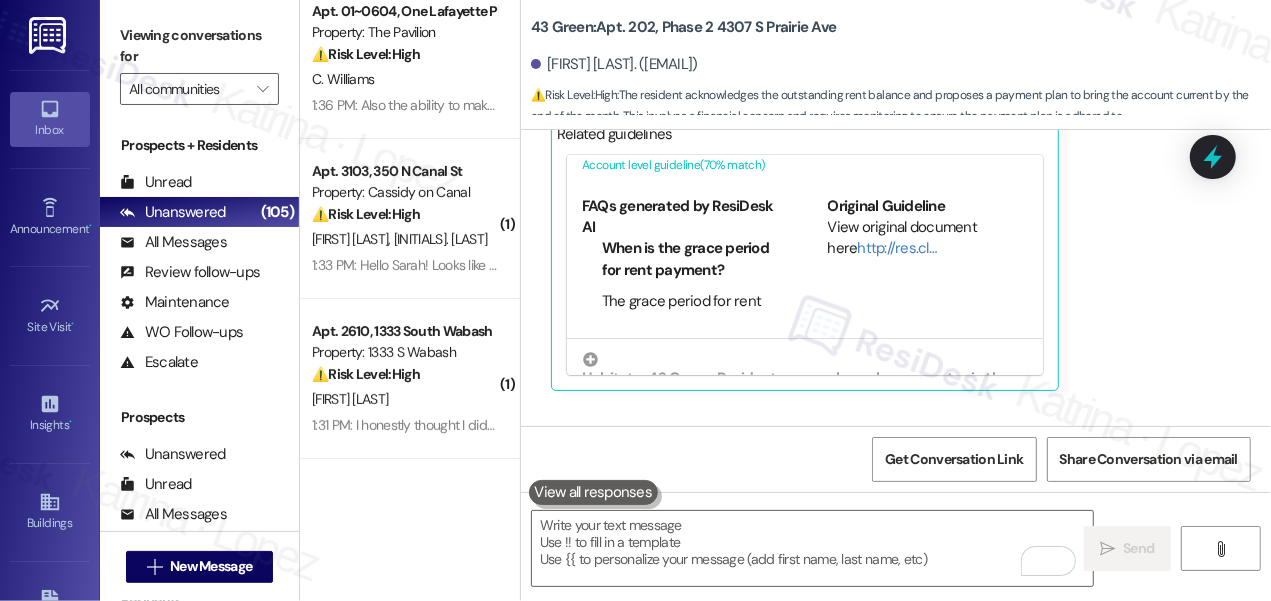 scroll, scrollTop: 50, scrollLeft: 0, axis: vertical 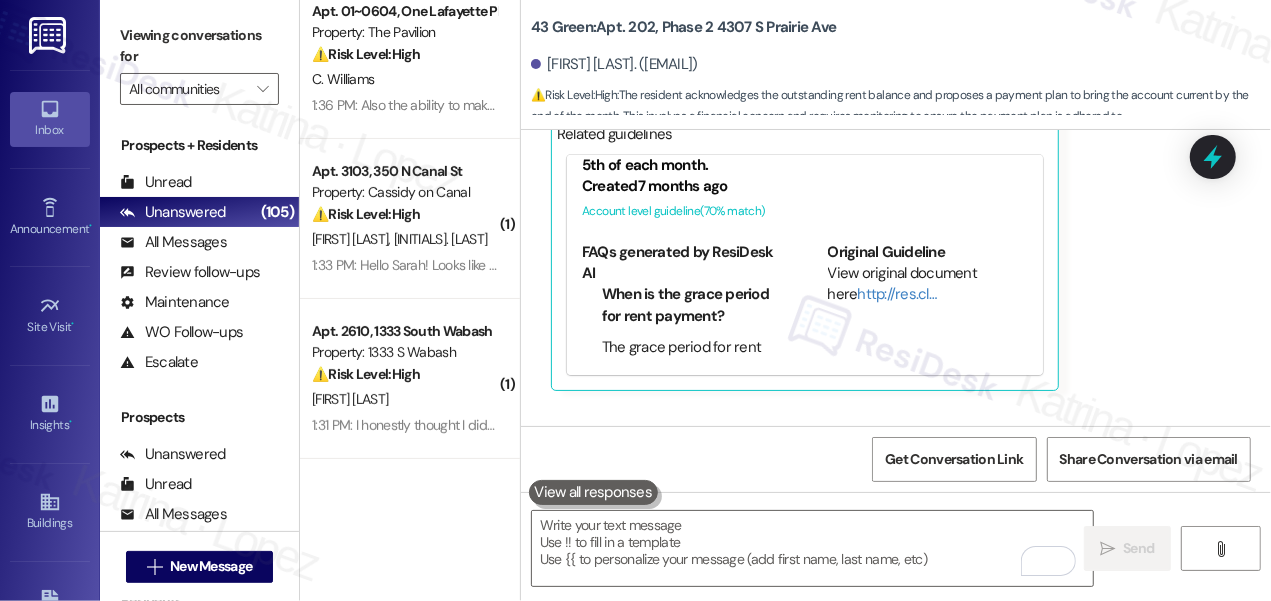 drag, startPoint x: 199, startPoint y: 26, endPoint x: 270, endPoint y: 45, distance: 73.4983 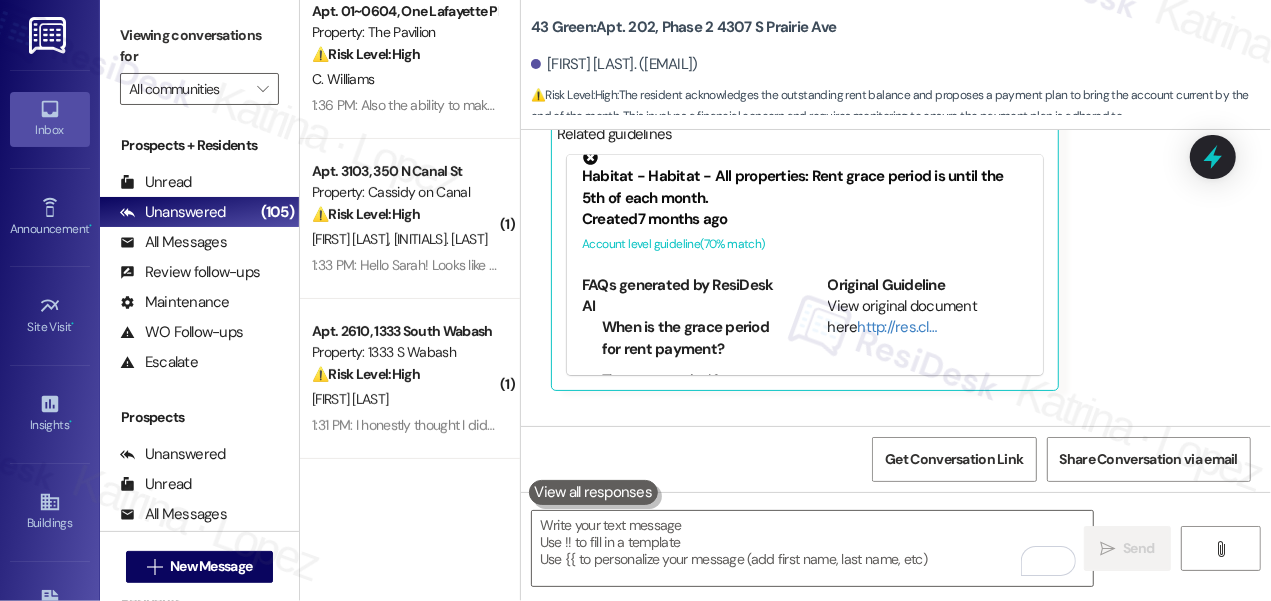scroll, scrollTop: 0, scrollLeft: 0, axis: both 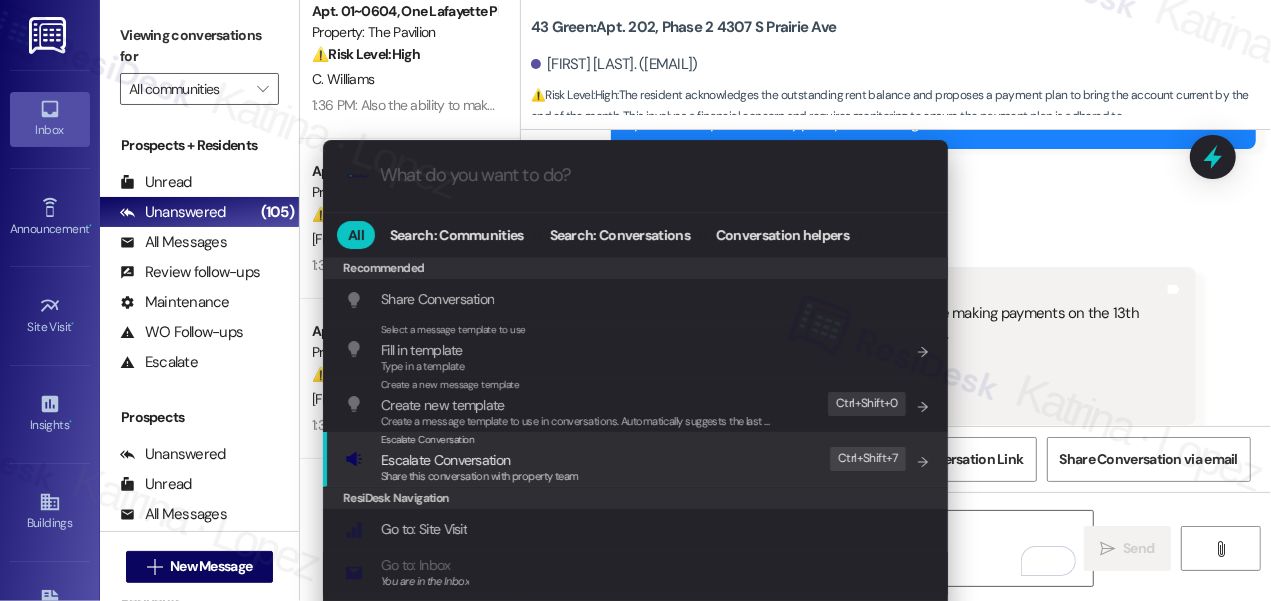 click on "Escalate Conversation Escalate Conversation Share this conversation with property team Edit Ctrl+ Shift+ 7" at bounding box center [637, 459] 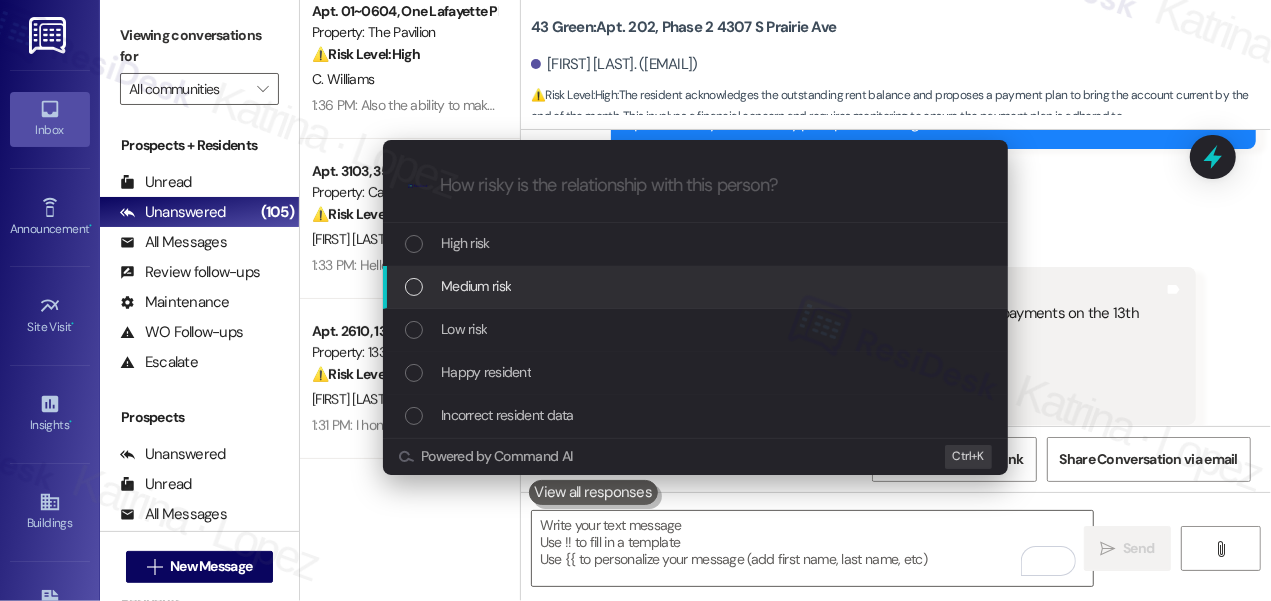 click on "Medium risk" at bounding box center [697, 286] 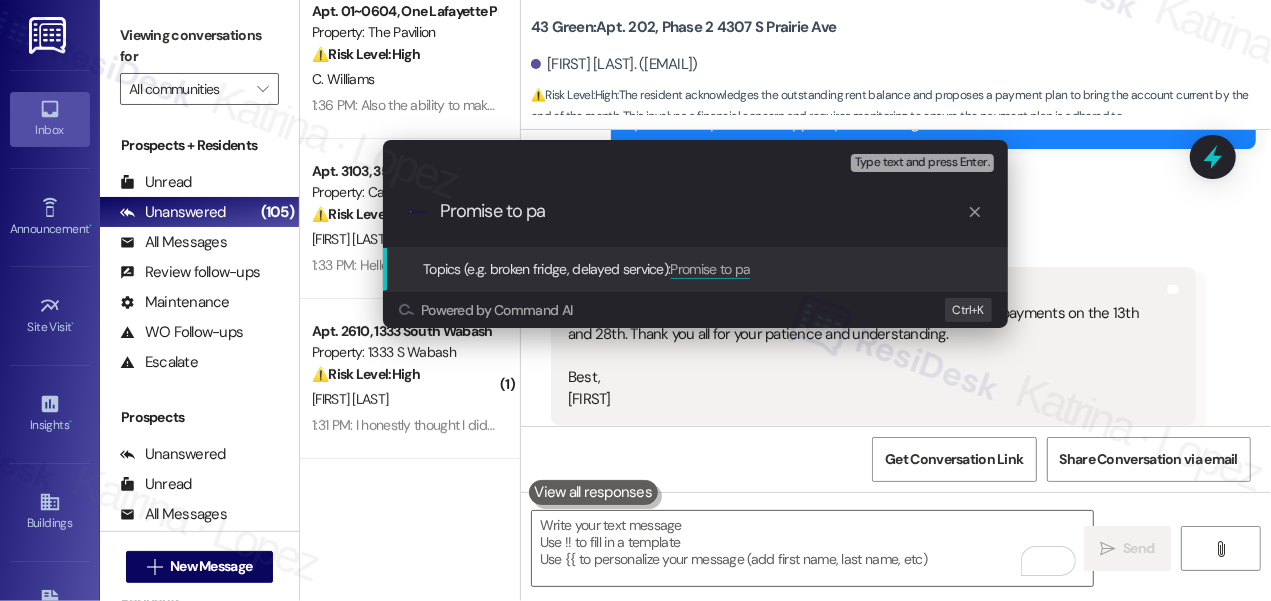 type on "Promise to pay" 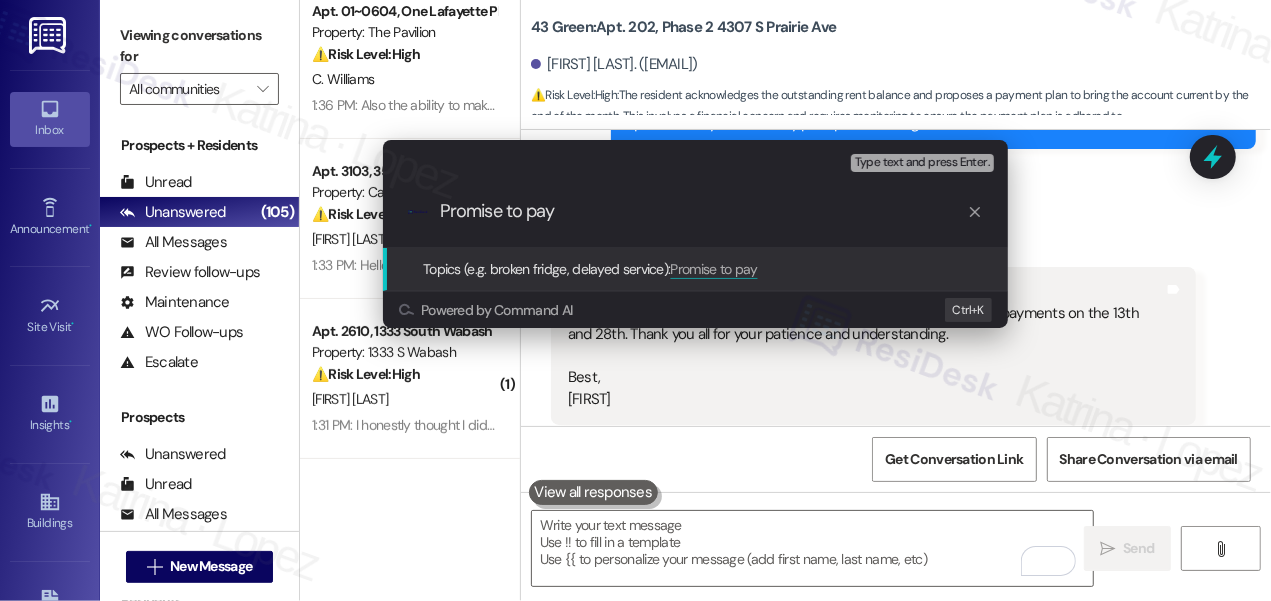 type 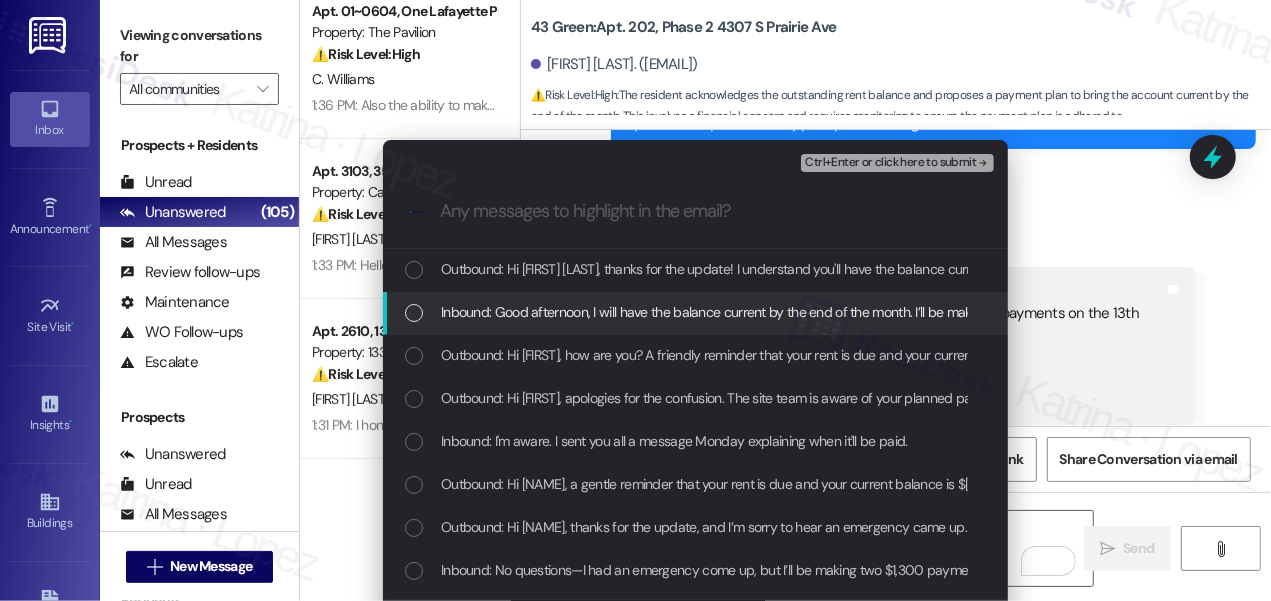 click on "Inbound: Good afternoon,
I will have the balance current by the end of the month. I’ll be making payments on the [DATE] and [DATE]. Thank you all for your patience and understanding.
Best,
[FIRST]" at bounding box center [695, 313] 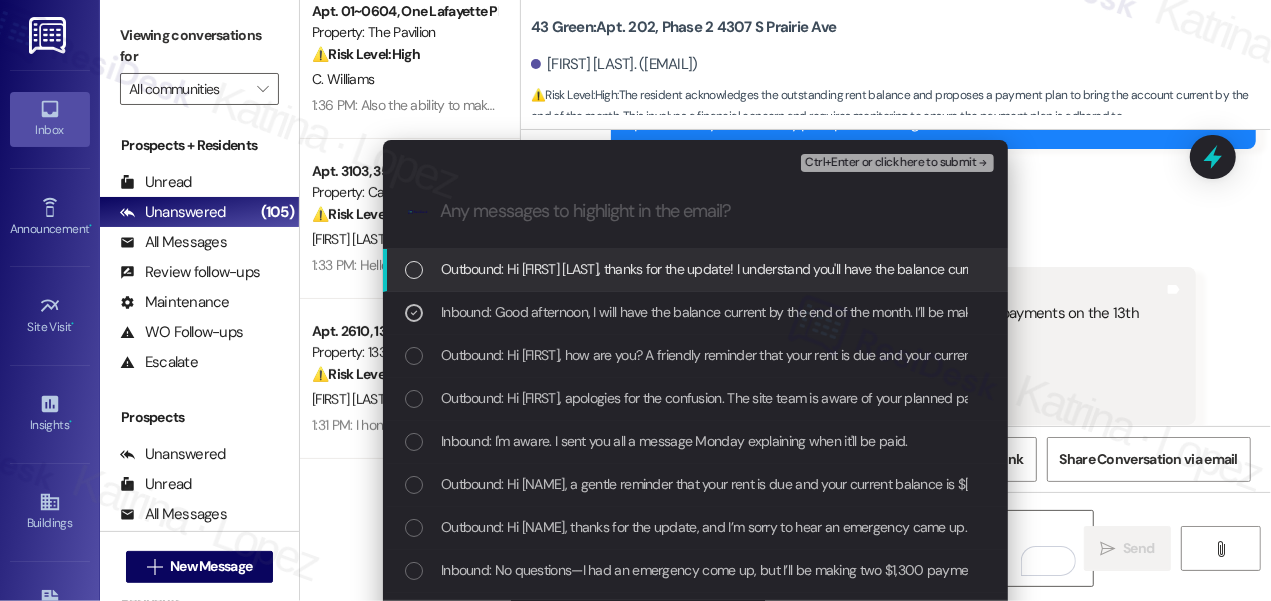 click on "Ctrl+Enter or click here to submit" at bounding box center [890, 163] 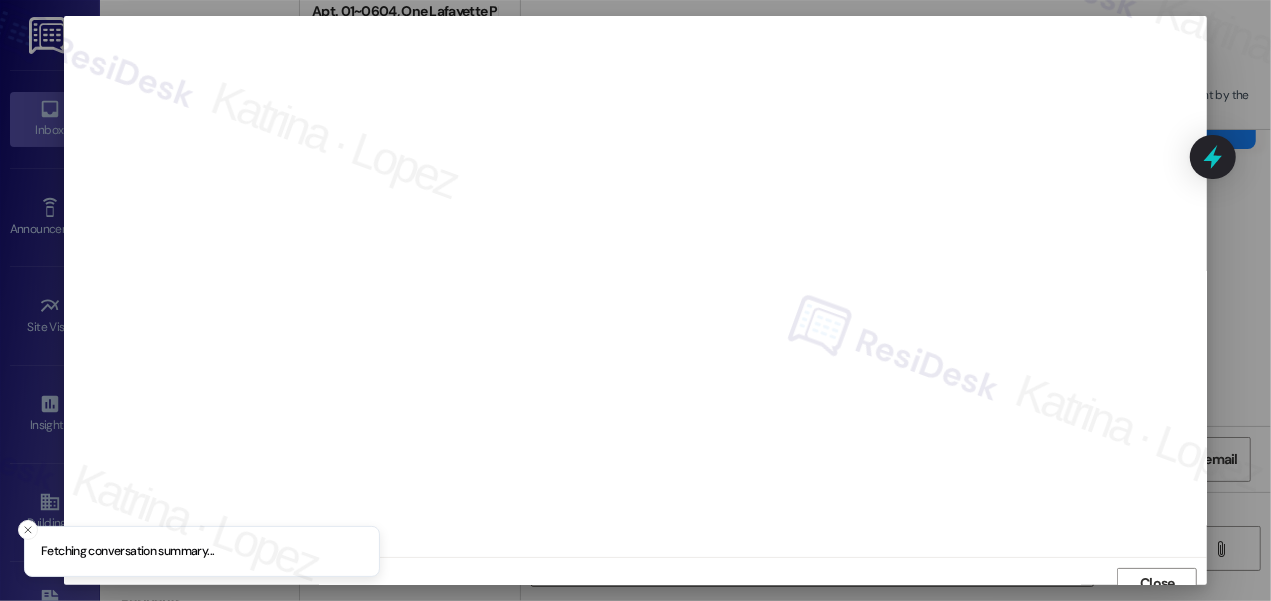 scroll, scrollTop: 14, scrollLeft: 0, axis: vertical 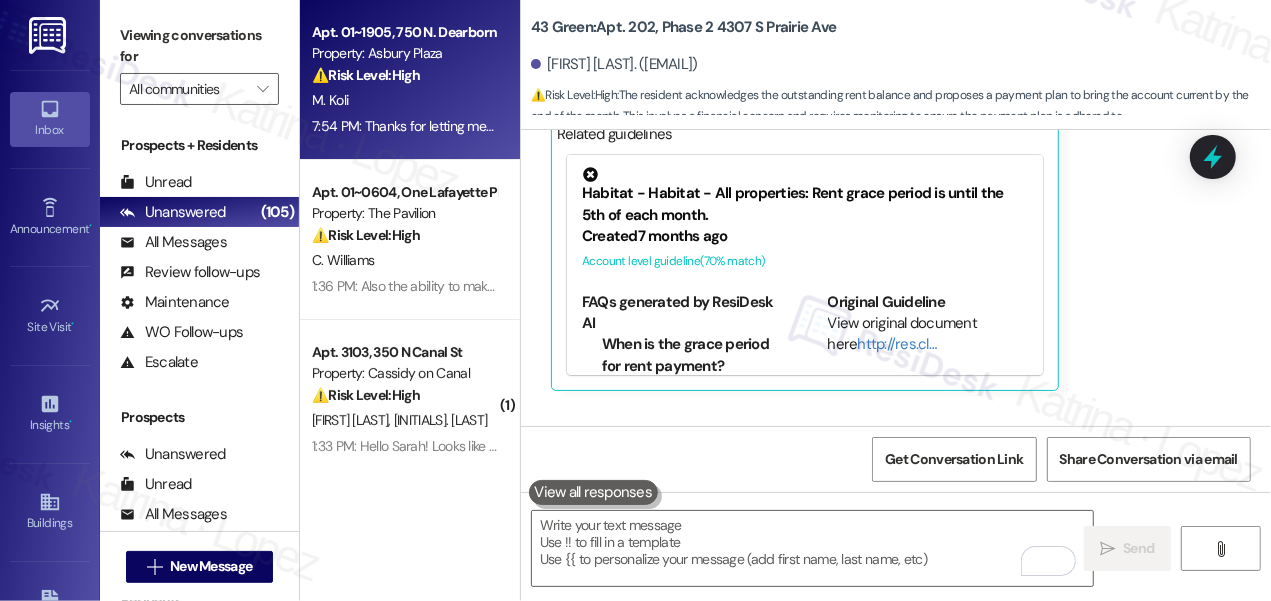 click on "M. Koli" at bounding box center [404, 100] 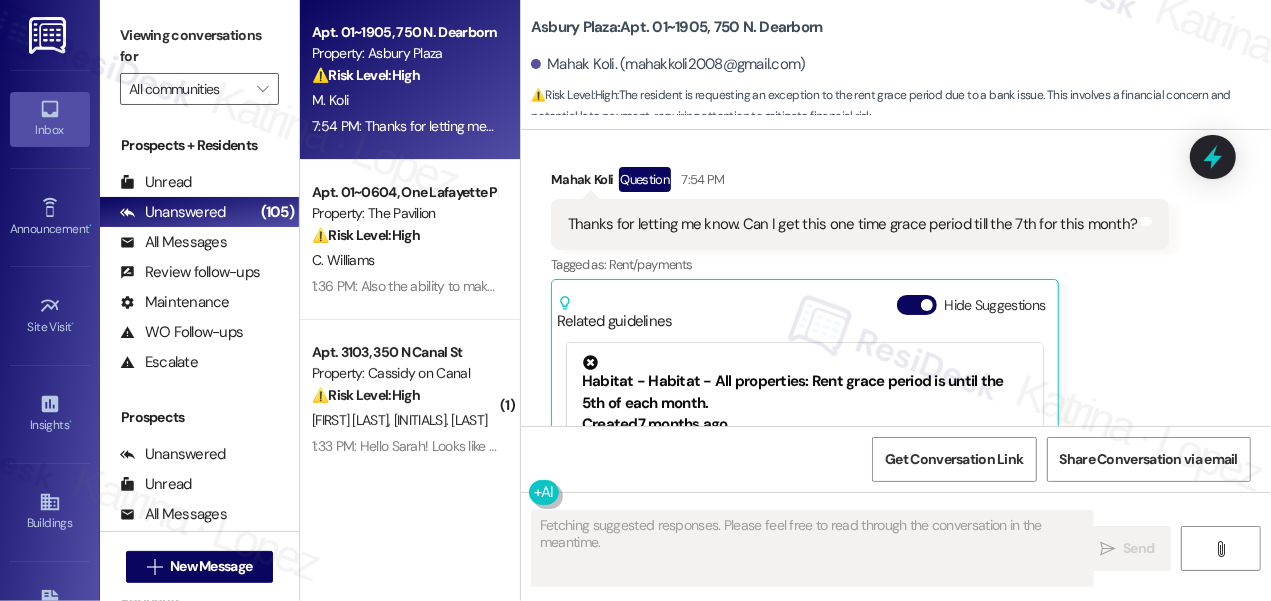 scroll, scrollTop: 6193, scrollLeft: 0, axis: vertical 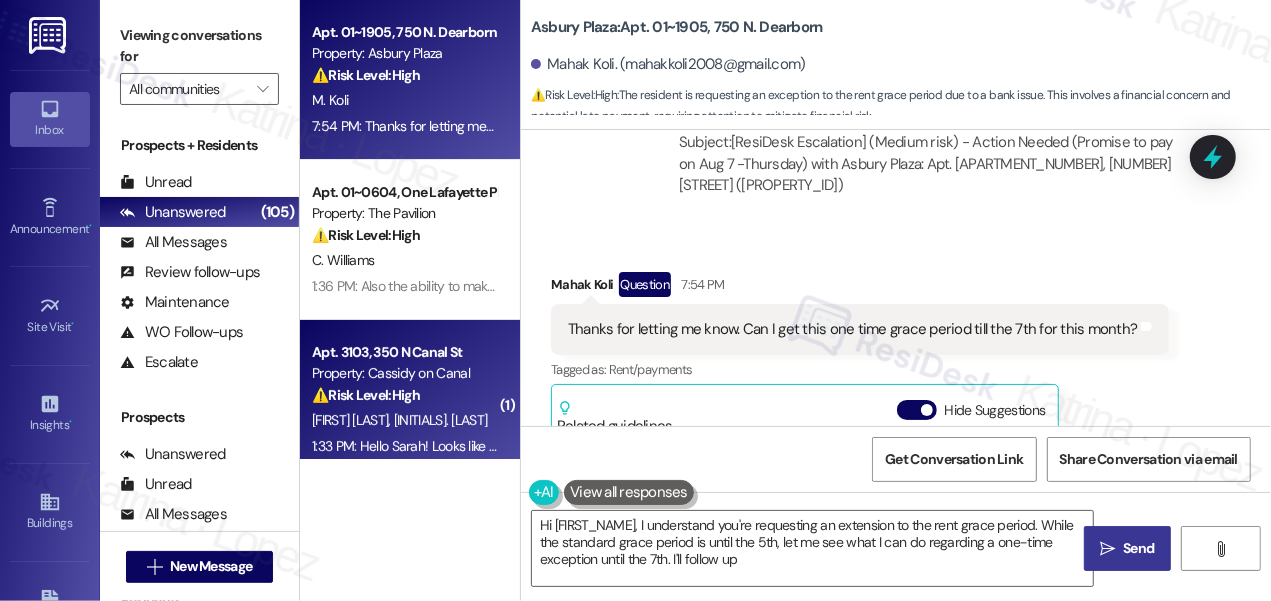 type on "Hi [FIRST] [LAST], I understand you're requesting an extension to the rent grace period. While the standard grace period is until the 5th, let me see what I can do regarding a one-time exception until the 7th. I'll follow up shortly!" 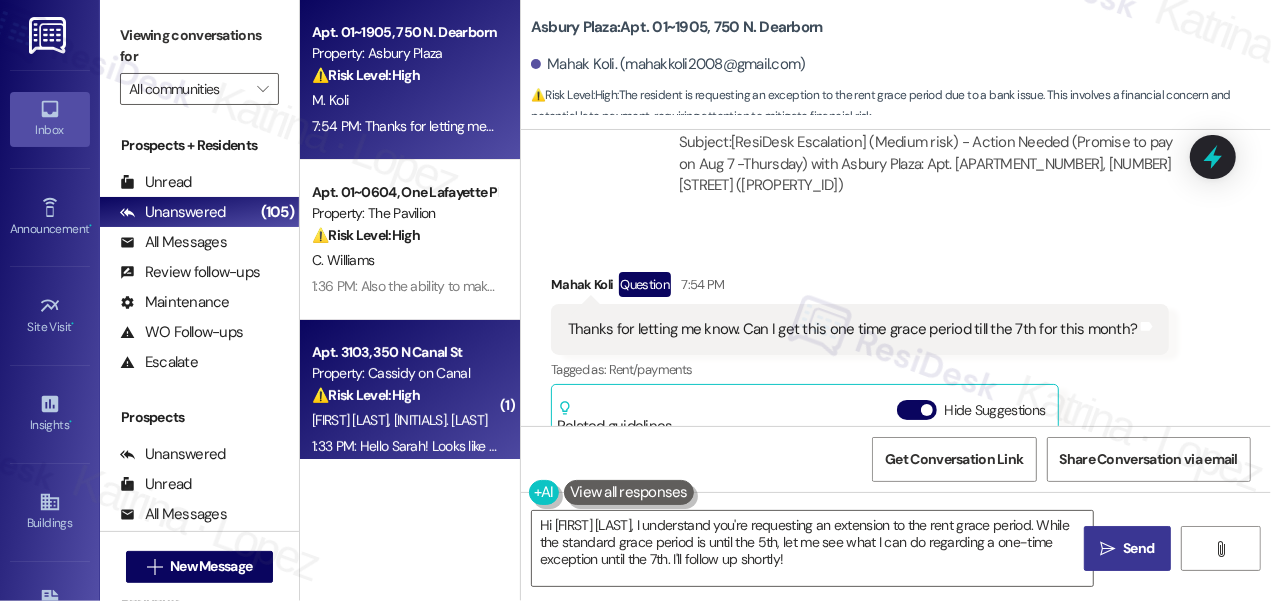 click on "Property: Cassidy on Canal" at bounding box center (404, 373) 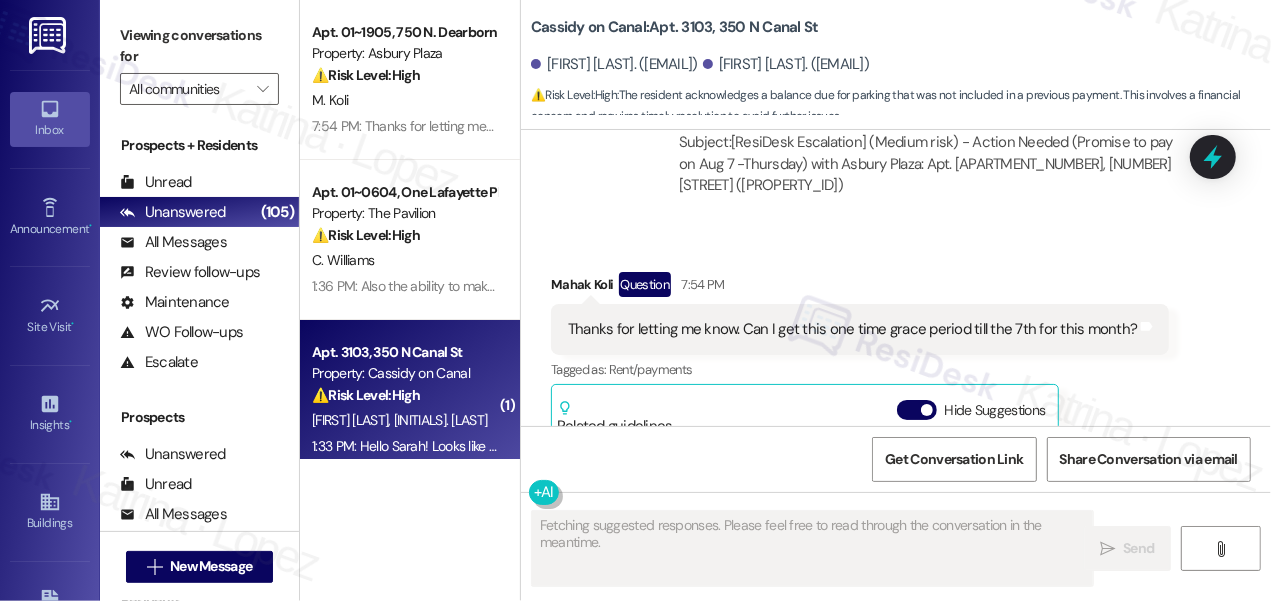 scroll, scrollTop: 1084, scrollLeft: 0, axis: vertical 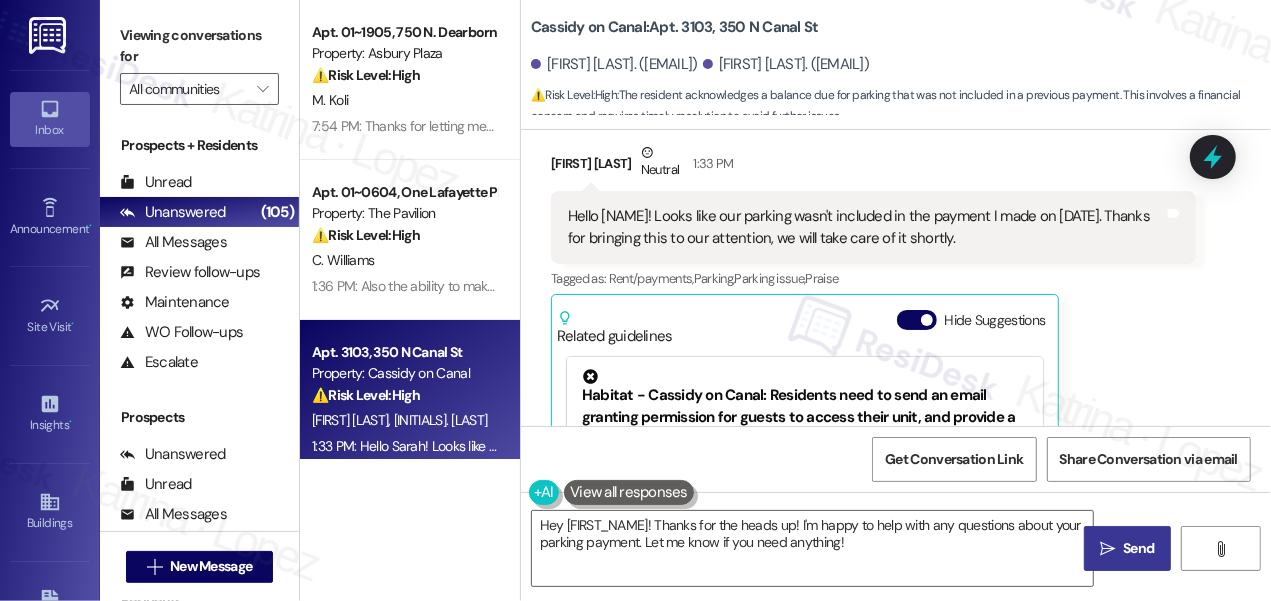 click on "Hello [NAME]! Looks like our parking wasn't included in the payment I made on [DATE]. Thanks for bringing this to our attention, we will take care of it shortly." at bounding box center [866, 227] 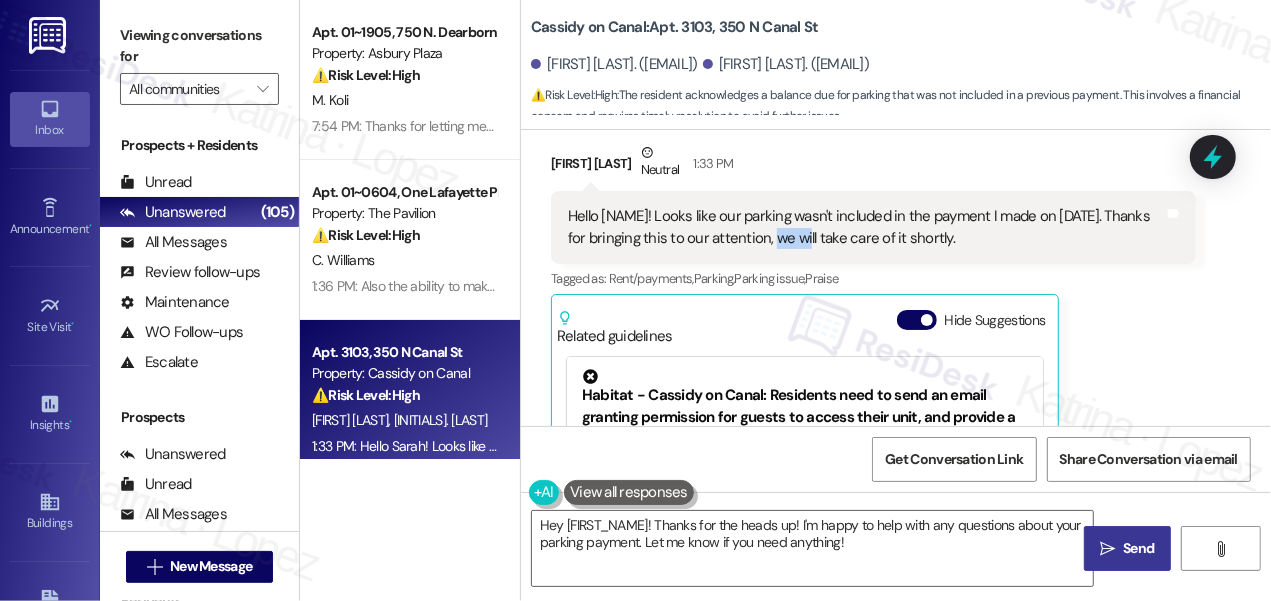 click on "Hello [NAME]! Looks like our parking wasn't included in the payment I made on [DATE]. Thanks for bringing this to our attention, we will take care of it shortly." at bounding box center [866, 227] 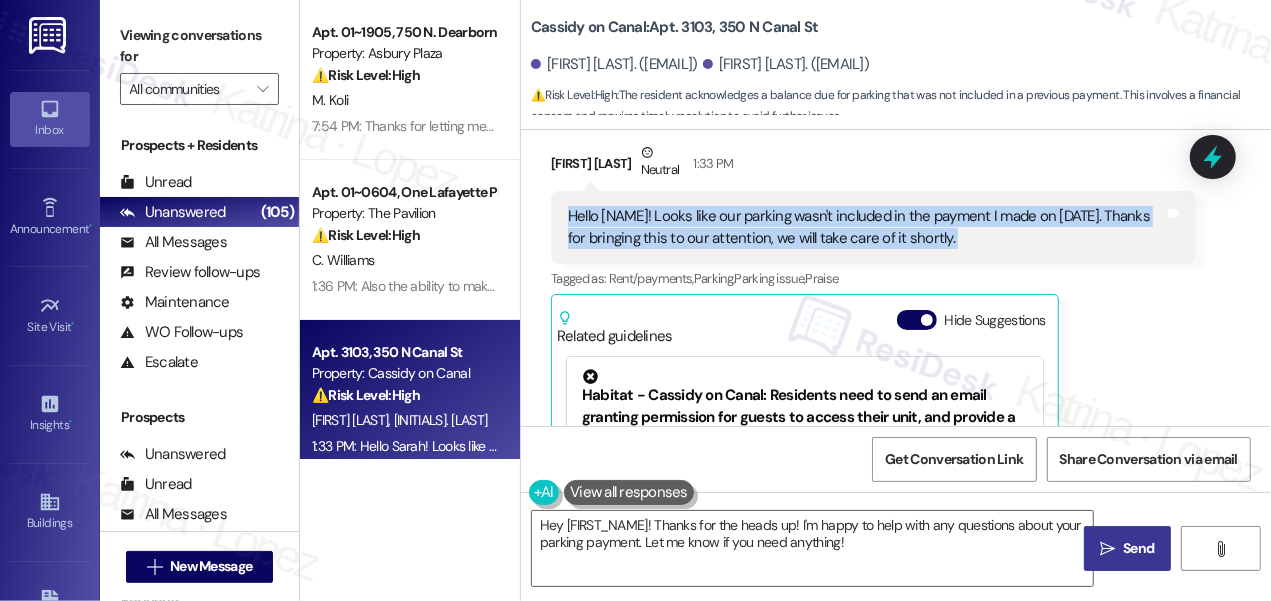 click on "Hello [NAME]! Looks like our parking wasn't included in the payment I made on [DATE]. Thanks for bringing this to our attention, we will take care of it shortly." at bounding box center (866, 227) 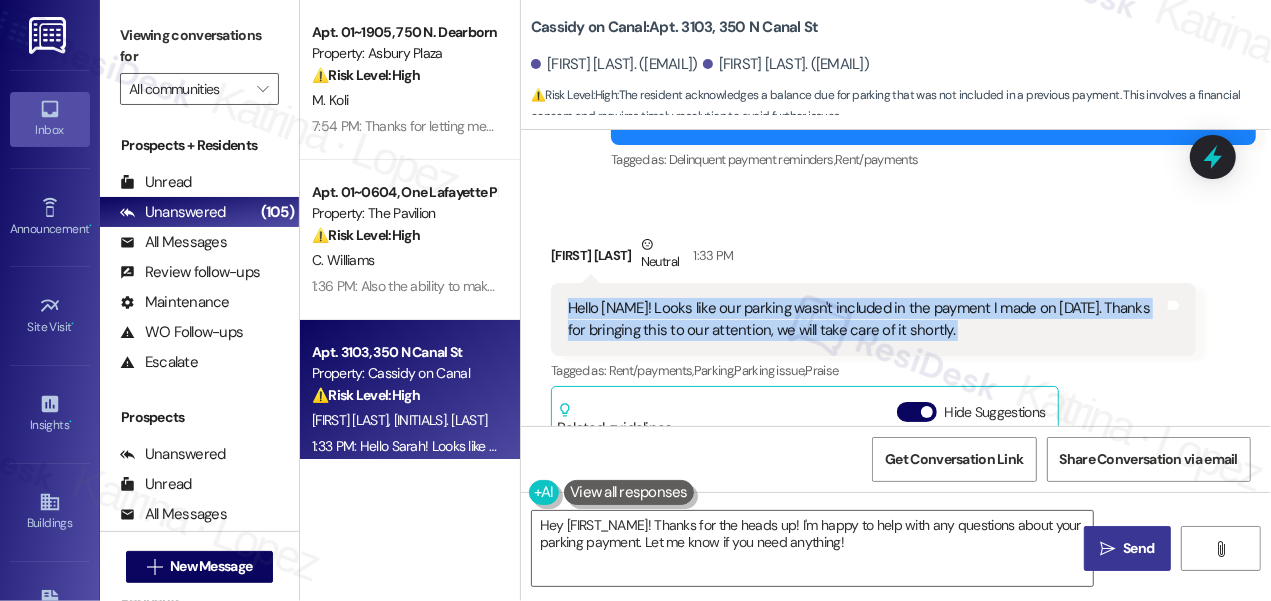 scroll, scrollTop: 629, scrollLeft: 0, axis: vertical 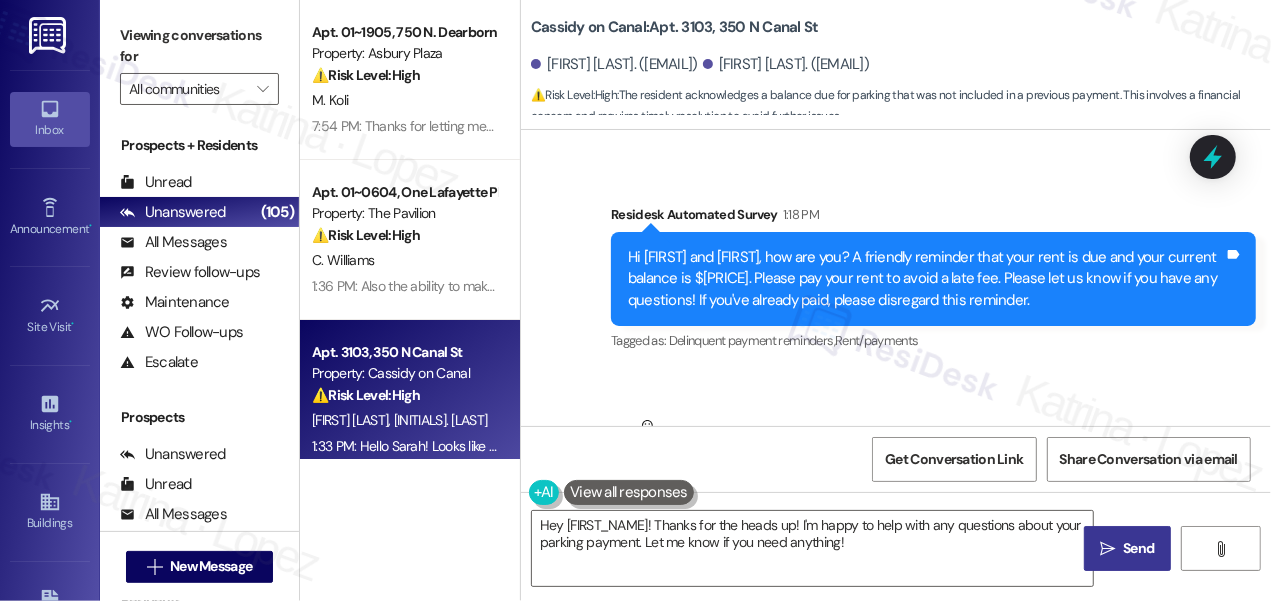 click on "Hi [FIRST] and [FIRST], how are you? A friendly reminder that your rent is due and your current balance is $[PRICE]. Please pay your rent to avoid a late fee. Please let us know if you have any questions! If you've already paid, please disregard this reminder." at bounding box center [926, 279] 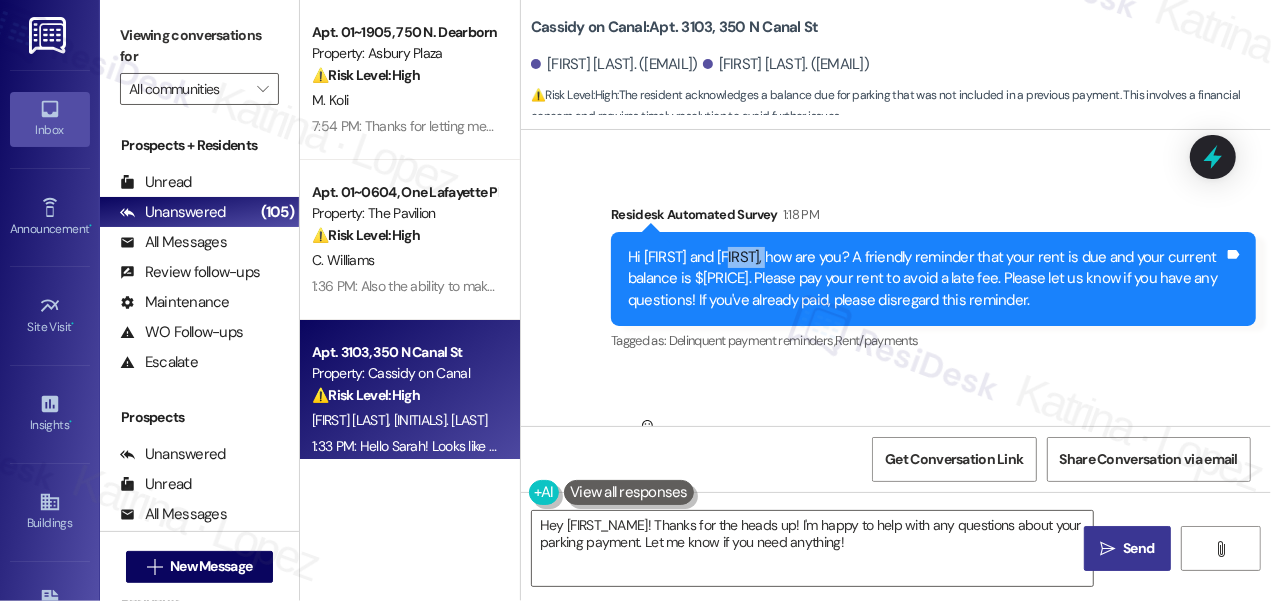click on "Hi [FIRST] and [FIRST], how are you? A friendly reminder that your rent is due and your current balance is $[PRICE]. Please pay your rent to avoid a late fee. Please let us know if you have any questions! If you've already paid, please disregard this reminder." at bounding box center [926, 279] 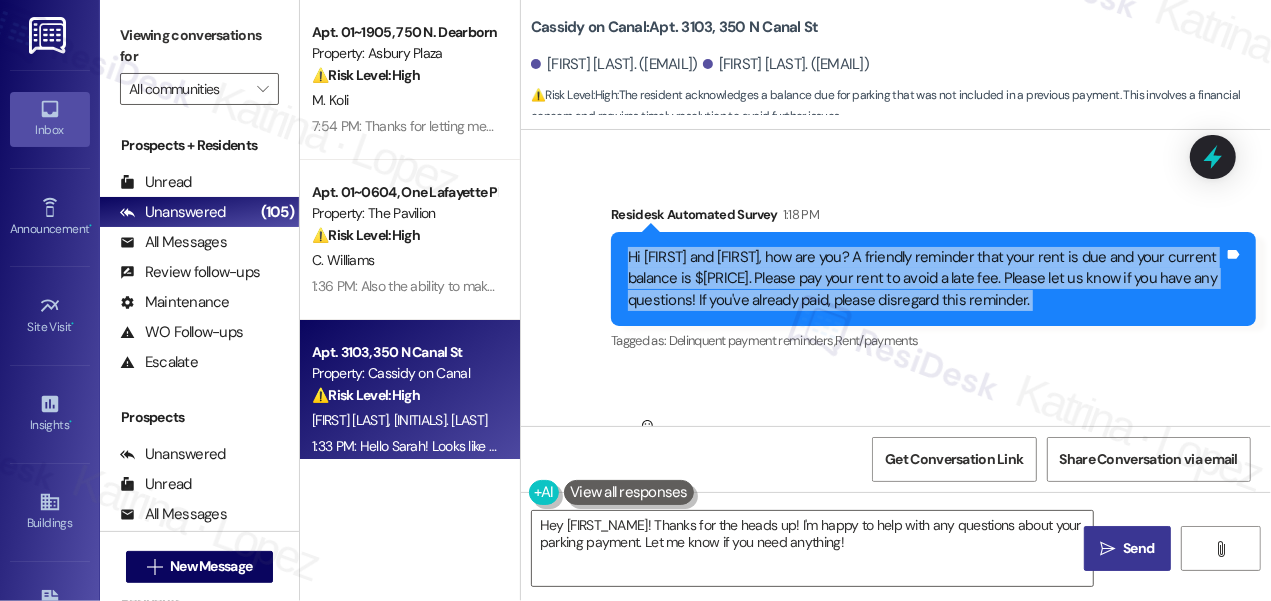 click on "Hi [FIRST] and [FIRST], how are you? A friendly reminder that your rent is due and your current balance is $[PRICE]. Please pay your rent to avoid a late fee. Please let us know if you have any questions! If you've already paid, please disregard this reminder." at bounding box center [926, 279] 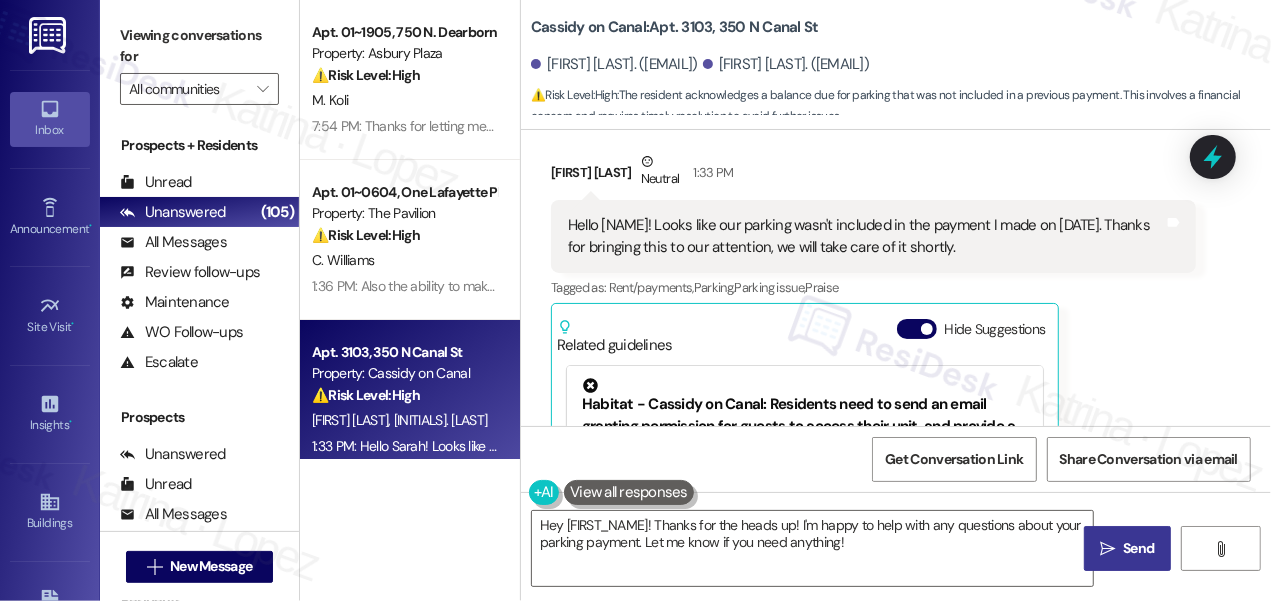 scroll, scrollTop: 902, scrollLeft: 0, axis: vertical 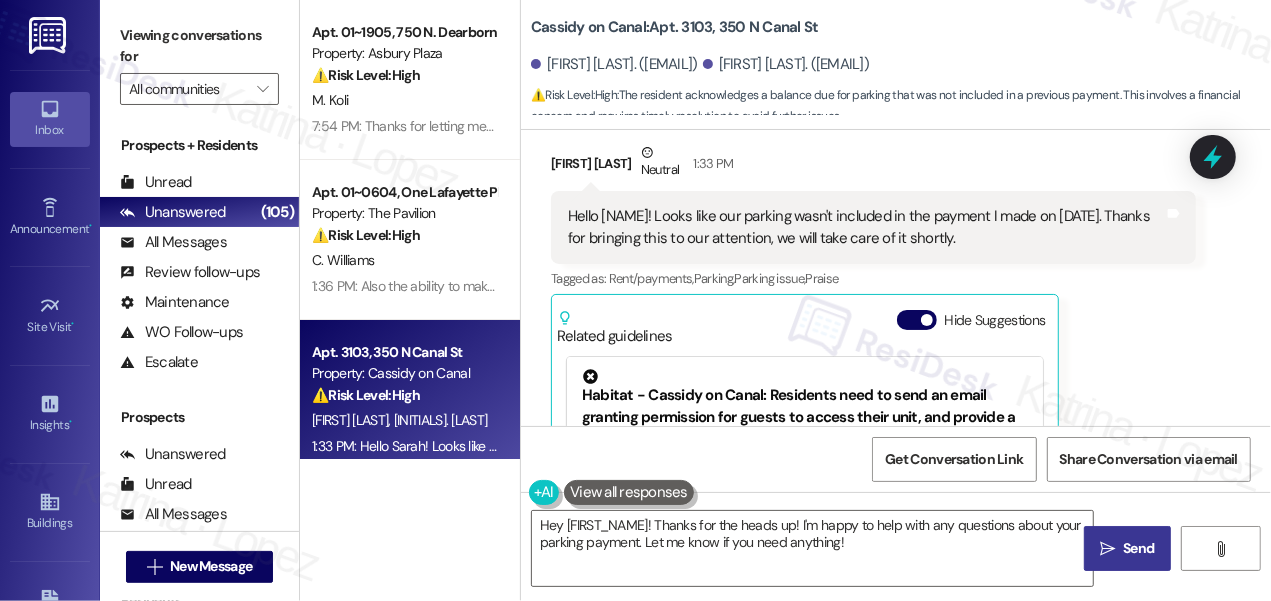 click on "Hello [NAME]! Looks like our parking wasn't included in the payment I made on [DATE]. Thanks for bringing this to our attention, we will take care of it shortly." at bounding box center [866, 227] 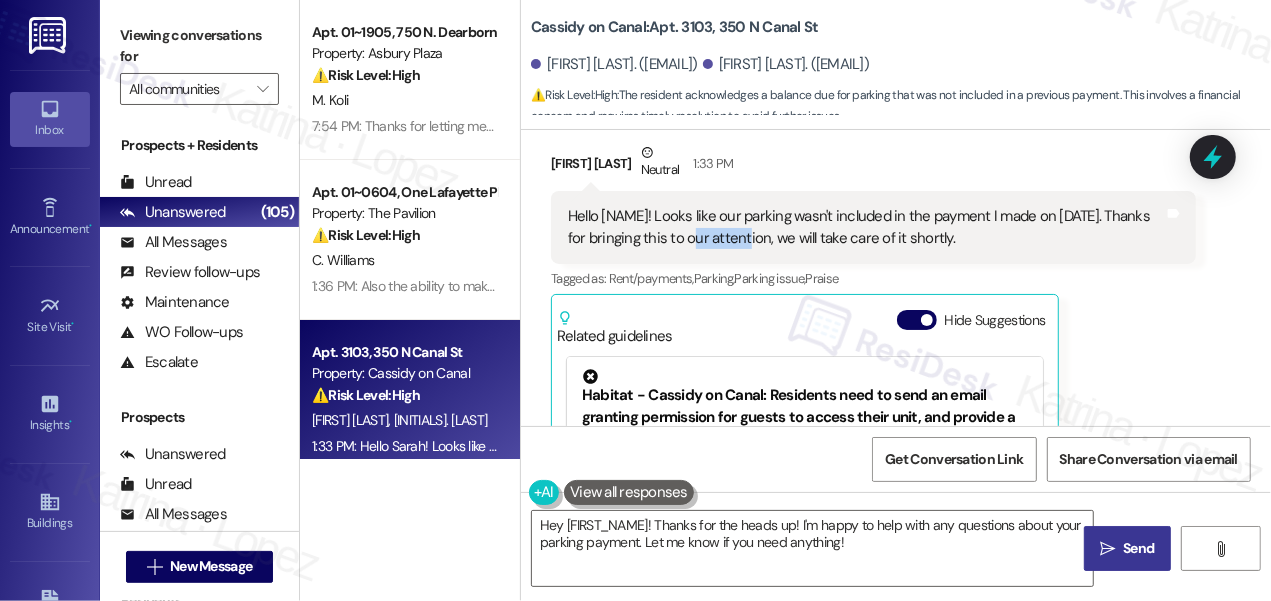 click on "Hello [NAME]! Looks like our parking wasn't included in the payment I made on [DATE]. Thanks for bringing this to our attention, we will take care of it shortly." at bounding box center (866, 227) 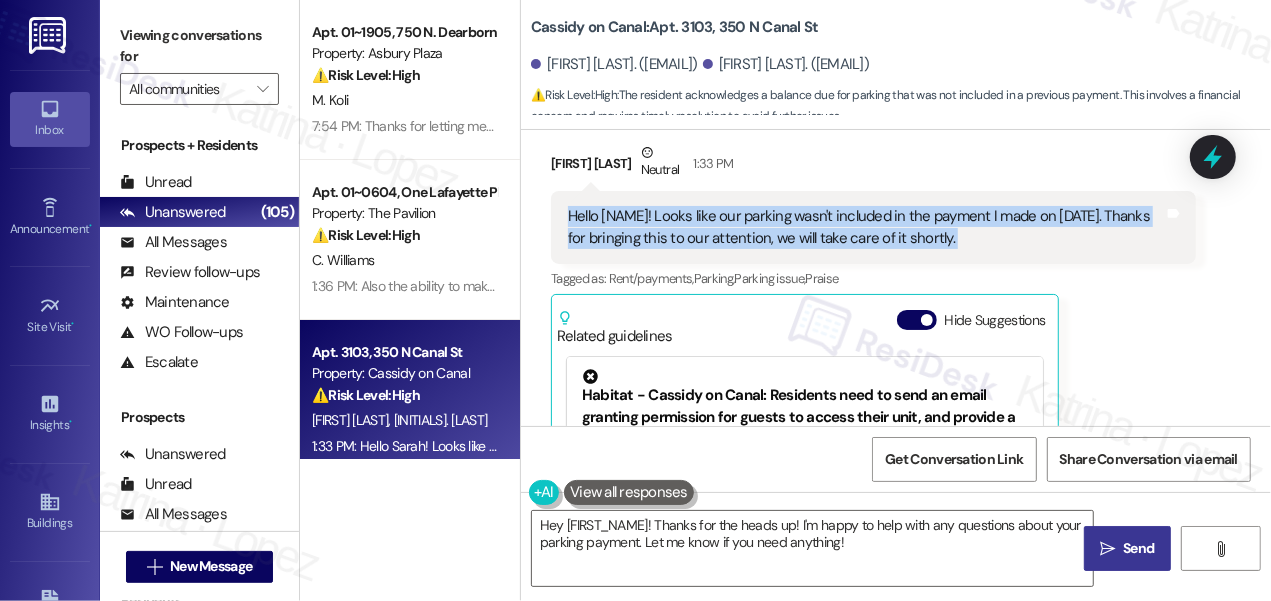 click on "Hello [NAME]! Looks like our parking wasn't included in the payment I made on [DATE]. Thanks for bringing this to our attention, we will take care of it shortly." at bounding box center [866, 227] 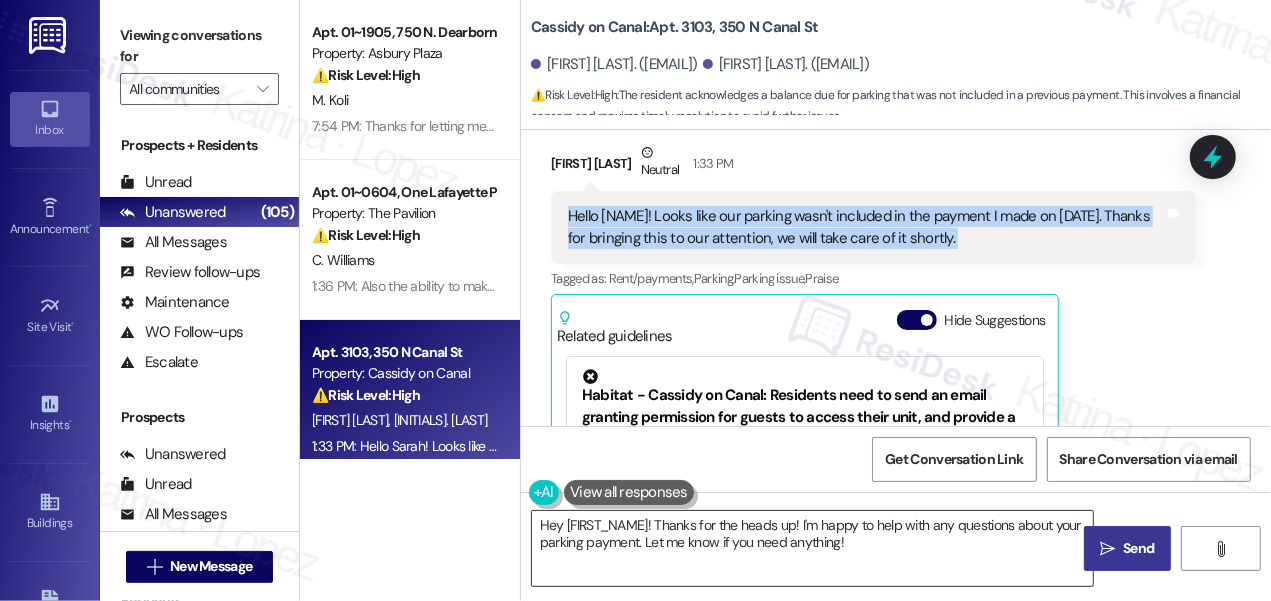 click on "Hey [FIRST_NAME]! Thanks for the heads up! I'm happy to help with any questions about your parking payment. Let me know if you need anything!" at bounding box center [812, 548] 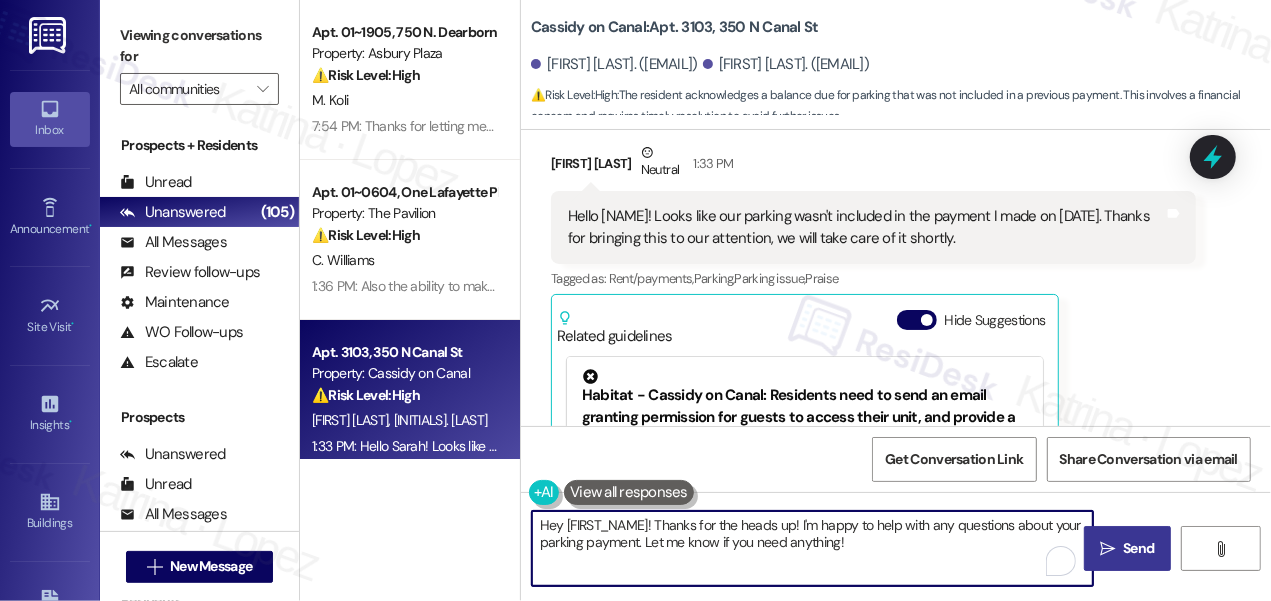 click on "Hey [FIRST_NAME]! Thanks for the heads up! I'm happy to help with any questions about your parking payment. Let me know if you need anything!" at bounding box center [812, 548] 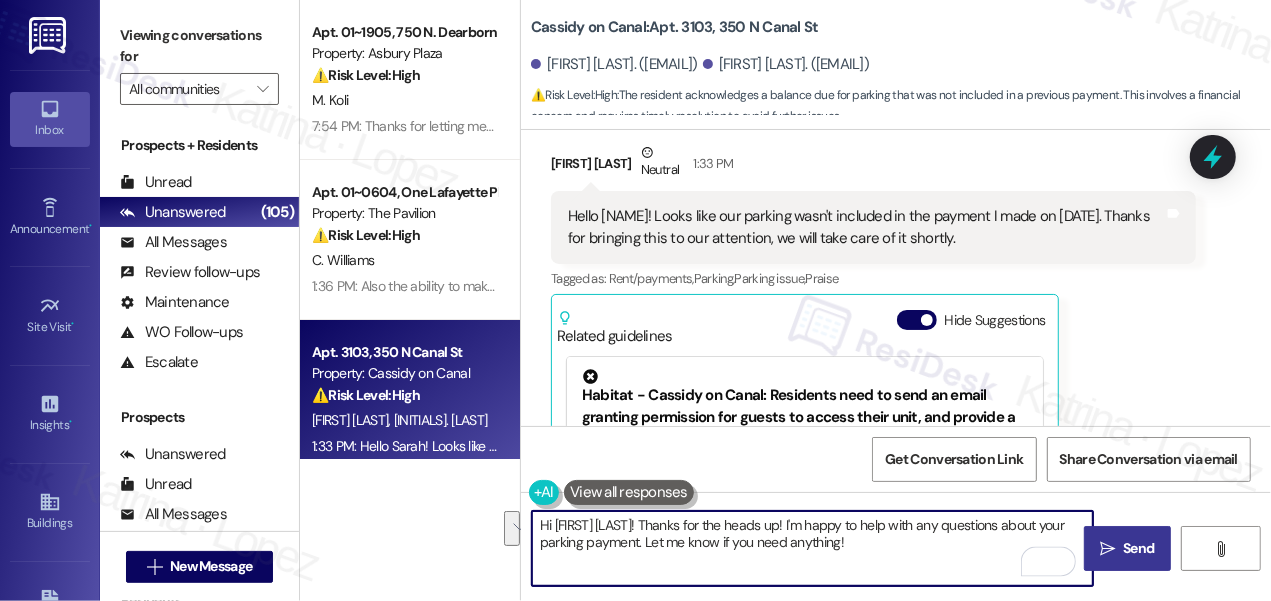 drag, startPoint x: 922, startPoint y: 543, endPoint x: 797, endPoint y: 512, distance: 128.78665 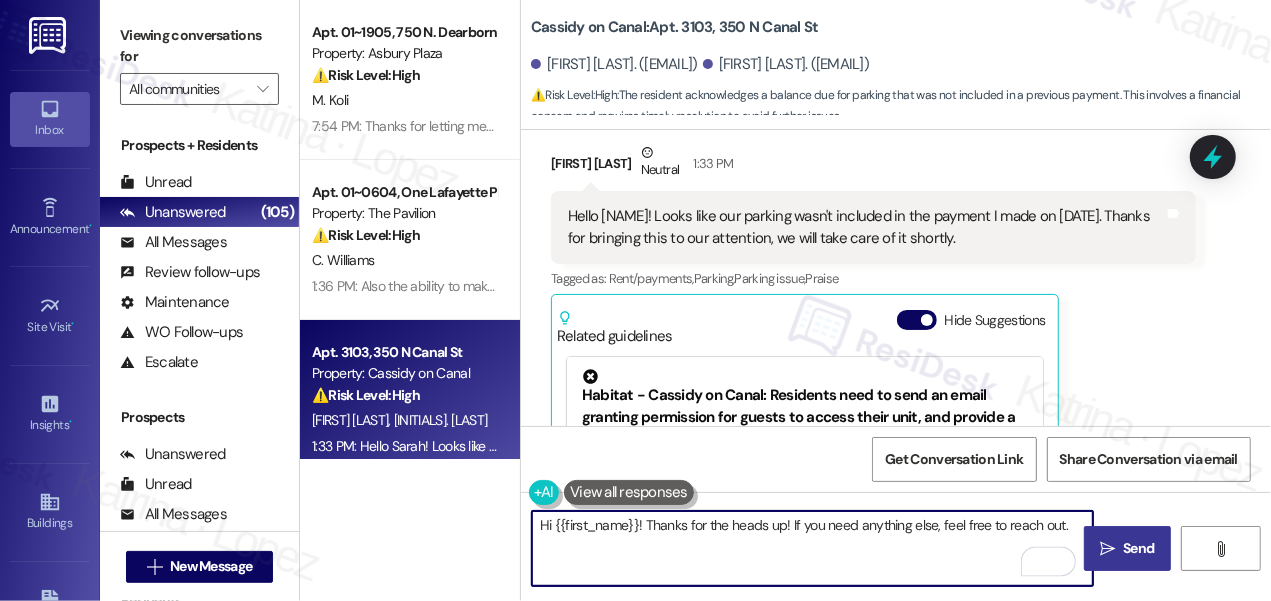 click on "Hi {{first_name}}! Thanks for the heads up! If you need anything else, feel free to reach out." at bounding box center [812, 548] 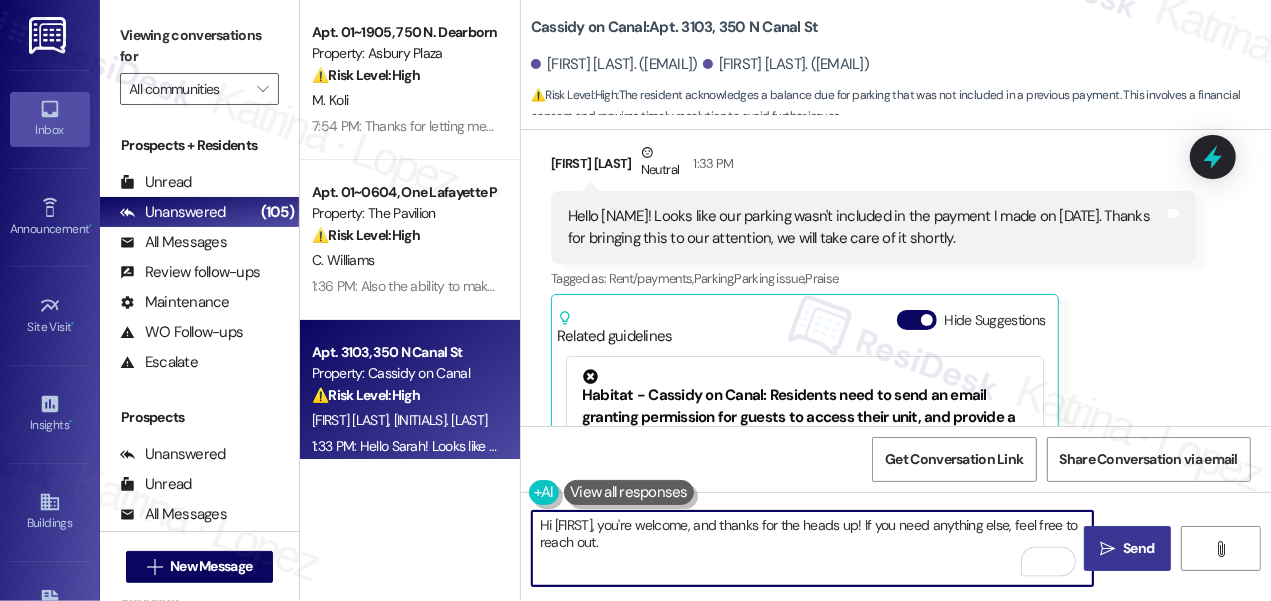 click on "Hi [FIRST], you're welcome, and thanks for the heads up! If you need anything else, feel free to reach out." at bounding box center (812, 548) 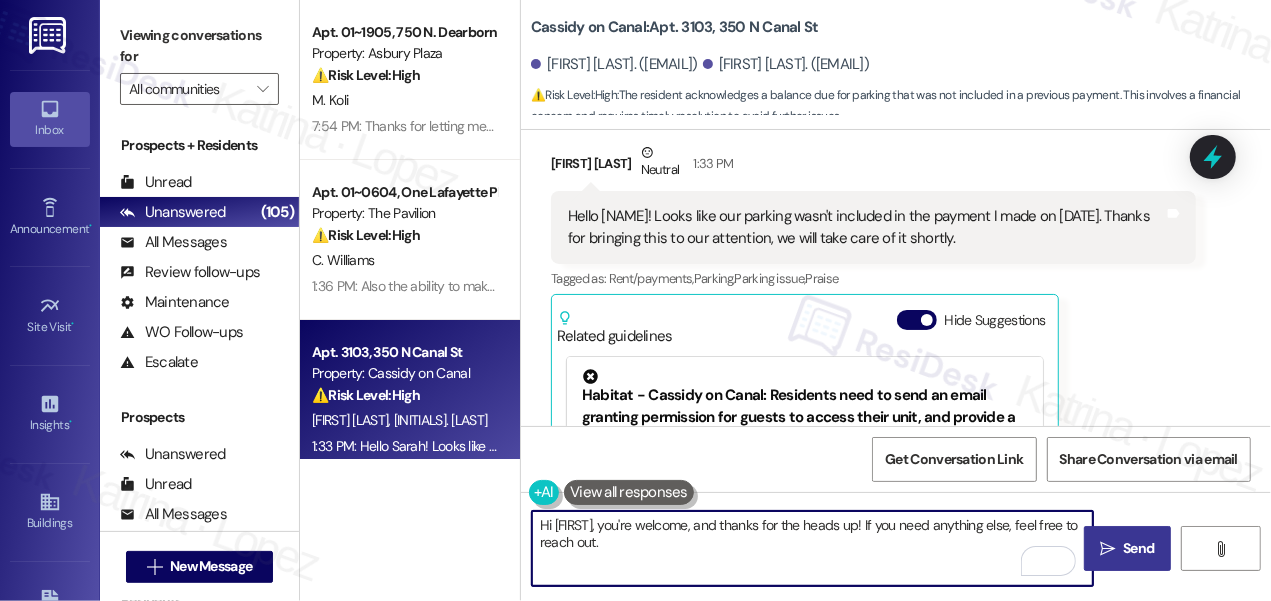 click on "[INITIAL] [LAST] Neutral [TIME]" at bounding box center (873, 166) 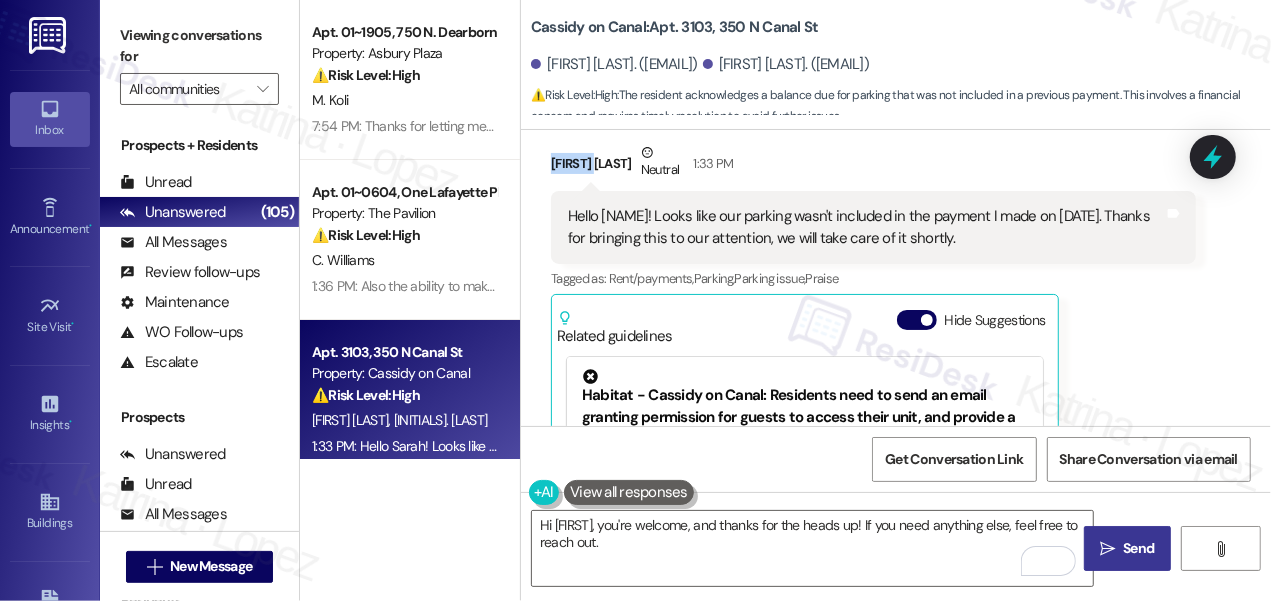 click on "[INITIAL] [LAST] Neutral [TIME]" at bounding box center [873, 166] 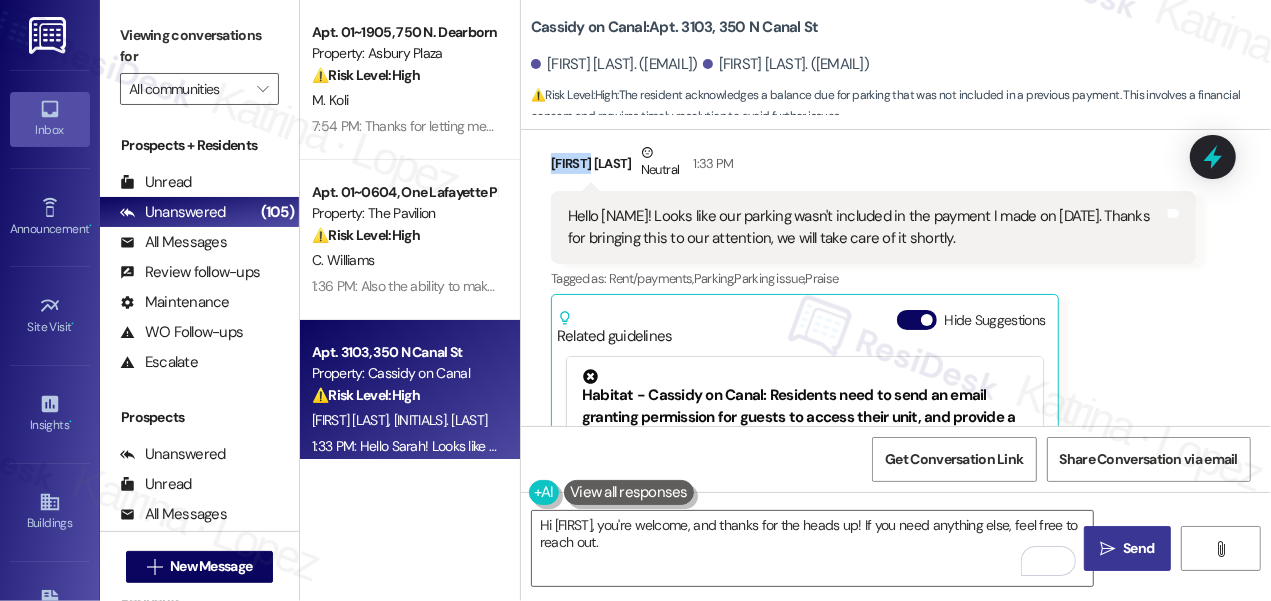 copy on "Matthew" 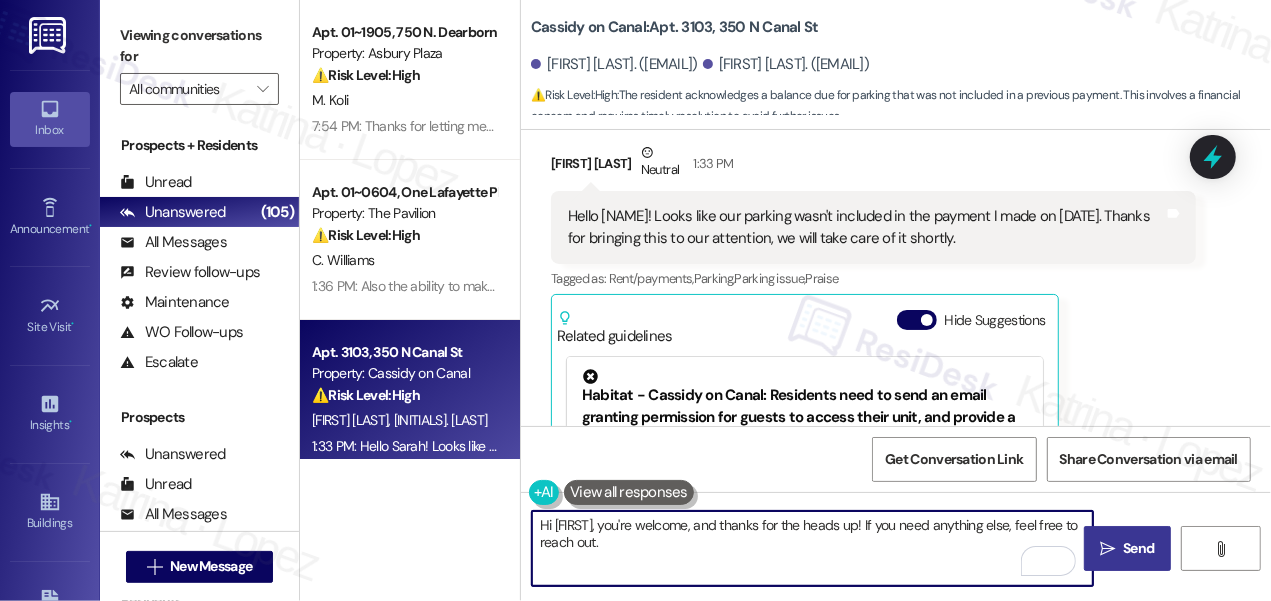drag, startPoint x: 555, startPoint y: 522, endPoint x: 637, endPoint y: 513, distance: 82.492424 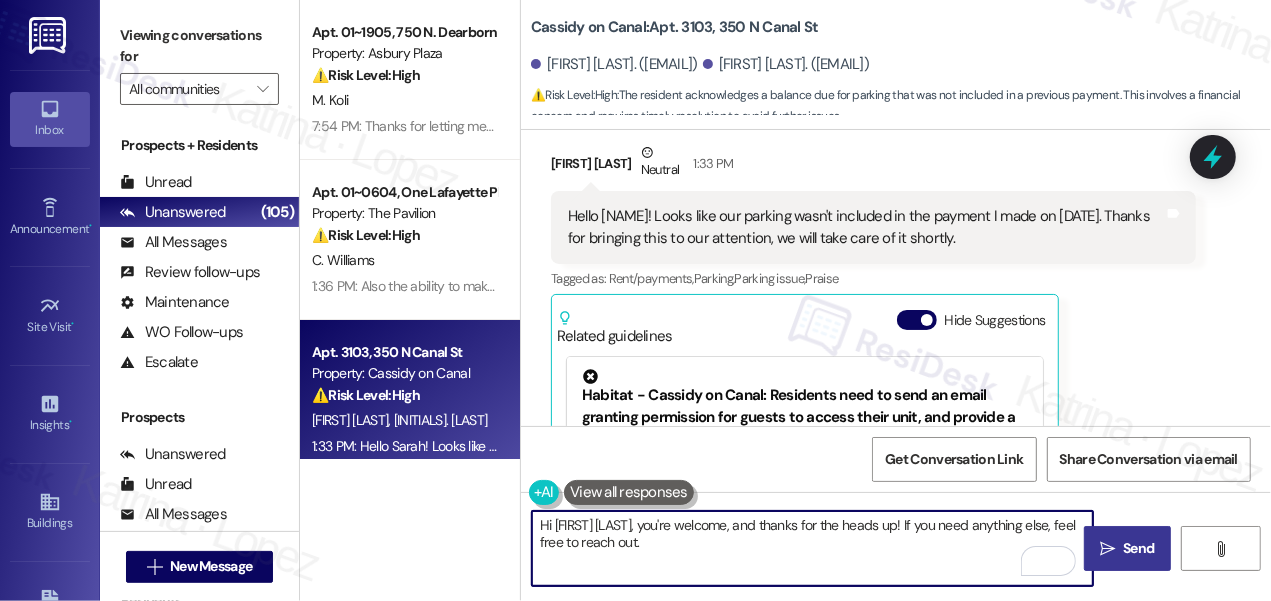 type on "Hi [FIRST] [LAST], you're welcome, and thanks for the heads up! If you need anything else, feel free to reach out." 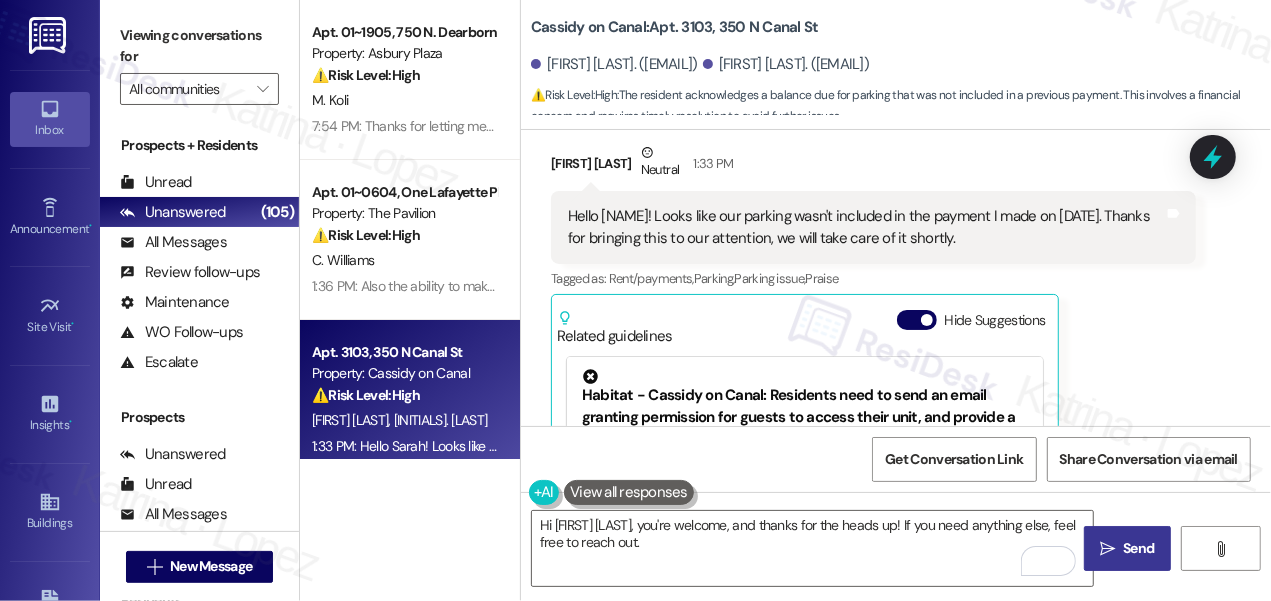 click on "Send" at bounding box center [1138, 548] 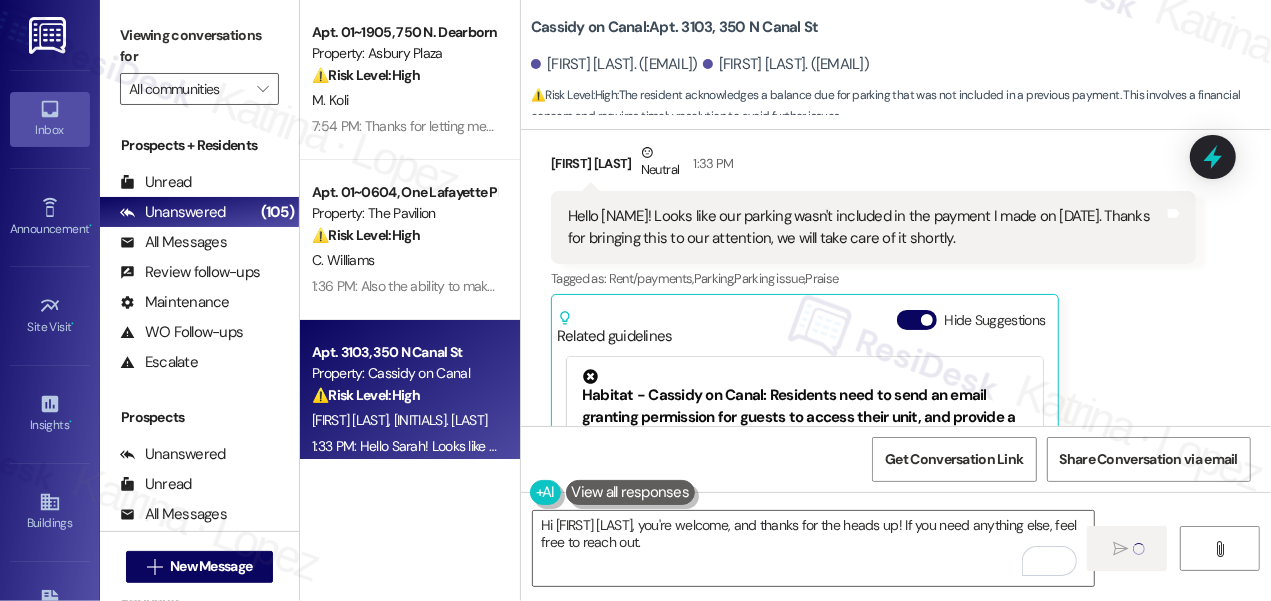 click on "Hello [NAME]! Looks like our parking wasn't included in the payment I made on [DATE]. Thanks for bringing this to our attention, we will take care of it shortly." at bounding box center [866, 227] 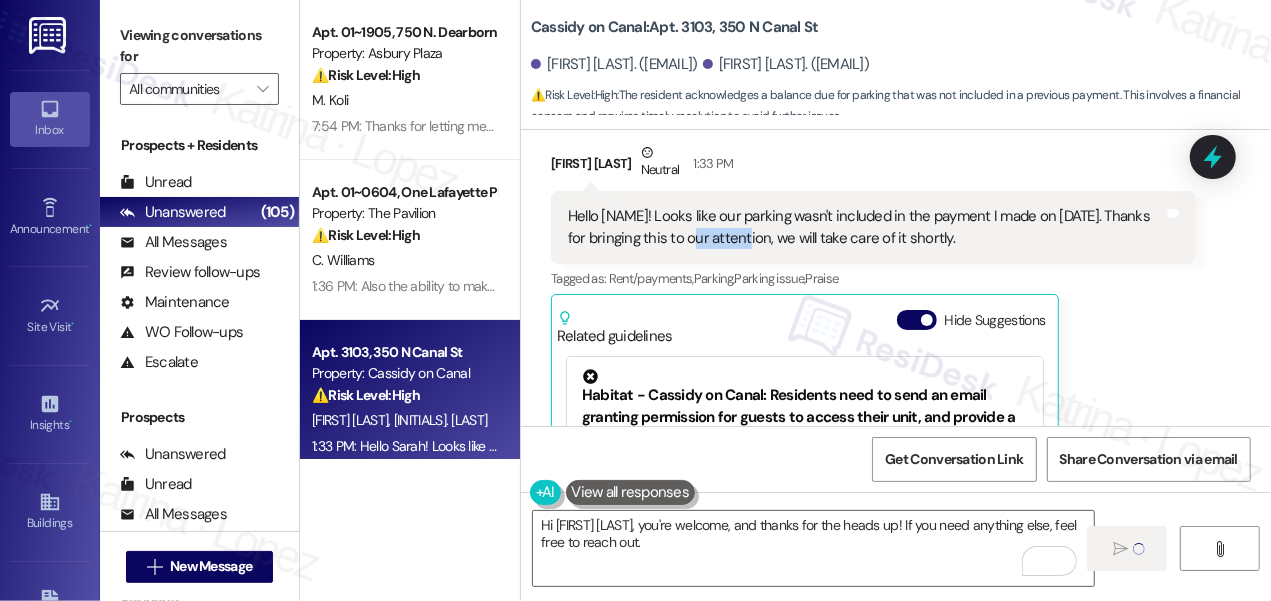 click on "Hello [NAME]! Looks like our parking wasn't included in the payment I made on [DATE]. Thanks for bringing this to our attention, we will take care of it shortly." at bounding box center [866, 227] 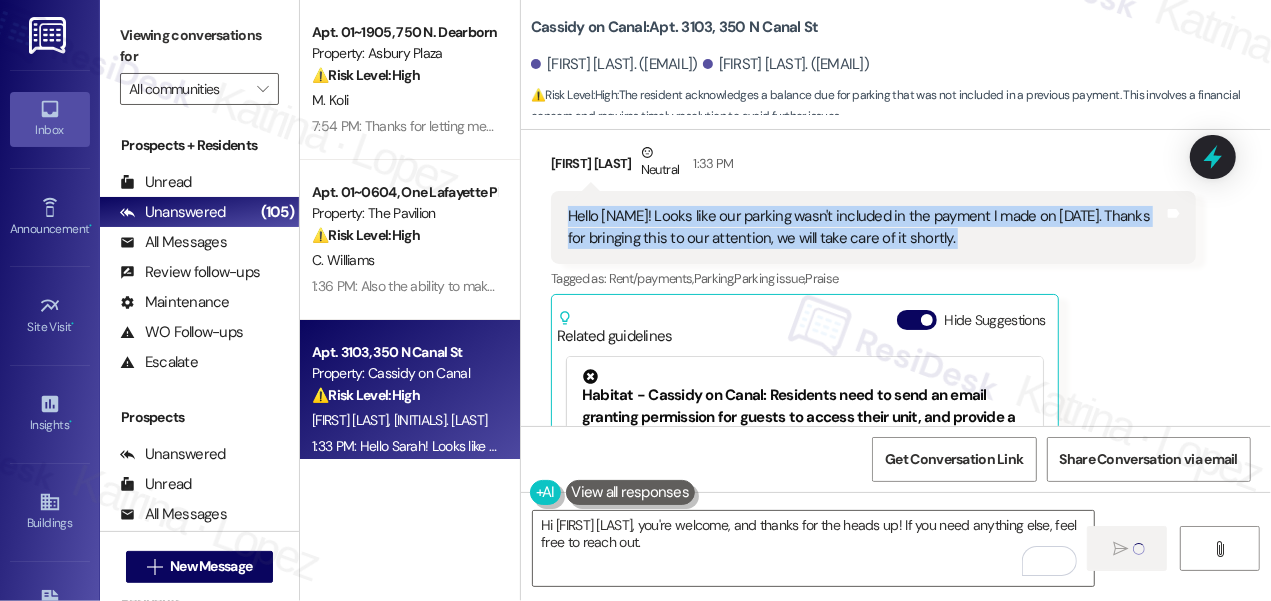 click on "Hello [NAME]! Looks like our parking wasn't included in the payment I made on [DATE]. Thanks for bringing this to our attention, we will take care of it shortly." at bounding box center (866, 227) 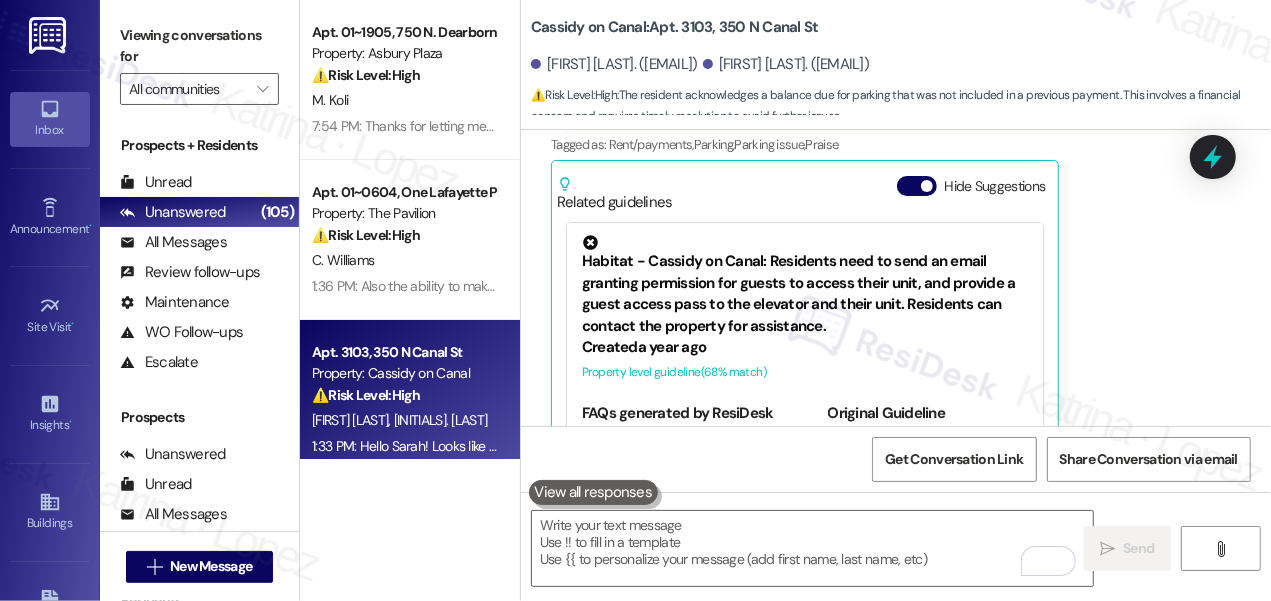 scroll, scrollTop: 1245, scrollLeft: 0, axis: vertical 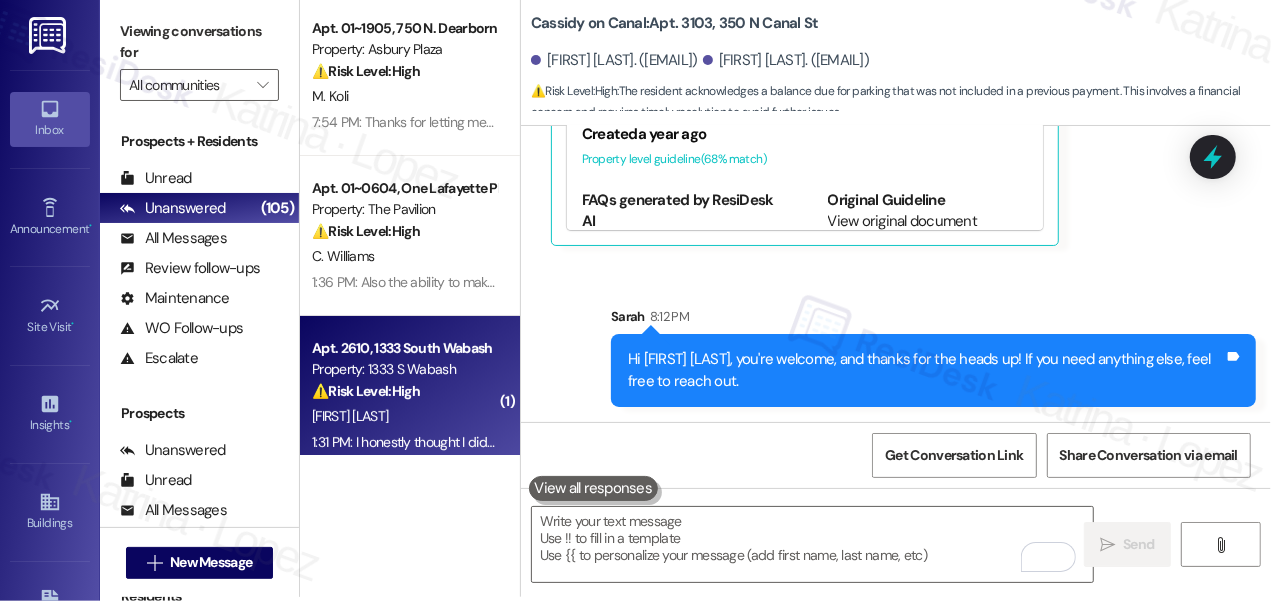 click on "Property: 1333 S Wabash" at bounding box center [404, 369] 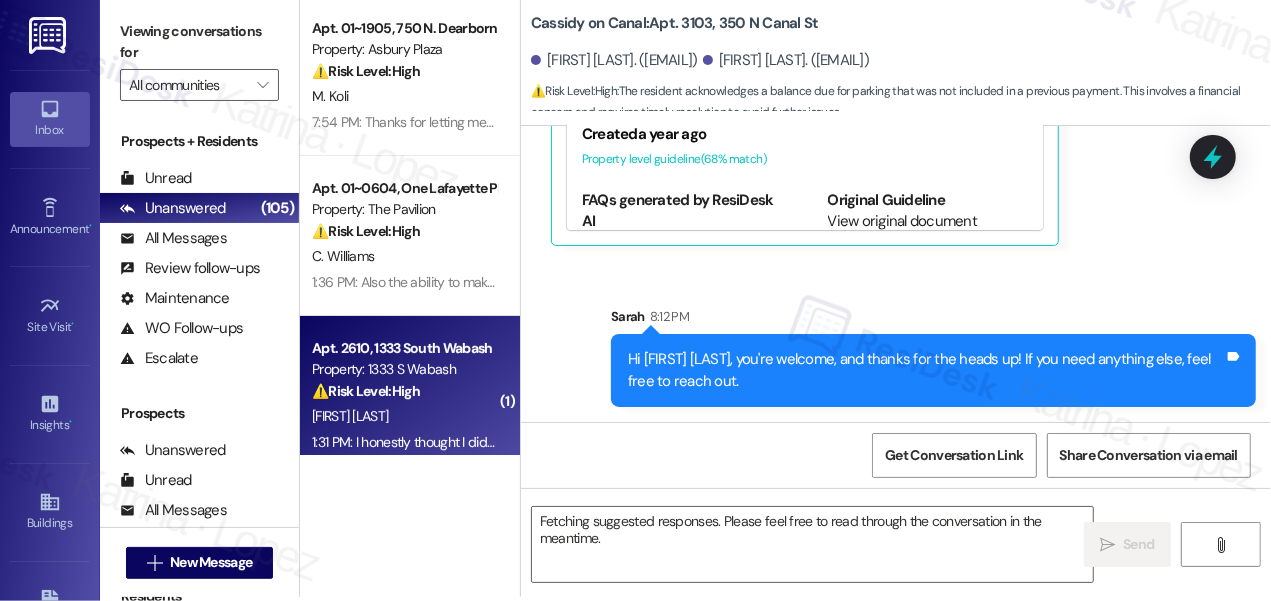 scroll, scrollTop: 1281, scrollLeft: 0, axis: vertical 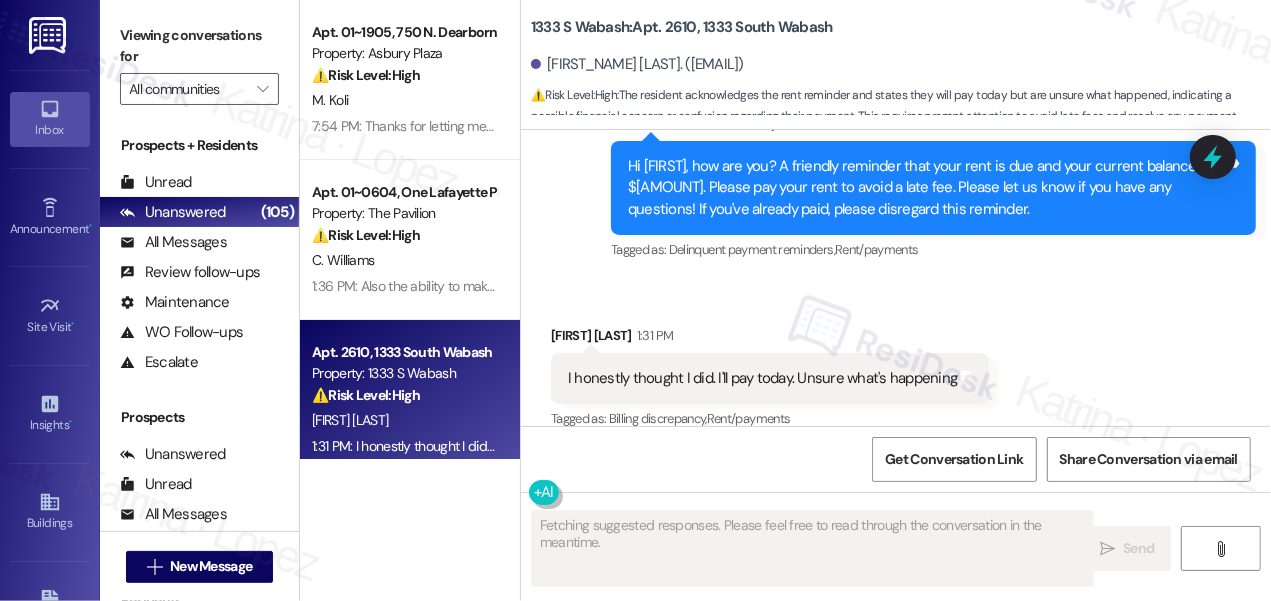 click on "I honestly thought I did. I'll pay today. Unsure what's happening" at bounding box center (762, 378) 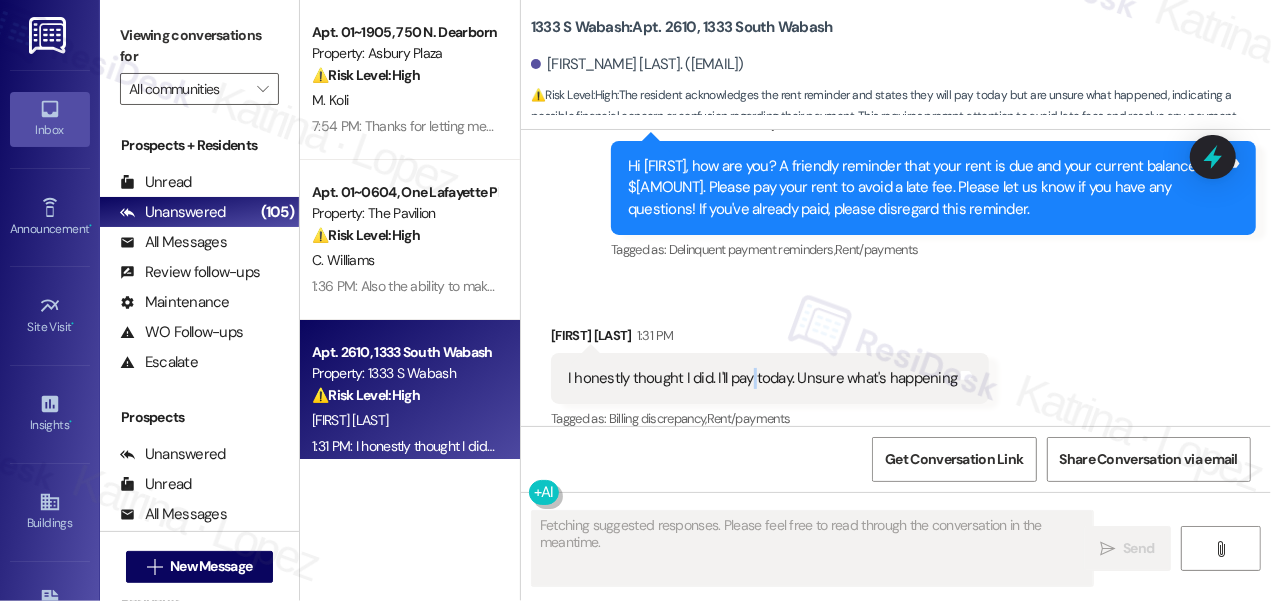 click on "I honestly thought I did. I'll pay today. Unsure what's happening" at bounding box center (762, 378) 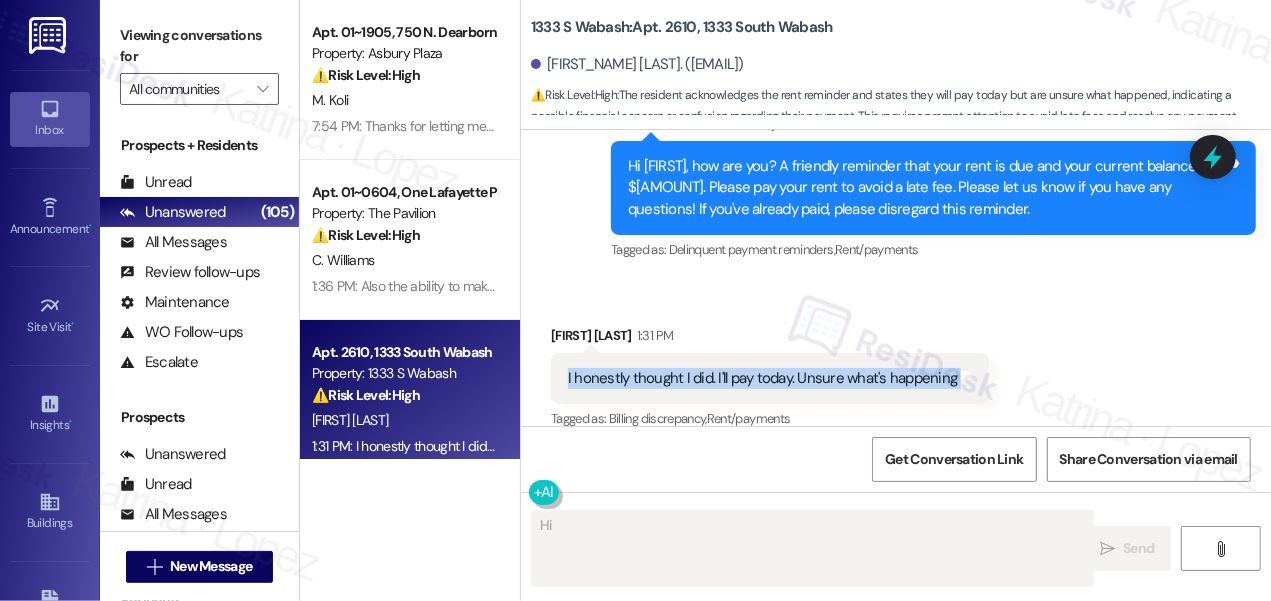 click on "I honestly thought I did. I'll pay today. Unsure what's happening" at bounding box center [762, 378] 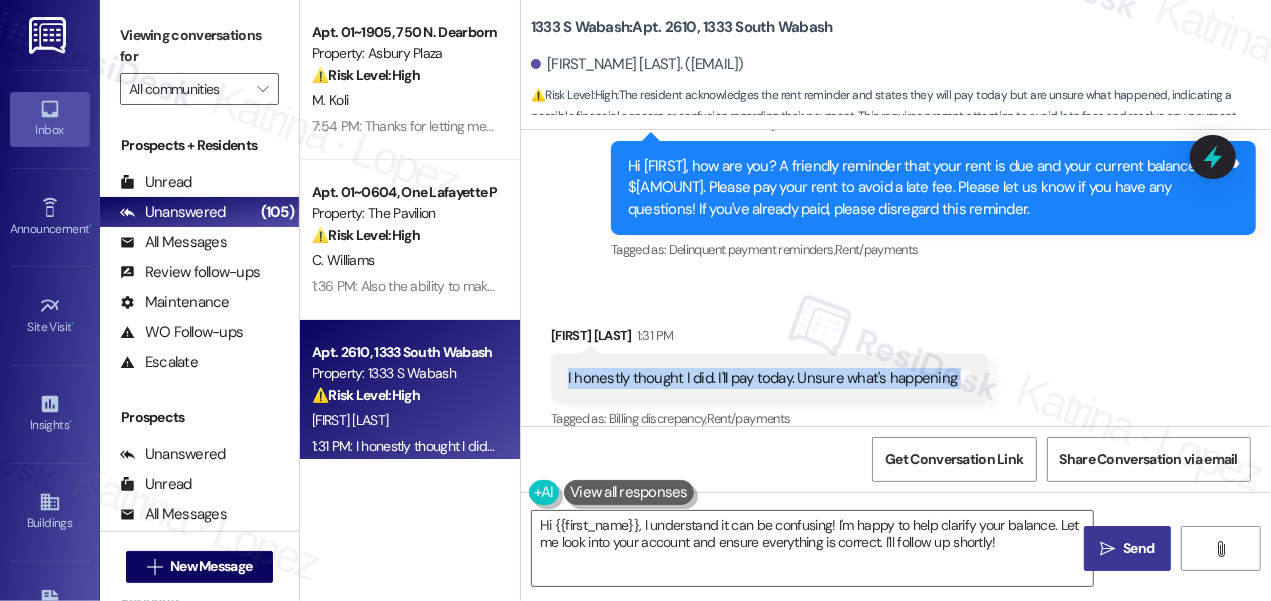 copy on "I honestly thought I did. I'll pay today. Unsure what's happening Tags and notes" 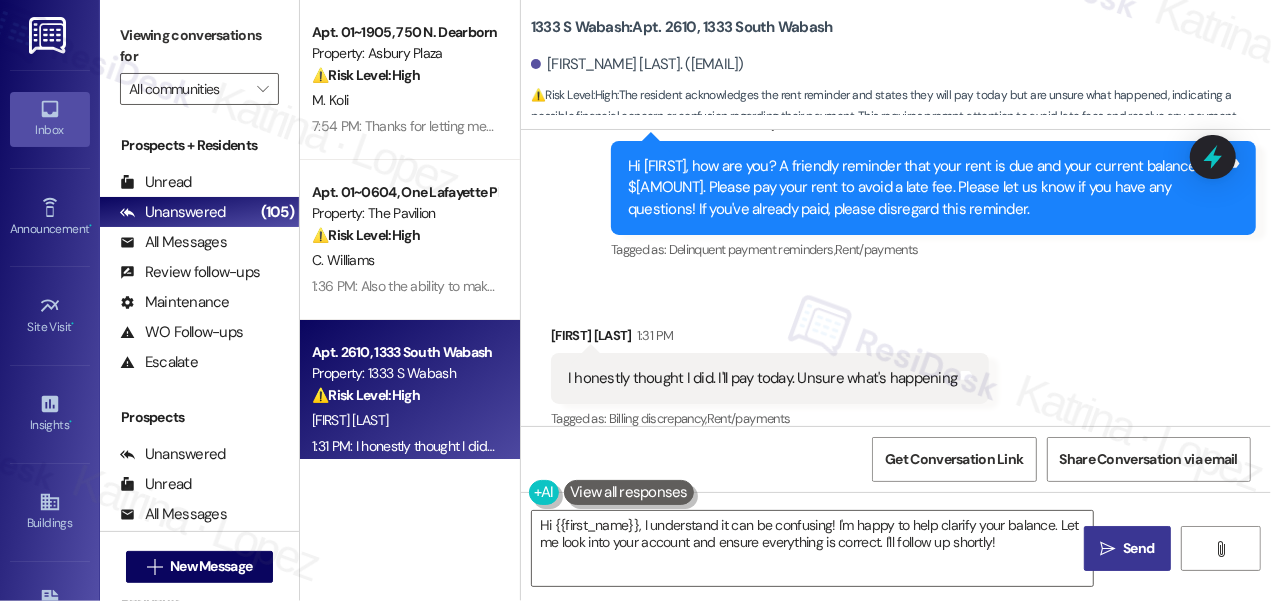 click on "Viewing conversations for" at bounding box center (199, 46) 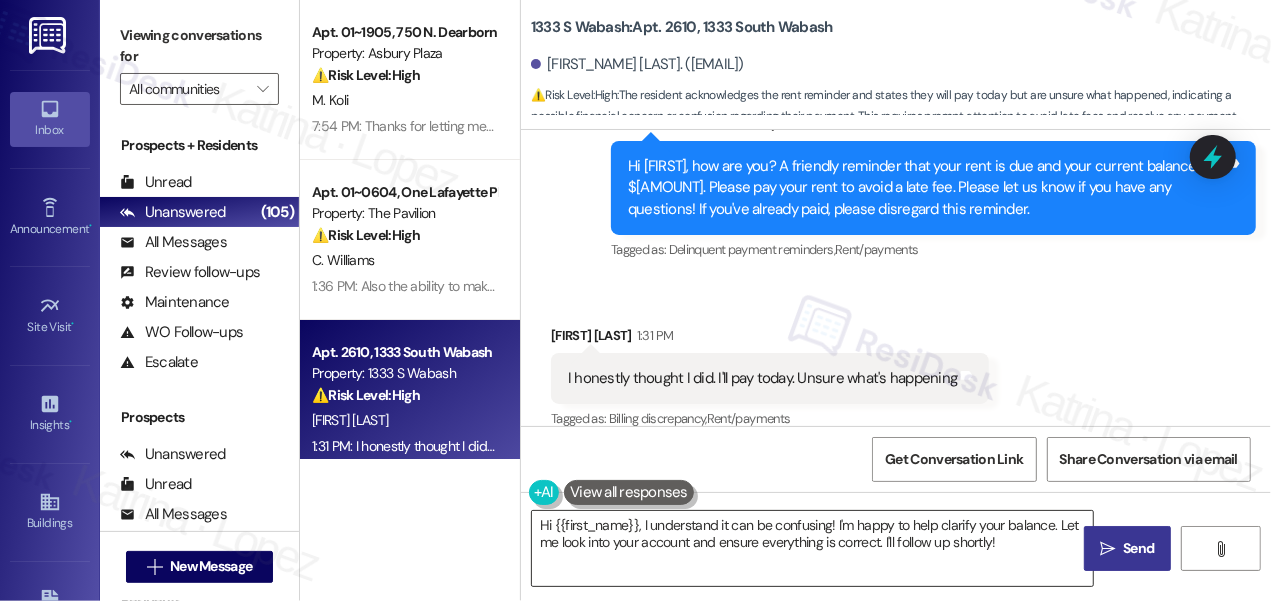 click on "Hi {{first_name}}, I understand it can be confusing! I'm happy to help clarify your balance. Let me look into your account and ensure everything is correct. I'll follow up shortly!" at bounding box center [812, 548] 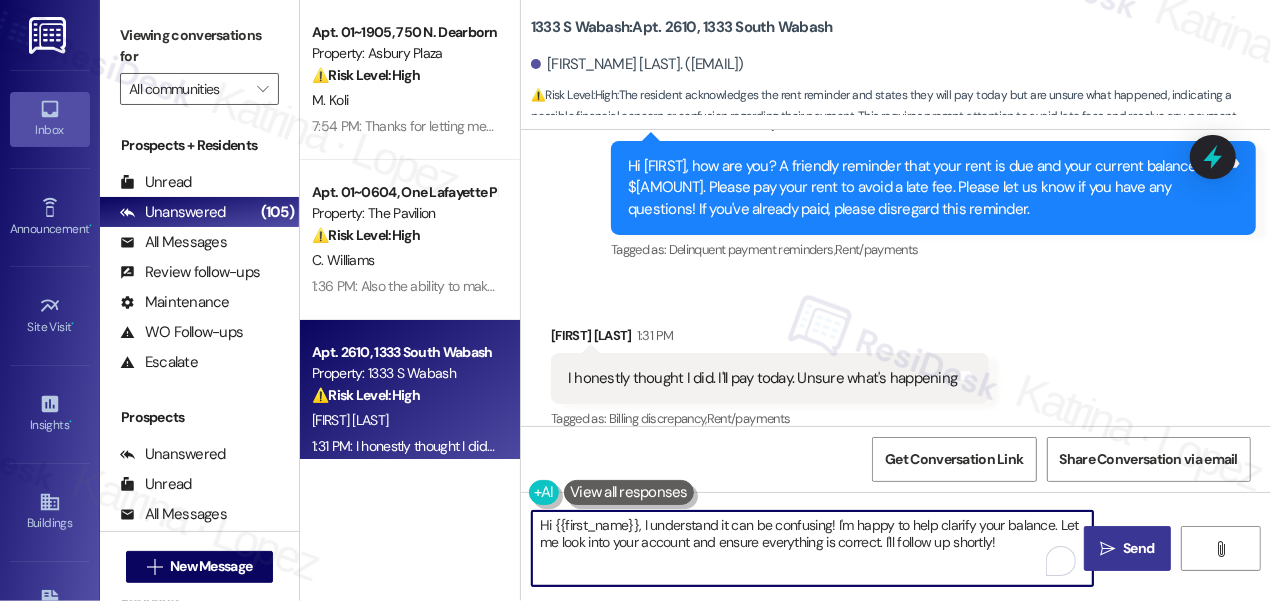 click on "Hi {{first_name}}, I understand it can be confusing! I'm happy to help clarify your balance. Let me look into your account and ensure everything is correct. I'll follow up shortly!" at bounding box center (812, 548) 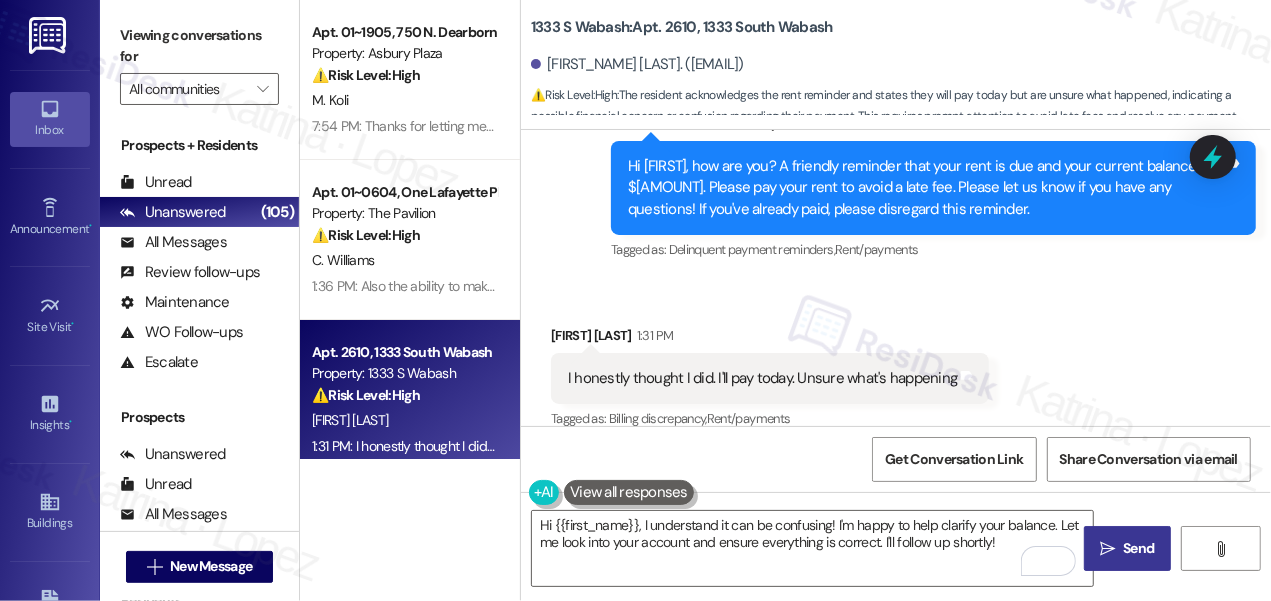 click on "Viewing conversations for" at bounding box center (199, 46) 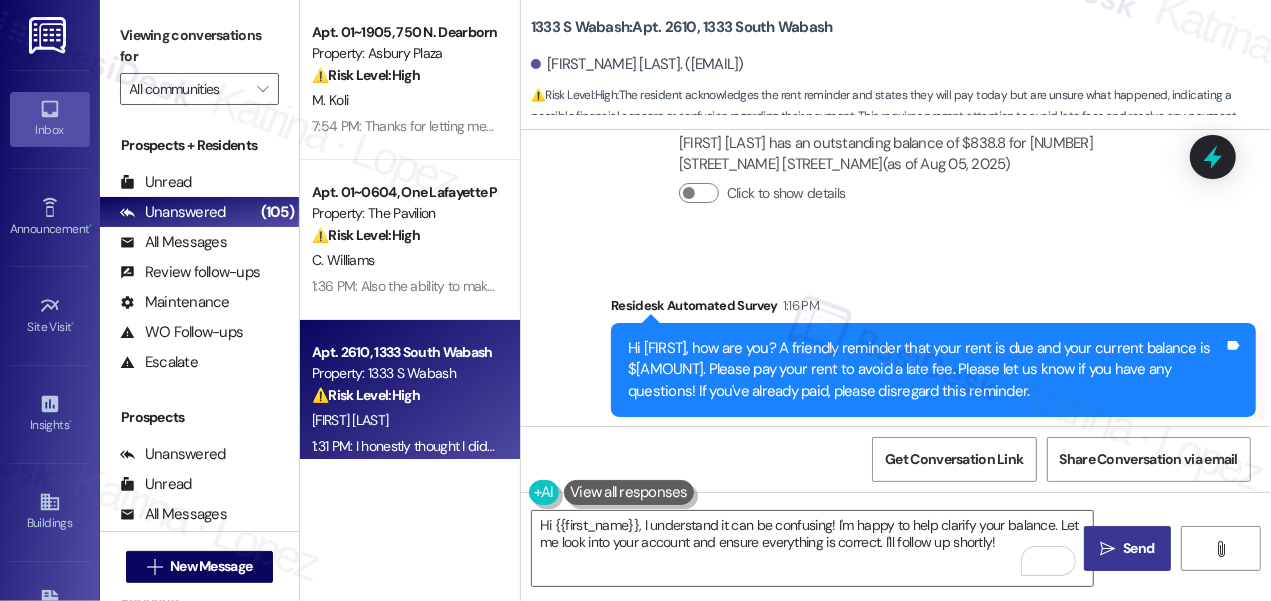 scroll, scrollTop: 2184, scrollLeft: 0, axis: vertical 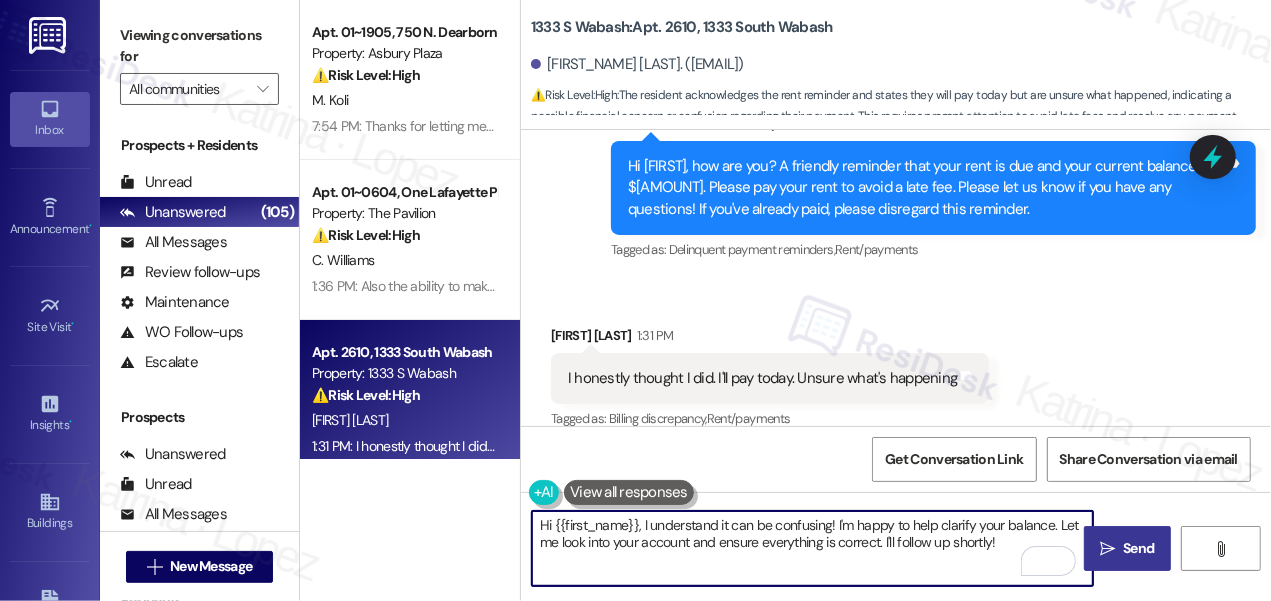 click on "Hi {{first_name}}, I understand it can be confusing! I'm happy to help clarify your balance. Let me look into your account and ensure everything is correct. I'll follow up shortly!" at bounding box center [812, 548] 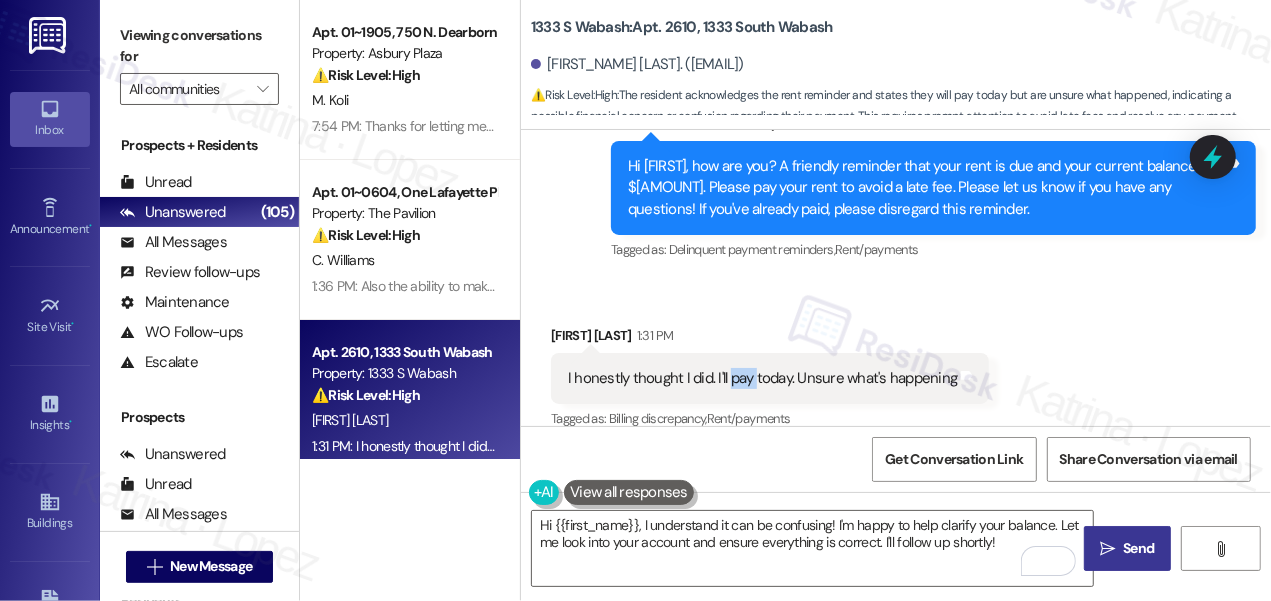 click on "I honestly thought I did. I'll pay today. Unsure what's happening" at bounding box center (762, 378) 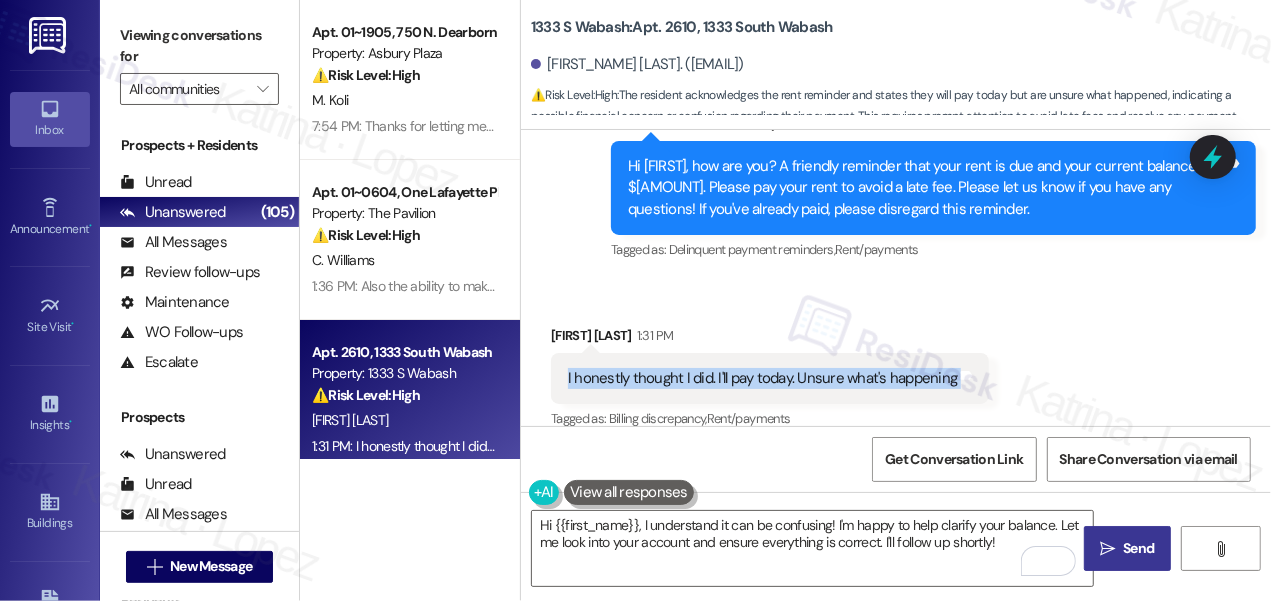 click on "I honestly thought I did. I'll pay today. Unsure what's happening" at bounding box center [762, 378] 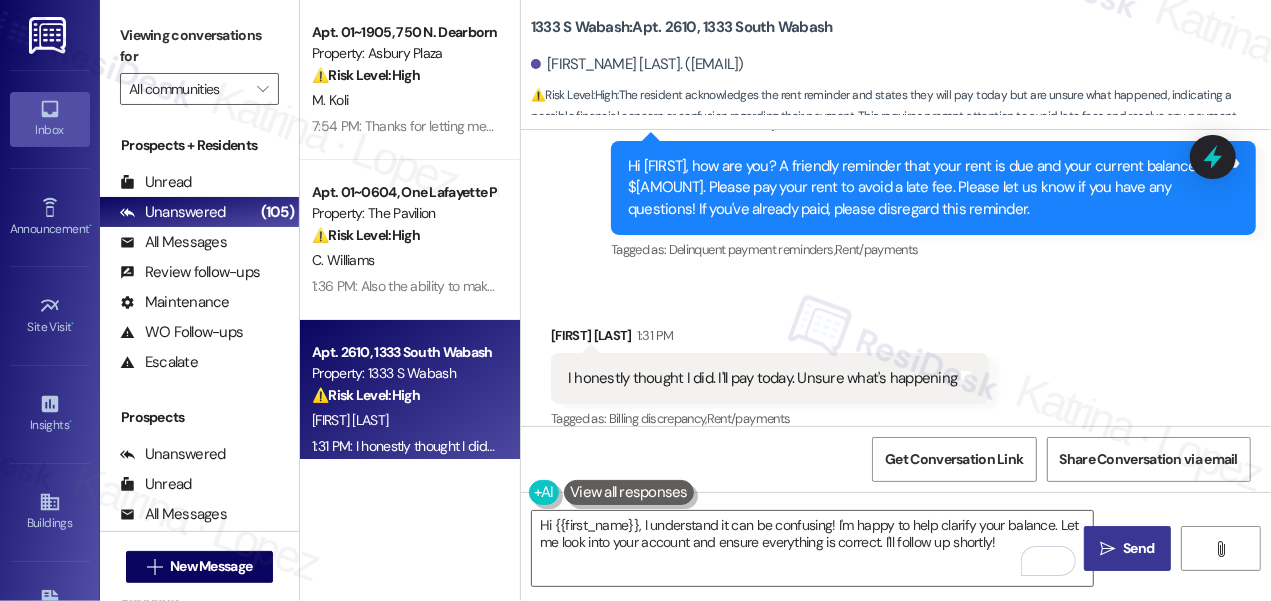 click on "Viewing conversations for" at bounding box center (199, 46) 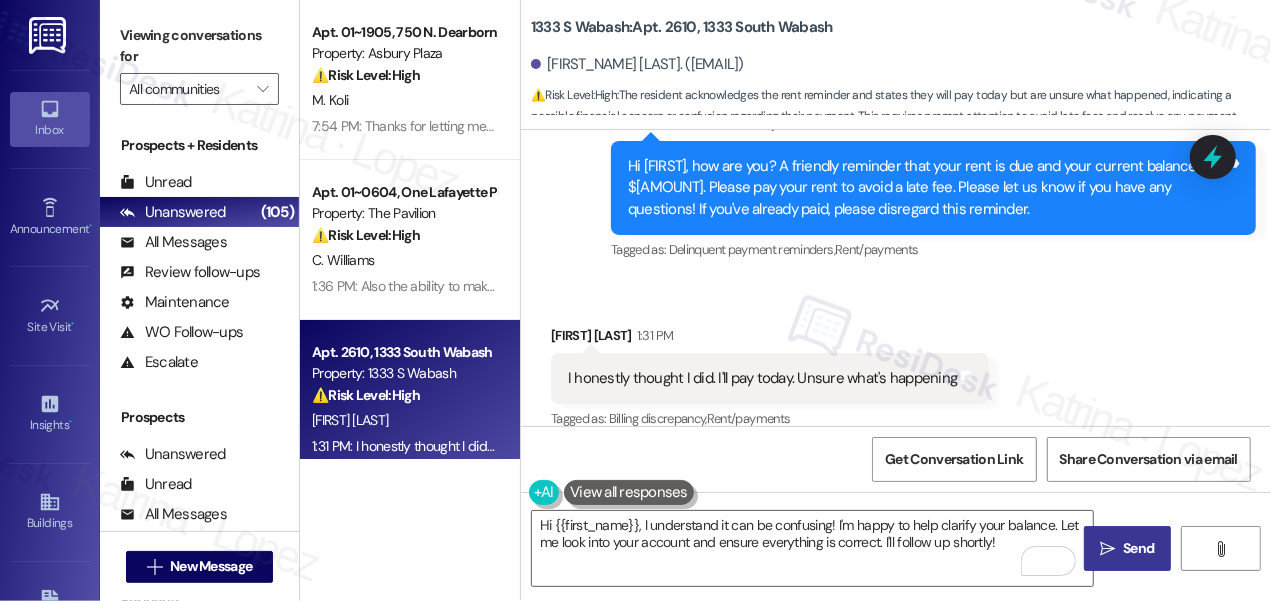 click on "Viewing conversations for" at bounding box center (199, 46) 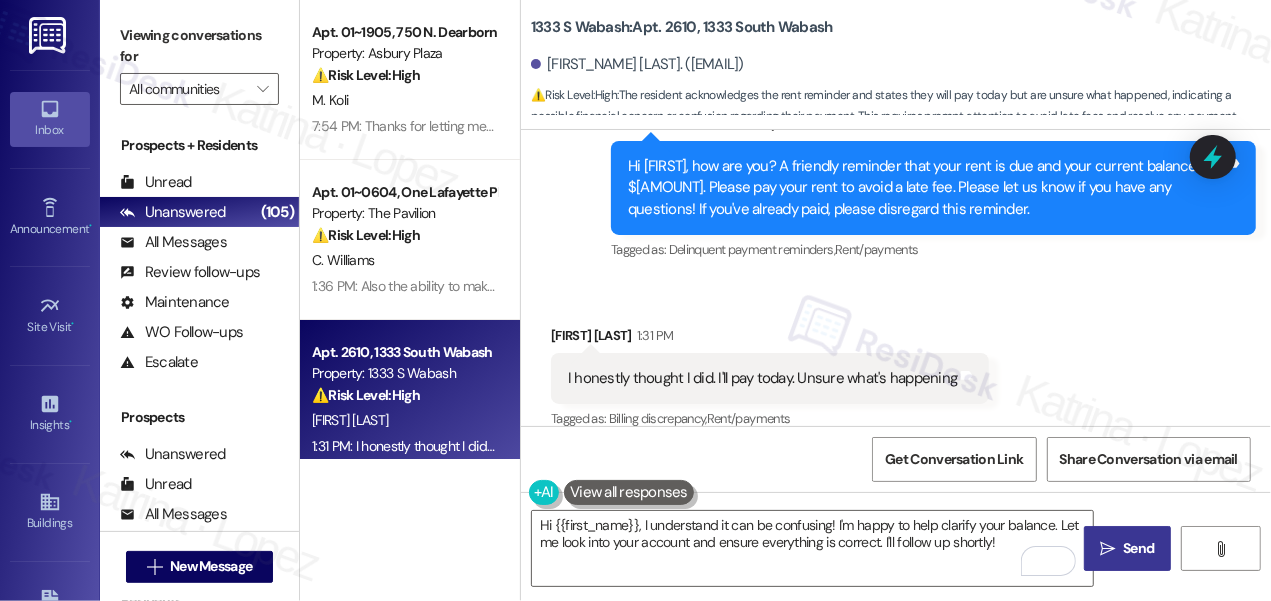 scroll, scrollTop: 272, scrollLeft: 0, axis: vertical 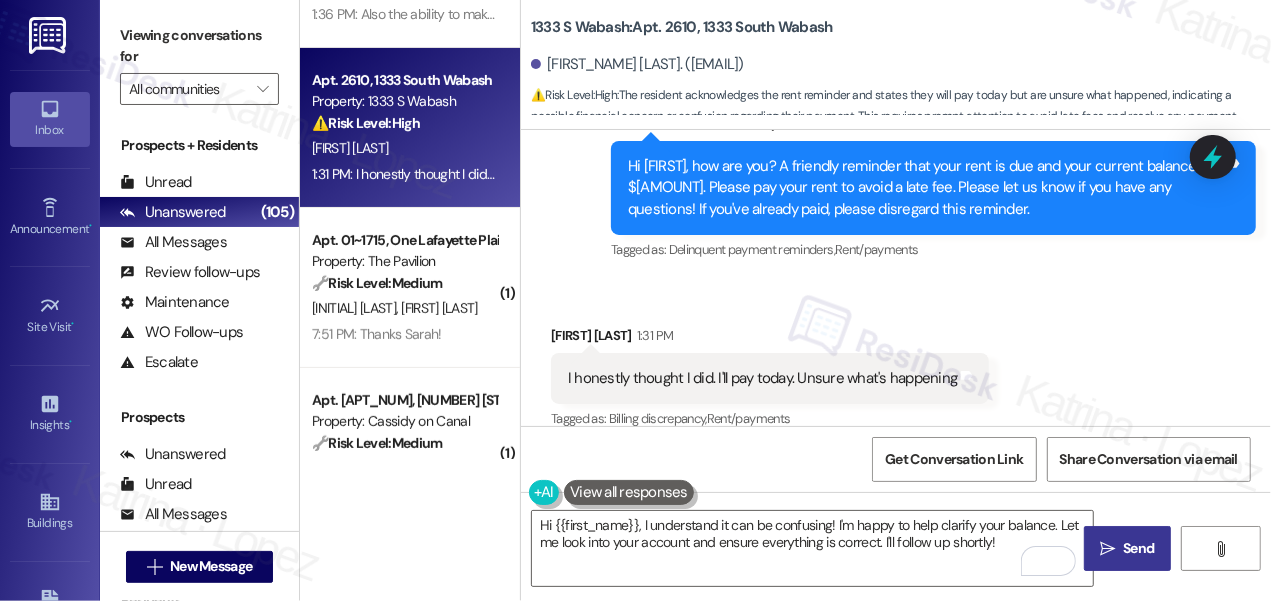 click on "Viewing conversations for" at bounding box center [199, 46] 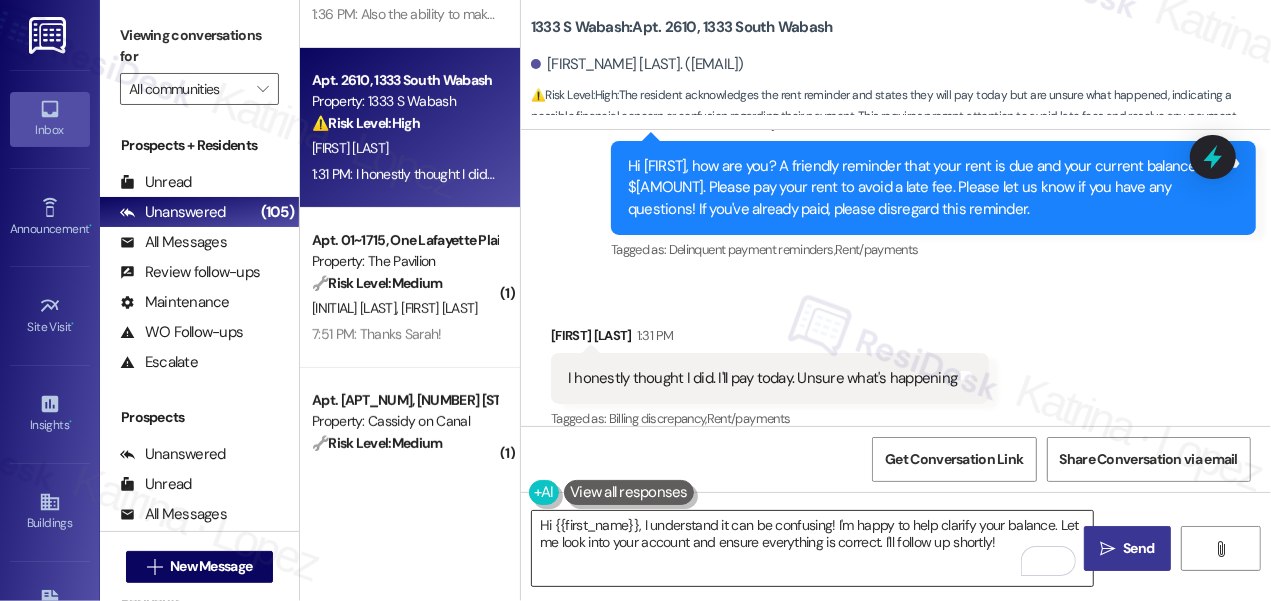 click on "Hi {{first_name}}, I understand it can be confusing! I'm happy to help clarify your balance. Let me look into your account and ensure everything is correct. I'll follow up shortly!" at bounding box center [812, 548] 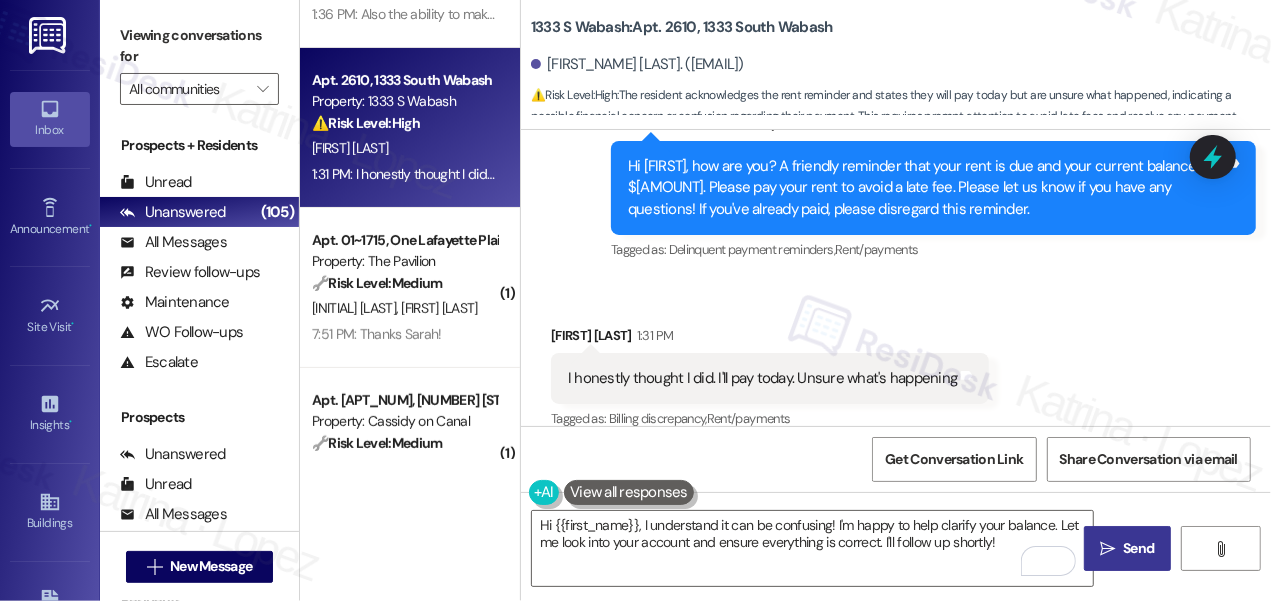 click on "I honestly thought I did. I'll pay today. Unsure what's happening" at bounding box center (762, 378) 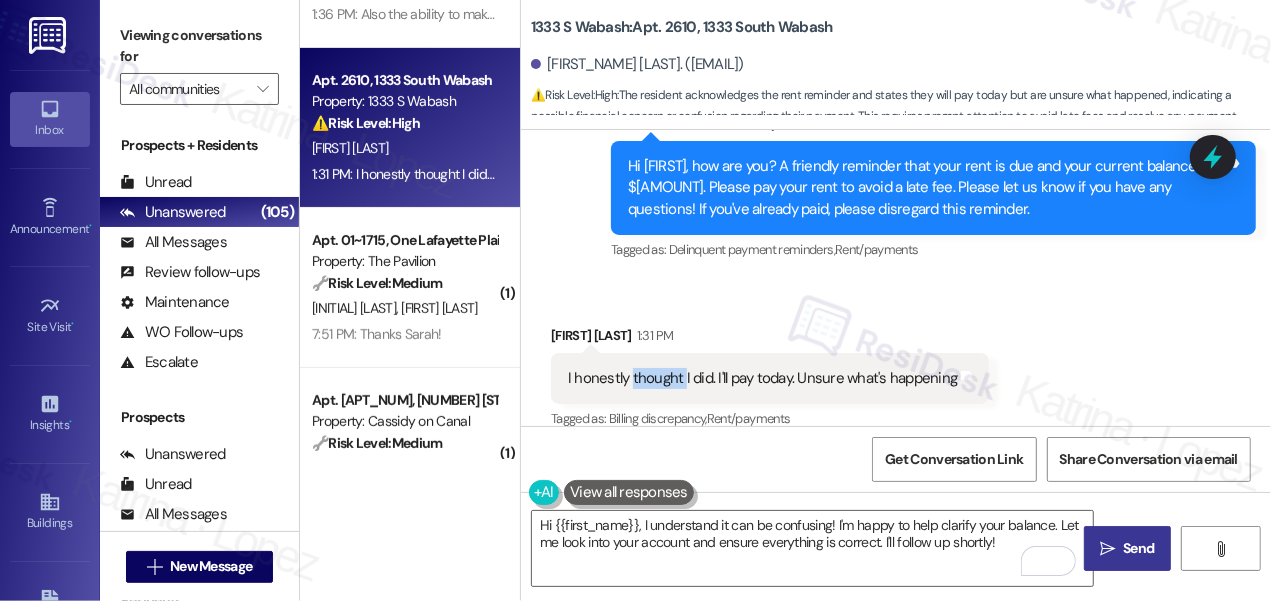 click on "I honestly thought I did. I'll pay today. Unsure what's happening" at bounding box center (762, 378) 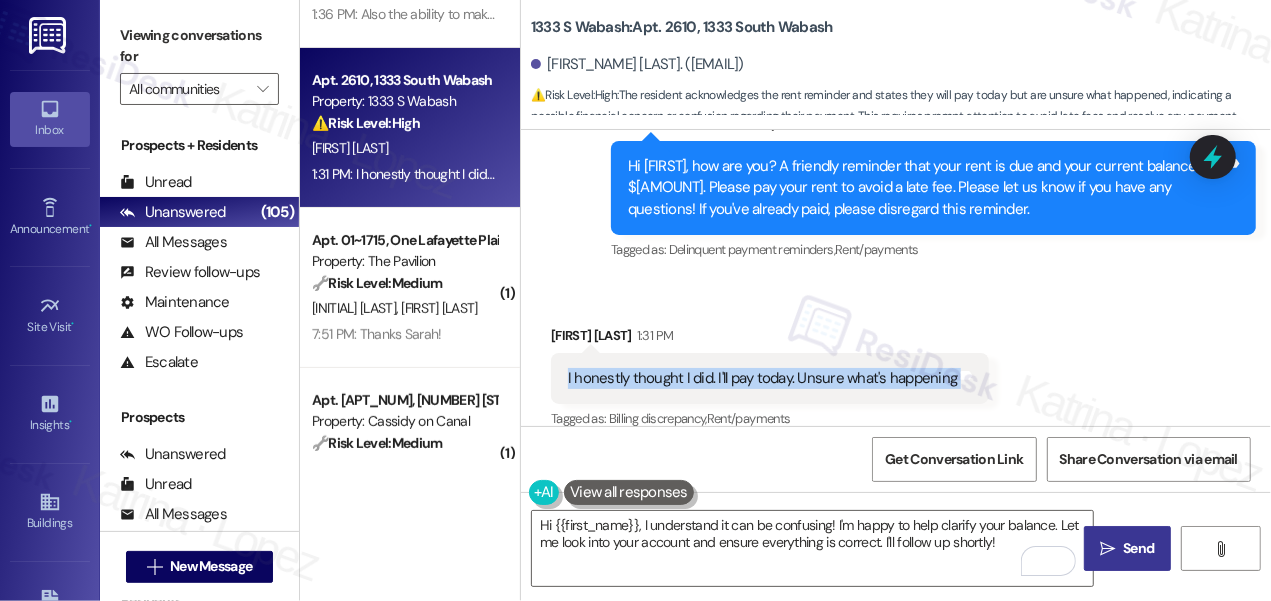 click on "I honestly thought I did. I'll pay today. Unsure what's happening" at bounding box center (762, 378) 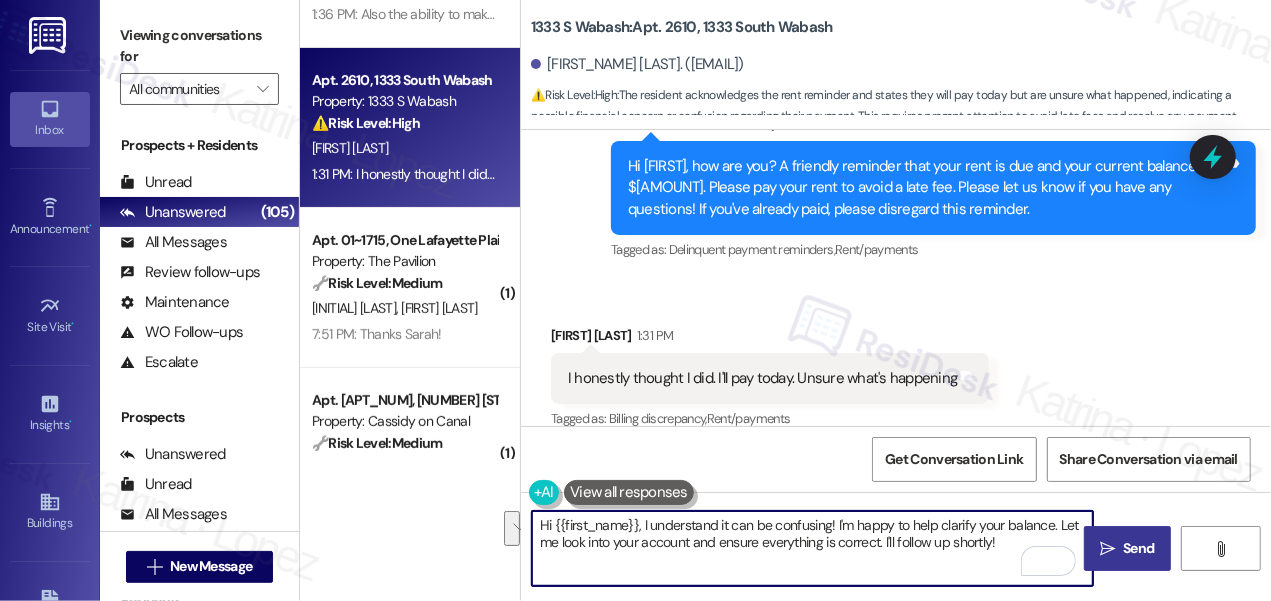 drag, startPoint x: 832, startPoint y: 526, endPoint x: 1011, endPoint y: 537, distance: 179.33768 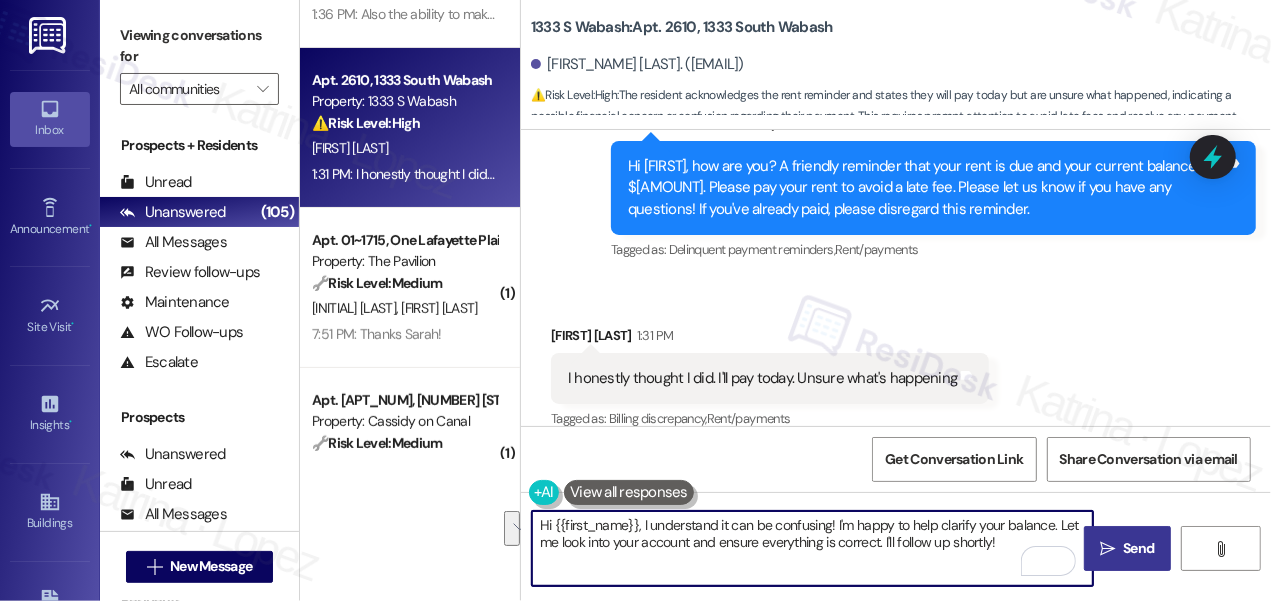 click on "Hi {{first_name}}, I understand it can be confusing! I'm happy to help clarify your balance. Let me look into your account and ensure everything is correct. I'll follow up shortly!" at bounding box center [812, 548] 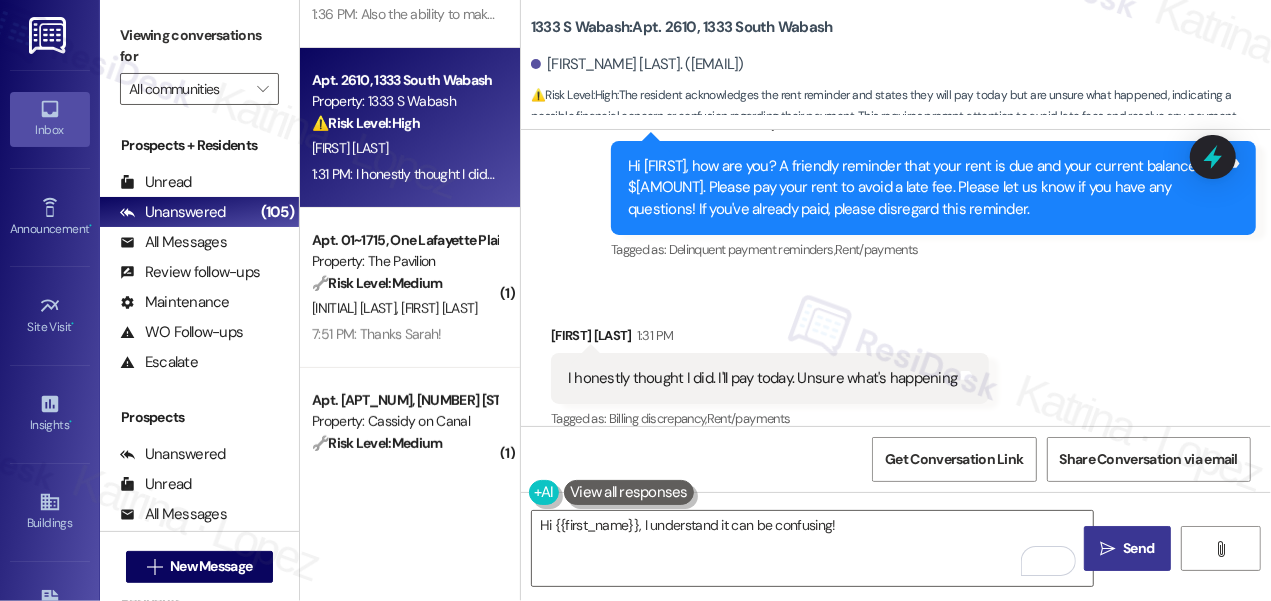 click on "Viewing conversations for" at bounding box center (199, 46) 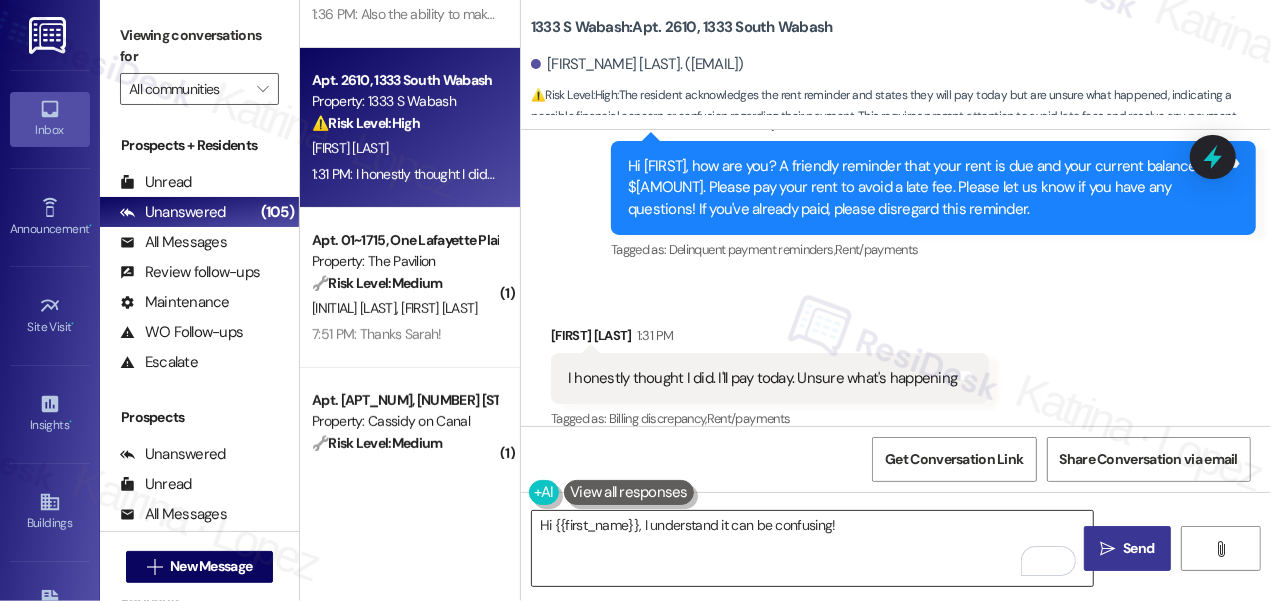 click on "Hi {{first_name}}, I understand it can be confusing!" at bounding box center [812, 548] 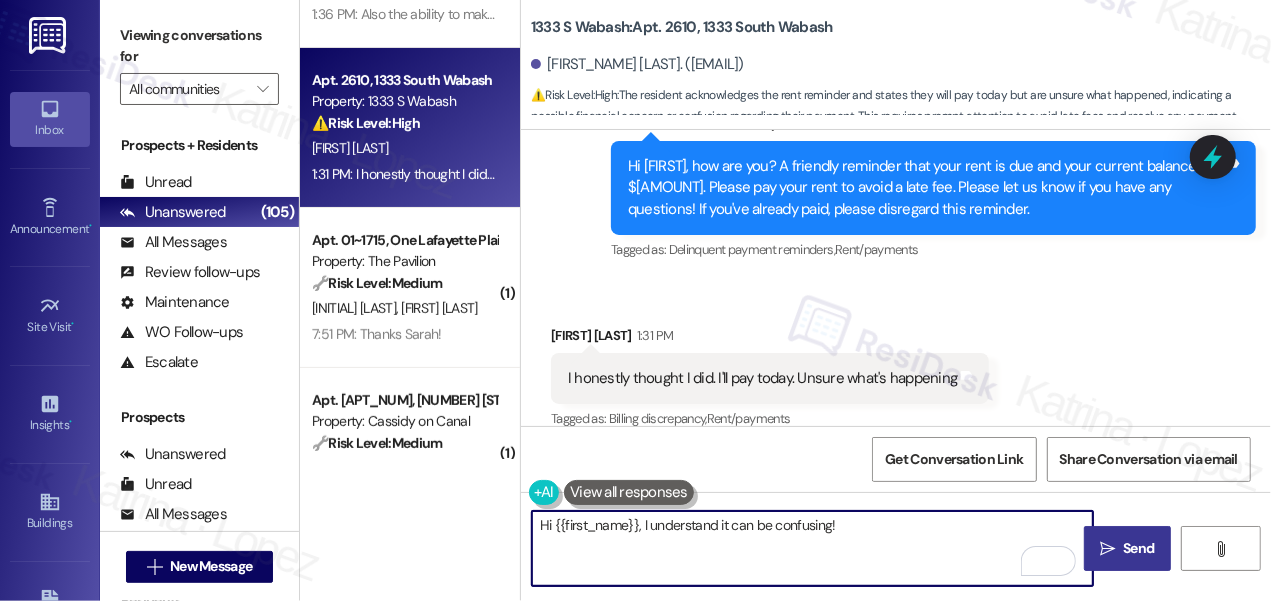 paste on "Did you receive a payment confirmation receipt yet, or has the payment already been reflected in your portal?" 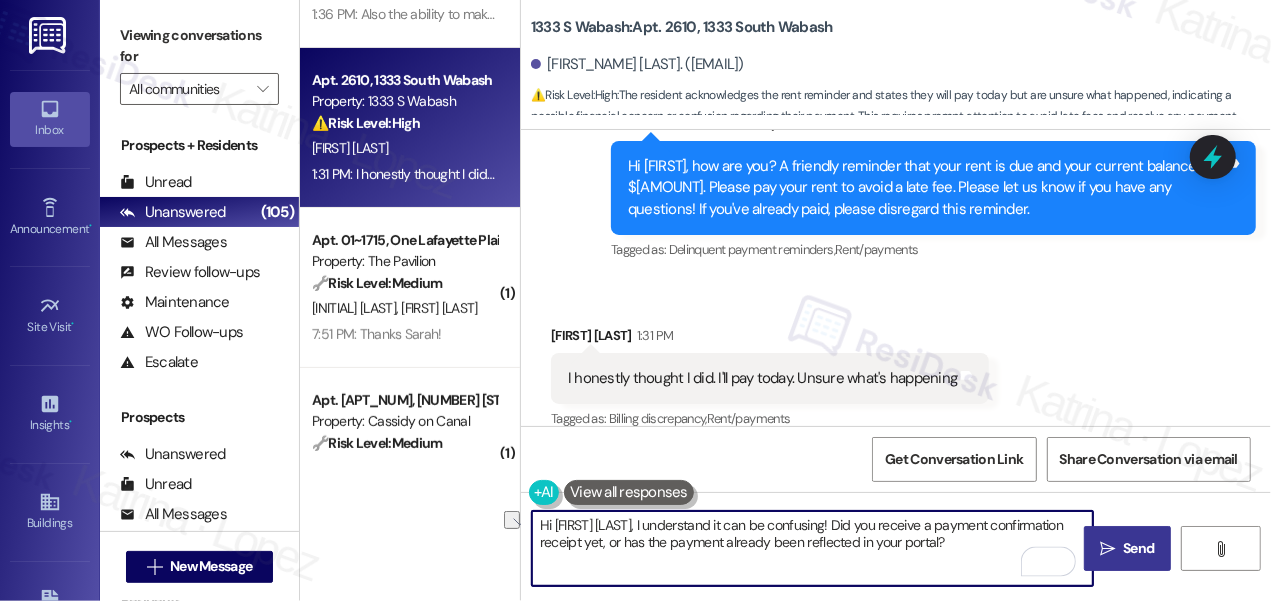 drag, startPoint x: 832, startPoint y: 525, endPoint x: 733, endPoint y: 523, distance: 99.0202 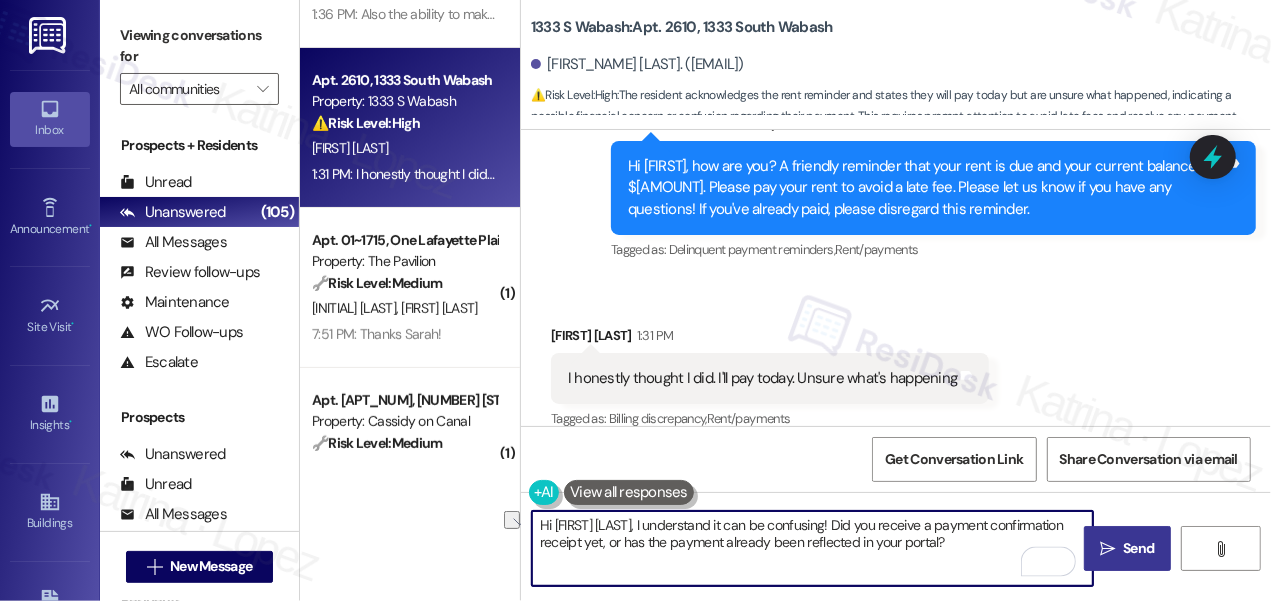 click on "Hi {{first_name}}, I understand it can be confusing! Did you receive a payment confirmation receipt yet, or has the payment already been reflected in your portal?" at bounding box center [812, 548] 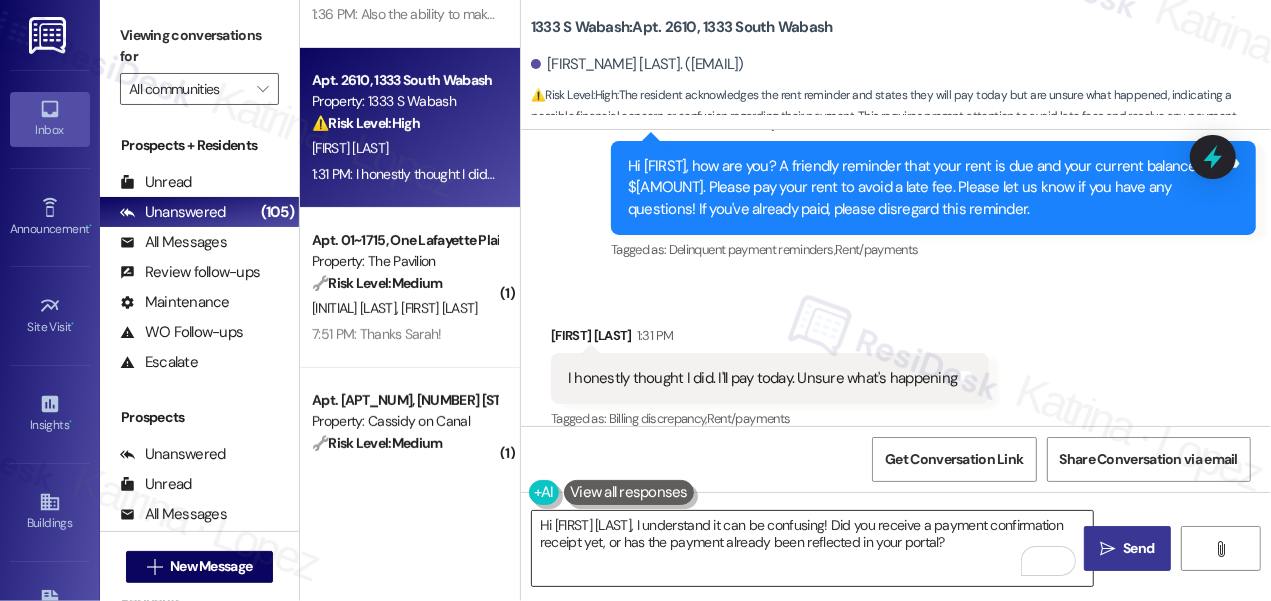 click on "Hi {{first_name}}, I understand it can be confusing! Did you receive a payment confirmation receipt yet, or has the payment already been reflected in your portal?" at bounding box center (812, 548) 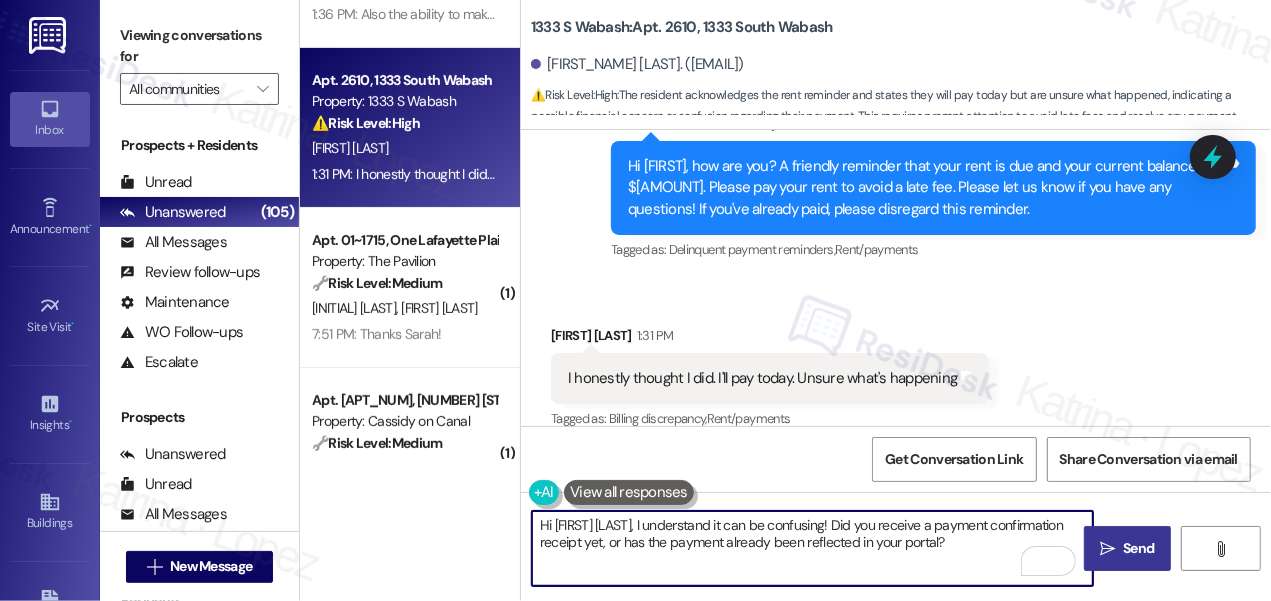 click on "Hi {{first_name}}, I understand it can be confusing! Did you receive a payment confirmation receipt yet, or has the payment already been reflected in your portal?" at bounding box center (812, 548) 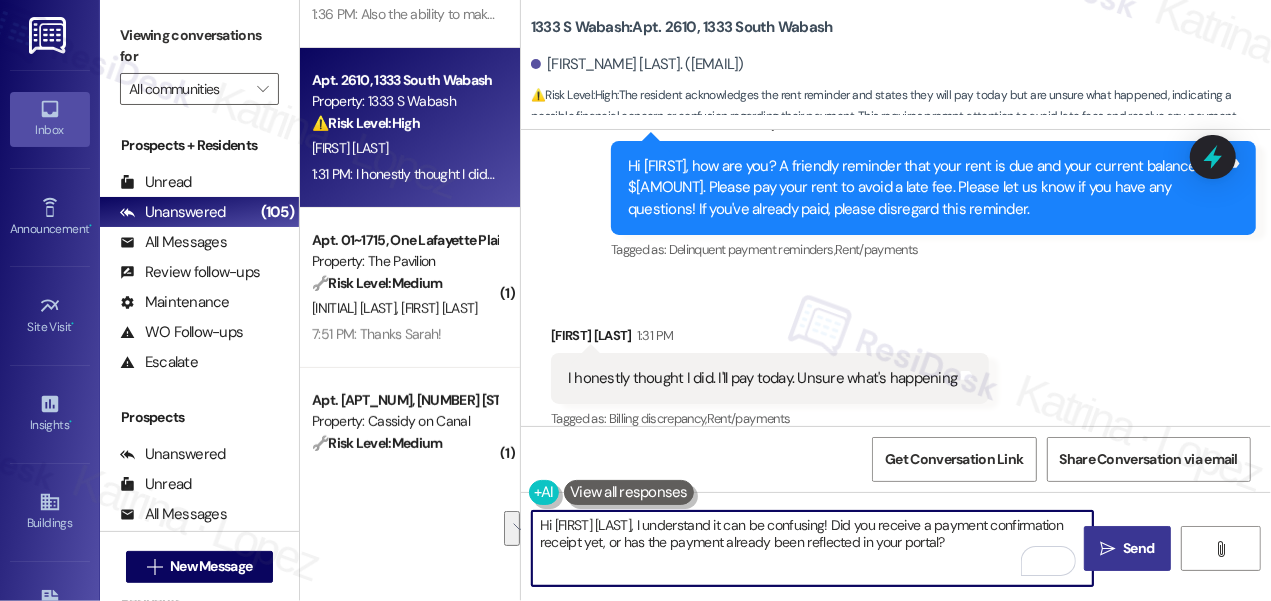 click on "Received via SMS Braden Miller 1:31 PM I honestly thought I did. I'll pay today. Unsure what's happening Tags and notes Tagged as:   Billing discrepancy ,  Click to highlight conversations about Billing discrepancy Rent/payments Click to highlight conversations about Rent/payments" at bounding box center (896, 364) 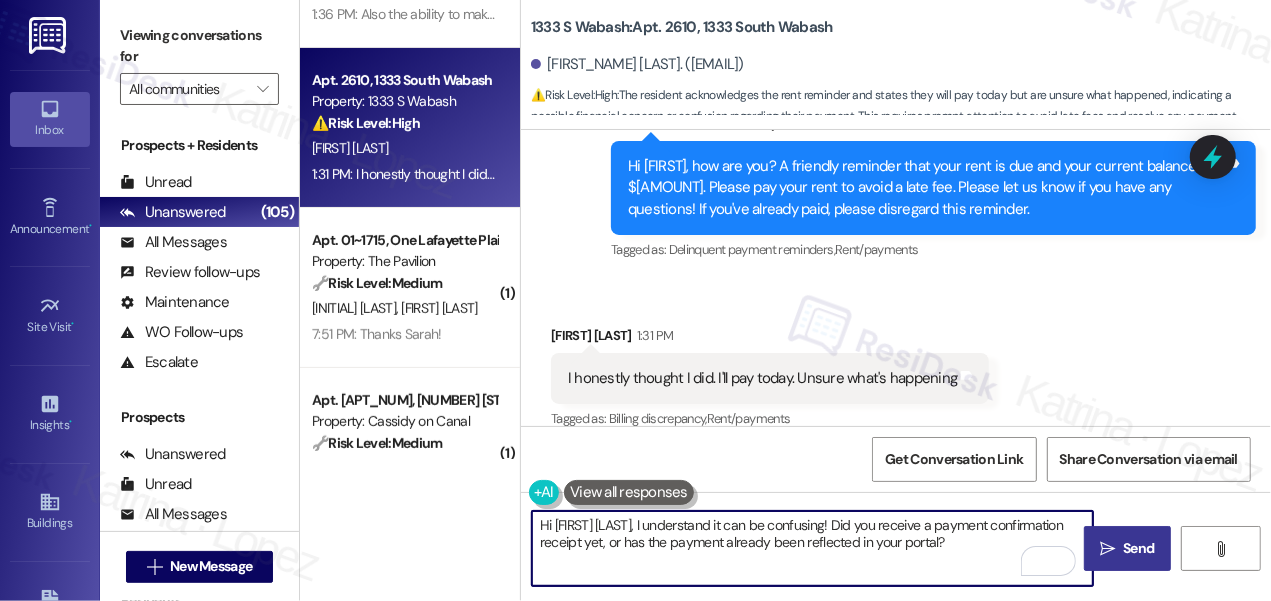 click on "Hi {{first_name}}, I understand it can be confusing! Did you receive a payment confirmation receipt yet, or has the payment already been reflected in your portal?" at bounding box center (812, 548) 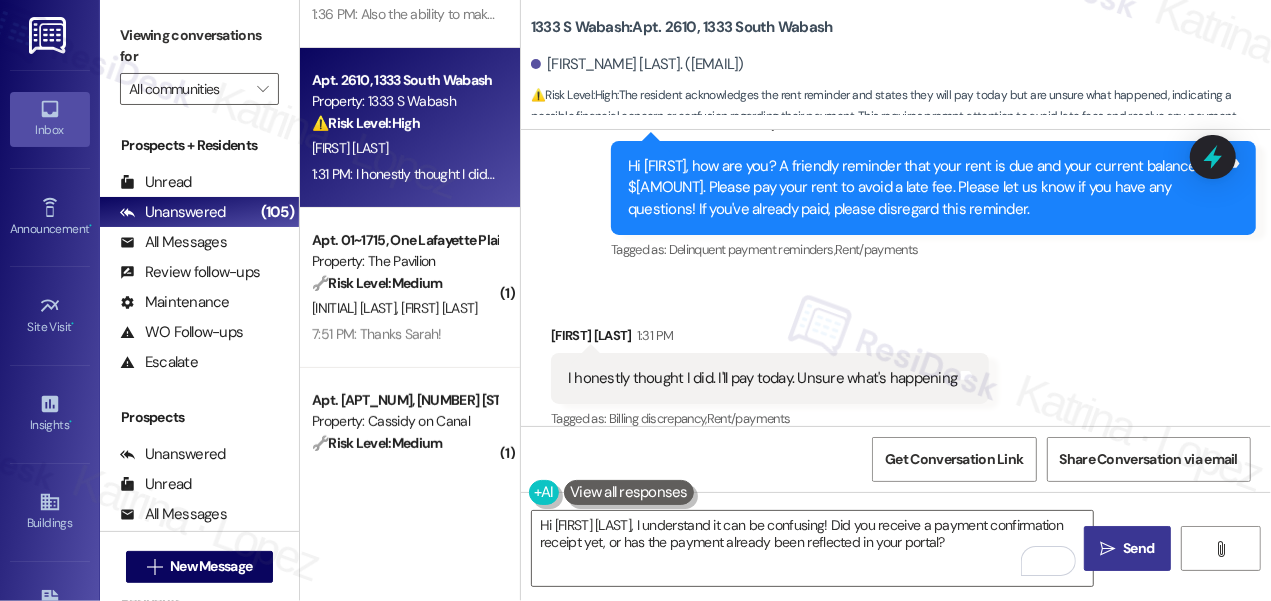 click on "Viewing conversations for" at bounding box center [199, 46] 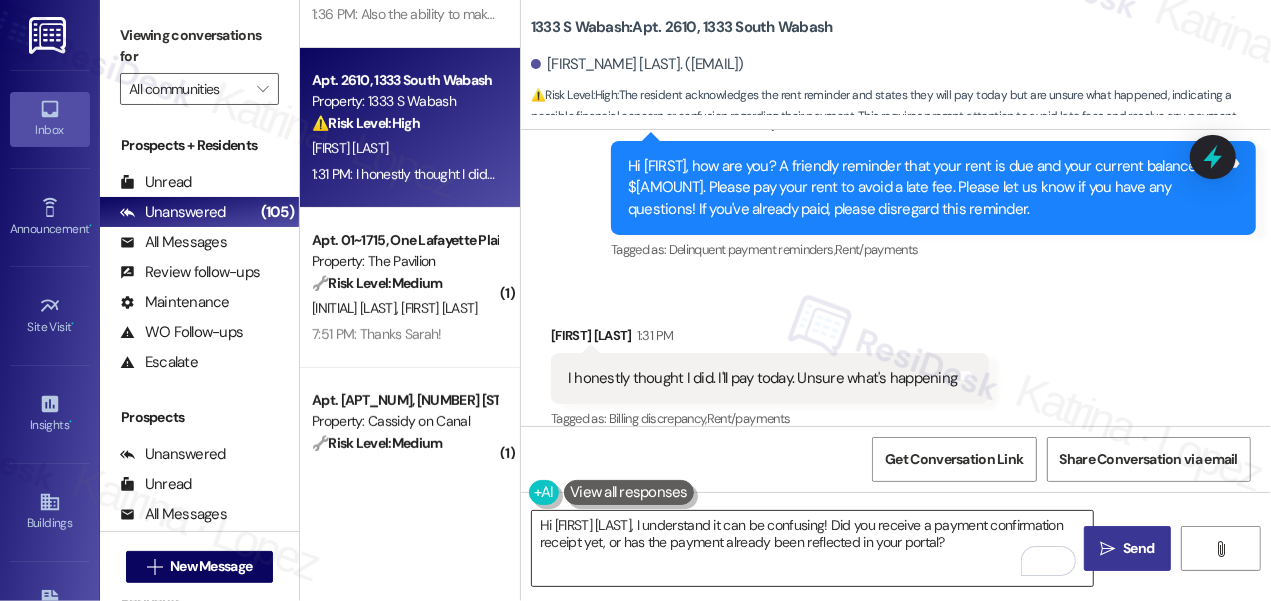 click on "Hi {{first_name}}, I understand it can be confusing! Did you receive a payment confirmation receipt yet, or has the payment already been reflected in your portal?" at bounding box center [812, 548] 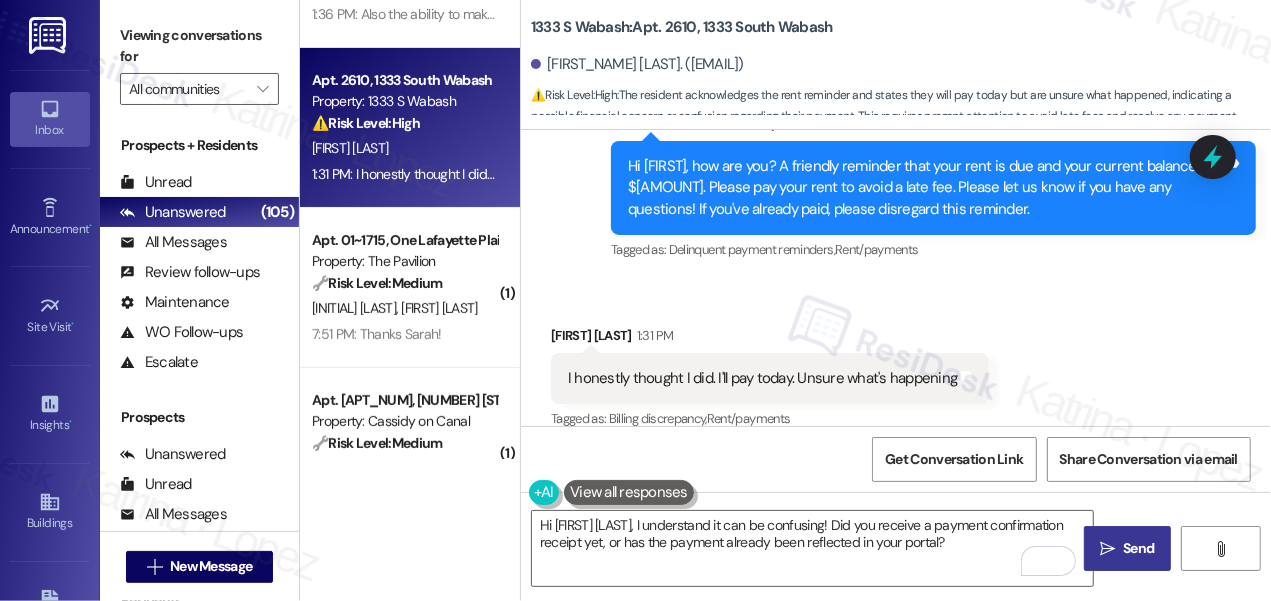 click on "" at bounding box center [1107, 549] 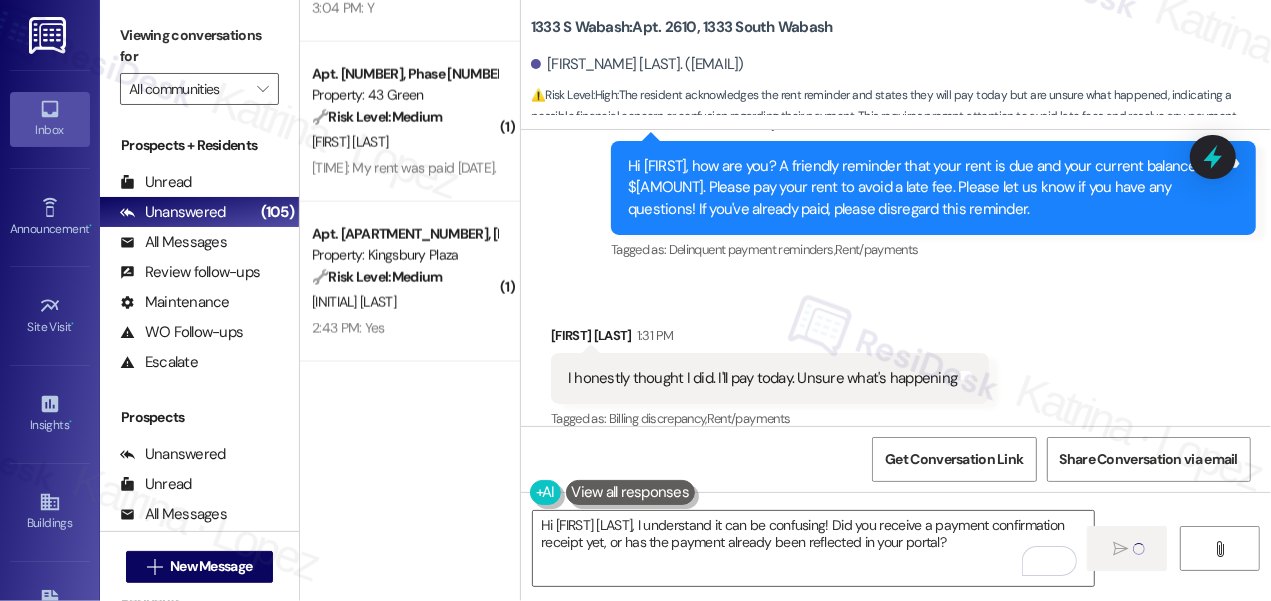 type 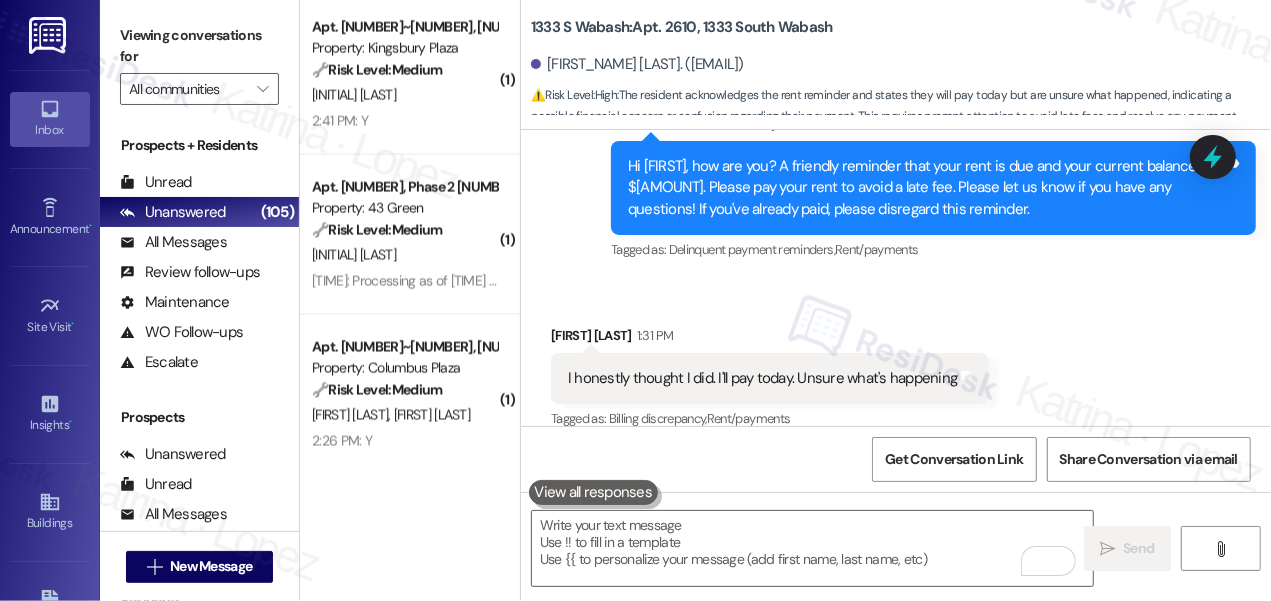 scroll, scrollTop: 2272, scrollLeft: 0, axis: vertical 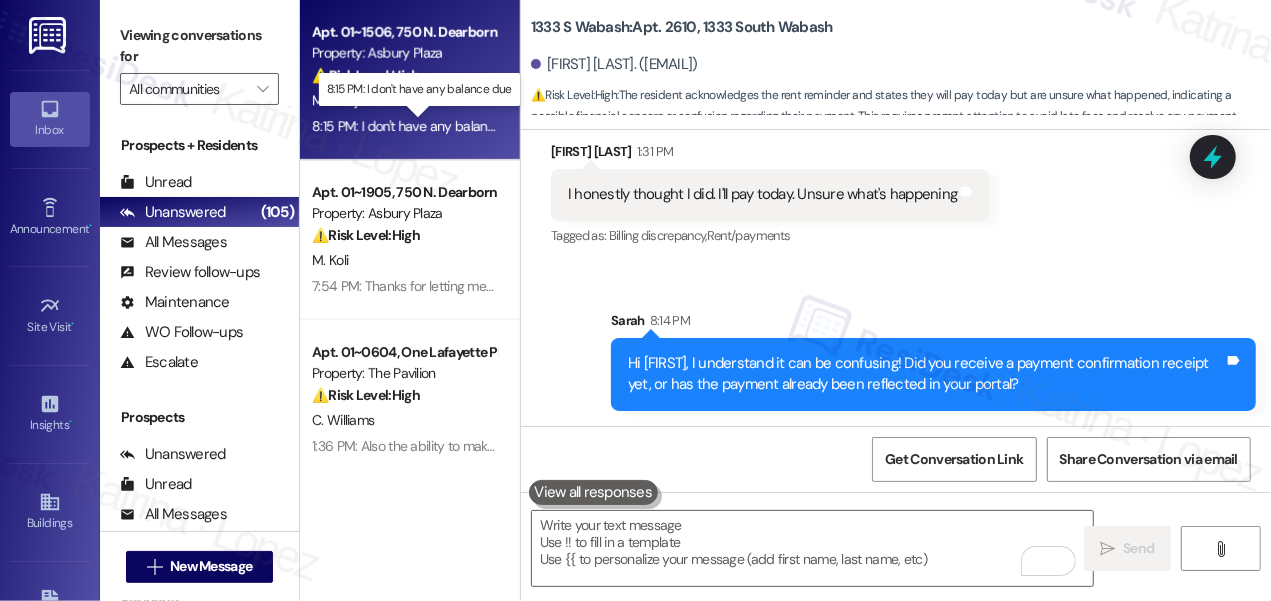 click on "8:15 PM: I don't have any balance due  8:15 PM: I don't have any balance due" at bounding box center (420, 126) 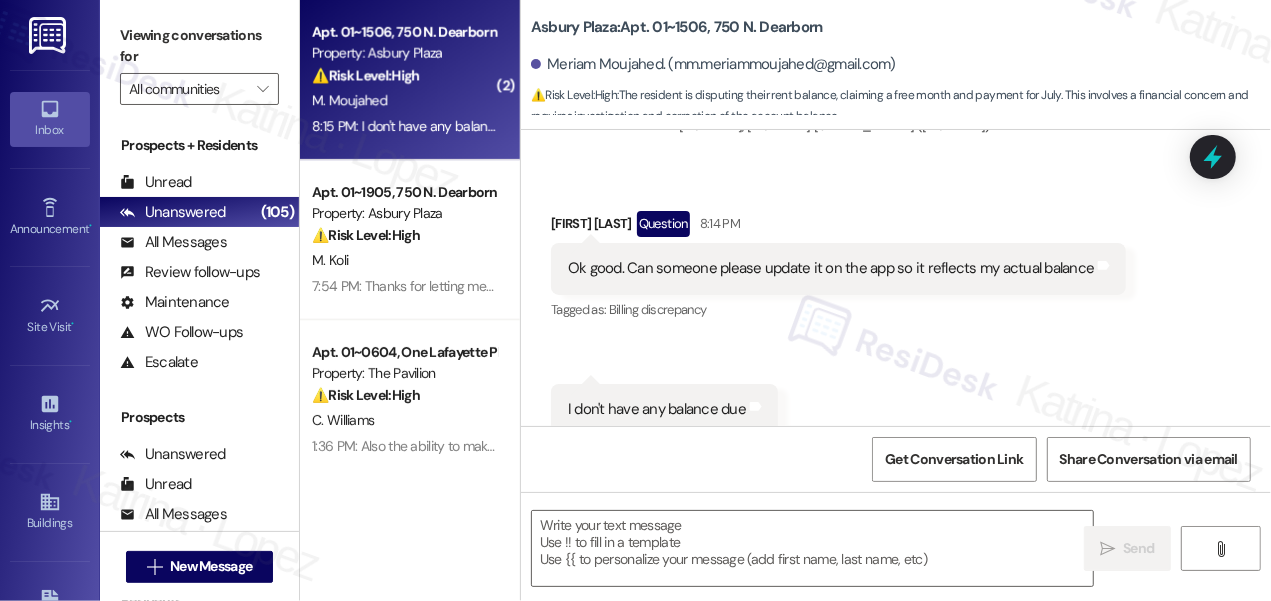 scroll, scrollTop: 1653, scrollLeft: 0, axis: vertical 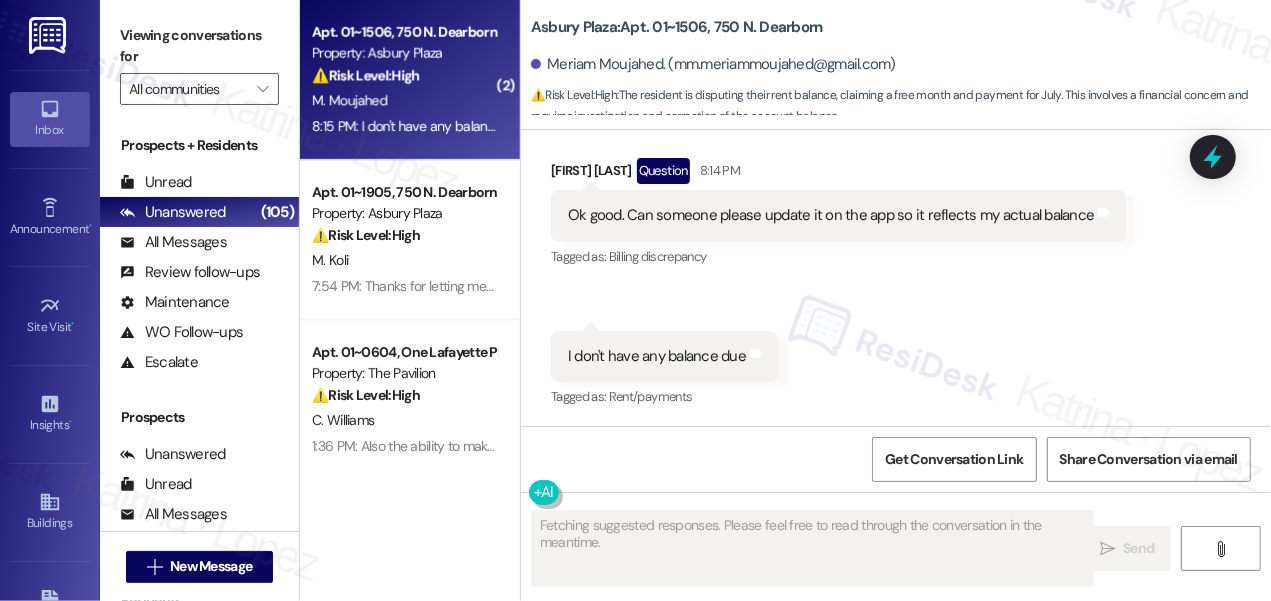 click on "Ok good. Can someone please update it on the app so it reflects my actual balance" at bounding box center (831, 215) 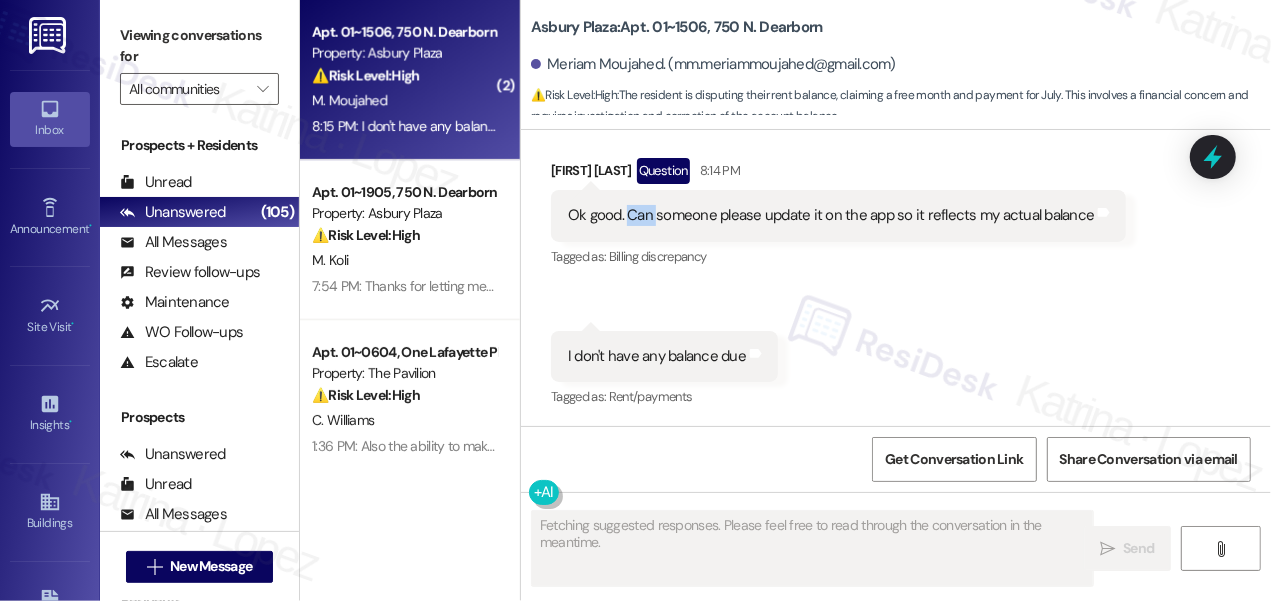 click on "Ok good. Can someone please update it on the app so it reflects my actual balance" at bounding box center [831, 215] 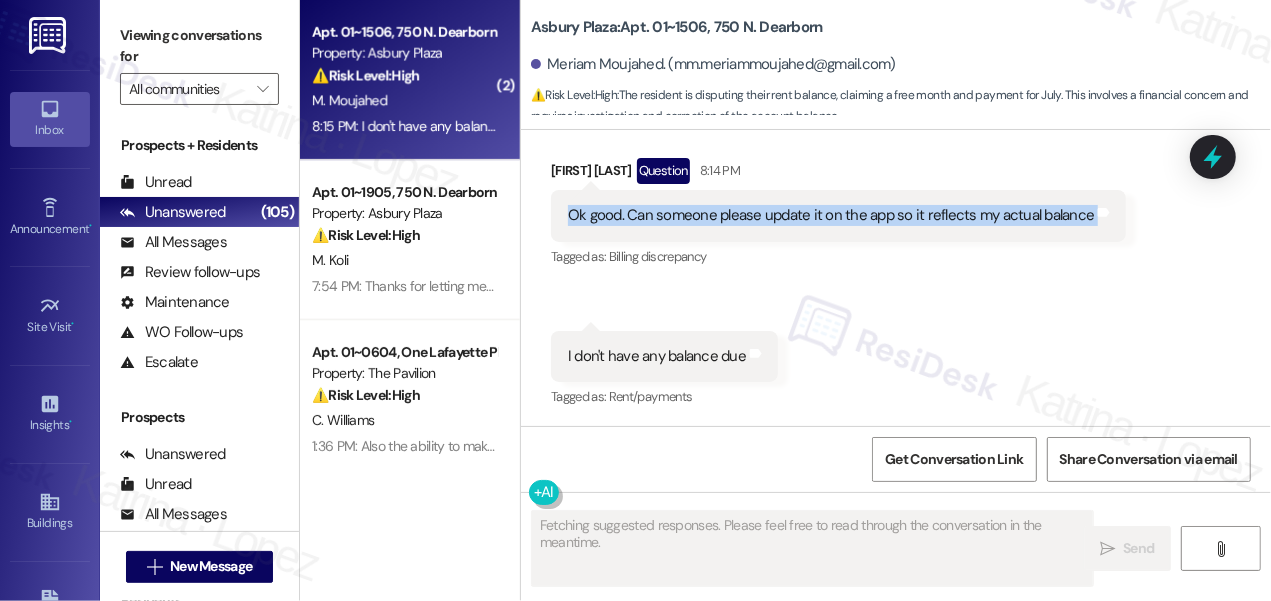 click on "Ok good. Can someone please update it on the app so it reflects my actual balance" at bounding box center (831, 215) 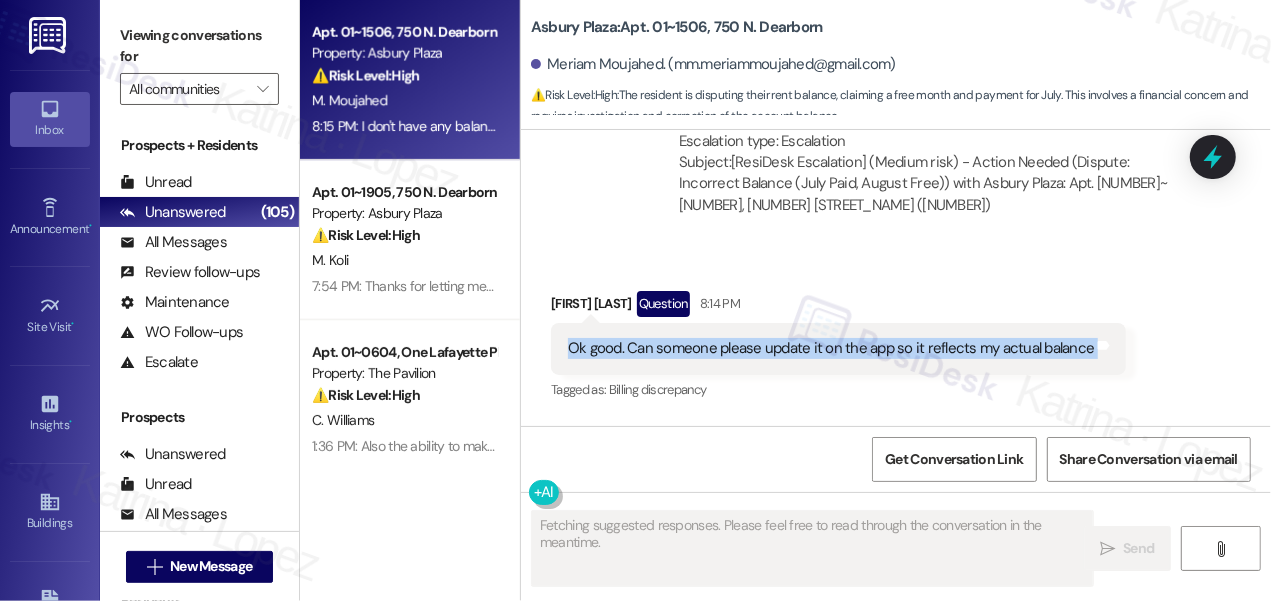 scroll, scrollTop: 1289, scrollLeft: 0, axis: vertical 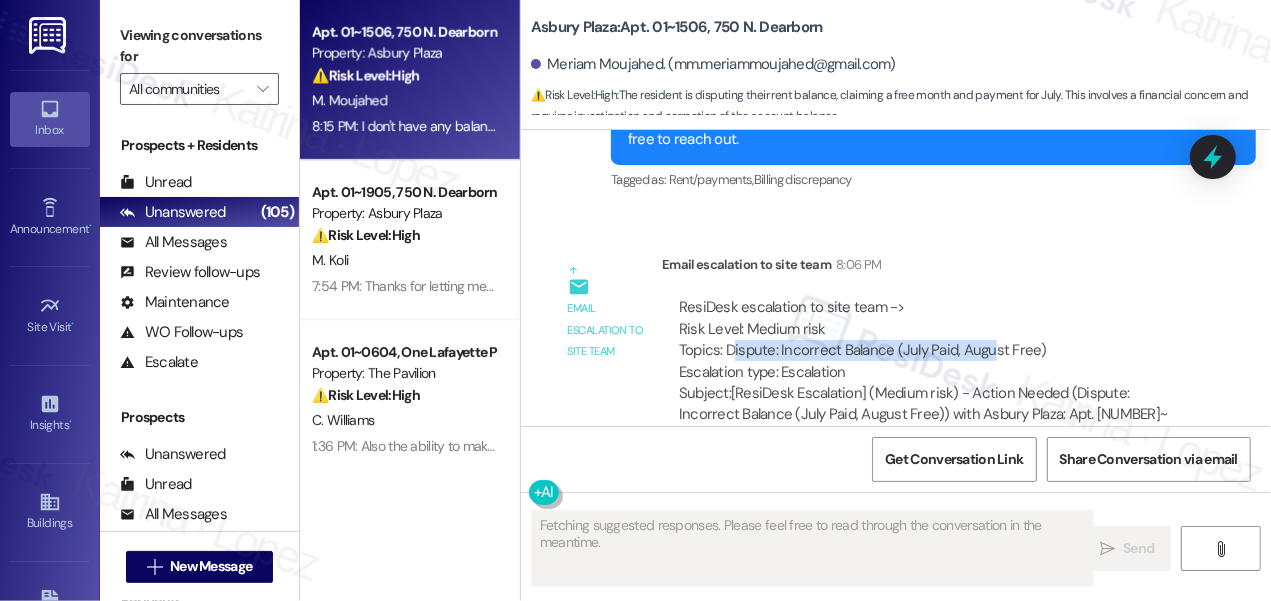 drag, startPoint x: 730, startPoint y: 343, endPoint x: 988, endPoint y: 345, distance: 258.00775 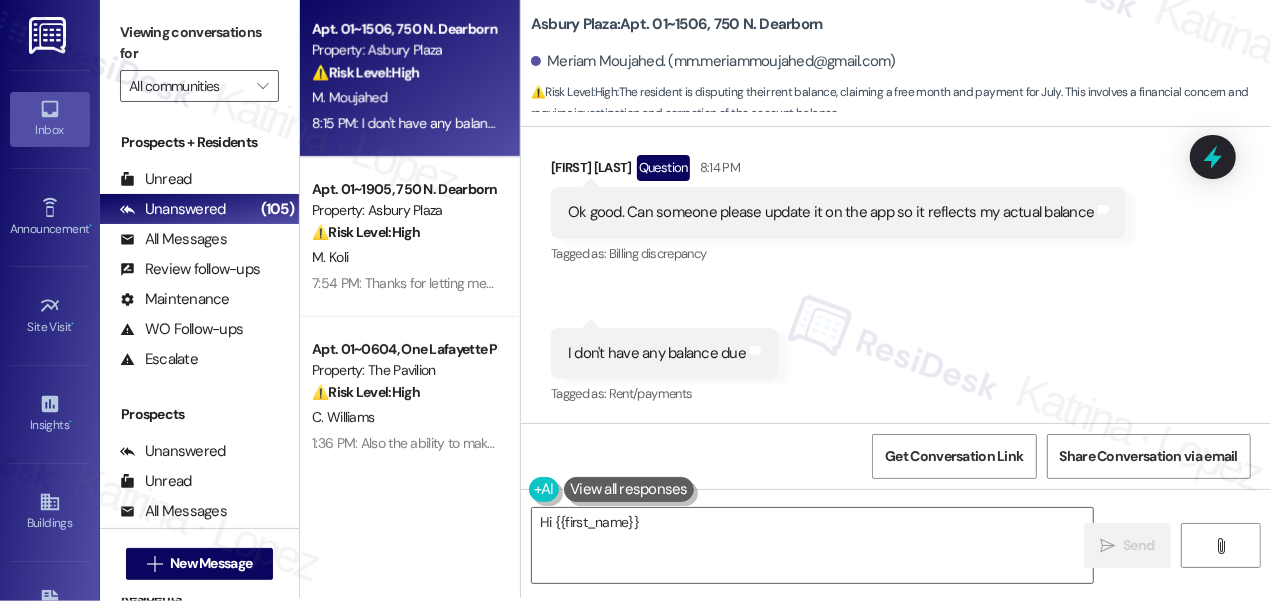 scroll, scrollTop: 4, scrollLeft: 0, axis: vertical 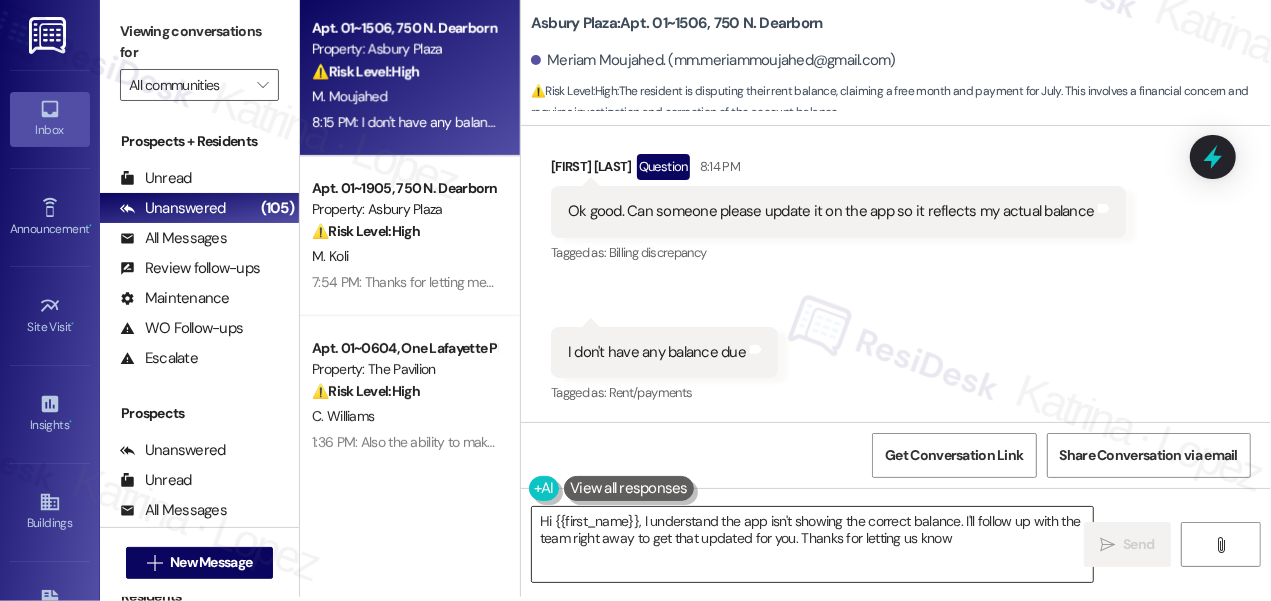 type on "Hi {{first_name}}, I understand the app isn't showing the correct balance. I'll follow up with the team right away to get that updated for you. Thanks for letting us know!" 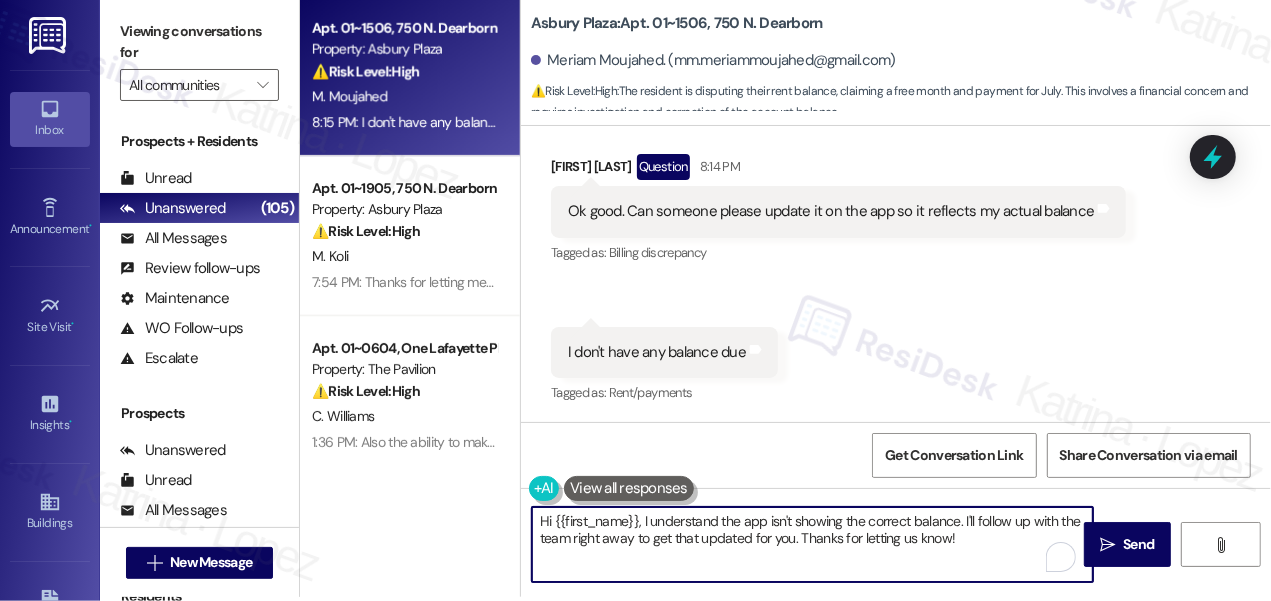click on "Hi {{first_name}}, I understand the app isn't showing the correct balance. I'll follow up with the team right away to get that updated for you. Thanks for letting us know!" at bounding box center [812, 544] 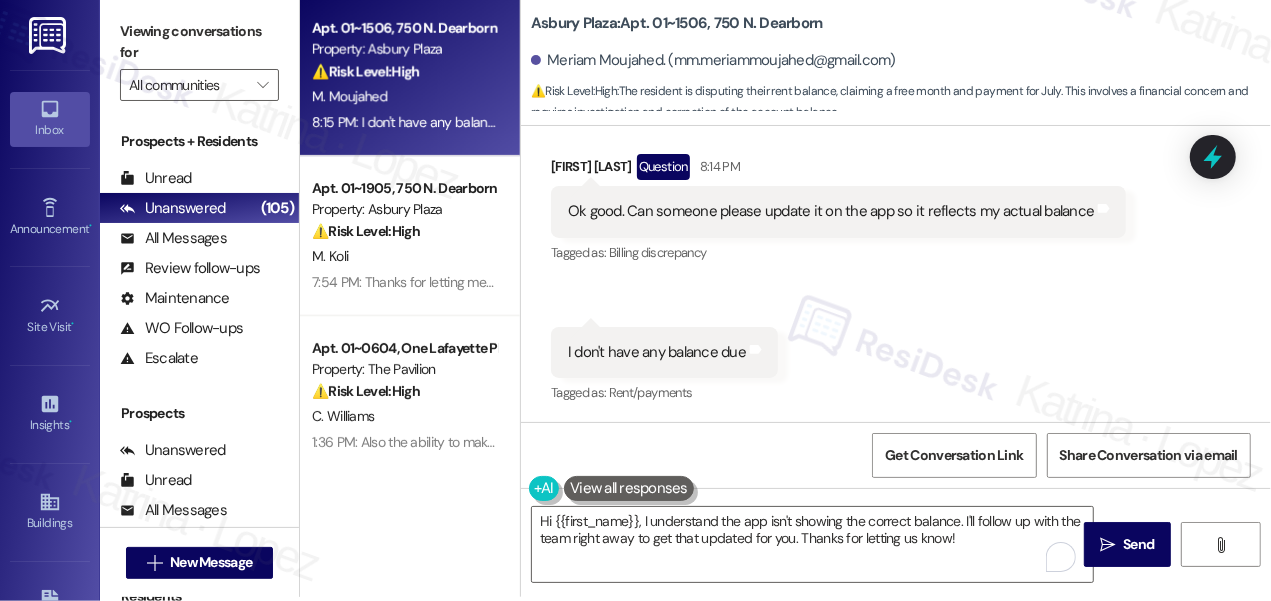 click on "Ok good. Can someone please update it on the app so it reflects my actual balance  Tags and notes" at bounding box center (838, 211) 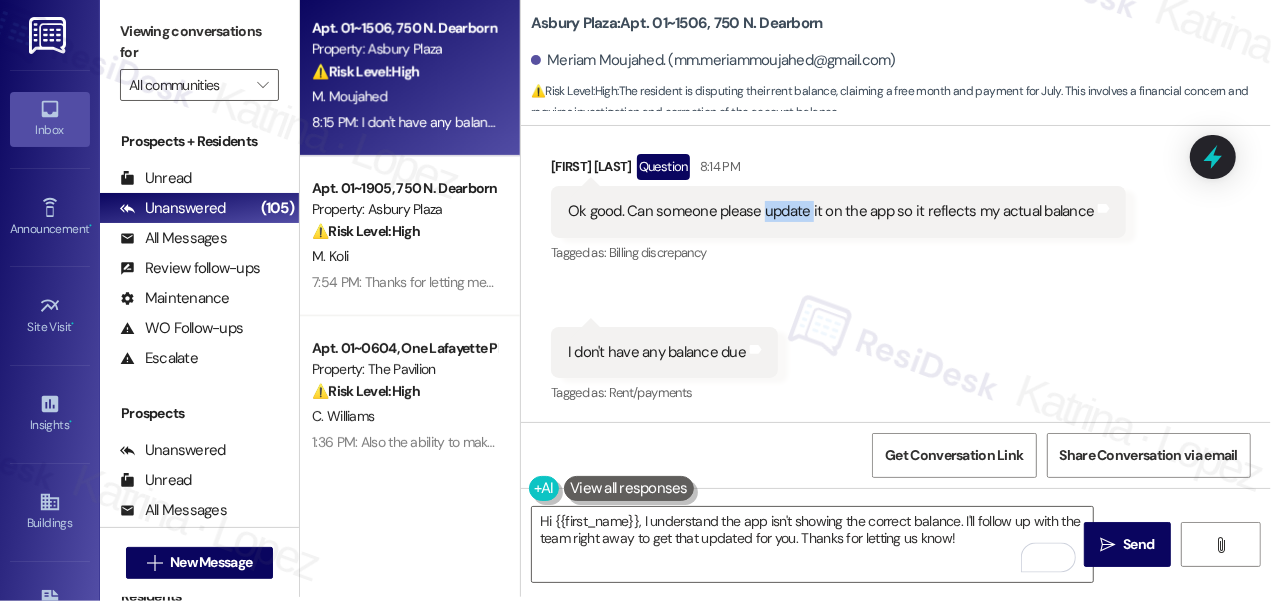click on "Ok good. Can someone please update it on the app so it reflects my actual balance  Tags and notes" at bounding box center (838, 211) 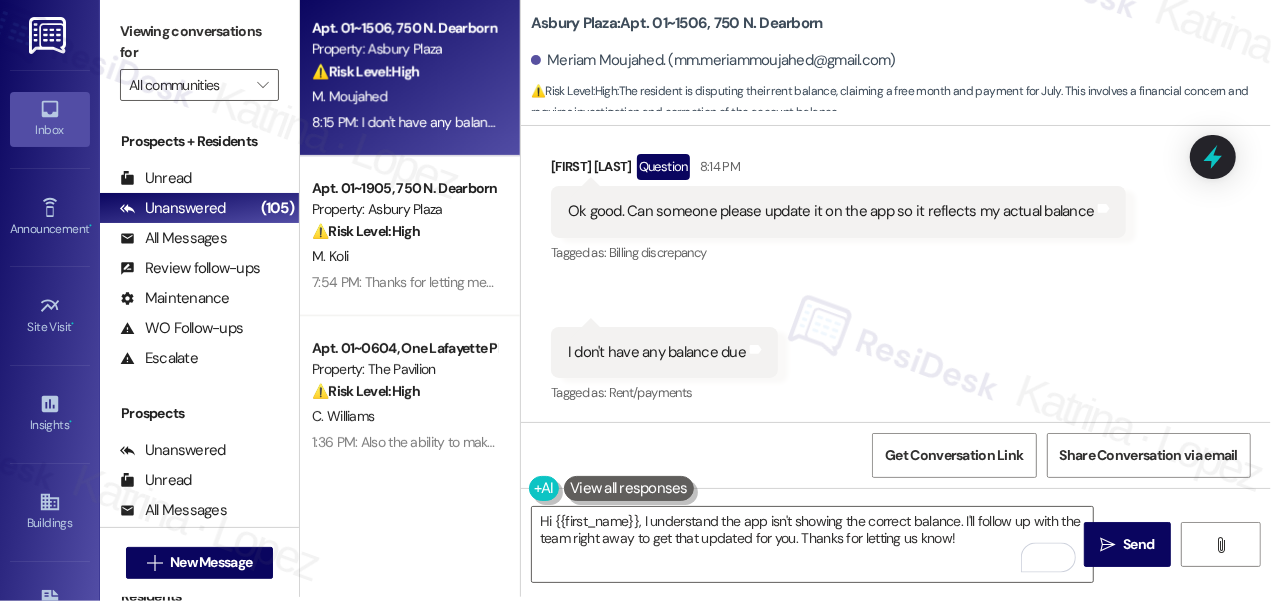 click on "Ok good. Can someone please update it on the app so it reflects my actual balance" at bounding box center (831, 211) 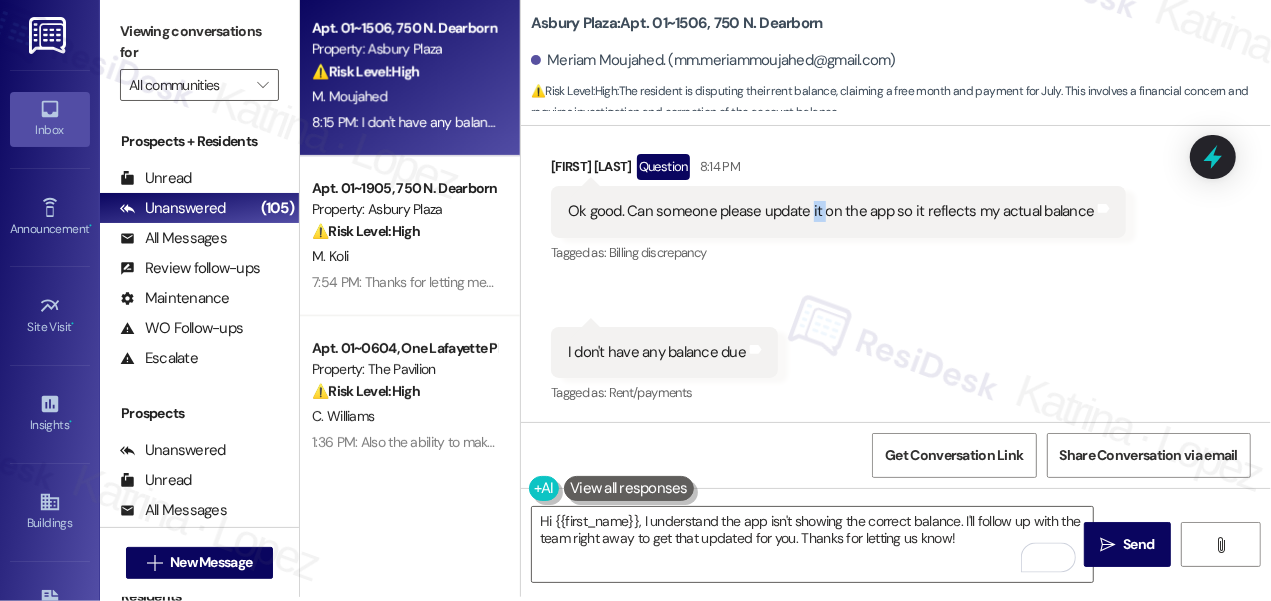 click on "Ok good. Can someone please update it on the app so it reflects my actual balance" at bounding box center [831, 211] 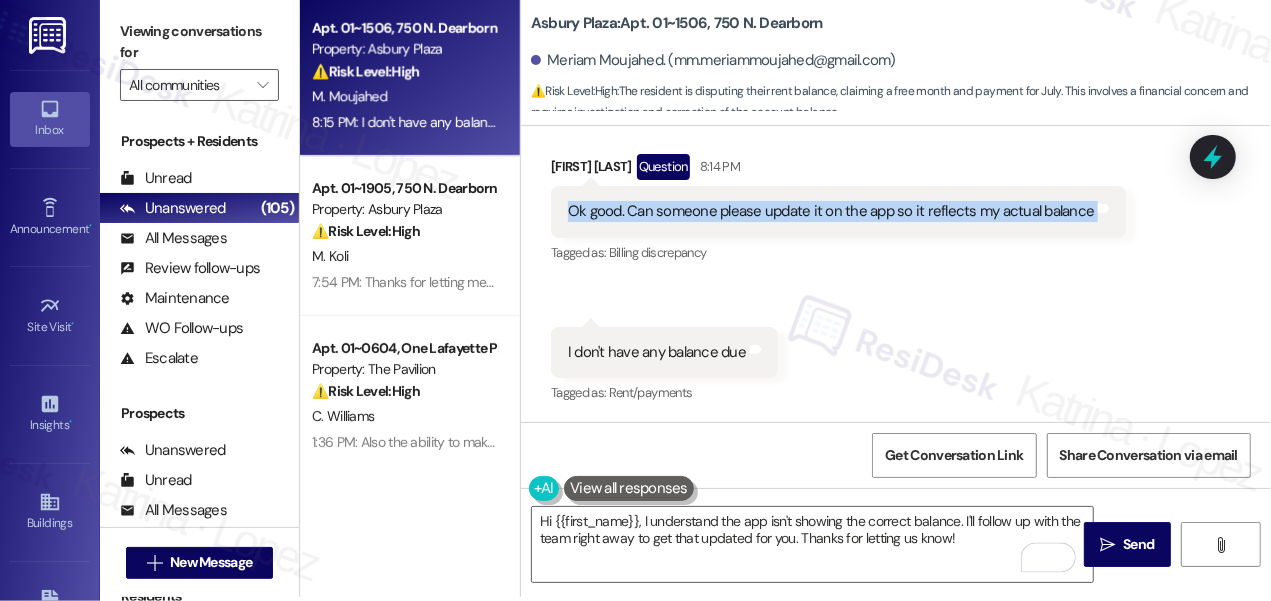 click on "Ok good. Can someone please update it on the app so it reflects my actual balance" at bounding box center (831, 211) 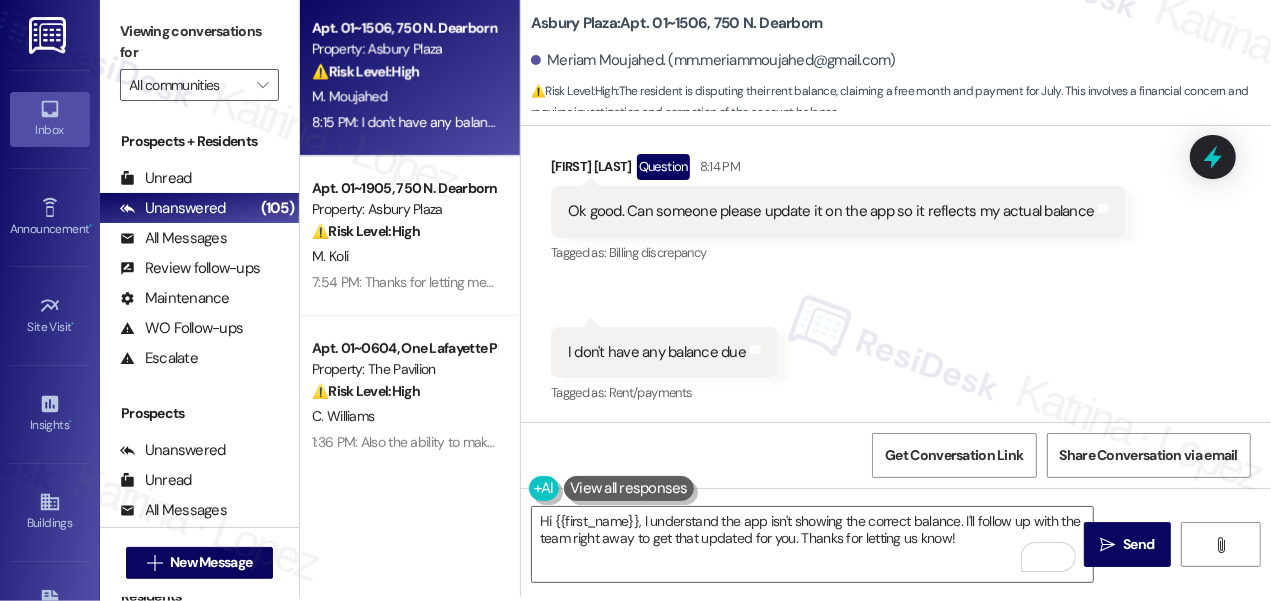 click on "I don't have any balance due" at bounding box center [657, 352] 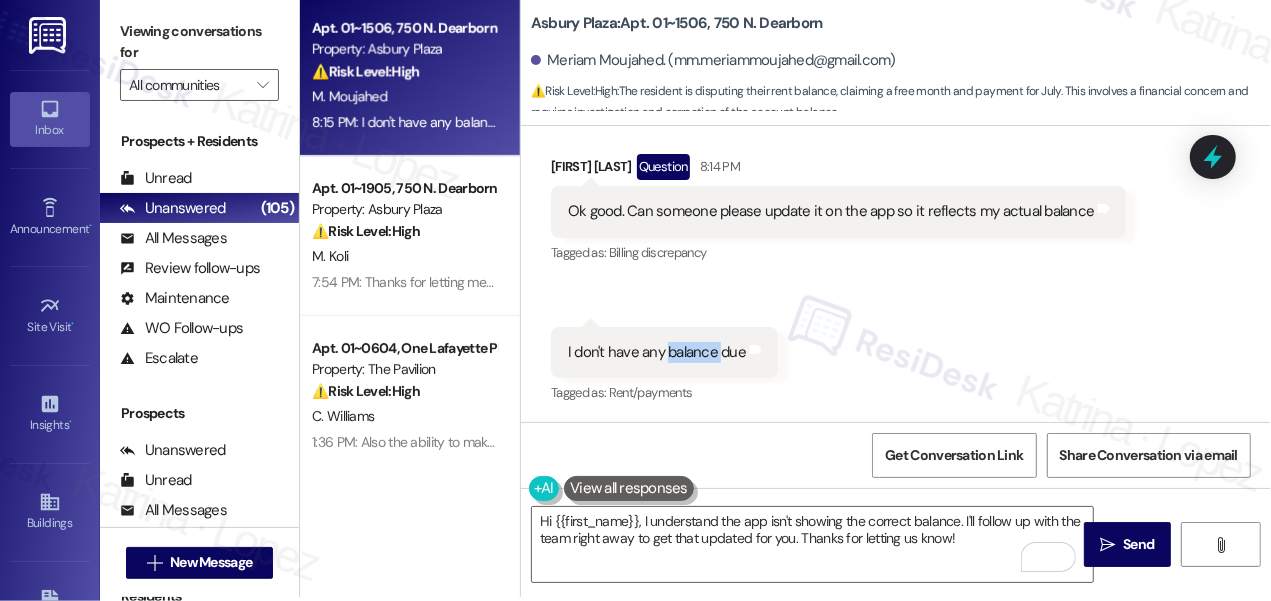 click on "I don't have any balance due" at bounding box center [657, 352] 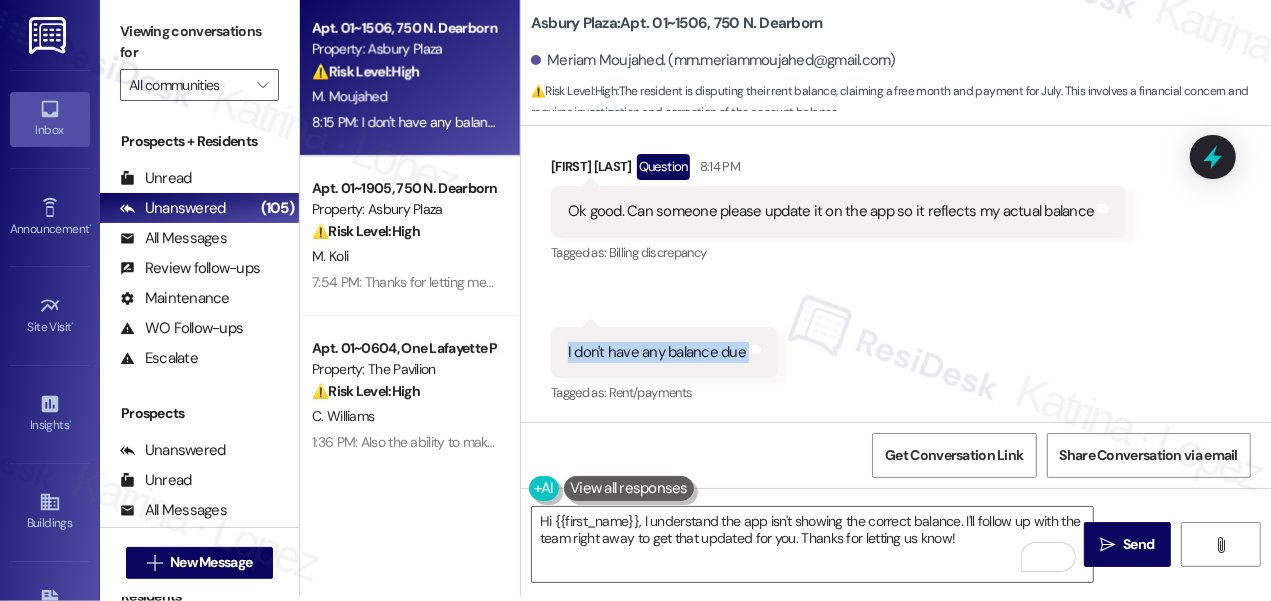 click on "I don't have any balance due" at bounding box center (657, 352) 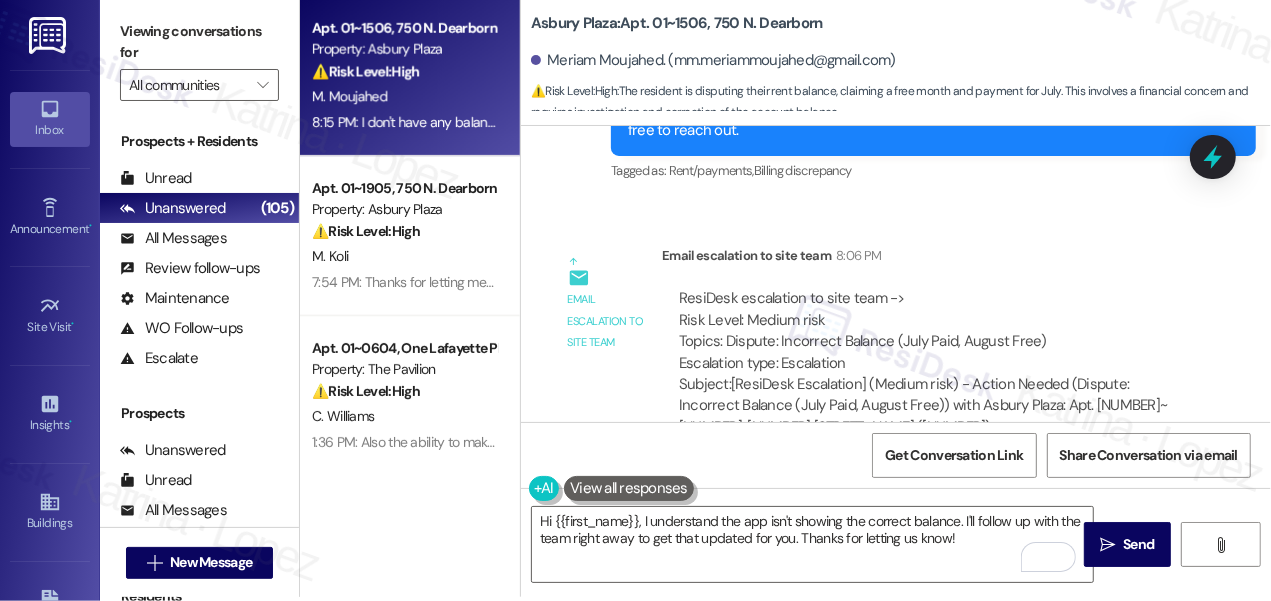 scroll, scrollTop: 1381, scrollLeft: 0, axis: vertical 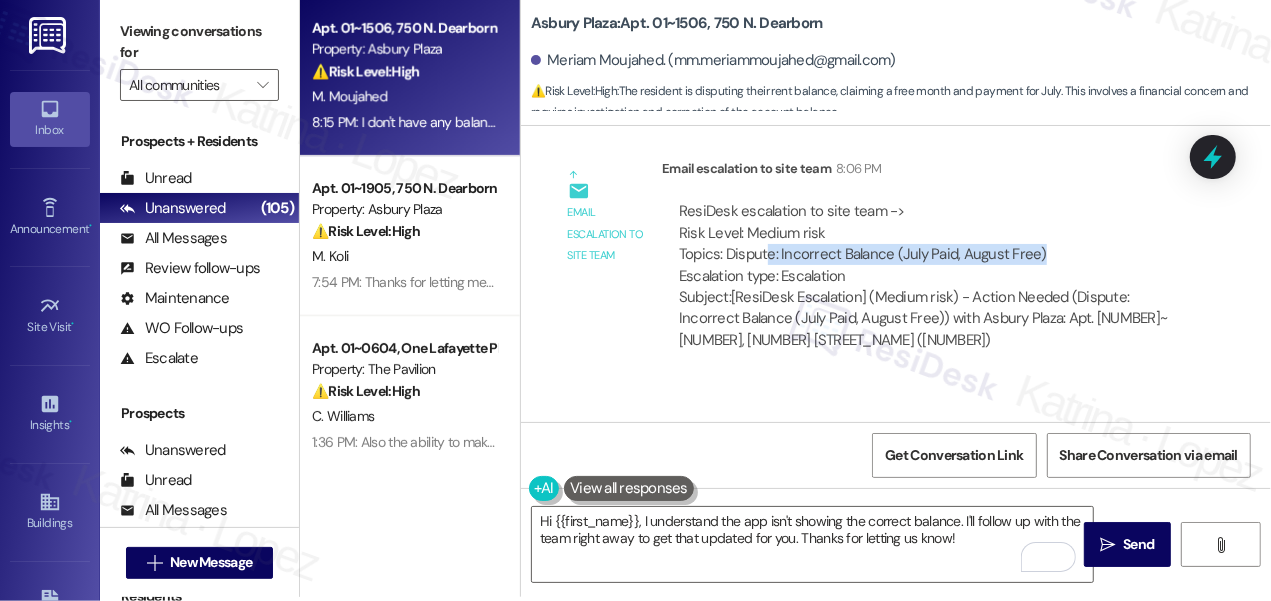 drag, startPoint x: 768, startPoint y: 261, endPoint x: 1107, endPoint y: 259, distance: 339.0059 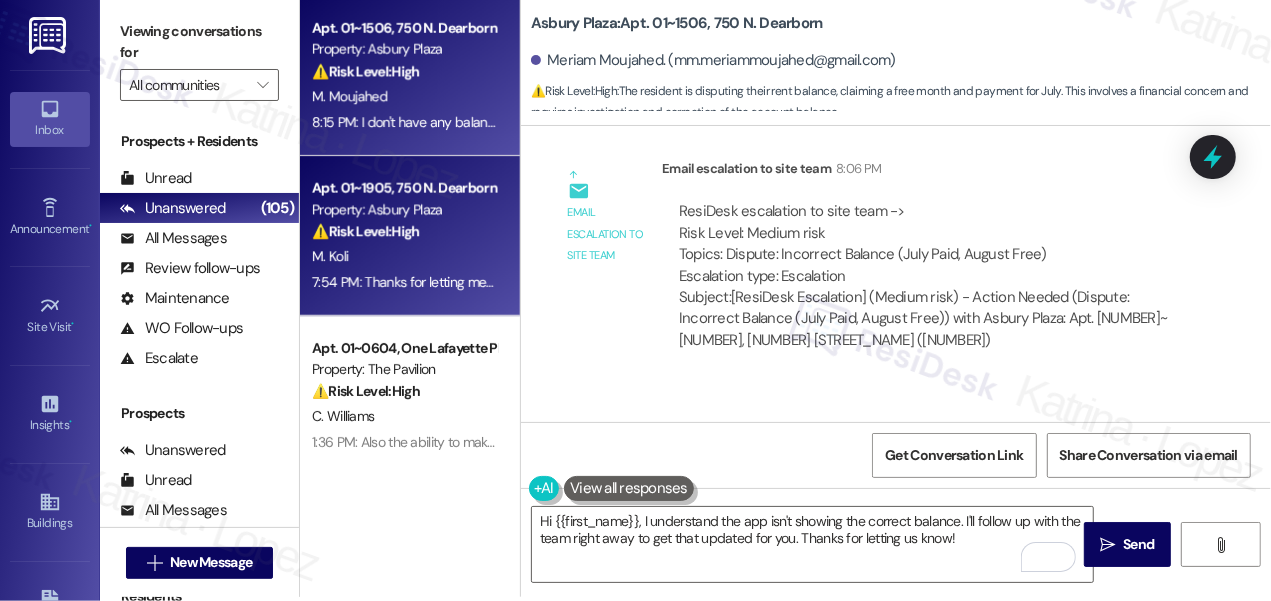 click on "Apt. [APT_NUMBER], [NUMBER] [STREET] Property: Asbury Plaza ⚠️  Risk Level:  High The resident is requesting an exception to the rent grace period due to a bank issue. This involves a financial concern and potential late payment, requiring attention to mitigate financial risk." at bounding box center (404, 210) 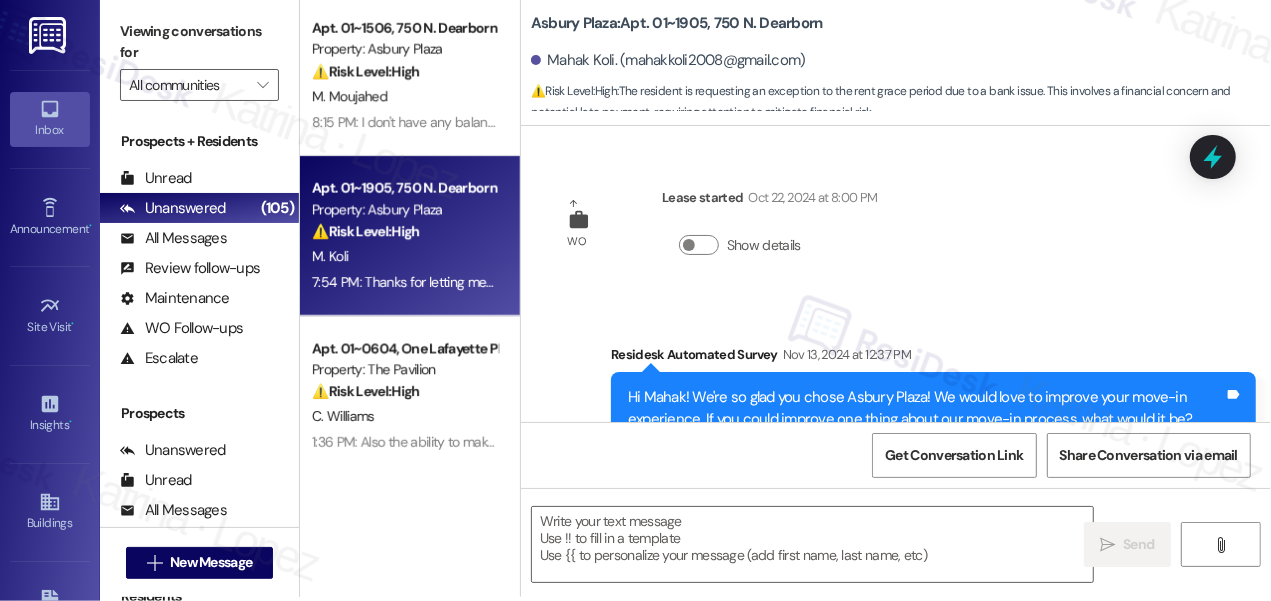 scroll, scrollTop: 363, scrollLeft: 0, axis: vertical 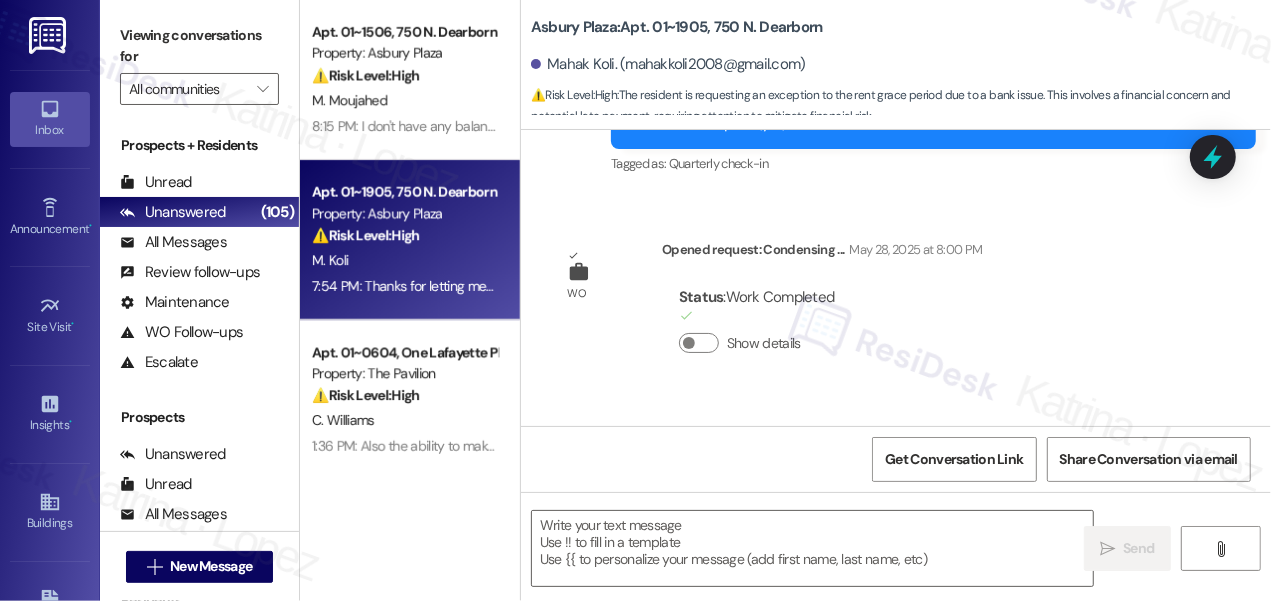 type on "Fetching suggested responses. Please feel free to read through the conversation in the meantime." 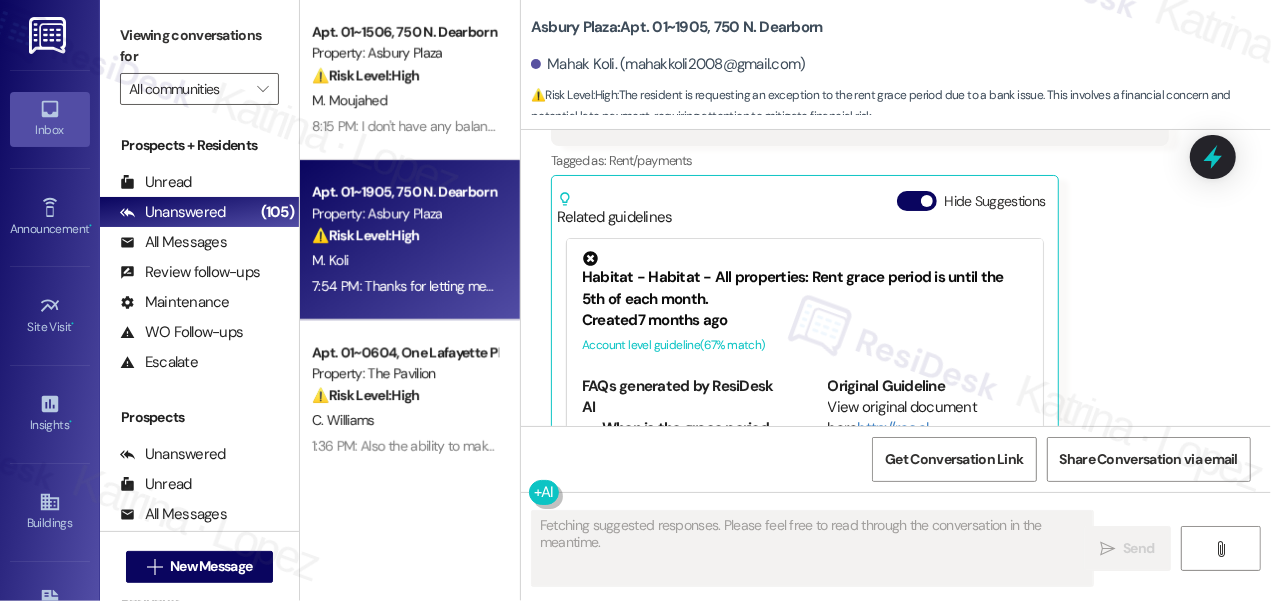 scroll, scrollTop: 6466, scrollLeft: 0, axis: vertical 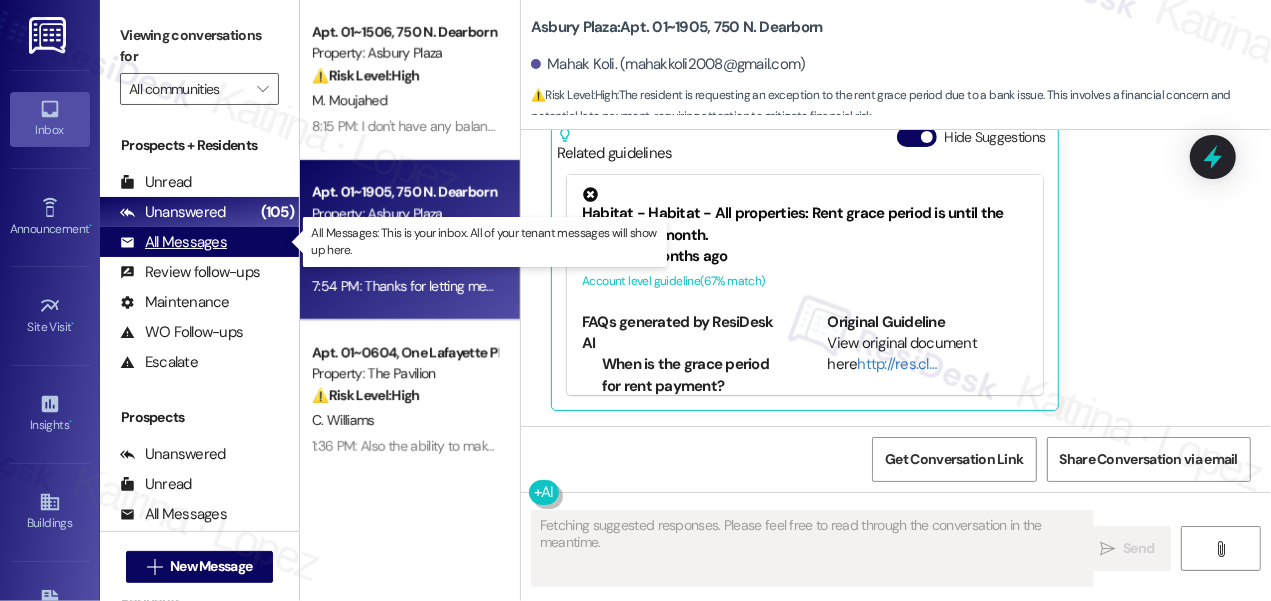 click on "All Messages" at bounding box center (173, 242) 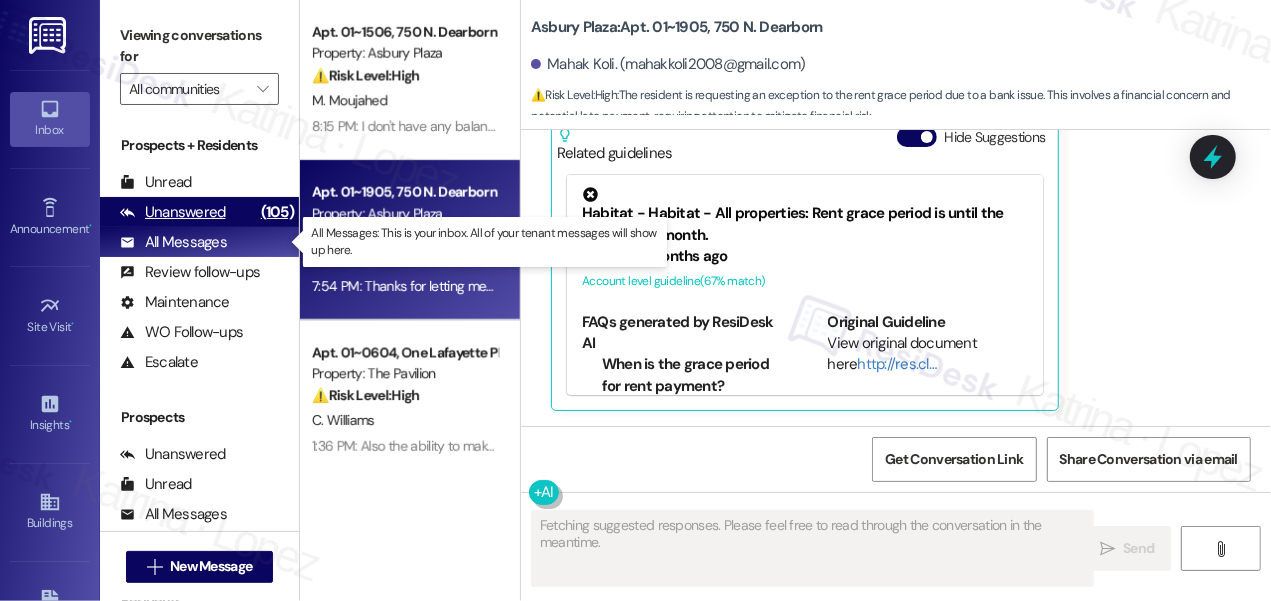 click on "Unanswered" at bounding box center (173, 212) 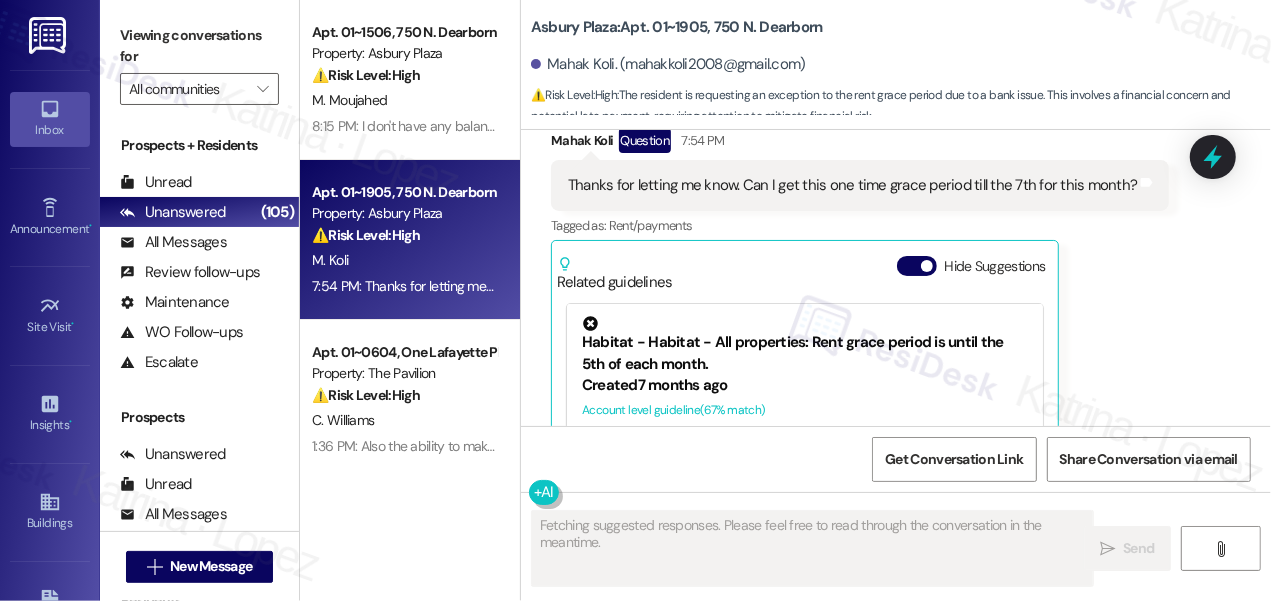 scroll, scrollTop: 6466, scrollLeft: 0, axis: vertical 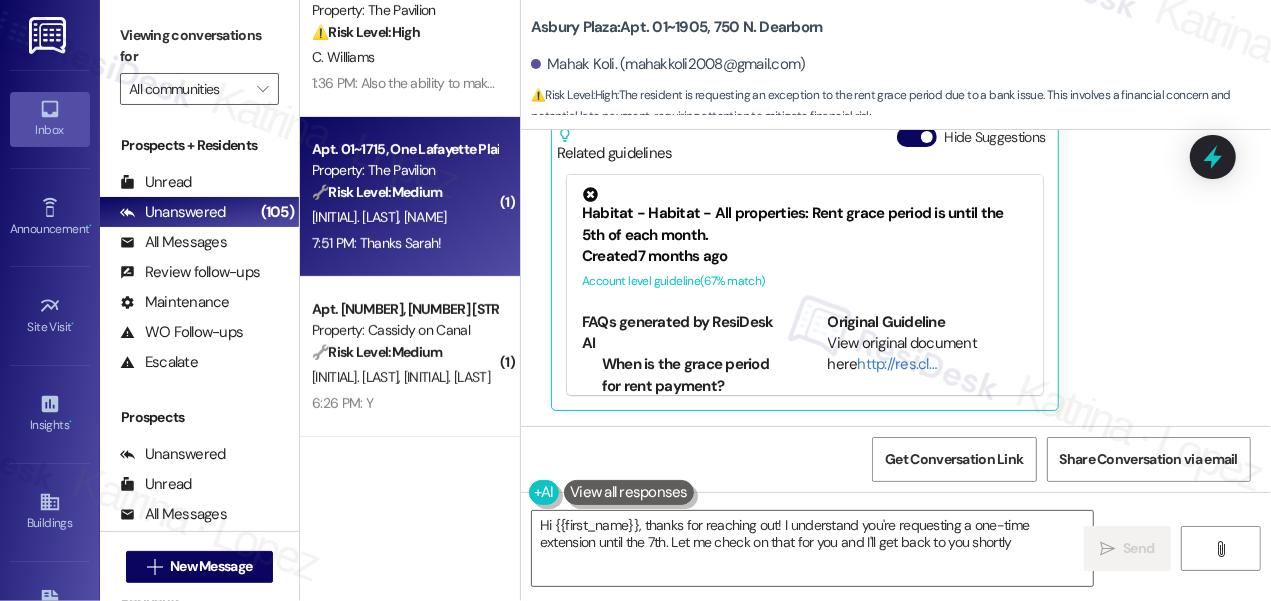 type on "Hi [FIRST], thanks for reaching out! I understand you're requesting a one-time extension until the 7th. Let me check on that for you and I'll get back to you shortly!" 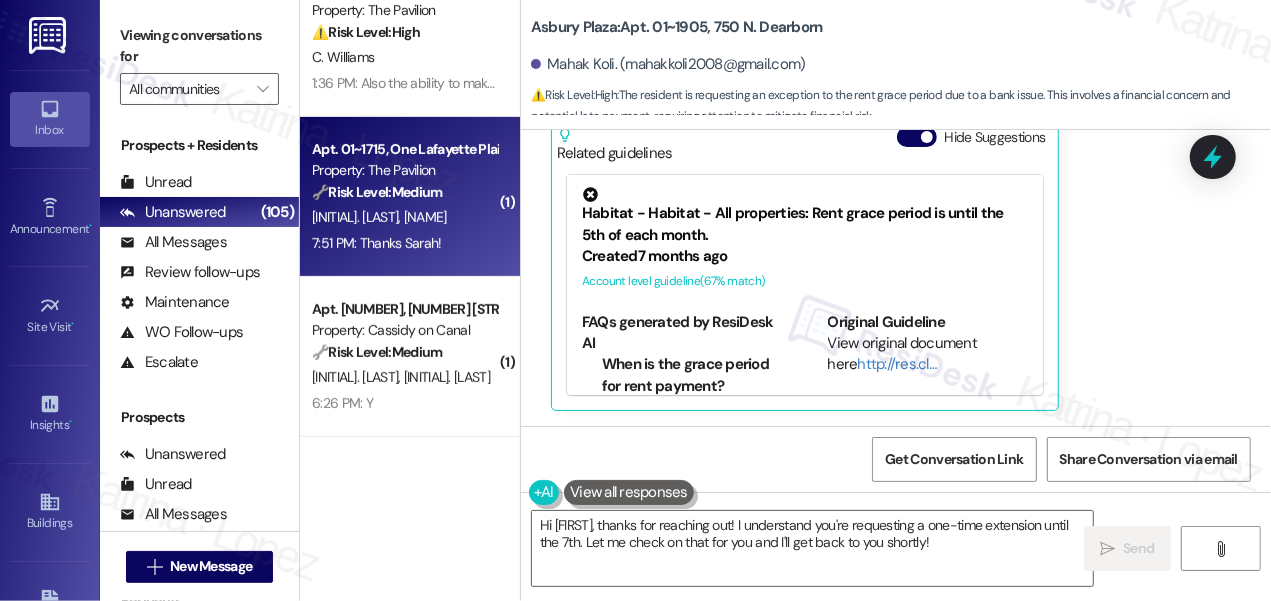 click on "🔧  Risk Level:  Medium" at bounding box center (377, 192) 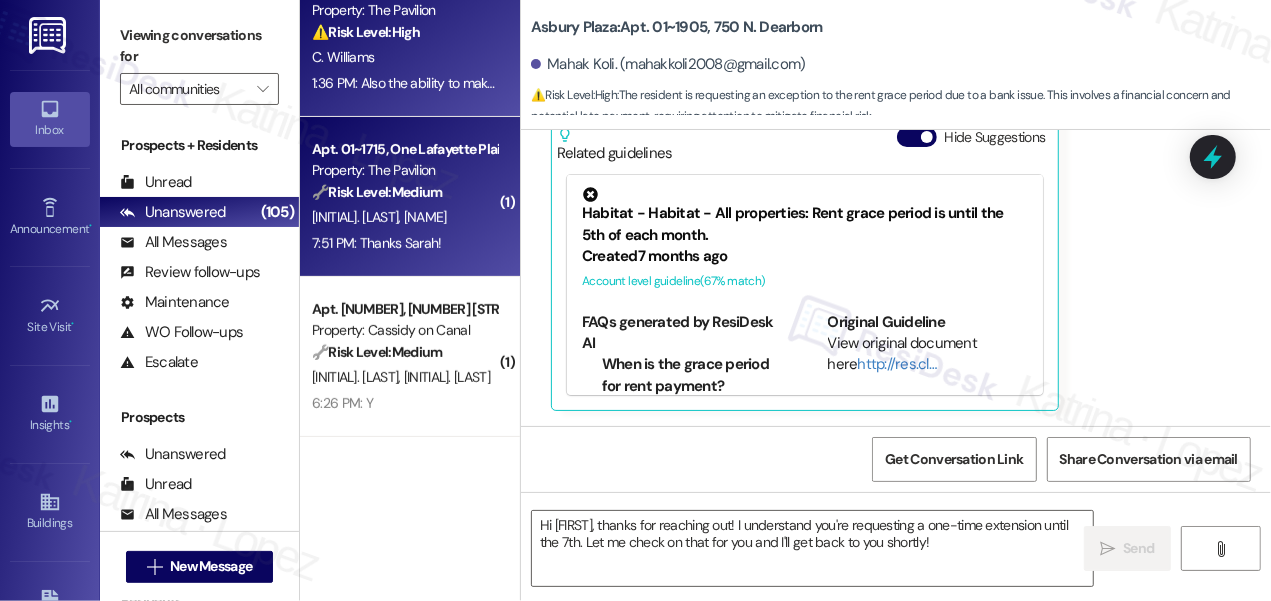 click on "C. Williams" at bounding box center (404, 57) 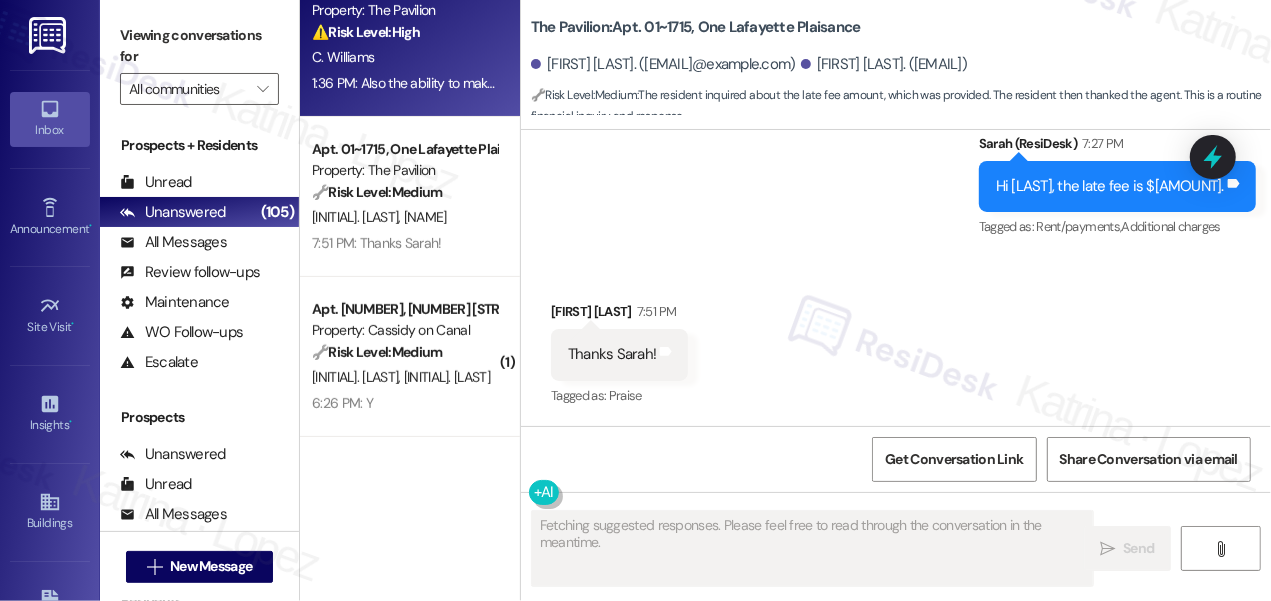 scroll, scrollTop: 23304, scrollLeft: 0, axis: vertical 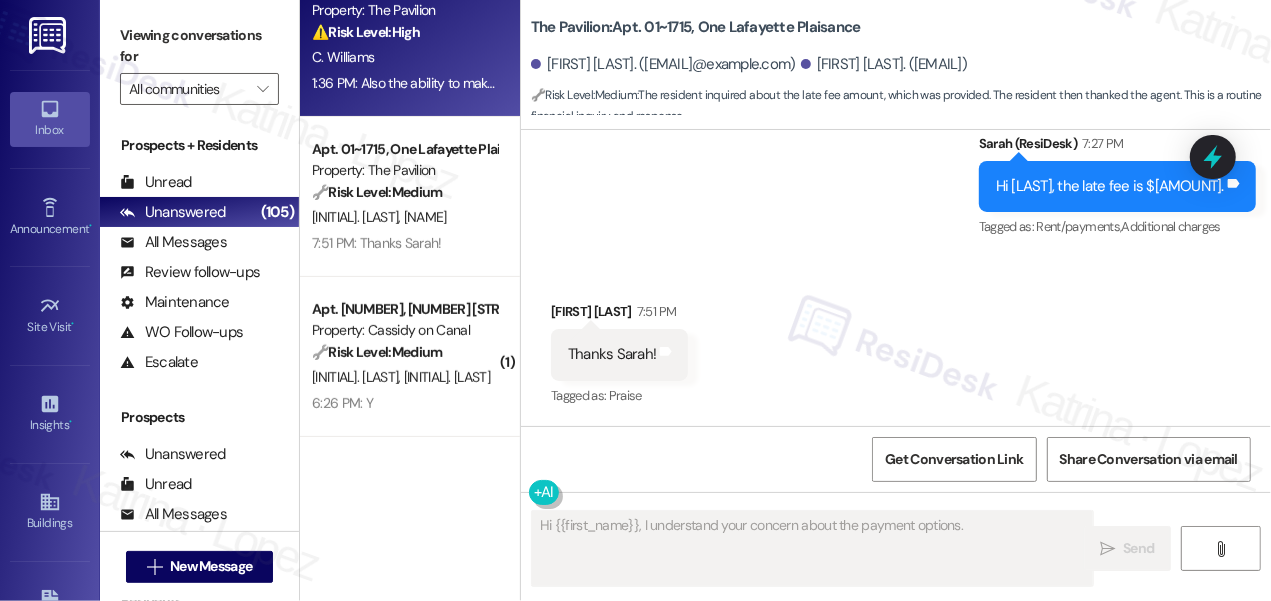 click on "Thanks Sarah!" at bounding box center [612, 354] 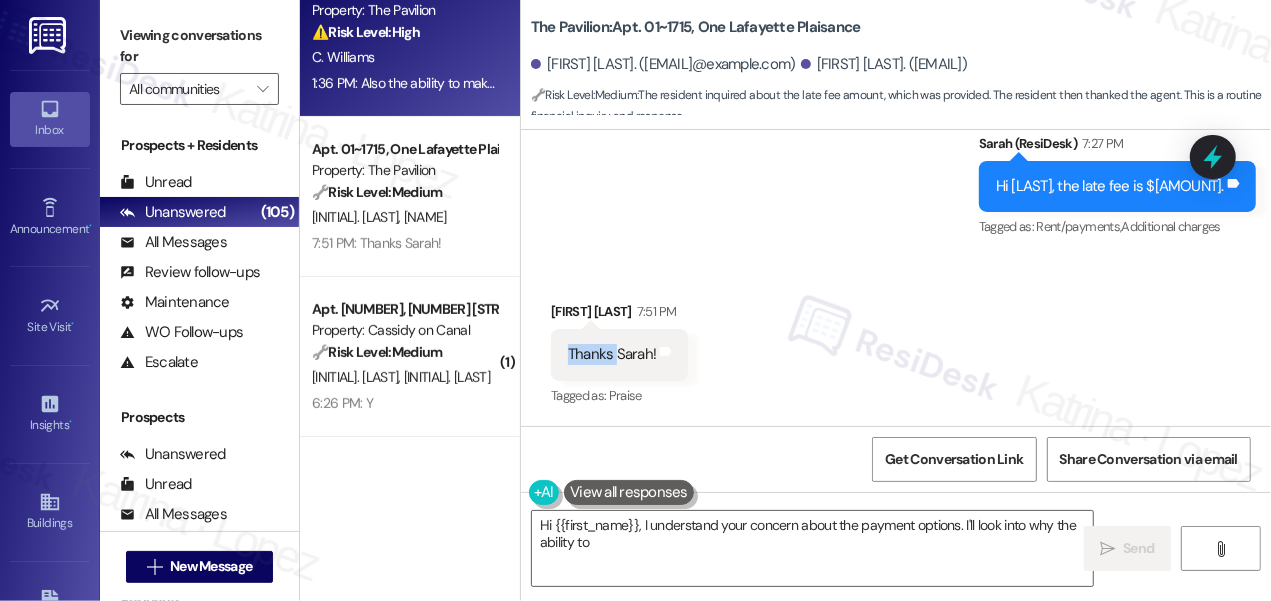click on "Thanks Sarah!" at bounding box center (612, 354) 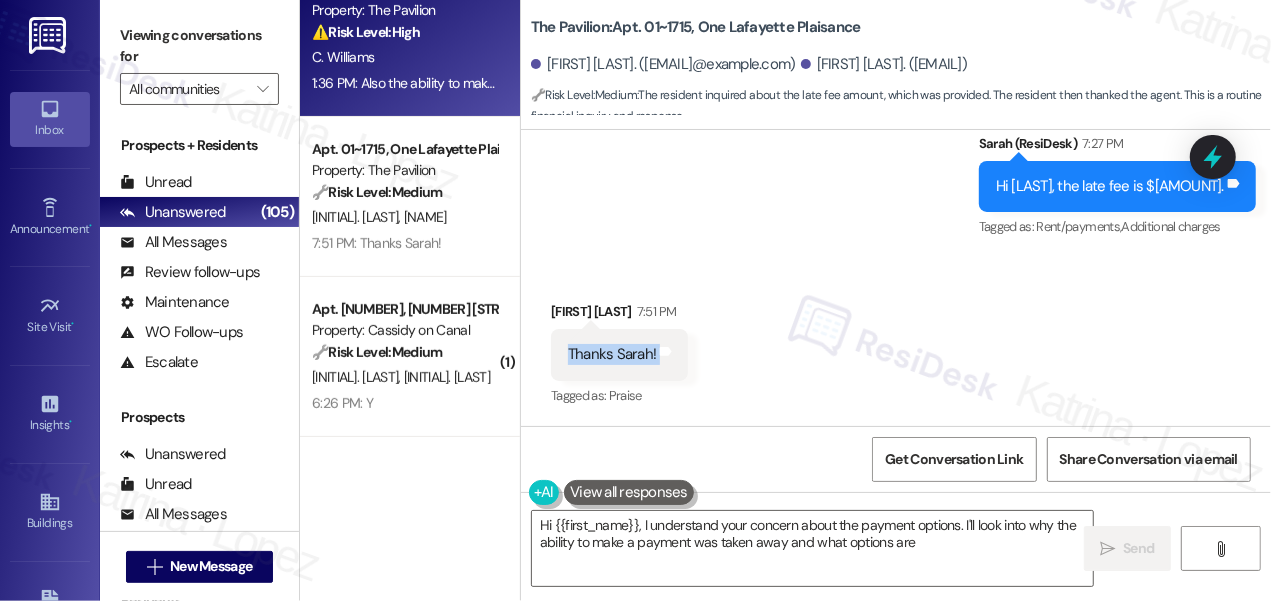 click on "Thanks Sarah!" at bounding box center (612, 354) 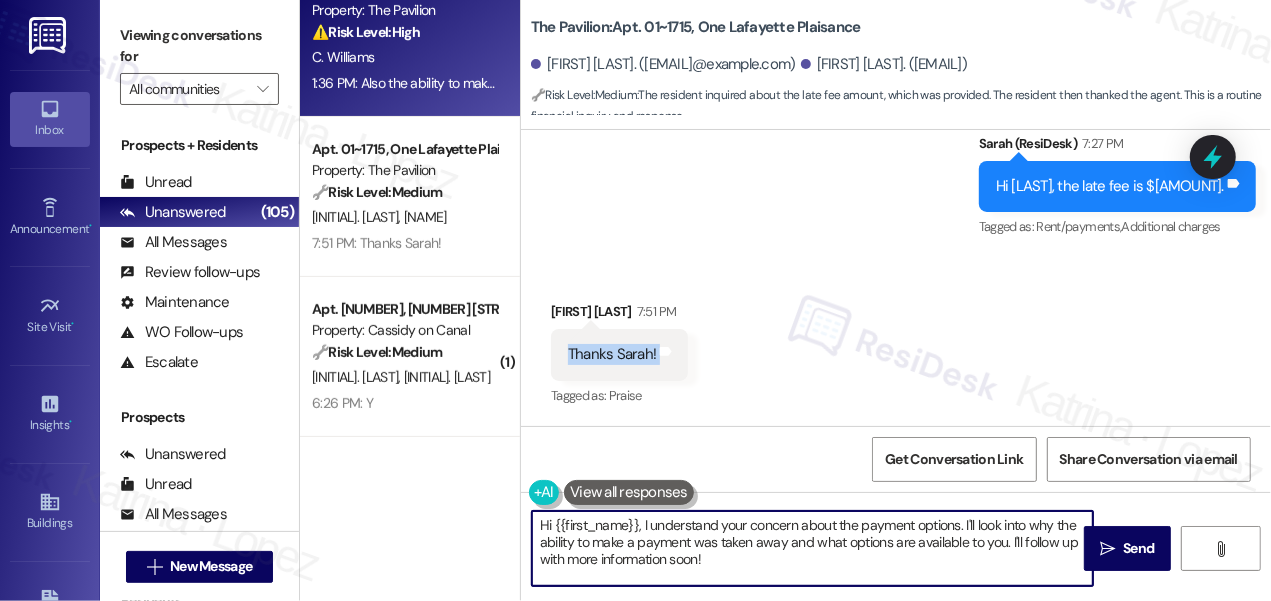click on "Hi {{first_name}}, I understand your concern about the payment options. I'll look into why the ability to make a payment was taken away and what options are available to you. I'll follow up with more information soon!" at bounding box center (812, 548) 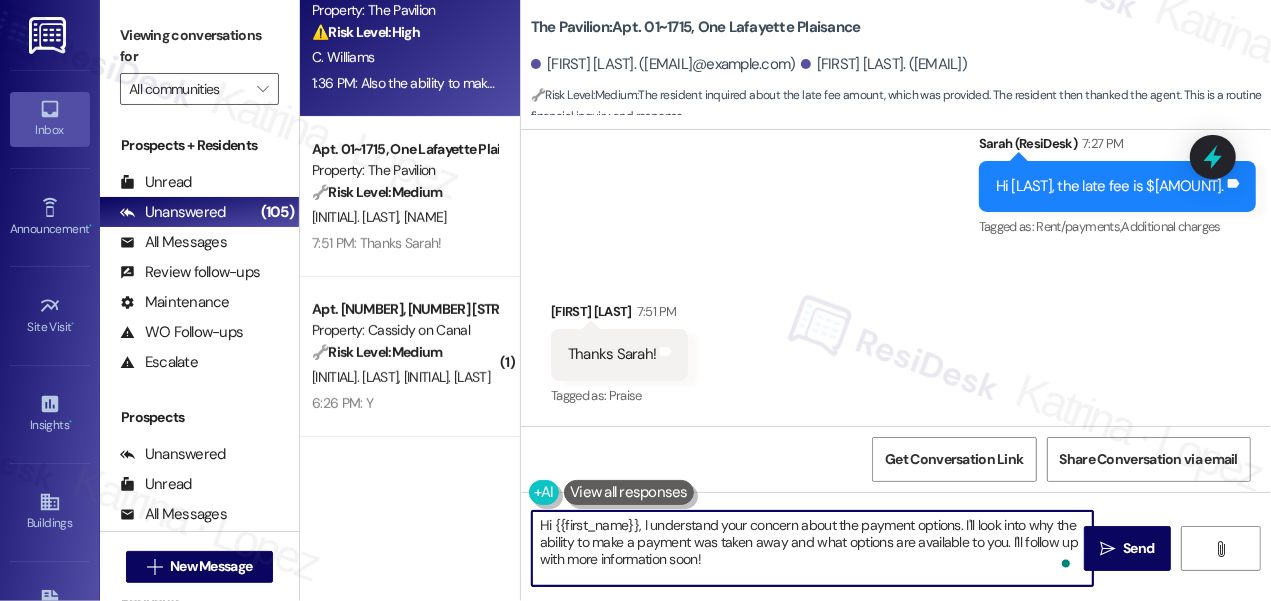click on "Hi {{first_name}}, I understand your concern about the payment options. I'll look into why the ability to make a payment was taken away and what options are available to you. I'll follow up with more information soon!" at bounding box center (812, 548) 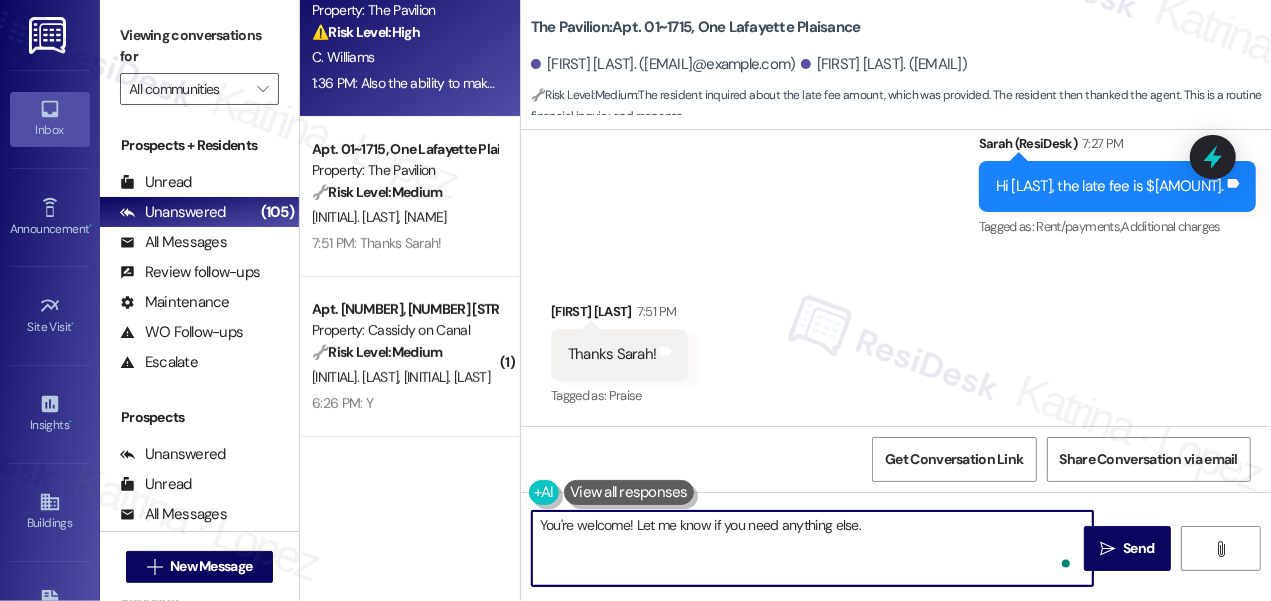 type on "You're welcome! Let me know if you need anything else." 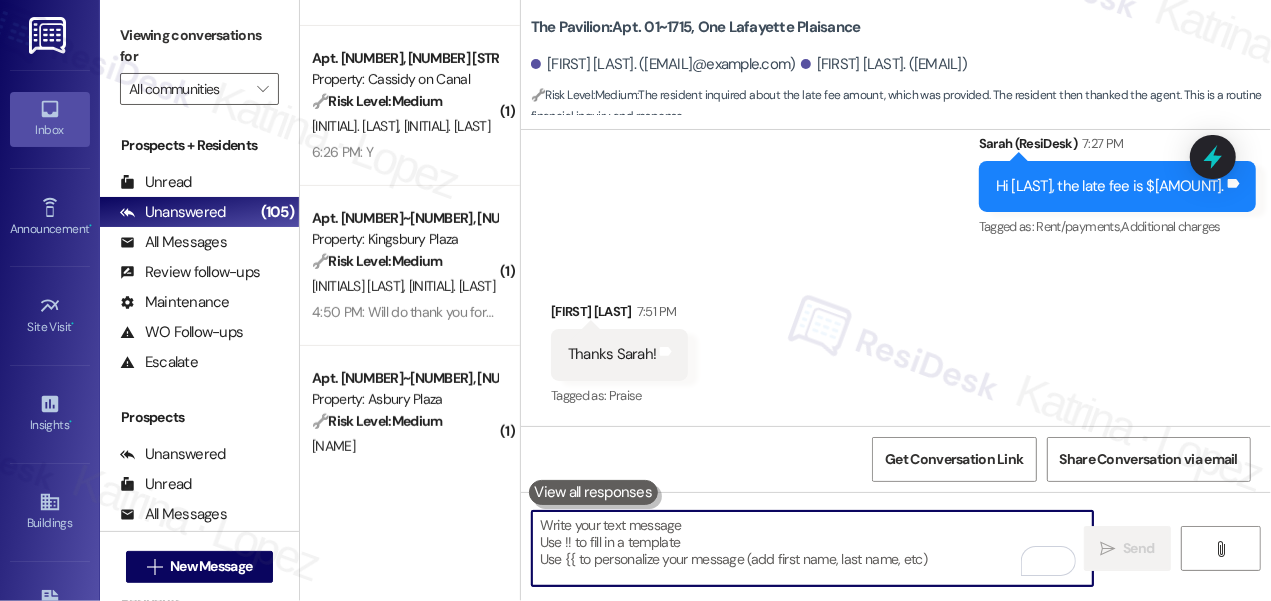 scroll, scrollTop: 727, scrollLeft: 0, axis: vertical 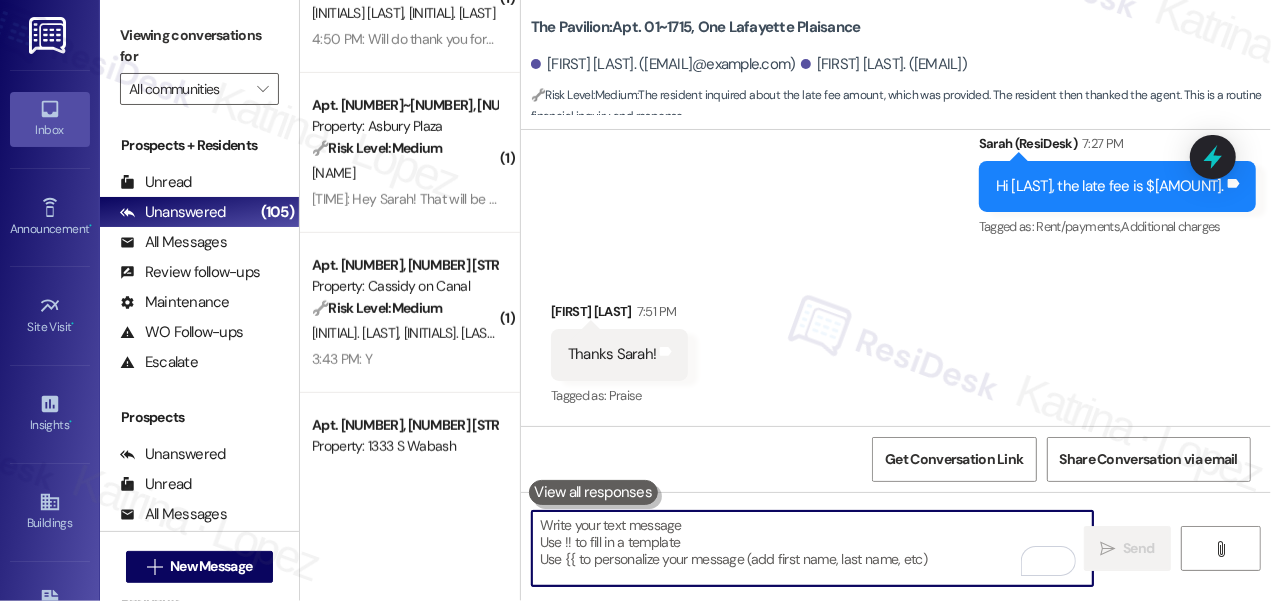type 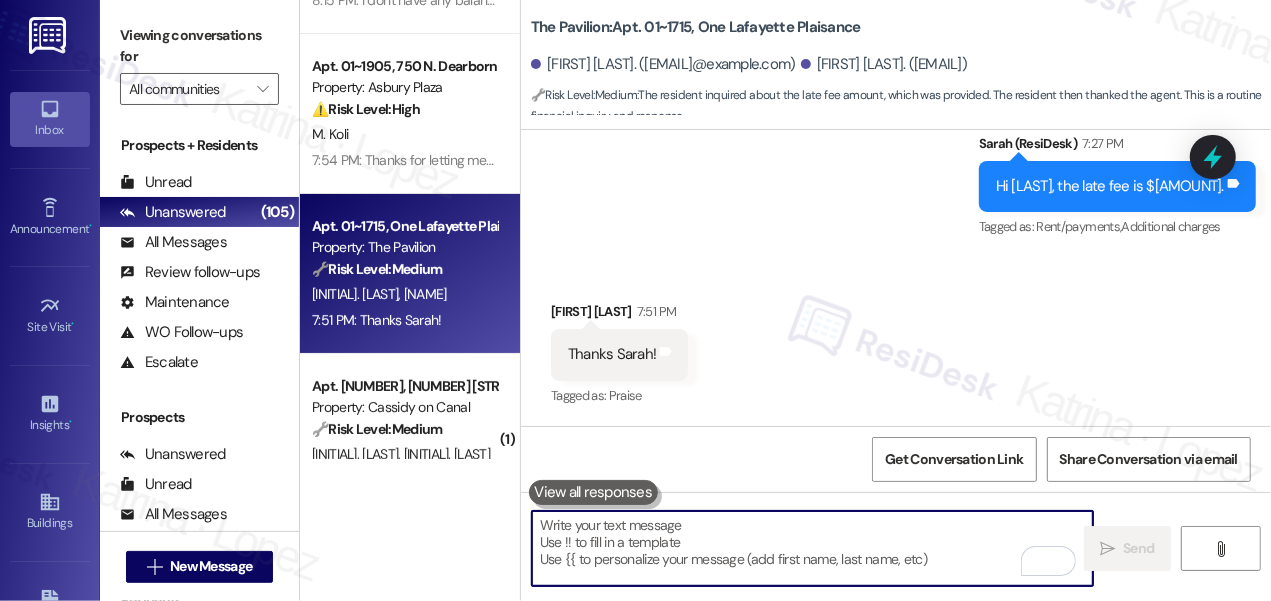 scroll, scrollTop: 0, scrollLeft: 0, axis: both 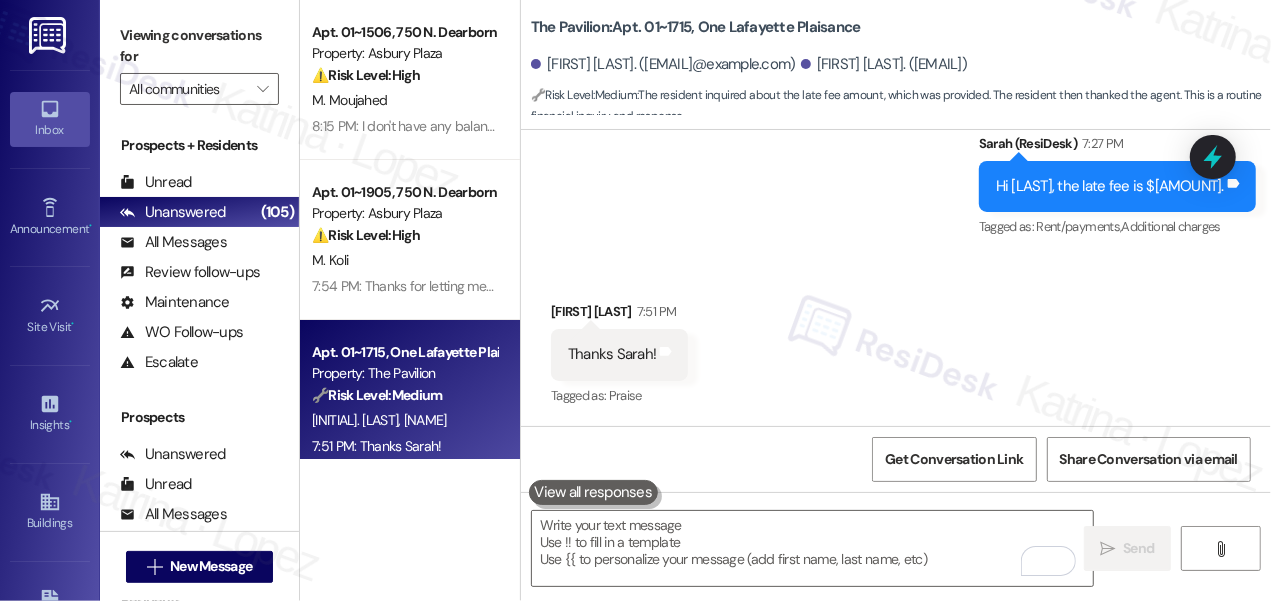 click on "🔧  Risk Level:  Medium" at bounding box center (377, 395) 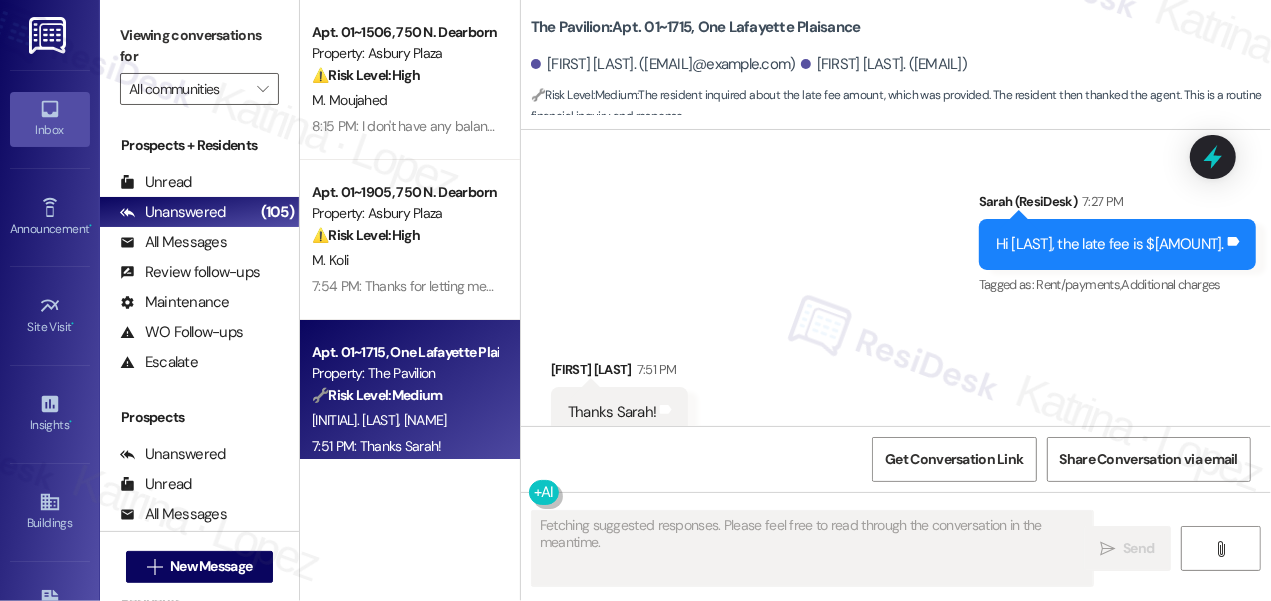 scroll, scrollTop: 23304, scrollLeft: 0, axis: vertical 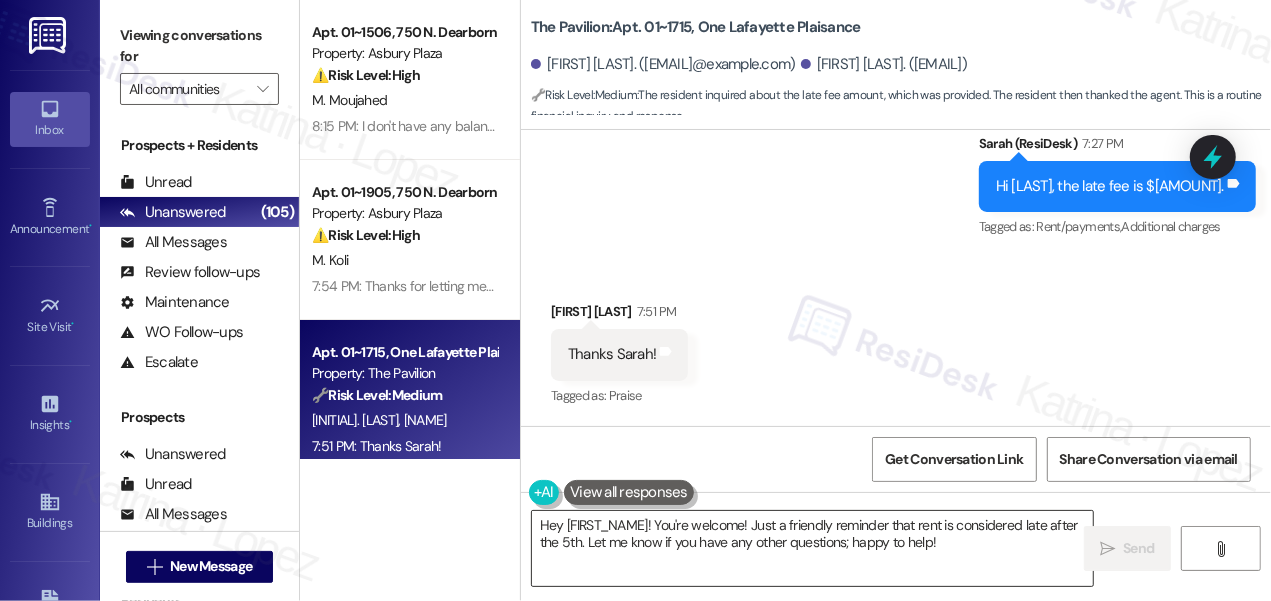 click on "Hey [FIRST]! You're welcome! Just a friendly reminder that rent is considered late after the 5th. Let" at bounding box center [812, 548] 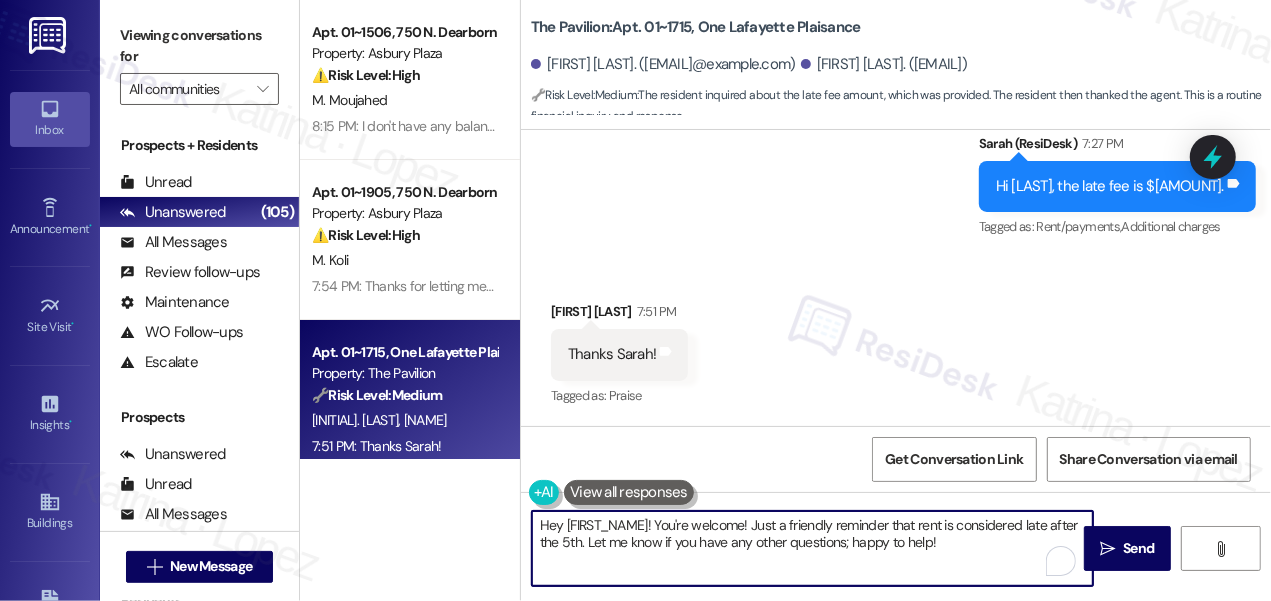 click on "Hey [FIRST_NAME]! You're welcome! Just a friendly reminder that rent is considered late after the 5th. Let me know if you have any other questions; happy to help!" at bounding box center (812, 548) 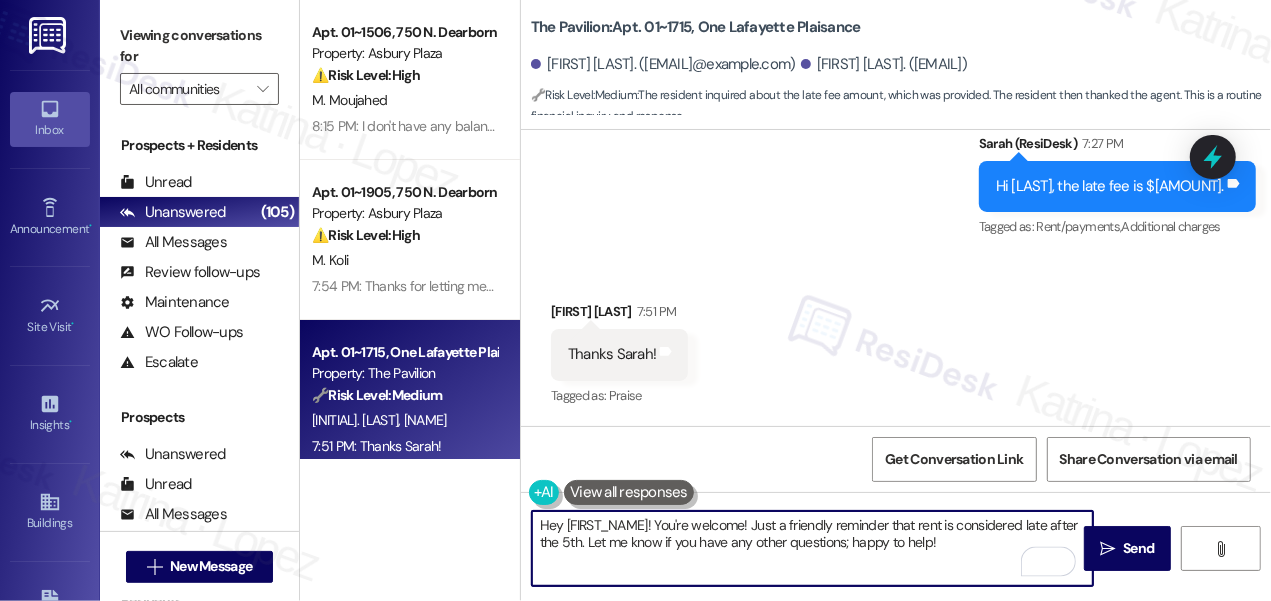 drag, startPoint x: 656, startPoint y: 523, endPoint x: 425, endPoint y: 516, distance: 231.10603 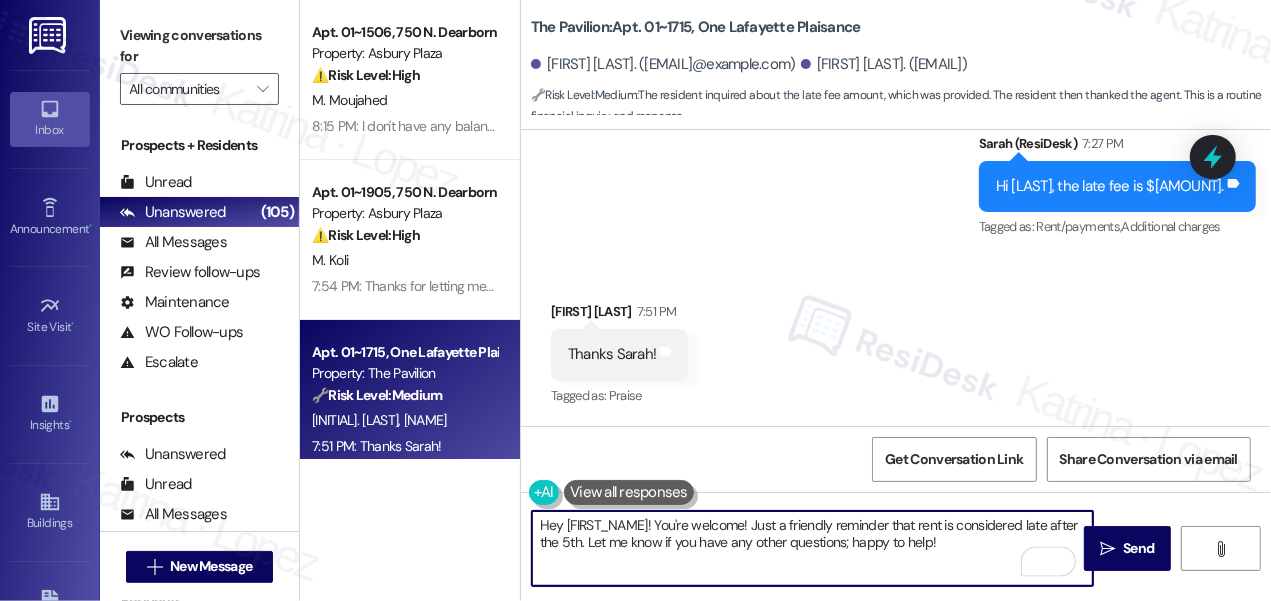 click on "Apt. 01~1506, [ADDRESS] Property: Asbury Plaza ⚠️  Risk Level:  High The resident is disputing their rent balance, claiming a free month and payment for July. This involves a financial concern and requires investigation and correction of the account balance. [NAME] 8:15 PM: I don't have any balance due  8:15 PM: I don't have any balance due  Apt. 01~1905, [ADDRESS] Property: Asbury Plaza ⚠️  Risk Level:  High The resident is requesting an exception to the rent grace period due to a bank issue. This involves a financial concern and potential late payment, requiring attention to mitigate financial risk. [NAME] 7:54 PM: Thanks for letting me know. Can I get this one time grace period till the 7th for this month?  7:54 PM: Thanks for letting me know. Can I get this one time grace period till the 7th for this month?  Apt. 01~1715, [ADDRESS] Property: The Pavilion 🔧  Risk Level:  Medium [NAME] [NAME] 7:51 PM: Thanks [NAME]! 7:51 PM: Thanks [NAME]! ( 1 ) 🔧 Medium ( 1)" at bounding box center [785, 300] 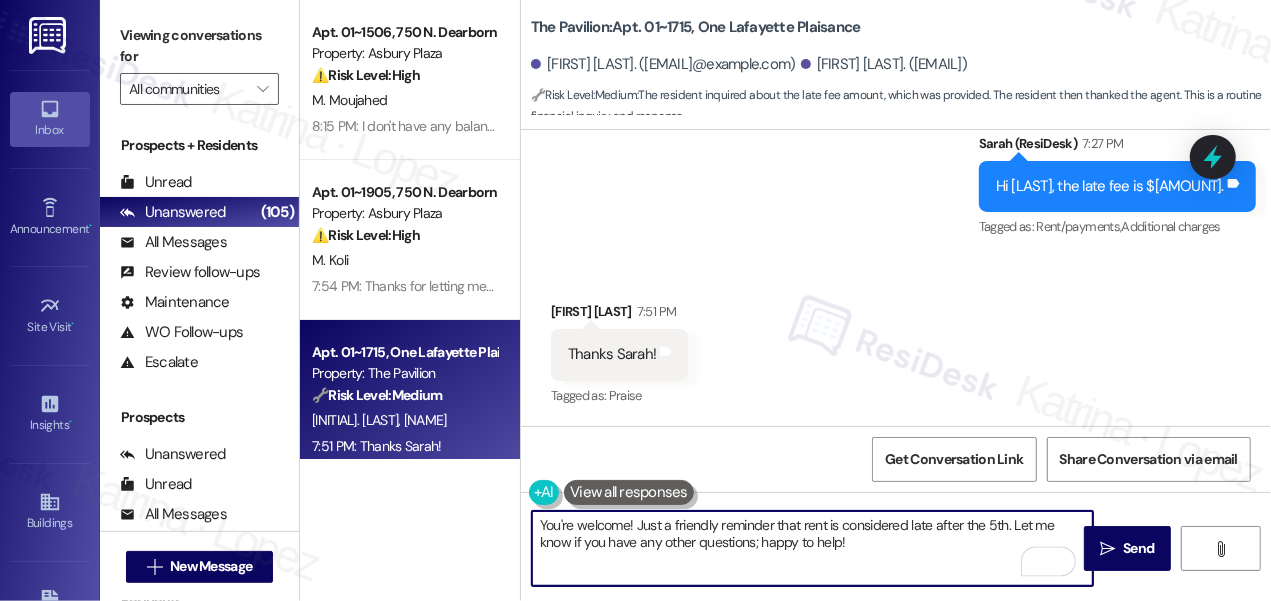 click on "[LAST] [TIME]" at bounding box center [619, 315] 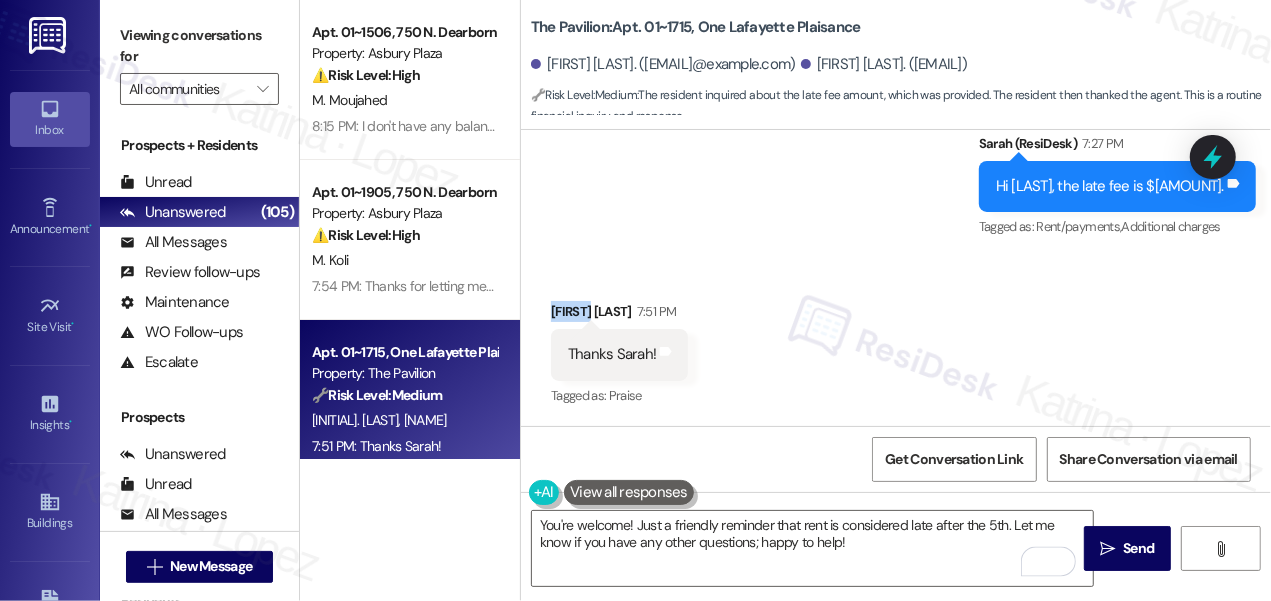 click on "[LAST] [TIME]" at bounding box center [619, 315] 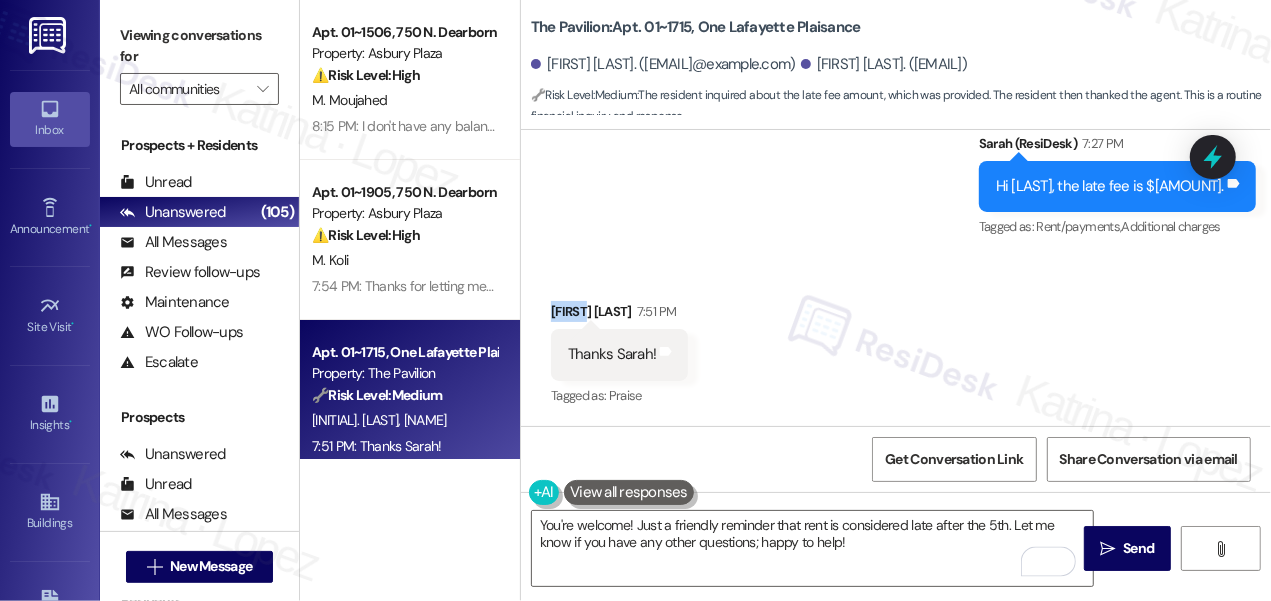 copy on "Lauren" 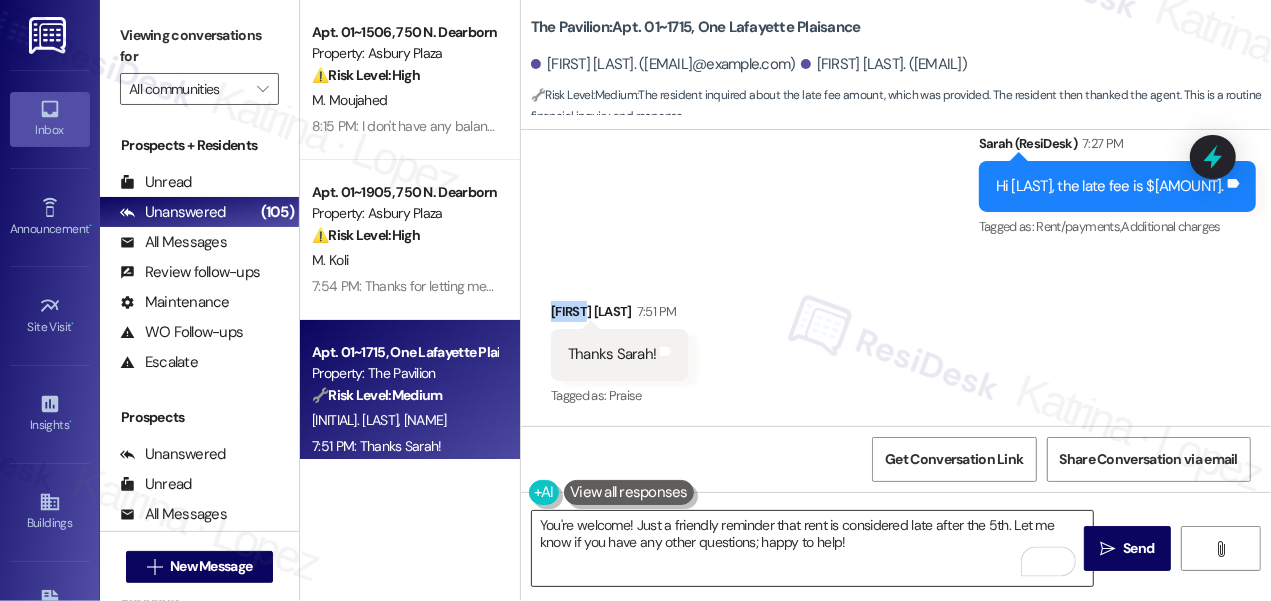 click on "You're welcome! Just a friendly reminder that rent is considered late after the 5th. Let me know if you have any other questions; happy to help!" at bounding box center [812, 548] 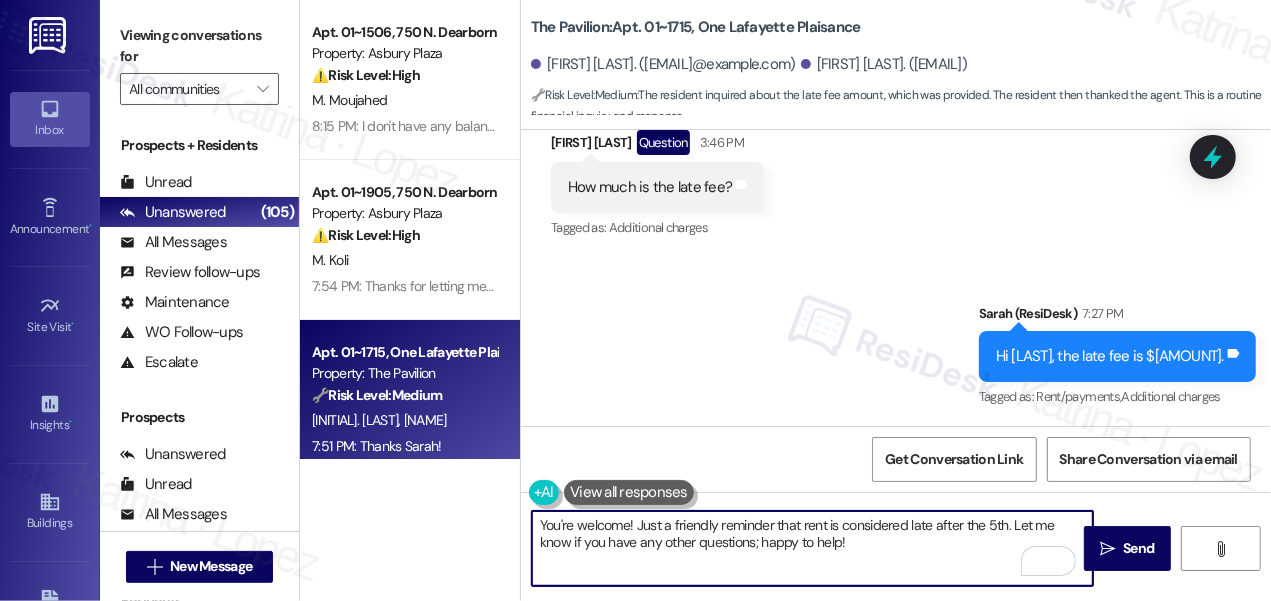 scroll, scrollTop: 23304, scrollLeft: 0, axis: vertical 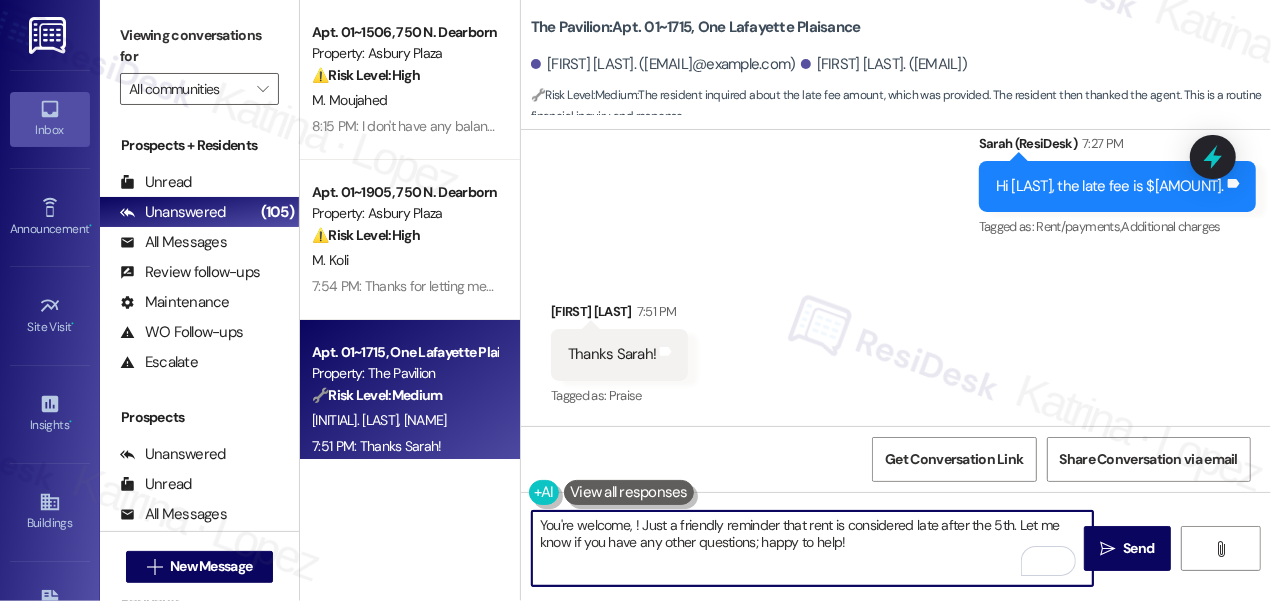paste on "Lauren" 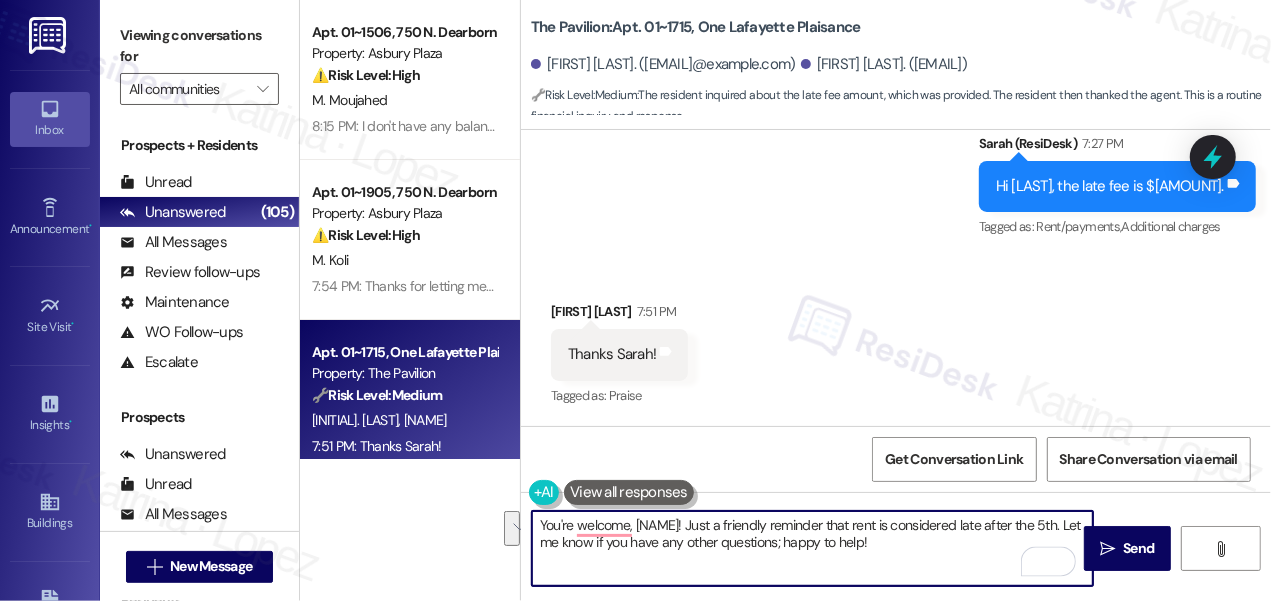 drag, startPoint x: 902, startPoint y: 546, endPoint x: 679, endPoint y: 513, distance: 225.42848 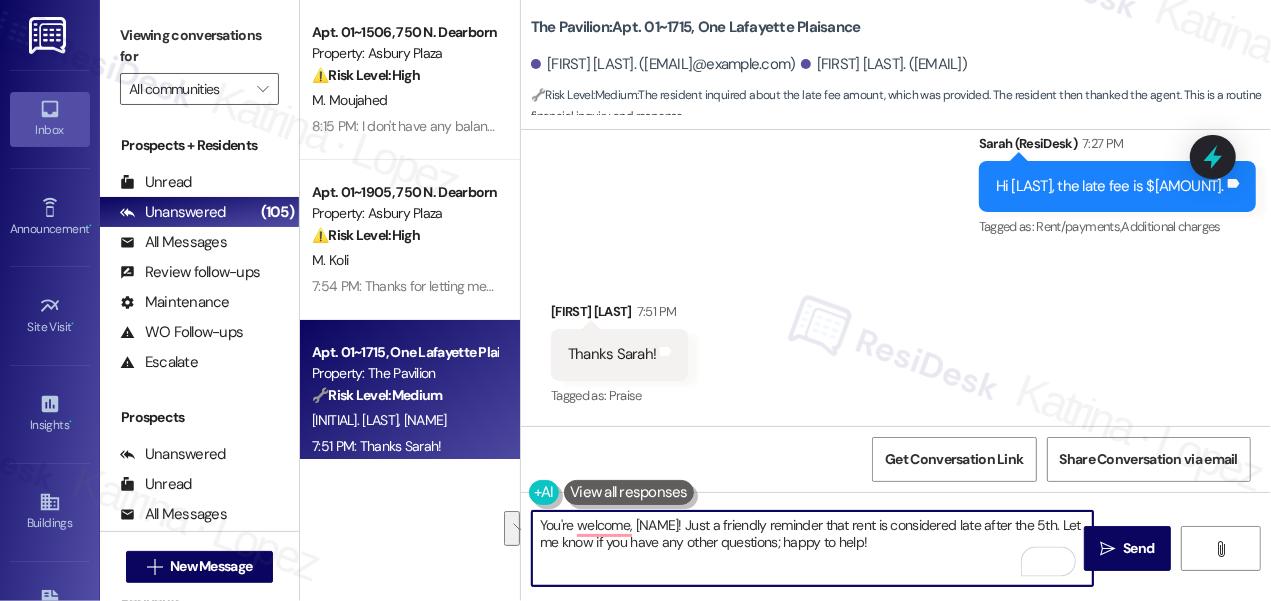 click on "You're welcome, [NAME]! Just a friendly reminder that rent is considered late after the 5th. Let me know if you have any other questions; happy to help!" at bounding box center (812, 548) 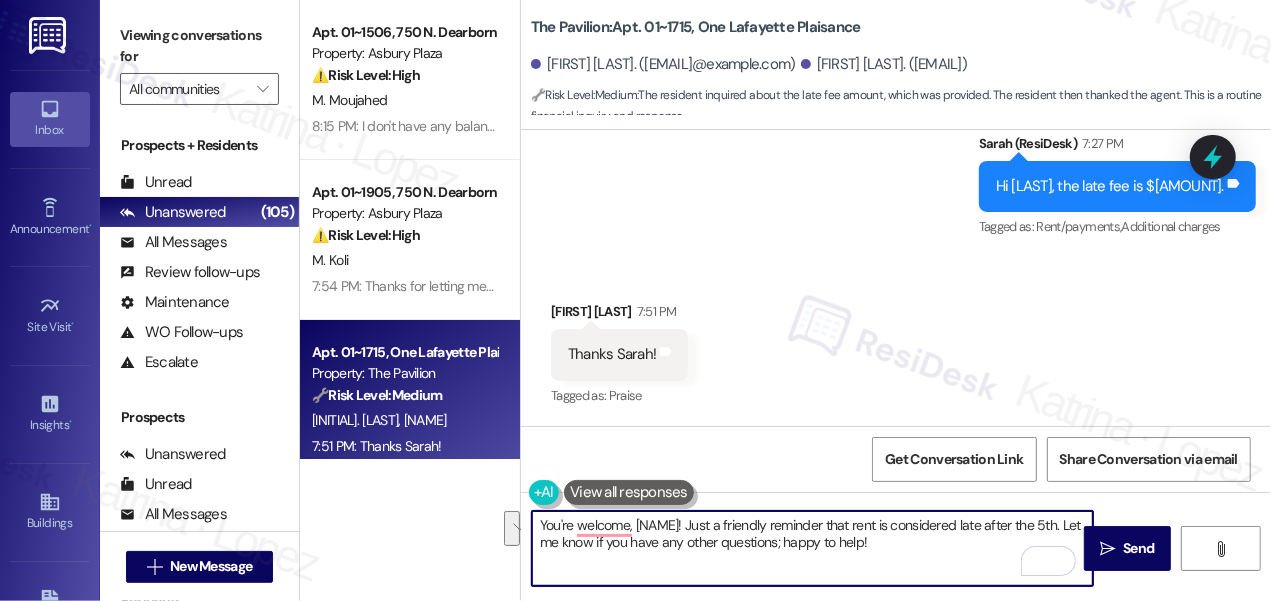 click on "You're welcome, [NAME]! Just a friendly reminder that rent is considered late after the 5th. Let me know if you have any other questions; happy to help!" at bounding box center (812, 548) 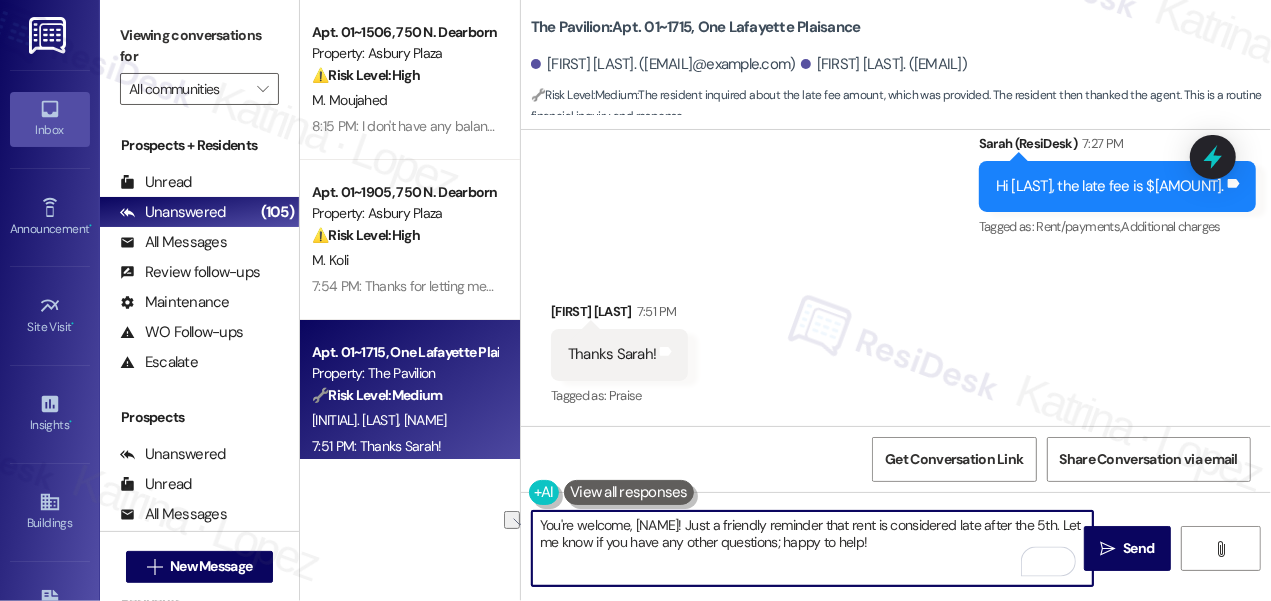 drag, startPoint x: 1057, startPoint y: 521, endPoint x: 682, endPoint y: 520, distance: 375.00134 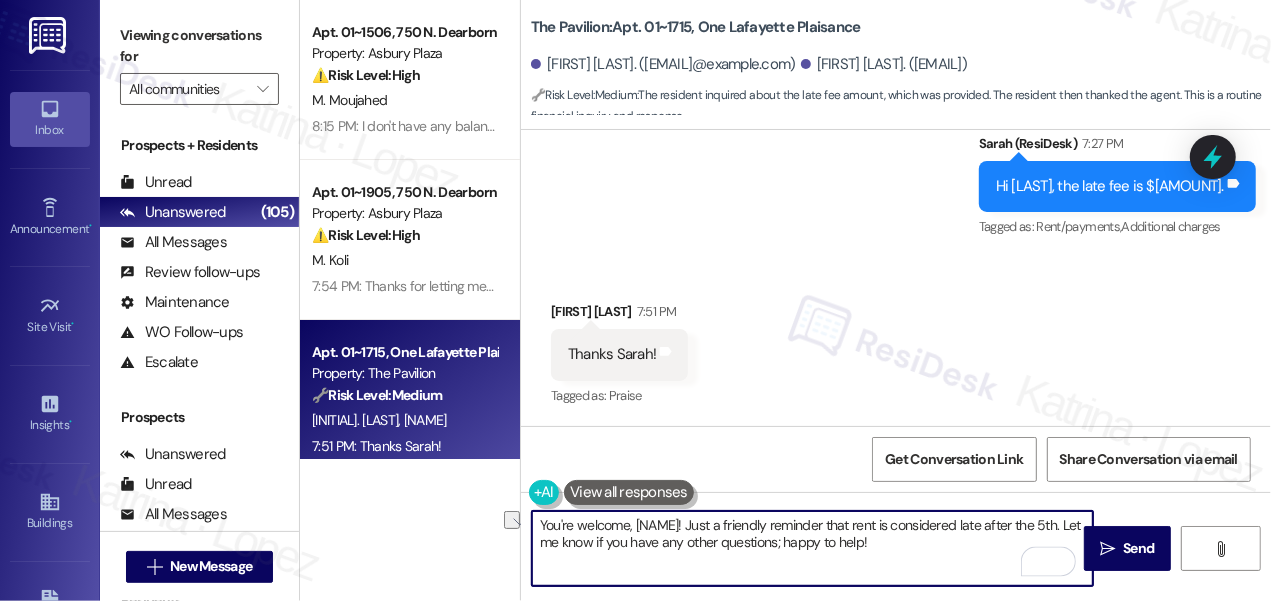 click on "You're welcome, [NAME]! Just a friendly reminder that rent is considered late after the 5th. Let me know if you have any other questions; happy to help!" at bounding box center [812, 548] 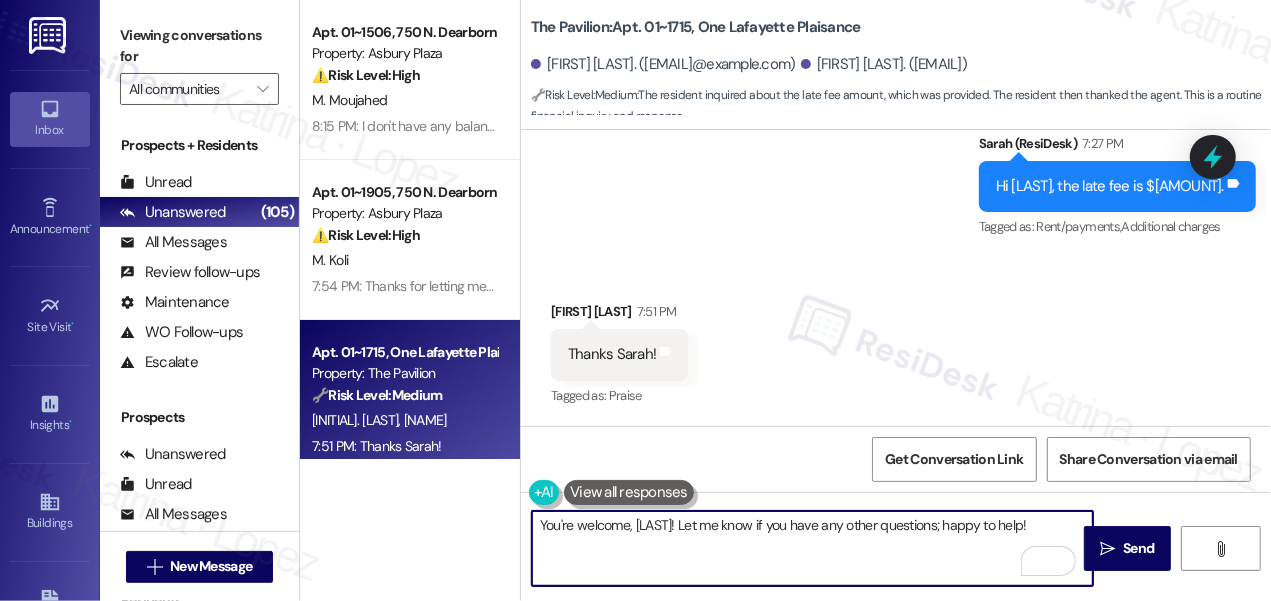 click on "You're welcome, [LAST]! Let me know if you have any other questions; happy to help!" at bounding box center [812, 548] 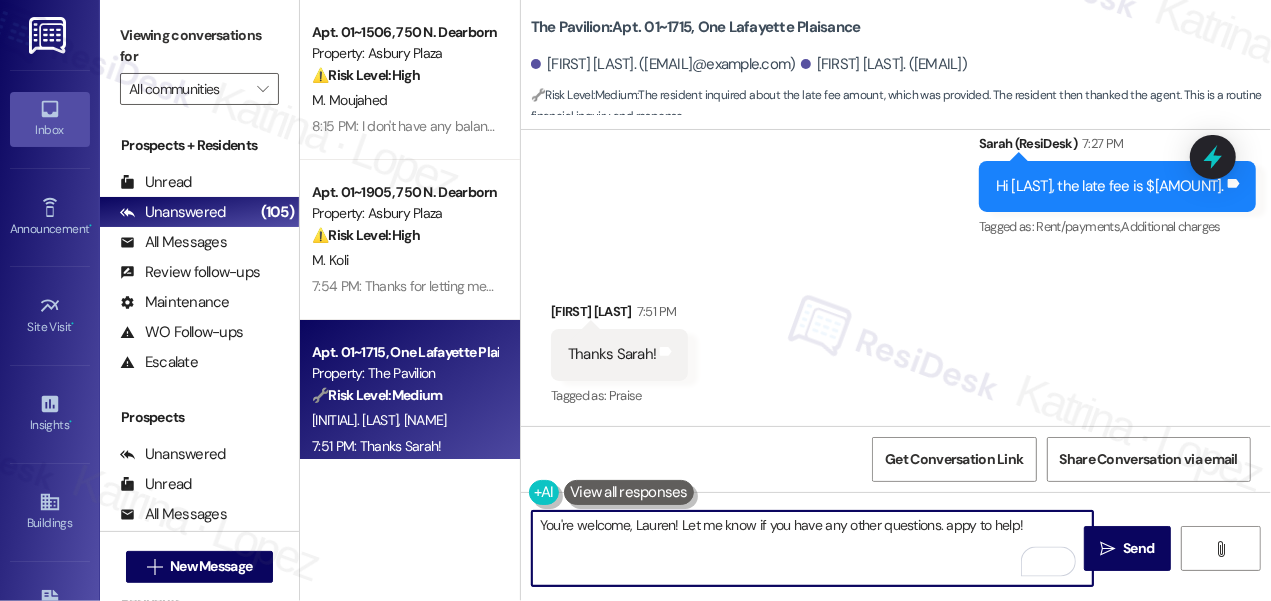 type on "You're welcome, [FIRST]! Let me know if you have any other questions. Happy to help!" 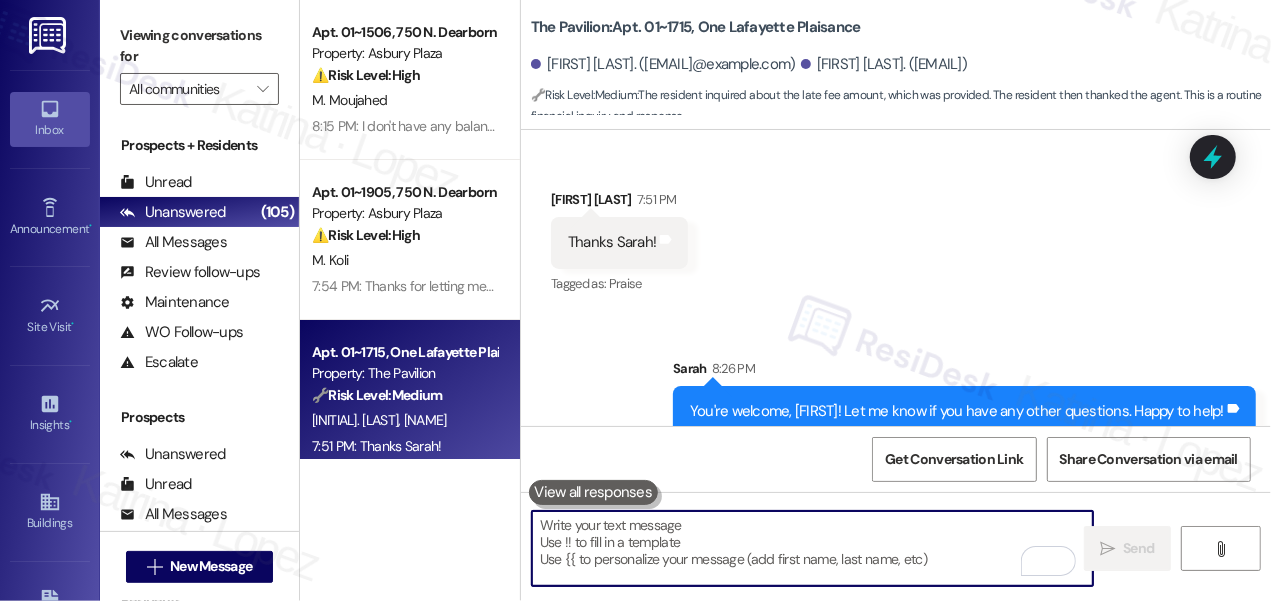 scroll, scrollTop: 23443, scrollLeft: 0, axis: vertical 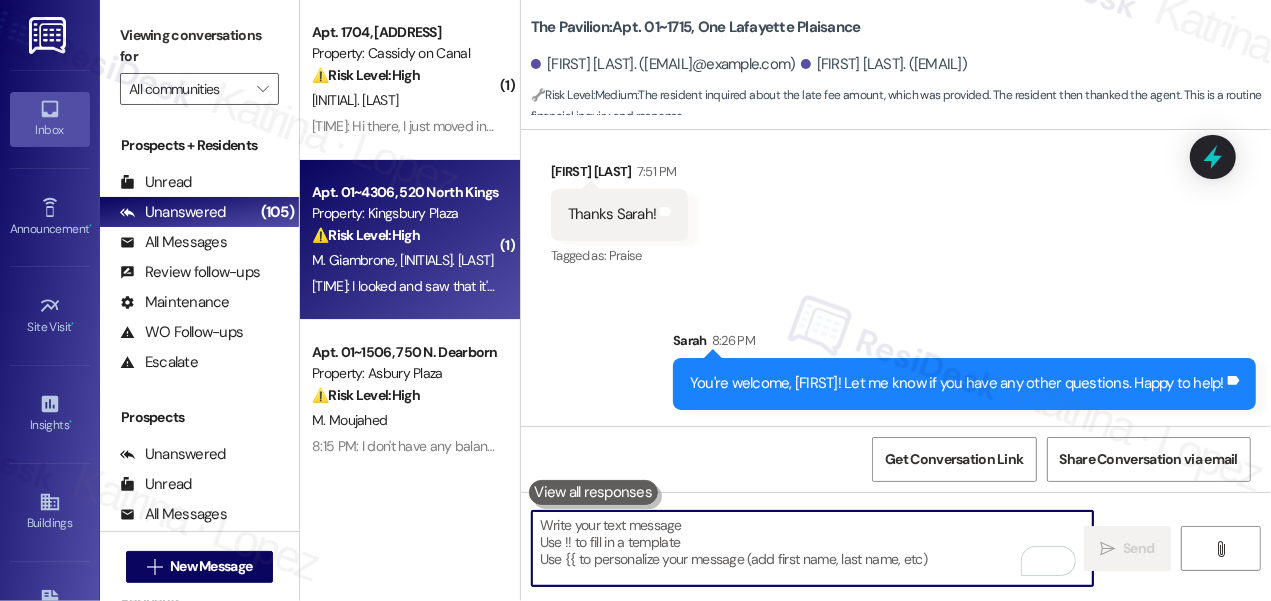 type 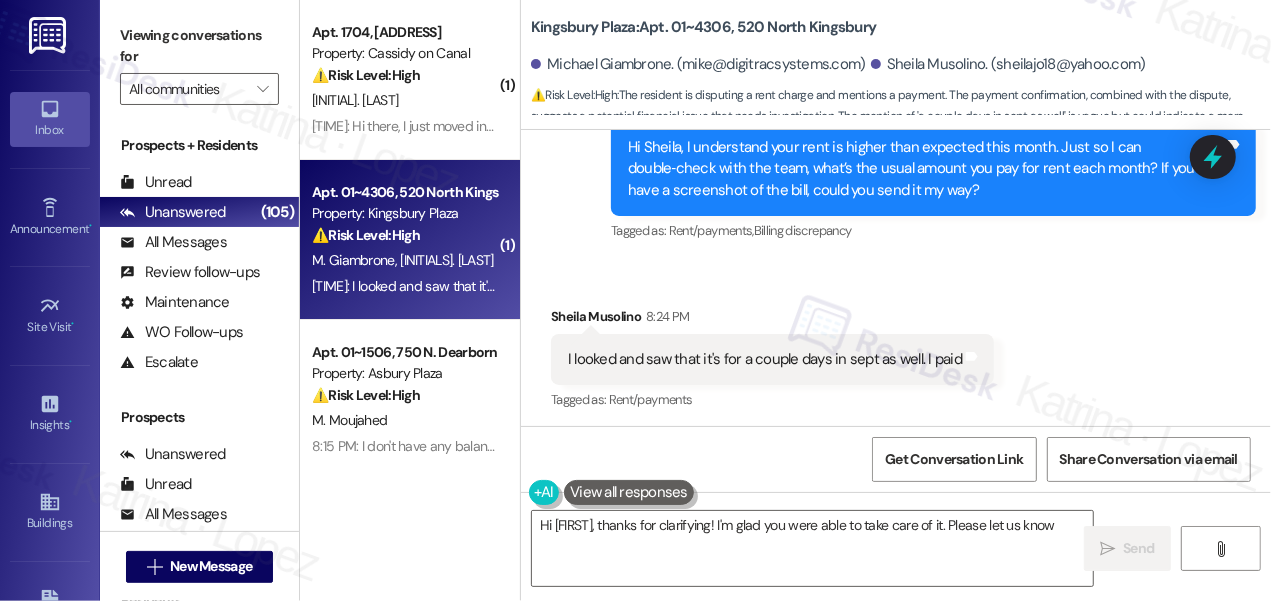 scroll, scrollTop: 3547, scrollLeft: 0, axis: vertical 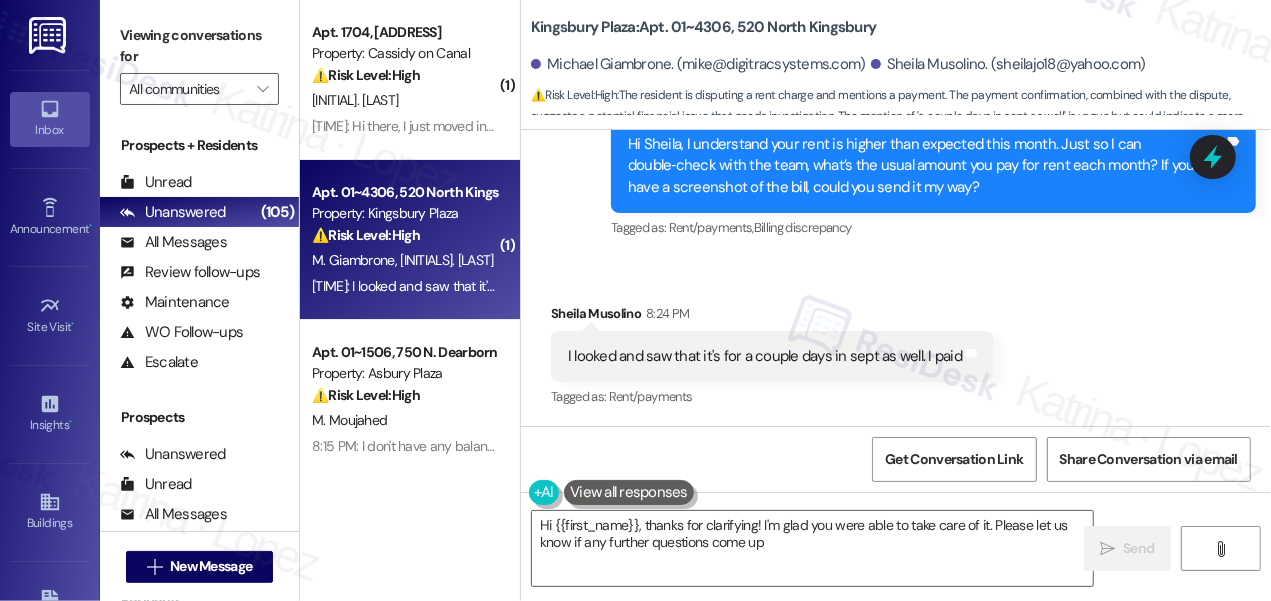 type on "Hi {{first_name}}, thanks for clarifying! I'm glad you were able to take care of it. Please let us know if any further questions come up!" 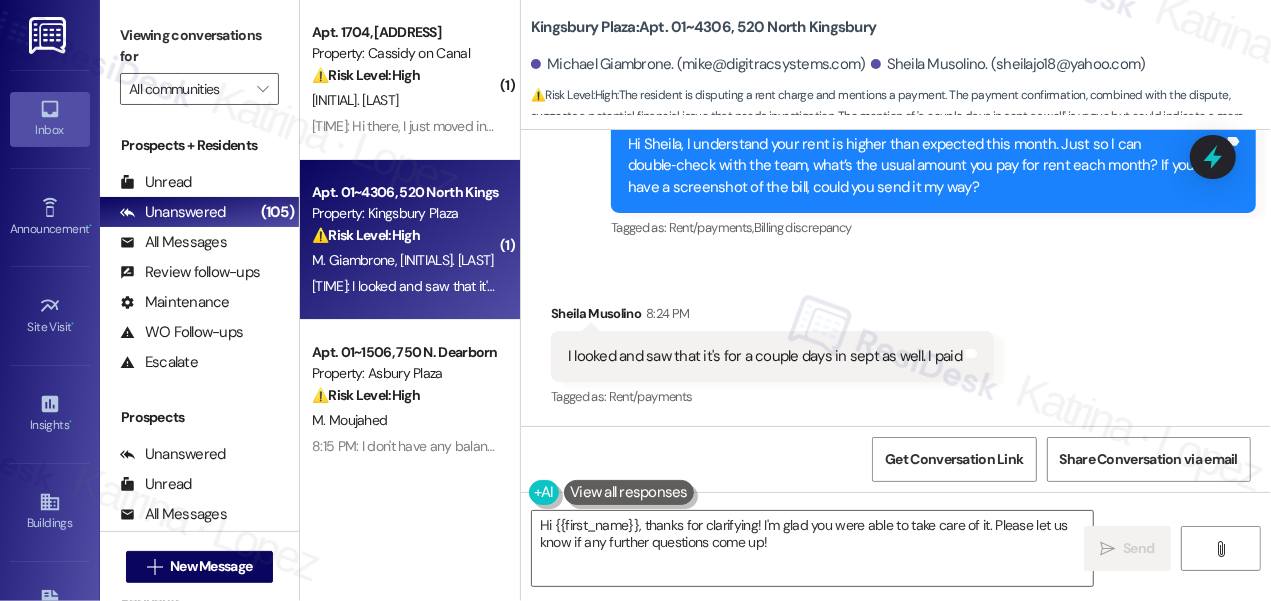 click on "I looked and saw that it's for a couple days in sept as well.  I paid" at bounding box center (765, 356) 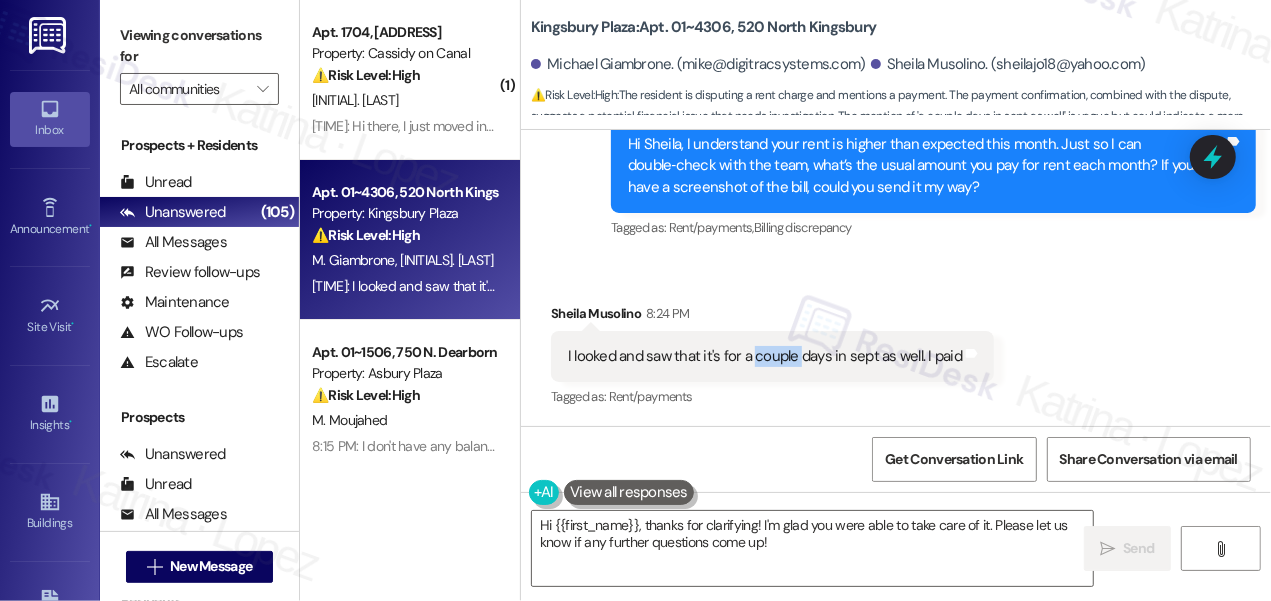 click on "I looked and saw that it's for a couple days in sept as well.  I paid" at bounding box center (765, 356) 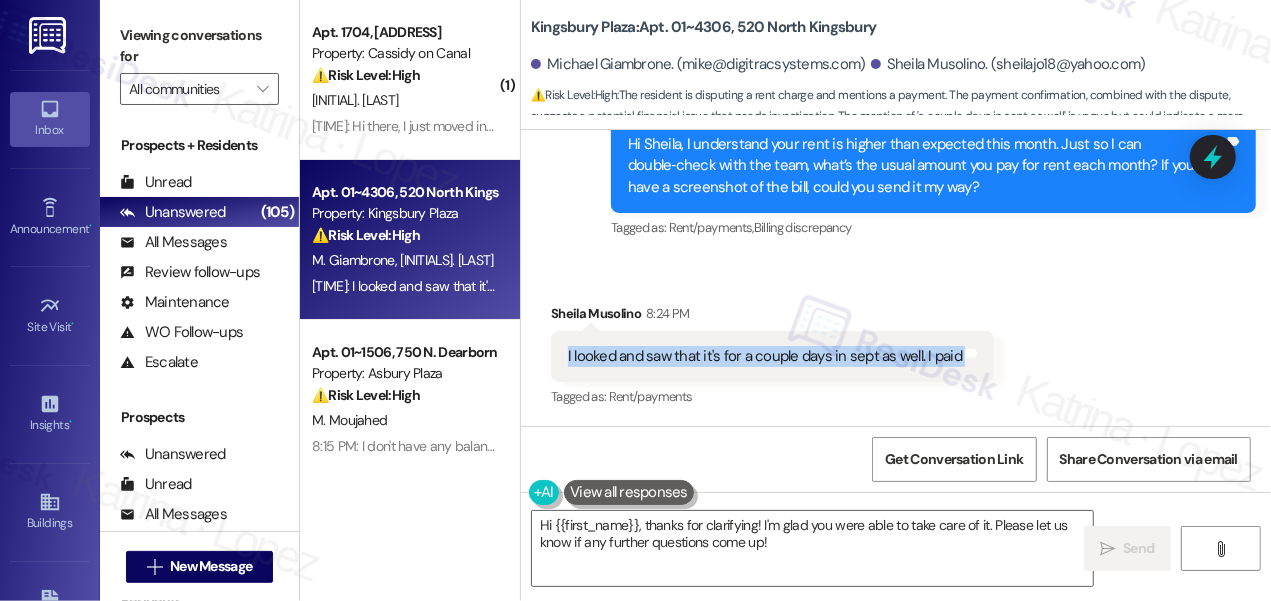 click on "I looked and saw that it's for a couple days in sept as well.  I paid" at bounding box center [765, 356] 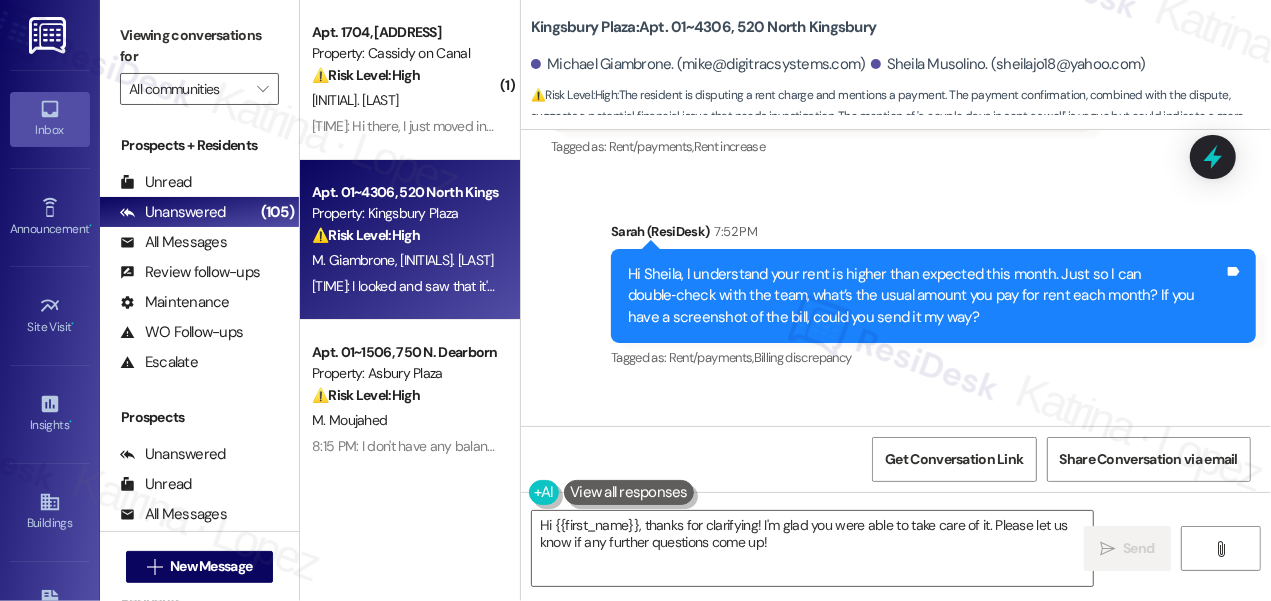 scroll, scrollTop: 3365, scrollLeft: 0, axis: vertical 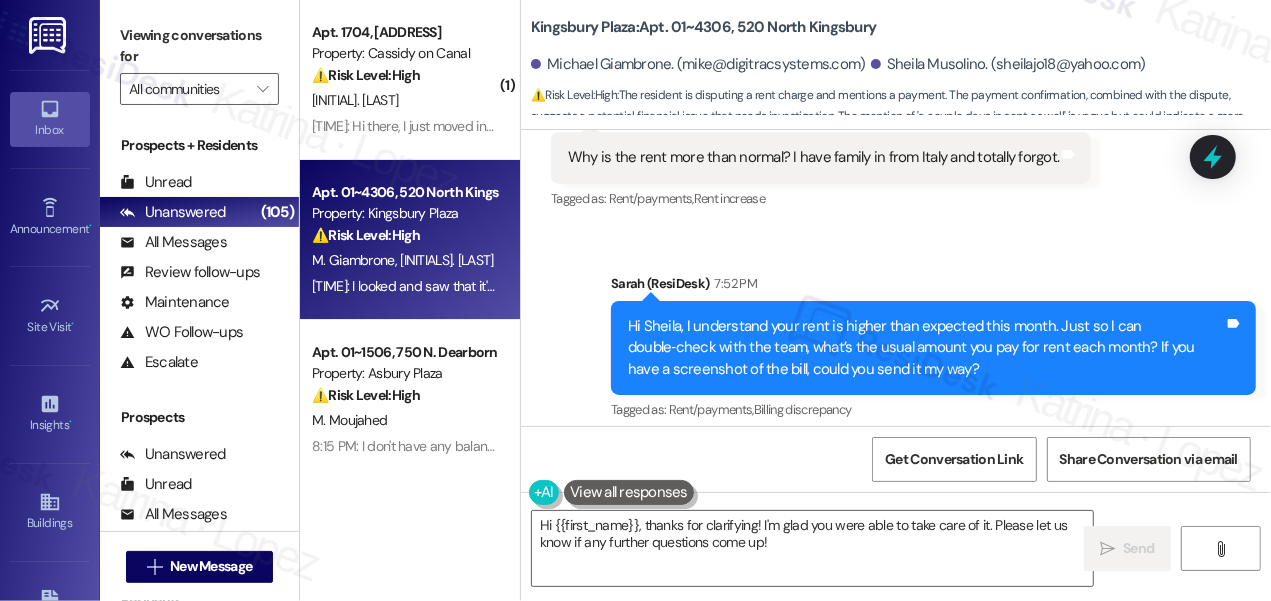 click on "Hi Sheila, I understand your rent is higher than expected this month. Just so I can double‑check with the team, what’s the usual amount you pay for rent each month? If you have a screenshot of the bill, could you send it my way?" at bounding box center [926, 348] 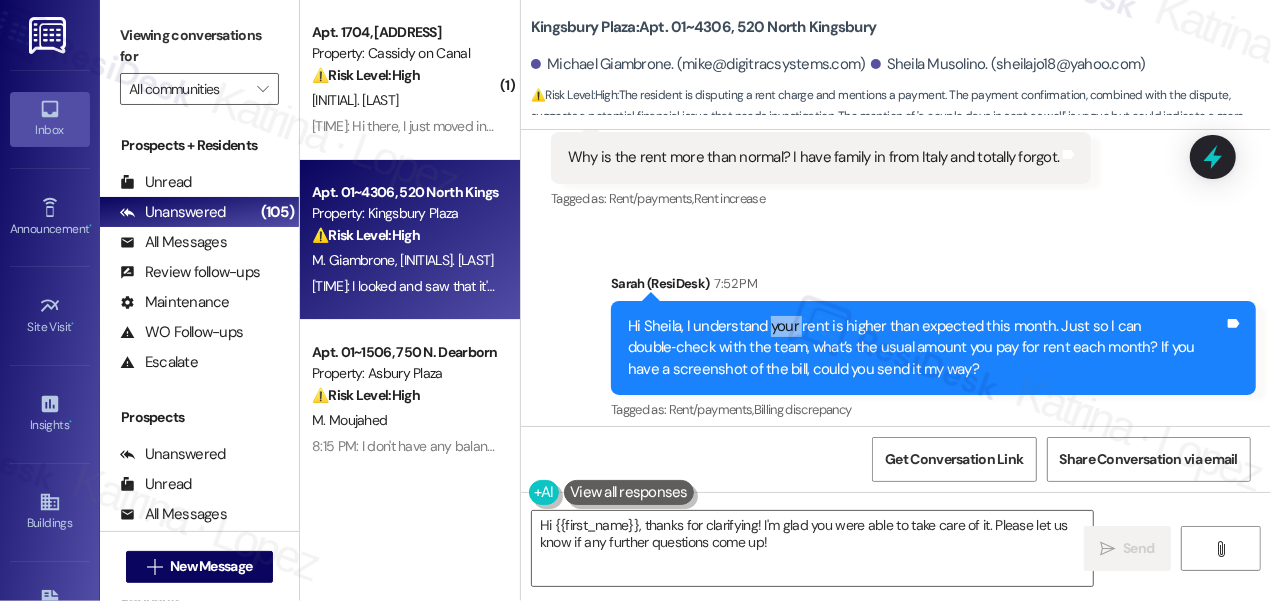 click on "Hi Sheila, I understand your rent is higher than expected this month. Just so I can double‑check with the team, what’s the usual amount you pay for rent each month? If you have a screenshot of the bill, could you send it my way?" at bounding box center (926, 348) 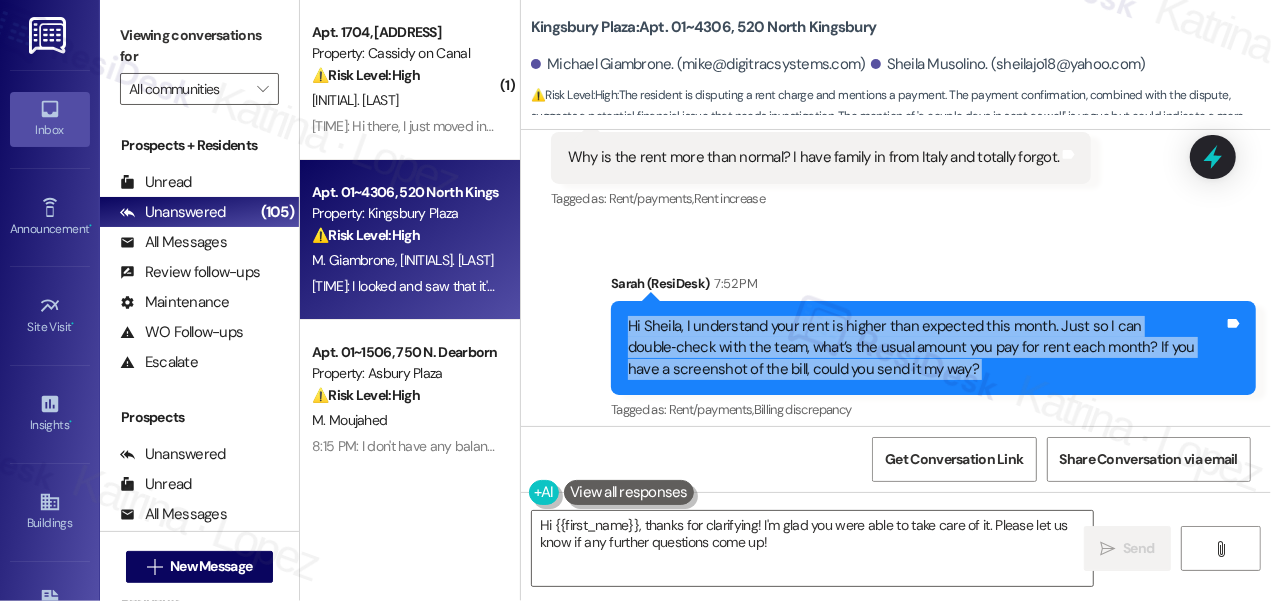 click on "Hi Sheila, I understand your rent is higher than expected this month. Just so I can double‑check with the team, what’s the usual amount you pay for rent each month? If you have a screenshot of the bill, could you send it my way?" at bounding box center (926, 348) 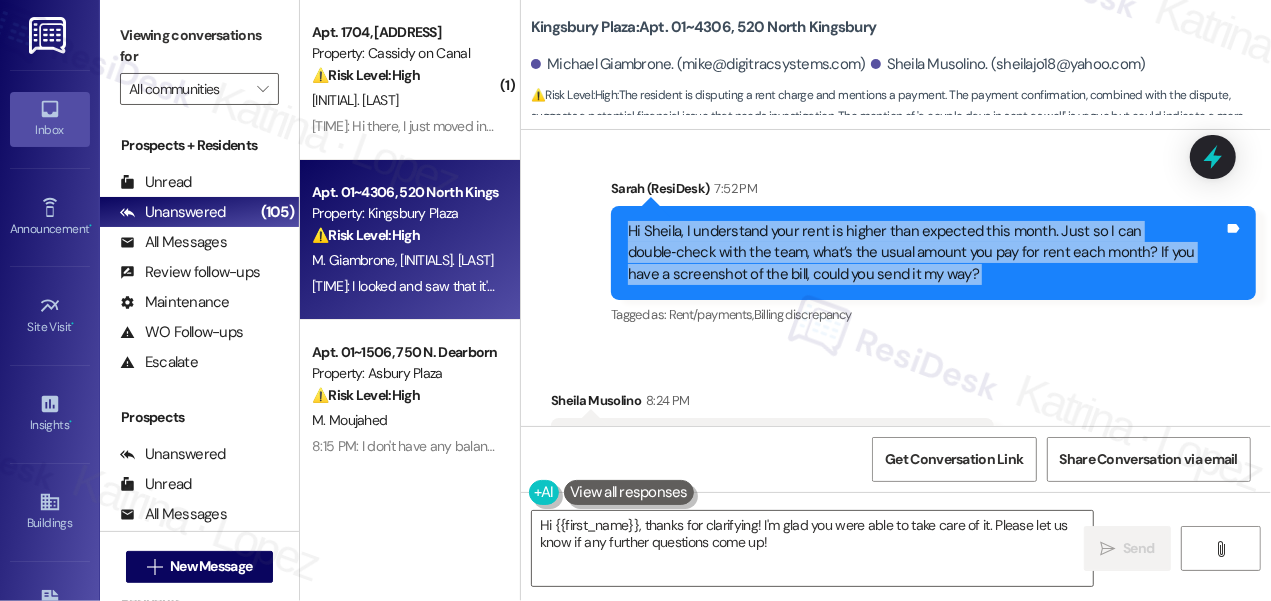 scroll, scrollTop: 3548, scrollLeft: 0, axis: vertical 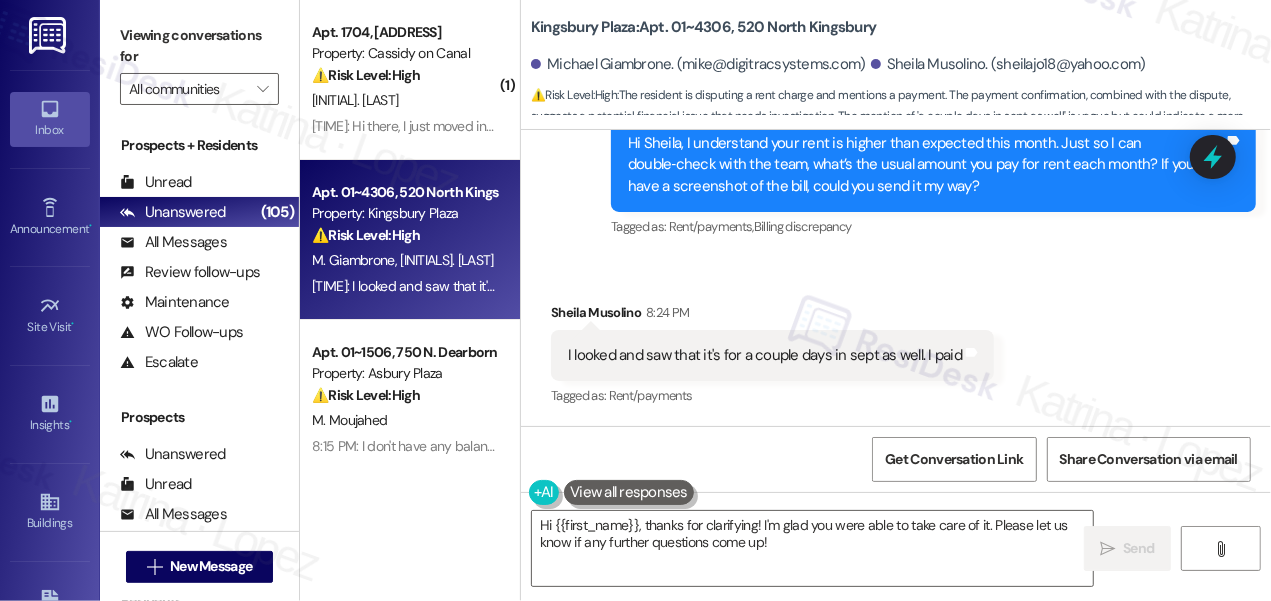 click on "I looked and saw that it's for a couple days in sept as well.  I paid" at bounding box center (765, 355) 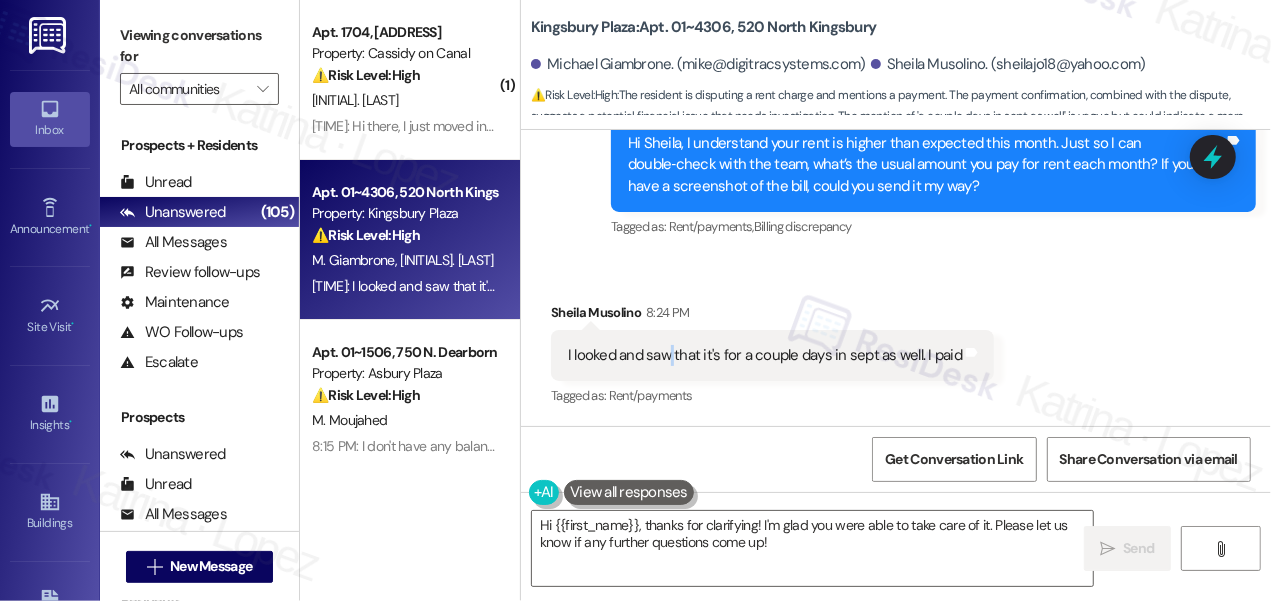 click on "I looked and saw that it's for a couple days in sept as well.  I paid" at bounding box center [765, 355] 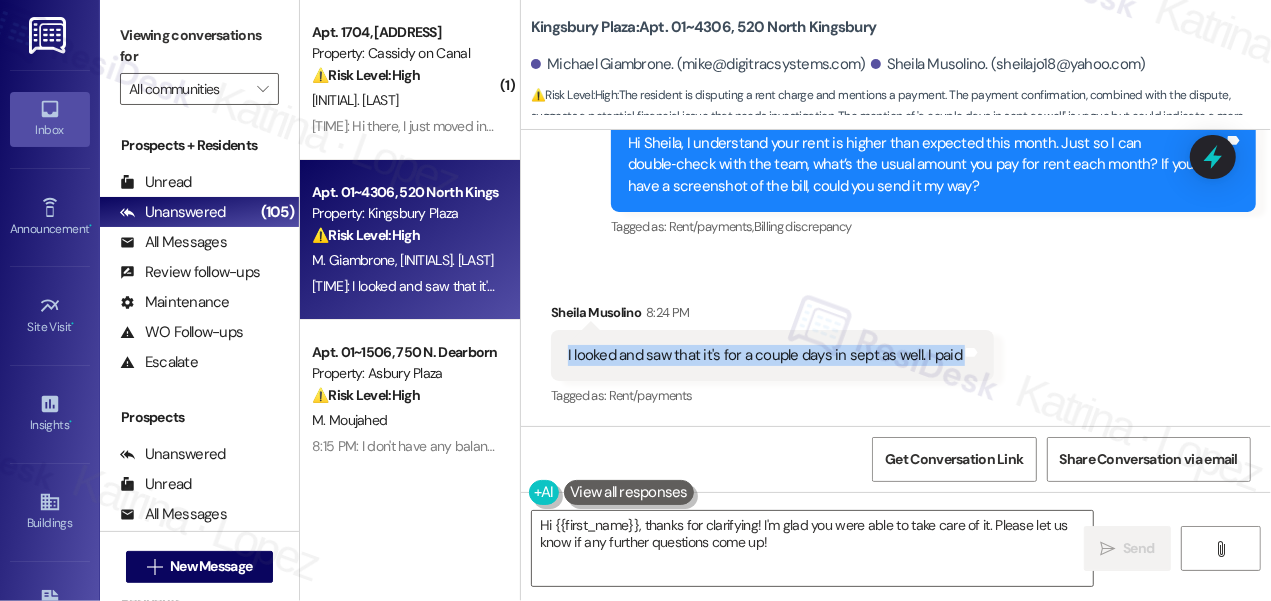 click on "I looked and saw that it's for a couple days in sept as well.  I paid" at bounding box center [765, 355] 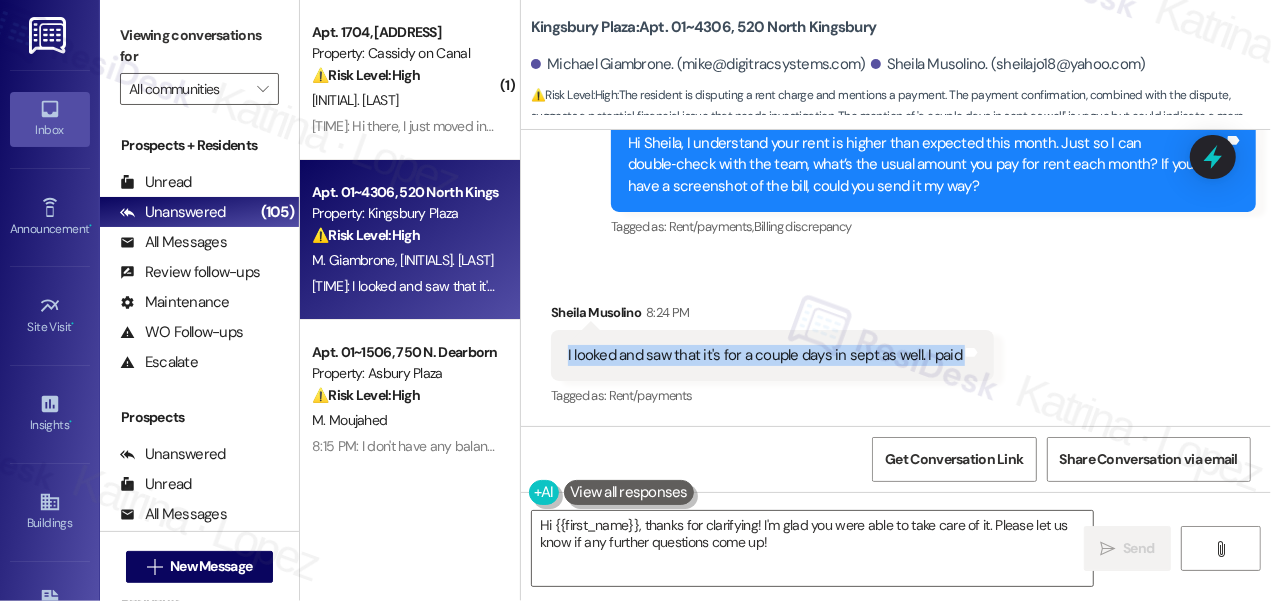 click on "I looked and saw that it's for a couple days in sept as well.  I paid" at bounding box center (765, 355) 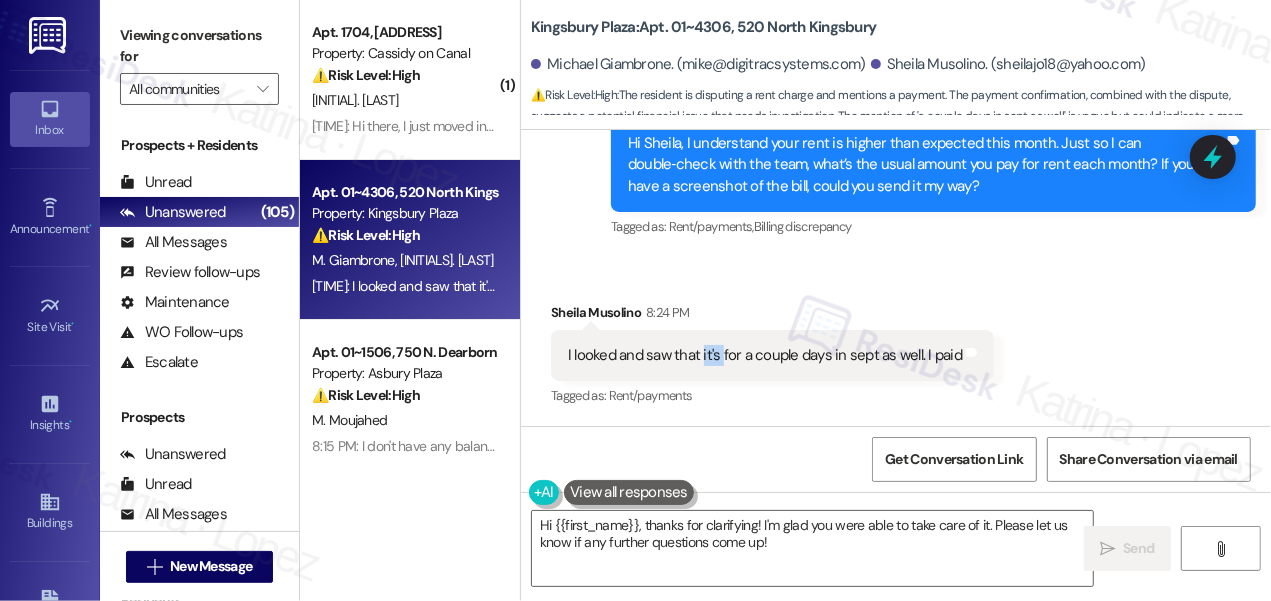 click on "I looked and saw that it's for a couple days in sept as well.  I paid" at bounding box center (765, 355) 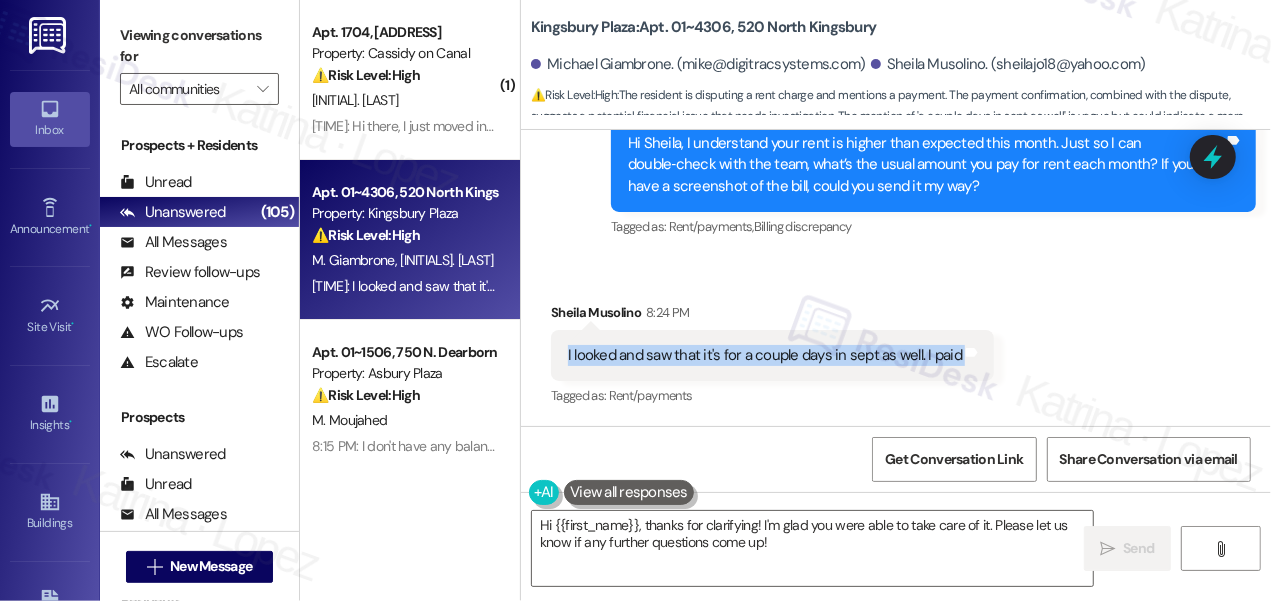 click on "I looked and saw that it's for a couple days in sept as well.  I paid" at bounding box center (765, 355) 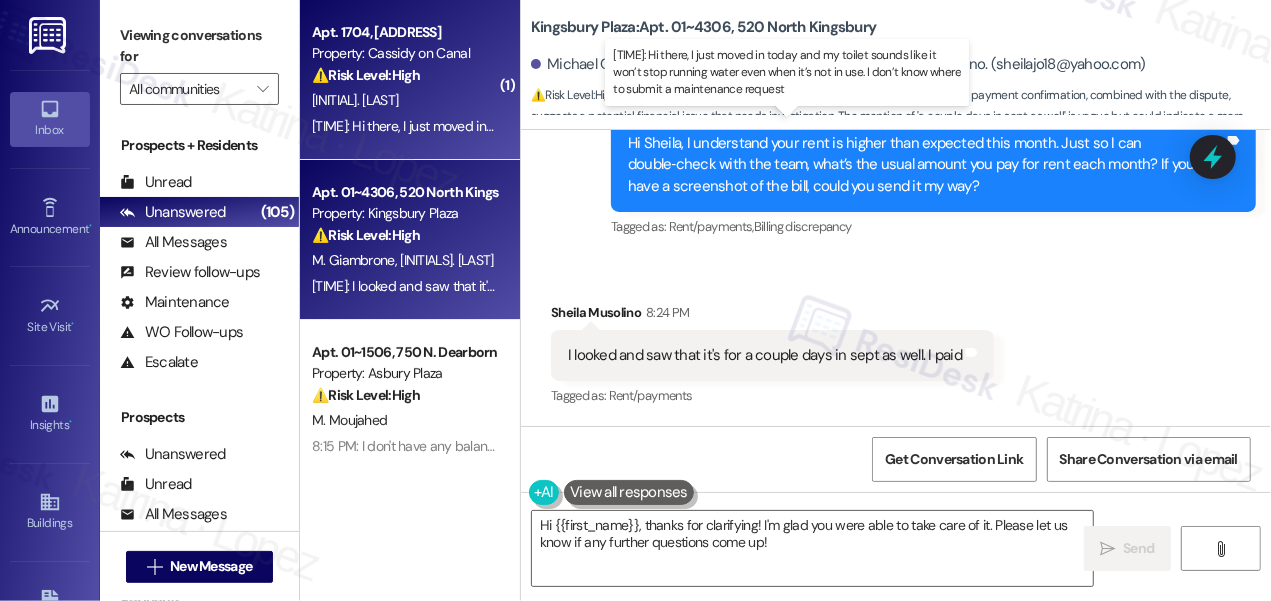 click on "8:24 PM: Hi there, I just moved in today and my toilet sounds like it won’t stop running water even when it’s not in use. I don’t know where to submit a maintenance request 8:24 PM: Hi there, I just moved in today and my toilet sounds like it won’t stop running water even when it’s not in use. I don’t know where to submit a maintenance request" at bounding box center (797, 126) 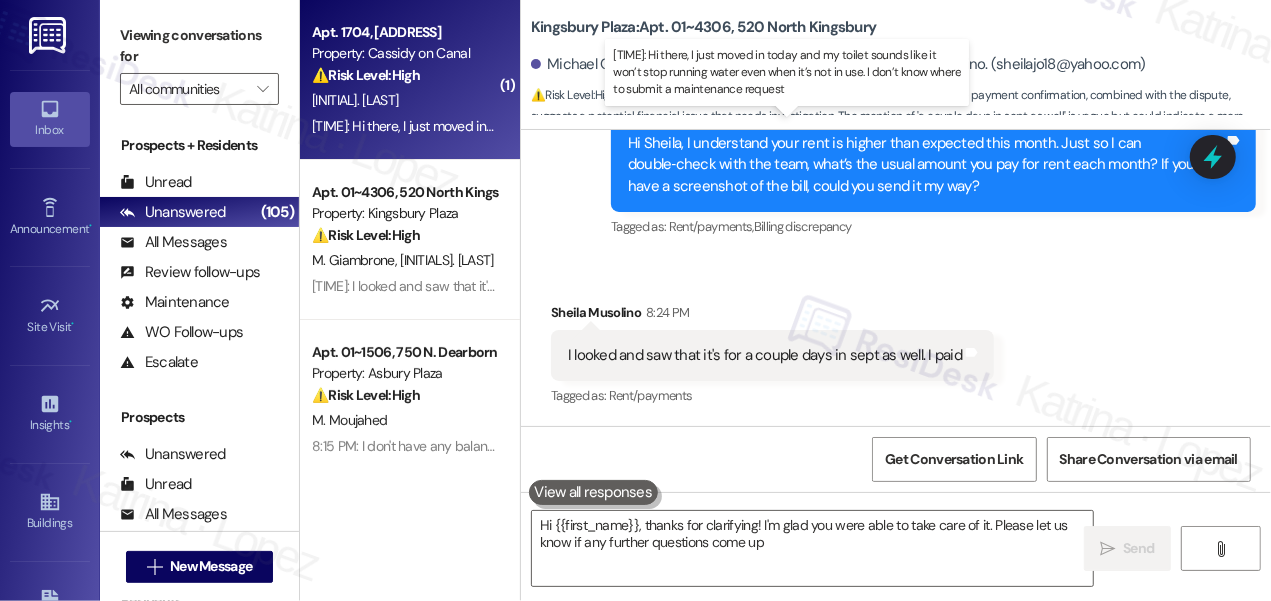 type on "Hi {{first_name}}, thanks for clarifying! I'm glad you were able to take care of it. Please let us know if any further questions come up!" 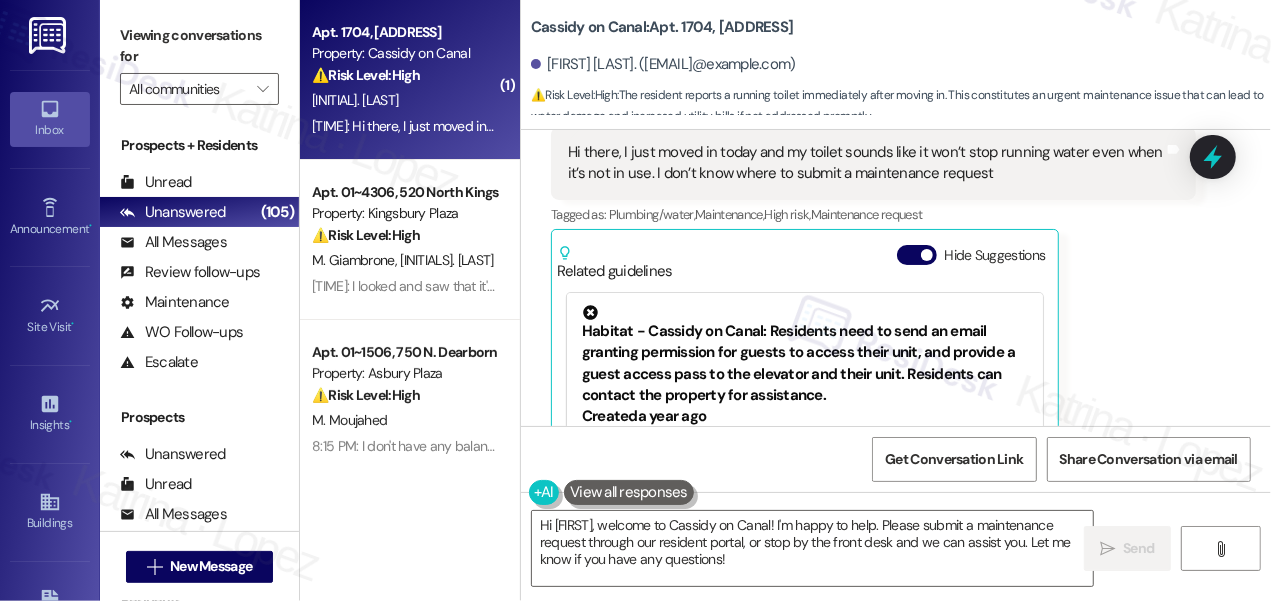 scroll, scrollTop: 75, scrollLeft: 0, axis: vertical 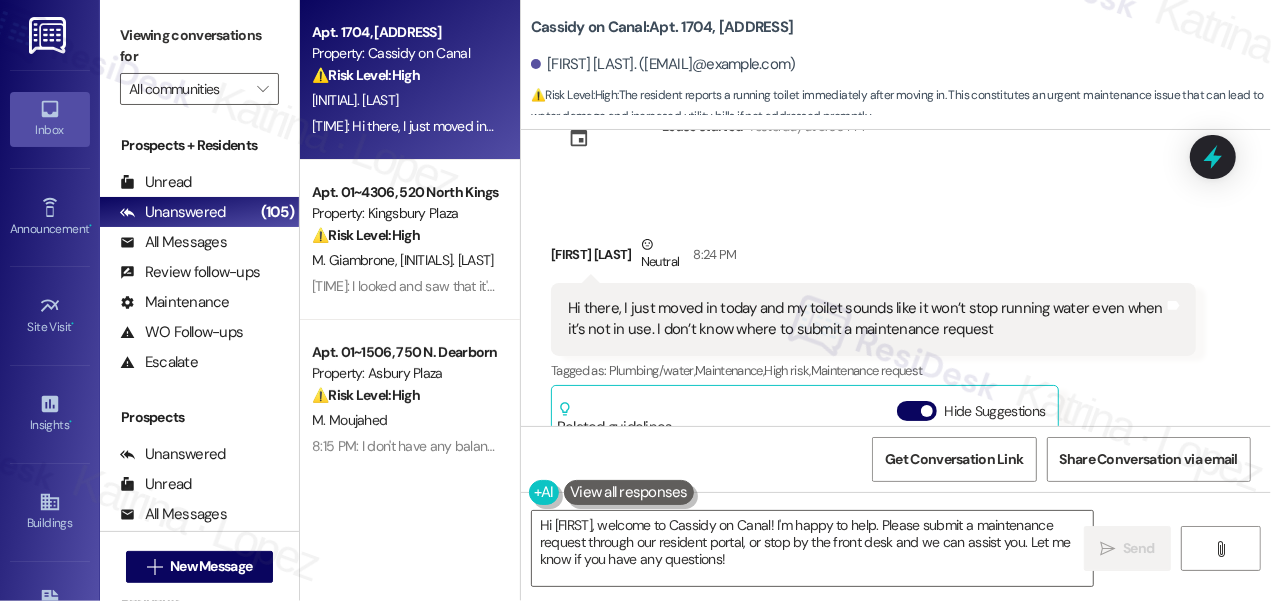 click on "Hi there, I just moved in today and my toilet sounds like it won’t stop running water even when it’s not in use. I don’t know where to submit a maintenance request" at bounding box center [866, 319] 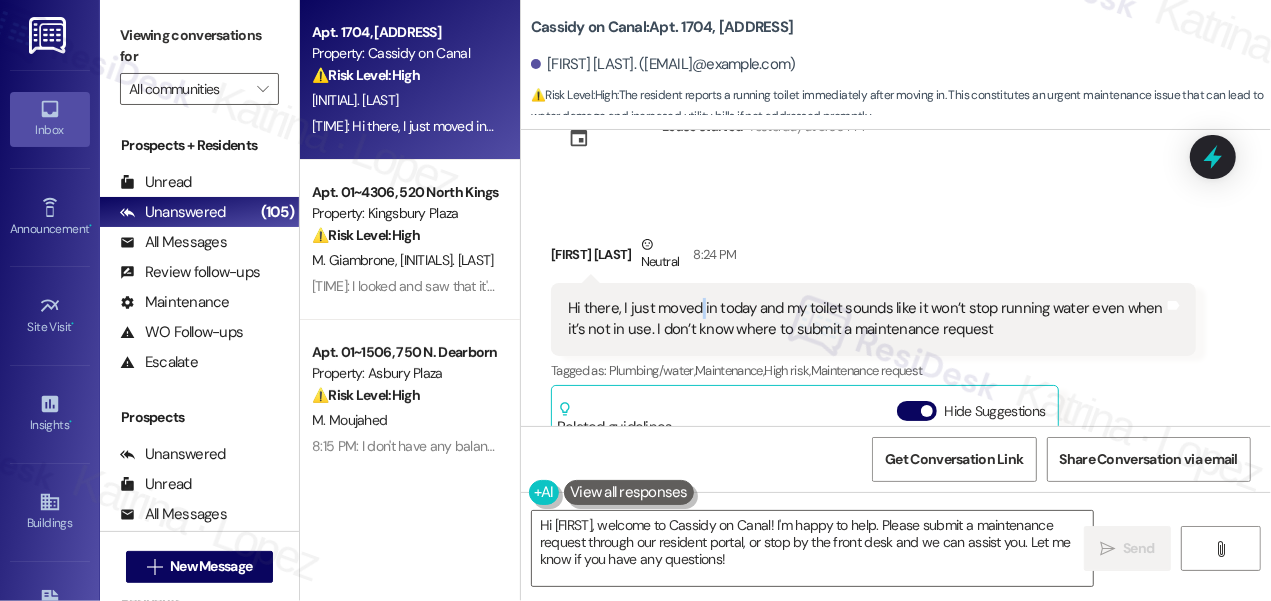 click on "Hi there, I just moved in today and my toilet sounds like it won’t stop running water even when it’s not in use. I don’t know where to submit a maintenance request" at bounding box center [866, 319] 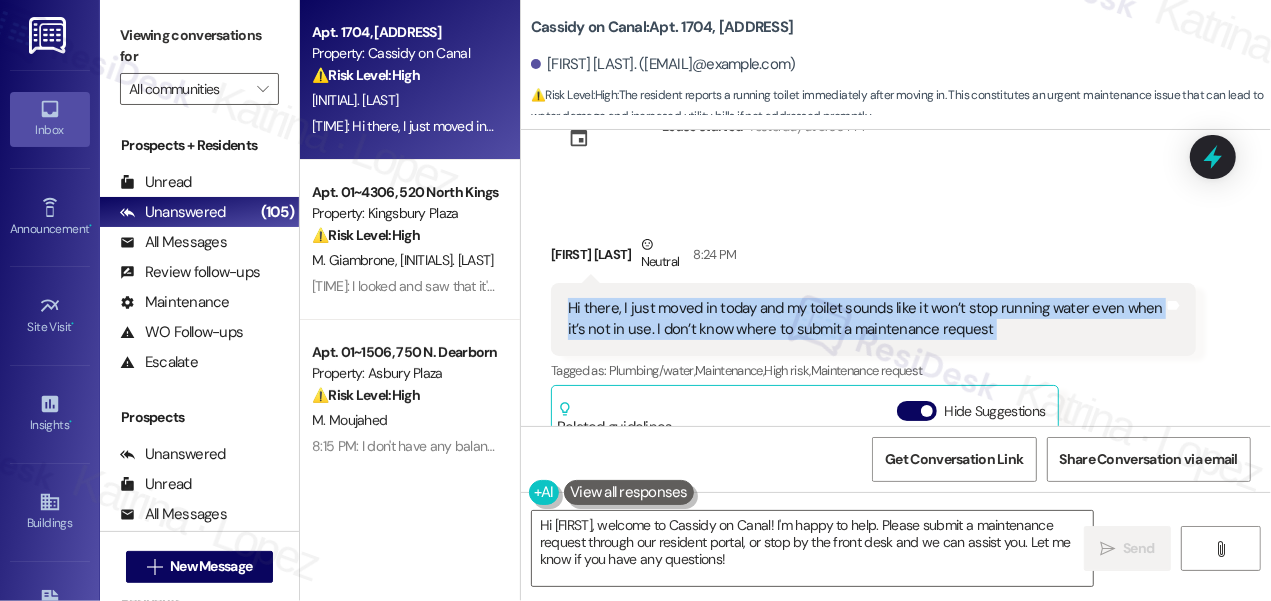 click on "Hi there, I just moved in today and my toilet sounds like it won’t stop running water even when it’s not in use. I don’t know where to submit a maintenance request" at bounding box center (866, 319) 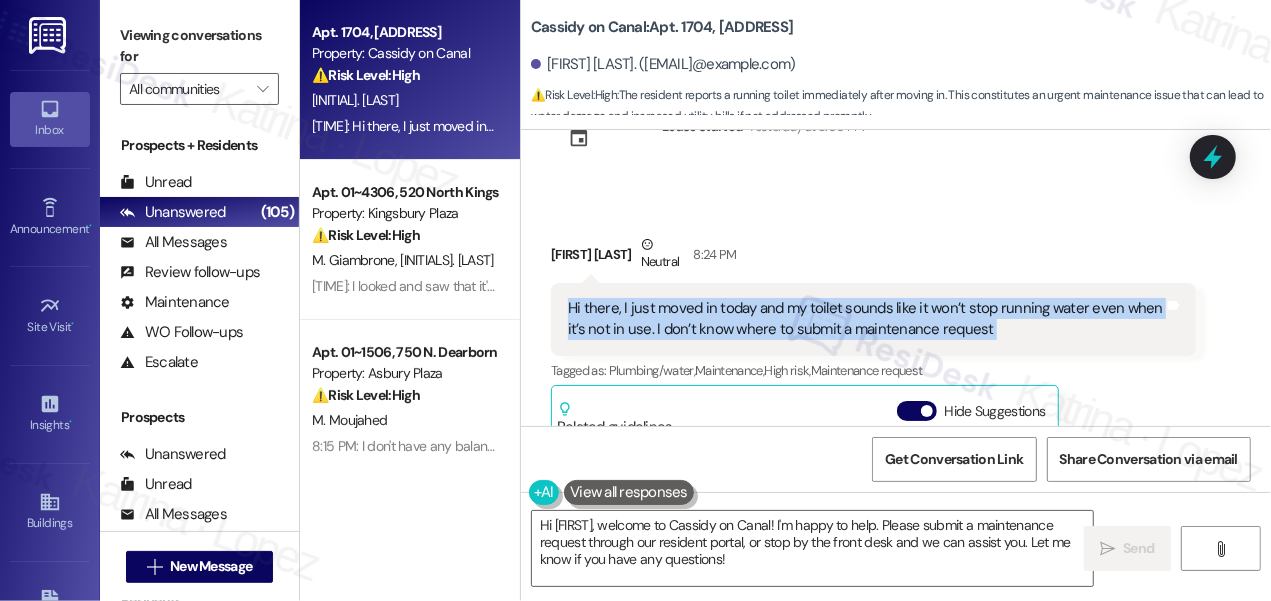 scroll, scrollTop: 181, scrollLeft: 0, axis: vertical 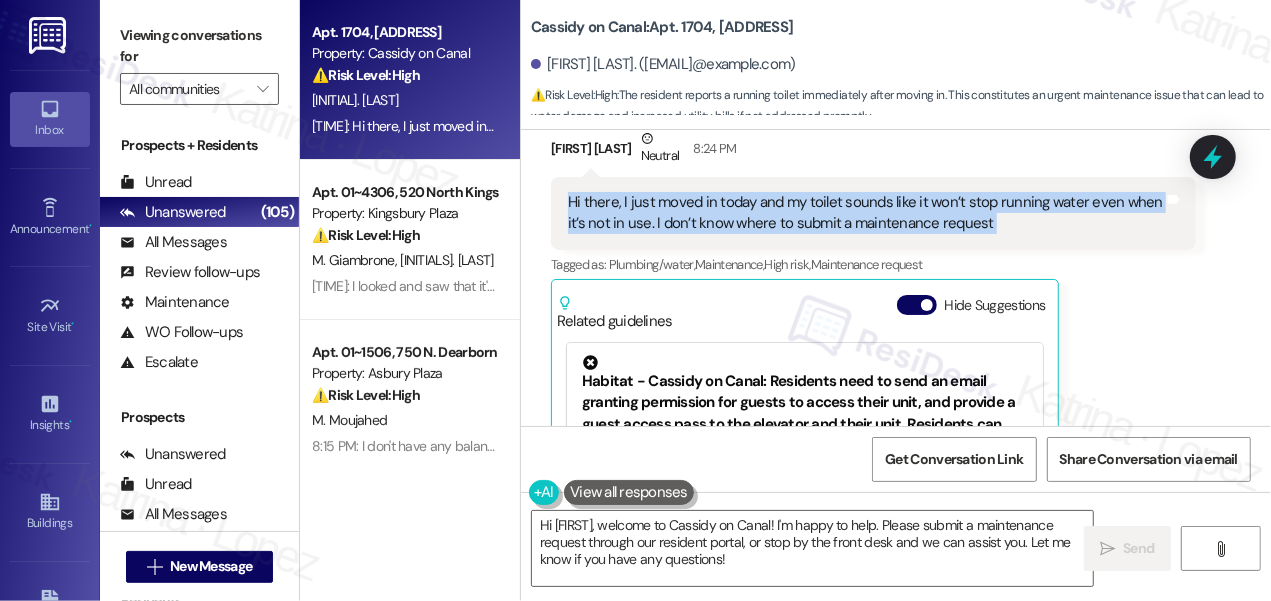 click on "Hi there, I just moved in today and my toilet sounds like it won’t stop running water even when it’s not in use. I don’t know where to submit a maintenance request" at bounding box center (866, 213) 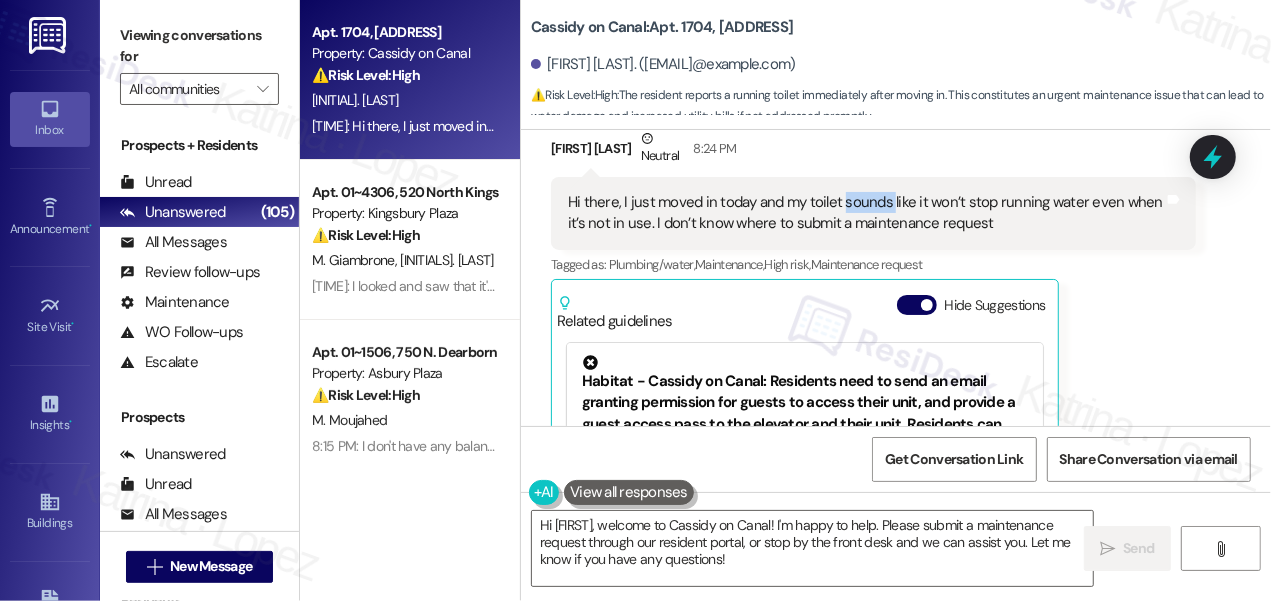 click on "Hi there, I just moved in today and my toilet sounds like it won’t stop running water even when it’s not in use. I don’t know where to submit a maintenance request" at bounding box center (866, 213) 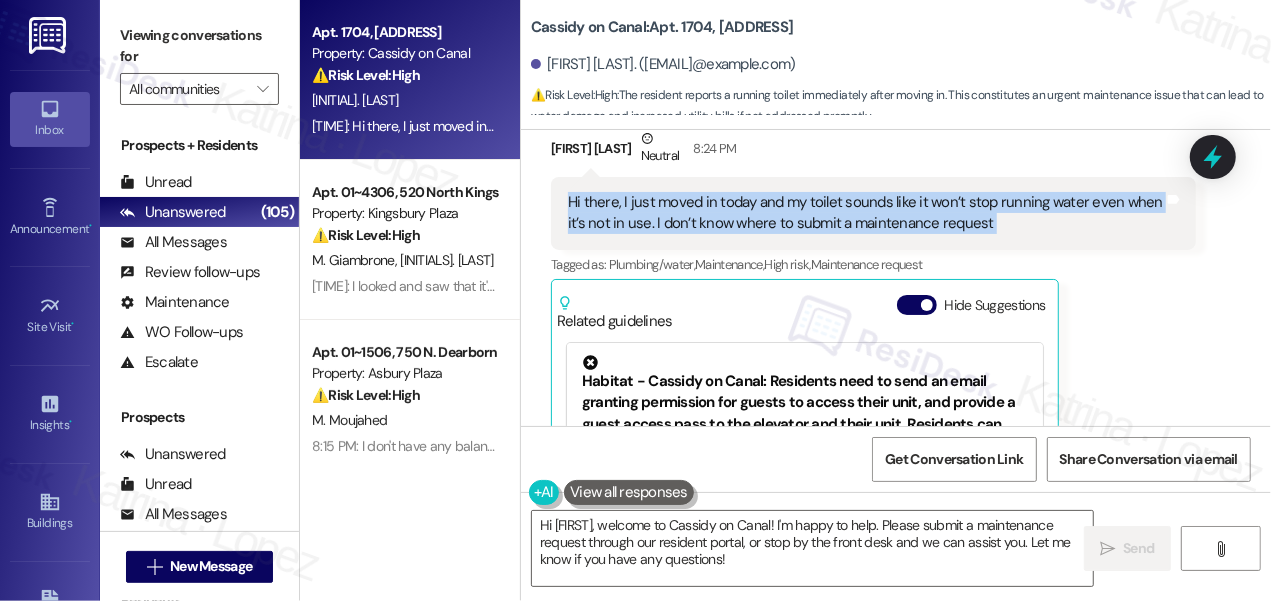 click on "Hi there, I just moved in today and my toilet sounds like it won’t stop running water even when it’s not in use. I don’t know where to submit a maintenance request" at bounding box center (866, 213) 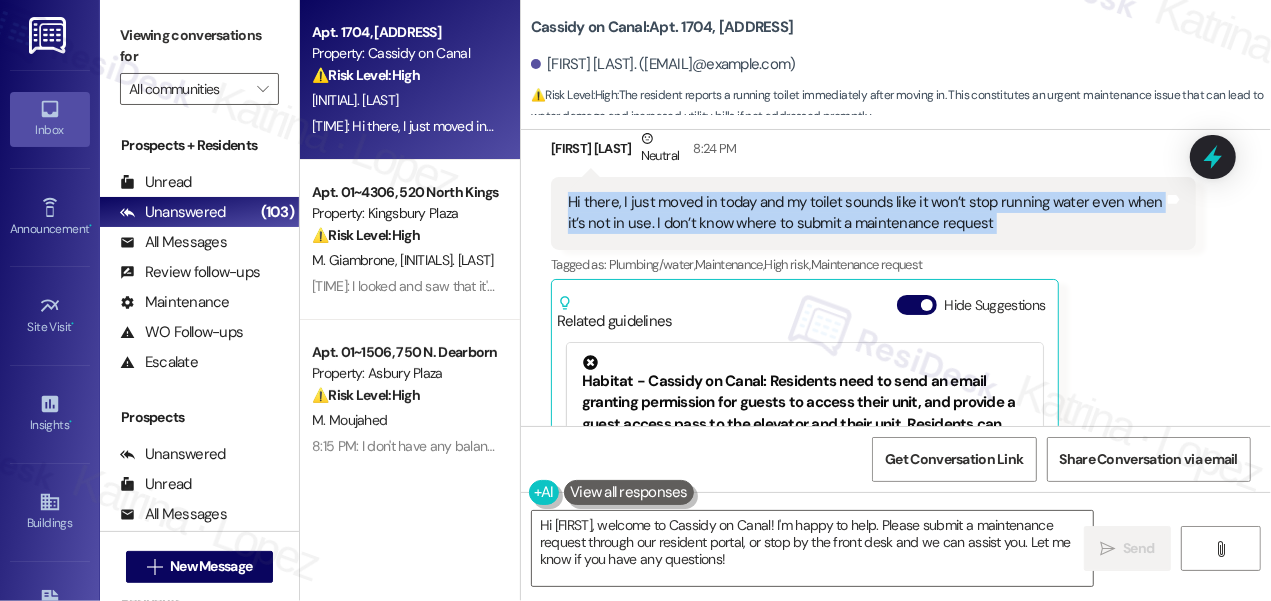 click on "Hi there, I just moved in today and my toilet sounds like it won’t stop running water even when it’s not in use. I don’t know where to submit a maintenance request" at bounding box center [866, 213] 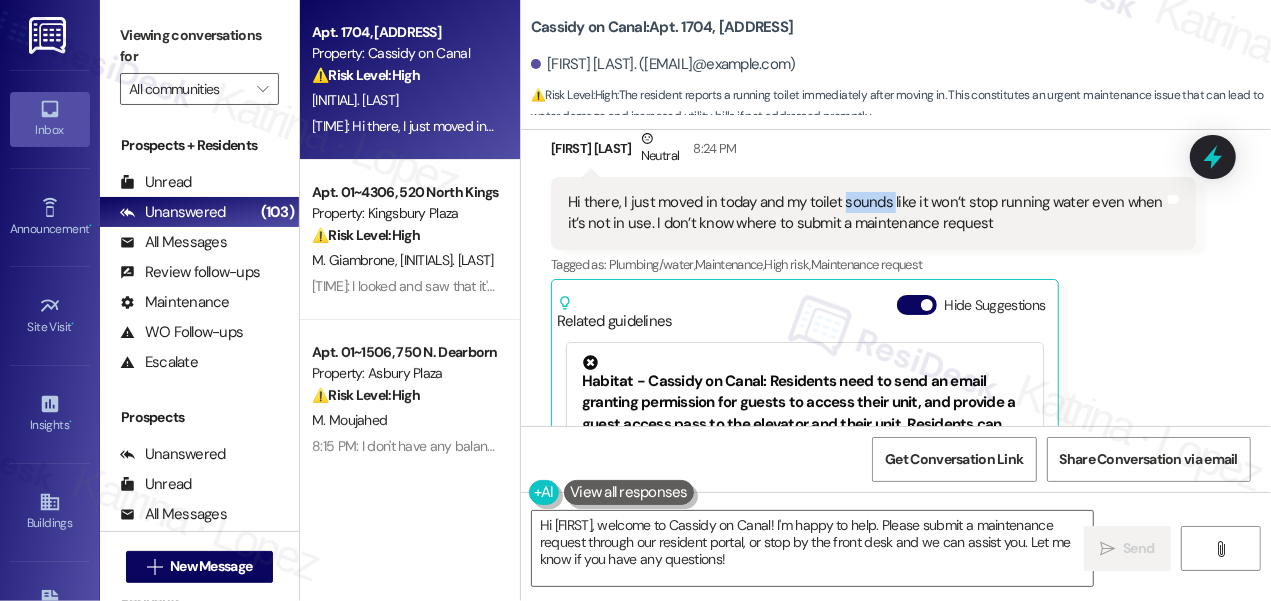 click on "Hi there, I just moved in today and my toilet sounds like it won’t stop running water even when it’s not in use. I don’t know where to submit a maintenance request" at bounding box center [866, 213] 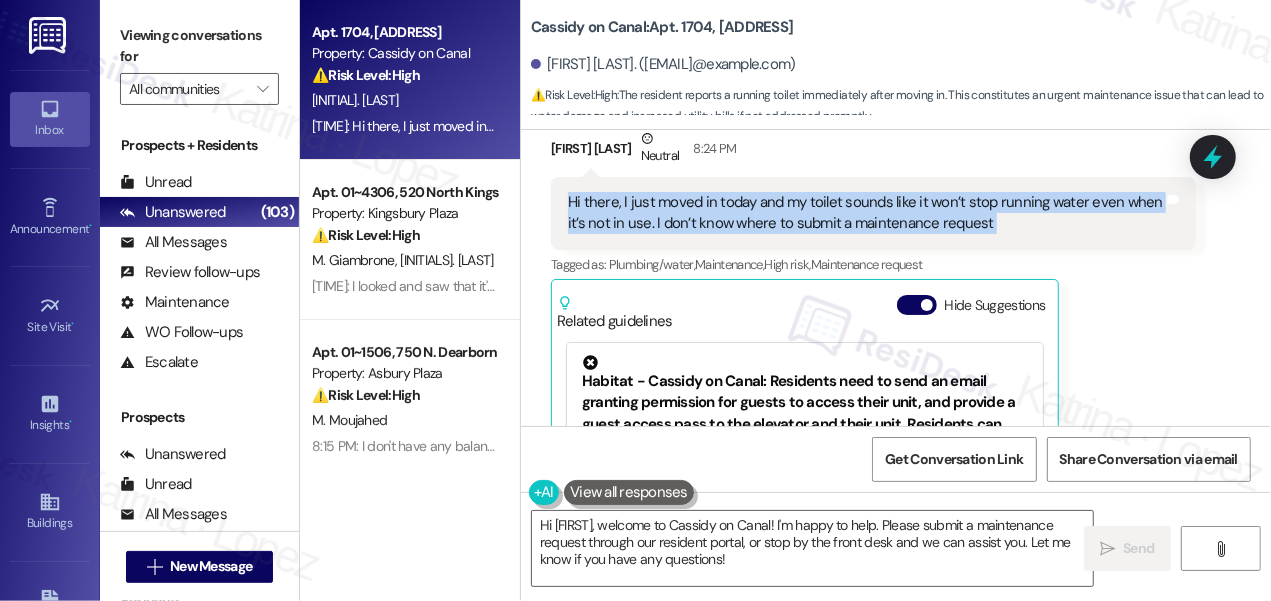 click on "Hi there, I just moved in today and my toilet sounds like it won’t stop running water even when it’s not in use. I don’t know where to submit a maintenance request" at bounding box center (866, 213) 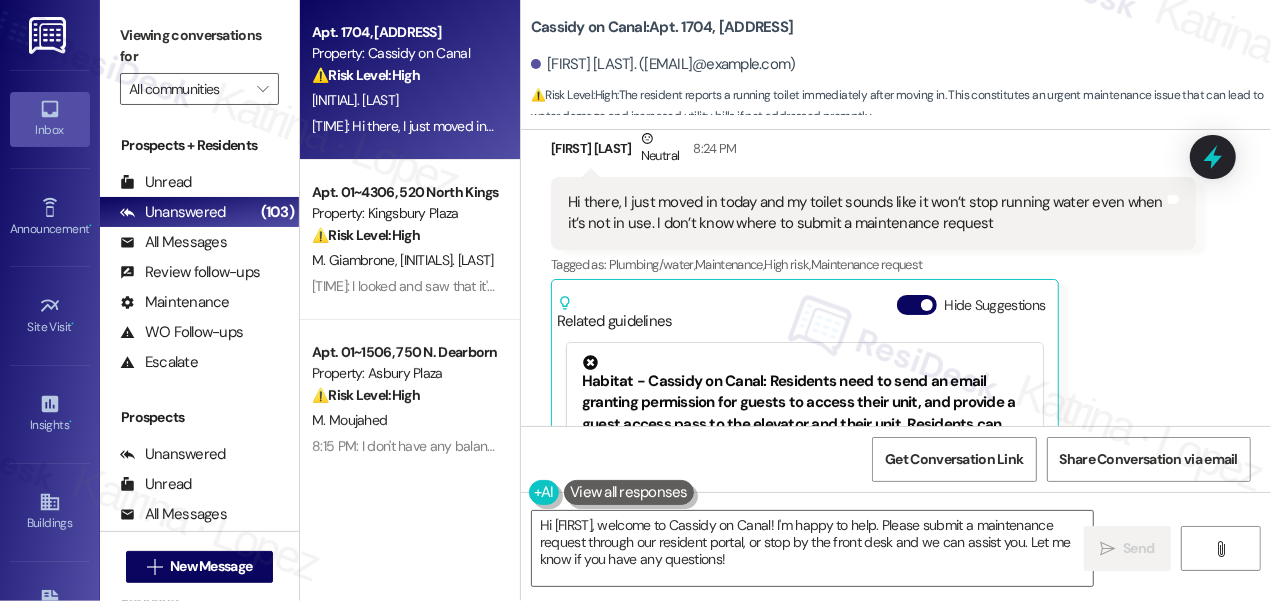 click on "Viewing conversations for" at bounding box center (199, 46) 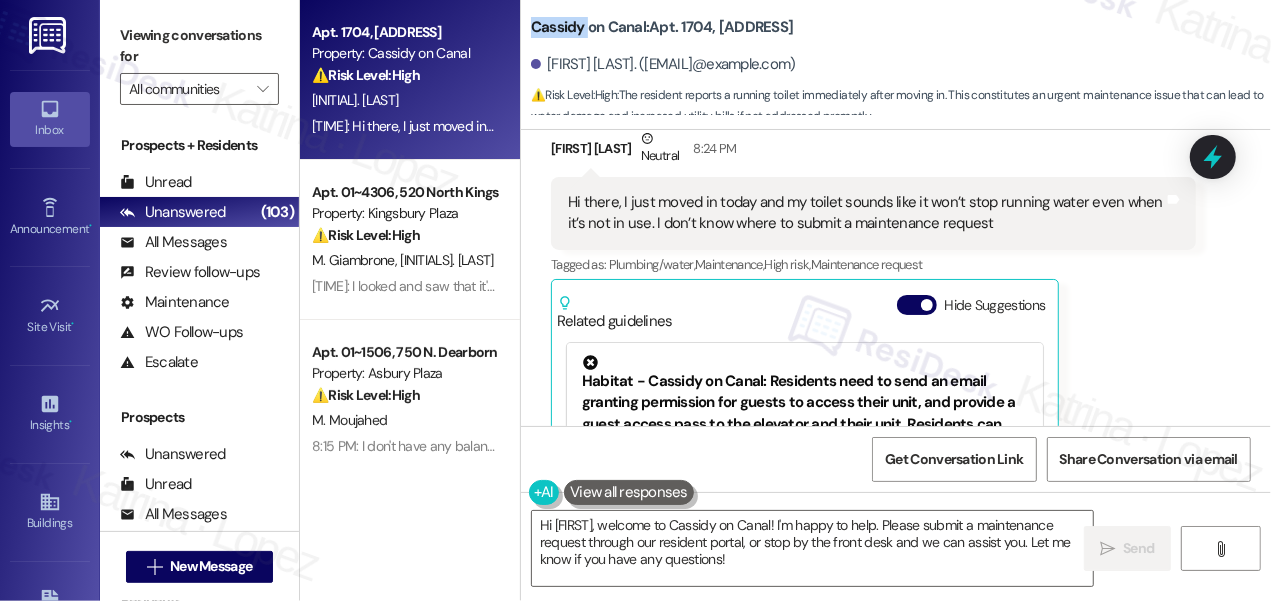 click on "Cassidy on Canal:  Apt. 1704, 350 N Canal St" at bounding box center [662, 27] 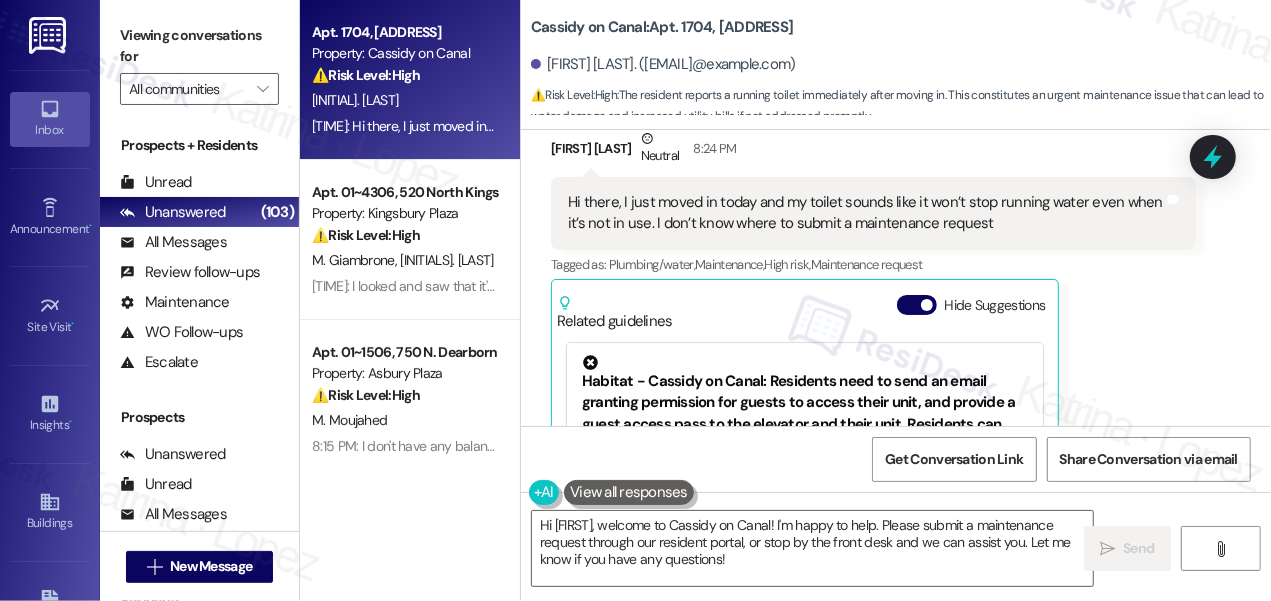 drag, startPoint x: 141, startPoint y: 44, endPoint x: 187, endPoint y: 54, distance: 47.07441 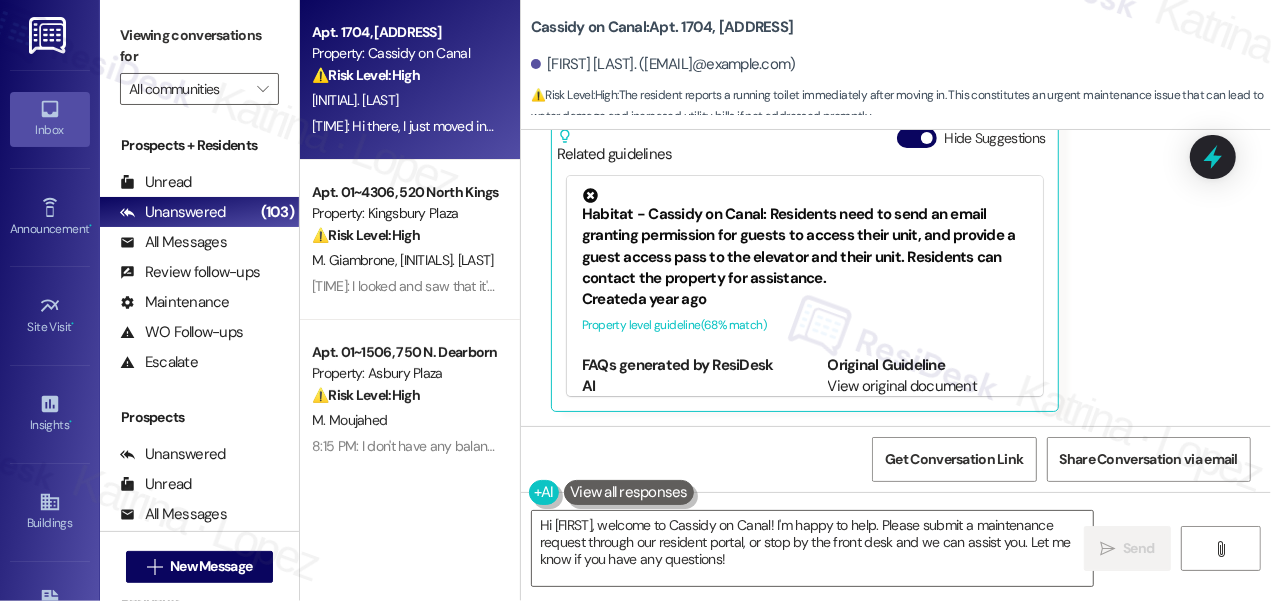 scroll, scrollTop: 349, scrollLeft: 0, axis: vertical 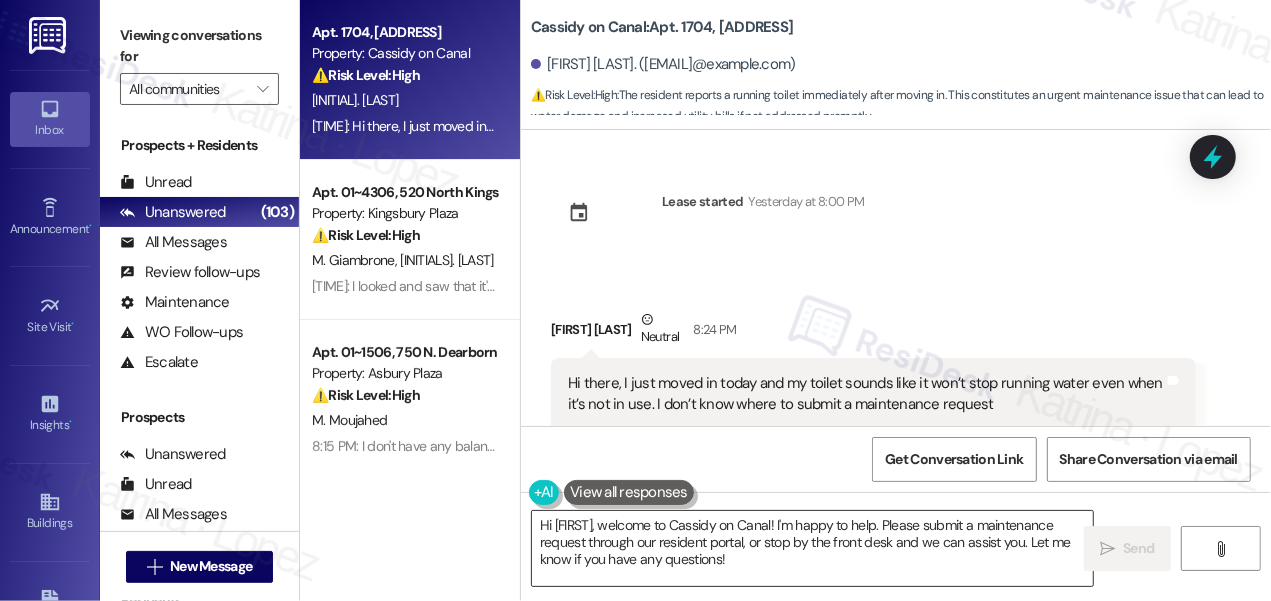 click on "Hi {{first_name}}, welcome to Cassidy on Canal! I'm happy to help. Please submit a maintenance request through our resident portal, or stop by the front desk and we can assist you. Let me know if you have any questions!" at bounding box center [812, 548] 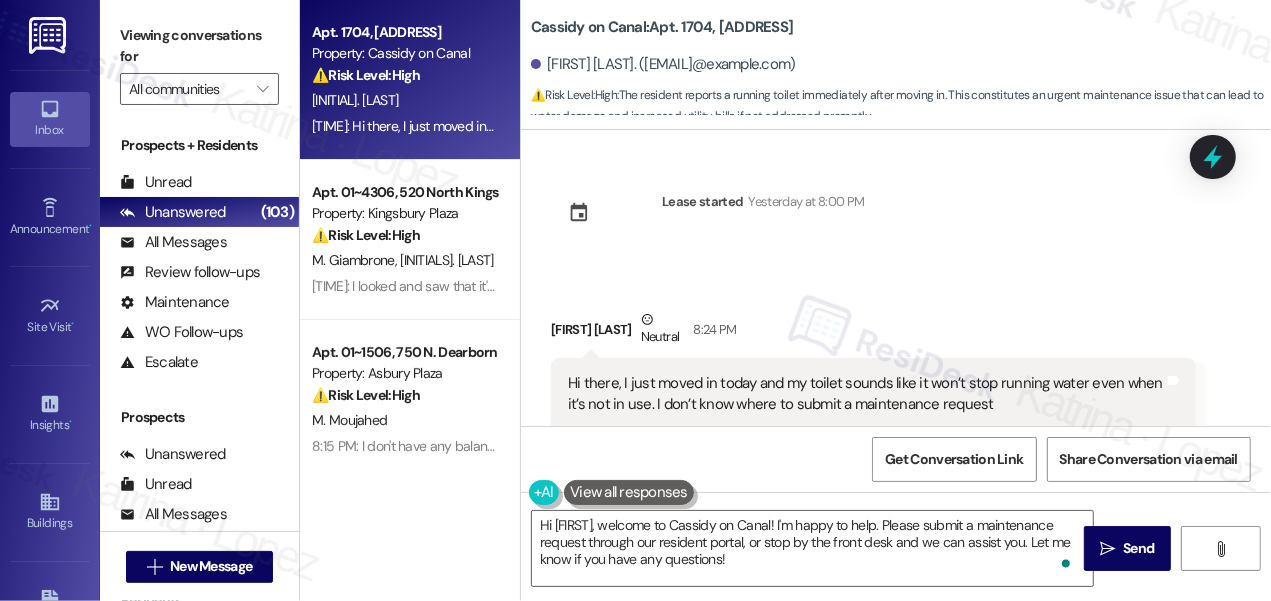 click on "Lauren Lutzke   Neutral 8:24 PM" at bounding box center (873, 333) 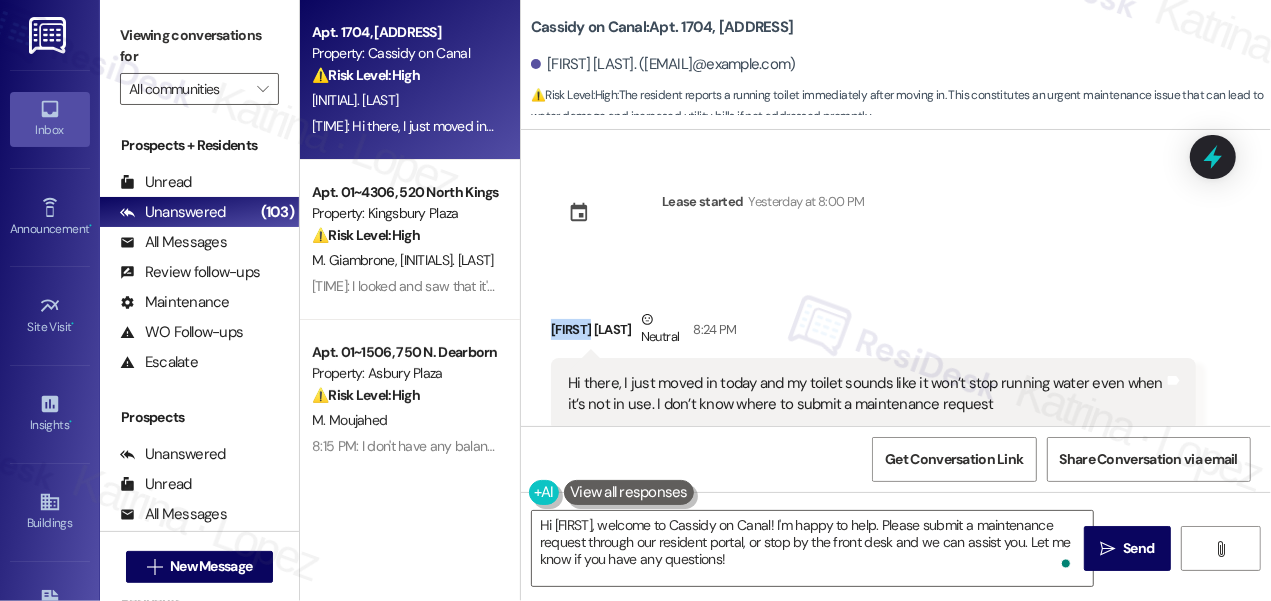 click on "Lauren Lutzke   Neutral 8:24 PM" at bounding box center [873, 333] 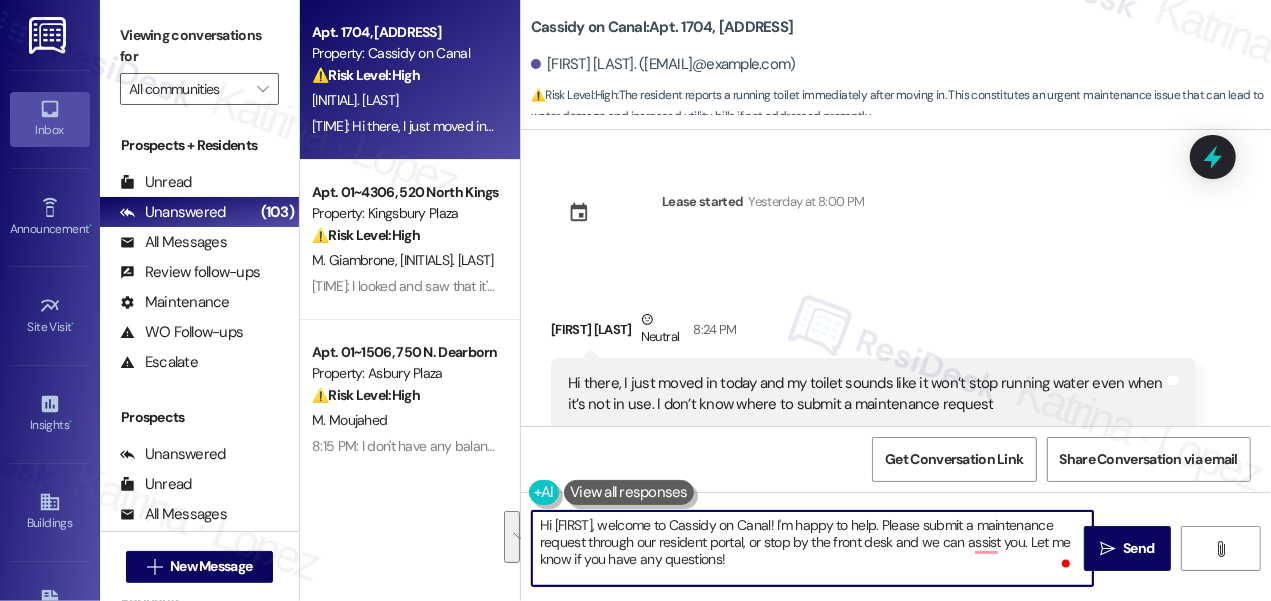 drag, startPoint x: 926, startPoint y: 521, endPoint x: 939, endPoint y: 562, distance: 43.011627 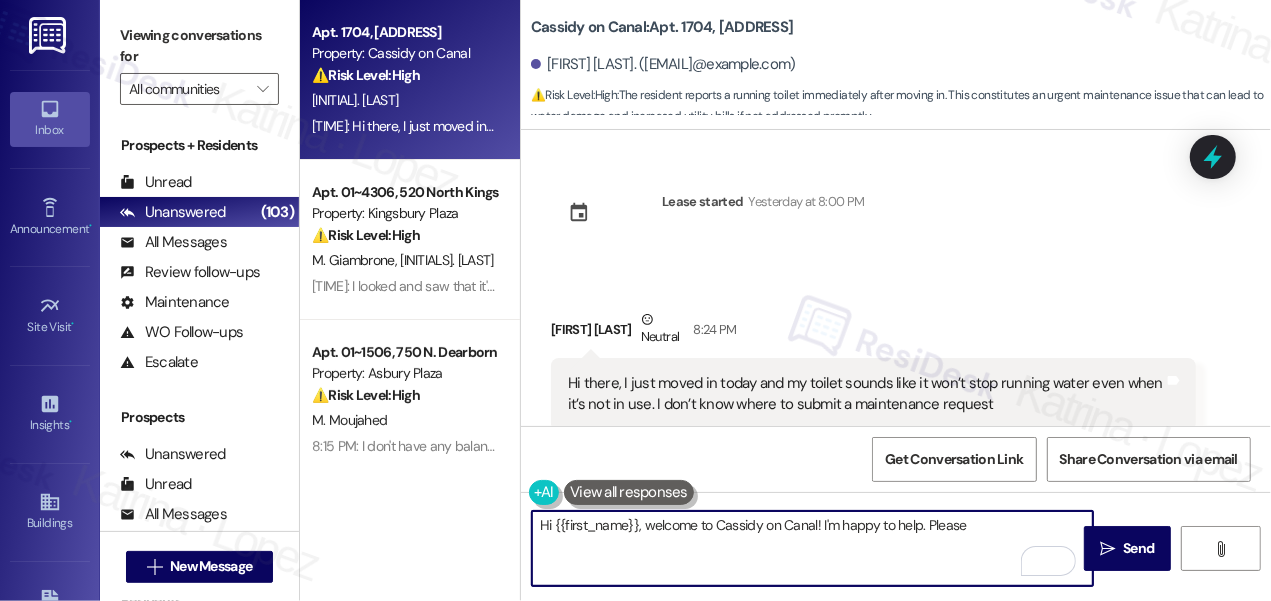 click on "Hi there, I just moved in today and my toilet sounds like it won’t stop running water even when it’s not in use. I don’t know where to submit a maintenance request" at bounding box center (866, 394) 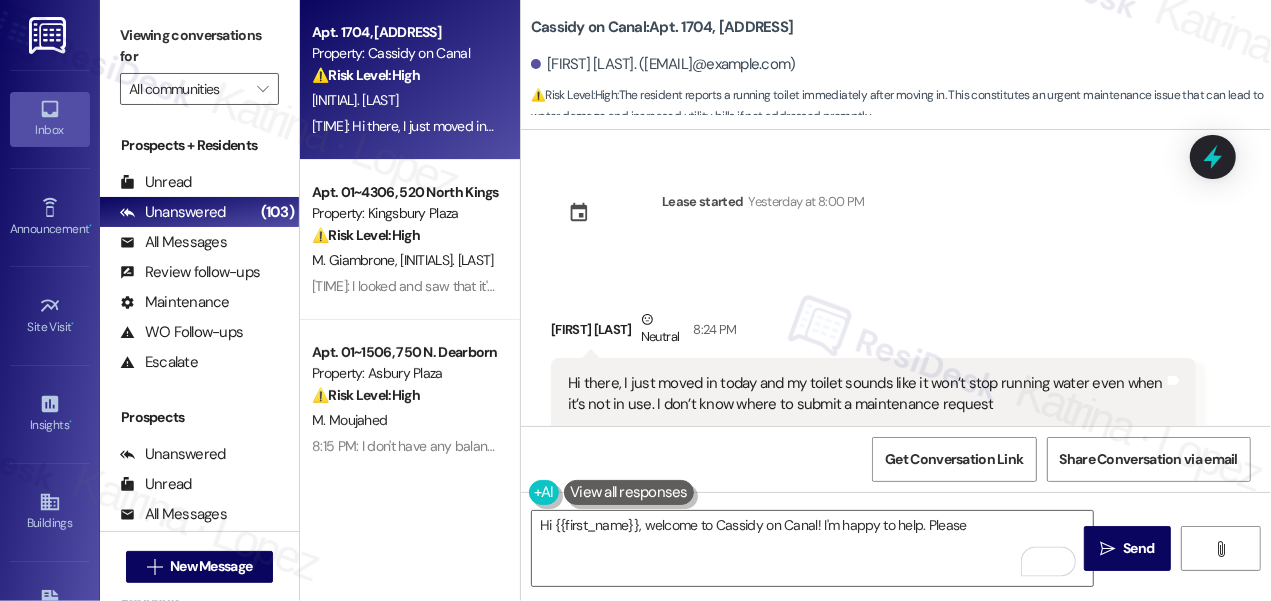 click on "Hi there, I just moved in today and my toilet sounds like it won’t stop running water even when it’s not in use. I don’t know where to submit a maintenance request" at bounding box center (866, 394) 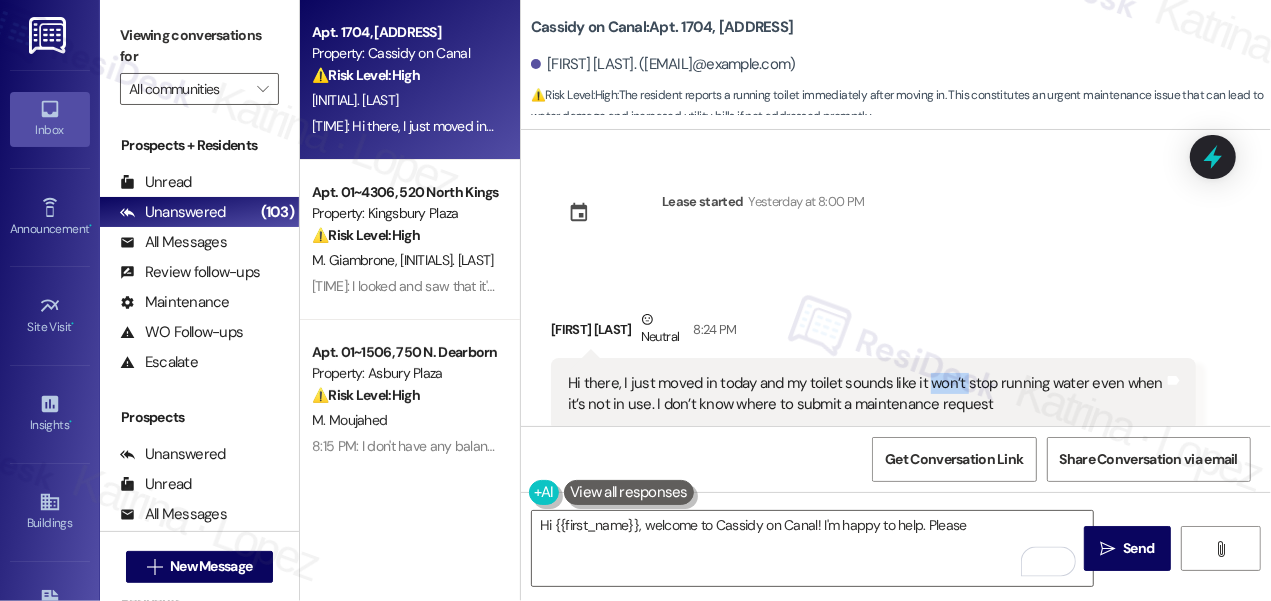 click on "Hi there, I just moved in today and my toilet sounds like it won’t stop running water even when it’s not in use. I don’t know where to submit a maintenance request" at bounding box center [866, 394] 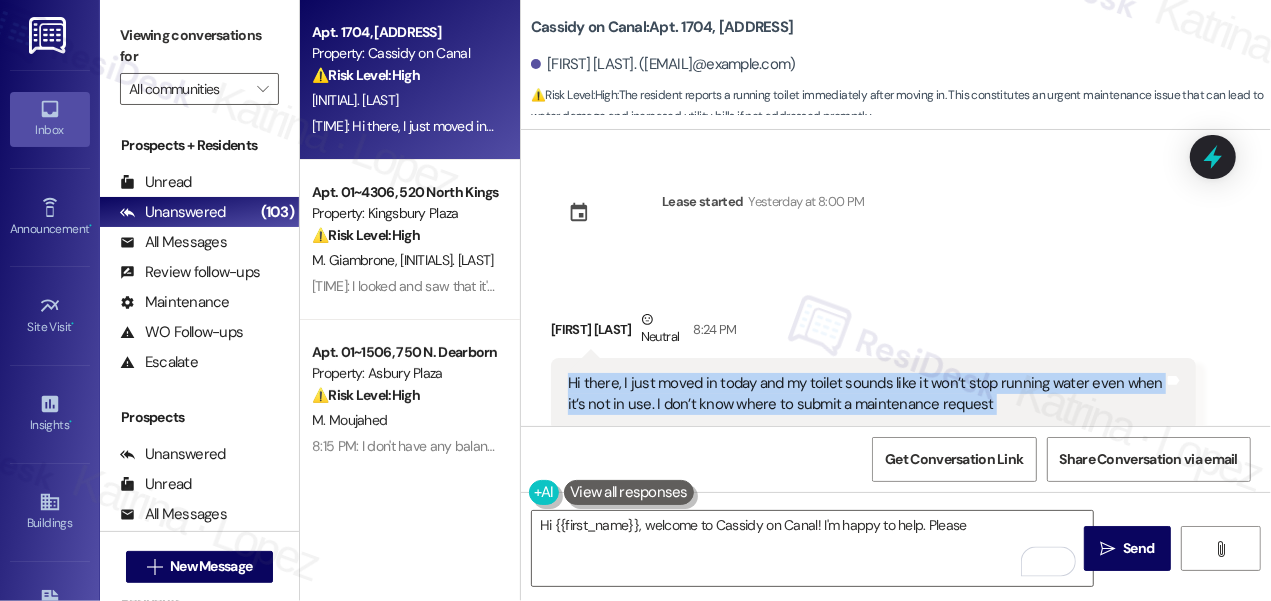 click on "Hi there, I just moved in today and my toilet sounds like it won’t stop running water even when it’s not in use. I don’t know where to submit a maintenance request" at bounding box center (866, 394) 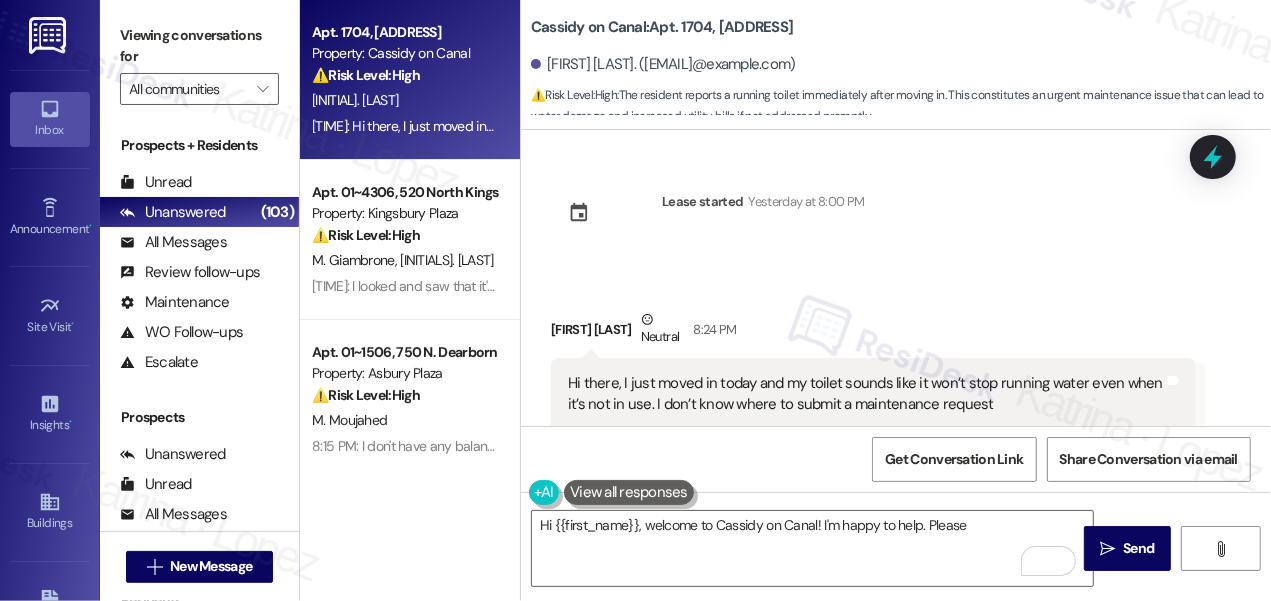 click on "Viewing conversations for" at bounding box center (199, 46) 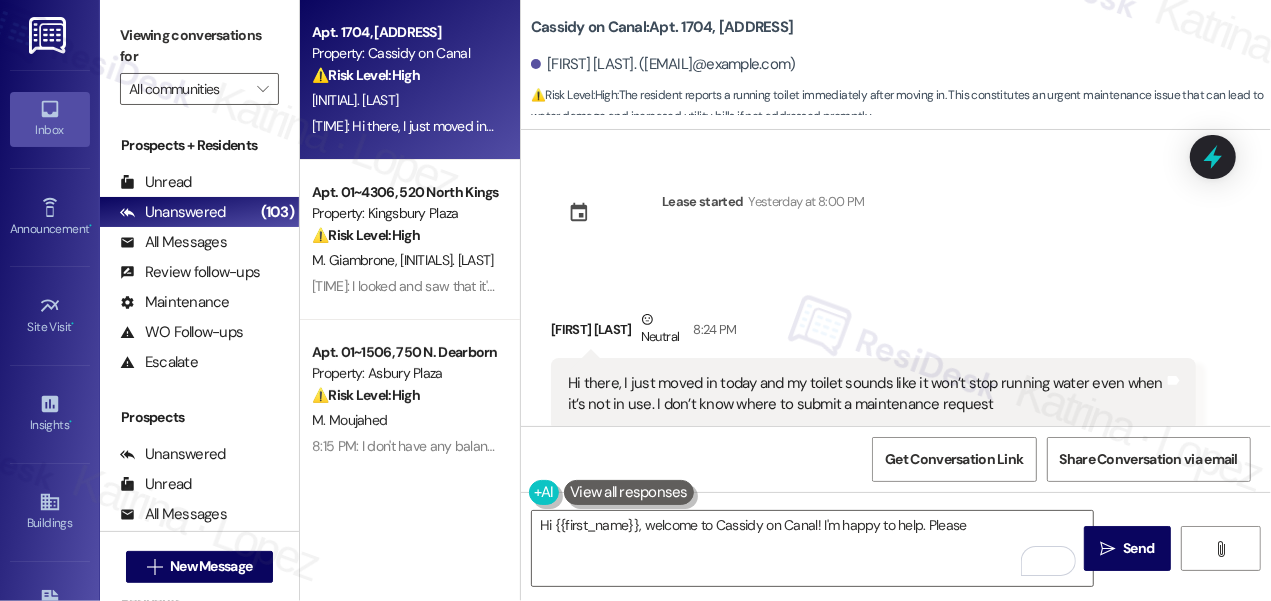 click on "Viewing conversations for" at bounding box center (199, 46) 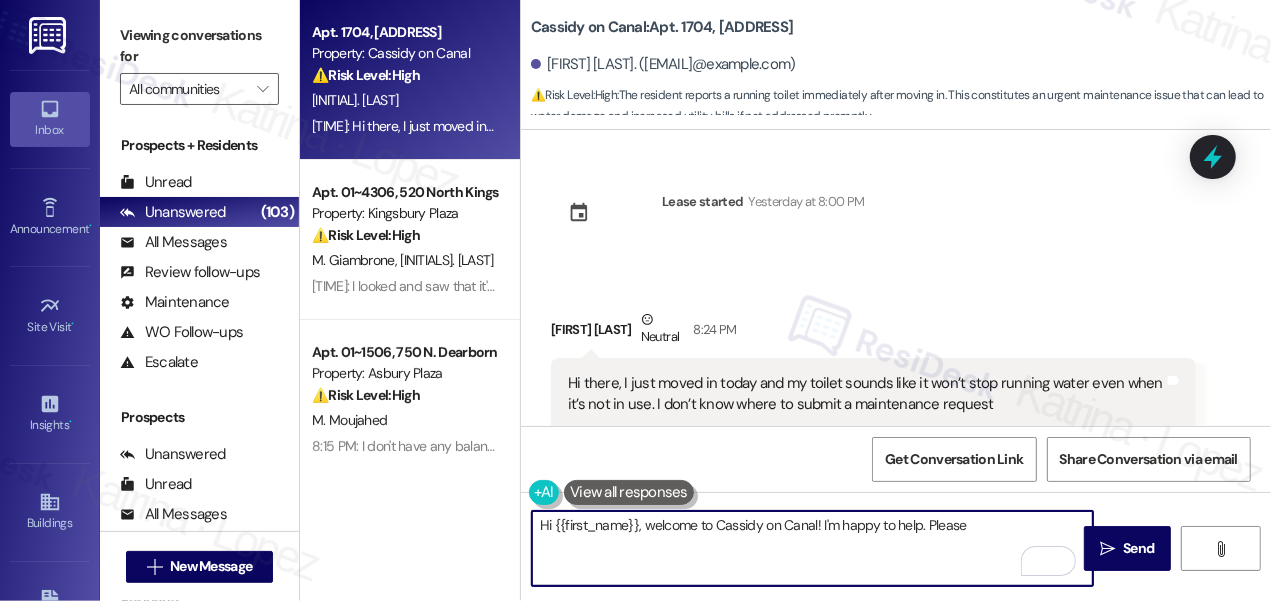 click on "Hi {{first_name}}, welcome to Cassidy on Canal! I'm happy to help. Please" at bounding box center (812, 548) 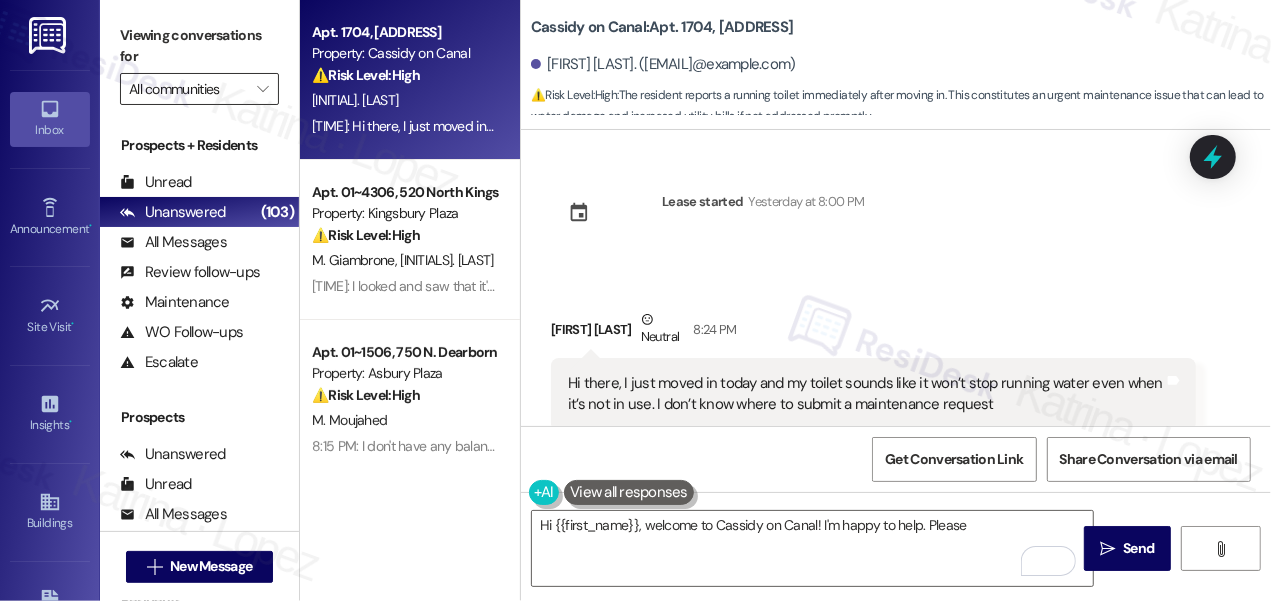 drag, startPoint x: 161, startPoint y: 43, endPoint x: 230, endPoint y: 84, distance: 80.26207 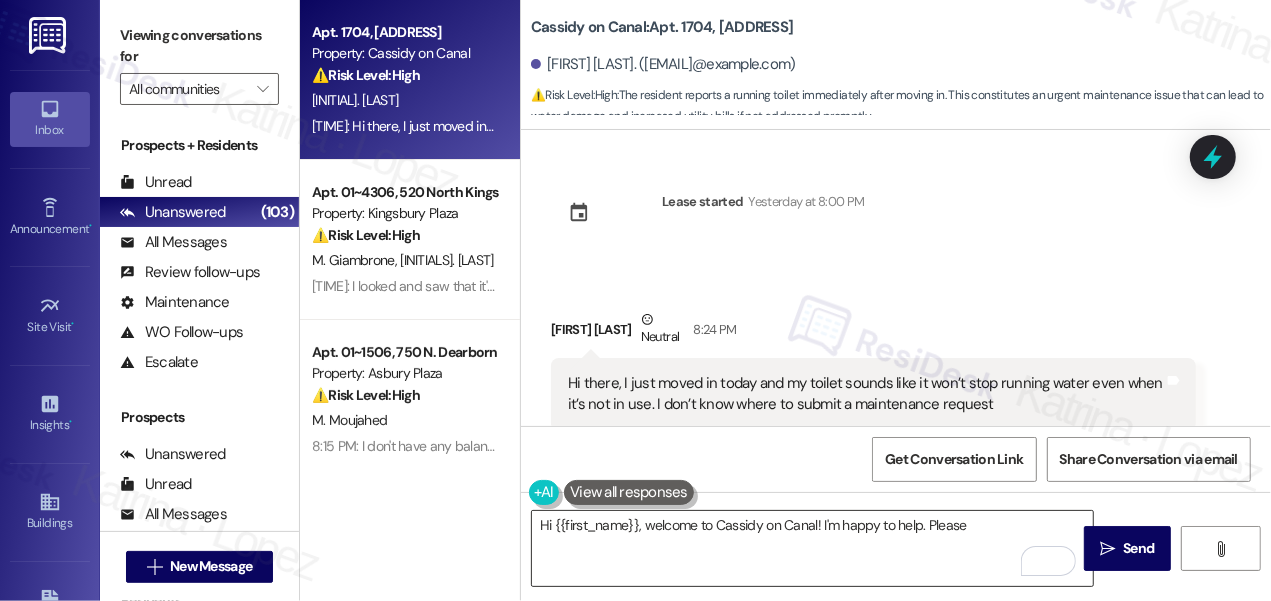 click on "Hi {{first_name}}, welcome to Cassidy on Canal! I'm happy to help. Please" at bounding box center (812, 548) 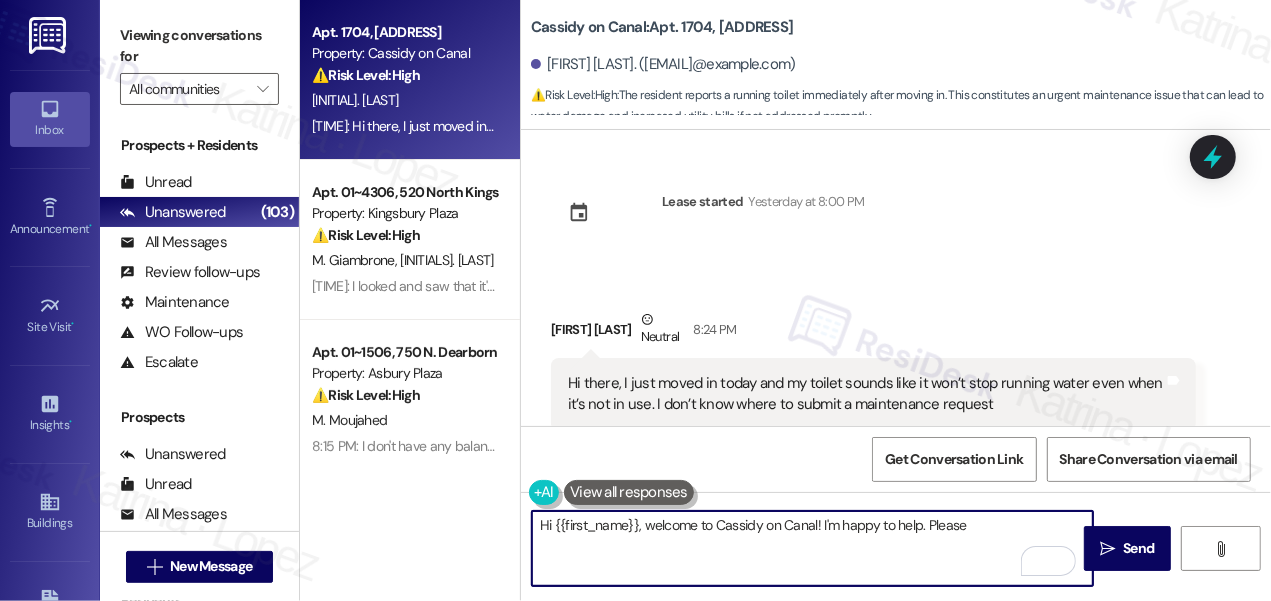 click on "Hi {{first_name}}, welcome to Cassidy on Canal! I'm happy to help. Please" at bounding box center (812, 548) 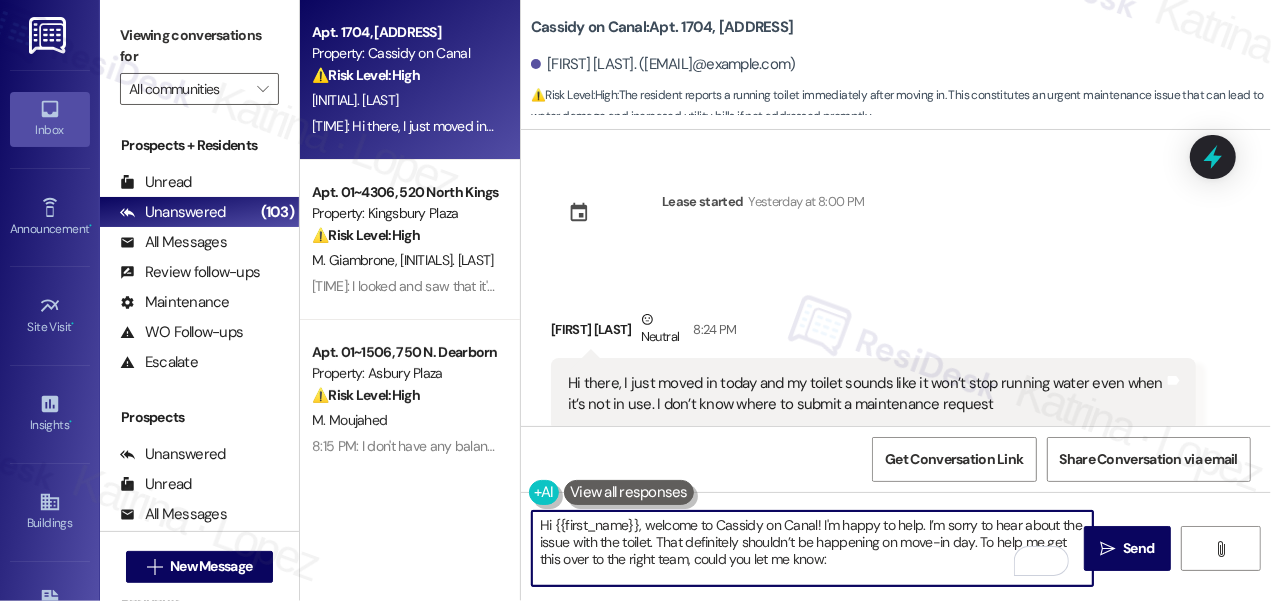 scroll, scrollTop: 50, scrollLeft: 0, axis: vertical 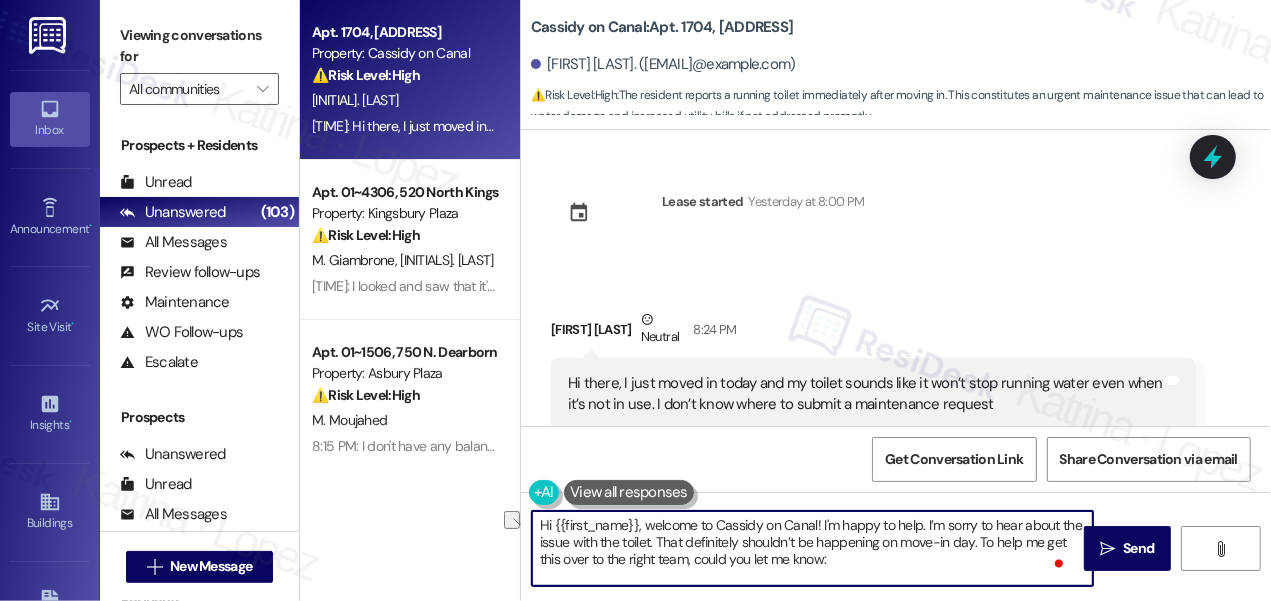 drag, startPoint x: 925, startPoint y: 524, endPoint x: 821, endPoint y: 527, distance: 104.04326 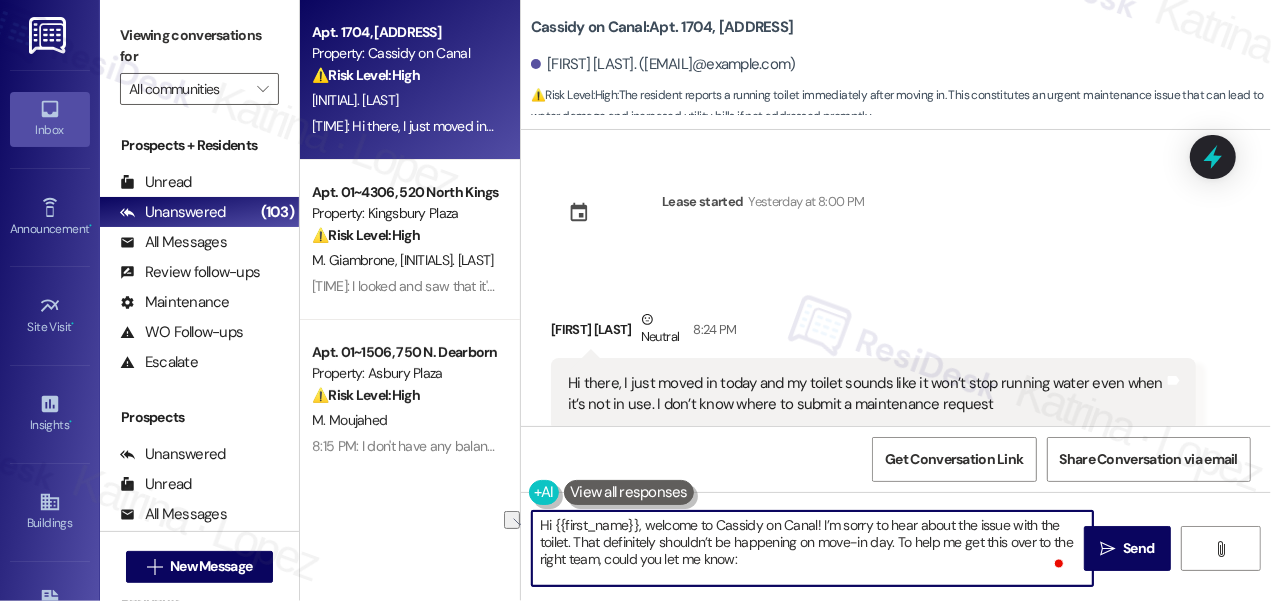 drag, startPoint x: 817, startPoint y: 524, endPoint x: 646, endPoint y: 527, distance: 171.0263 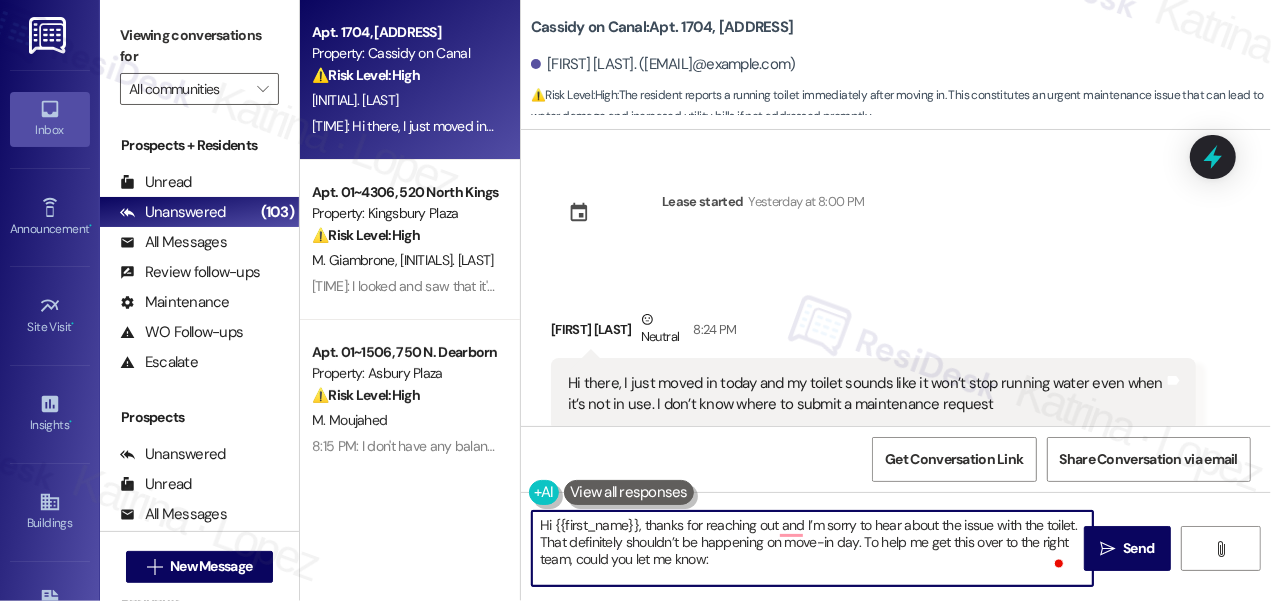 scroll, scrollTop: 56, scrollLeft: 0, axis: vertical 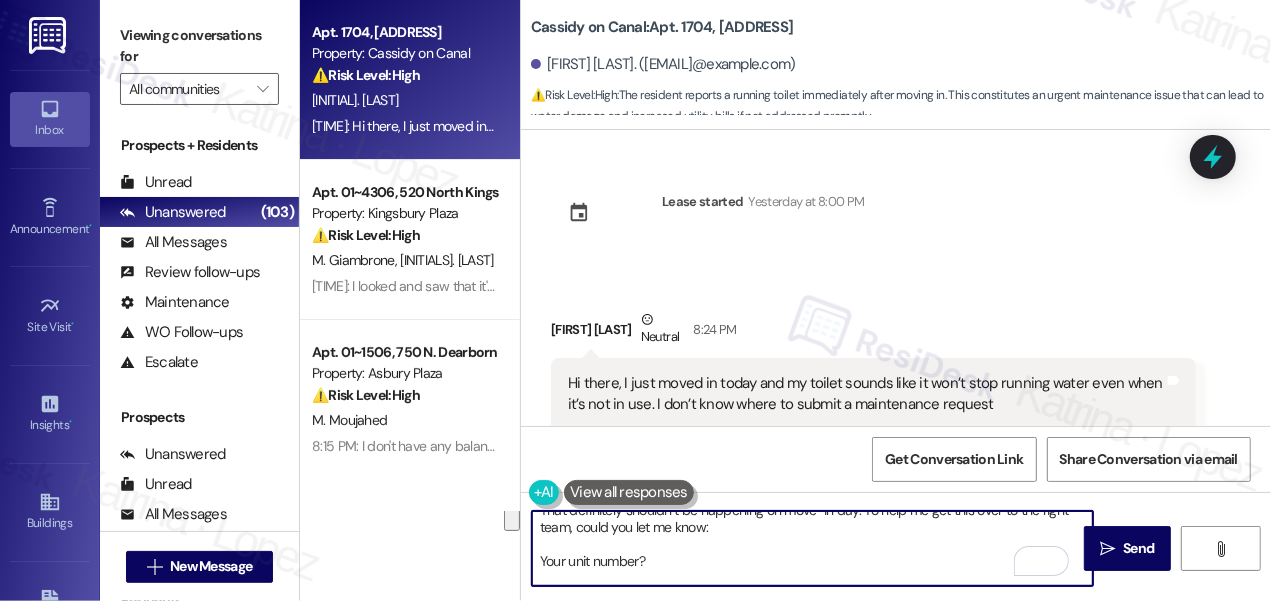 drag, startPoint x: 546, startPoint y: 572, endPoint x: 548, endPoint y: 540, distance: 32.06244 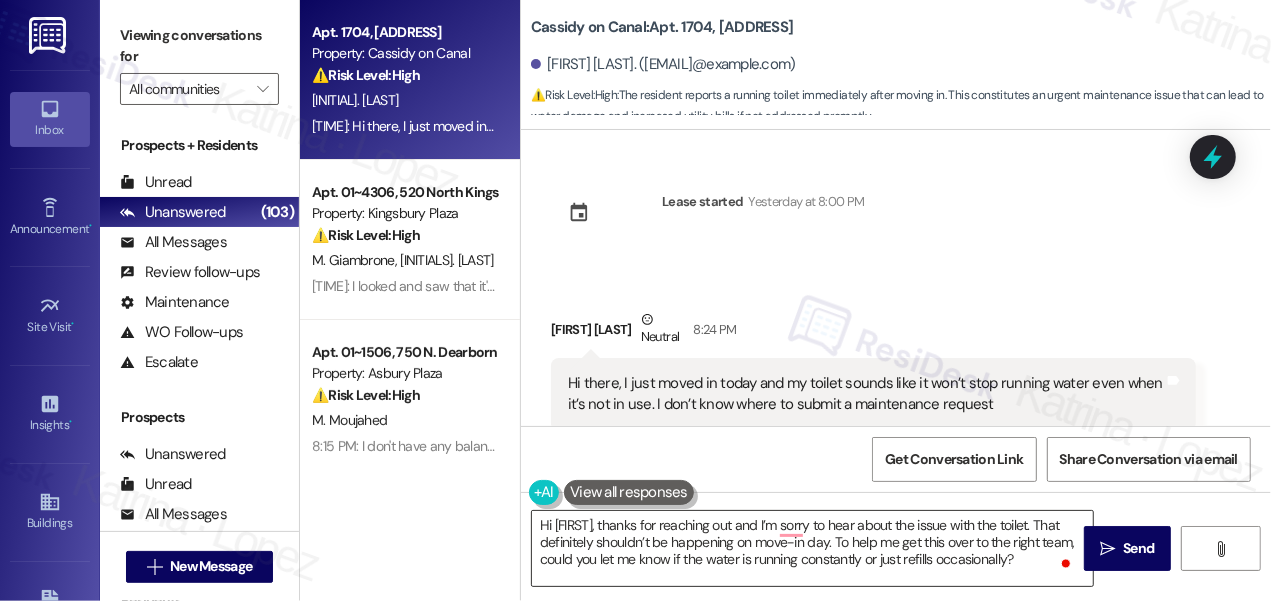 drag, startPoint x: 954, startPoint y: 556, endPoint x: 1011, endPoint y: 556, distance: 57 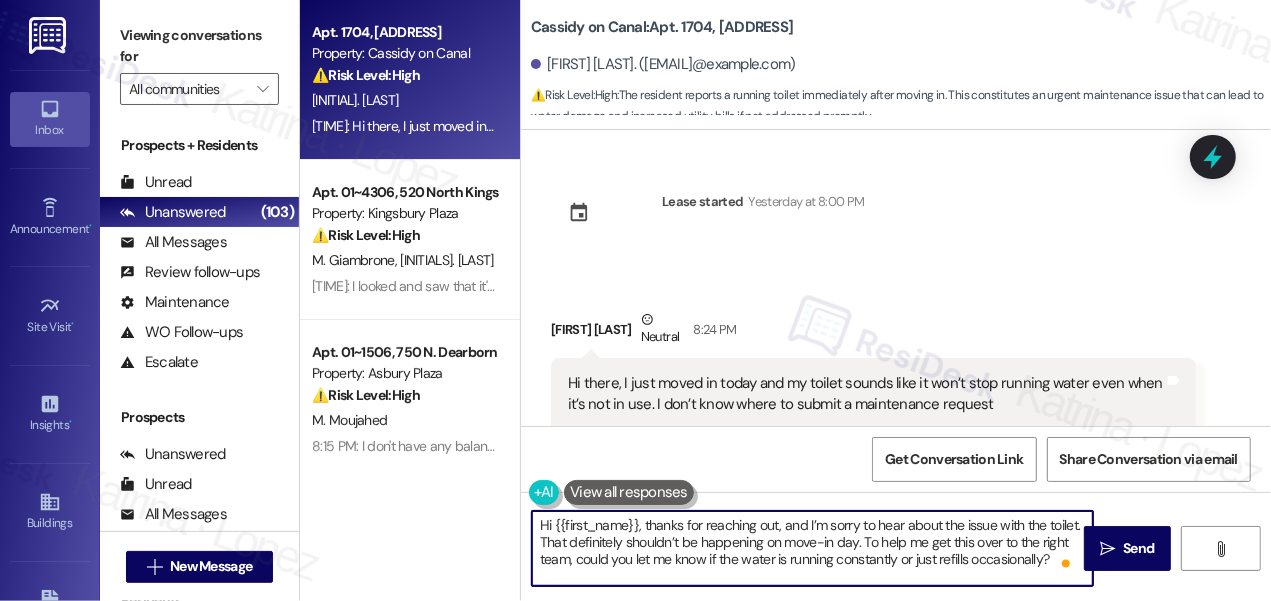 click on "Hi {{first_name}}, thanks for reaching out, and I’m sorry to hear about the issue with the toilet. That definitely shouldn’t be happening on move-in day. To help me get this over to the right team, could you let me know if the water is running constantly or just refills occasionally?" at bounding box center [812, 548] 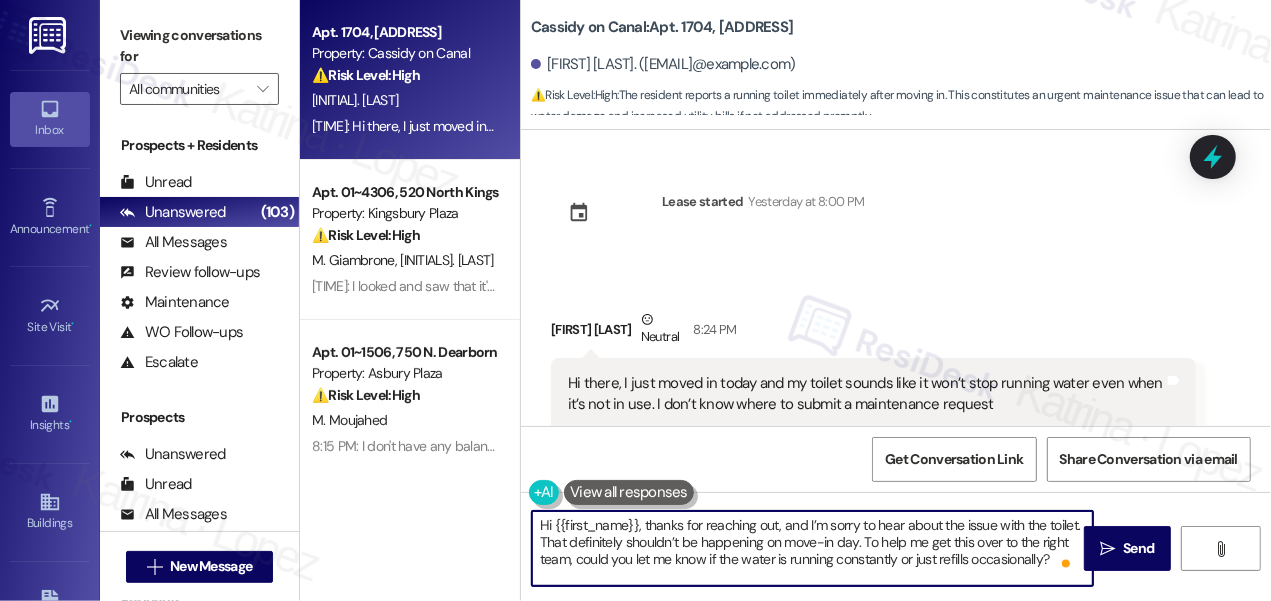 click on "Hi {{first_name}}, thanks for reaching out, and I’m sorry to hear about the issue with the toilet. That definitely shouldn’t be happening on move-in day. To help me get this over to the right team, could you let me know if the water is running constantly or just refills occasionally?" at bounding box center [812, 548] 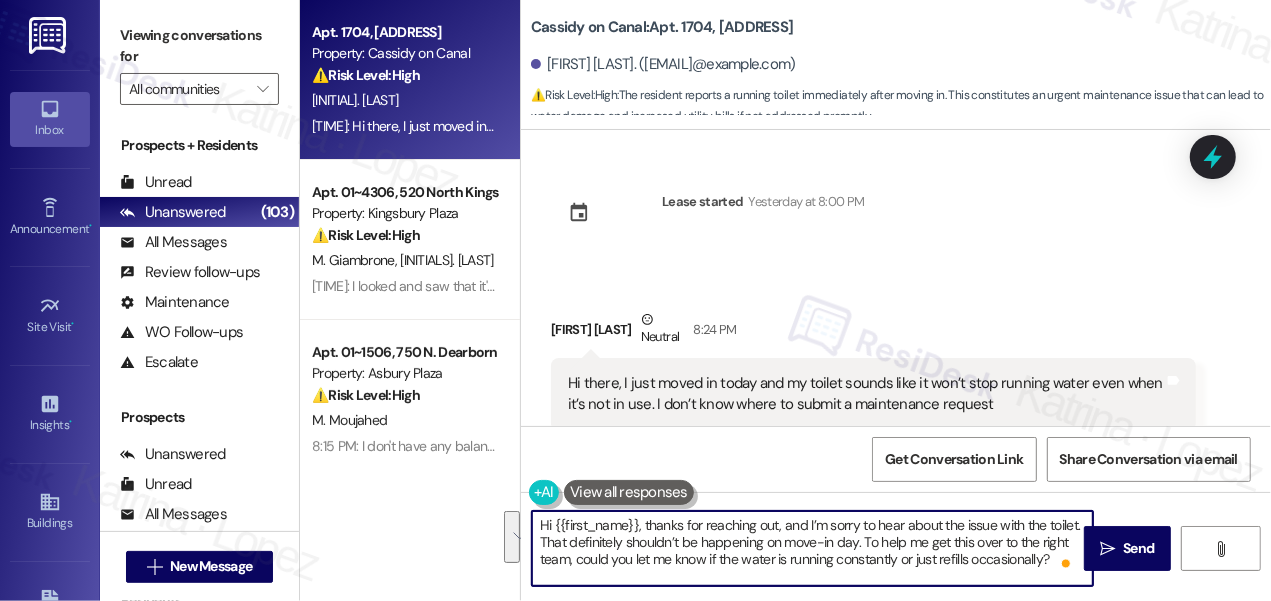 click on "Hi {{first_name}}, thanks for reaching out, and I’m sorry to hear about the issue with the toilet. That definitely shouldn’t be happening on move-in day. To help me get this over to the right team, could you let me know if the water is running constantly or just refills occasionally?" at bounding box center (812, 548) 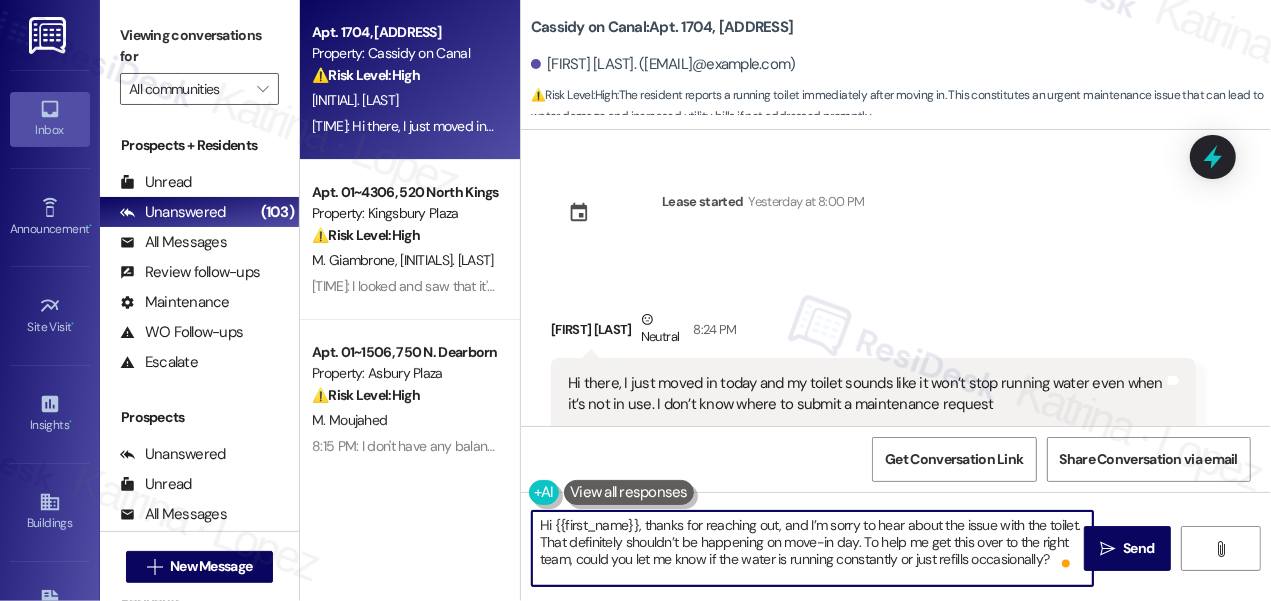 click on "Hi {{first_name}}, thanks for reaching out, and I’m sorry to hear about the issue with the toilet. That definitely shouldn’t be happening on move-in day. To help me get this over to the right team, could you let me know if the water is running constantly or just refills occasionally?" at bounding box center [812, 548] 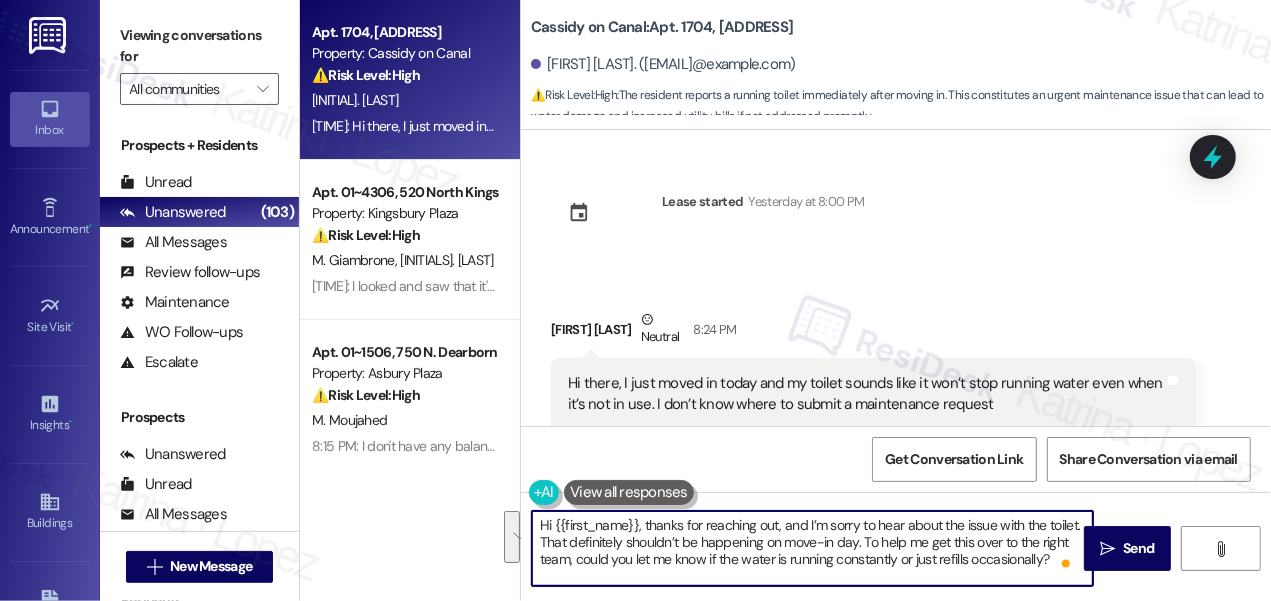 click on "Hi {{first_name}}, thanks for reaching out, and I’m sorry to hear about the issue with the toilet. That definitely shouldn’t be happening on move-in day. To help me get this over to the right team, could you let me know if the water is running constantly or just refills occasionally?" at bounding box center (812, 548) 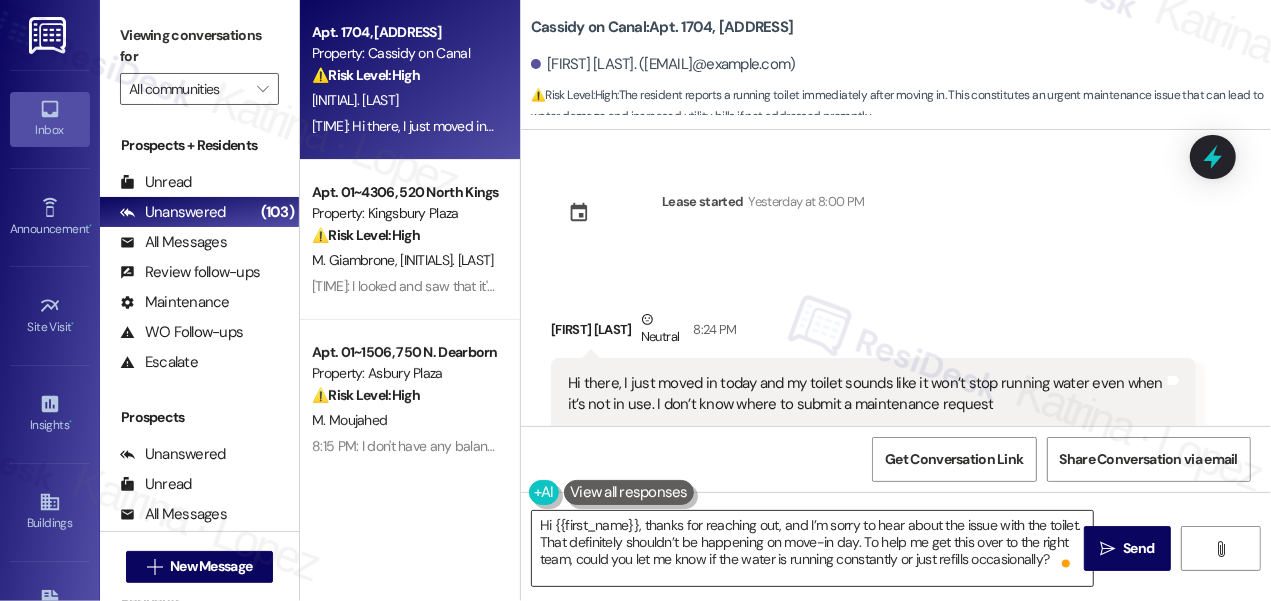 click on "Hi {{first_name}}, thanks for reaching out, and I’m sorry to hear about the issue with the toilet. That definitely shouldn’t be happening on move-in day. To help me get this over to the right team, could you let me know if the water is running constantly or just refills occasionally?" at bounding box center [812, 548] 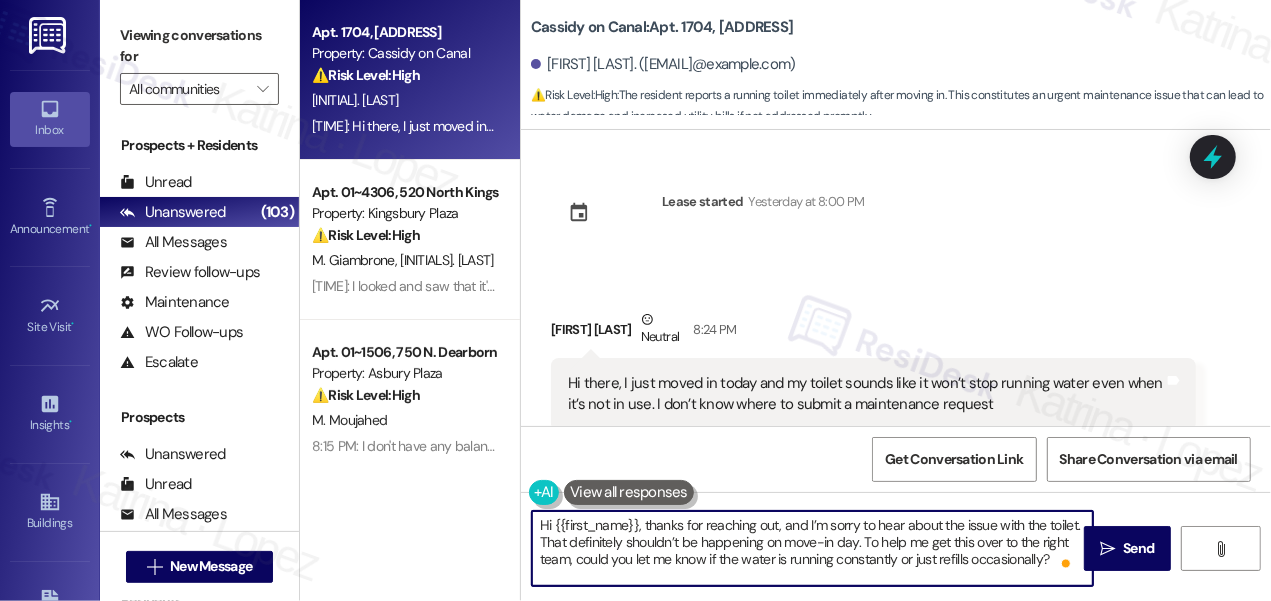 click on "Hi {{first_name}}, thanks for reaching out, and I’m sorry to hear about the issue with the toilet. That definitely shouldn’t be happening on move-in day. To help me get this over to the right team, could you let me know if the water is running constantly or just refills occasionally?" at bounding box center [812, 548] 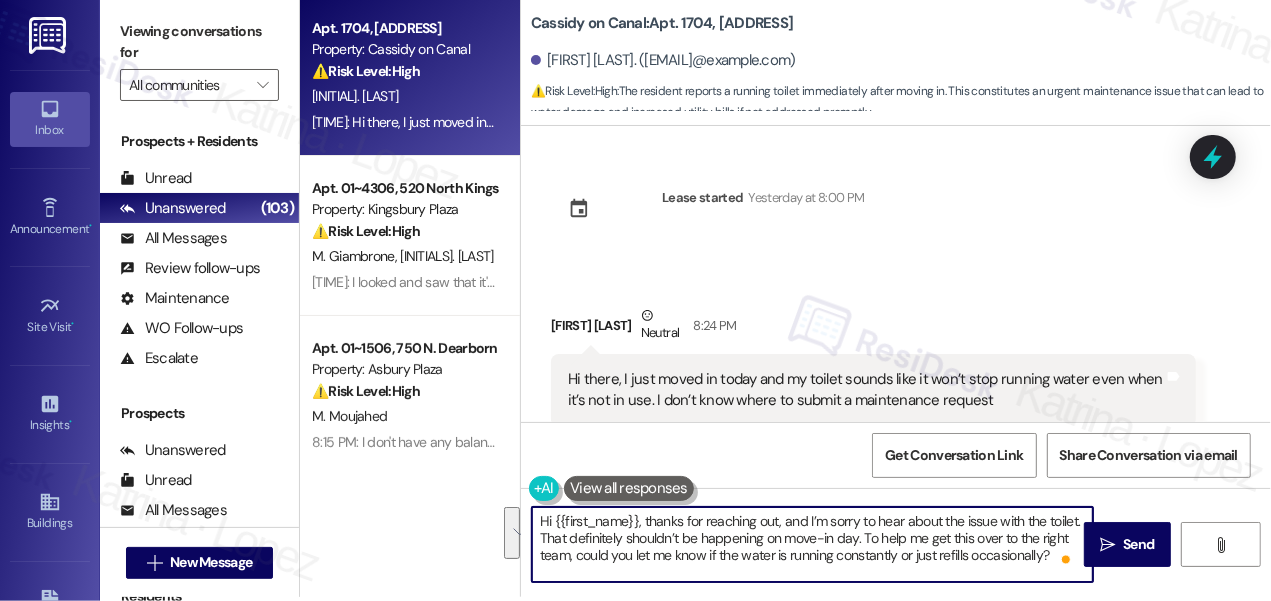 click on "Hi {{first_name}}, thanks for reaching out, and I’m sorry to hear about the issue with the toilet. That definitely shouldn’t be happening on move-in day. To help me get this over to the right team, could you let me know if the water is running constantly or just refills occasionally?" at bounding box center [812, 544] 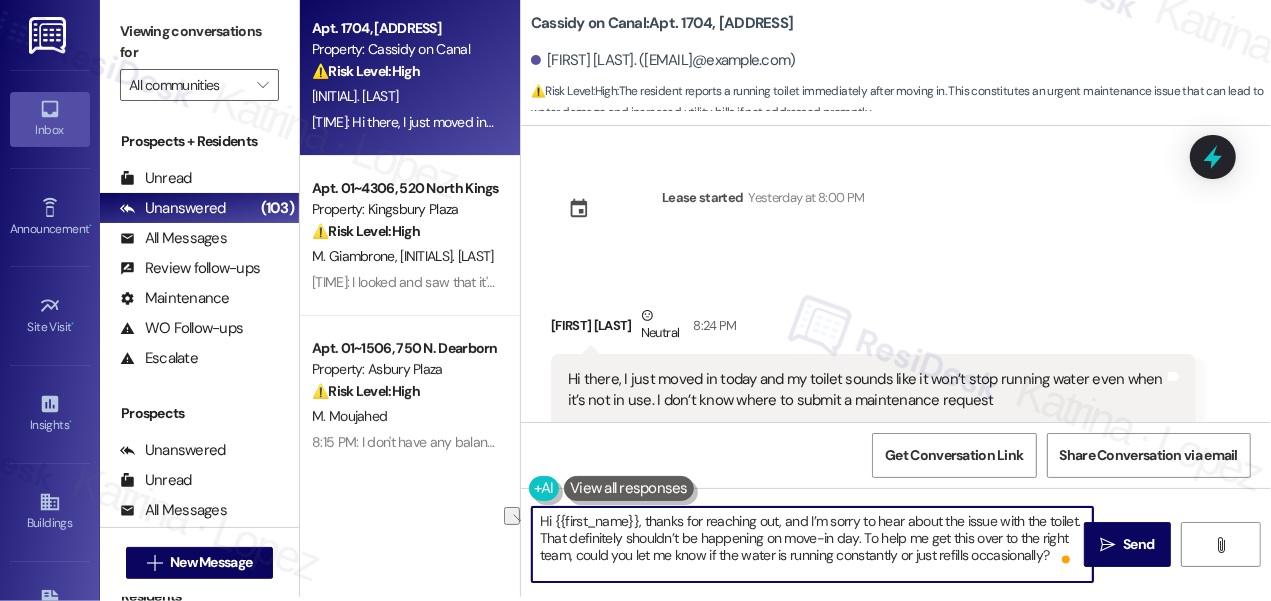 drag, startPoint x: 907, startPoint y: 538, endPoint x: 1069, endPoint y: 536, distance: 162.01234 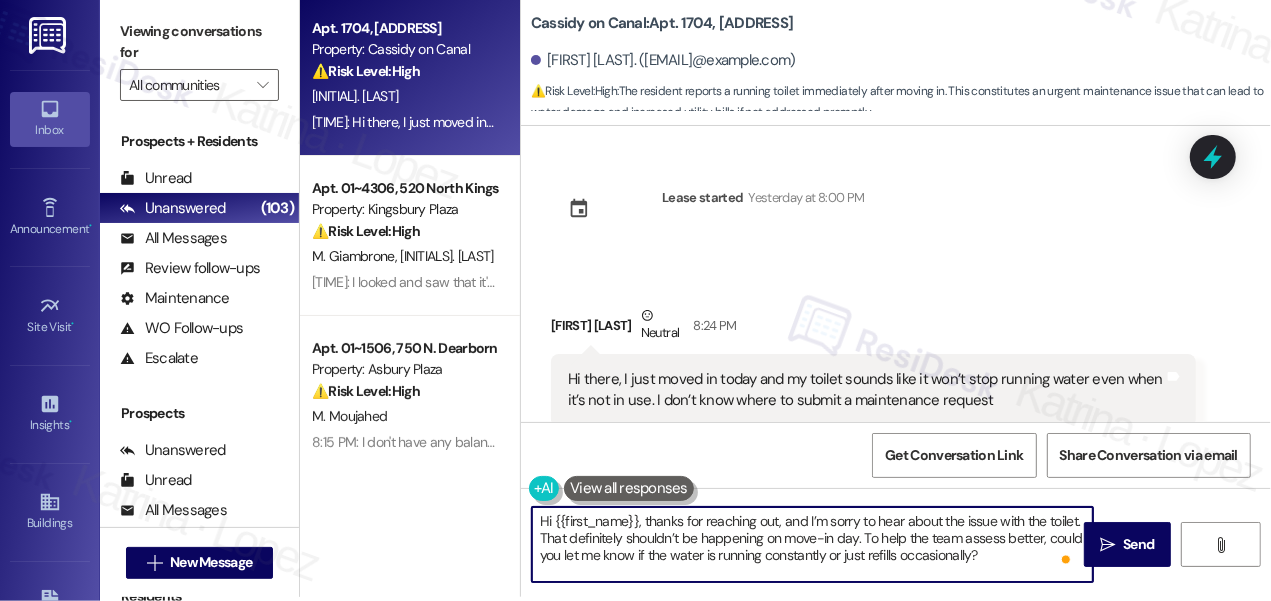 click on "Hi {{first_name}}, thanks for reaching out, and I’m sorry to hear about the issue with the toilet. That definitely shouldn’t be happening on move-in day. To help the team assess better, could you let me know if the water is running constantly or just refills occasionally?" at bounding box center (812, 544) 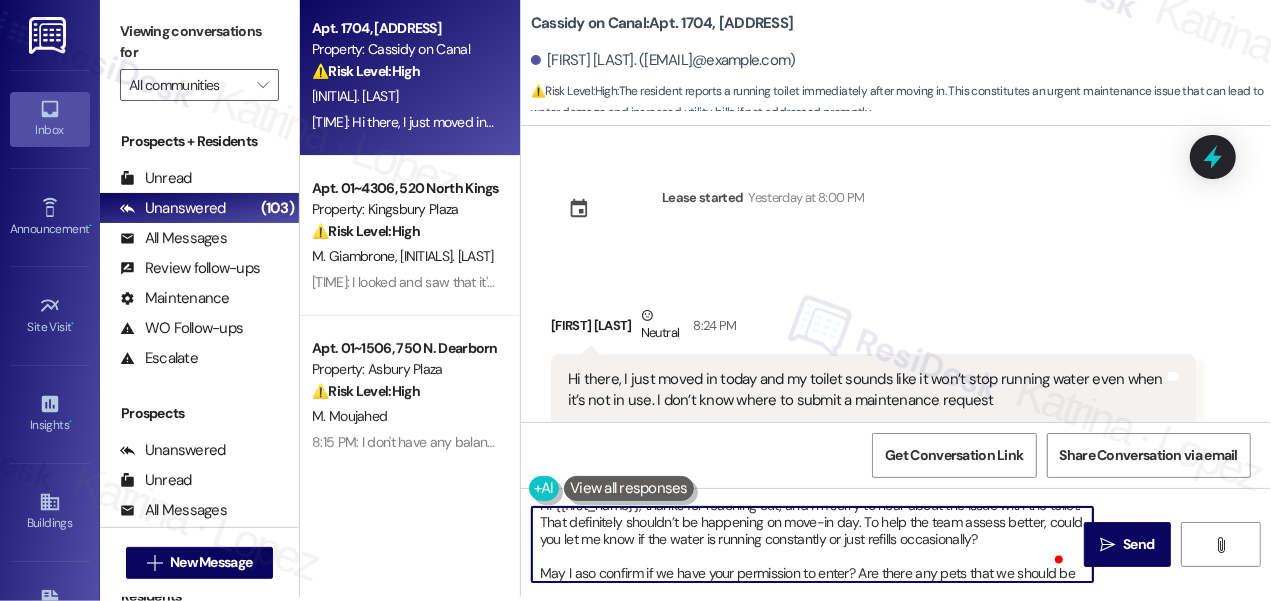 scroll, scrollTop: 34, scrollLeft: 0, axis: vertical 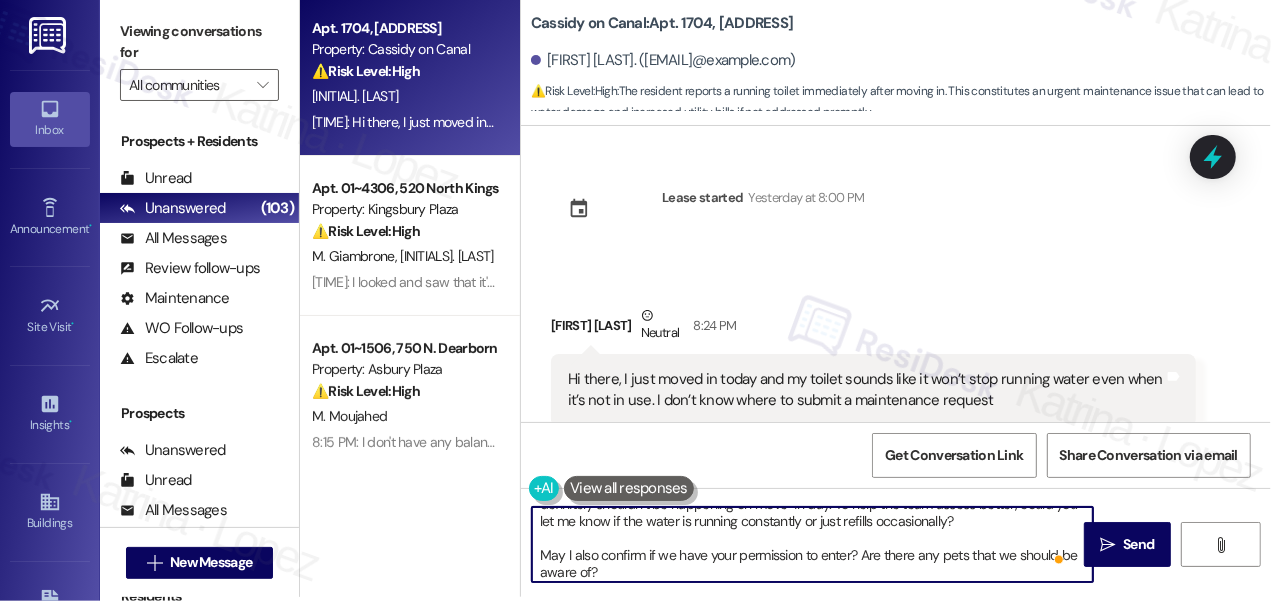 click on "Hi {{first_name}}, thanks for reaching out, and I’m sorry to hear about the issue with the toilet. That definitely shouldn’t be happening on move-in day. To help the team assess better, could you let me know if the water is running constantly or just refills occasionally?
May I also confirm if we have your permission to enter? Are there any pets that we should be aware of?" at bounding box center (812, 544) 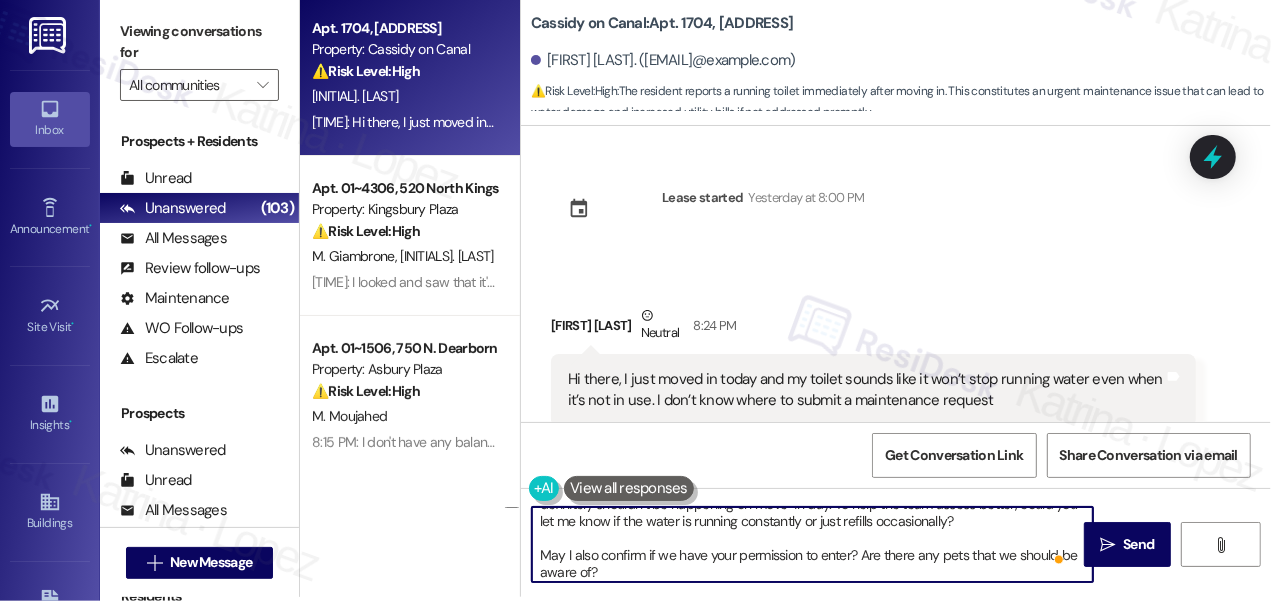 scroll, scrollTop: 10, scrollLeft: 0, axis: vertical 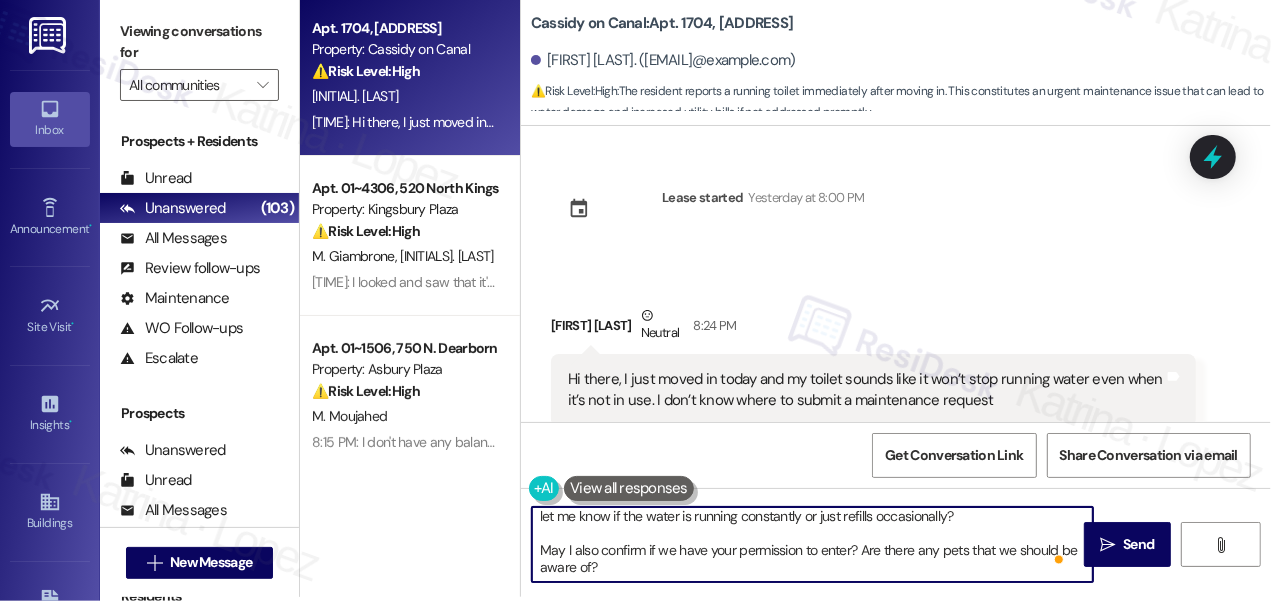 click on "Hi {{first_name}}, thanks for reaching out, and I’m sorry to hear about the issue with the toilet. That definitely shouldn’t be happening on move-in day. To help the team assess better, could you let me know if the water is running constantly or just refills occasionally?
May I also confirm if we have your permission to enter? Are there any pets that we should be aware of?" at bounding box center [812, 544] 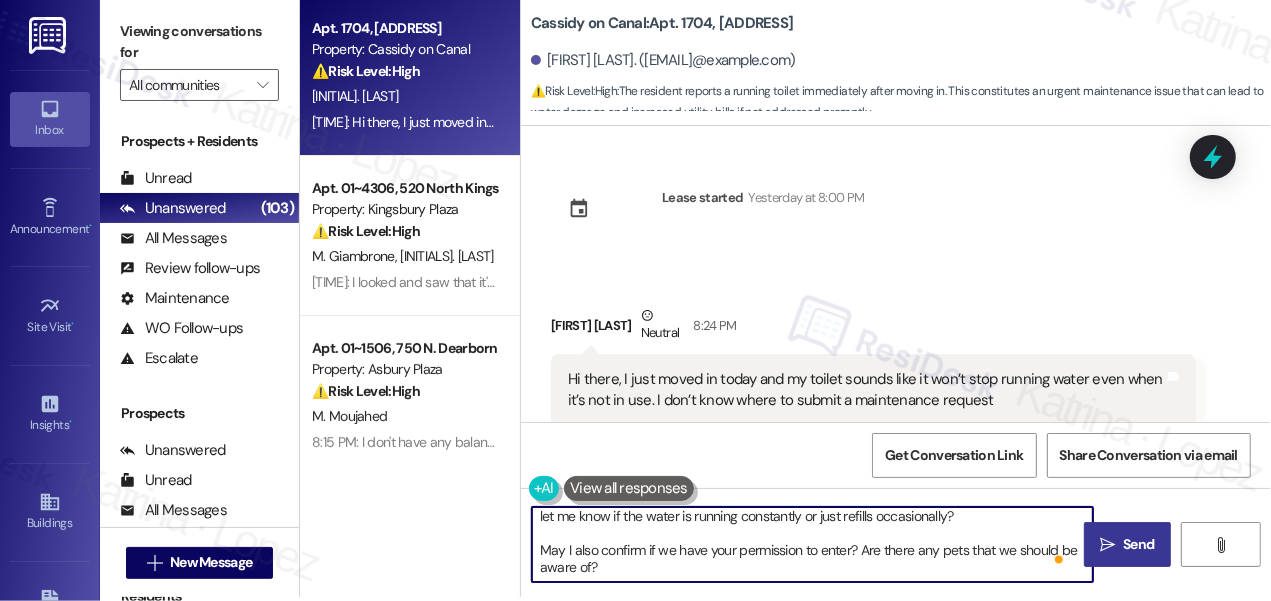 type on "Hi {{first_name}}, thanks for reaching out, and I’m sorry to hear about the issue with the toilet. That definitely shouldn’t be happening on move-in day. To help the team assess better, could you let me know if the water is running constantly or just refills occasionally?
May I also confirm if we have your permission to enter? Are there any pets that we should be aware of?" 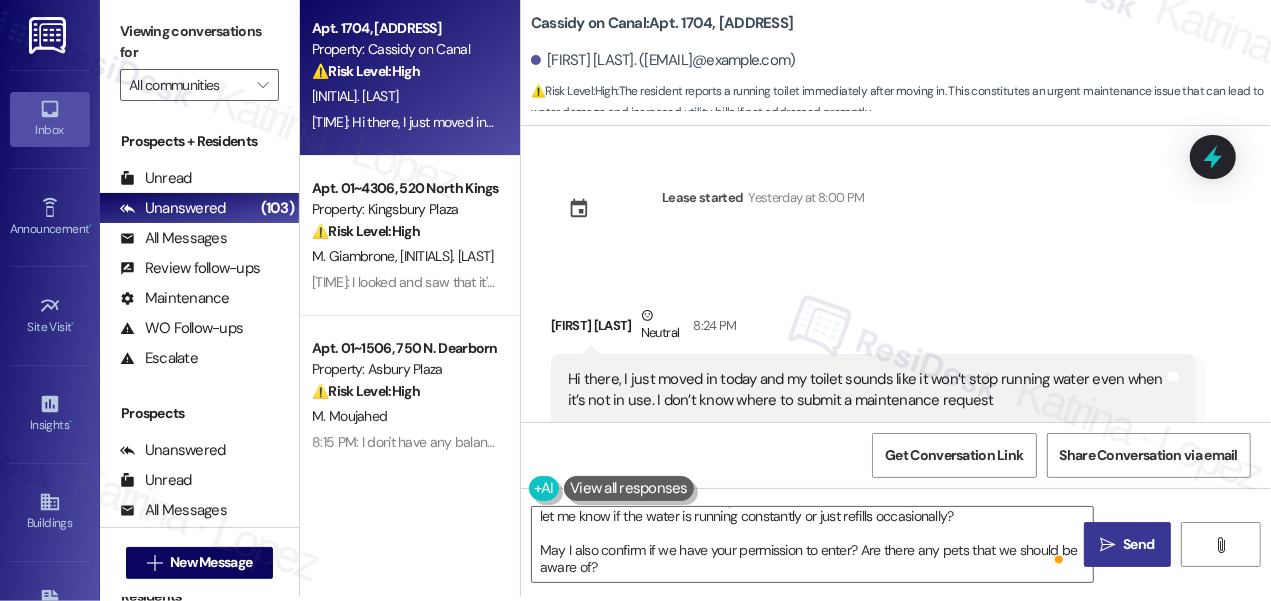 click on " Send" at bounding box center [1127, 544] 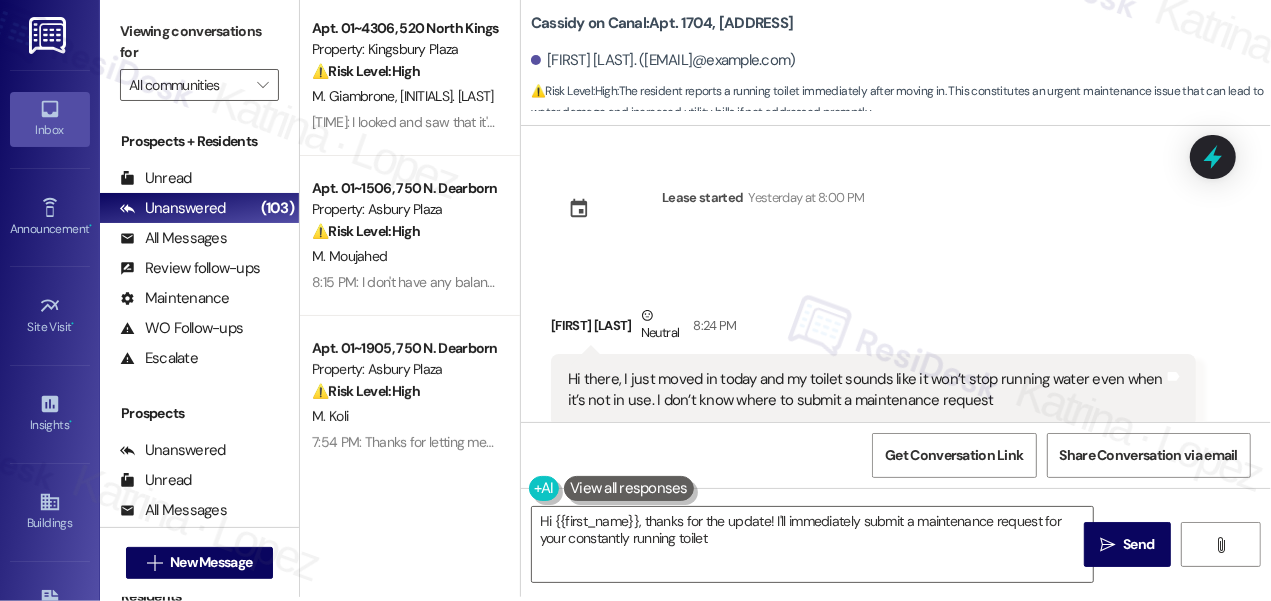 scroll, scrollTop: 0, scrollLeft: 0, axis: both 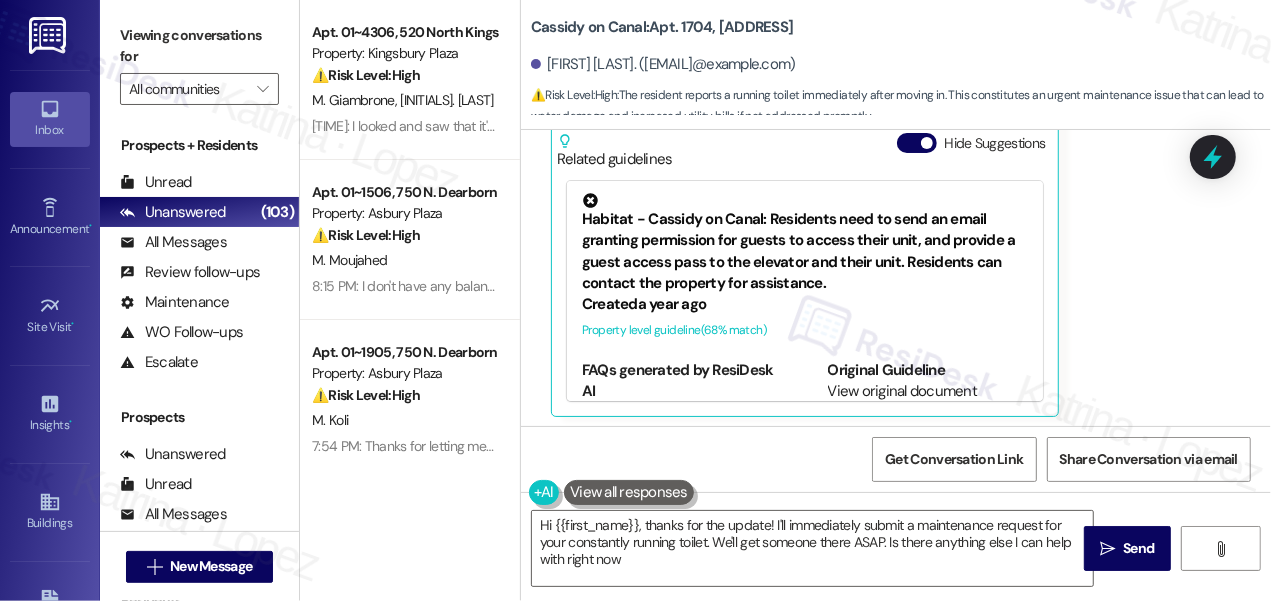 type on "Hi {{first_name}}, thanks for the update! I'll immediately submit a maintenance request for your constantly running toilet. We'll get someone there ASAP. Is there anything else I can help with right now?" 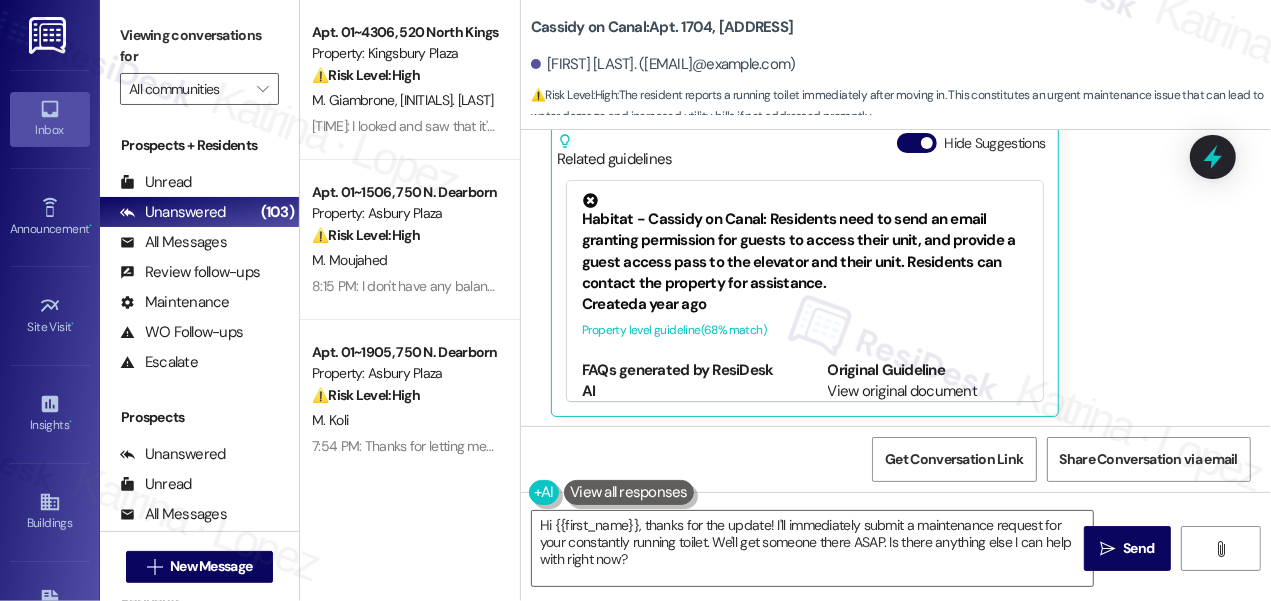 scroll, scrollTop: 348, scrollLeft: 0, axis: vertical 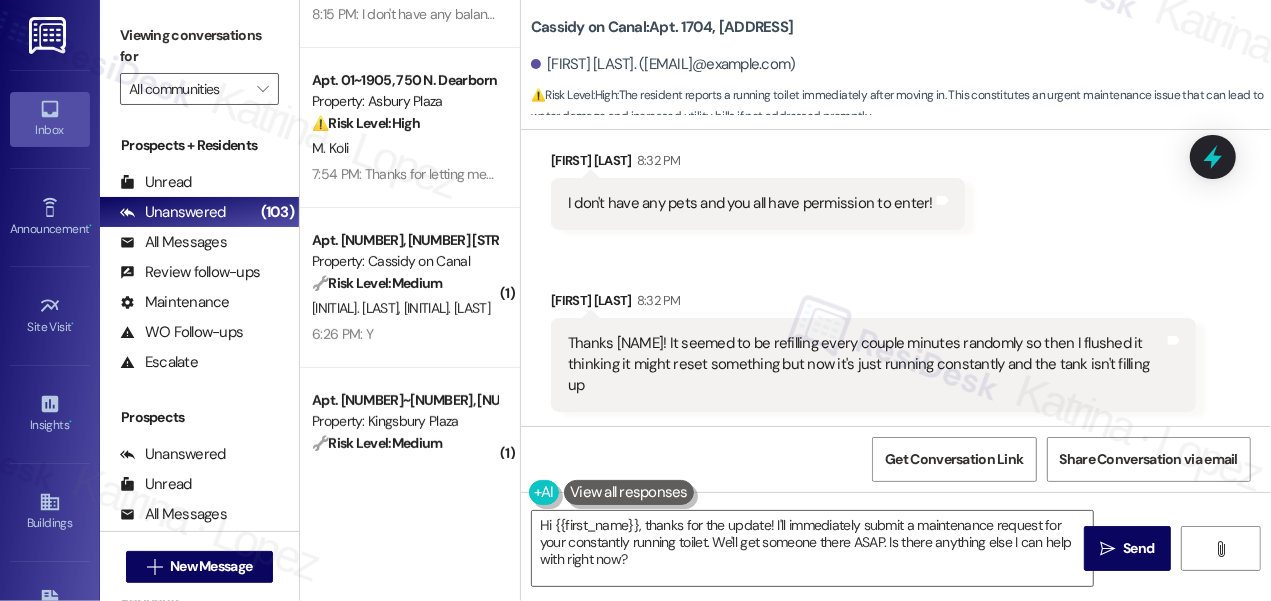 click on "Thanks Sarah! It seemed to be refilling every couple minutes randomly so then I flushed it thinking it might reset something but now it's just running constantly and the tank isn't filling up  Tags and notes" at bounding box center [873, 365] 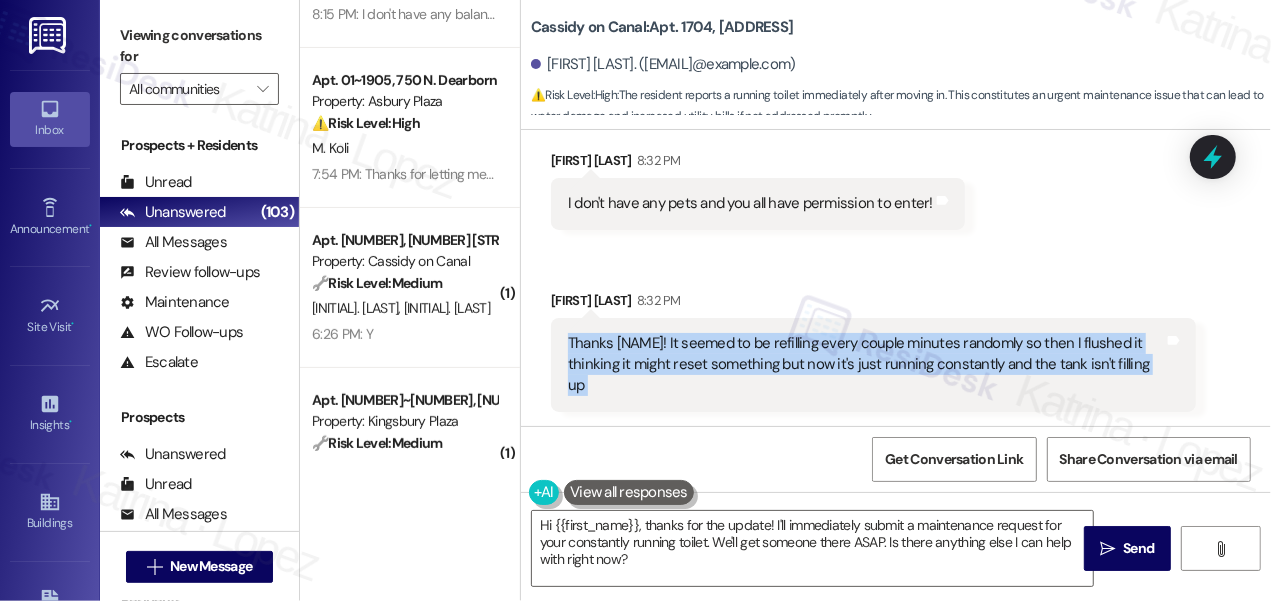 click on "Thanks Sarah! It seemed to be refilling every couple minutes randomly so then I flushed it thinking it might reset something but now it's just running constantly and the tank isn't filling up  Tags and notes" at bounding box center [873, 365] 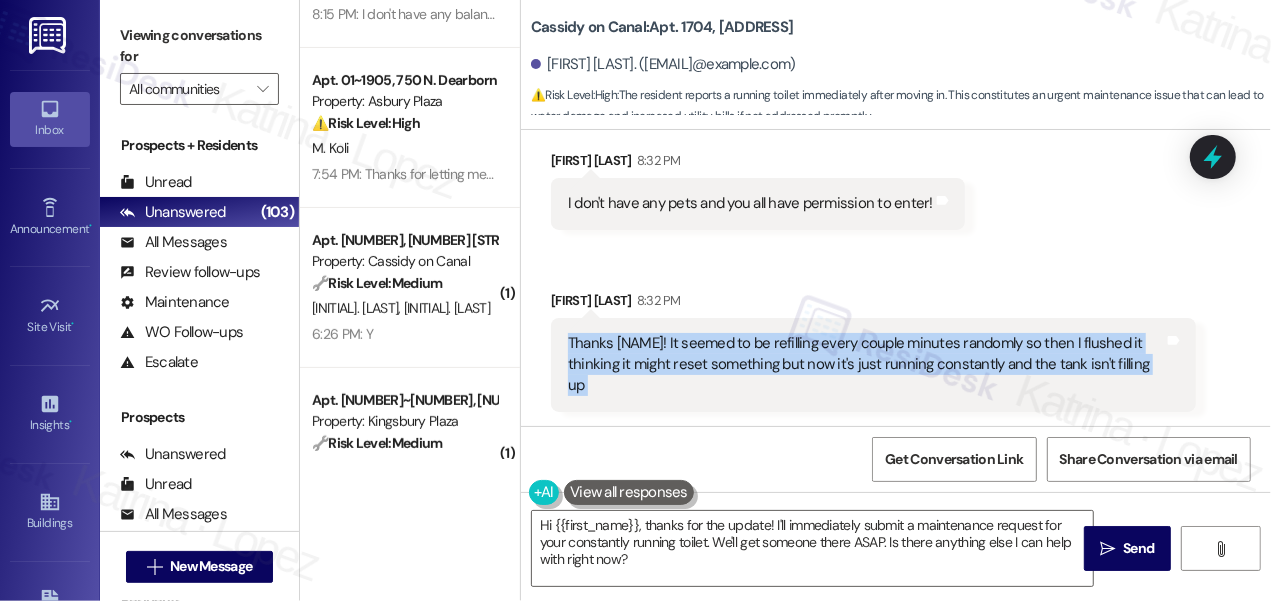 click on "I don't have any pets and you all have permission to enter!" at bounding box center (750, 203) 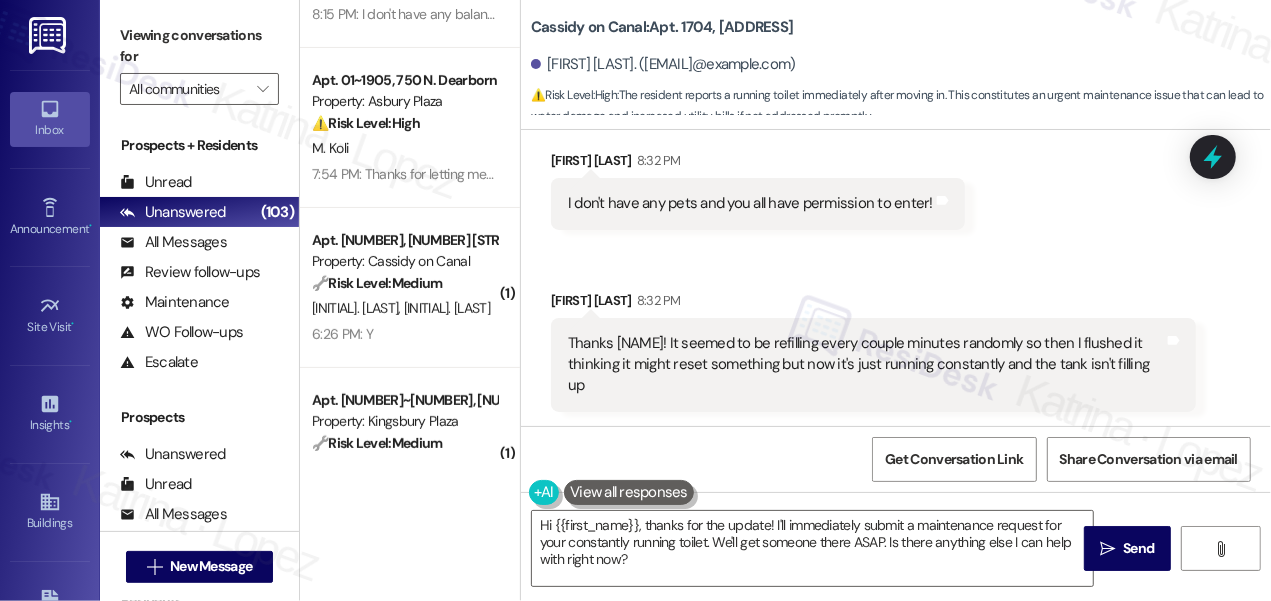 click on "I don't have any pets and you all have permission to enter!" at bounding box center [750, 203] 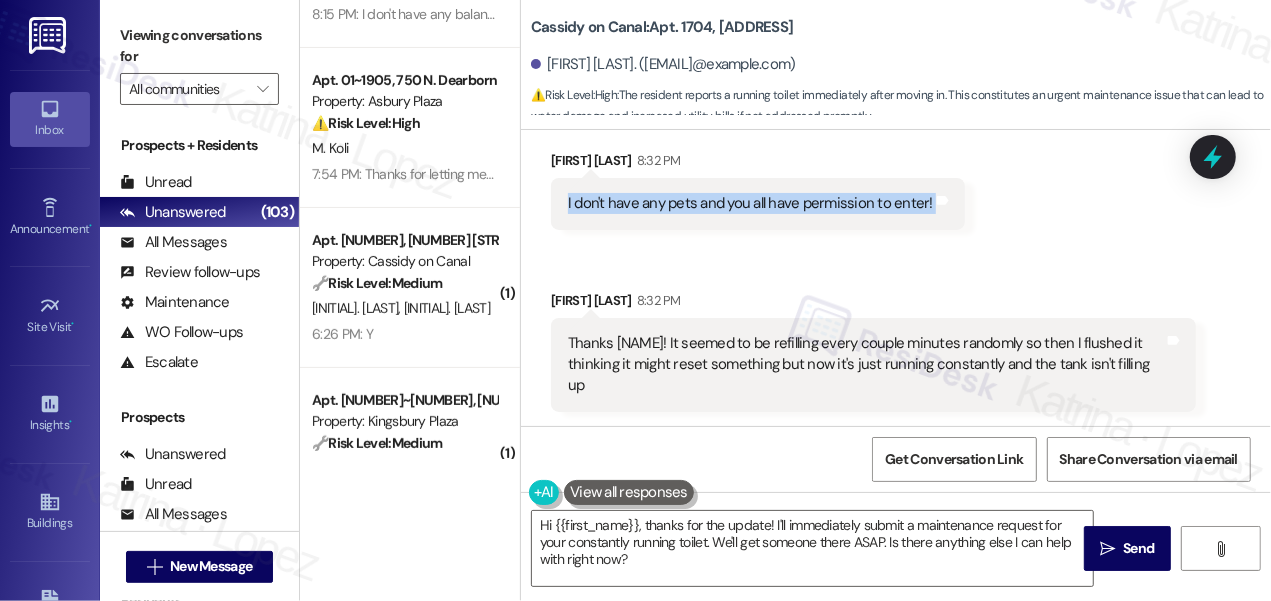 click on "I don't have any pets and you all have permission to enter!" at bounding box center (750, 203) 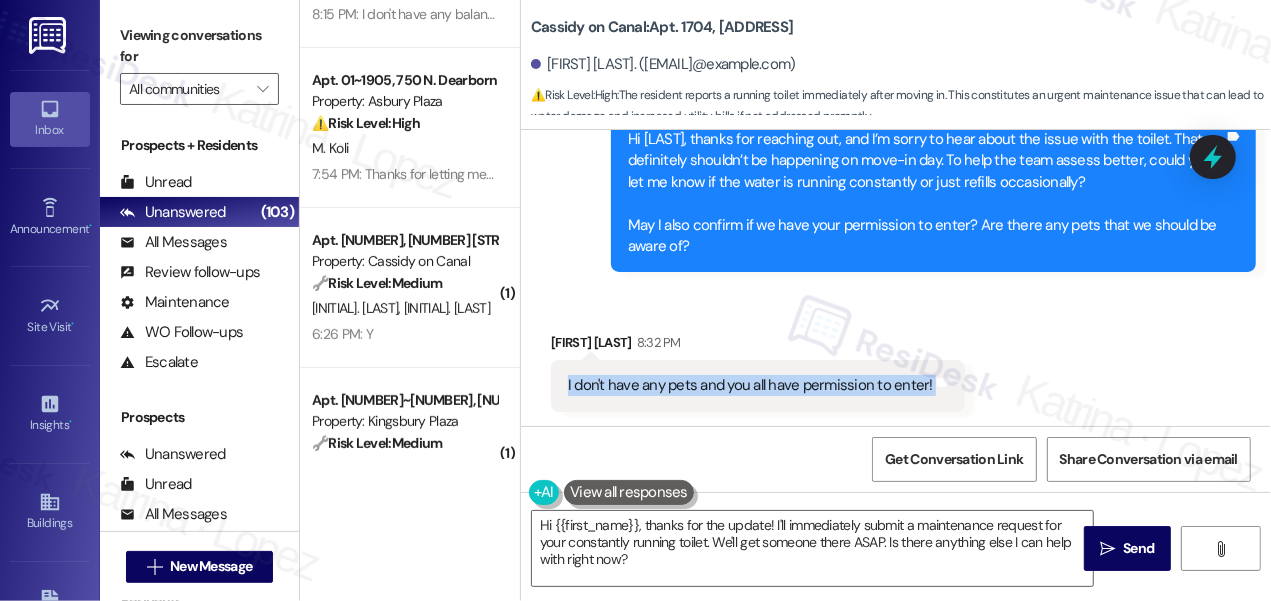 scroll, scrollTop: 1077, scrollLeft: 0, axis: vertical 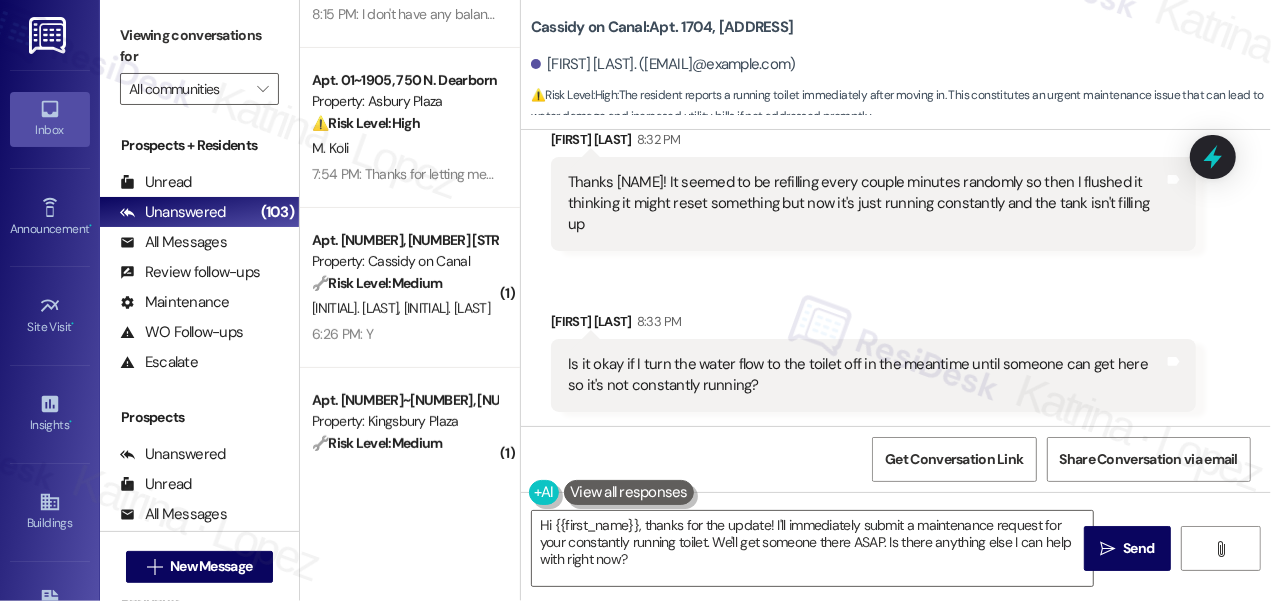 click on "Is it okay if I turn the water flow to the toilet off in the meantime until someone can get here so it's not constantly running?" at bounding box center [866, 375] 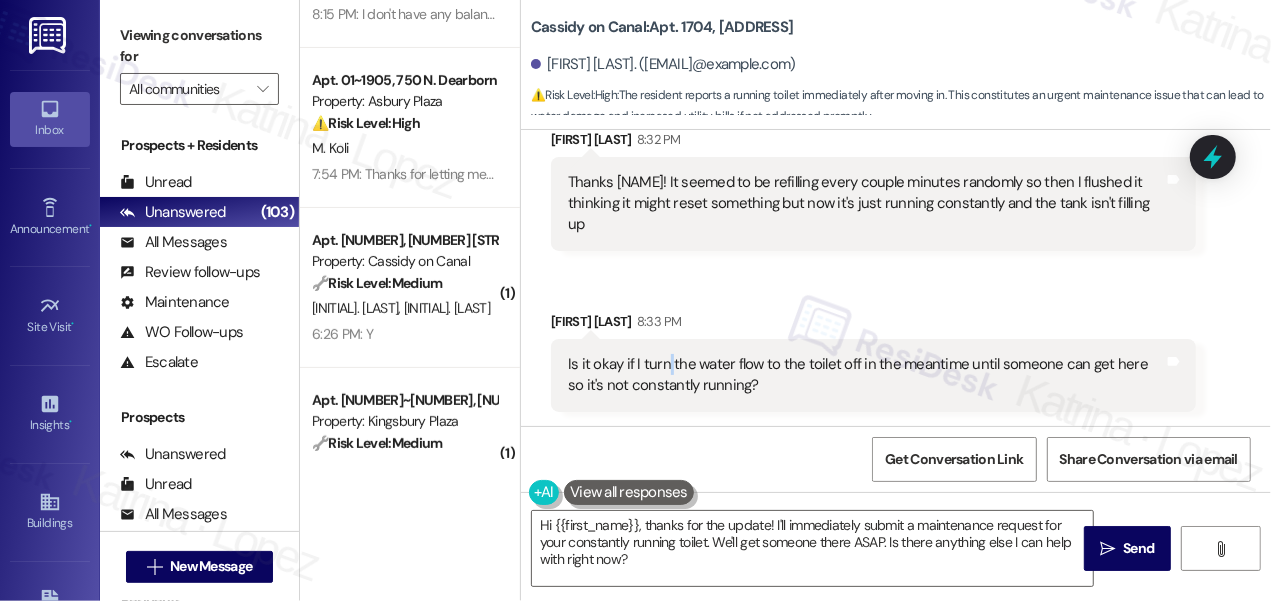 click on "Is it okay if I turn the water flow to the toilet off in the meantime until someone can get here so it's not constantly running?" at bounding box center (866, 375) 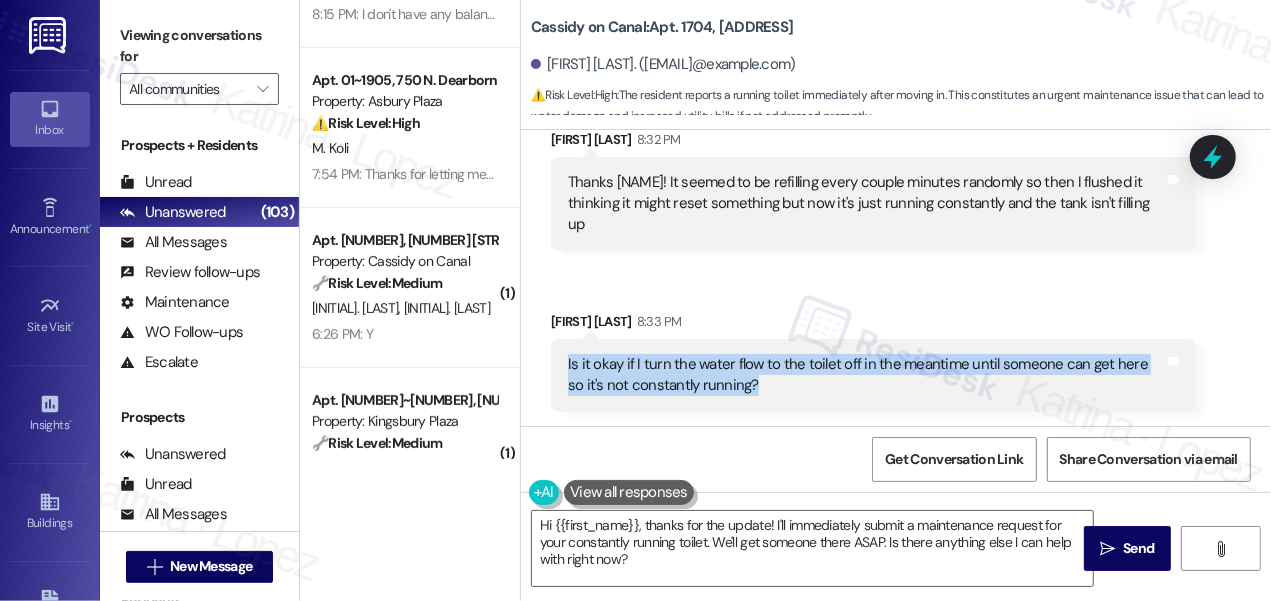 click on "Is it okay if I turn the water flow to the toilet off in the meantime until someone can get here so it's not constantly running?" at bounding box center (866, 375) 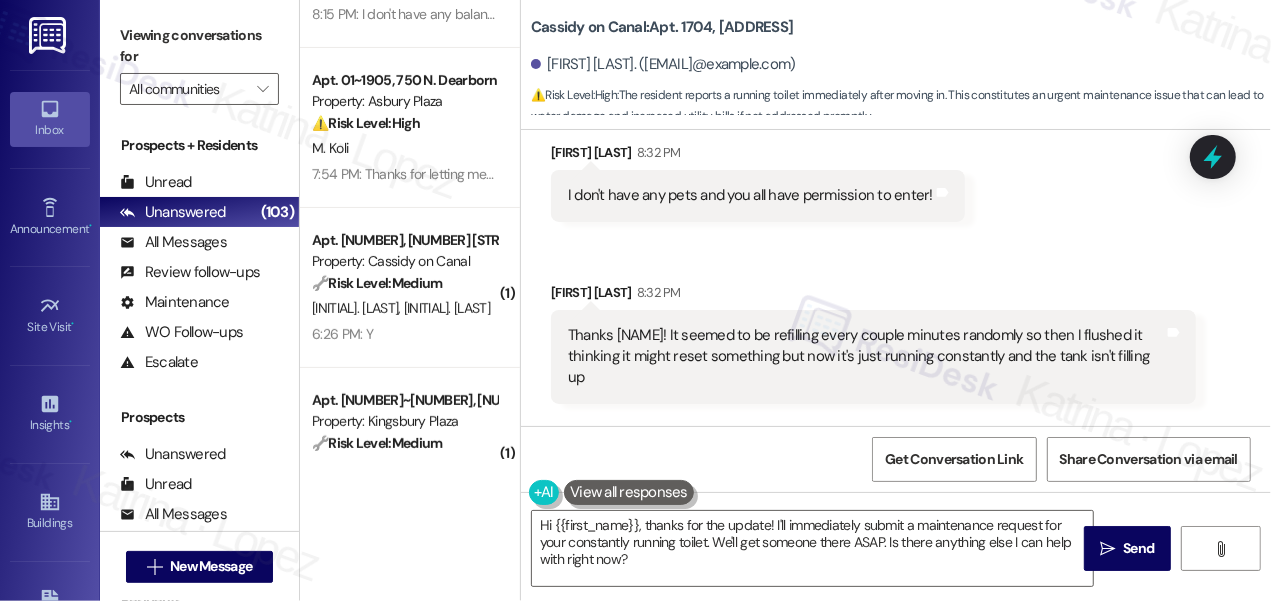 scroll, scrollTop: 896, scrollLeft: 0, axis: vertical 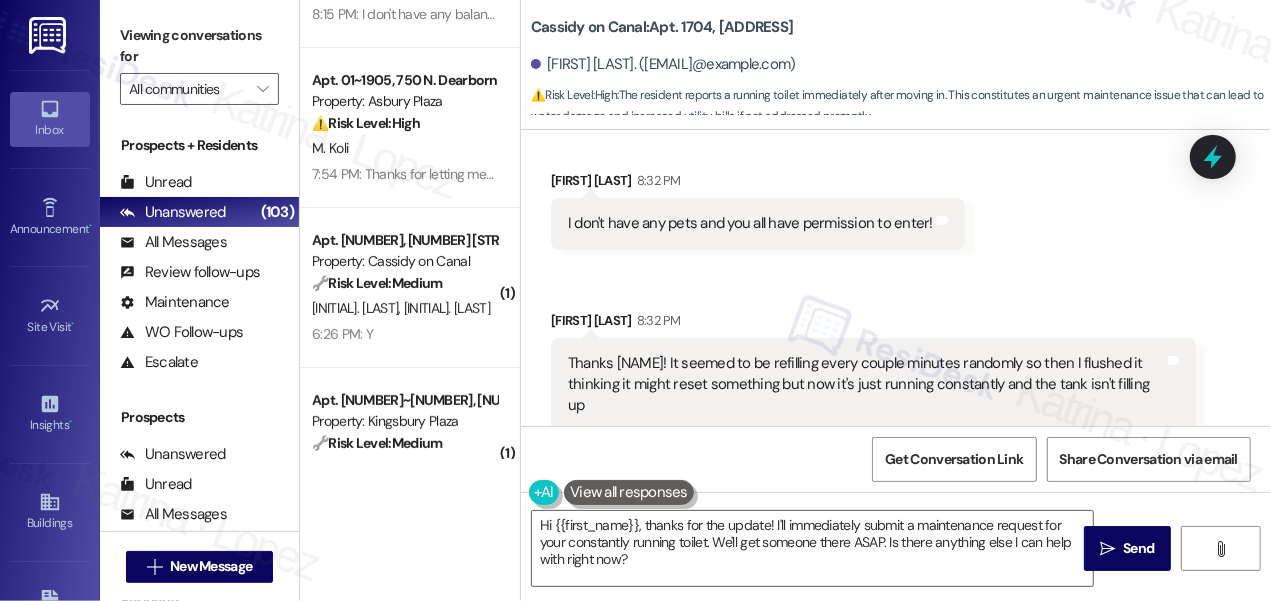 click on "Thanks [FIRST_NAME]! It seemed to be refilling every couple minutes randomly so then I flushed it thinking it might reset something but now it's just running constantly and the tank isn't filling up" at bounding box center [866, 385] 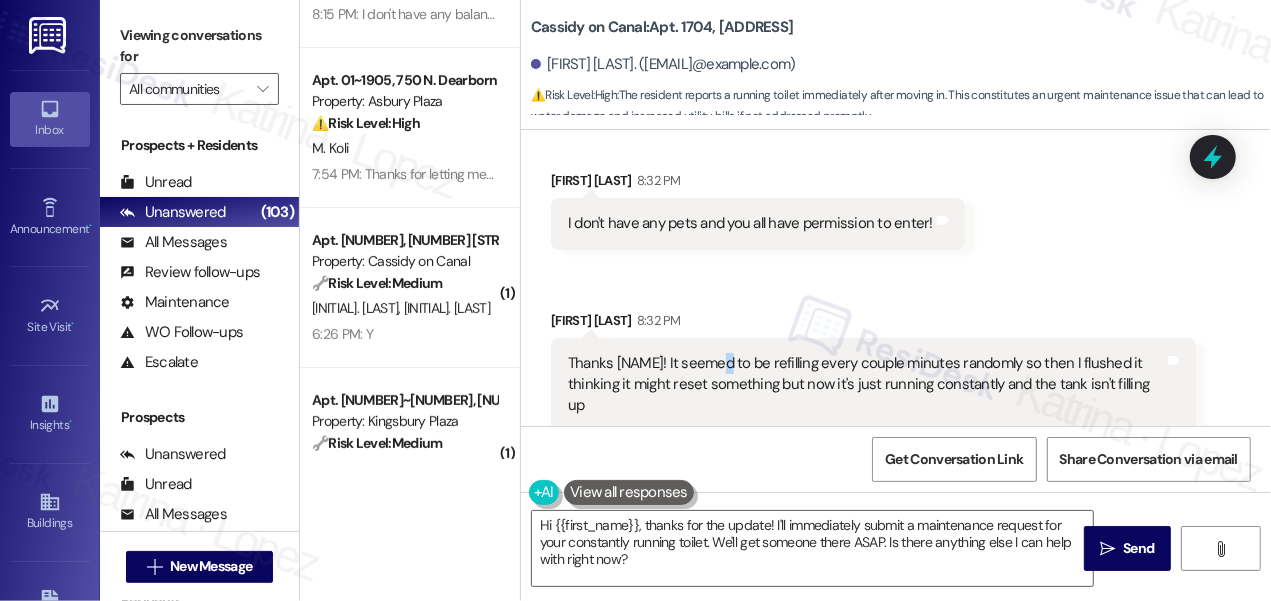 click on "Thanks [FIRST_NAME]! It seemed to be refilling every couple minutes randomly so then I flushed it thinking it might reset something but now it's just running constantly and the tank isn't filling up" at bounding box center [866, 385] 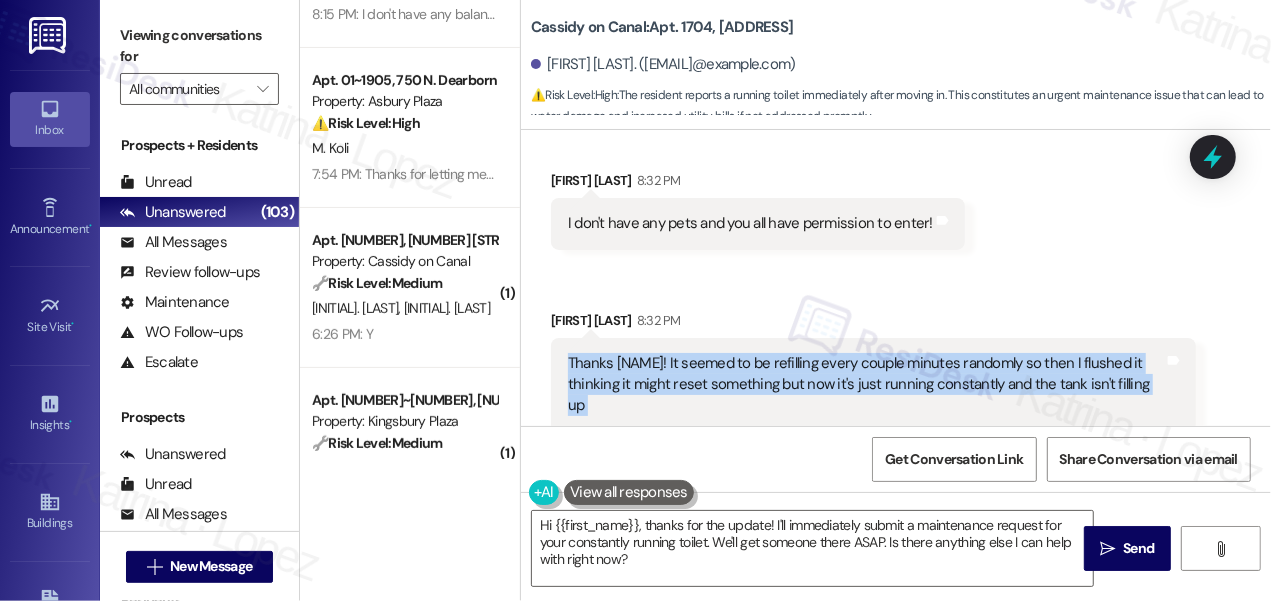 click on "Thanks [FIRST_NAME]! It seemed to be refilling every couple minutes randomly so then I flushed it thinking it might reset something but now it's just running constantly and the tank isn't filling up" at bounding box center (866, 385) 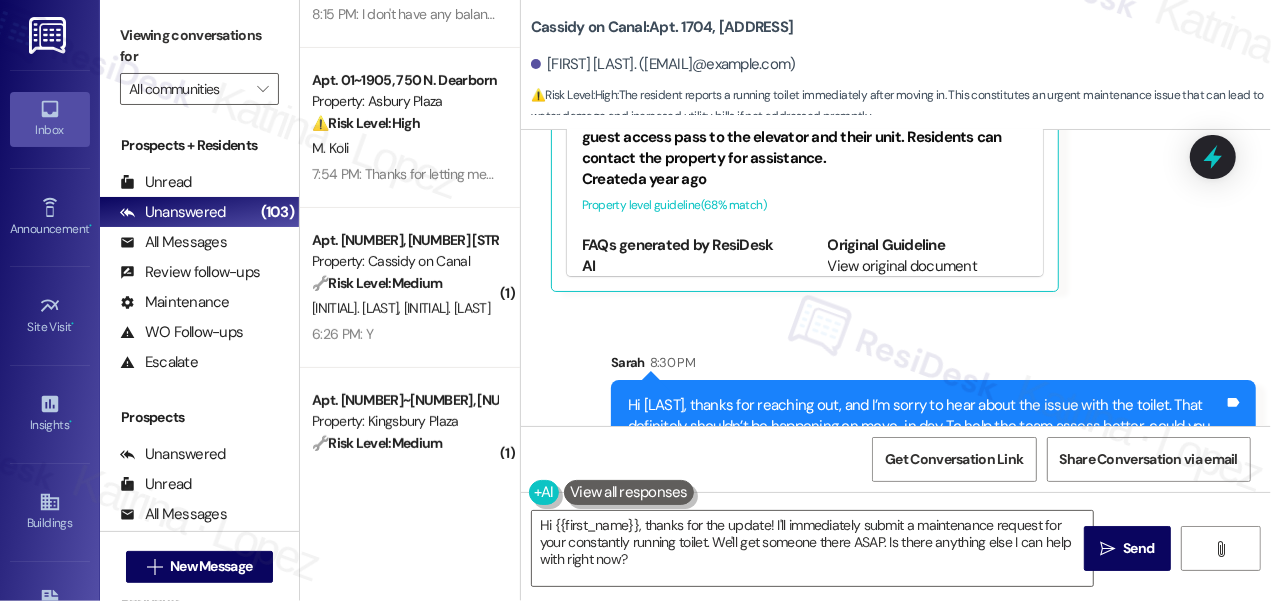 scroll, scrollTop: 441, scrollLeft: 0, axis: vertical 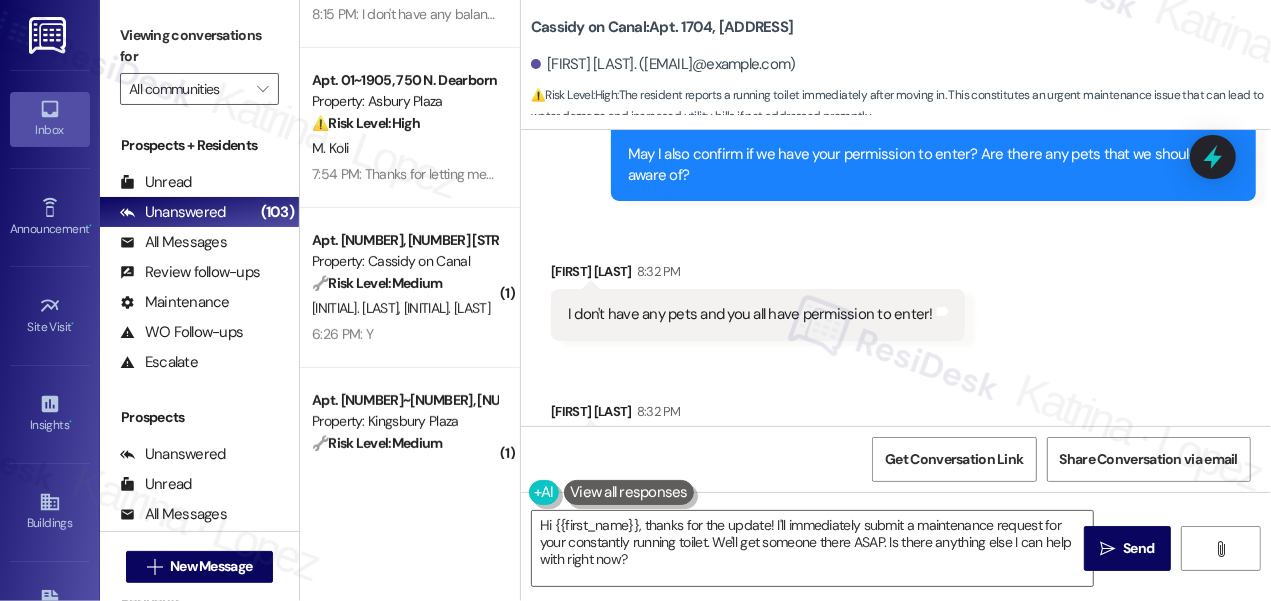 click on "Viewing conversations for" at bounding box center (199, 46) 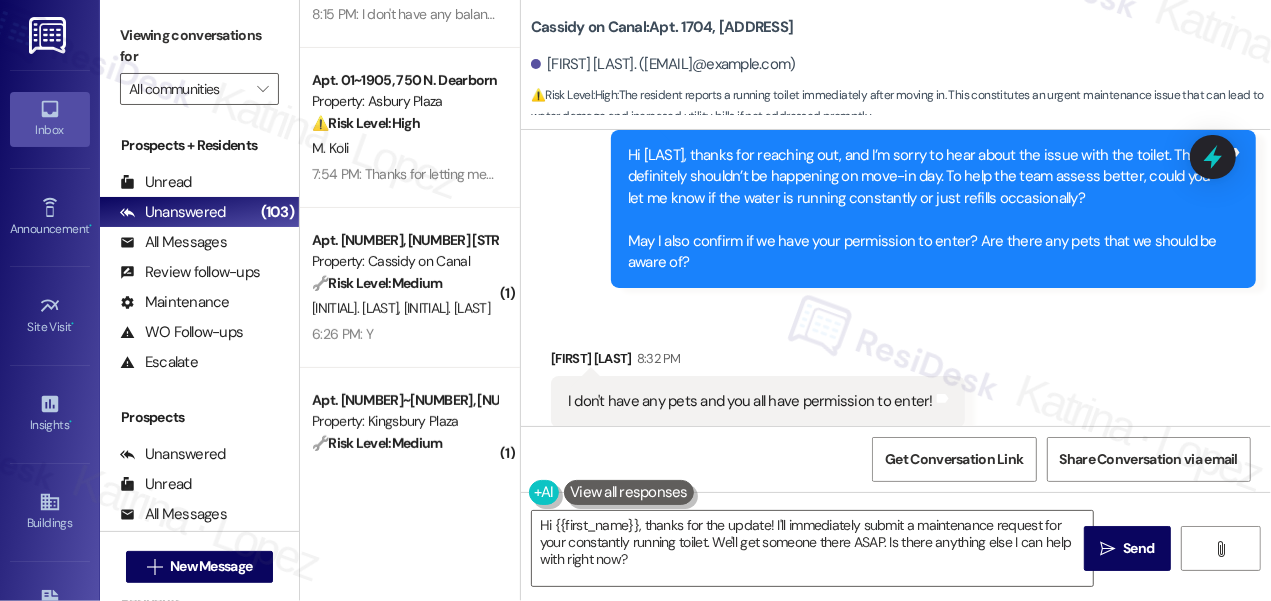 scroll, scrollTop: 623, scrollLeft: 0, axis: vertical 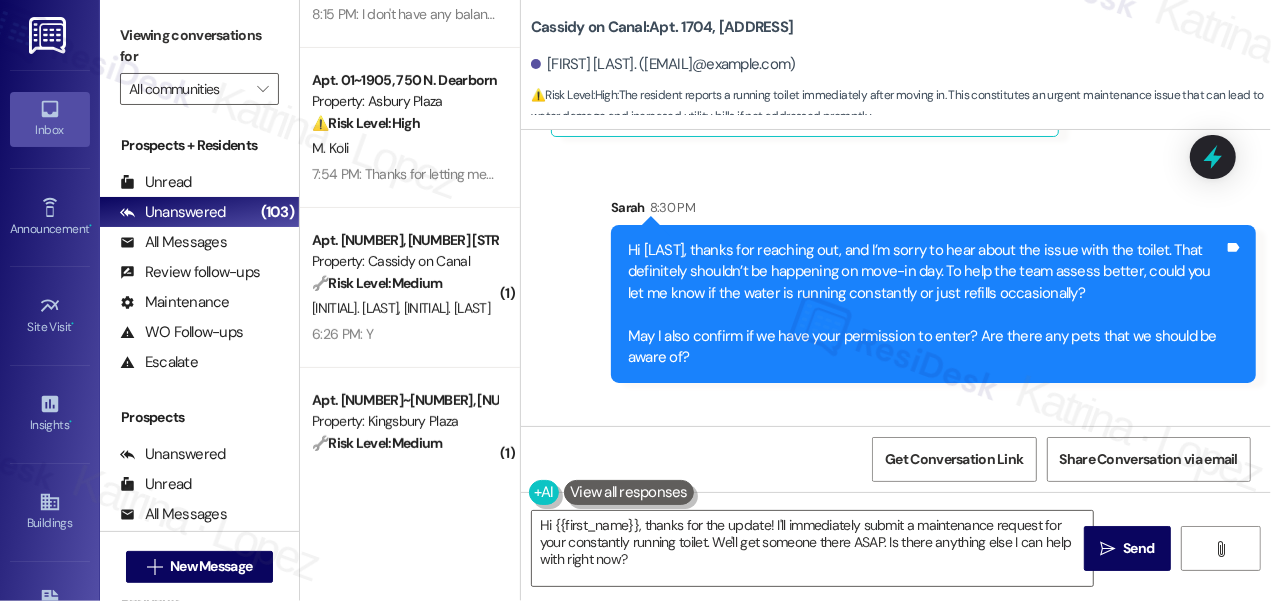 click on "Viewing conversations for" at bounding box center [199, 46] 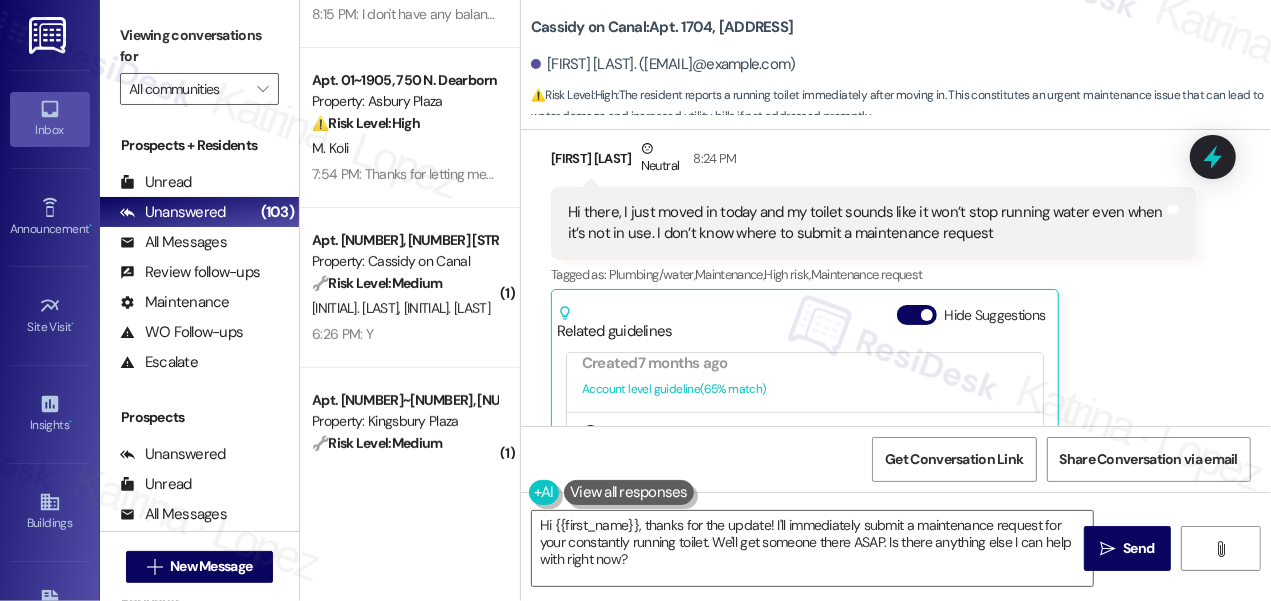 scroll, scrollTop: 168, scrollLeft: 0, axis: vertical 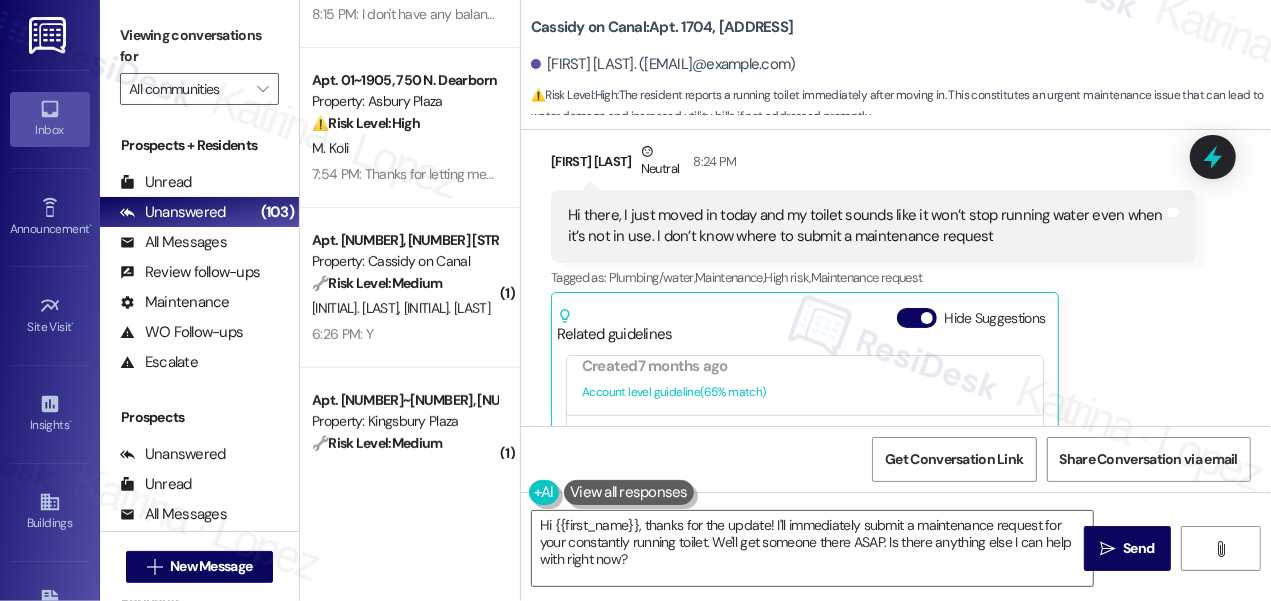 click on "Hi there, I just moved in today and my toilet sounds like it won’t stop running water even when it’s not in use. I don’t know where to submit a maintenance request" at bounding box center (866, 226) 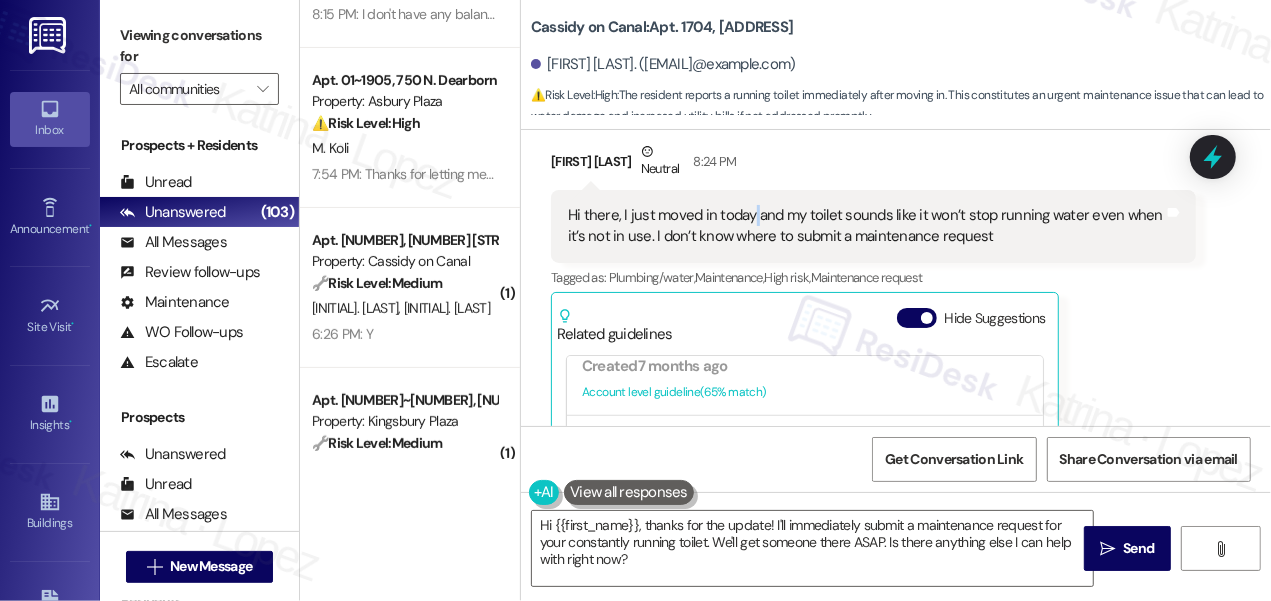 click on "Hi there, I just moved in today and my toilet sounds like it won’t stop running water even when it’s not in use. I don’t know where to submit a maintenance request" at bounding box center (866, 226) 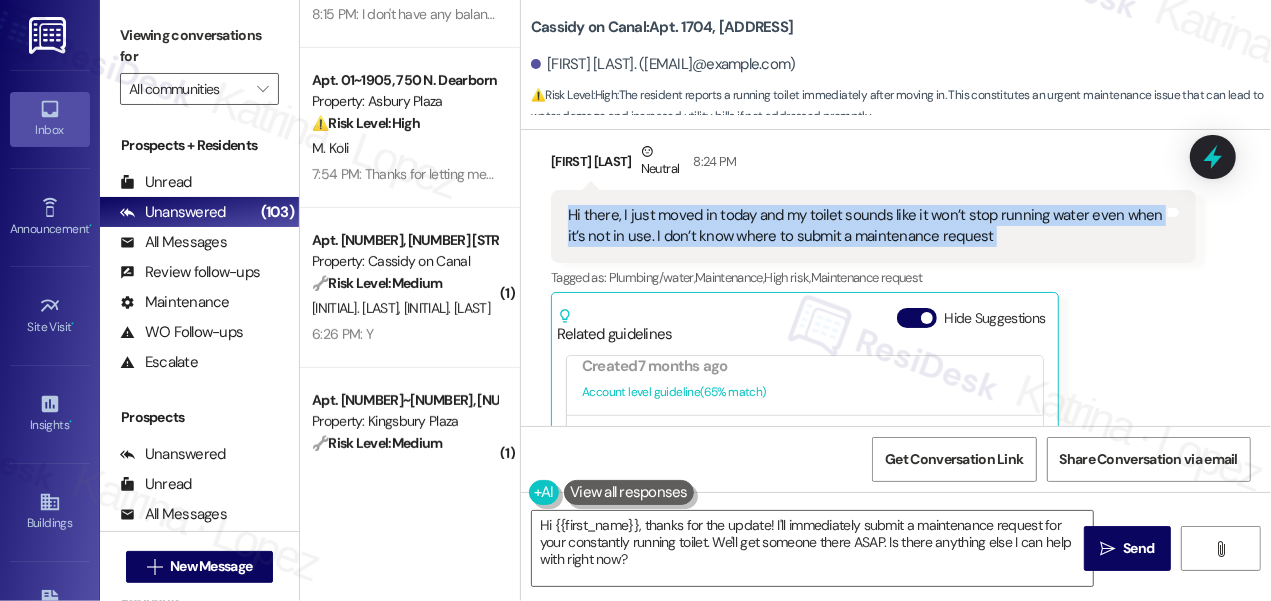 click on "Hi there, I just moved in today and my toilet sounds like it won’t stop running water even when it’s not in use. I don’t know where to submit a maintenance request" at bounding box center (866, 226) 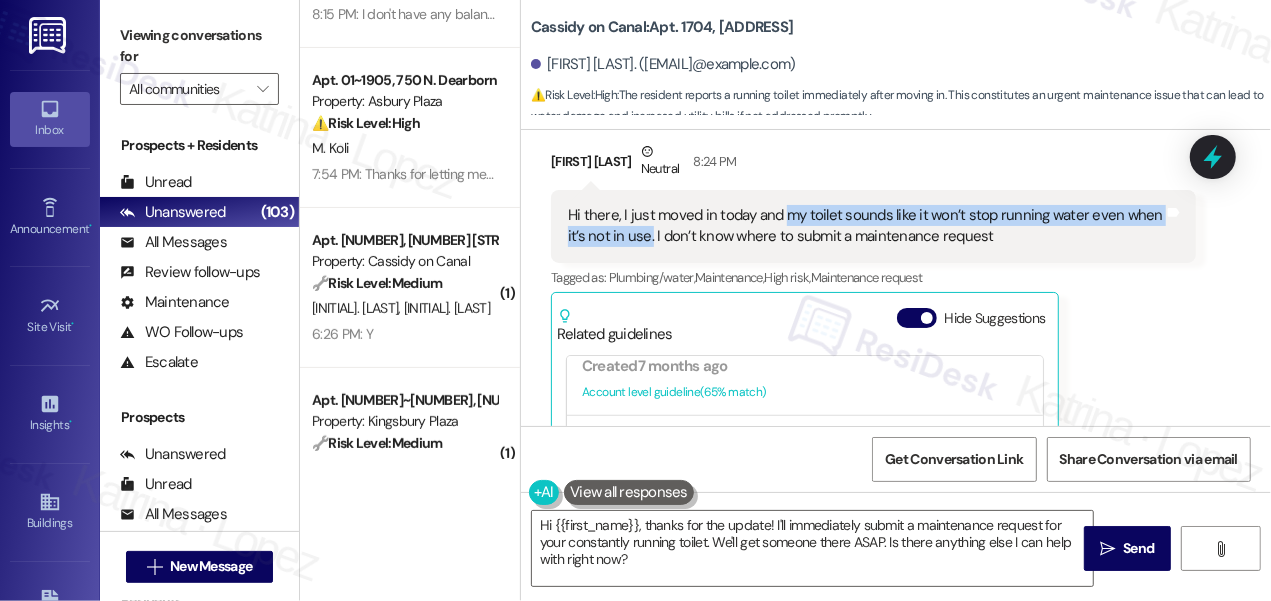drag, startPoint x: 781, startPoint y: 215, endPoint x: 651, endPoint y: 235, distance: 131.52946 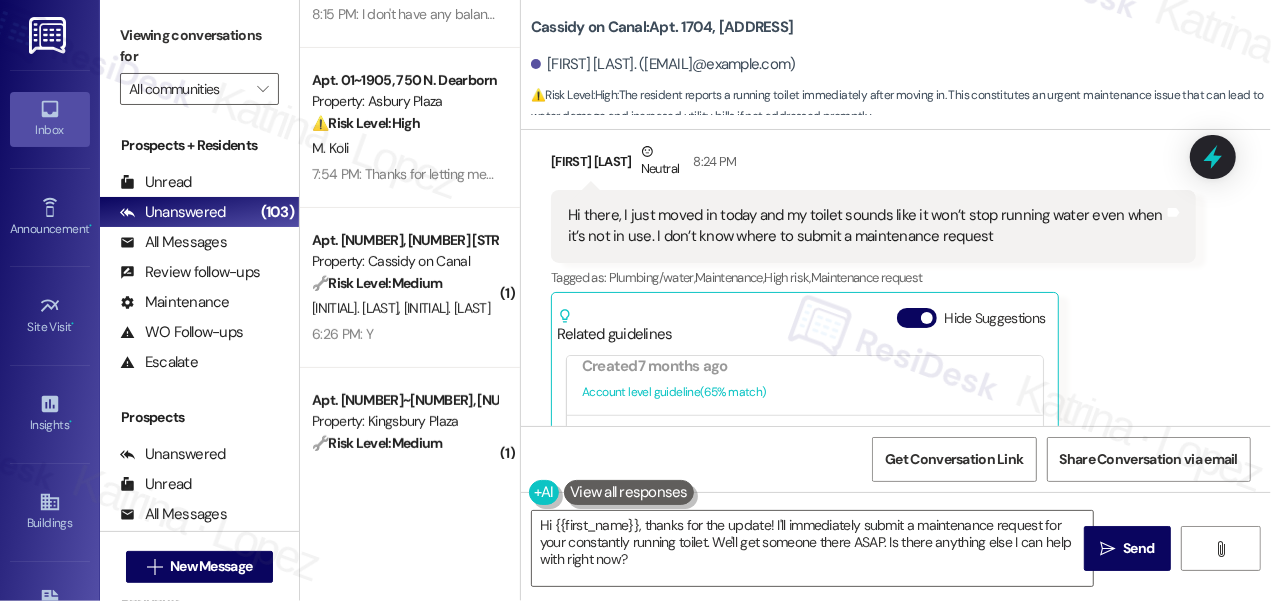 drag, startPoint x: 162, startPoint y: 20, endPoint x: 180, endPoint y: 20, distance: 18 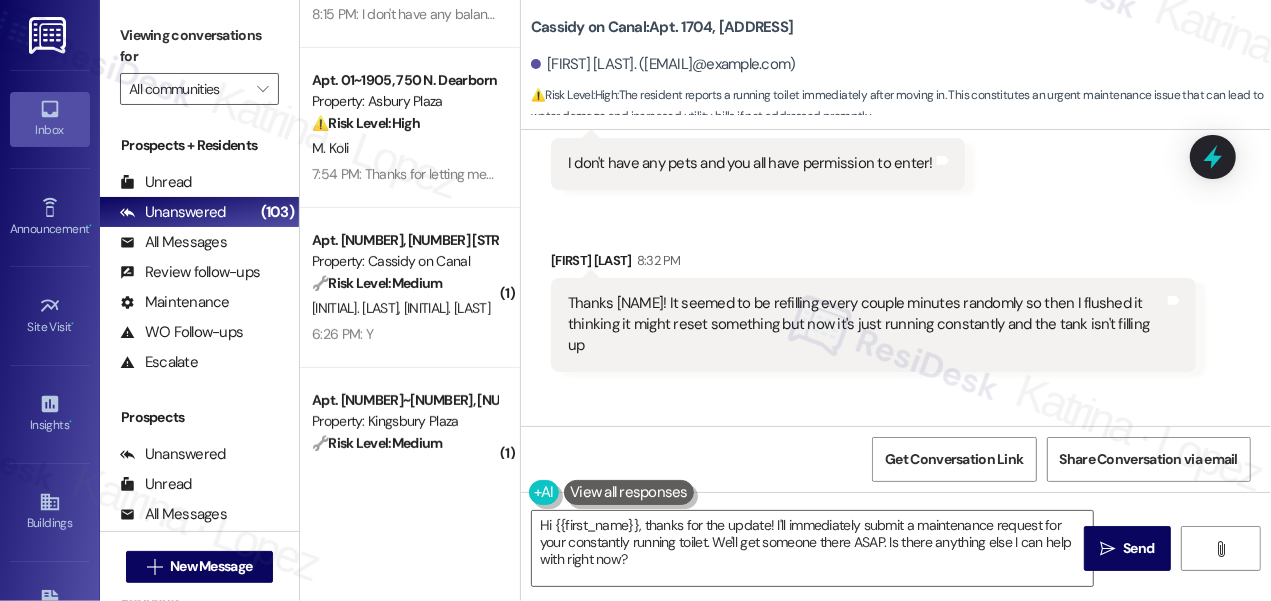 scroll, scrollTop: 986, scrollLeft: 0, axis: vertical 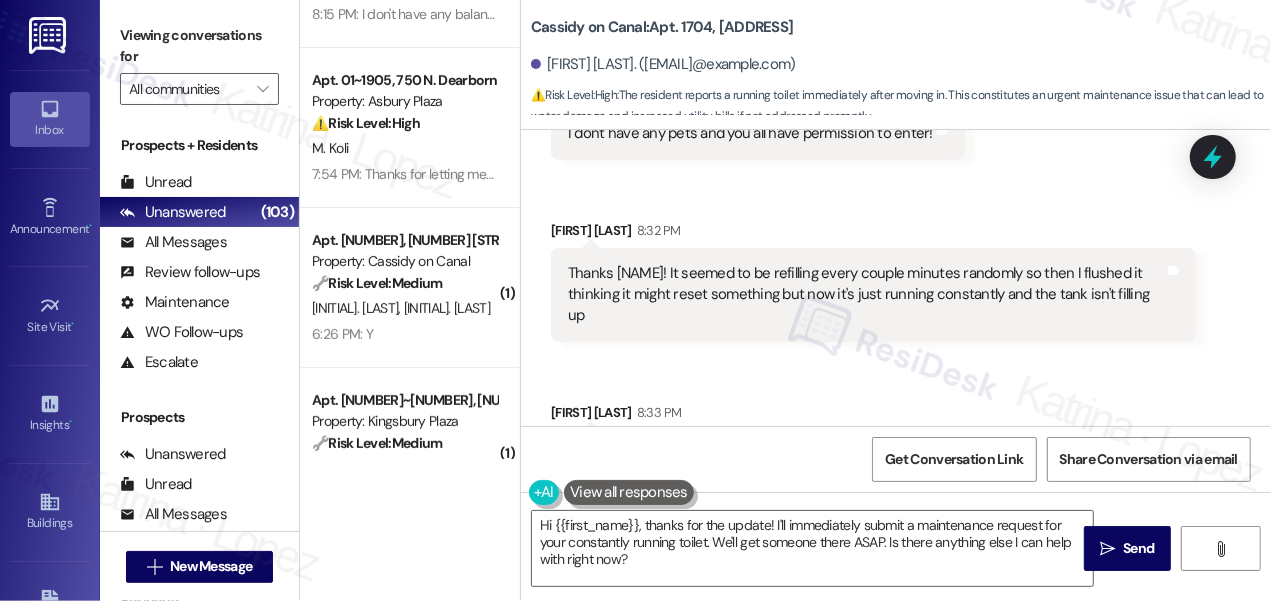 click on "Thanks [FIRST_NAME]! It seemed to be refilling every couple minutes randomly so then I flushed it thinking it might reset something but now it's just running constantly and the tank isn't filling up" at bounding box center [866, 295] 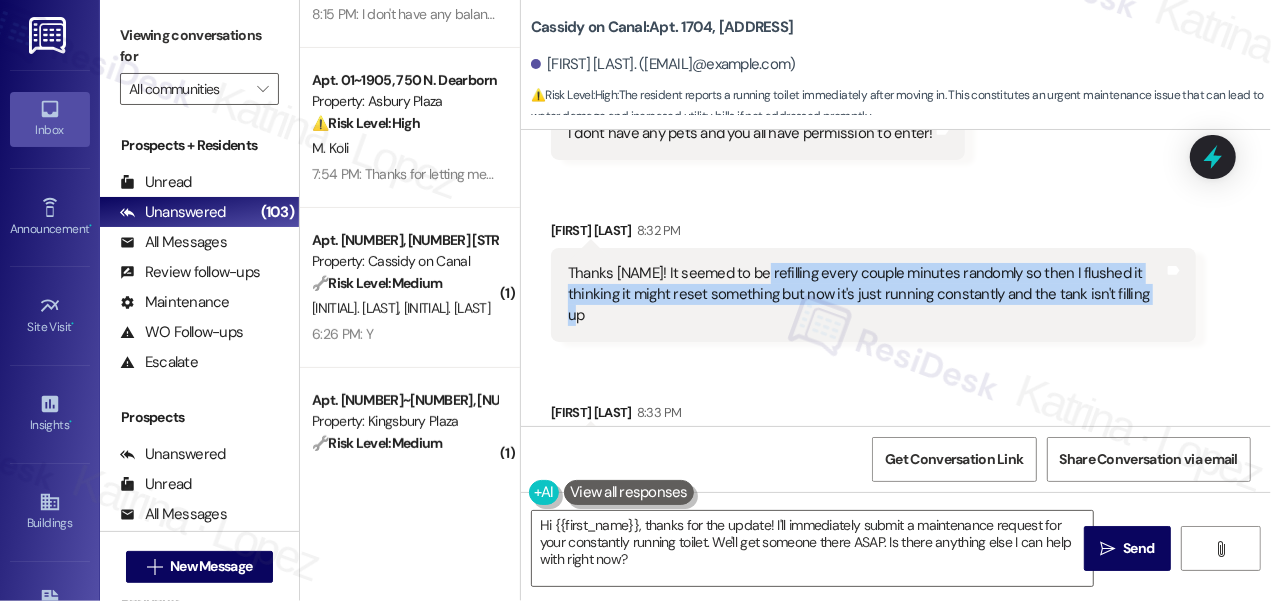 drag, startPoint x: 759, startPoint y: 270, endPoint x: 880, endPoint y: 314, distance: 128.7517 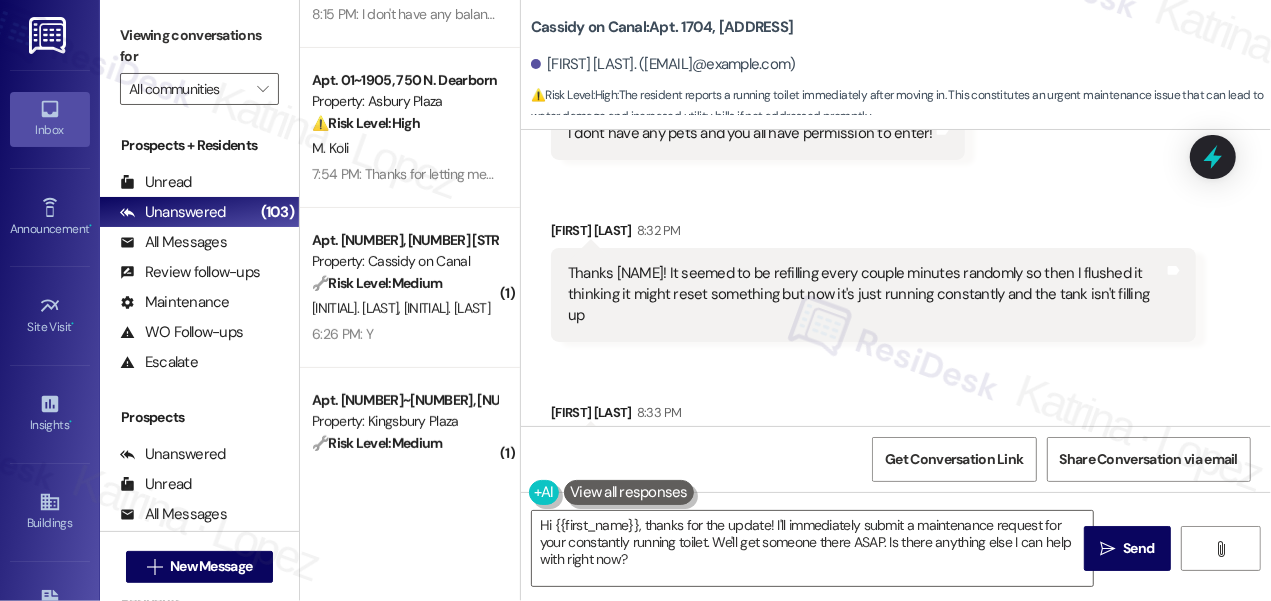 drag, startPoint x: 833, startPoint y: 33, endPoint x: 682, endPoint y: 28, distance: 151.08276 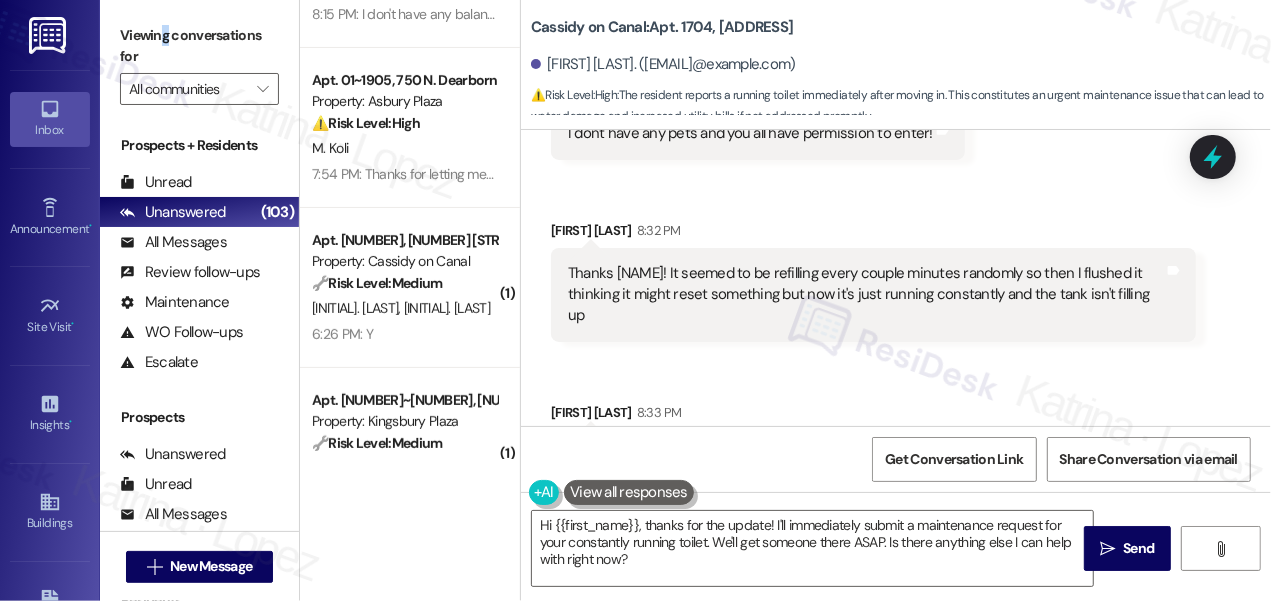 click on "Viewing conversations for All communities " at bounding box center (199, 62) 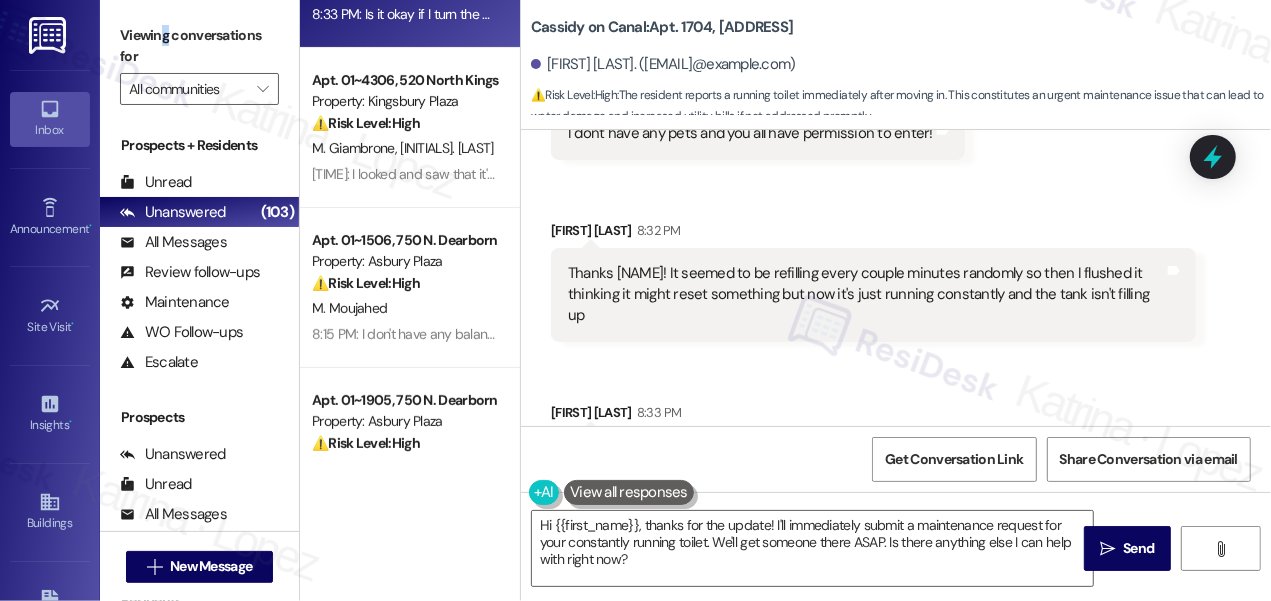 drag, startPoint x: 825, startPoint y: 30, endPoint x: 721, endPoint y: 31, distance: 104.00481 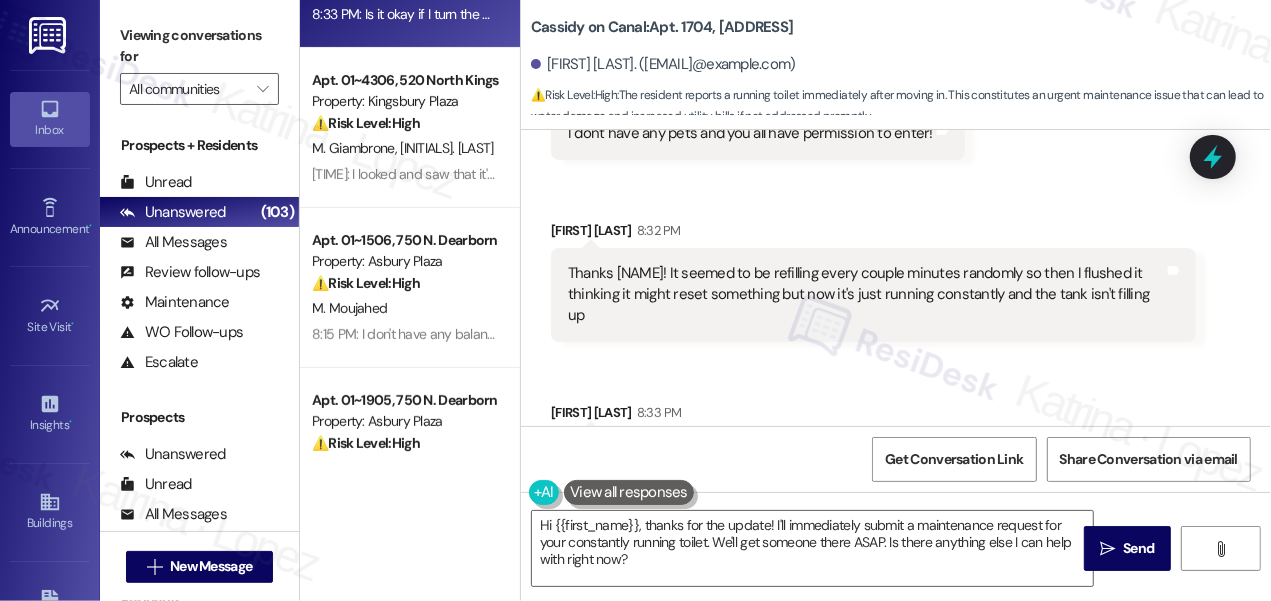click on "Viewing conversations for" at bounding box center [199, 46] 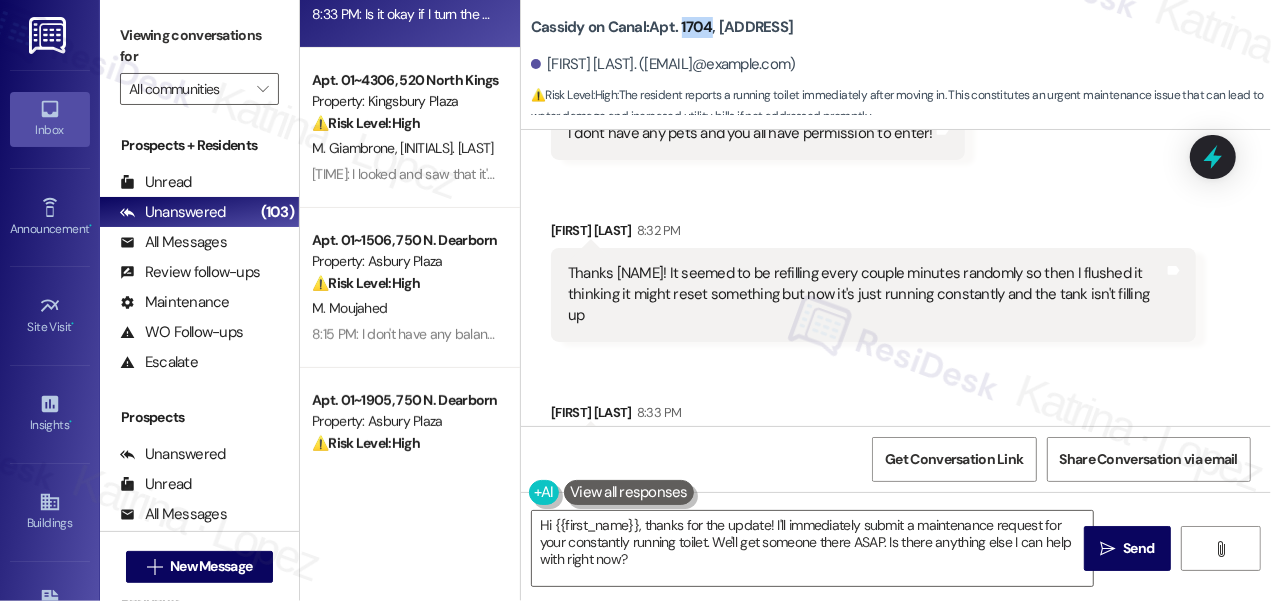 click on "Cassidy on Canal:  Apt. 1704, 350 N Canal St" at bounding box center [662, 27] 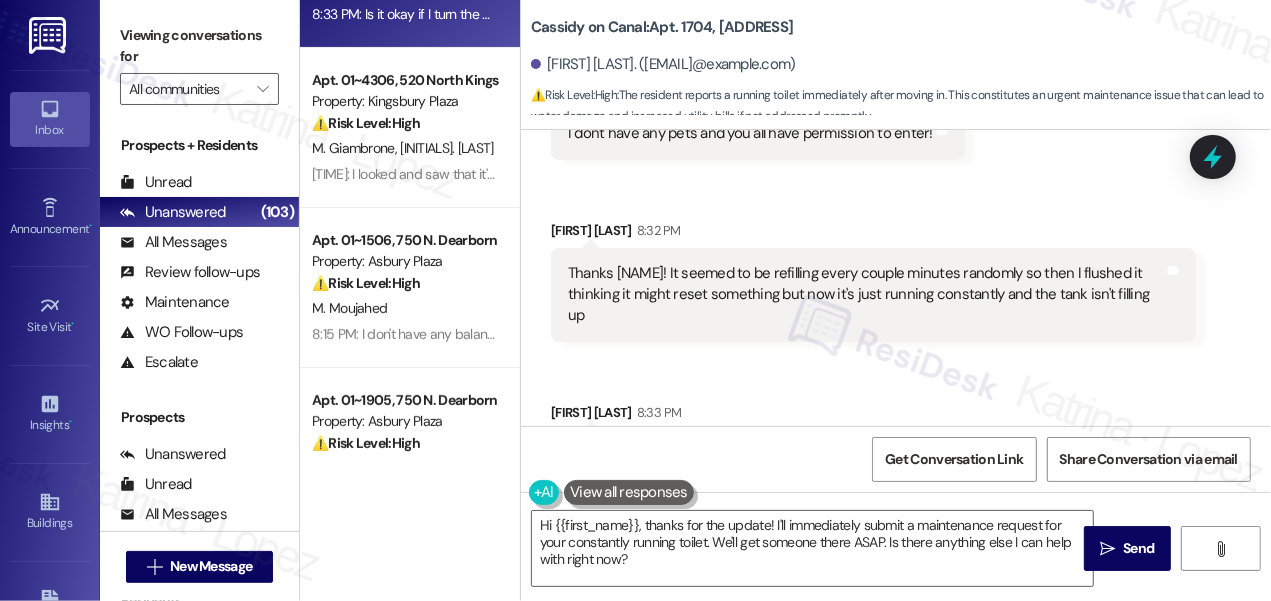 click on "Viewing conversations for" at bounding box center (199, 46) 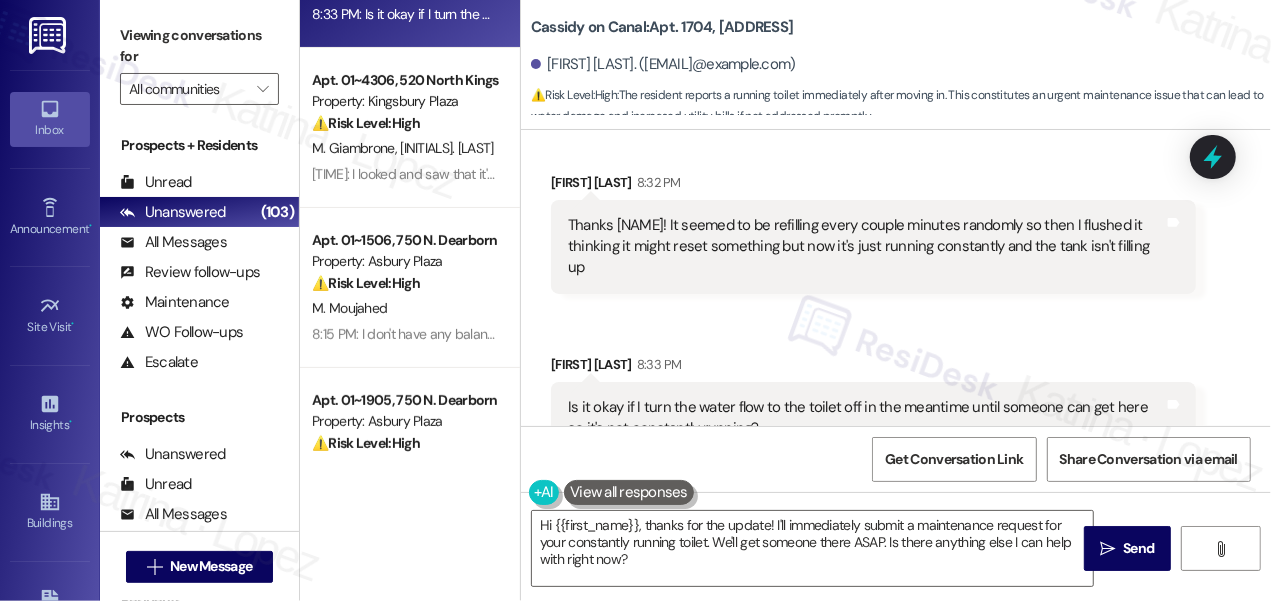 scroll, scrollTop: 1077, scrollLeft: 0, axis: vertical 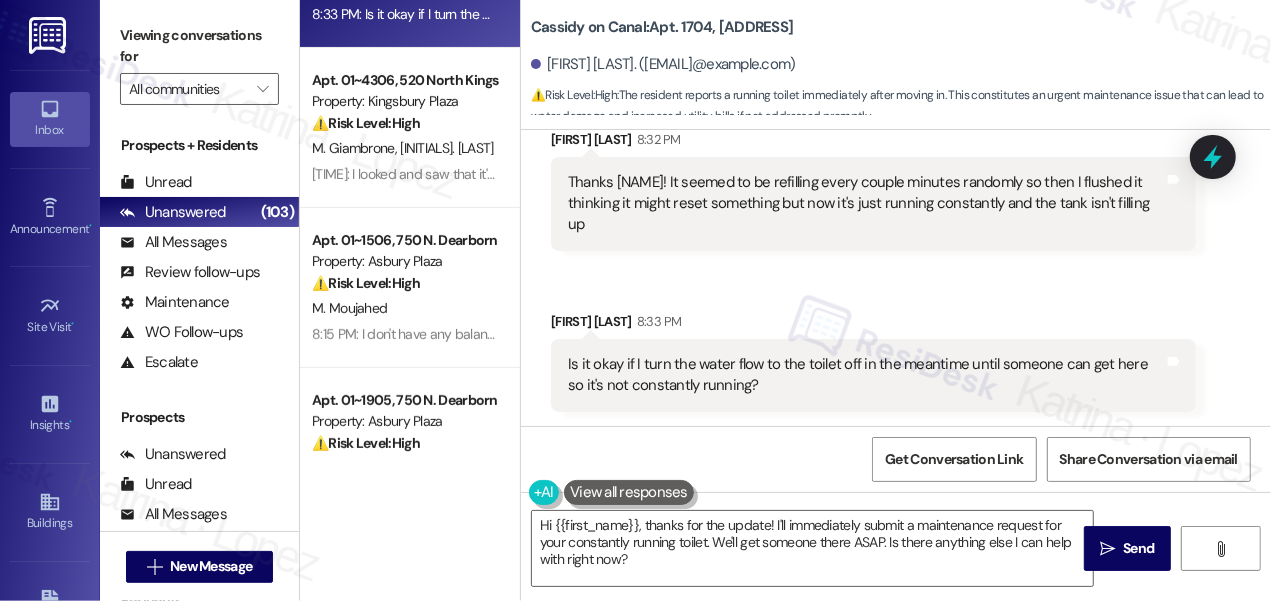 click on "Is it okay if I turn the water flow to the toilet off in the meantime until someone can get here so it's not constantly running?" at bounding box center (866, 375) 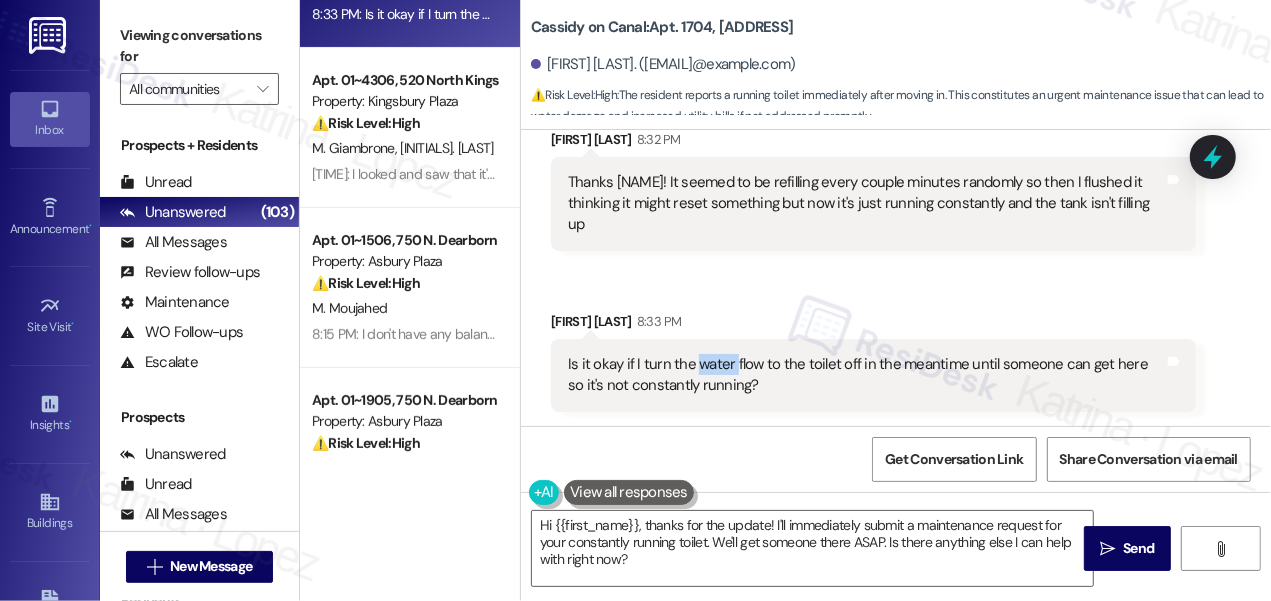 click on "Is it okay if I turn the water flow to the toilet off in the meantime until someone can get here so it's not constantly running?" at bounding box center [866, 375] 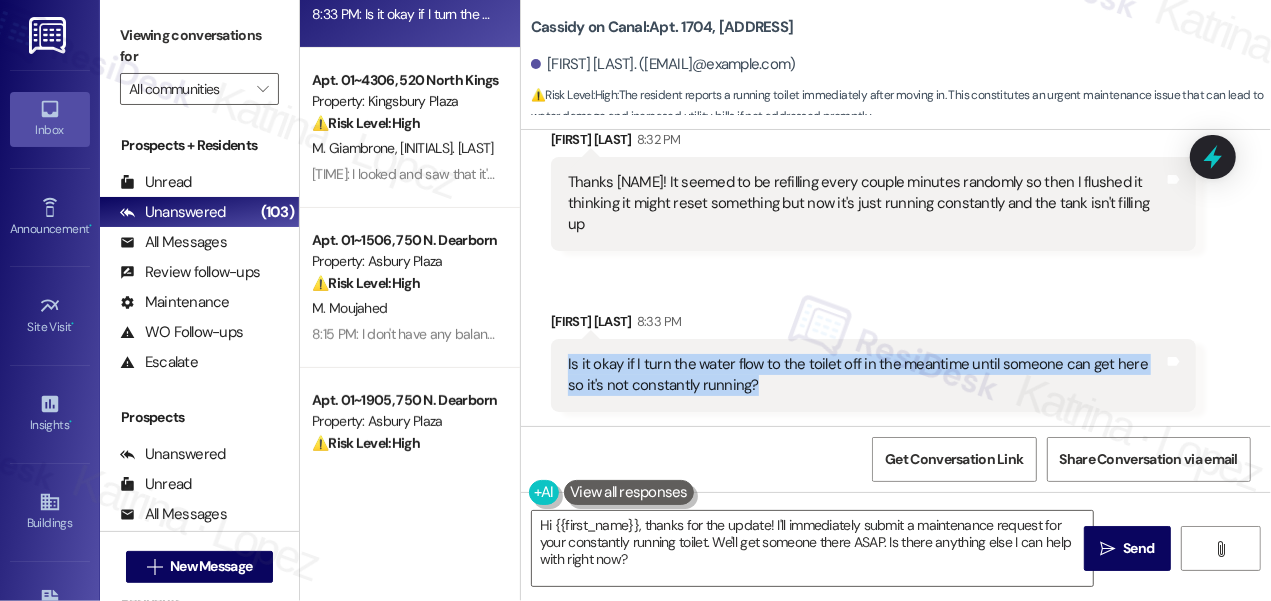 click on "Is it okay if I turn the water flow to the toilet off in the meantime until someone can get here so it's not constantly running?" at bounding box center [866, 375] 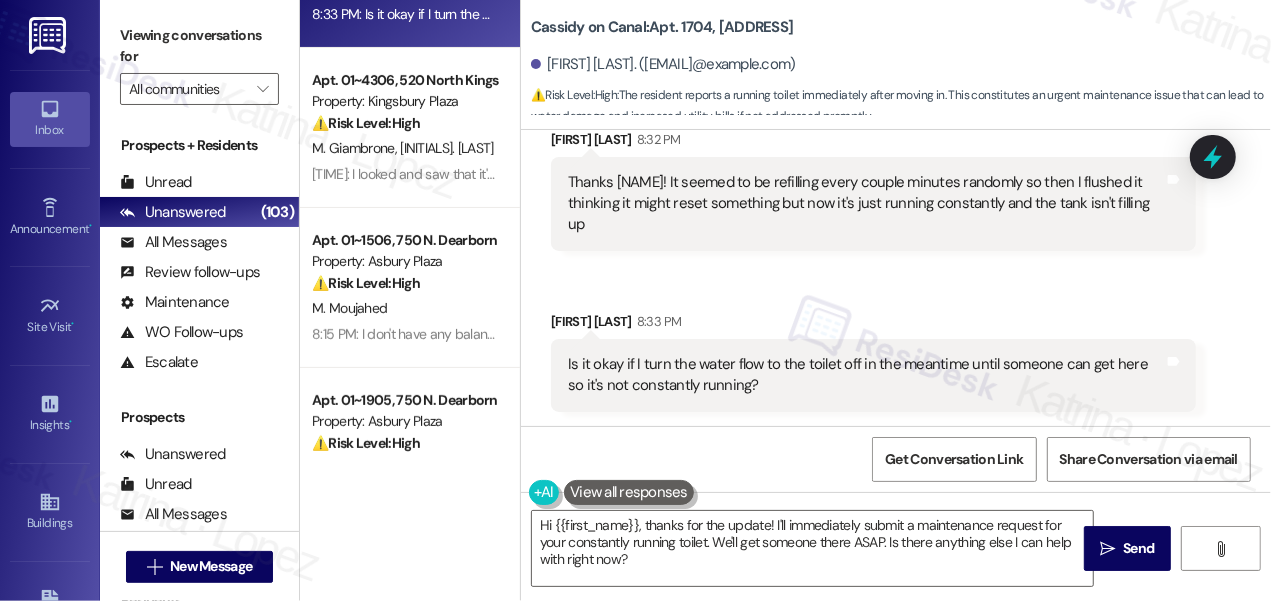 drag, startPoint x: 125, startPoint y: 29, endPoint x: 173, endPoint y: 39, distance: 49.0306 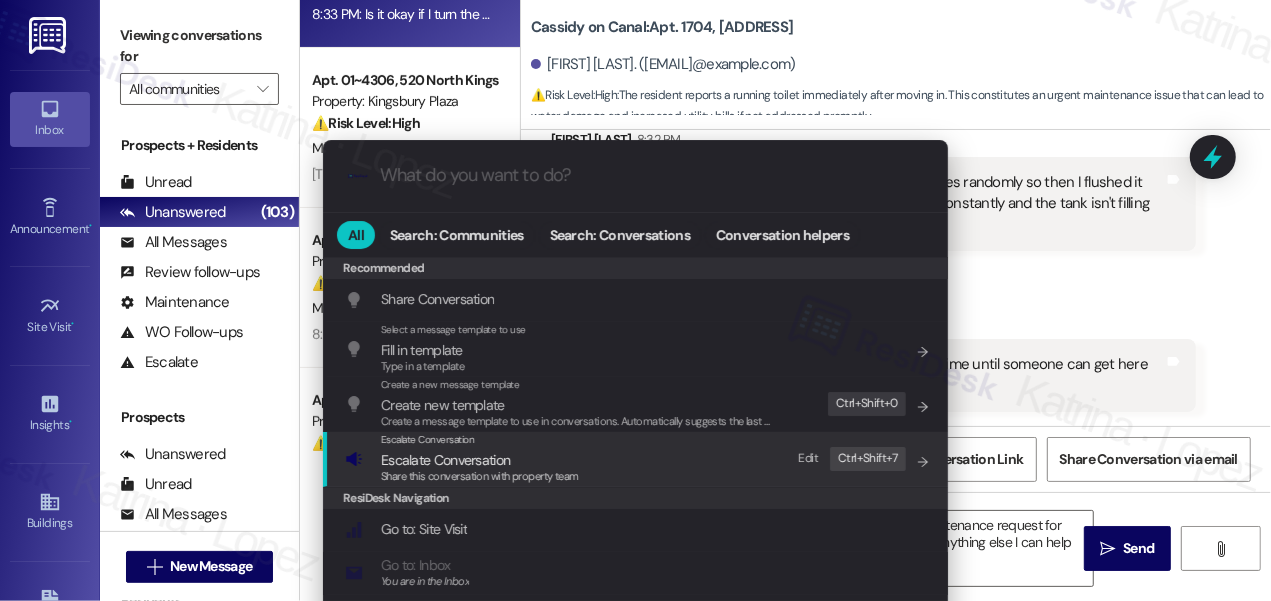 click on "Escalate Conversation" at bounding box center (480, 460) 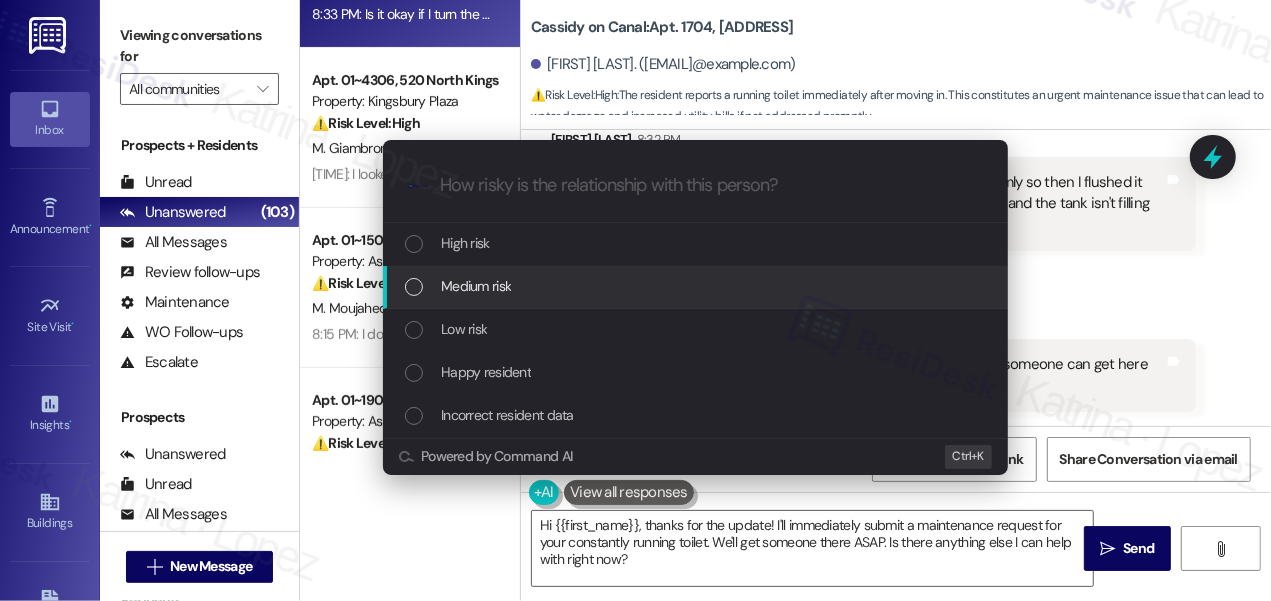 click on "Medium risk" at bounding box center (697, 286) 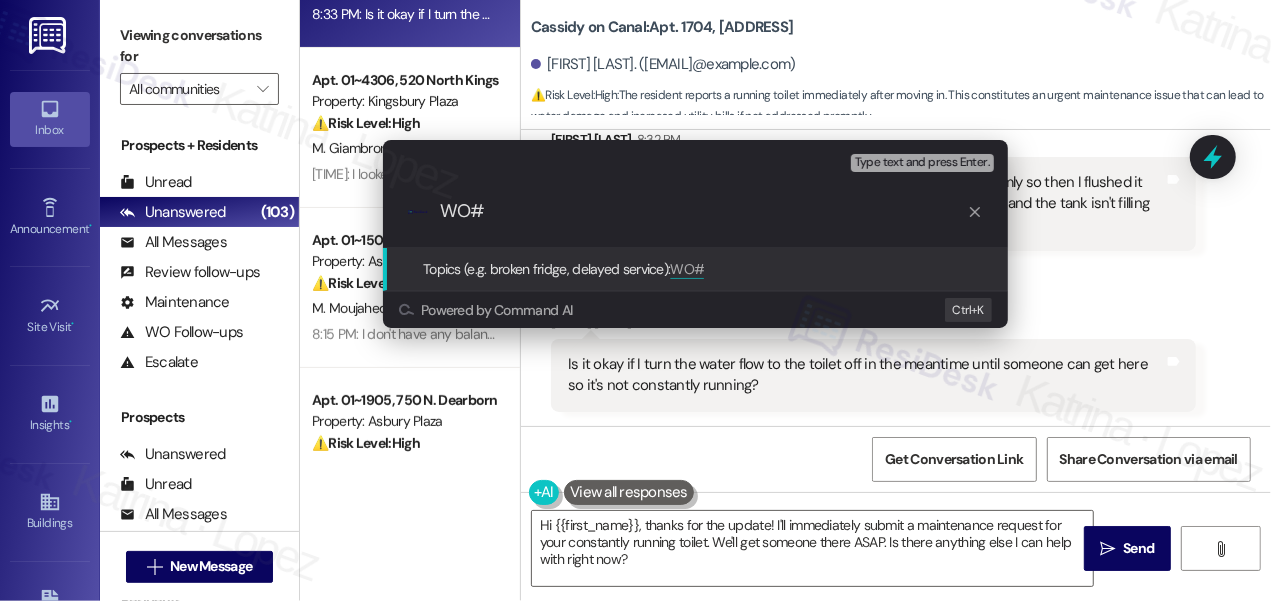 paste on "1768057" 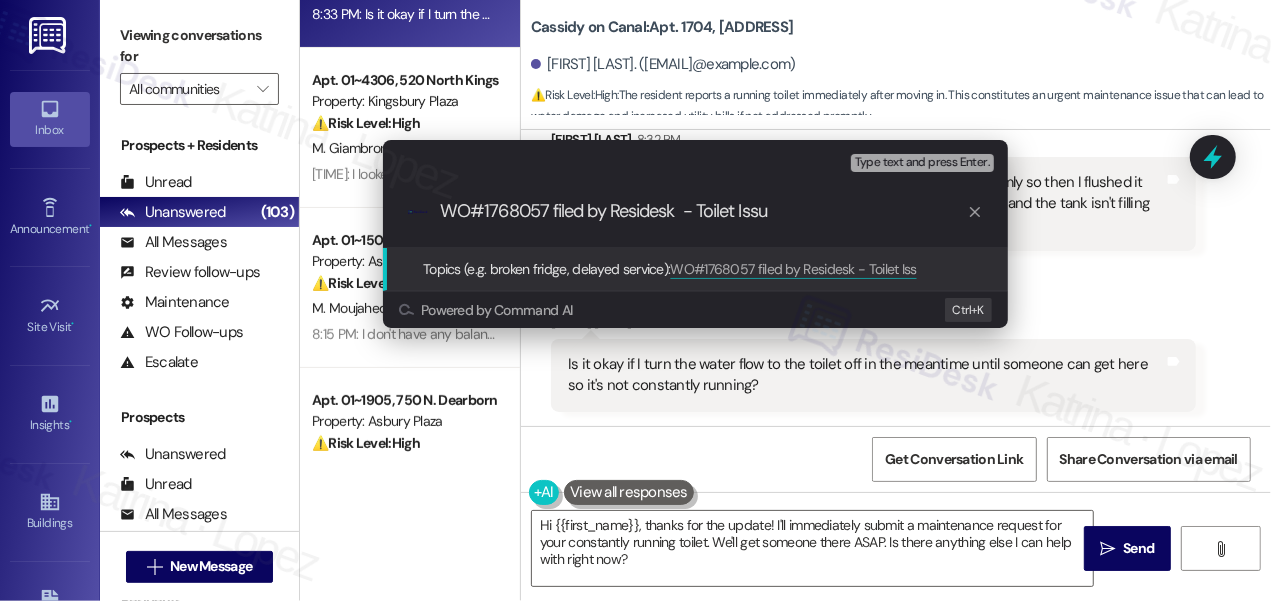 type on "WO#1768057 filed by Residesk  - Toilet Issue" 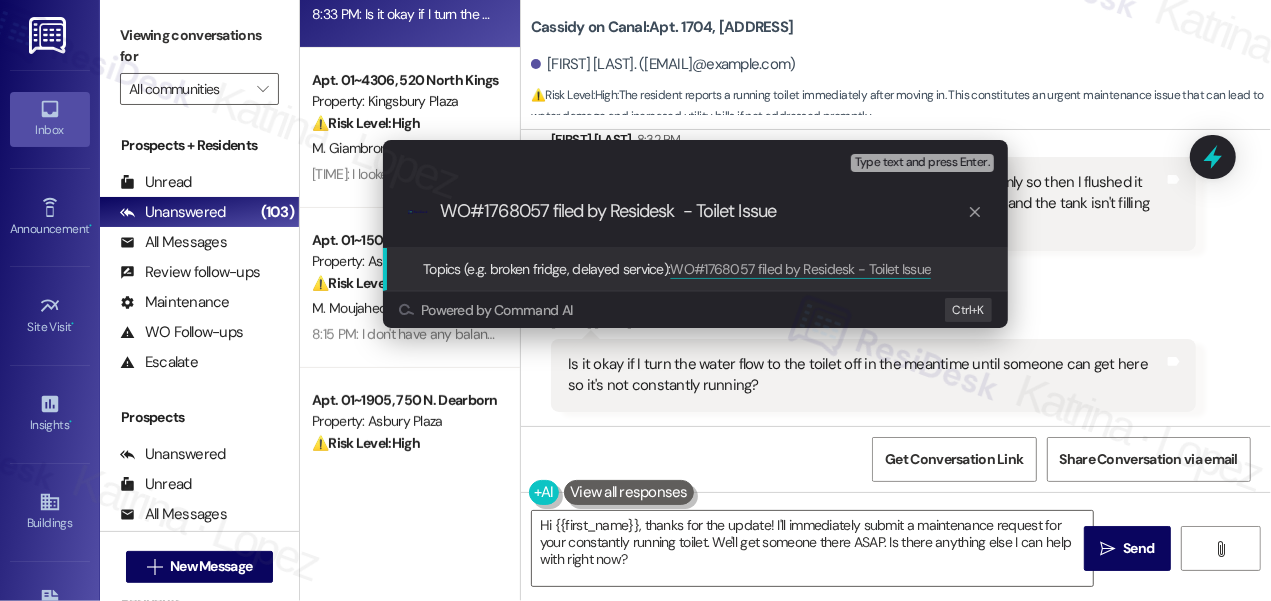 type 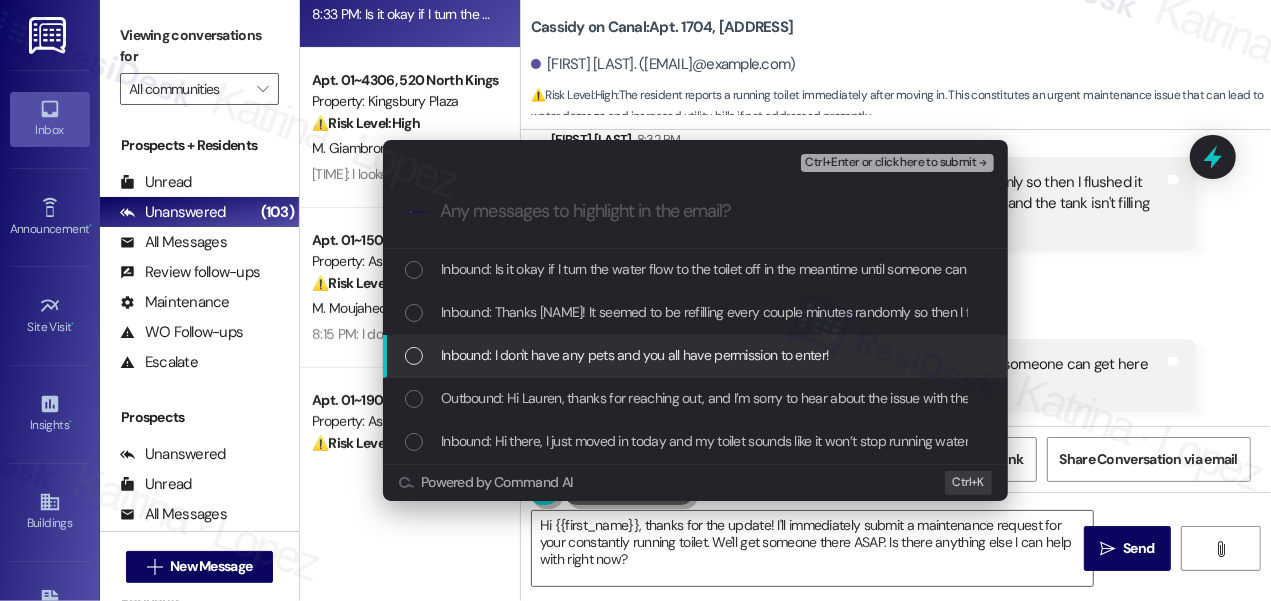click on "Inbound: I don't have any pets and you all have permission to enter!" at bounding box center (635, 355) 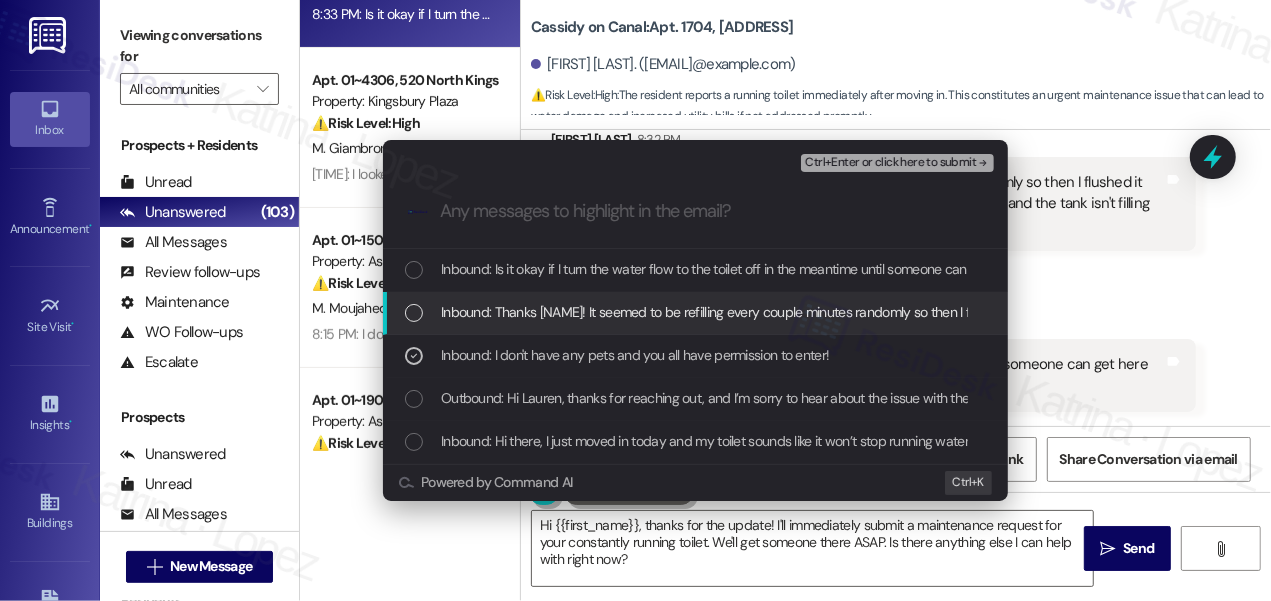 click on "Inbound: Thanks Sarah! It seemed to be refilling every couple minutes randomly so then I flushed it thinking it might reset something but now it's just running constantly and the tank isn't filling up" at bounding box center (1002, 312) 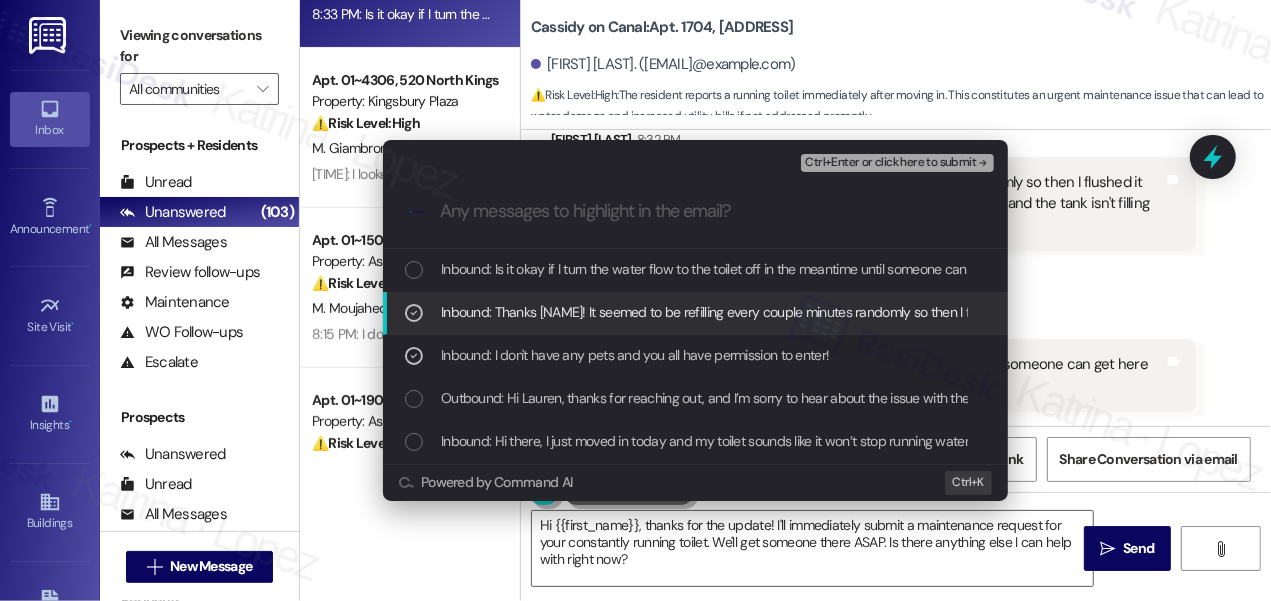 click on "Inbound: I don't have any pets and you all have permission to enter!" at bounding box center (695, 356) 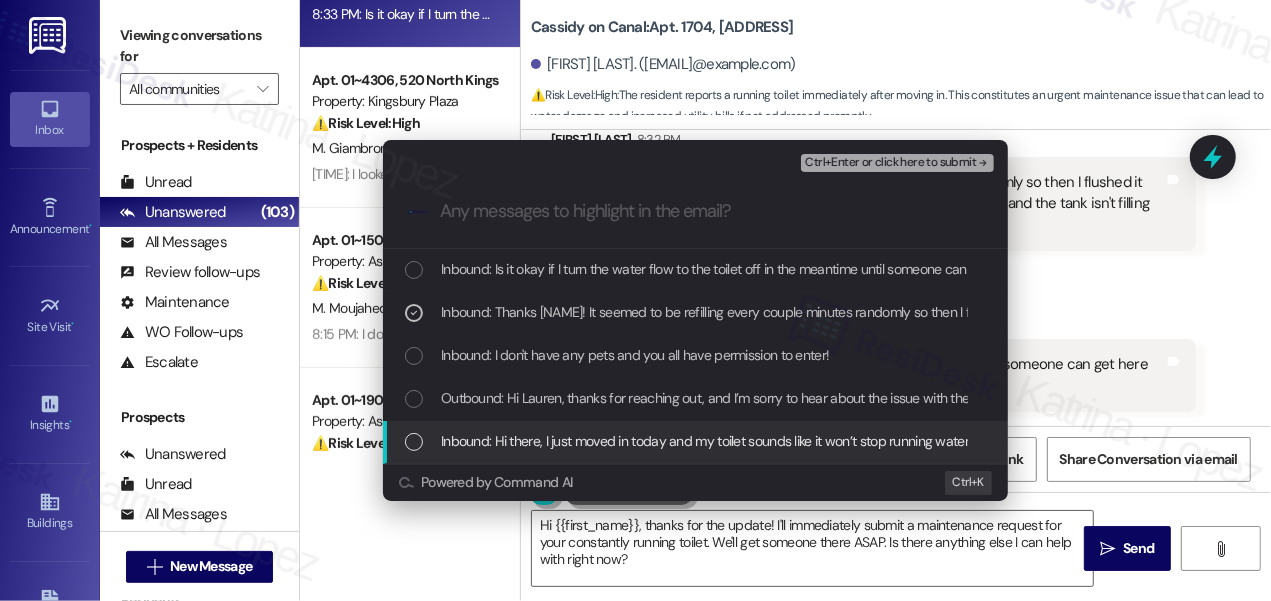click on "Inbound: Hi there, I just moved in today and my toilet sounds like it won’t stop running water even when it’s not in use. I don’t know where to submit a maintenance request" at bounding box center (933, 441) 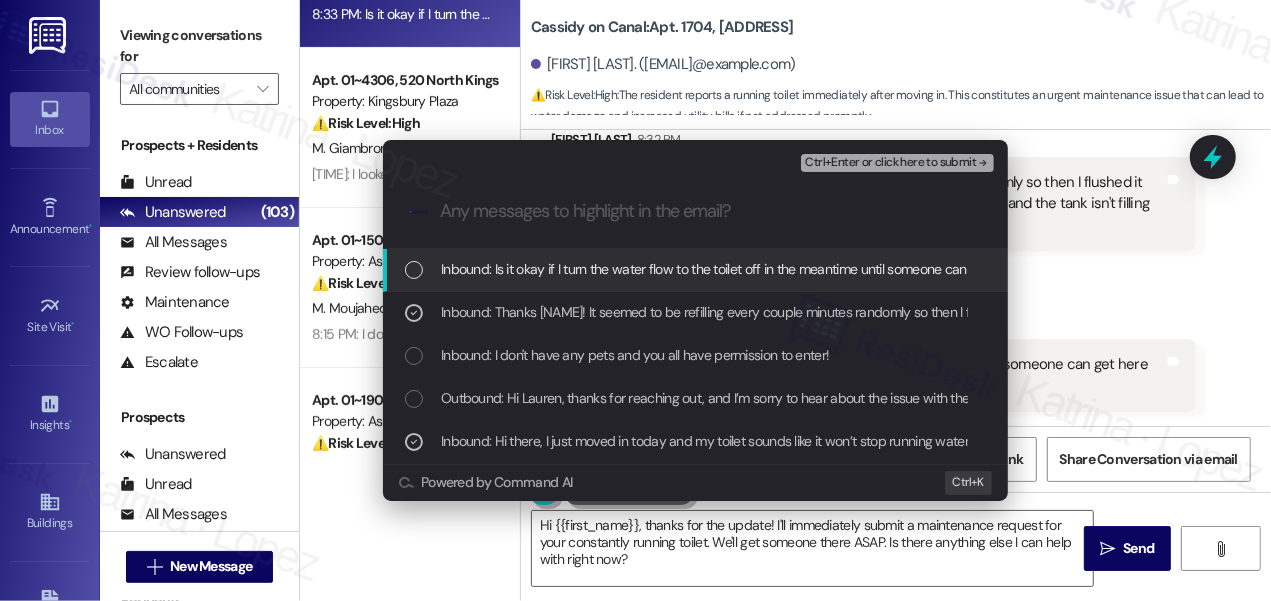 click on "Ctrl+Enter or click here to submit" at bounding box center [890, 163] 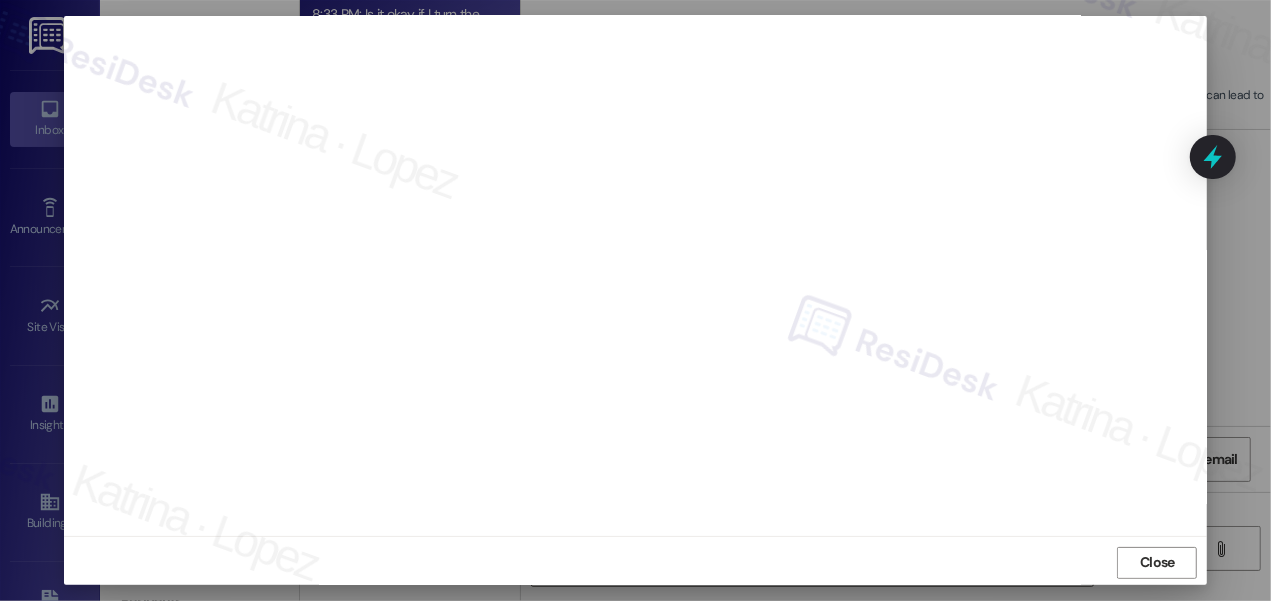 scroll, scrollTop: 24, scrollLeft: 0, axis: vertical 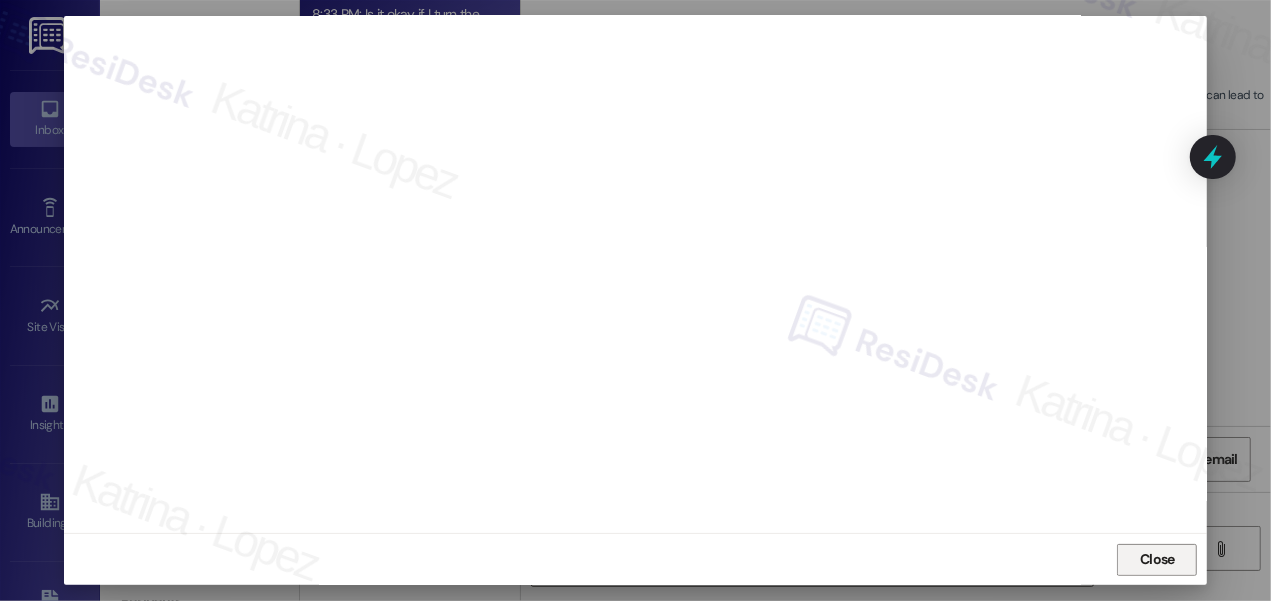 click on "Close" at bounding box center (1157, 560) 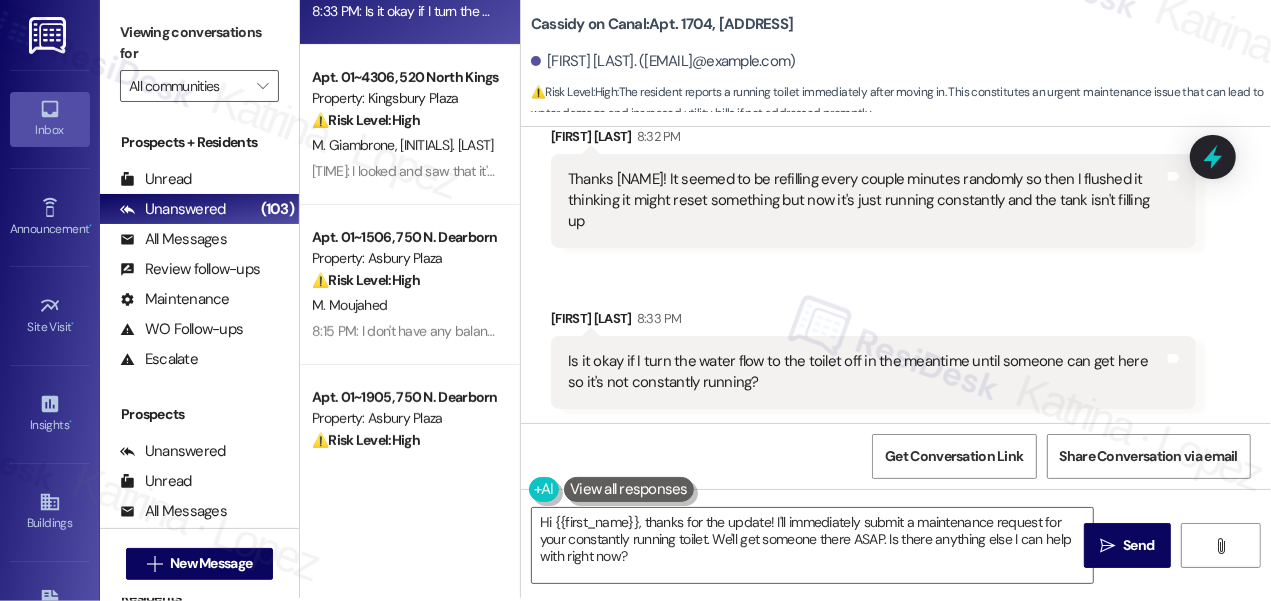 scroll, scrollTop: 4, scrollLeft: 0, axis: vertical 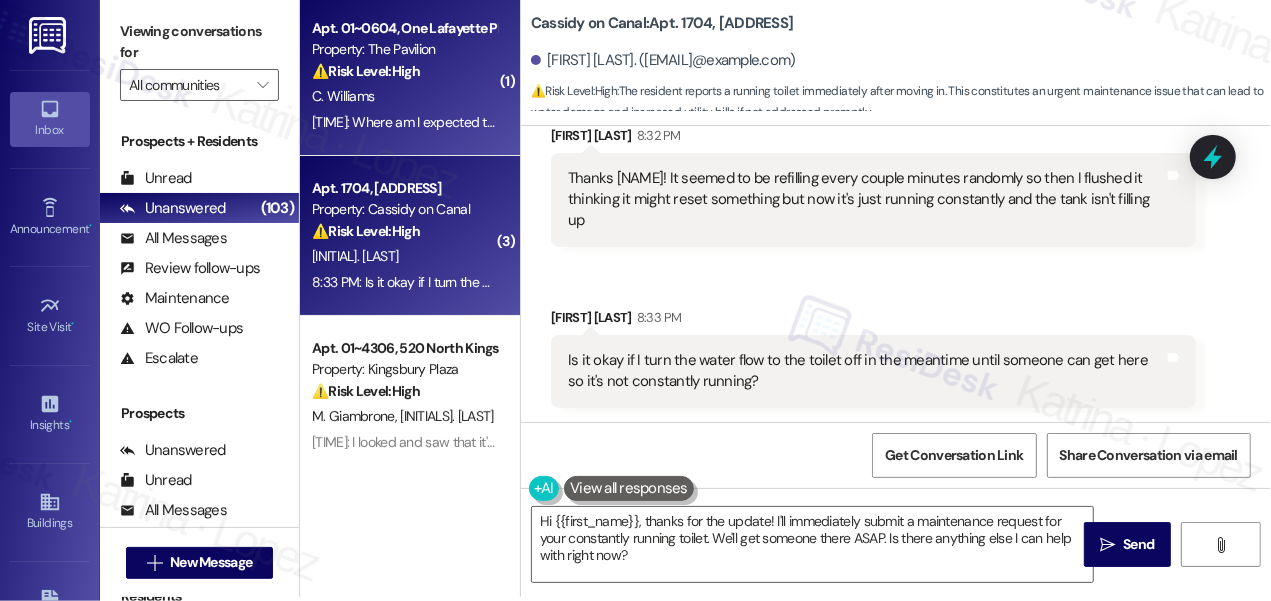 click on "⚠️  Risk Level:  High The resident is unclear about their payment options and is asking about eviction proceedings. The resident also states that their ability to make a payment has been taken away. This indicates a financial concern and potential risk of eviction, requiring urgent attention." at bounding box center (404, 71) 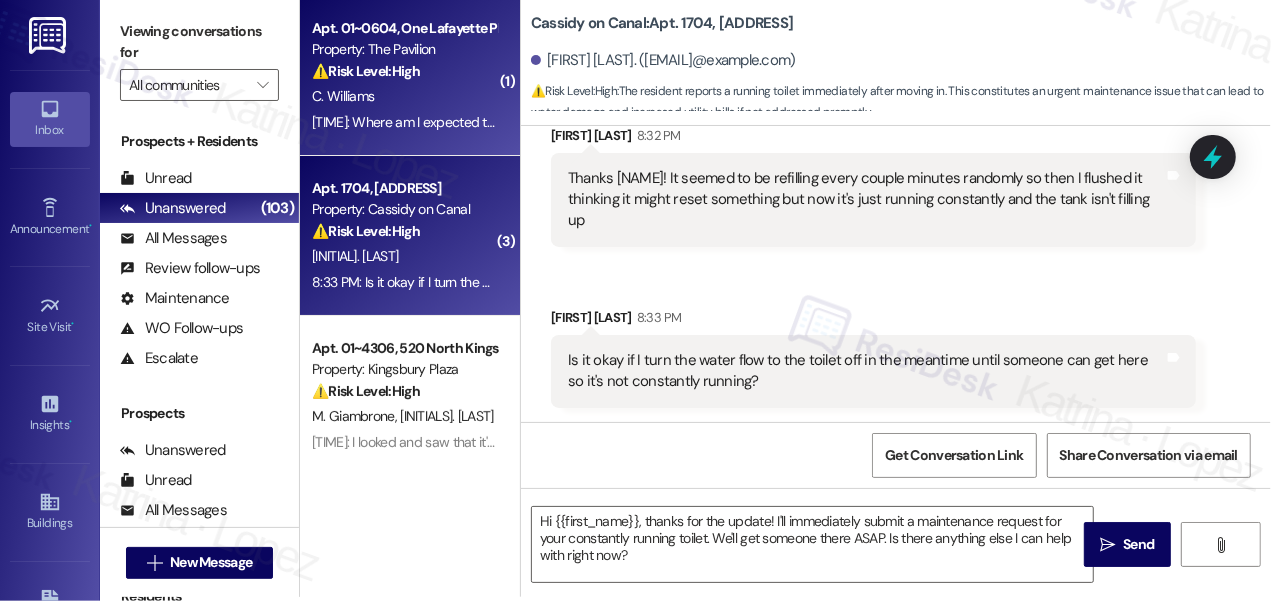 click on "[INITIALS]. [LAST_NAME]" at bounding box center [404, 256] 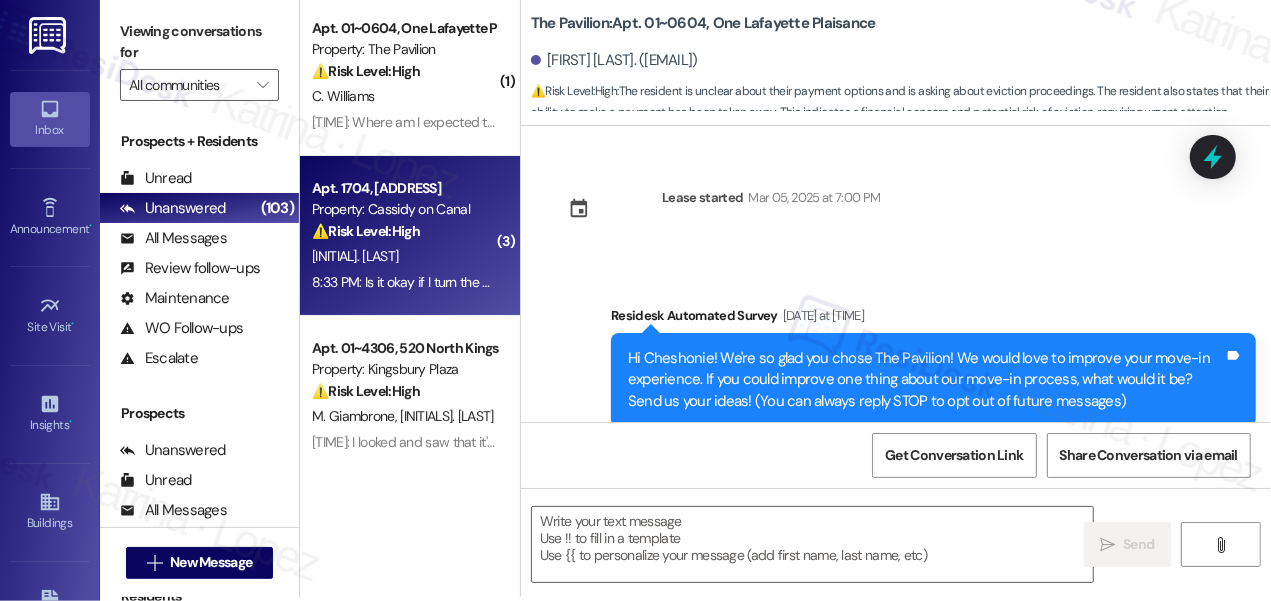 scroll, scrollTop: 0, scrollLeft: 0, axis: both 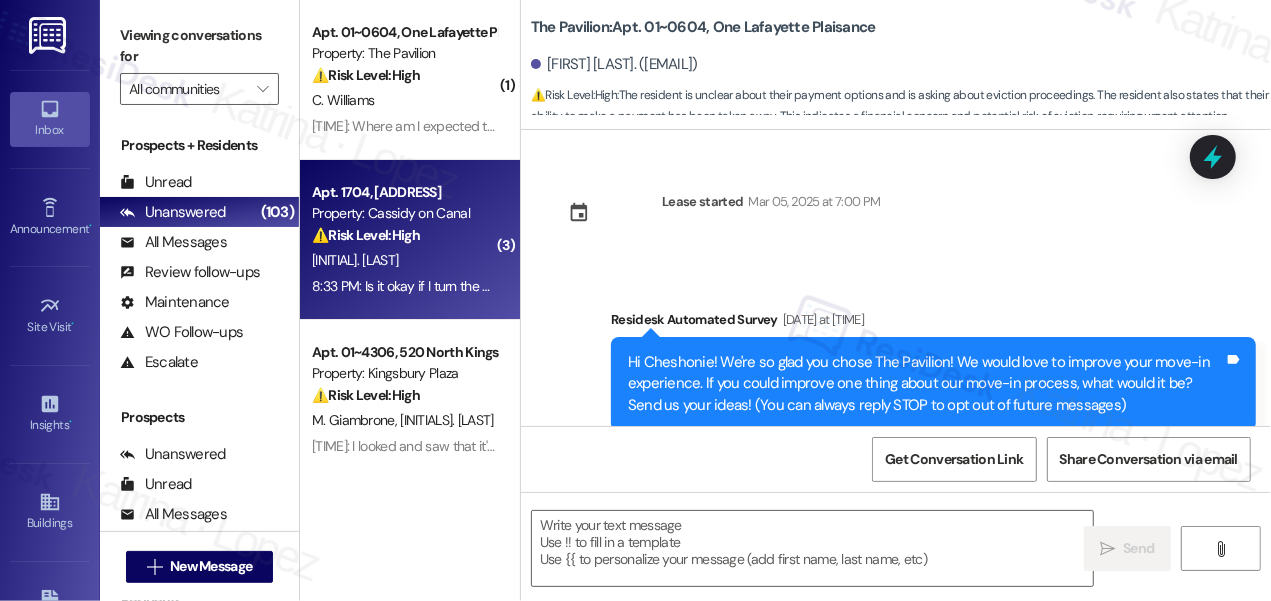 type on "Fetching suggested responses. Please feel free to read through the conversation in the meantime." 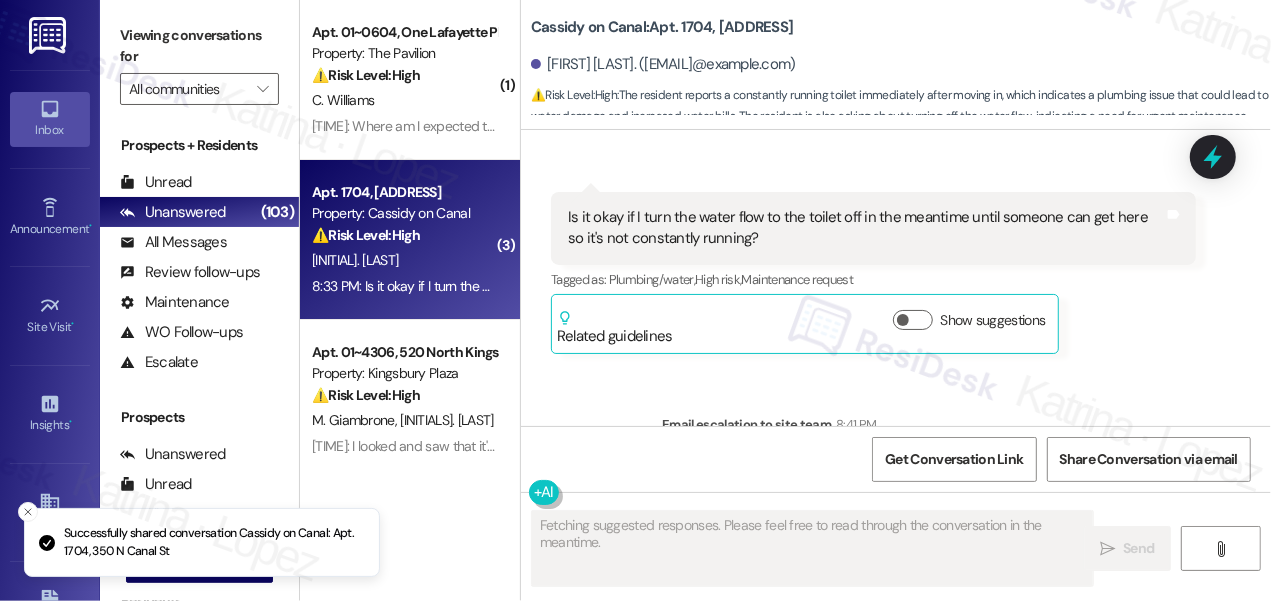 scroll, scrollTop: 0, scrollLeft: 0, axis: both 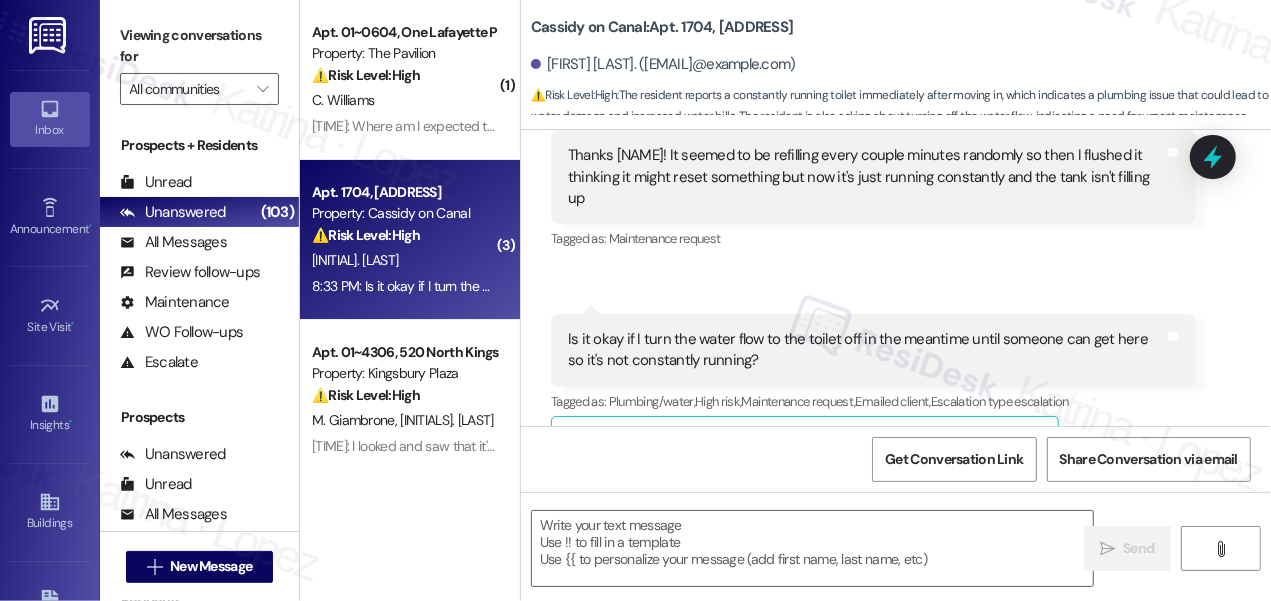 type on "Fetching suggested responses. Please feel free to read through the conversation in the meantime." 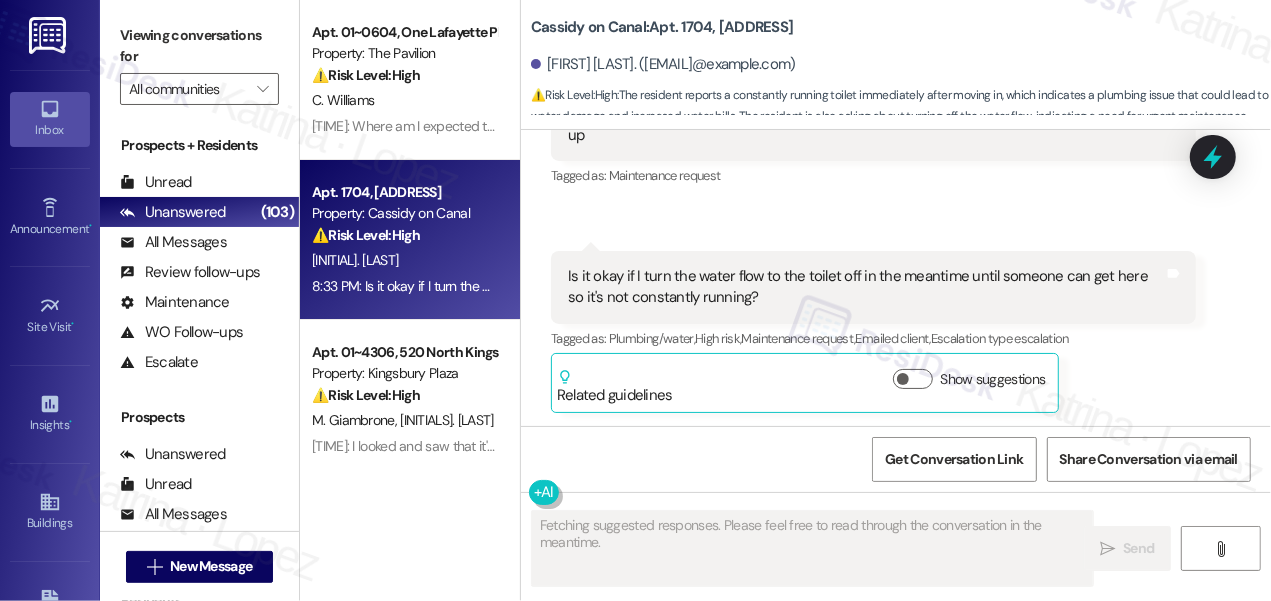 scroll, scrollTop: 1159, scrollLeft: 0, axis: vertical 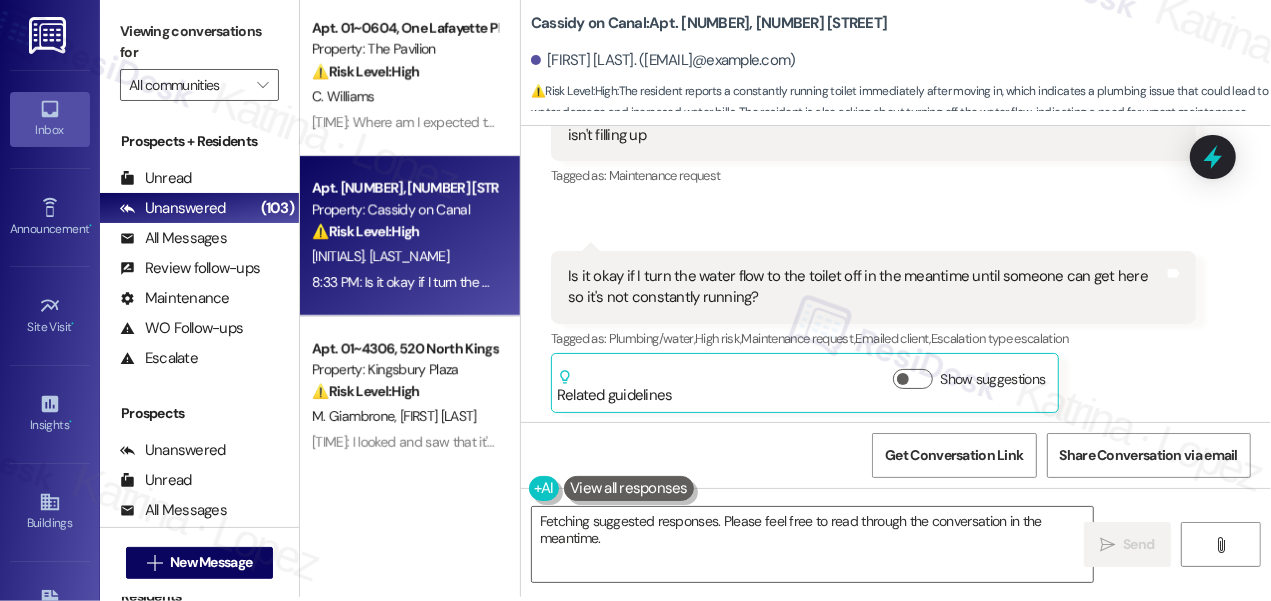 click on "Is it okay if I turn the water flow to the toilet off in the meantime until someone can get here so it's not constantly running?" at bounding box center (866, 287) 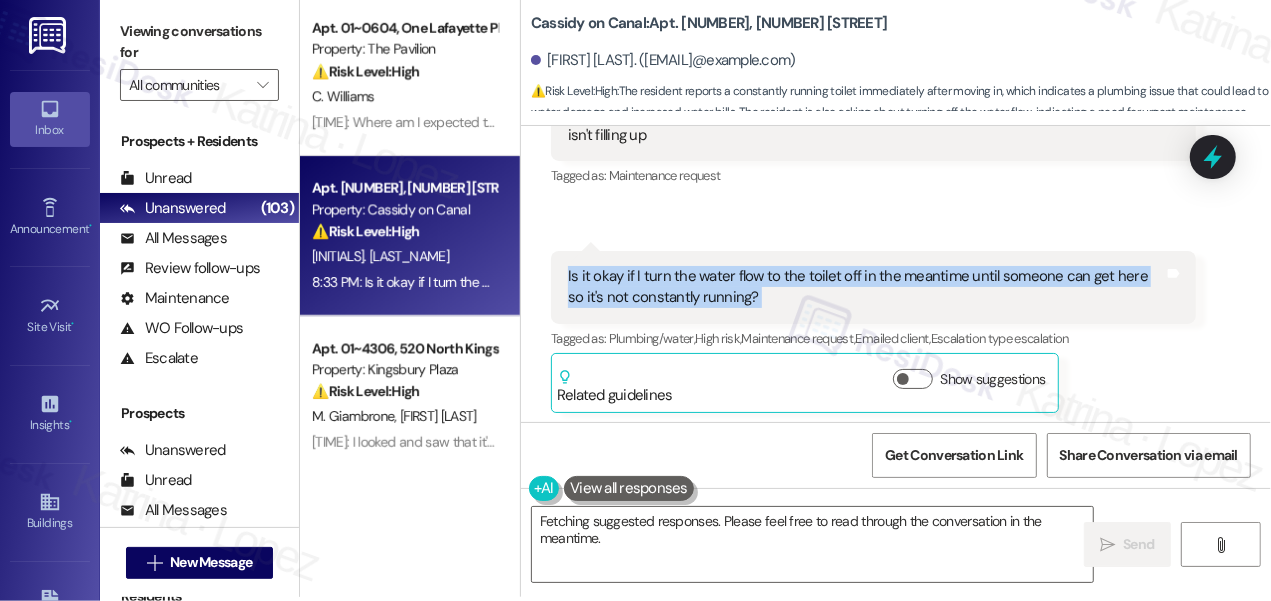 click on "Is it okay if I turn the water flow to the toilet off in the meantime until someone can get here so it's not constantly running?" at bounding box center (866, 287) 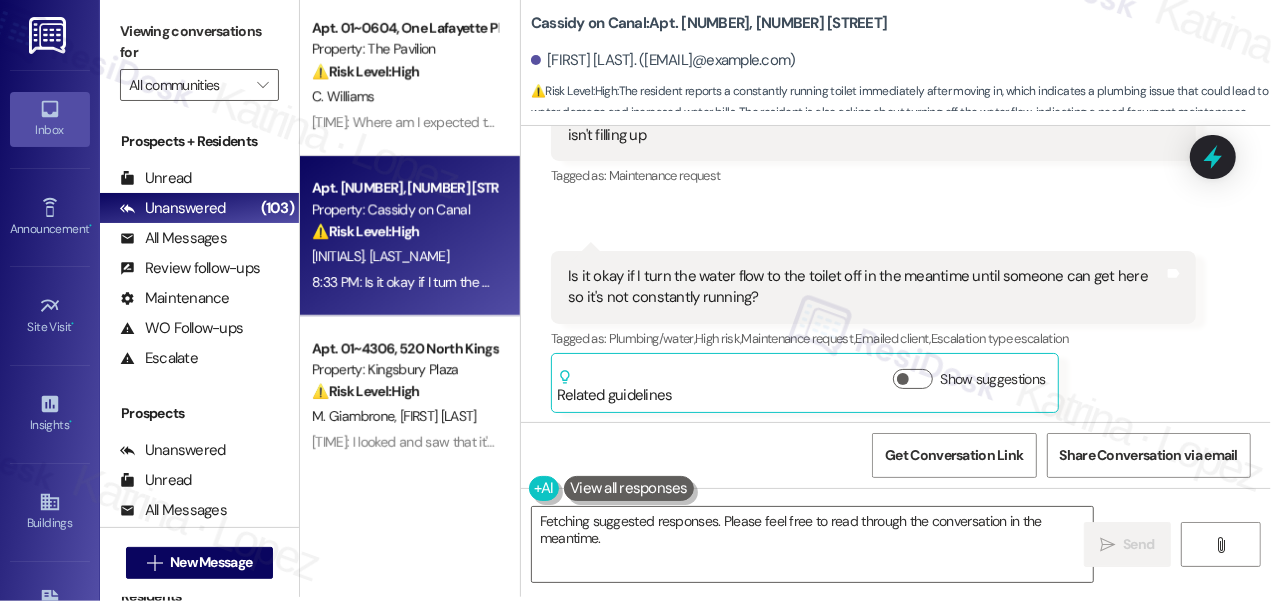 drag, startPoint x: 178, startPoint y: 106, endPoint x: 225, endPoint y: 115, distance: 47.853943 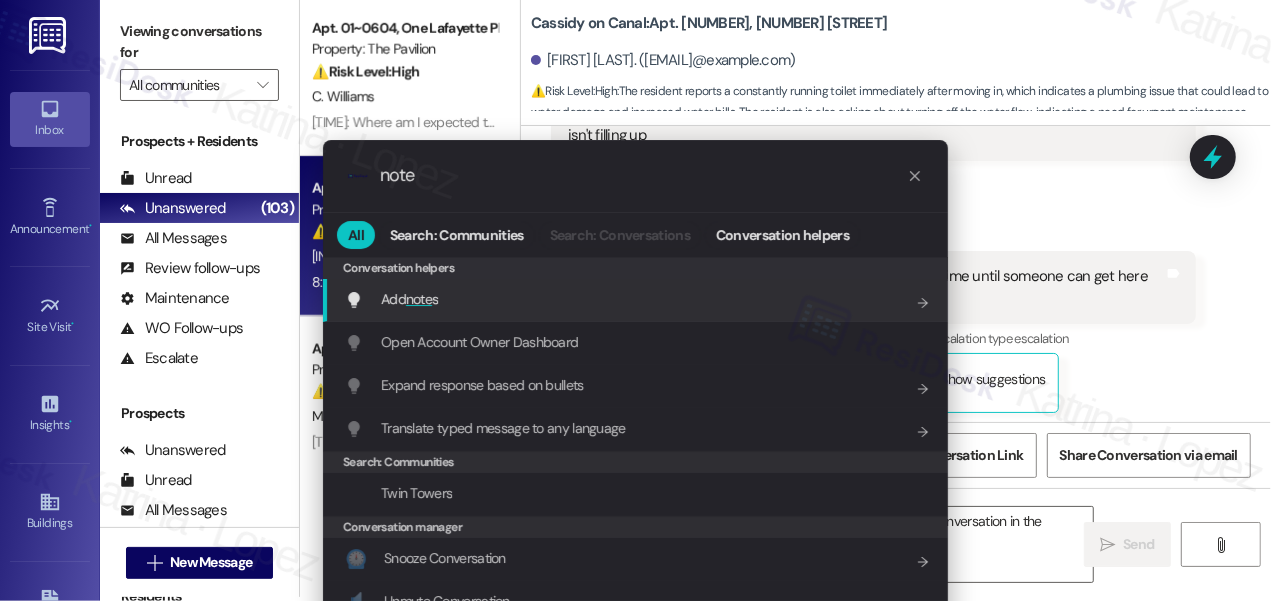 type on "note" 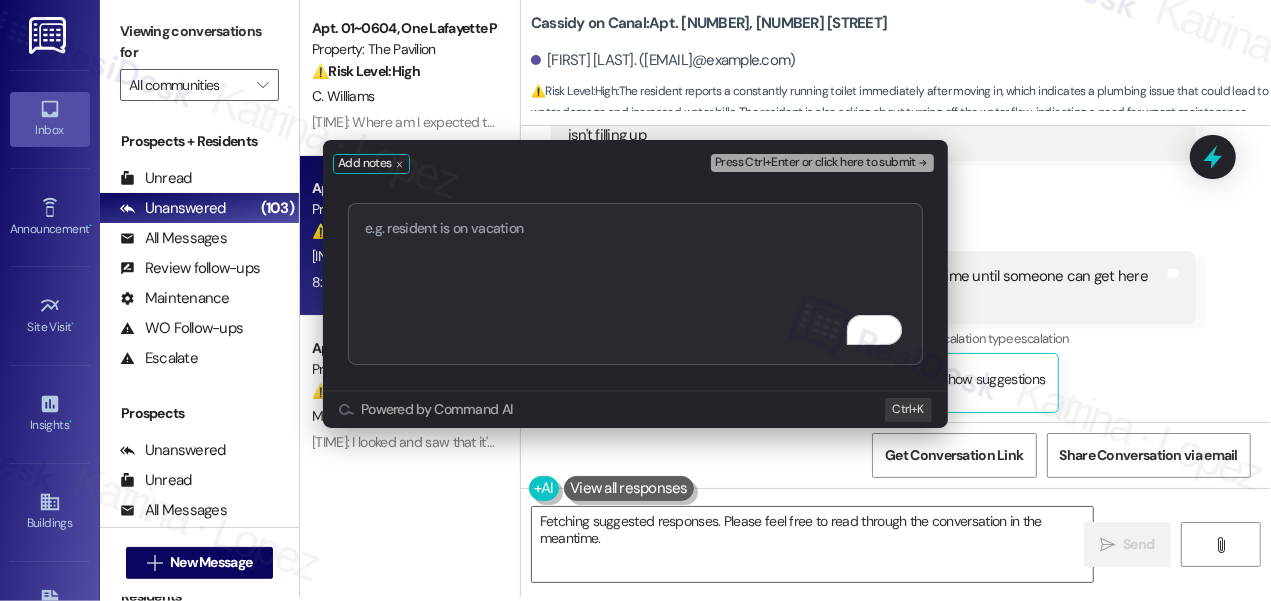 type on "Is it okay if I turn the water flow to the toilet off in the meantime until someone can get here so it's not constantly running?" 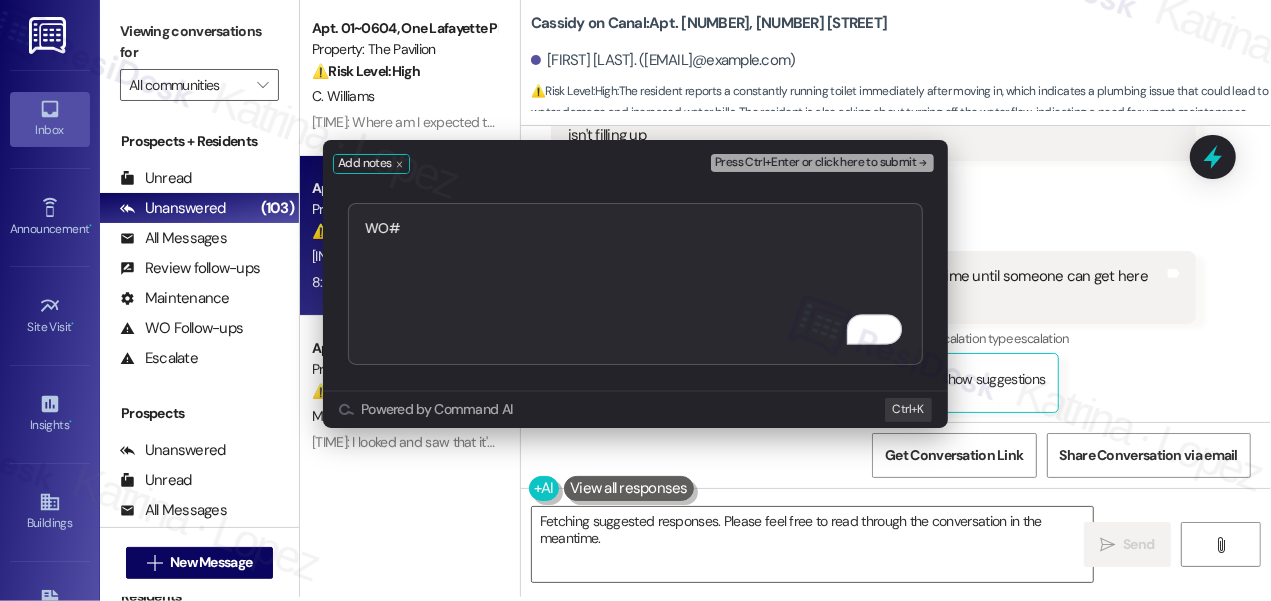 type on "WO#" 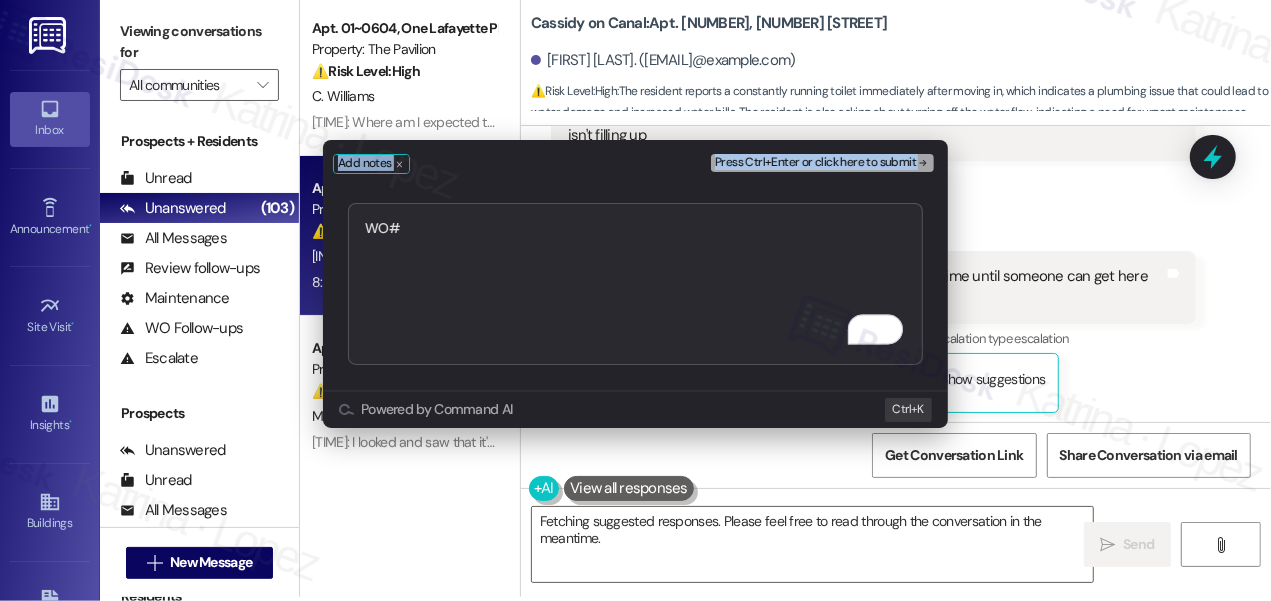 drag, startPoint x: 137, startPoint y: 39, endPoint x: 572, endPoint y: 236, distance: 477.52905 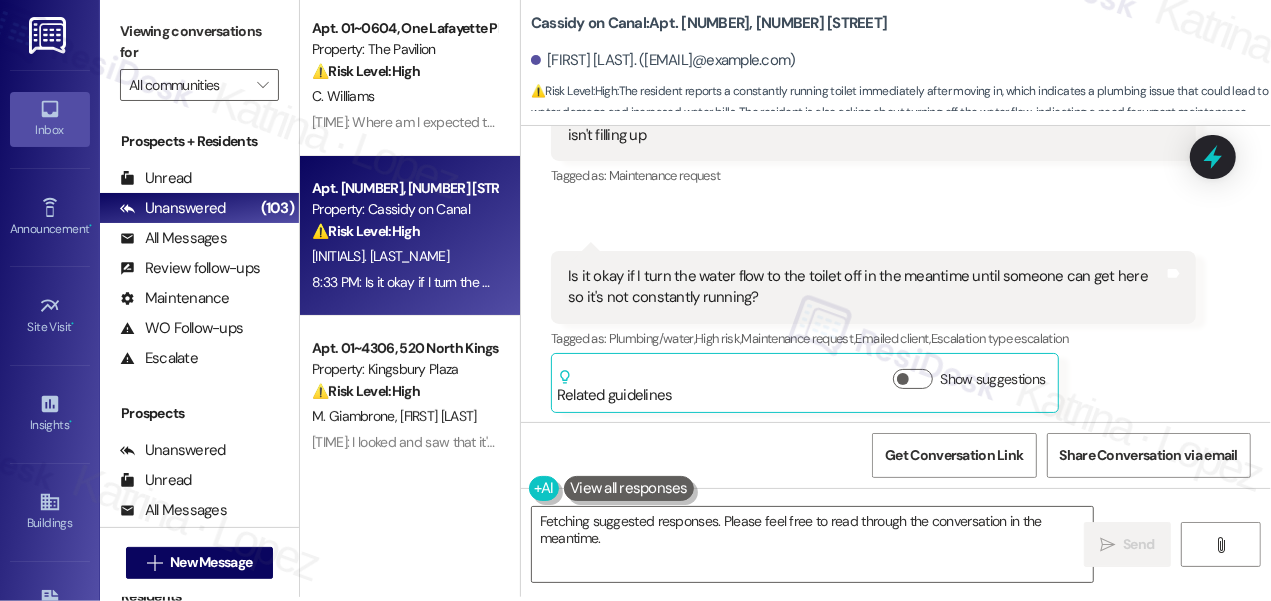 click on "Received via SMS [TIME] [FIRST] [LAST] Question [TIME] Is it okay if I turn the water flow to the toilet off in the meantime until someone can get here so it's not constantly running? Tags and notes Tagged as: Plumbing/water , Click to highlight conversations about Plumbing/water High risk , Click to highlight conversations about High risk Maintenance request , Click to highlight conversations about Maintenance request Emailed client , Click to highlight conversations about Emailed client Escalation type escalation Click to highlight conversations about Escalation type escalation Related guidelines Show suggestions" at bounding box center [873, 332] 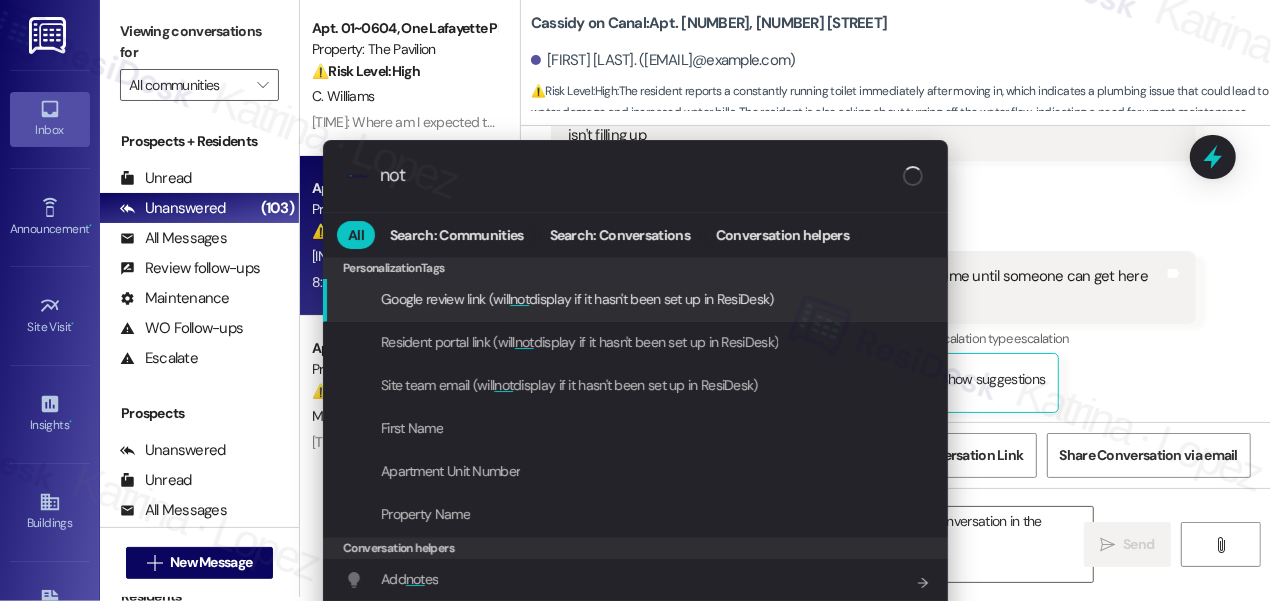 type on "note" 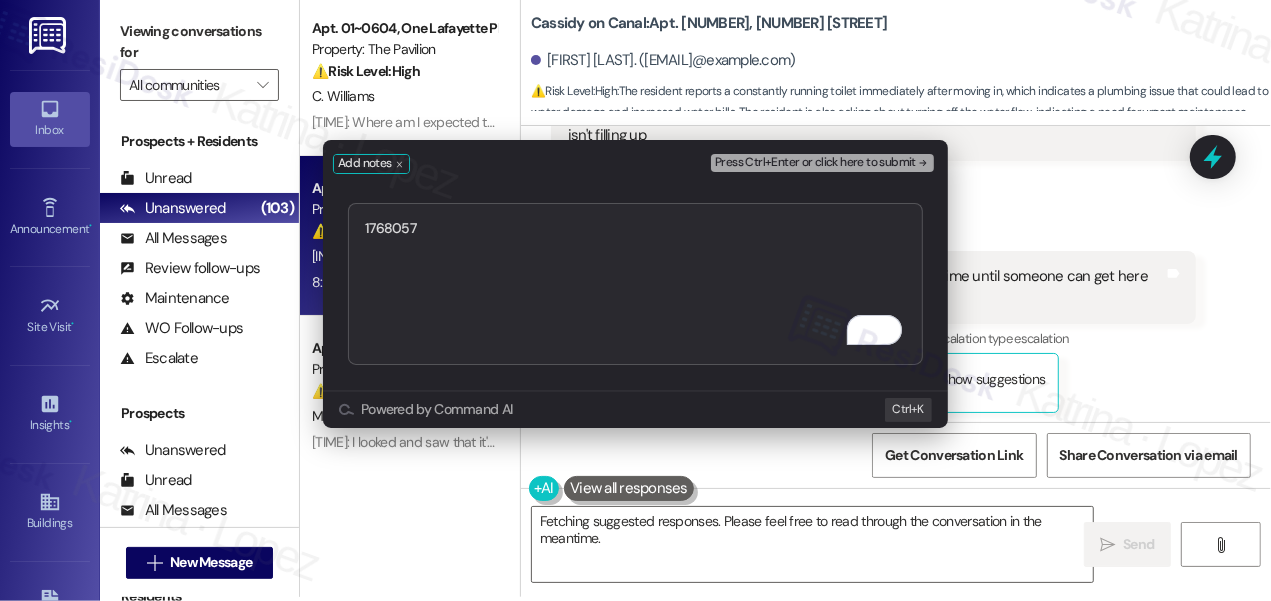 click on "1768057" at bounding box center [635, 284] 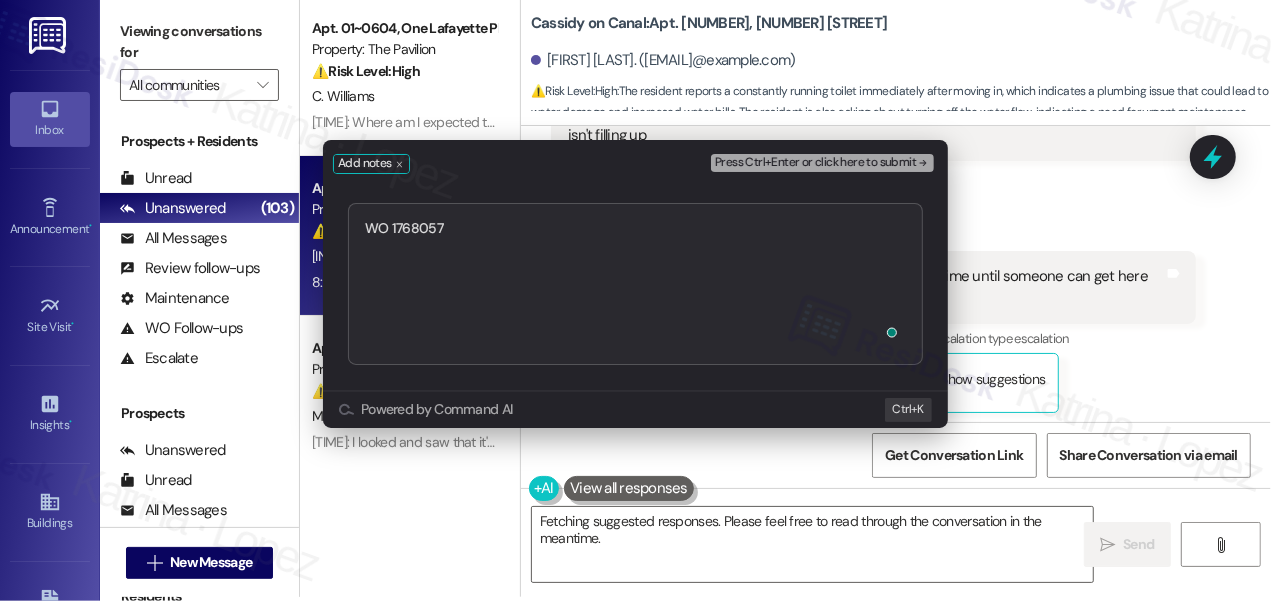 click on "WO 1768057" at bounding box center (635, 284) 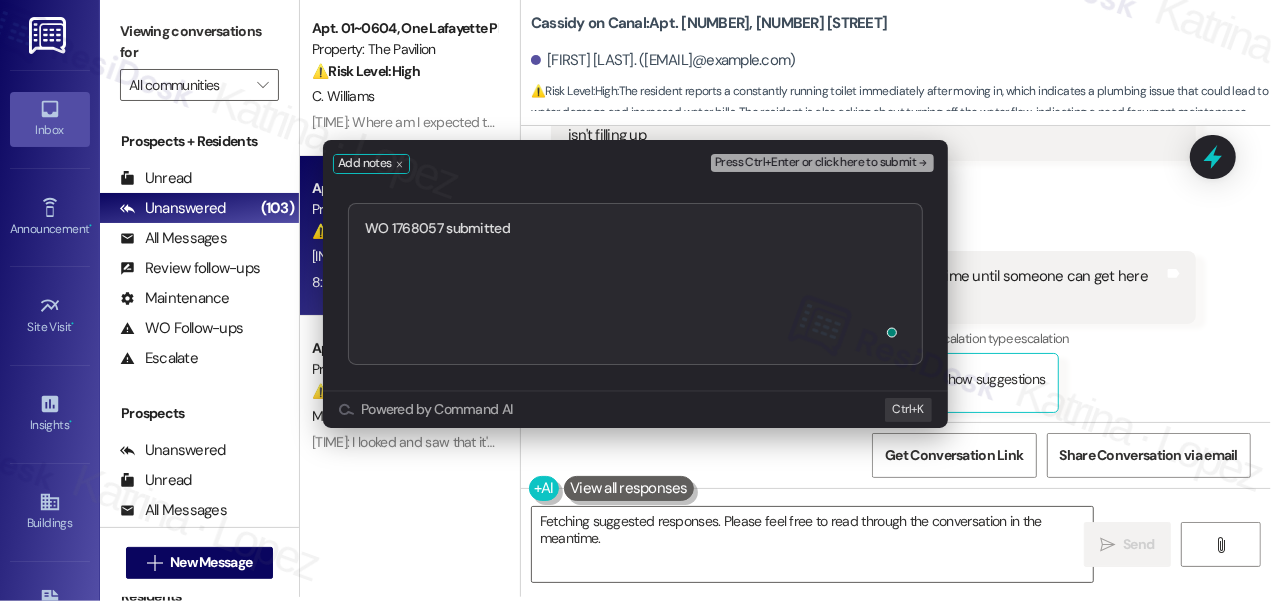 type on "WO 1768057 submitted" 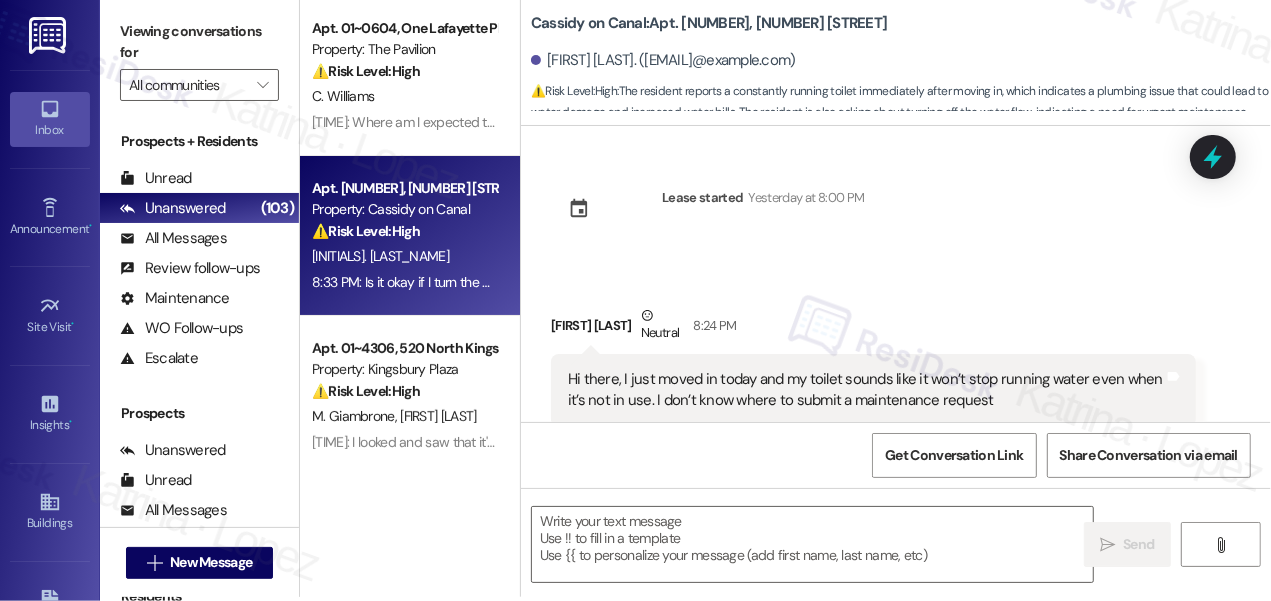 scroll, scrollTop: 0, scrollLeft: 0, axis: both 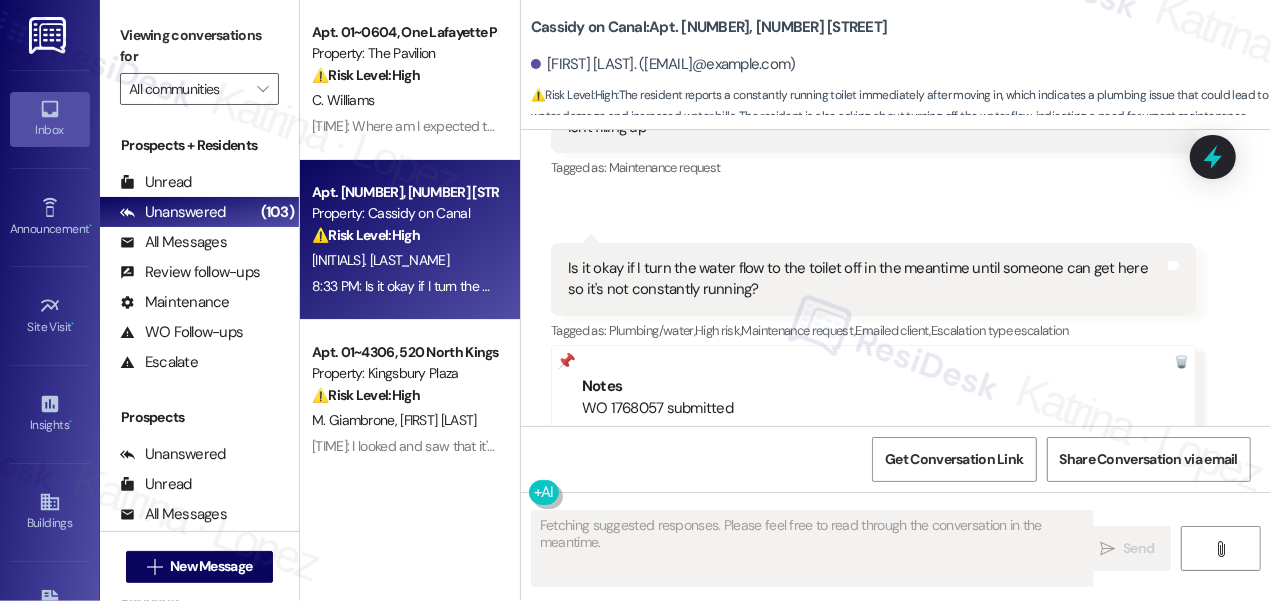 click on "Is it okay if I turn the water flow to the toilet off in the meantime until someone can get here so it's not constantly running?" at bounding box center (866, 279) 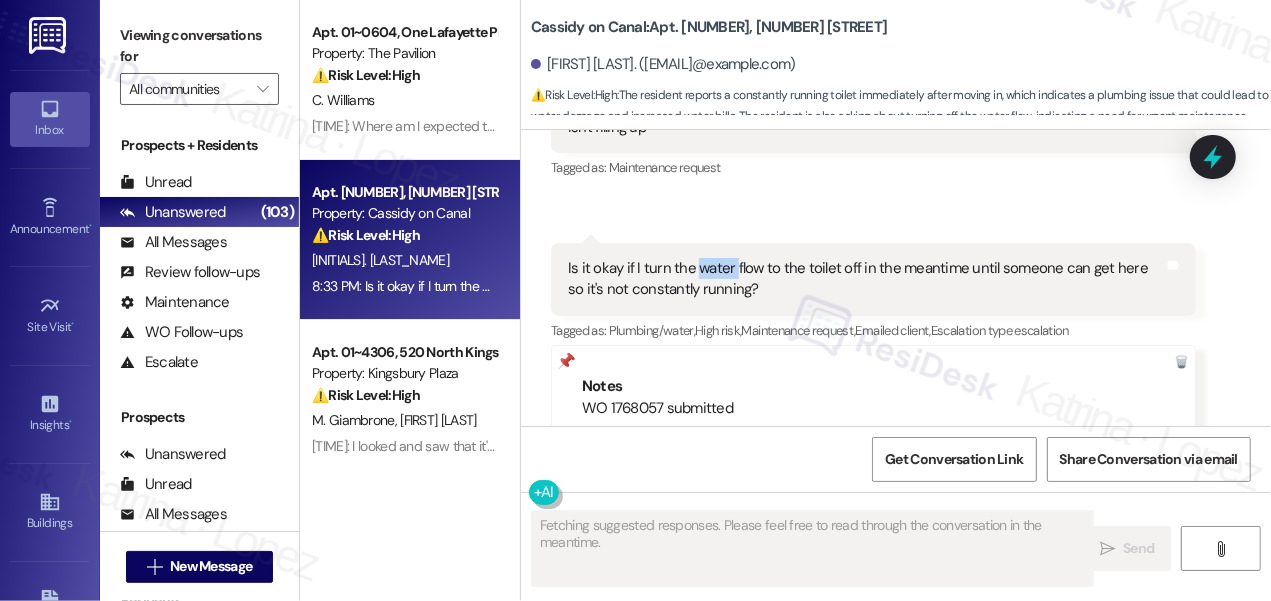 click on "Is it okay if I turn the water flow to the toilet off in the meantime until someone can get here so it's not constantly running?" at bounding box center [866, 279] 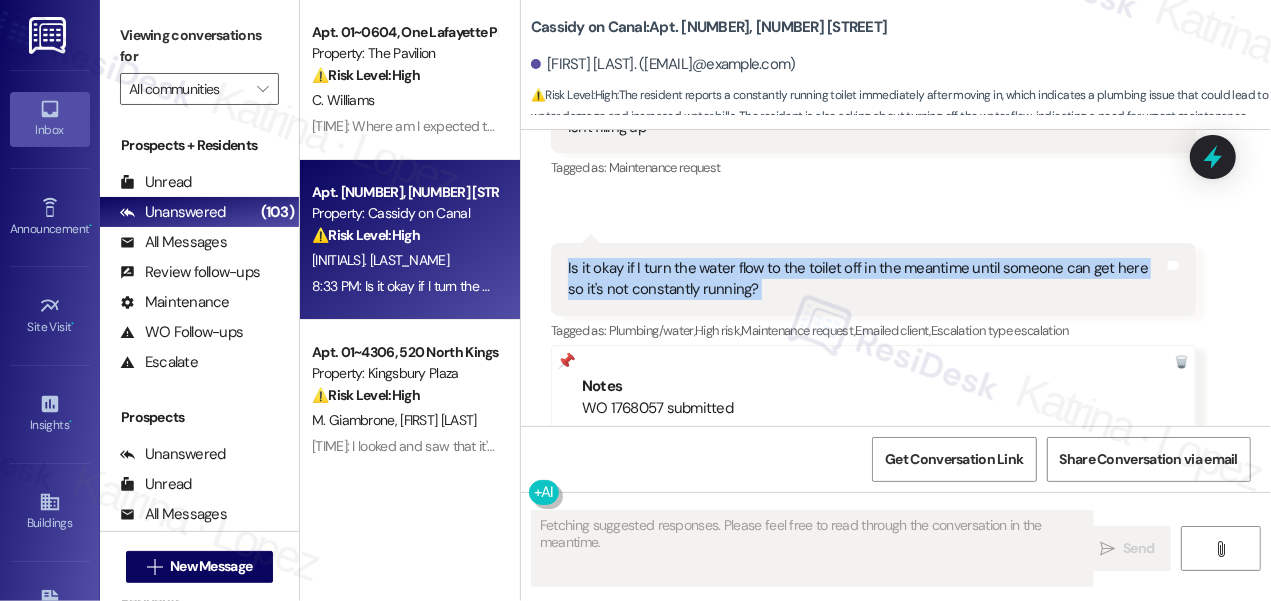 click on "Is it okay if I turn the water flow to the toilet off in the meantime until someone can get here so it's not constantly running?" at bounding box center [866, 279] 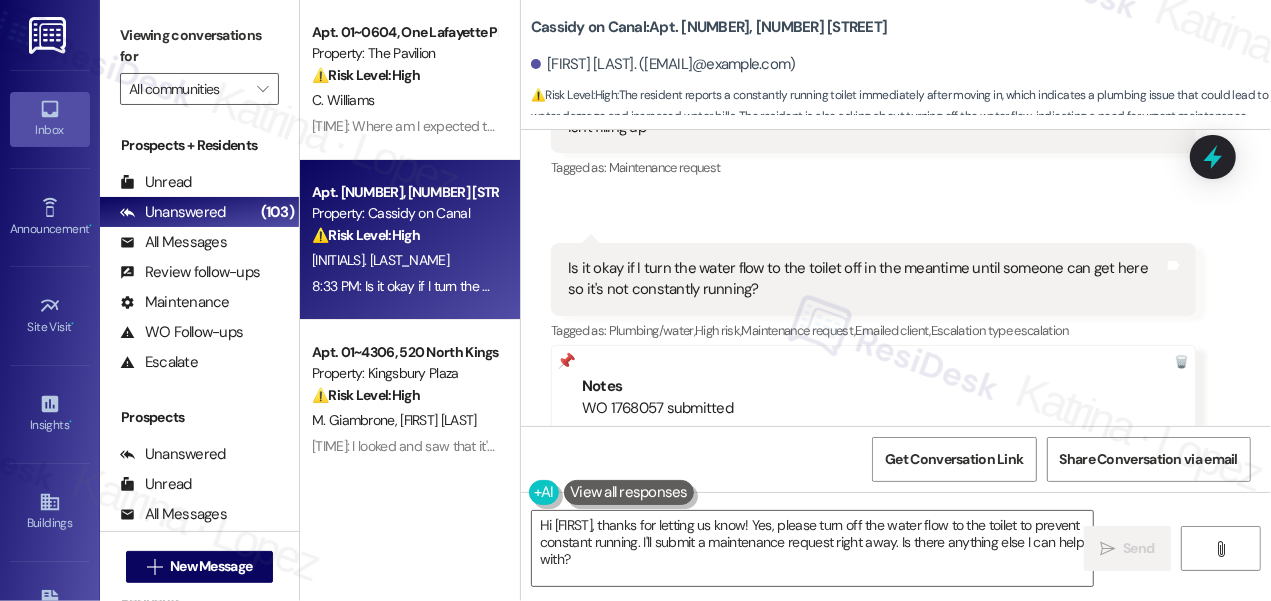 click on "Viewing conversations for" at bounding box center [199, 46] 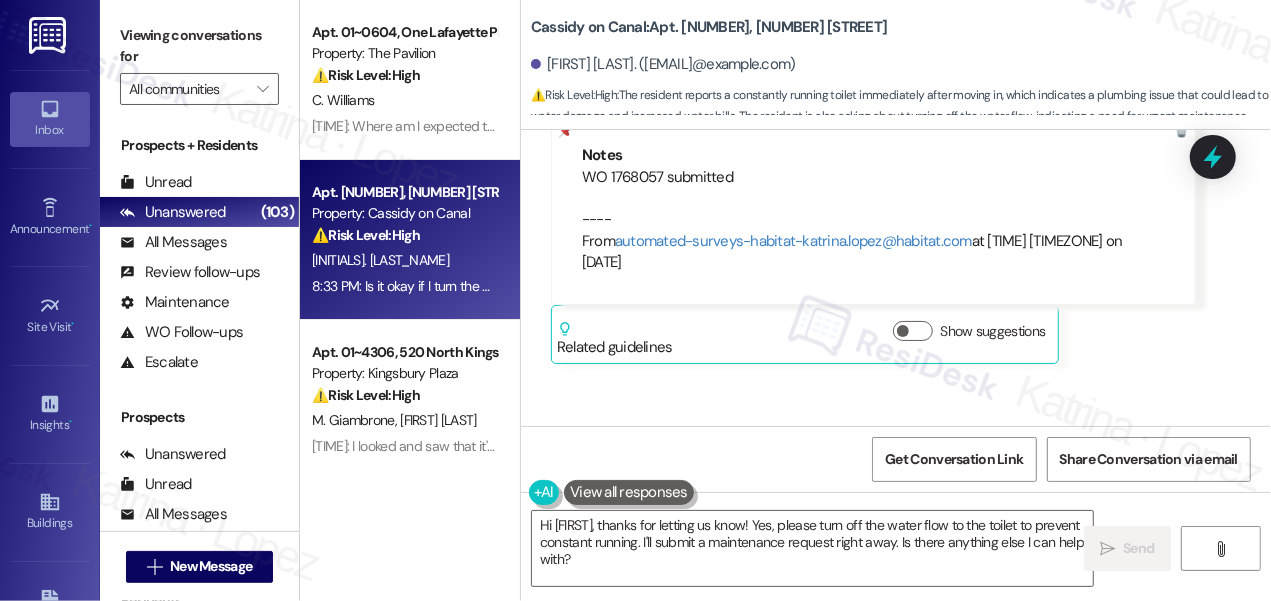 scroll, scrollTop: 1416, scrollLeft: 0, axis: vertical 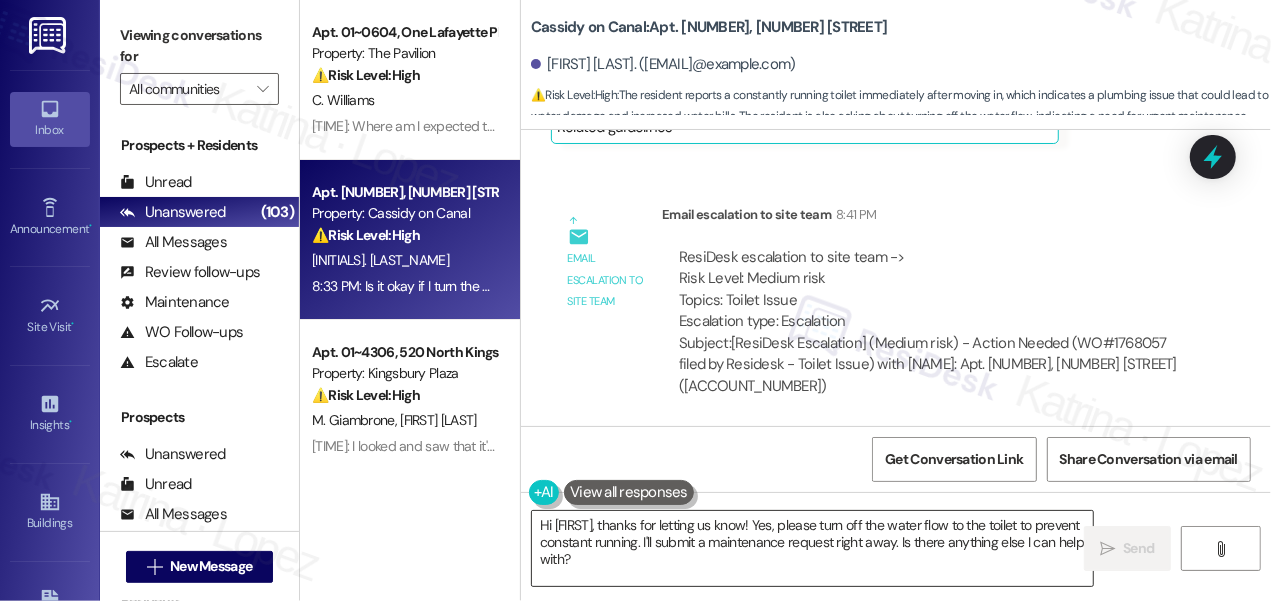 click on "Hi [FIRST], thanks for letting us know! Yes, please turn off the water flow to the toilet to prevent constant running. I'll submit a maintenance request right away. Is there anything else I can help with?" at bounding box center (812, 548) 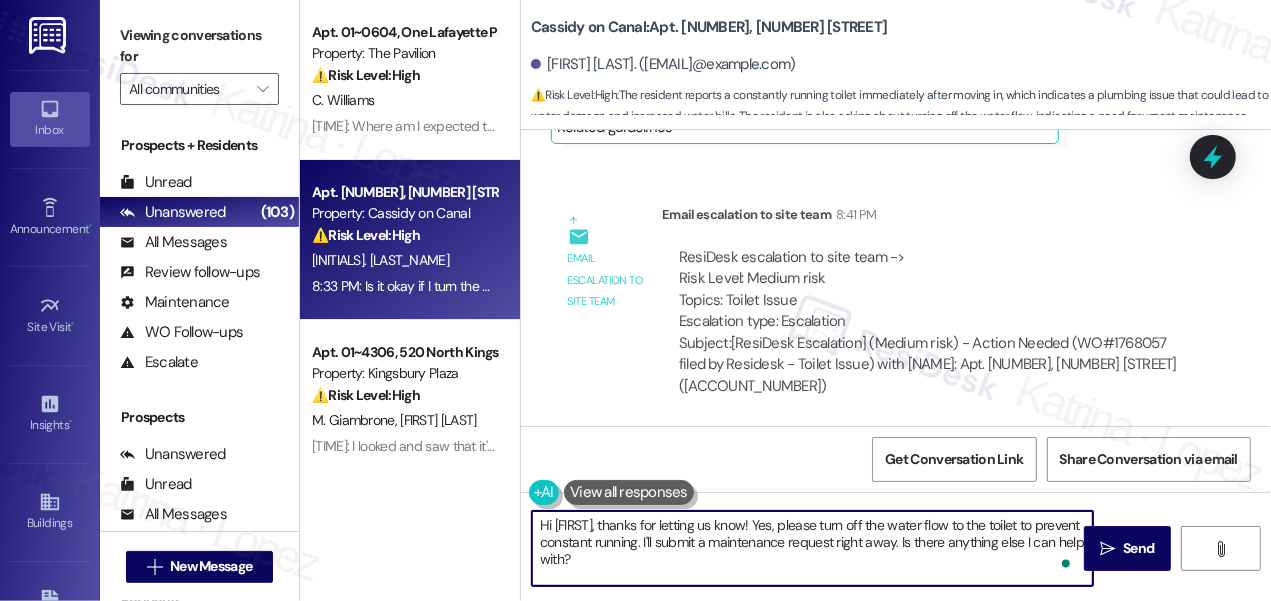 click on "Hi [FIRST], thanks for letting us know! Yes, please turn off the water flow to the toilet to prevent constant running. I'll submit a maintenance request right away. Is there anything else I can help with?" at bounding box center [812, 548] 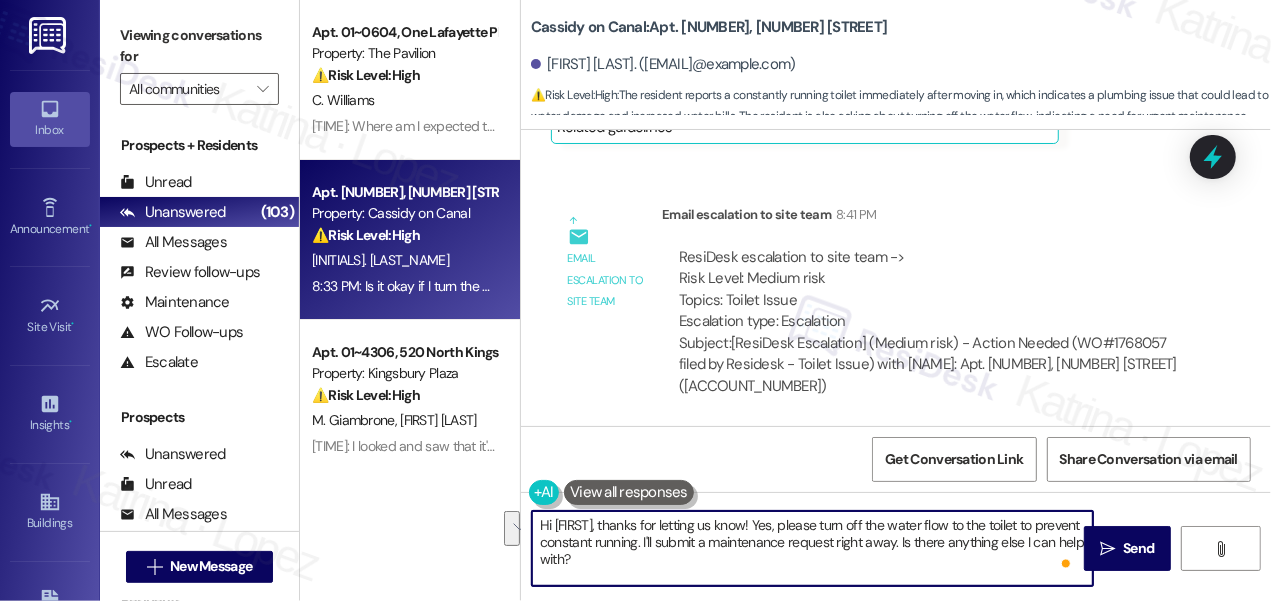 drag, startPoint x: 702, startPoint y: 542, endPoint x: 826, endPoint y: 556, distance: 124.78782 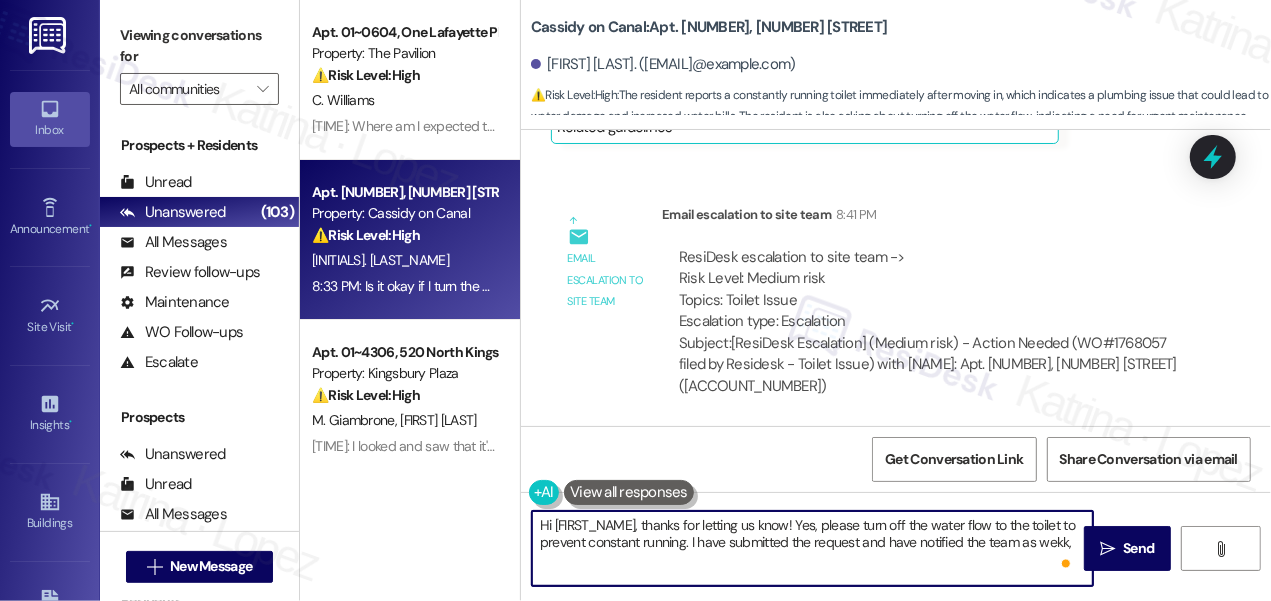 click on "Hi [FIRST_NAME], thanks for letting us know! Yes, please turn off the water flow to the toilet to prevent constant running. I have submitted the request and have notified the team as wekk," at bounding box center (812, 548) 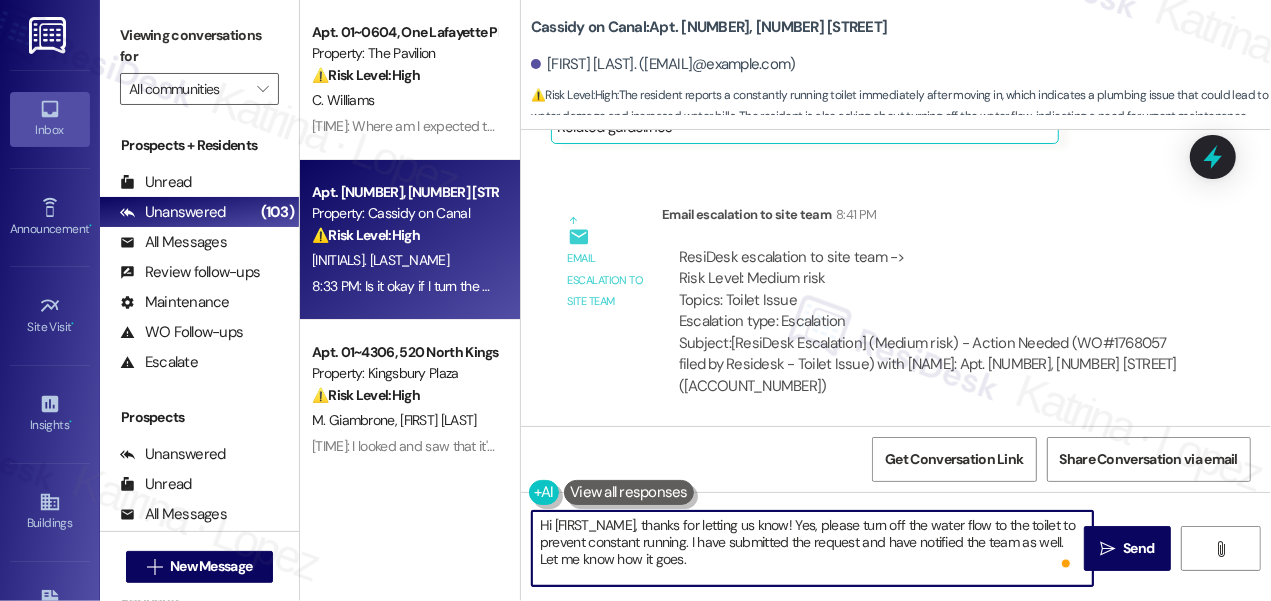 drag, startPoint x: 648, startPoint y: 524, endPoint x: 488, endPoint y: 503, distance: 161.37224 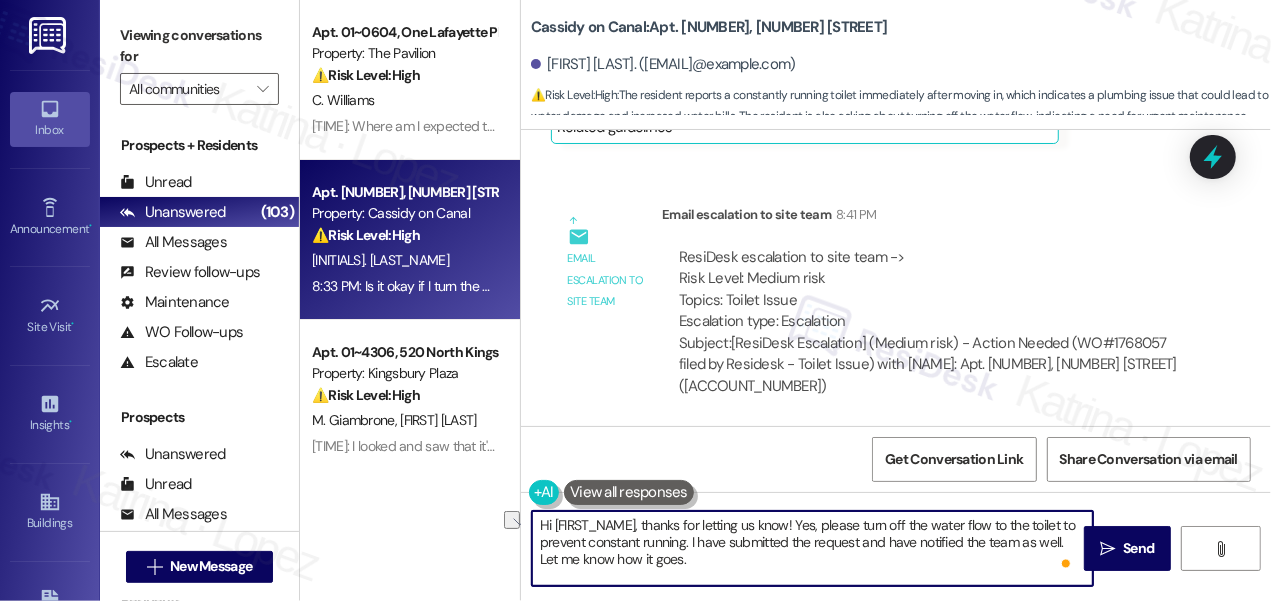 drag, startPoint x: 796, startPoint y: 526, endPoint x: 526, endPoint y: 516, distance: 270.18512 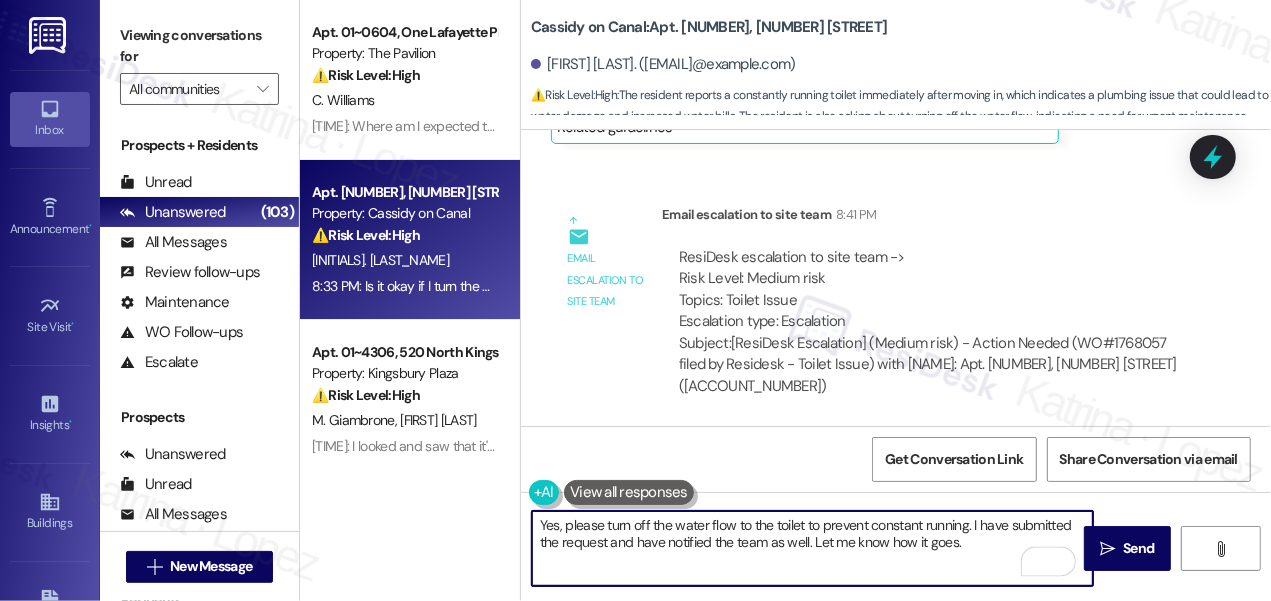 click on "Yes, please turn off the water flow to the toilet to prevent constant running. I have submitted the request and have notified the team as well. Let me know how it goes." at bounding box center (812, 548) 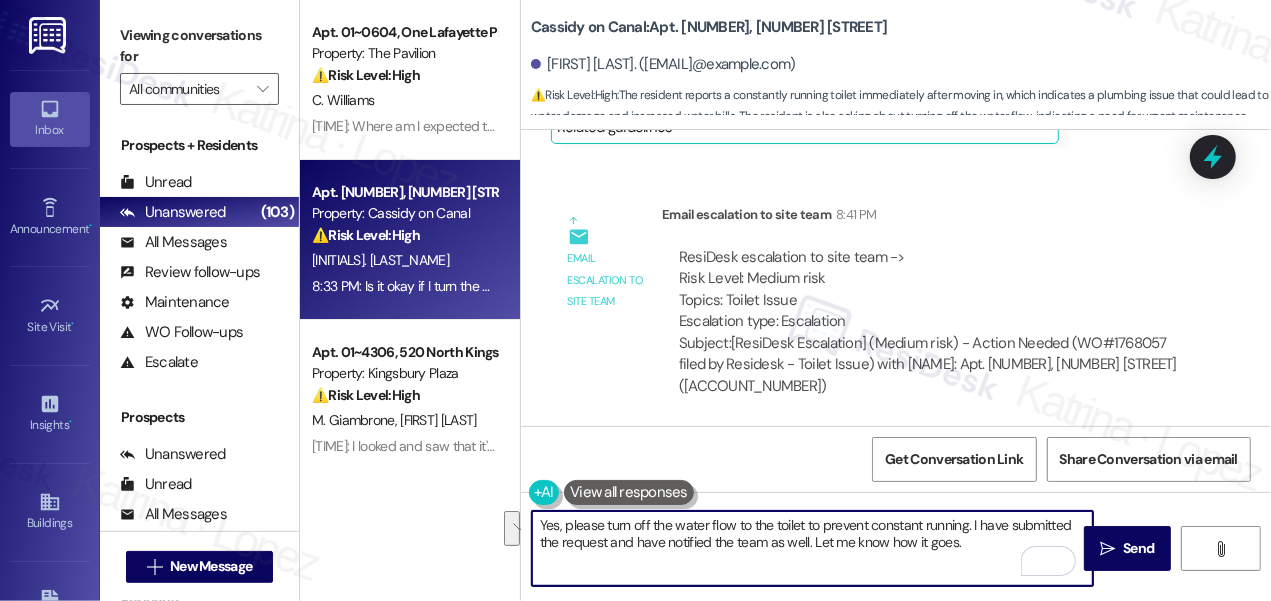 click on "Yes, please turn off the water flow to the toilet to prevent constant running. I have submitted the request and have notified the team as well. Let me know how it goes." at bounding box center (812, 548) 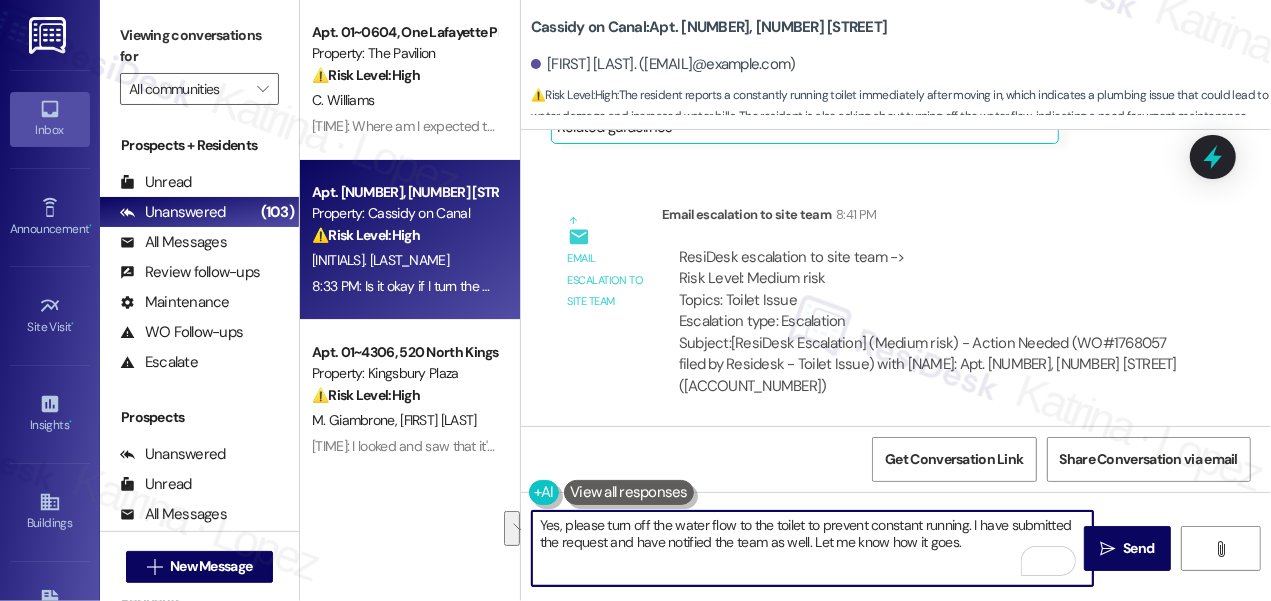 click on "Yes, please turn off the water flow to the toilet to prevent constant running. I have submitted the request and have notified the team as well. Let me know how it goes." at bounding box center [812, 548] 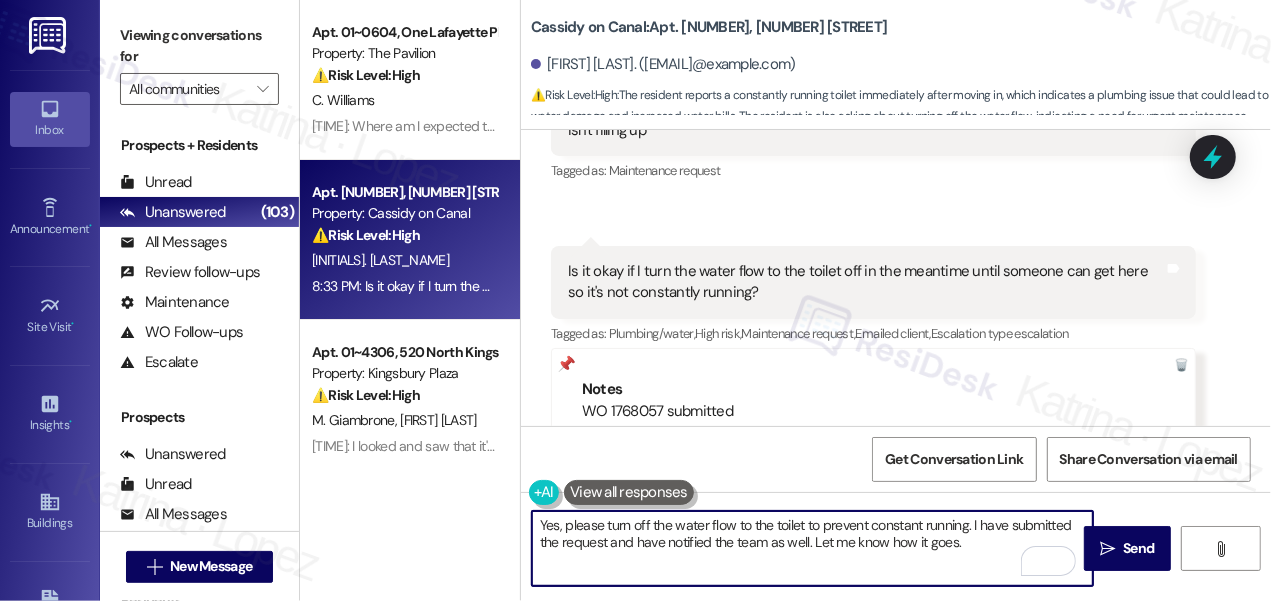 scroll, scrollTop: 1416, scrollLeft: 0, axis: vertical 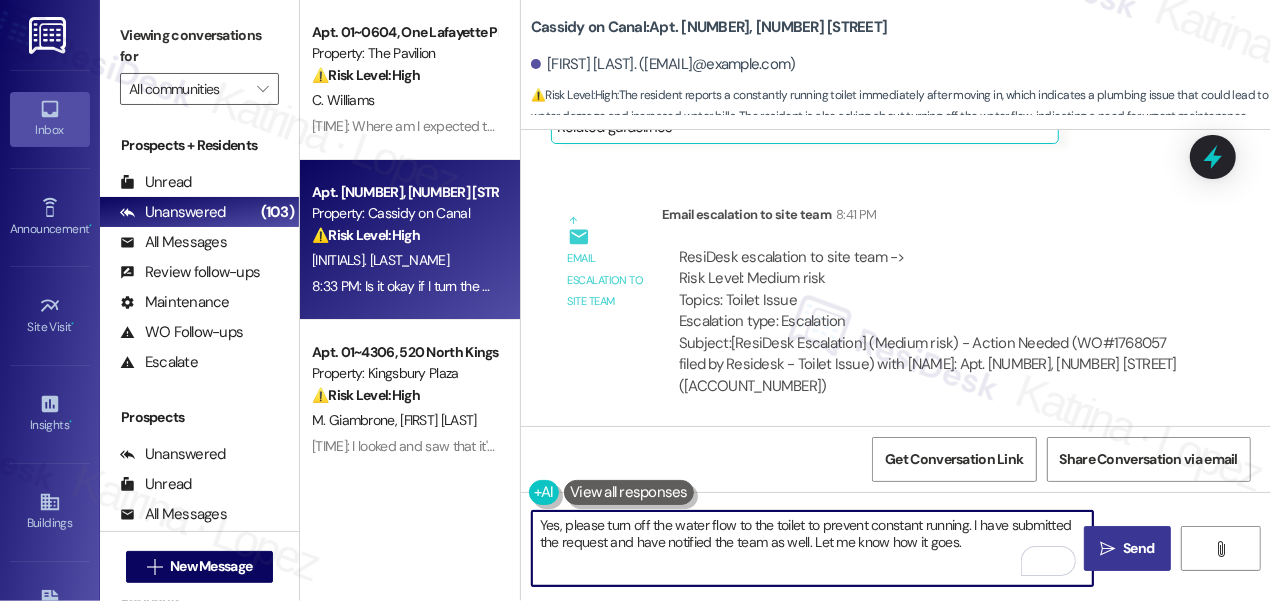type on "Yes, please turn off the water flow to the toilet to prevent constant running. I have submitted the request and have notified the team as well. Let me know how it goes." 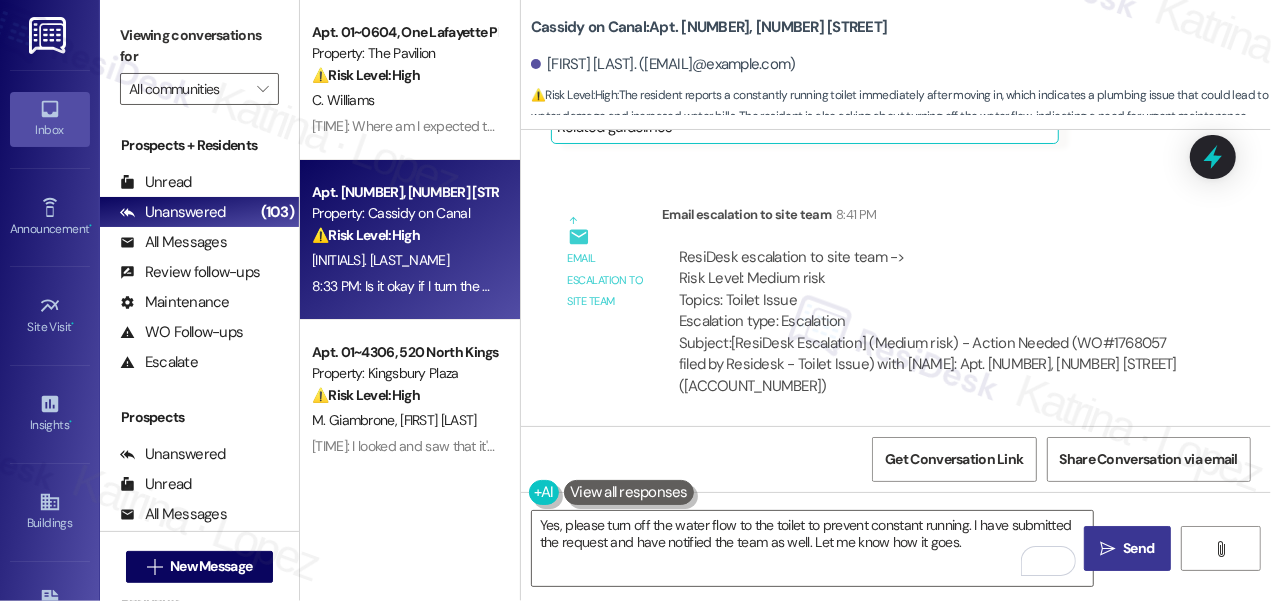 click on " Send" at bounding box center [1128, 548] 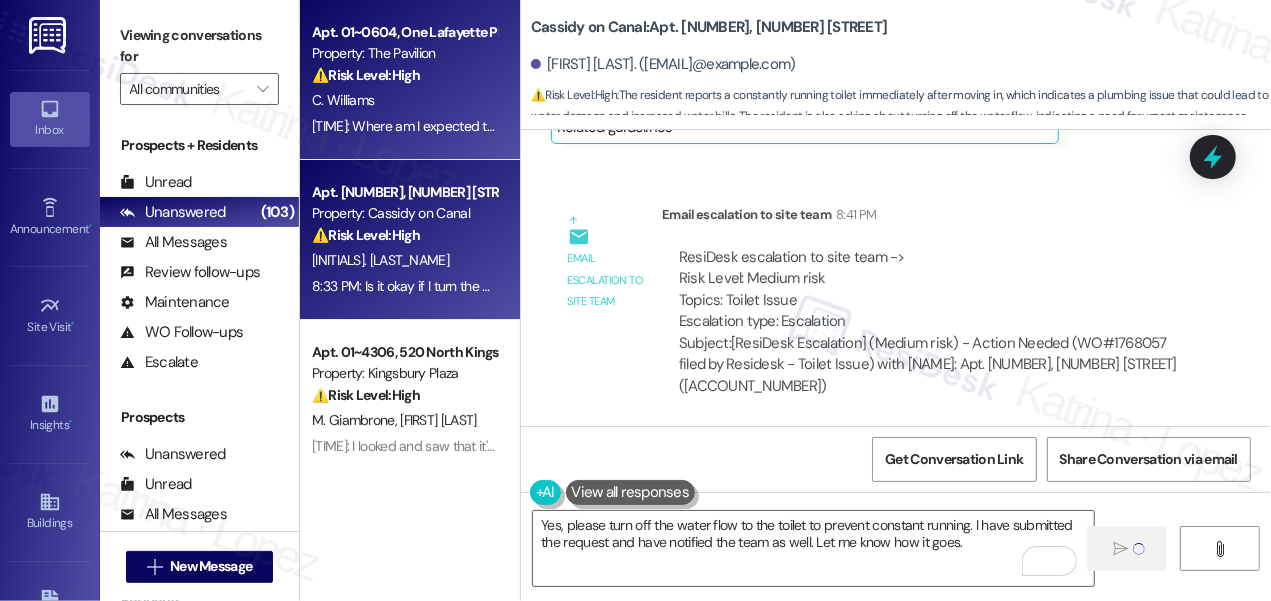 click on "[TIME]: Where am I expected to make the payment? [TIME]: Where am I expected to make the payment?" at bounding box center (404, 126) 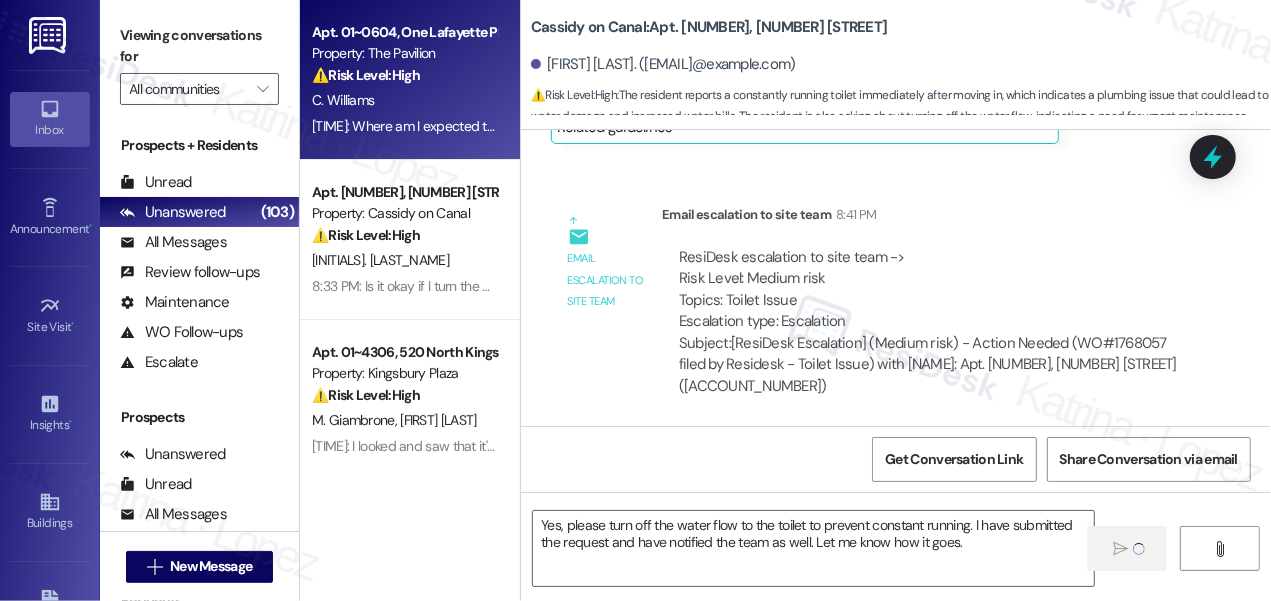 type on "Fetching suggested responses. Please feel free to read through the conversation in the meantime." 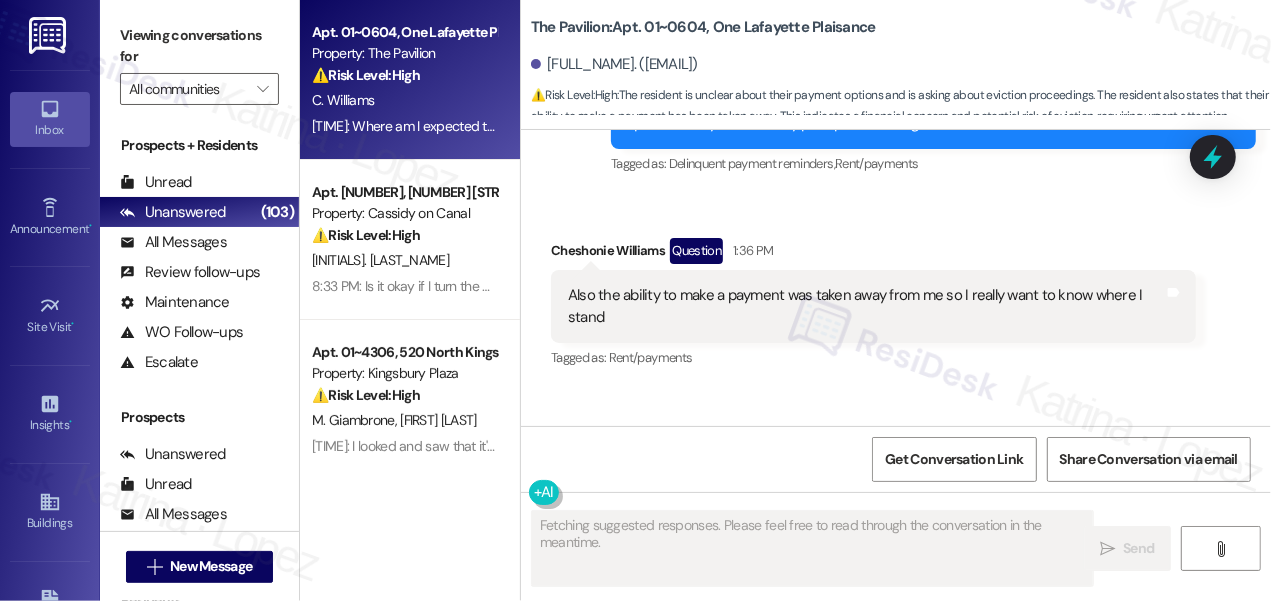 scroll, scrollTop: 7335, scrollLeft: 0, axis: vertical 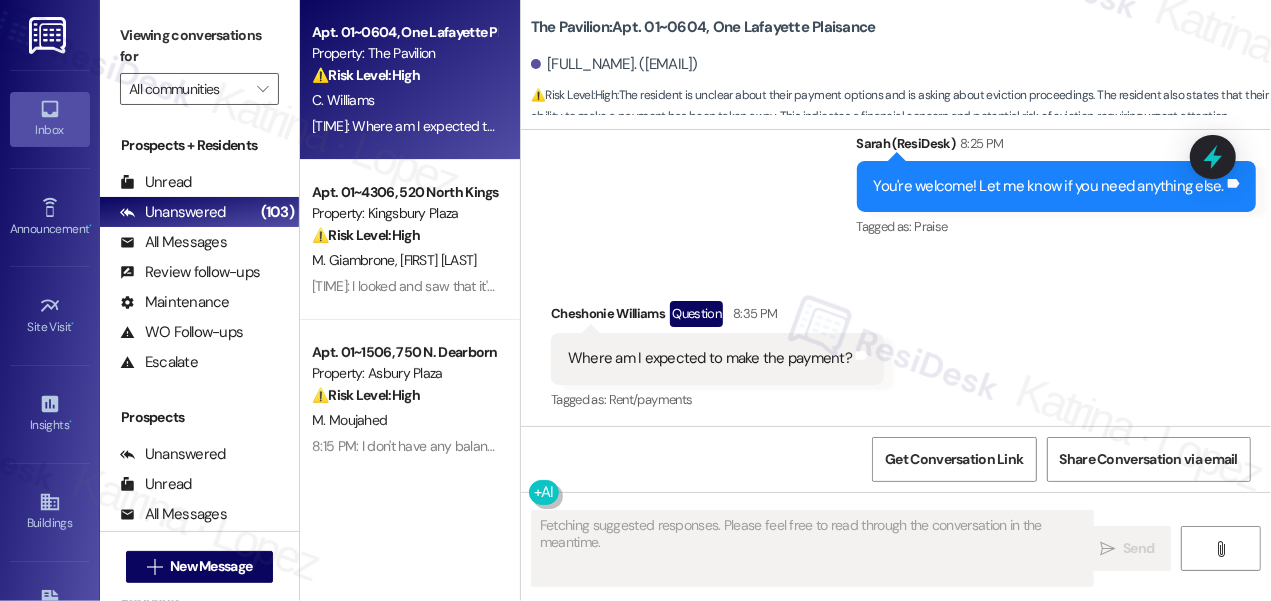 click on "Where am I expected to make the payment?" at bounding box center (710, 358) 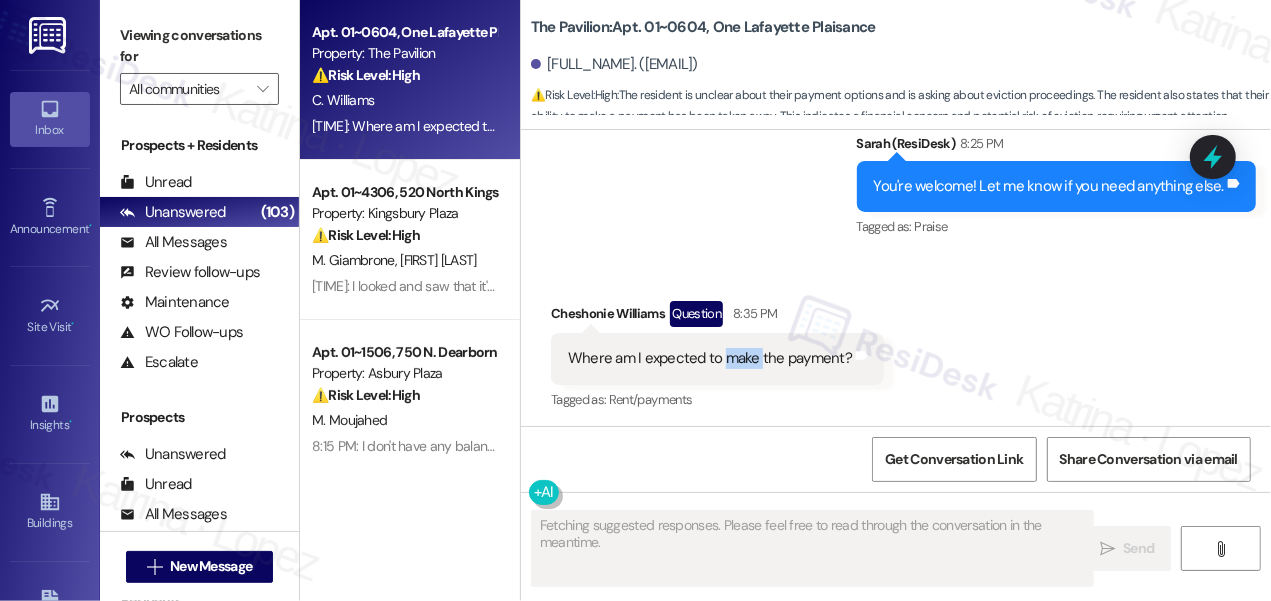 click on "Where am I expected to make the payment?" at bounding box center [710, 358] 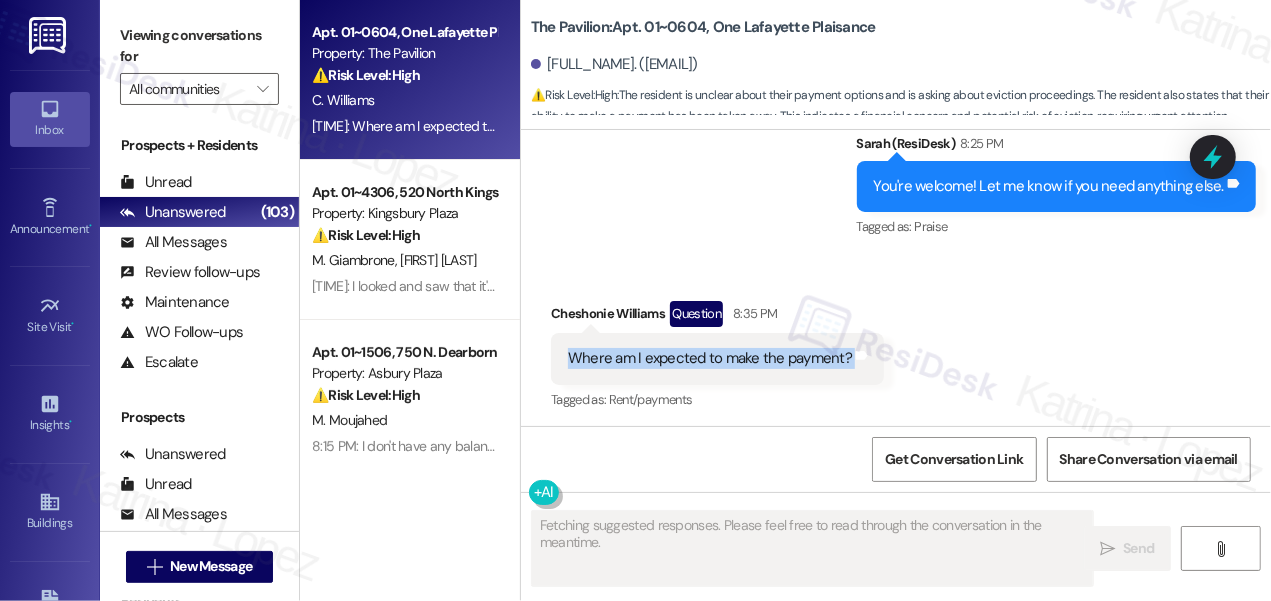 click on "Where am I expected to make the payment?" at bounding box center [710, 358] 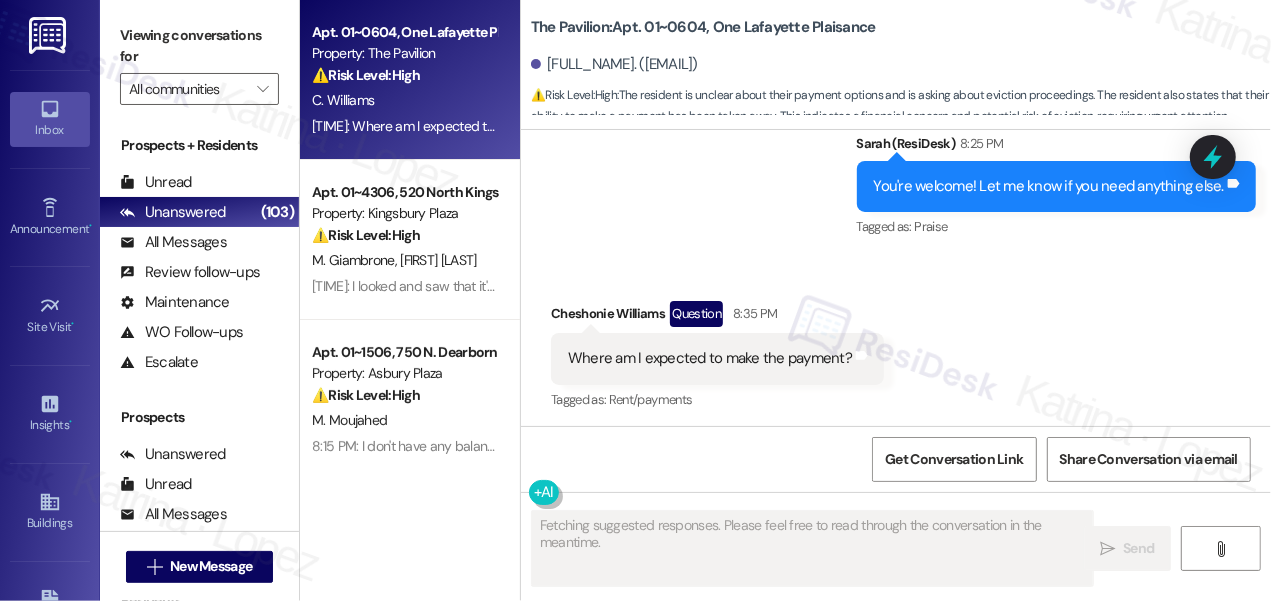 click on "You're welcome! Let me know if you need anything else." at bounding box center (1049, 186) 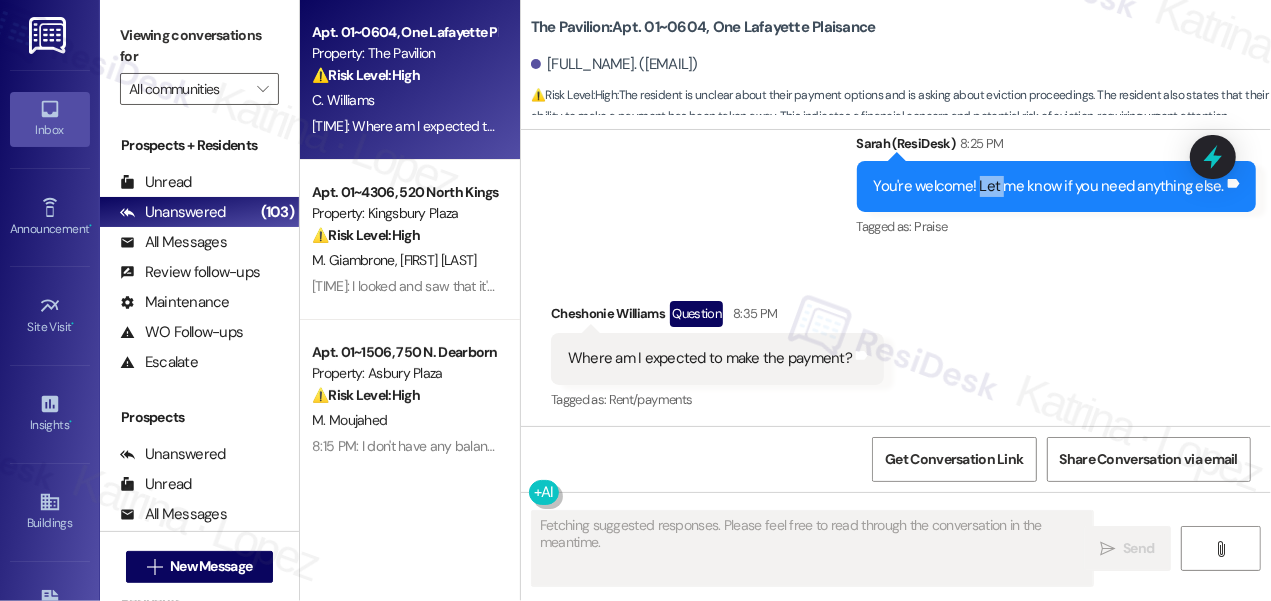 click on "You're welcome! Let me know if you need anything else." at bounding box center (1049, 186) 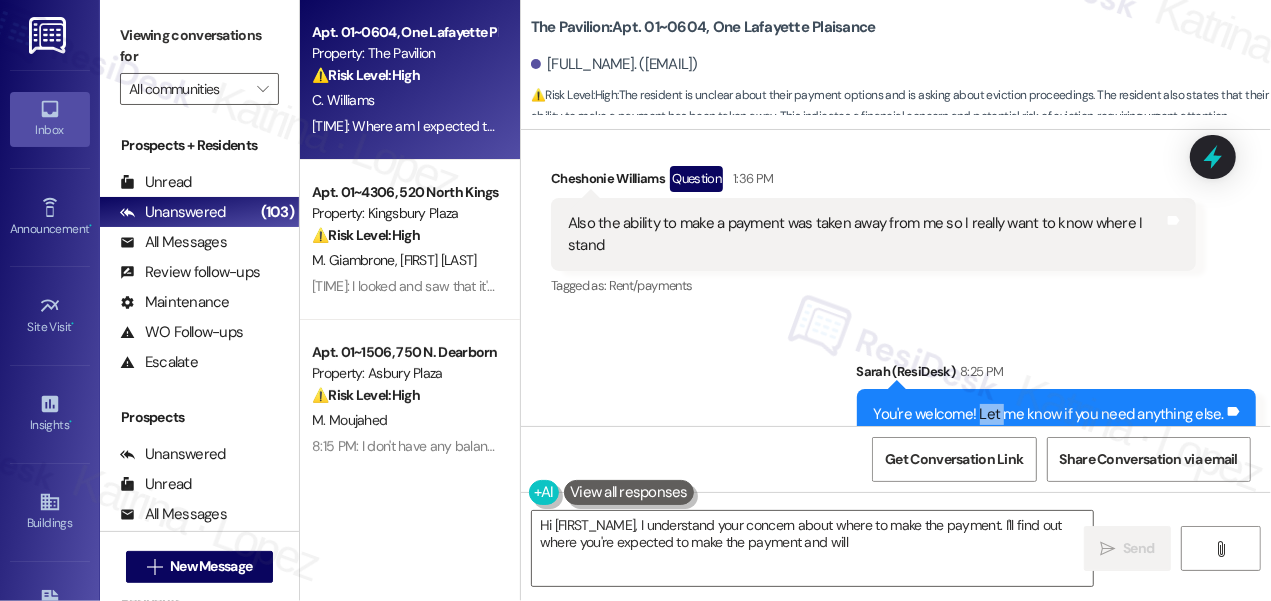 scroll, scrollTop: 7062, scrollLeft: 0, axis: vertical 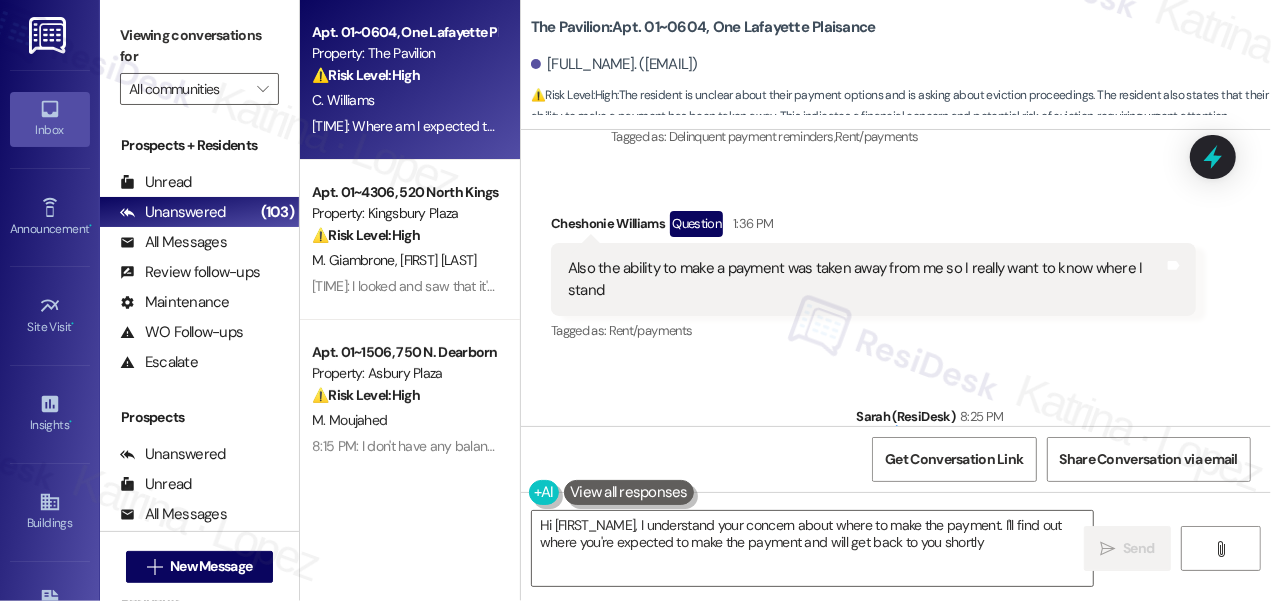 type on "Hi [FIRST_NAME], I understand your concern about where to make the payment. I'll find out where you're expected to make the payment and will get back to you shortly!" 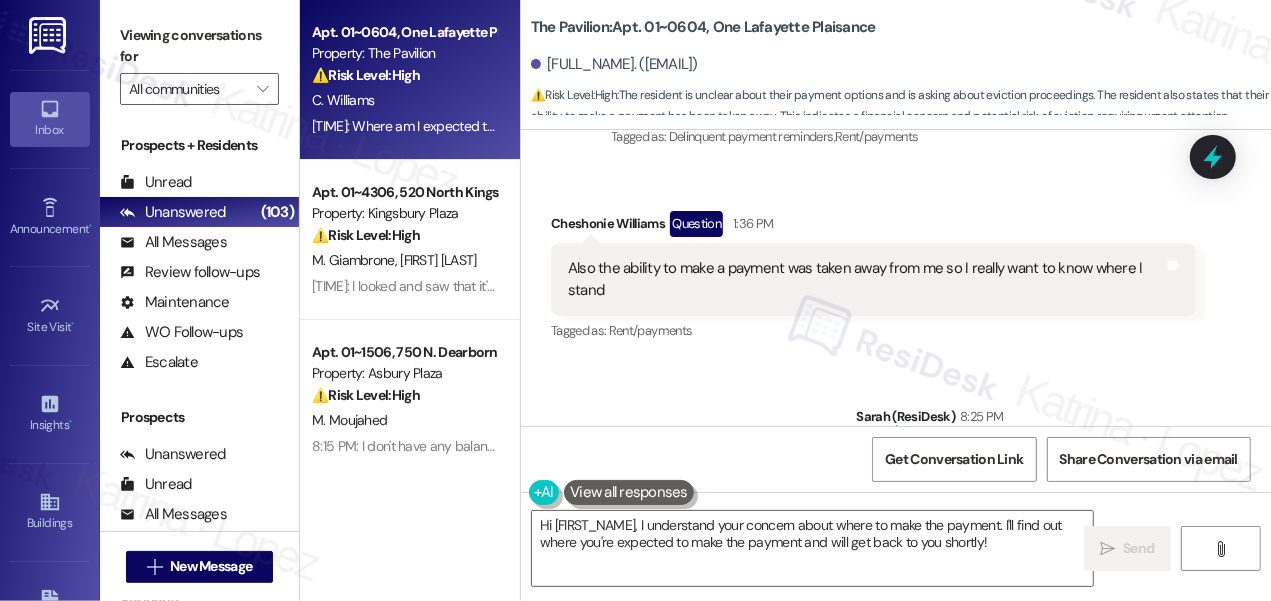 click on "Also the ability to make a payment was taken away from me so I really want to know where I stand" at bounding box center (866, 279) 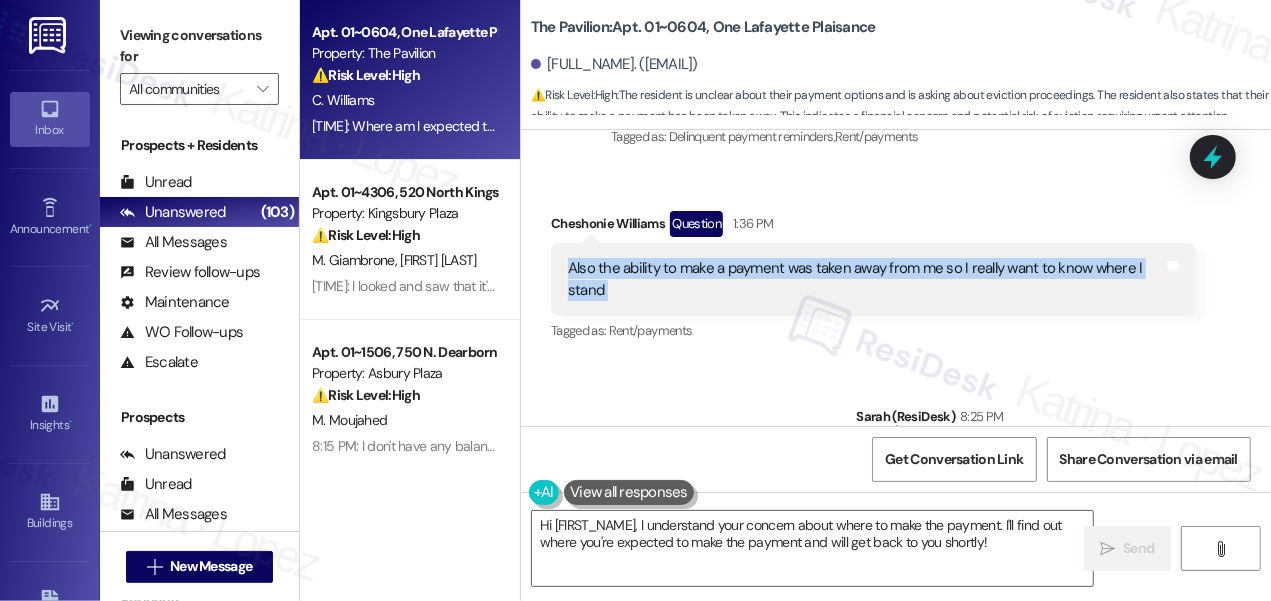 click on "Also the ability to make a payment was taken away from me so I really want to know where I stand" at bounding box center [866, 279] 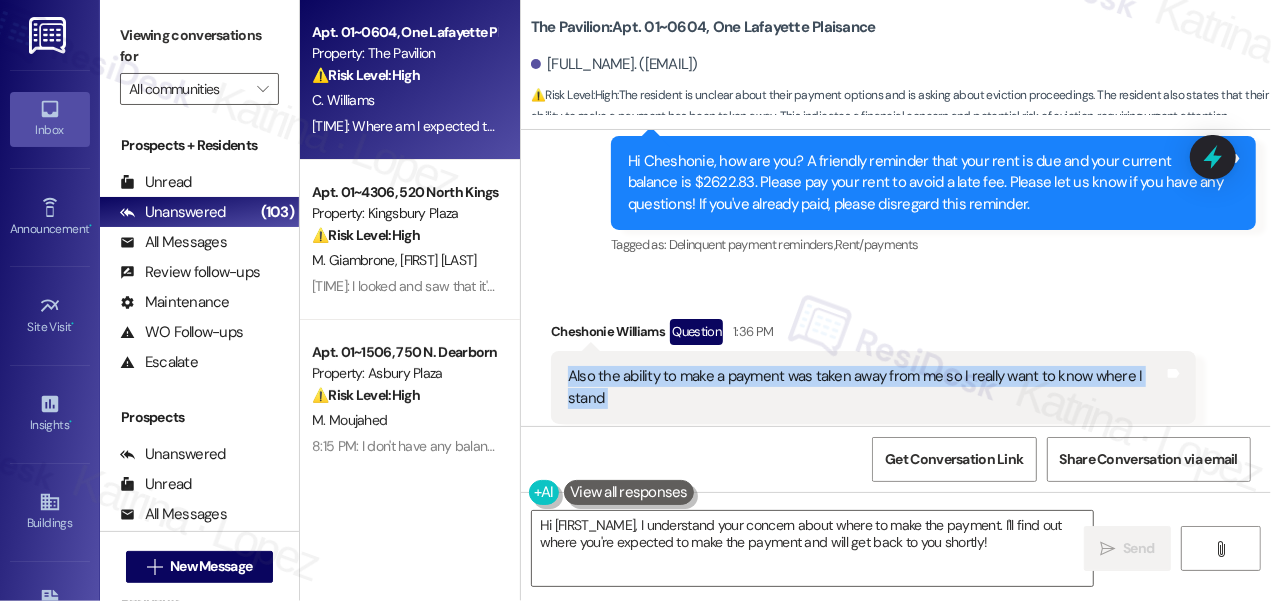 scroll, scrollTop: 6880, scrollLeft: 0, axis: vertical 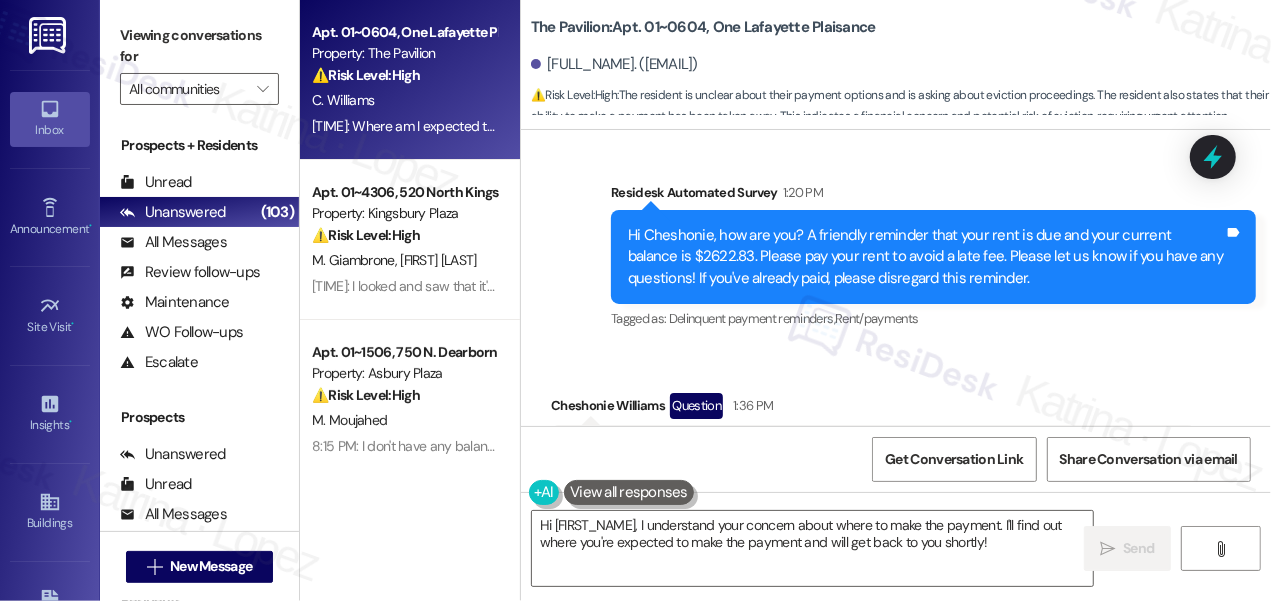 click on "Hi Cheshonie, how are you? A friendly reminder that your rent is due and your current balance is $2622.83. Please pay your rent to avoid a late fee. Please let us know if you have any questions! If you've already paid, please disregard this reminder." at bounding box center [926, 257] 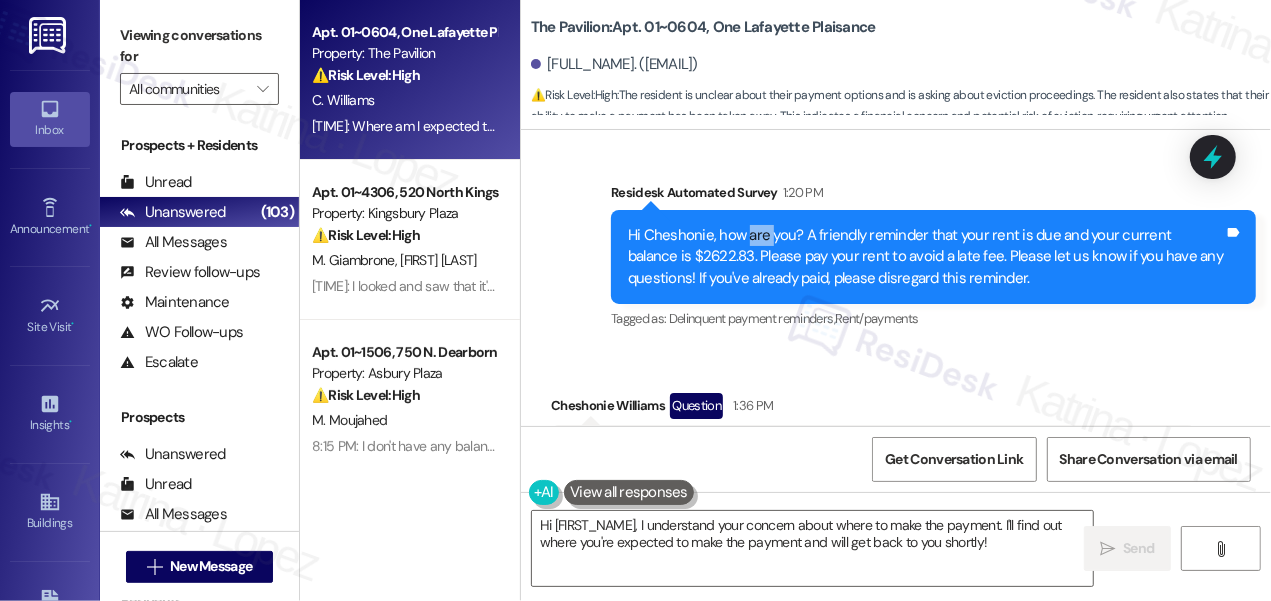 click on "Hi Cheshonie, how are you? A friendly reminder that your rent is due and your current balance is $2622.83. Please pay your rent to avoid a late fee. Please let us know if you have any questions! If you've already paid, please disregard this reminder." at bounding box center (926, 257) 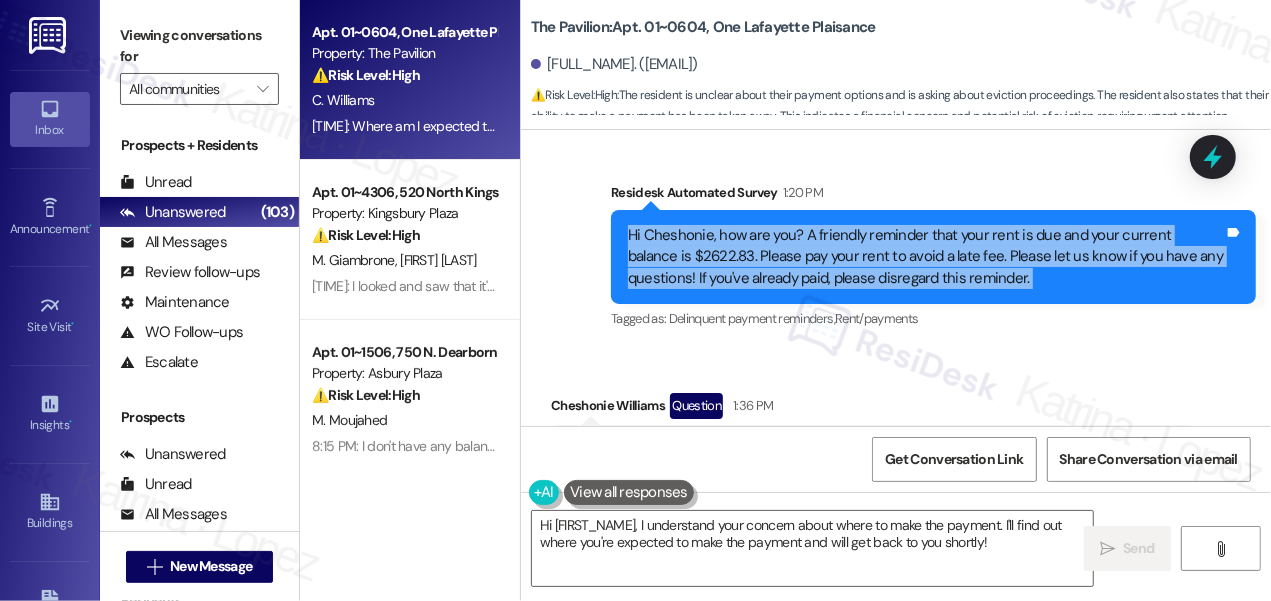 click on "Hi Cheshonie, how are you? A friendly reminder that your rent is due and your current balance is $2622.83. Please pay your rent to avoid a late fee. Please let us know if you have any questions! If you've already paid, please disregard this reminder." at bounding box center [926, 257] 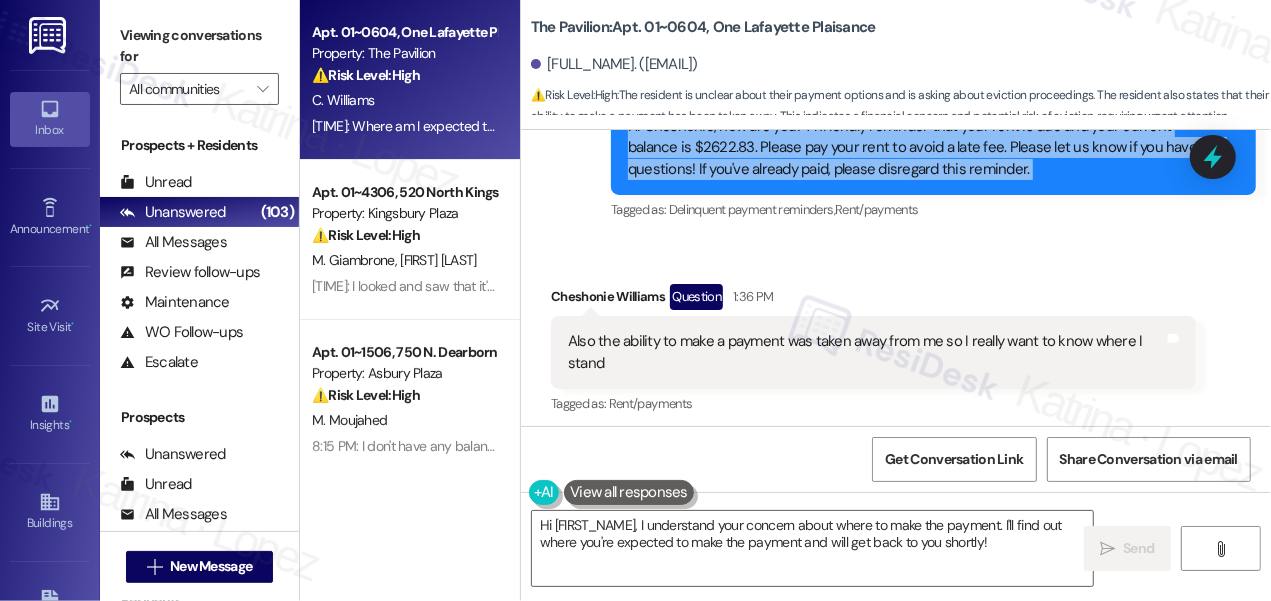 scroll, scrollTop: 7244, scrollLeft: 0, axis: vertical 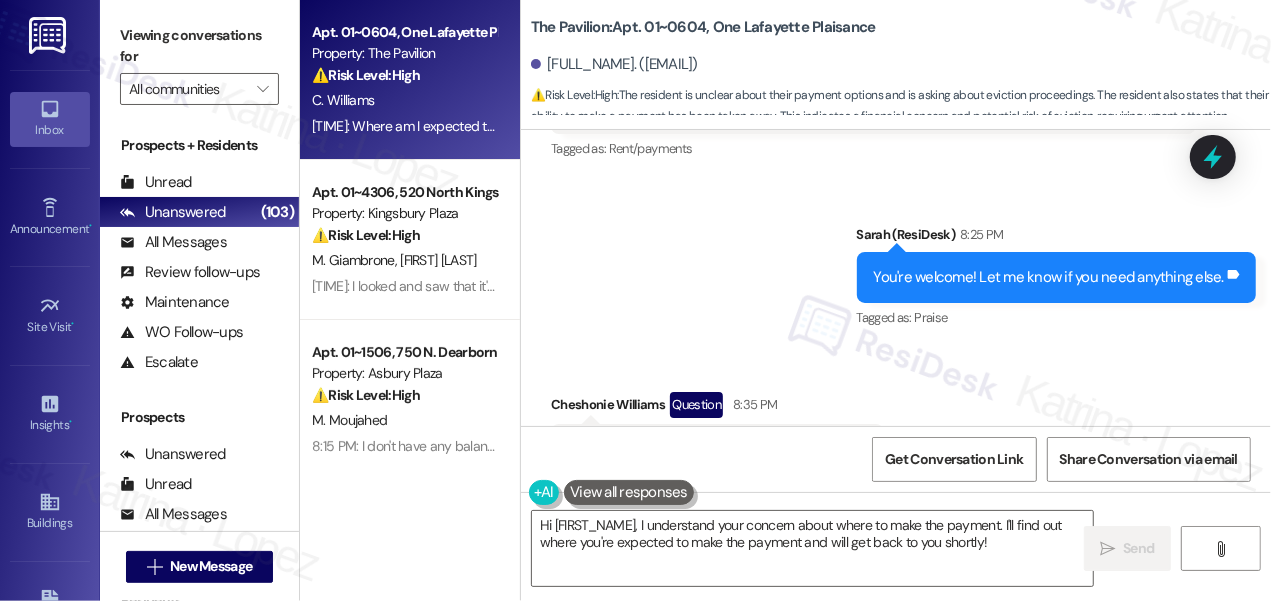 click on "You're welcome! Let me know if you need anything else." at bounding box center (1049, 277) 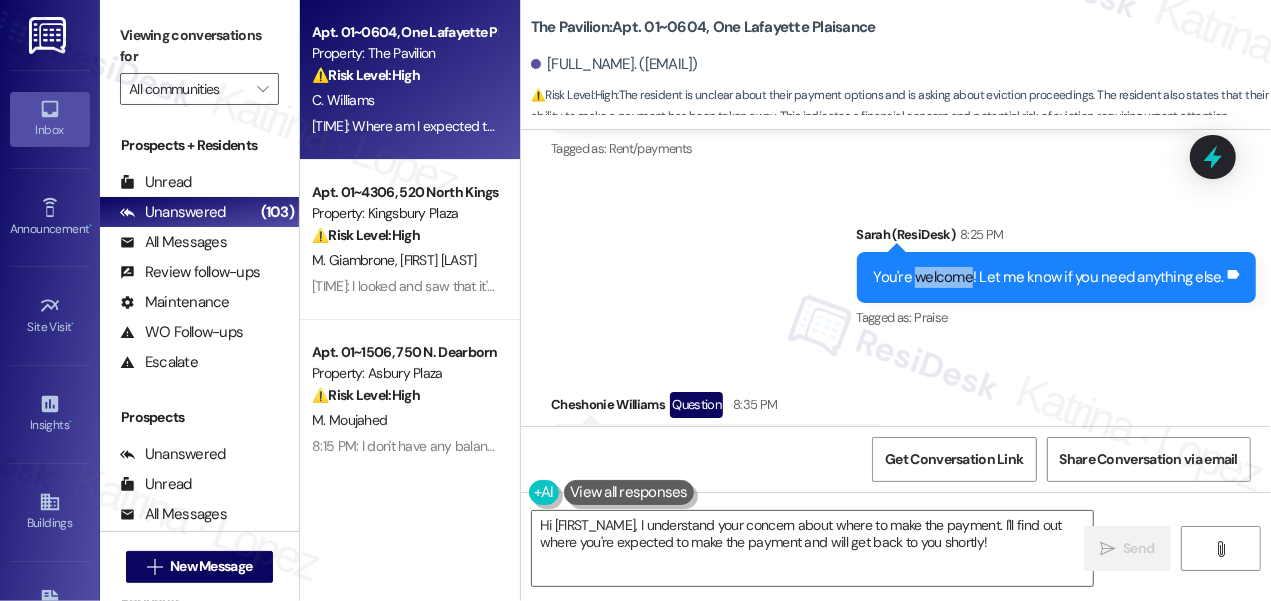 click on "You're welcome! Let me know if you need anything else." at bounding box center [1049, 277] 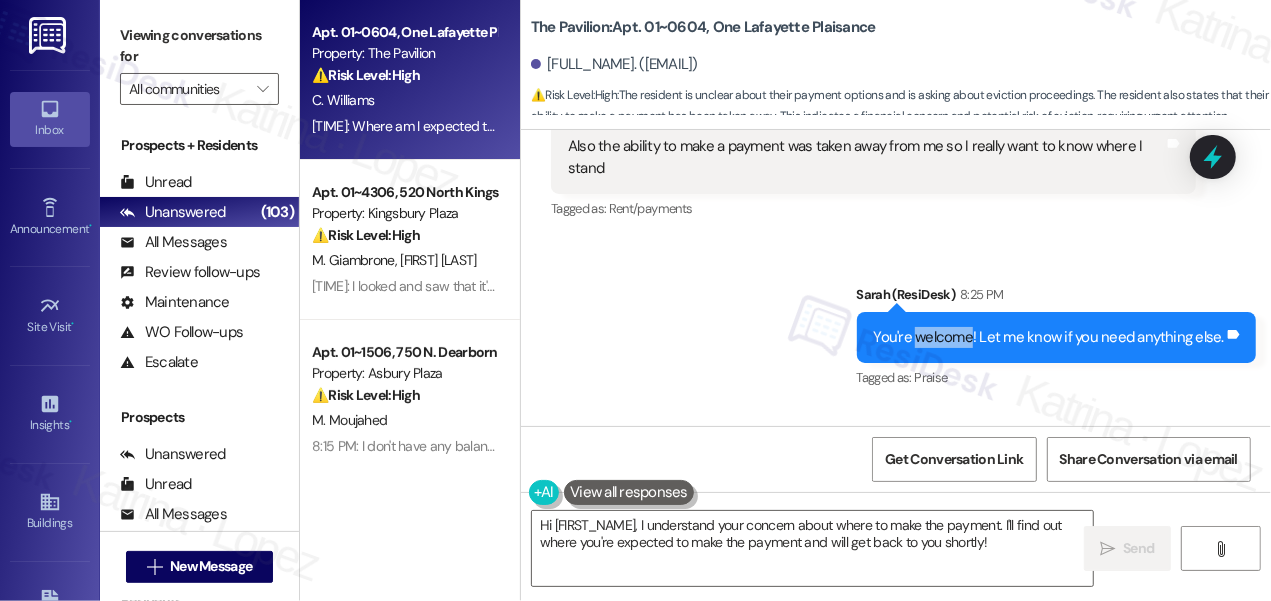 scroll, scrollTop: 7062, scrollLeft: 0, axis: vertical 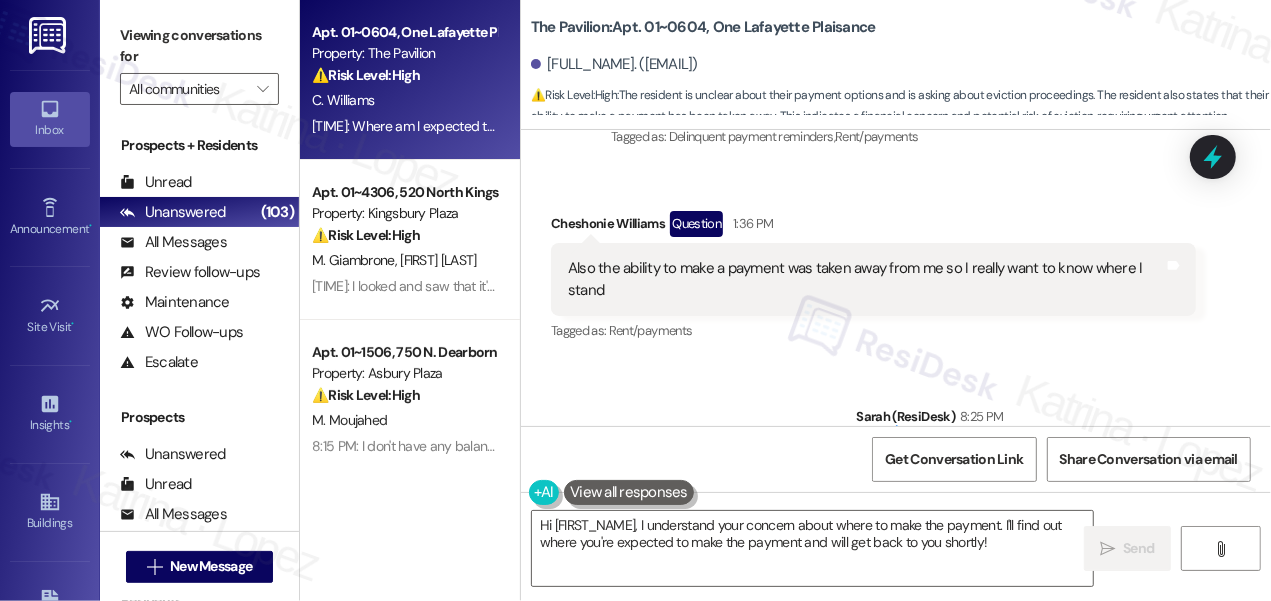 click on "Also the ability to make a payment was taken away from me so I really want to know where I stand" at bounding box center [866, 279] 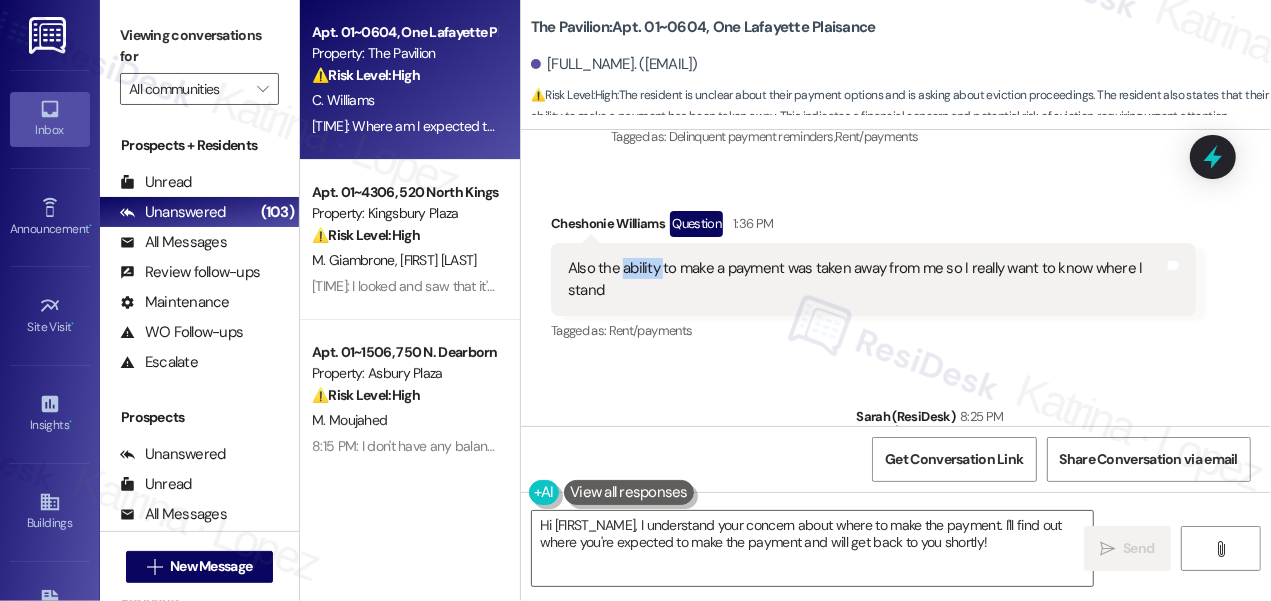 click on "Also the ability to make a payment was taken away from me so I really want to know where I stand" at bounding box center (866, 279) 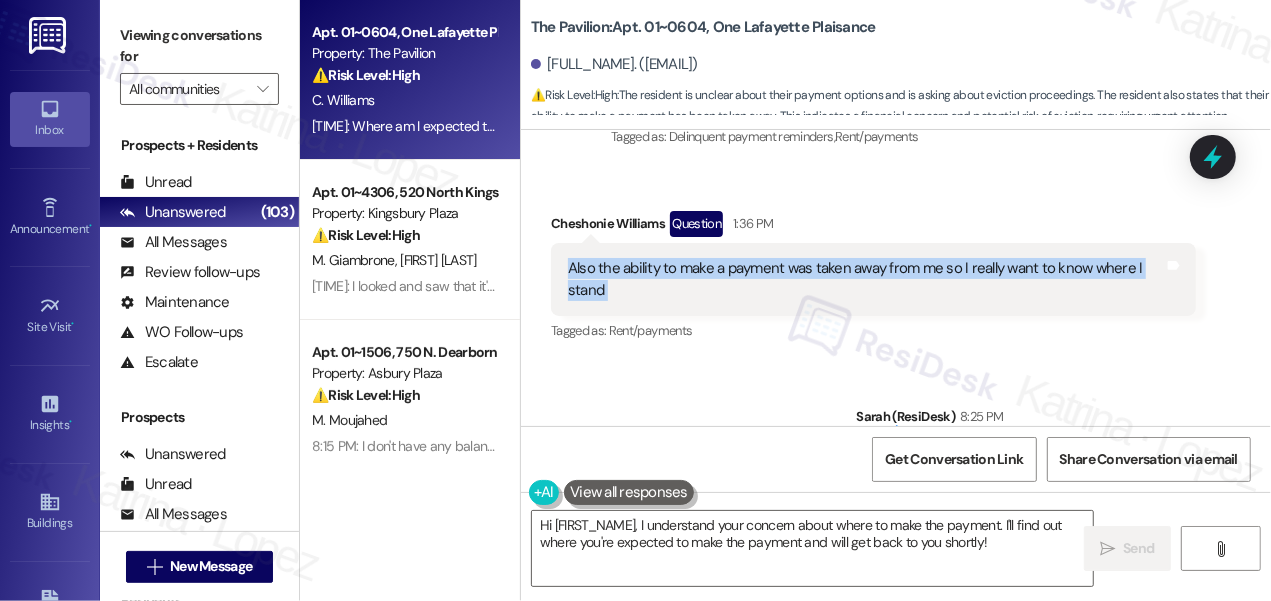 click on "Also the ability to make a payment was taken away from me so I really want to know where I stand" at bounding box center [866, 279] 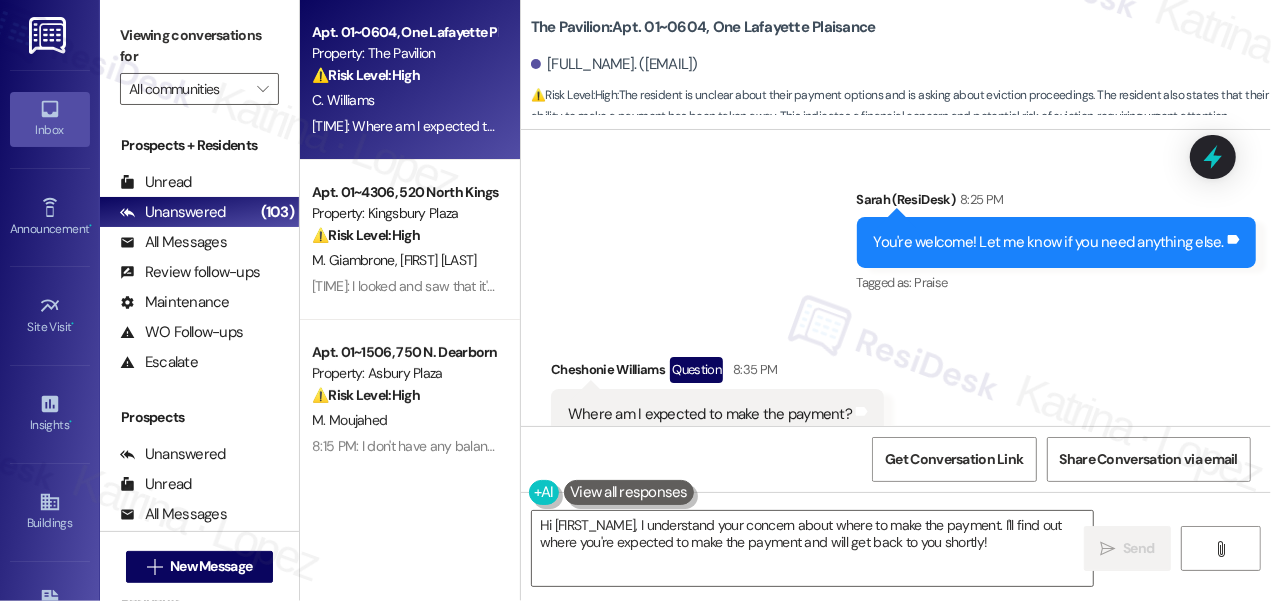 scroll, scrollTop: 7336, scrollLeft: 0, axis: vertical 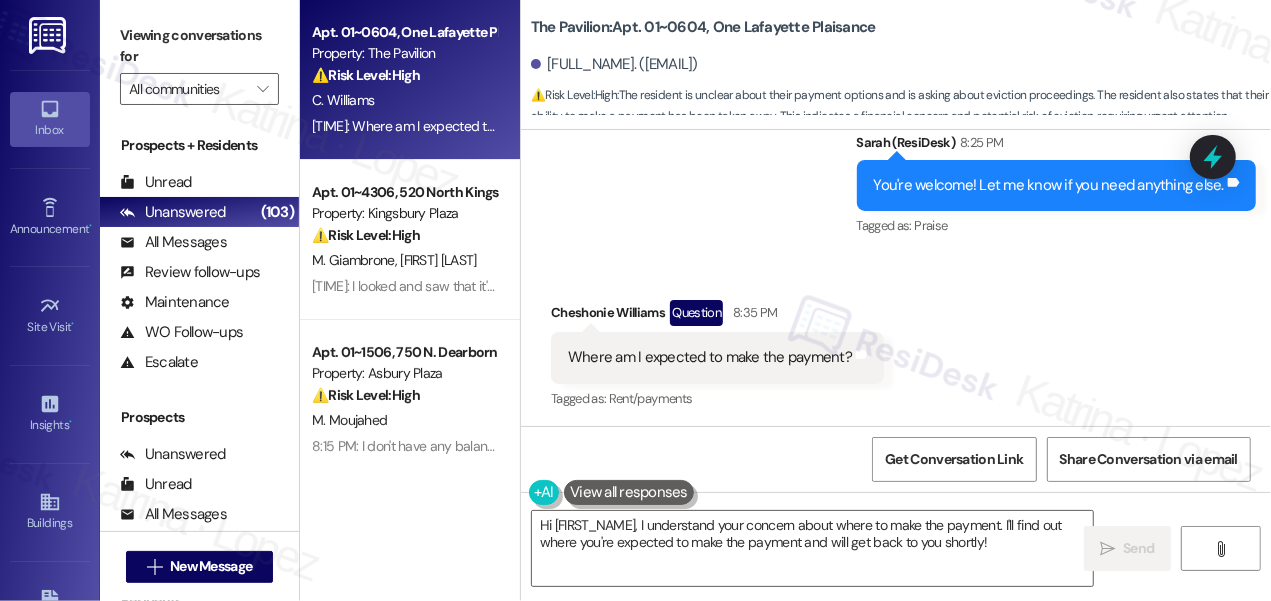 click on "Where am I expected to make the payment?" at bounding box center (710, 357) 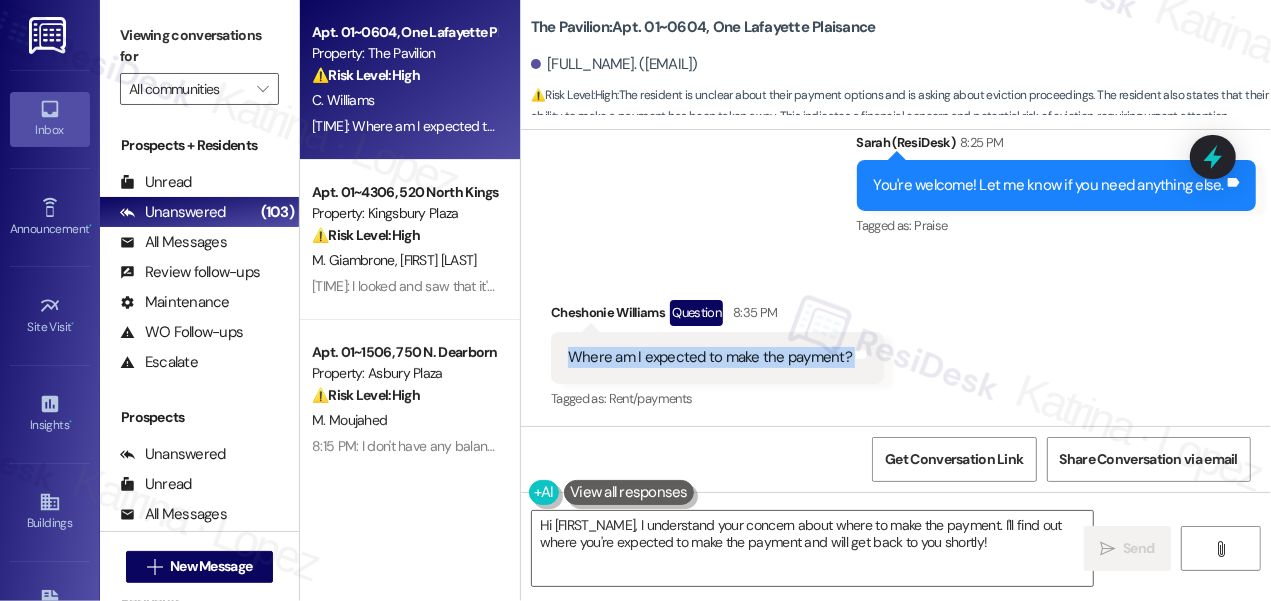 click on "Where am I expected to make the payment?" at bounding box center (710, 357) 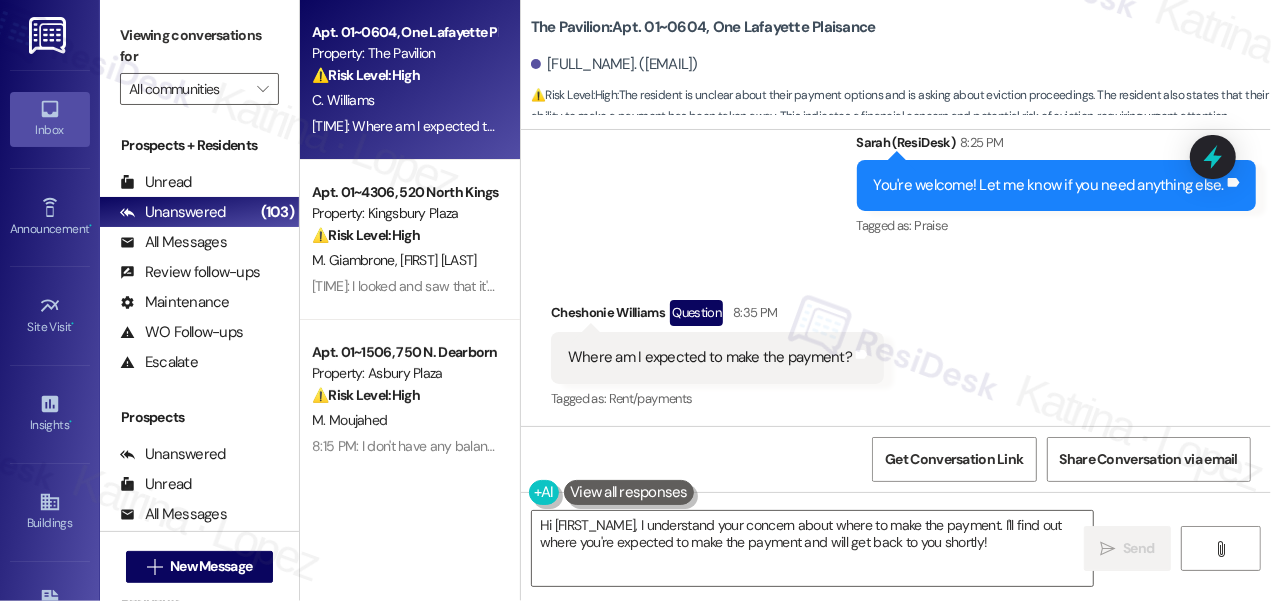 click on "[NAME]: Apt. [NUMBER], [NAME]" at bounding box center [703, 27] 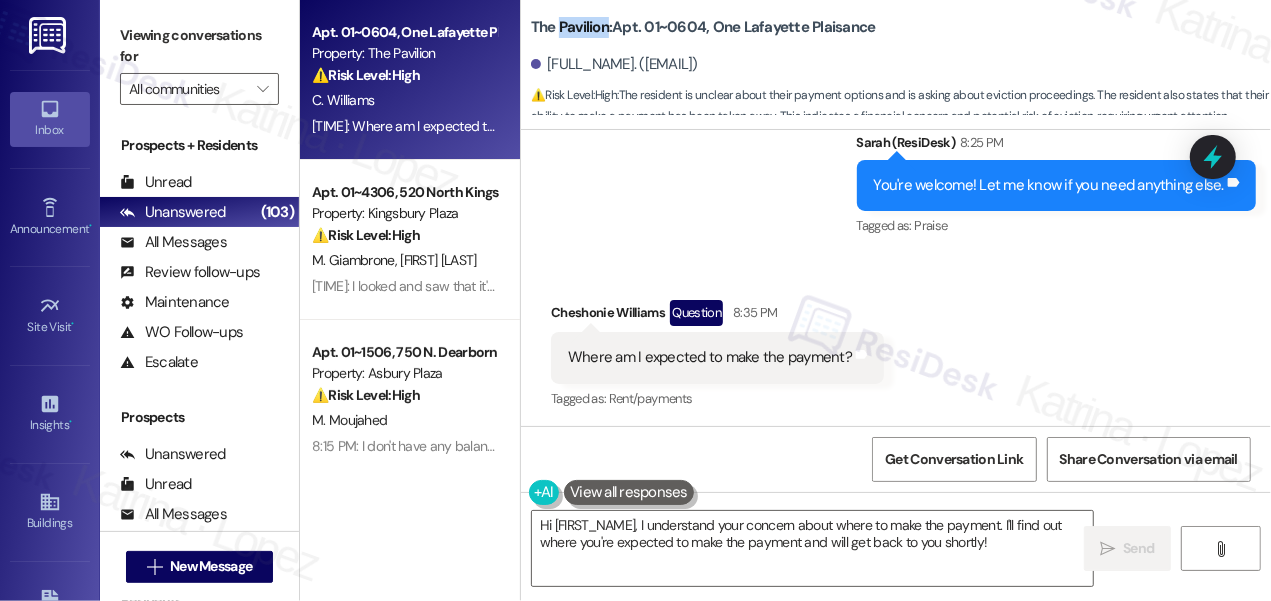 click on "[NAME]: Apt. [NUMBER], [NAME]" at bounding box center (703, 27) 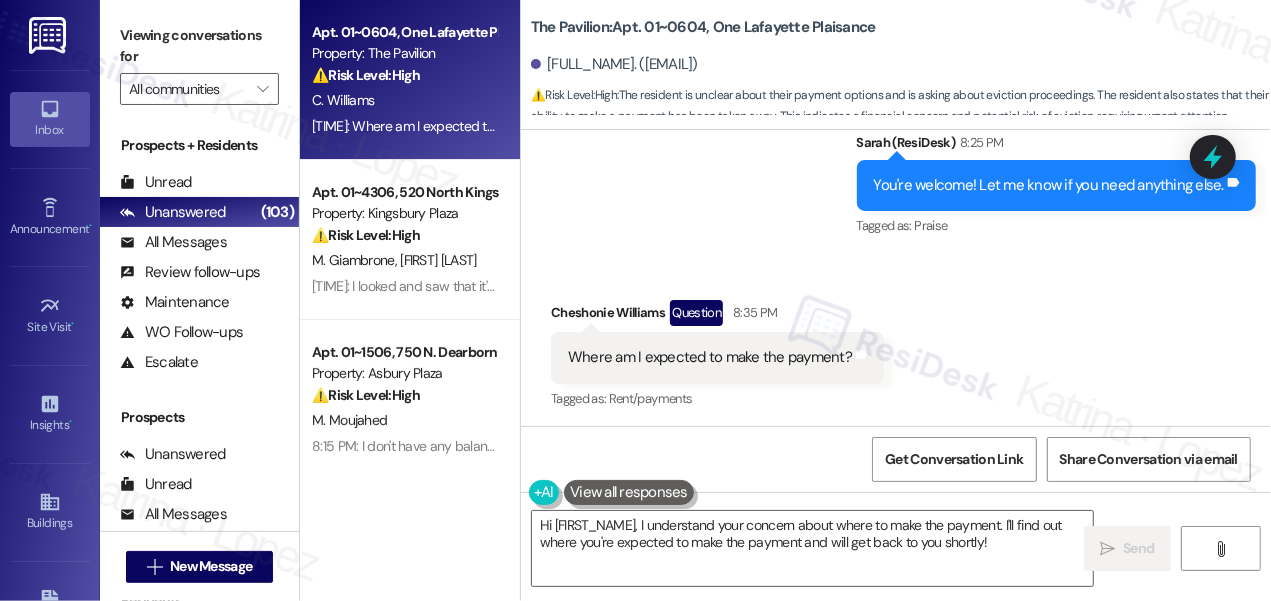 click on "Viewing conversations for" at bounding box center [199, 46] 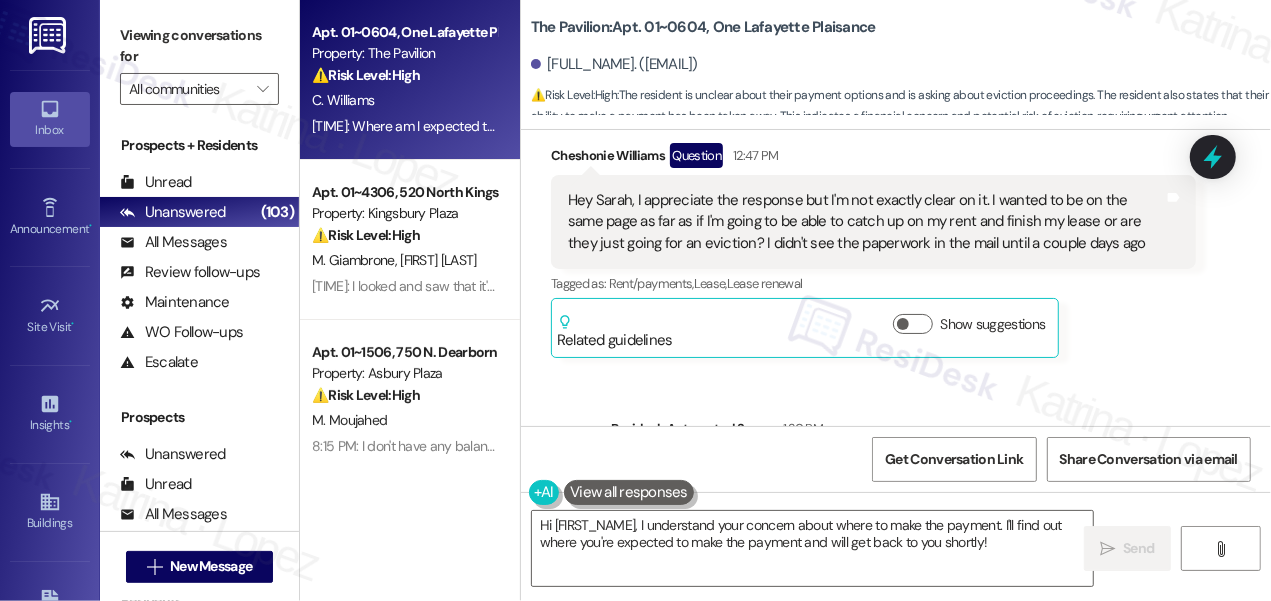 scroll, scrollTop: 6608, scrollLeft: 0, axis: vertical 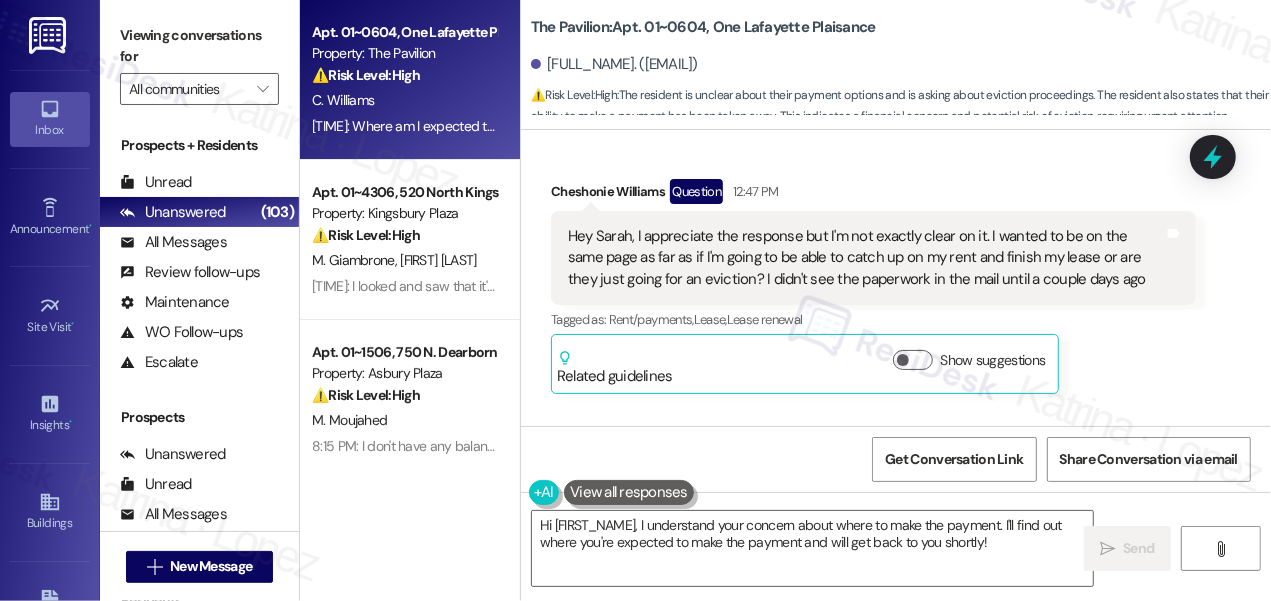 click on "Hey Sarah, I appreciate the response but I'm not exactly clear on it. I wanted to be on the same page as far as if I'm going to be able to catch up on my rent and finish my lease or are they just going for an eviction? I didn't see the paperwork in the mail until a couple days ago" at bounding box center (866, 258) 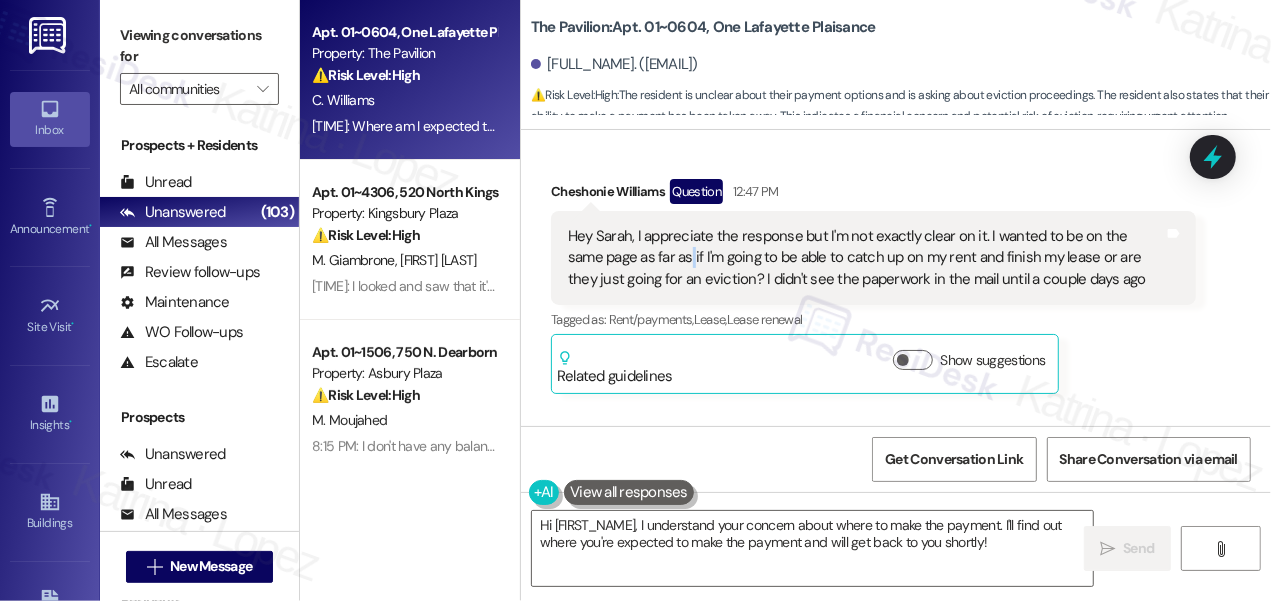 click on "Hey Sarah, I appreciate the response but I'm not exactly clear on it. I wanted to be on the same page as far as if I'm going to be able to catch up on my rent and finish my lease or are they just going for an eviction? I didn't see the paperwork in the mail until a couple days ago" at bounding box center (866, 258) 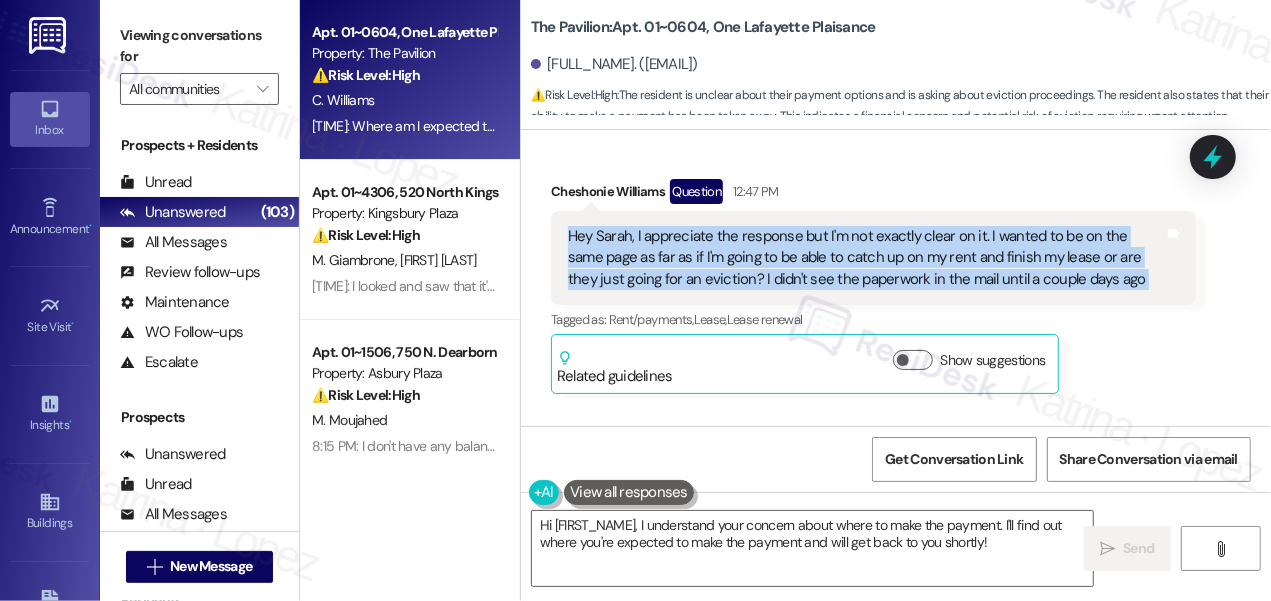 click on "Hey Sarah, I appreciate the response but I'm not exactly clear on it. I wanted to be on the same page as far as if I'm going to be able to catch up on my rent and finish my lease or are they just going for an eviction? I didn't see the paperwork in the mail until a couple days ago" at bounding box center [866, 258] 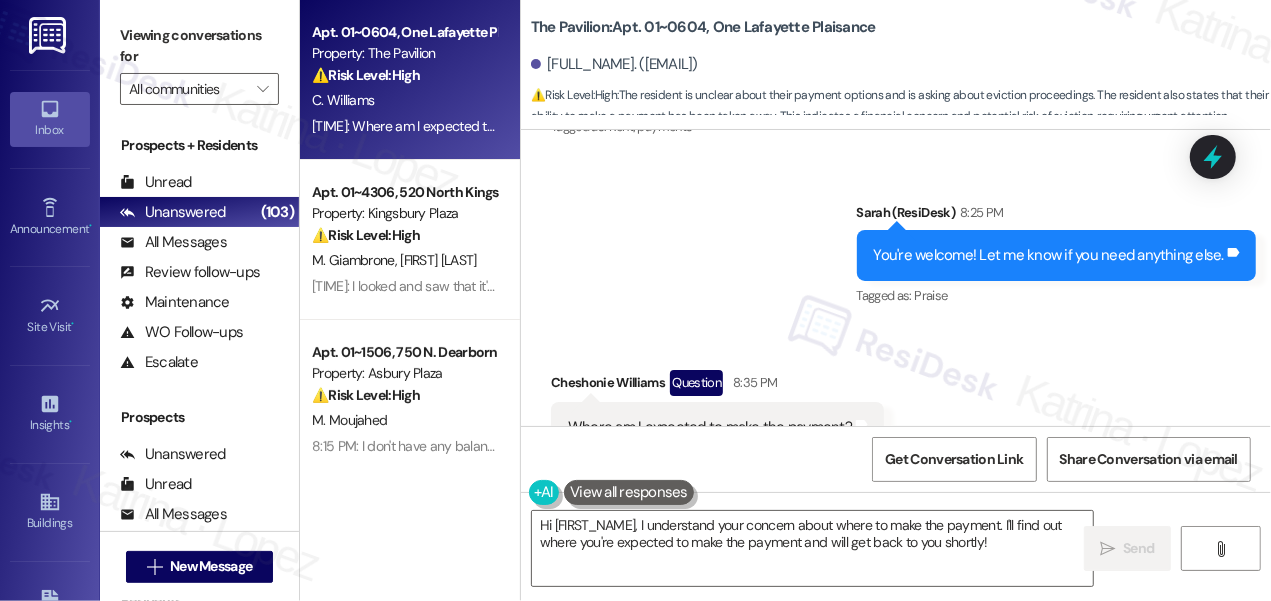 scroll, scrollTop: 7336, scrollLeft: 0, axis: vertical 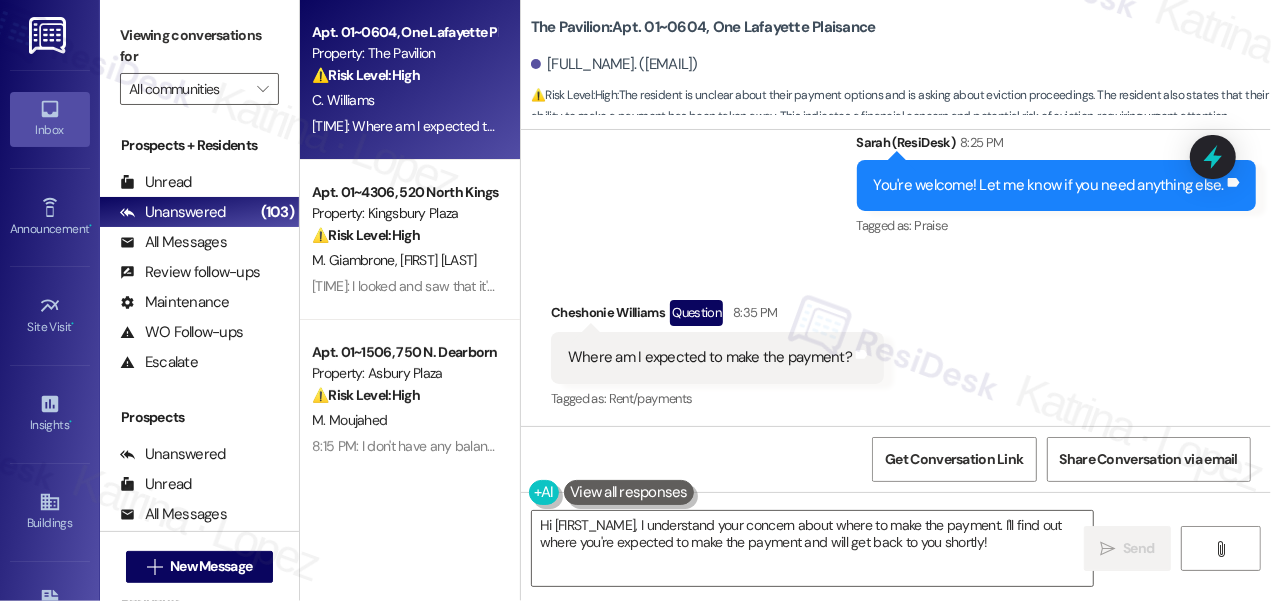 click on "You're welcome! Let me know if you need anything else." at bounding box center (1049, 185) 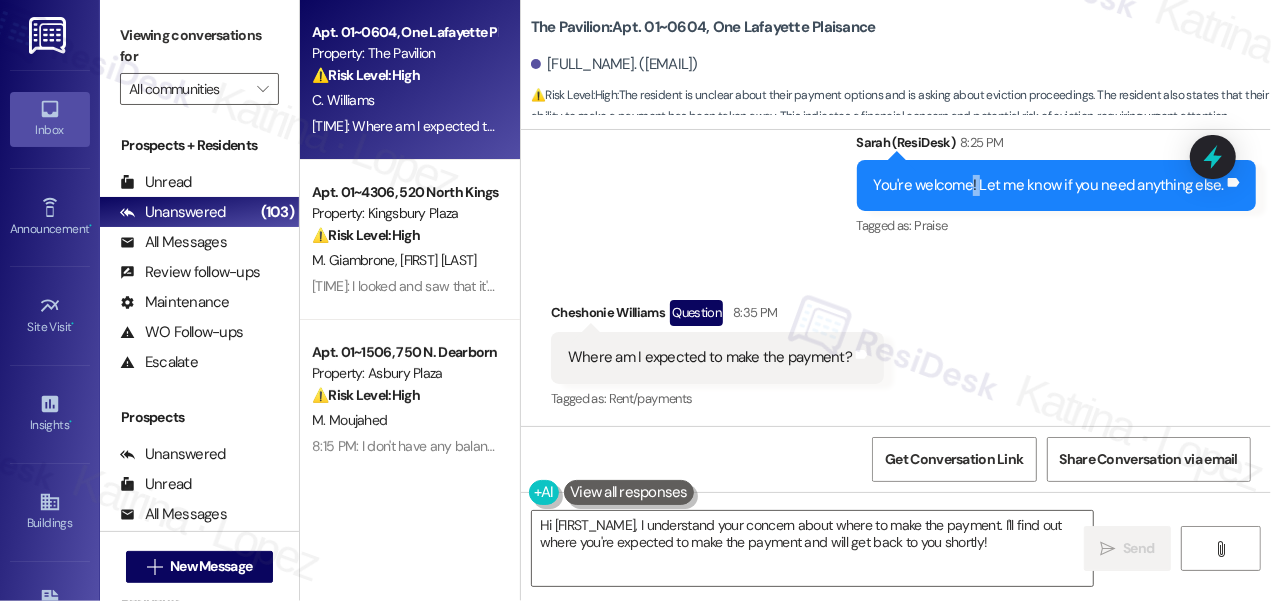 click on "You're welcome! Let me know if you need anything else." at bounding box center (1049, 185) 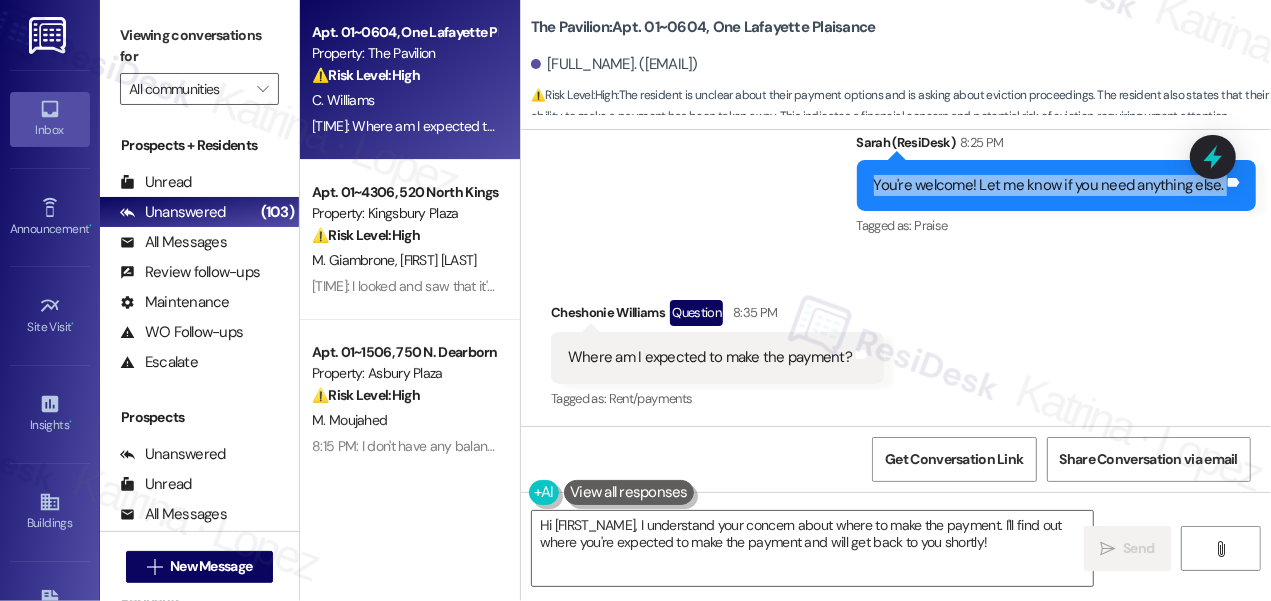 click on "You're welcome! Let me know if you need anything else." at bounding box center (1049, 185) 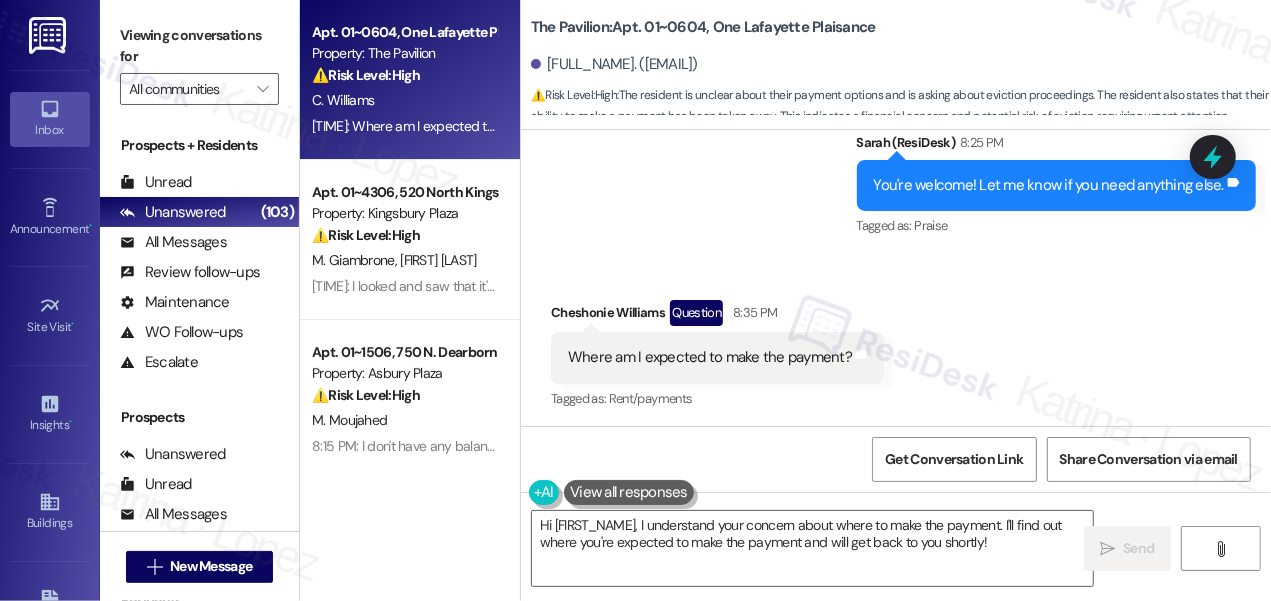 click on "Where am I expected to make the payment?" at bounding box center (710, 357) 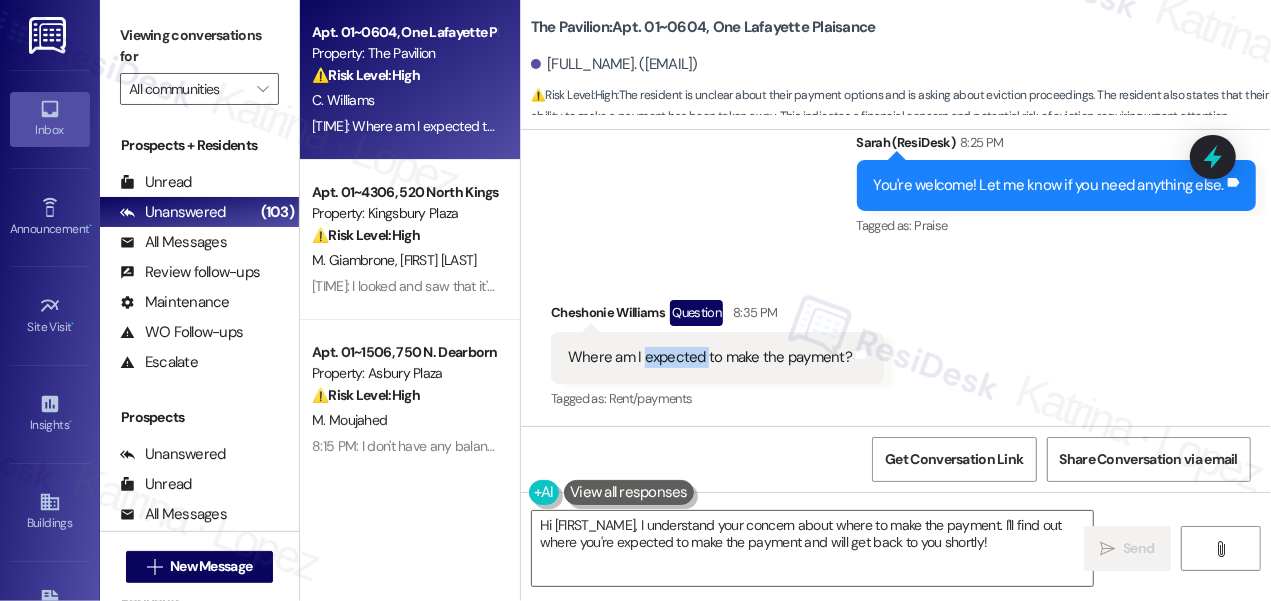 click on "Where am I expected to make the payment?" at bounding box center [710, 357] 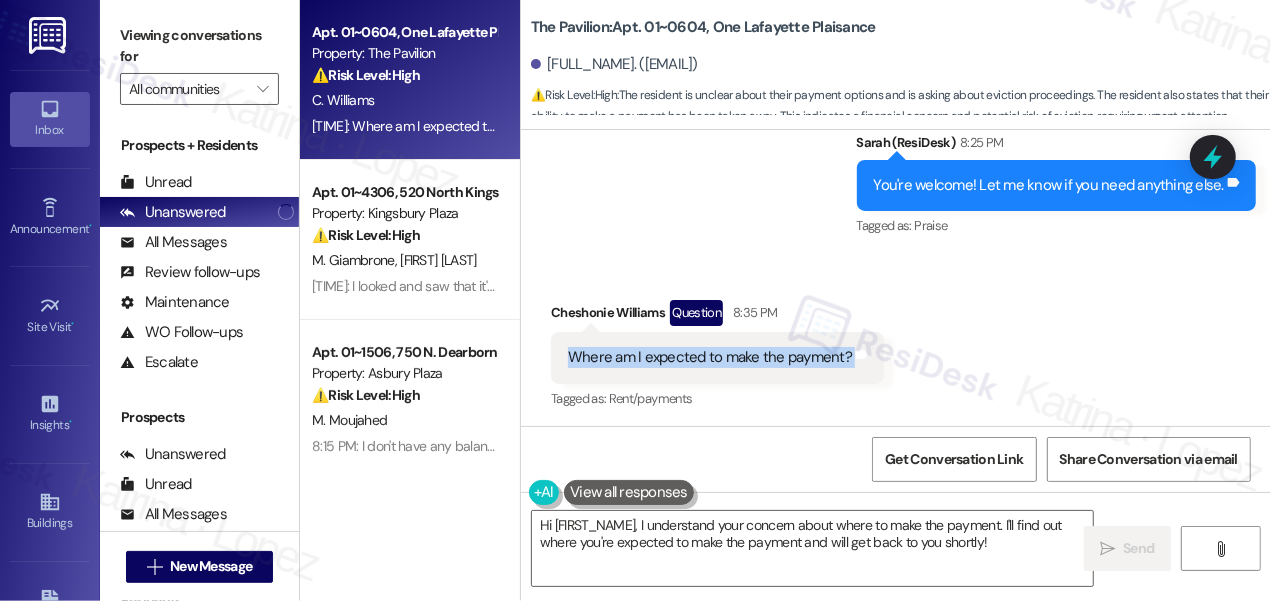 click on "Where am I expected to make the payment?" at bounding box center (710, 357) 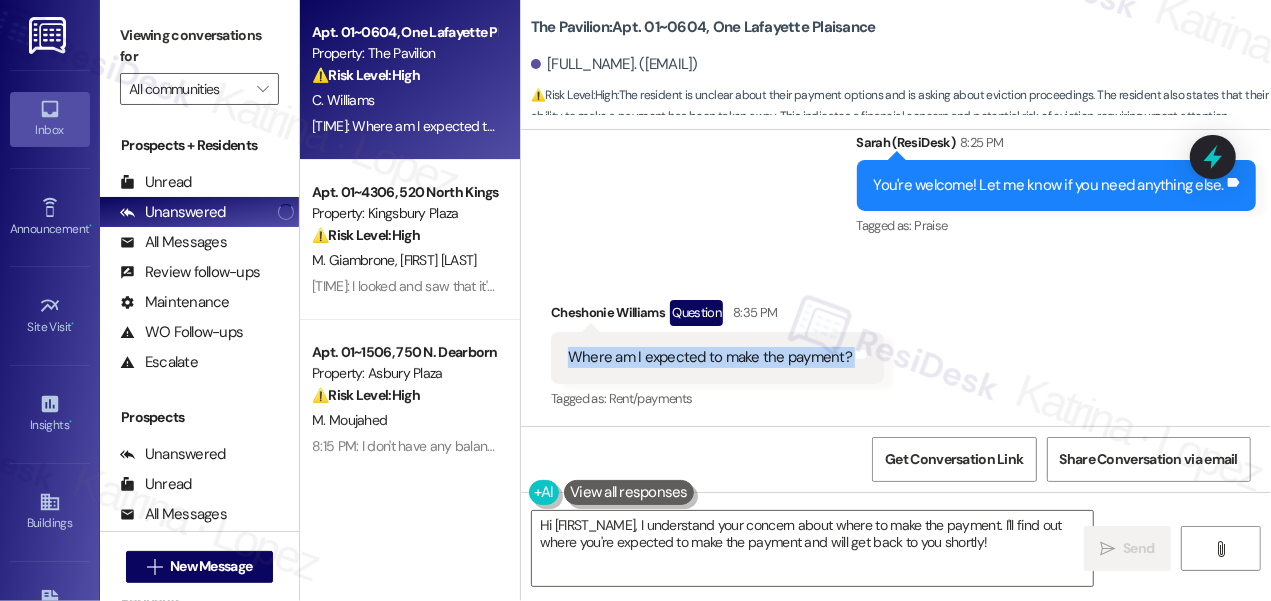 copy on "Where am I expected to make the payment? Tags and notes" 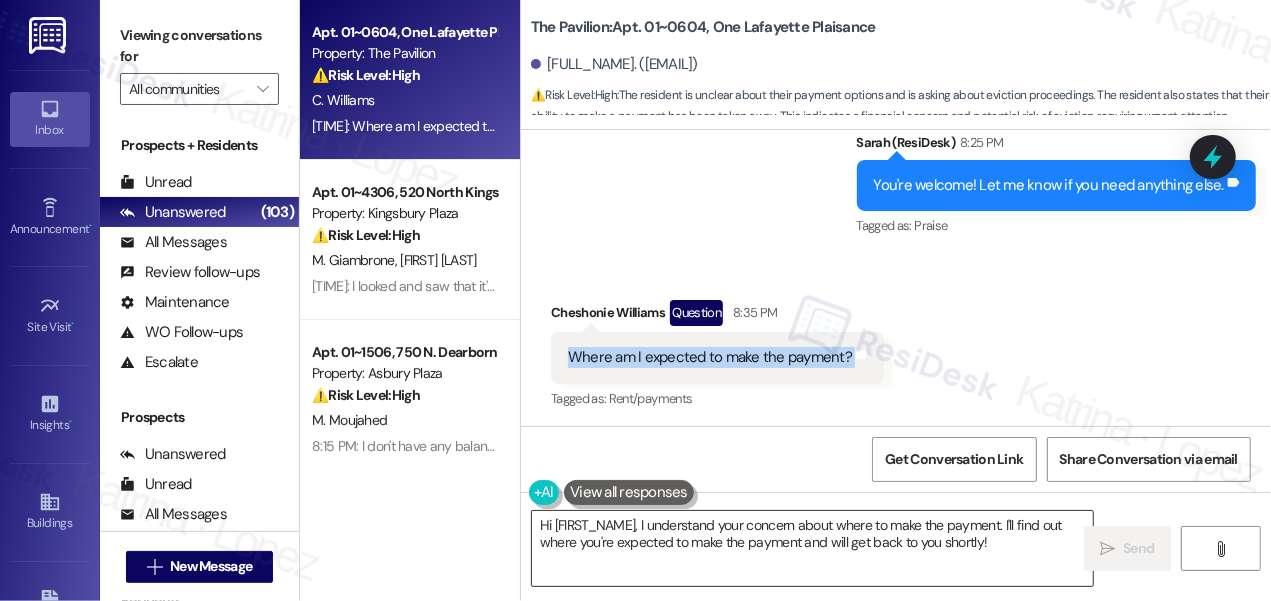 click on "Hi [FIRST_NAME], I understand your concern about where to make the payment. I'll find out where you're expected to make the payment and will get back to you shortly!" at bounding box center [812, 548] 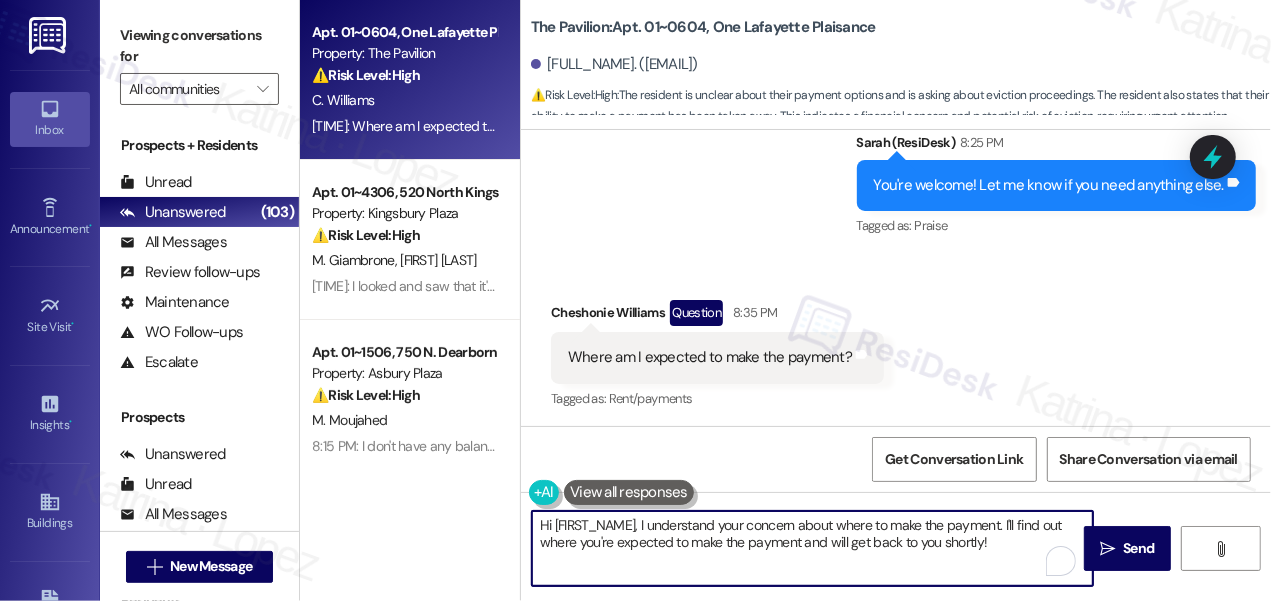 click on "Hi [FIRST_NAME], I understand your concern about where to make the payment. I'll find out where you're expected to make the payment and will get back to you shortly!" at bounding box center [812, 548] 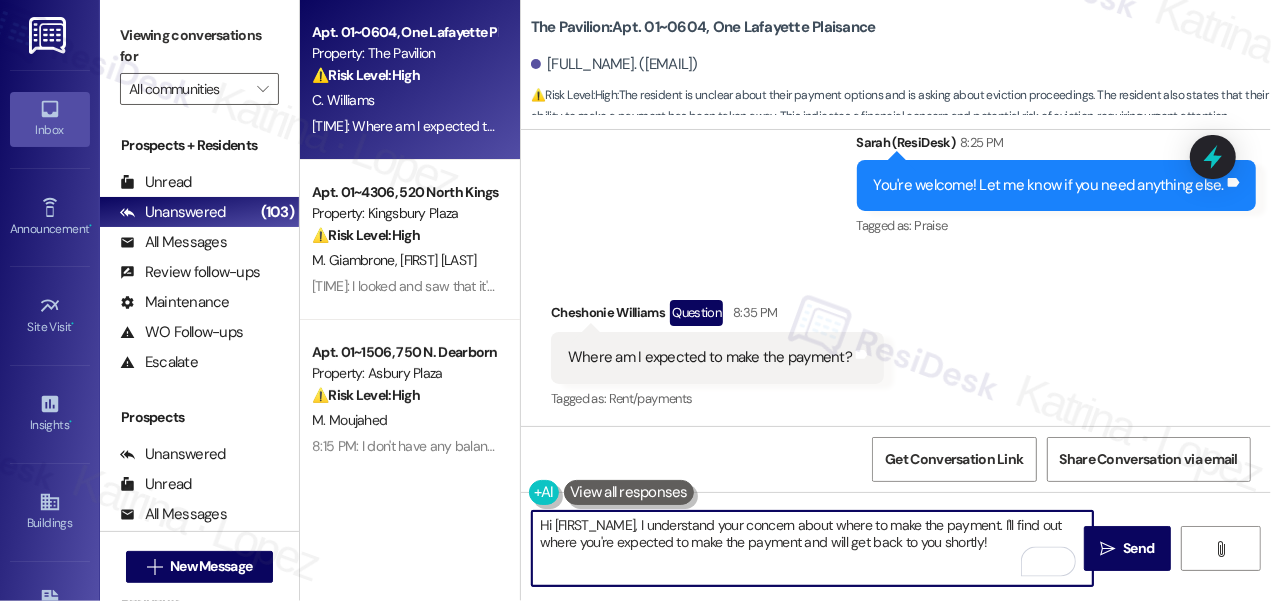 scroll, scrollTop: 181, scrollLeft: 0, axis: vertical 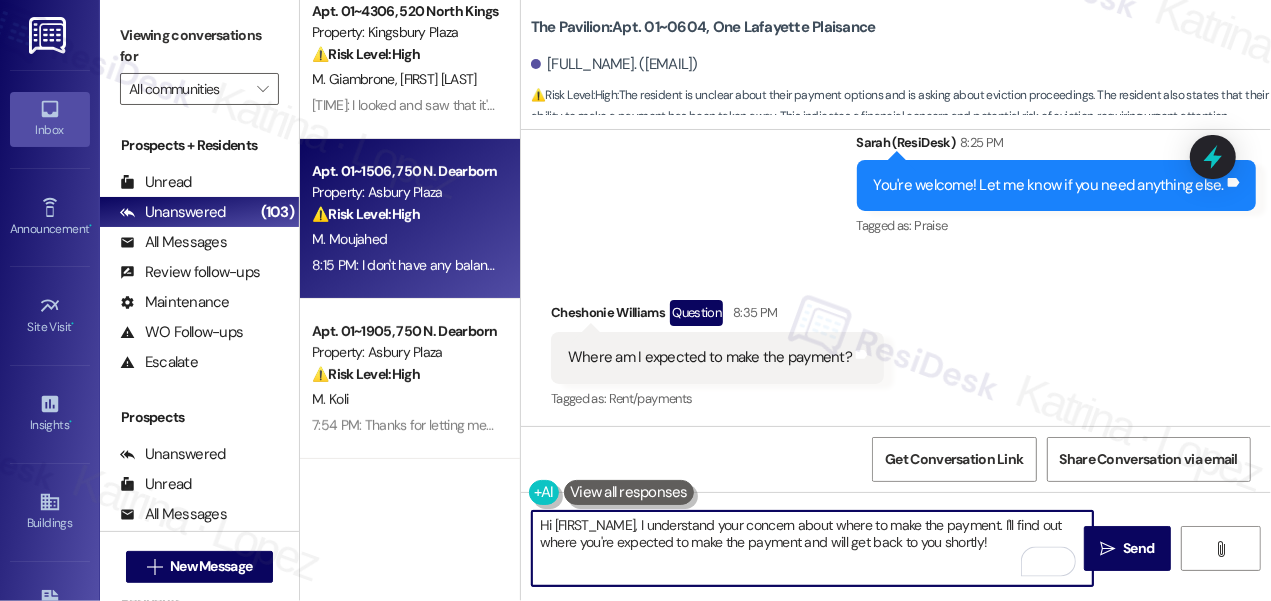 click on "⚠️  Risk Level:  High The resident is disputing their rent balance, claiming a free month and payment for [DATE]. This involves a financial concern and requires investigation and correction of the account balance." at bounding box center (404, 214) 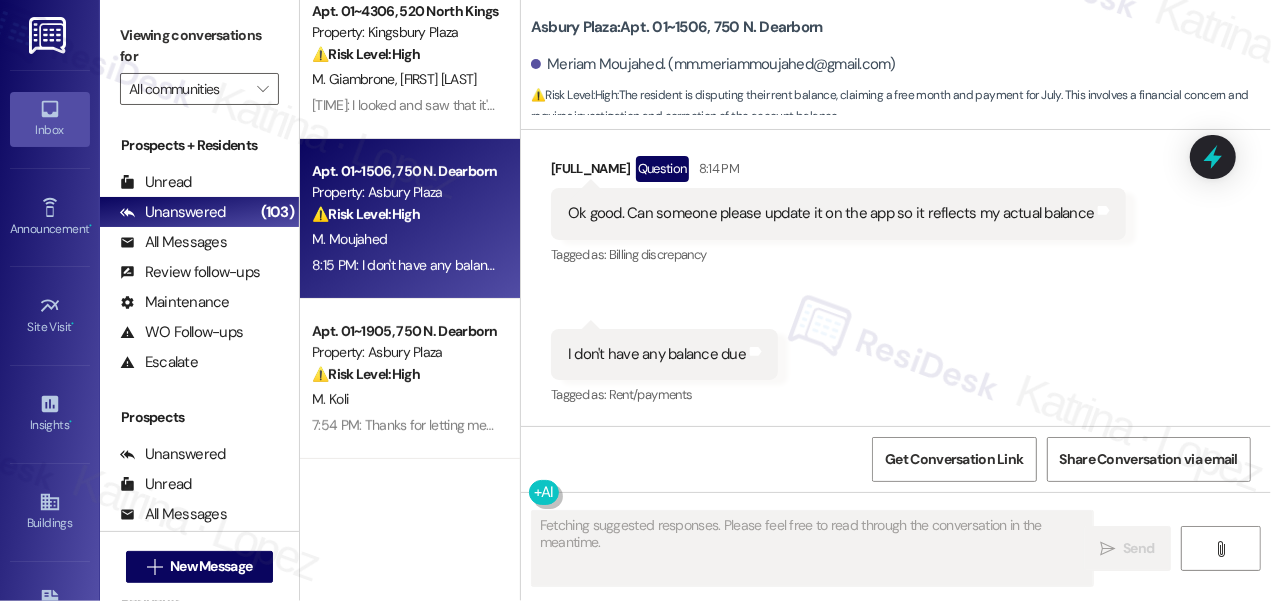 scroll, scrollTop: 1653, scrollLeft: 0, axis: vertical 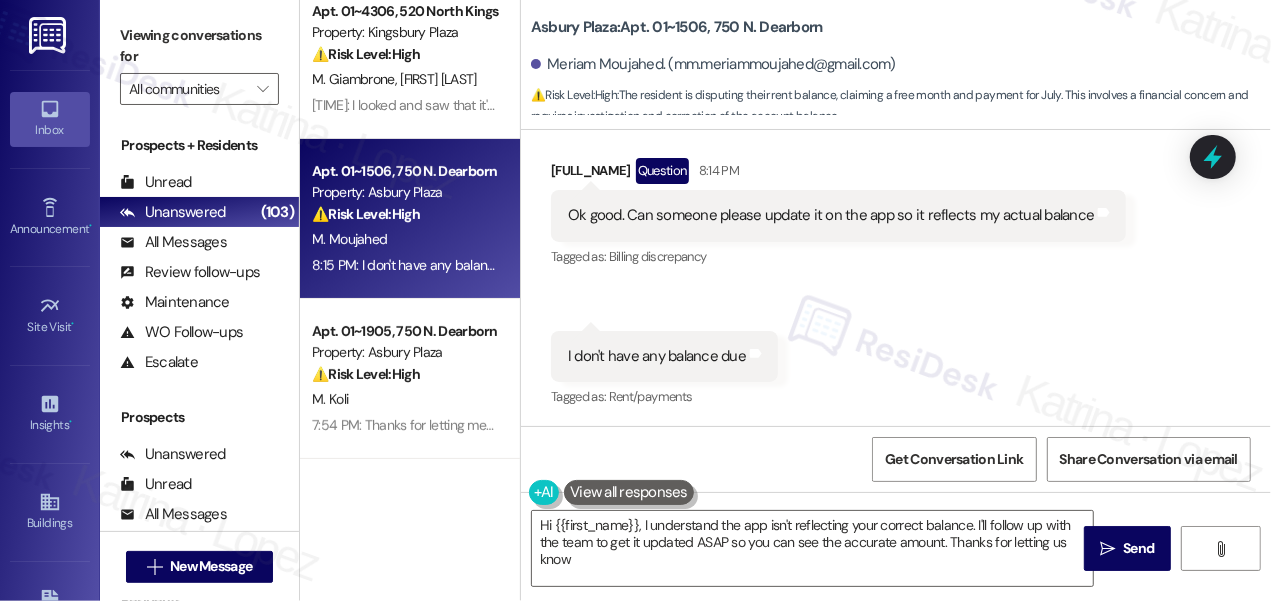 type on "Hi {{first_name}}, I understand the app isn't reflecting your correct balance. I'll follow up with the team to get it updated ASAP so you can see the accurate amount. Thanks for letting us know!" 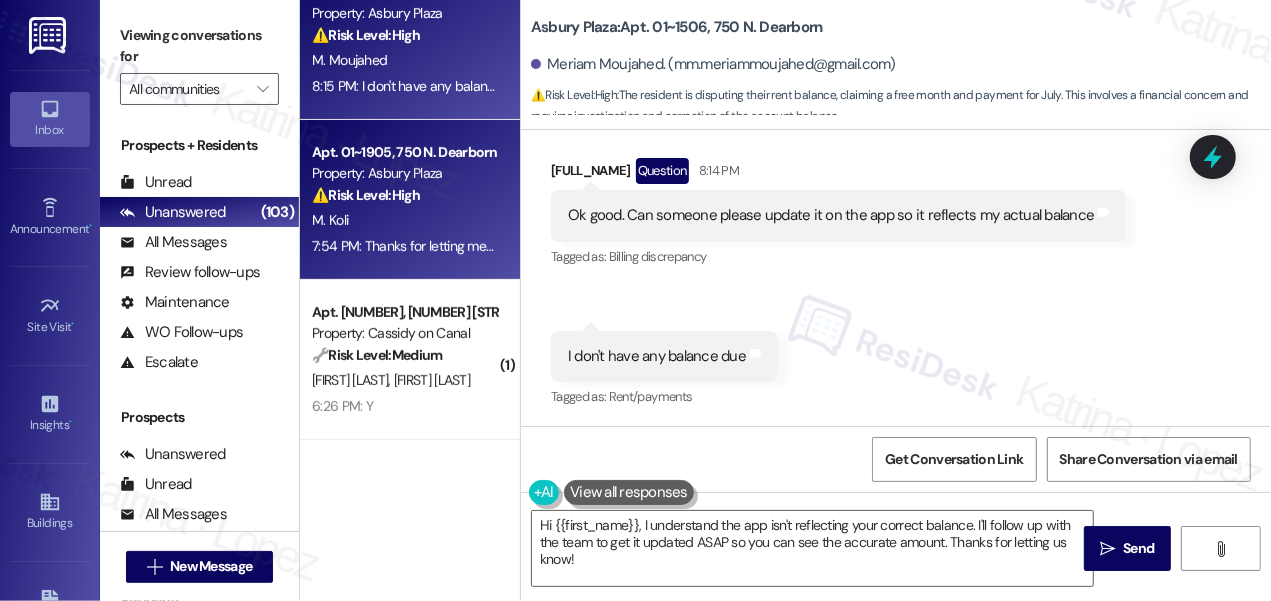 scroll, scrollTop: 363, scrollLeft: 0, axis: vertical 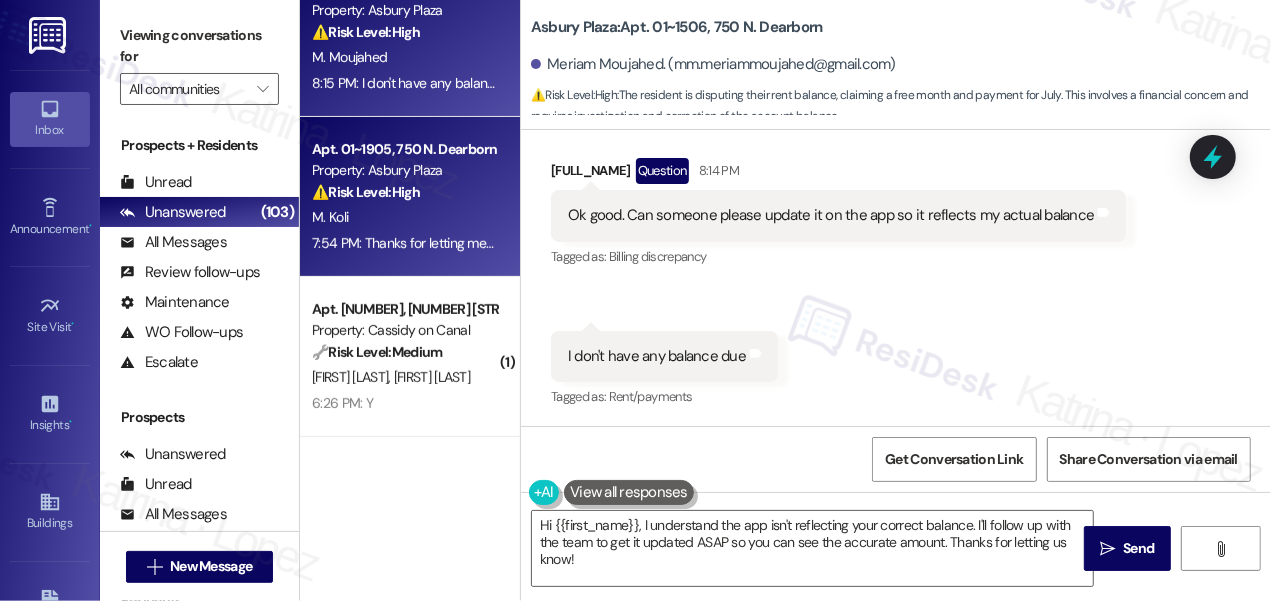 click on "⚠️  Risk Level:  High" at bounding box center (366, 192) 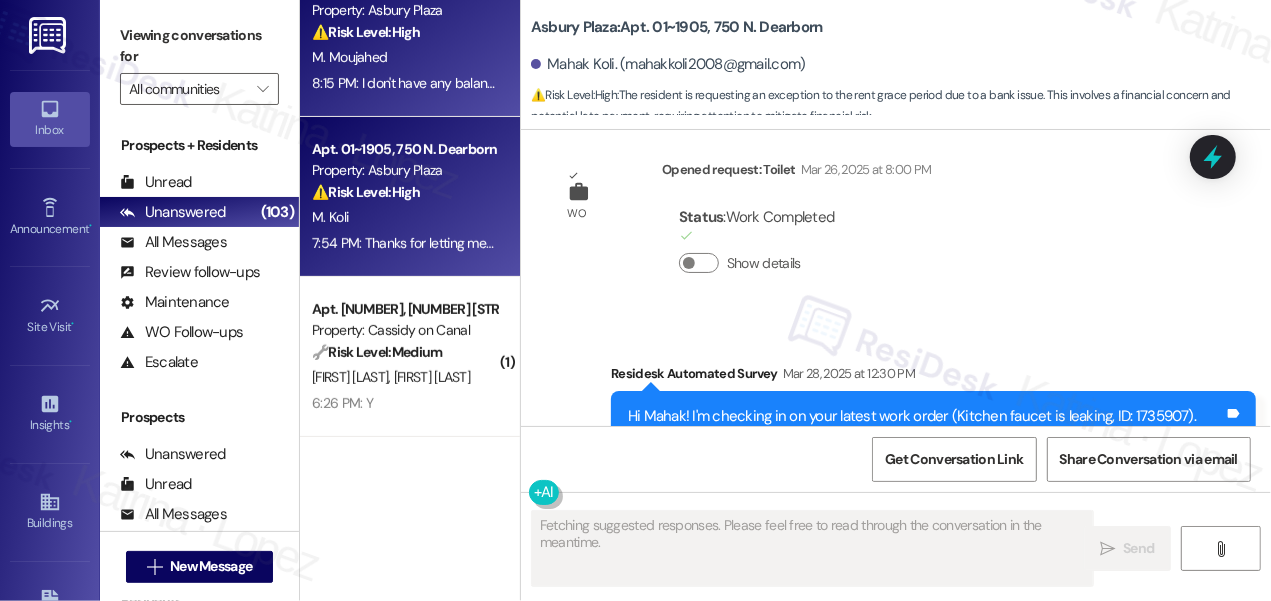 scroll, scrollTop: 4224, scrollLeft: 0, axis: vertical 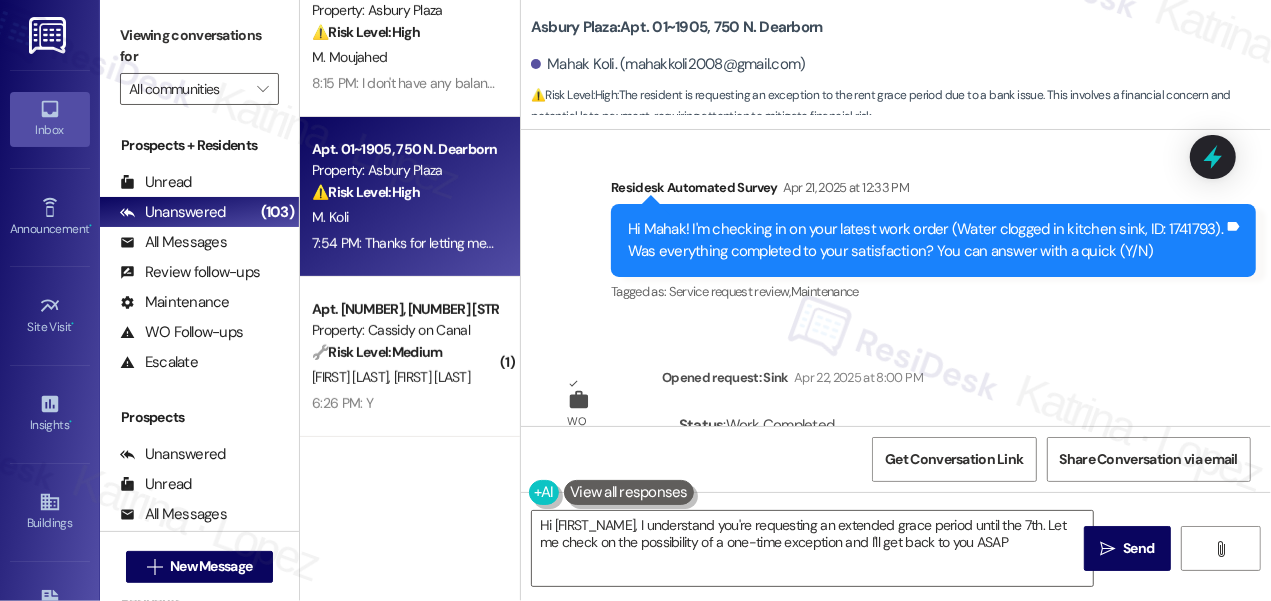 type on "Hi [FIRST], I understand you're requesting an extended grace period until the [DATE]. Let me check on the possibility of a one-time exception and I'll get back to you ASAP!" 